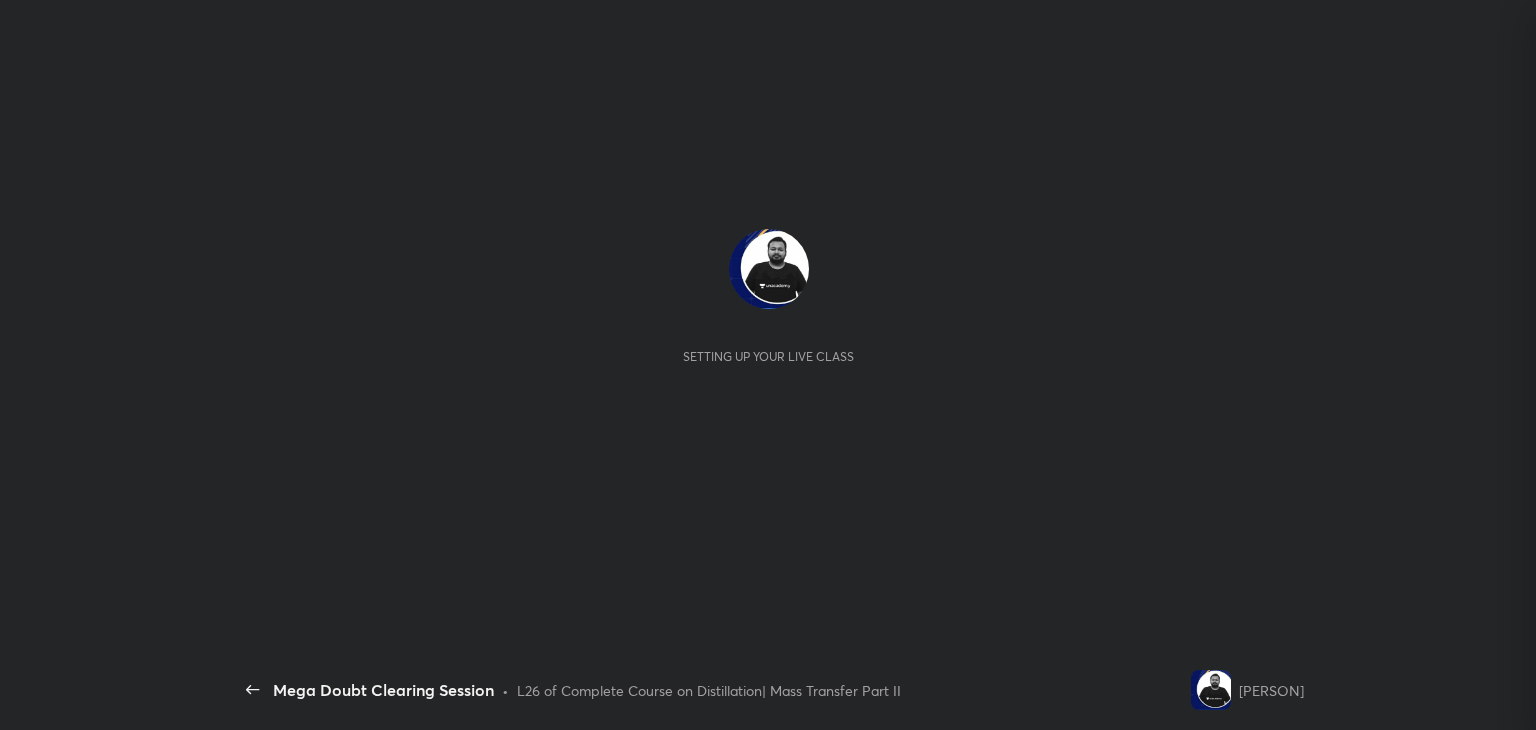 scroll, scrollTop: 0, scrollLeft: 0, axis: both 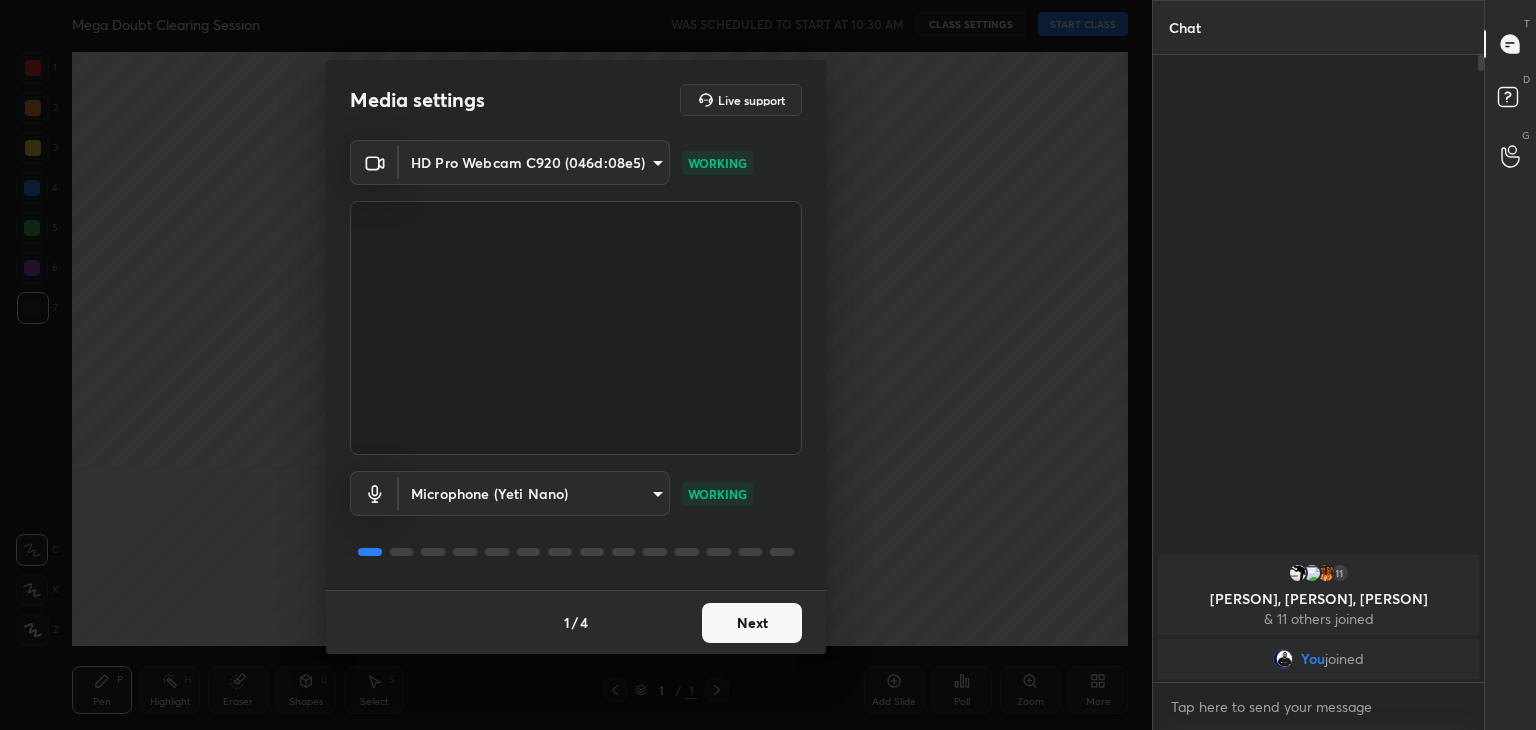 click on "Next" at bounding box center [752, 623] 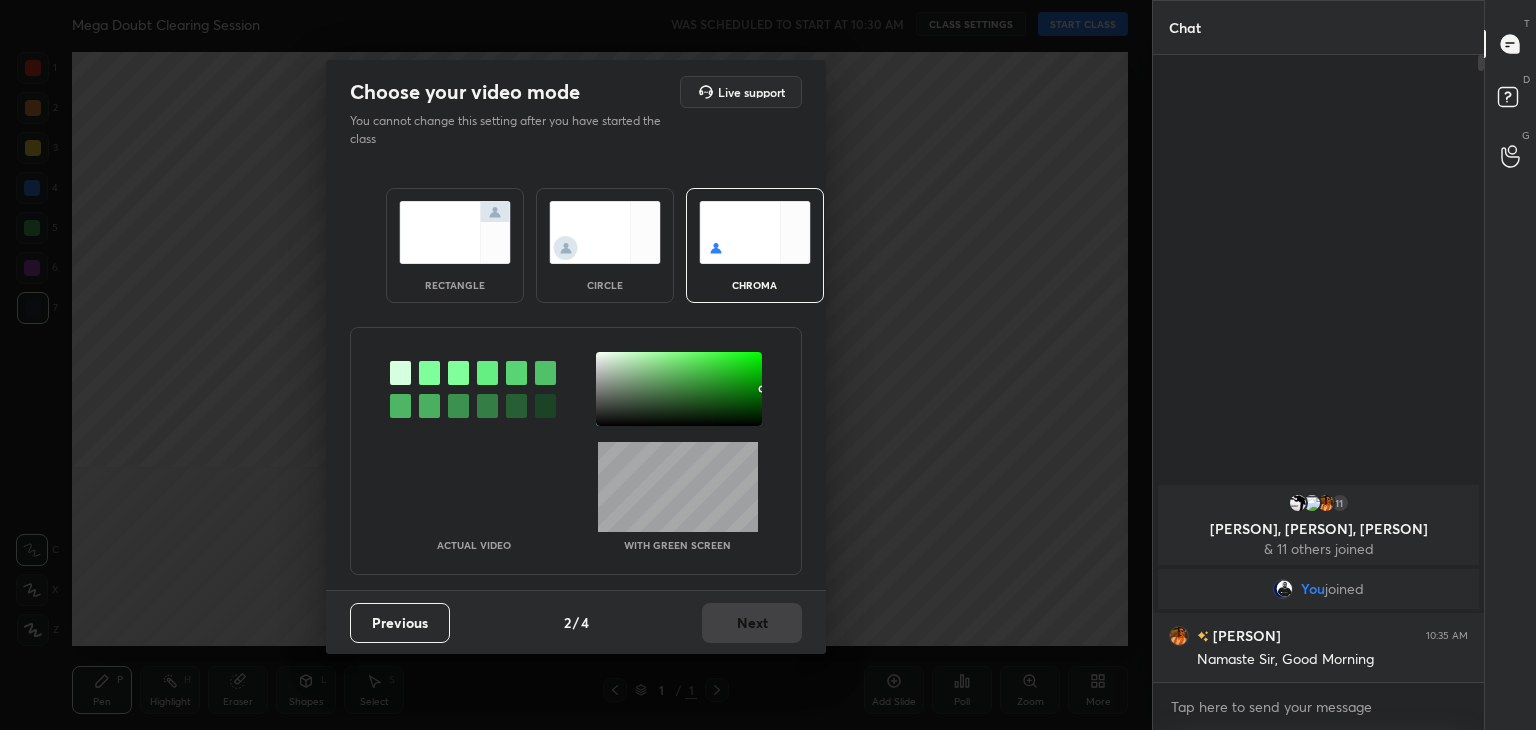 click at bounding box center (429, 373) 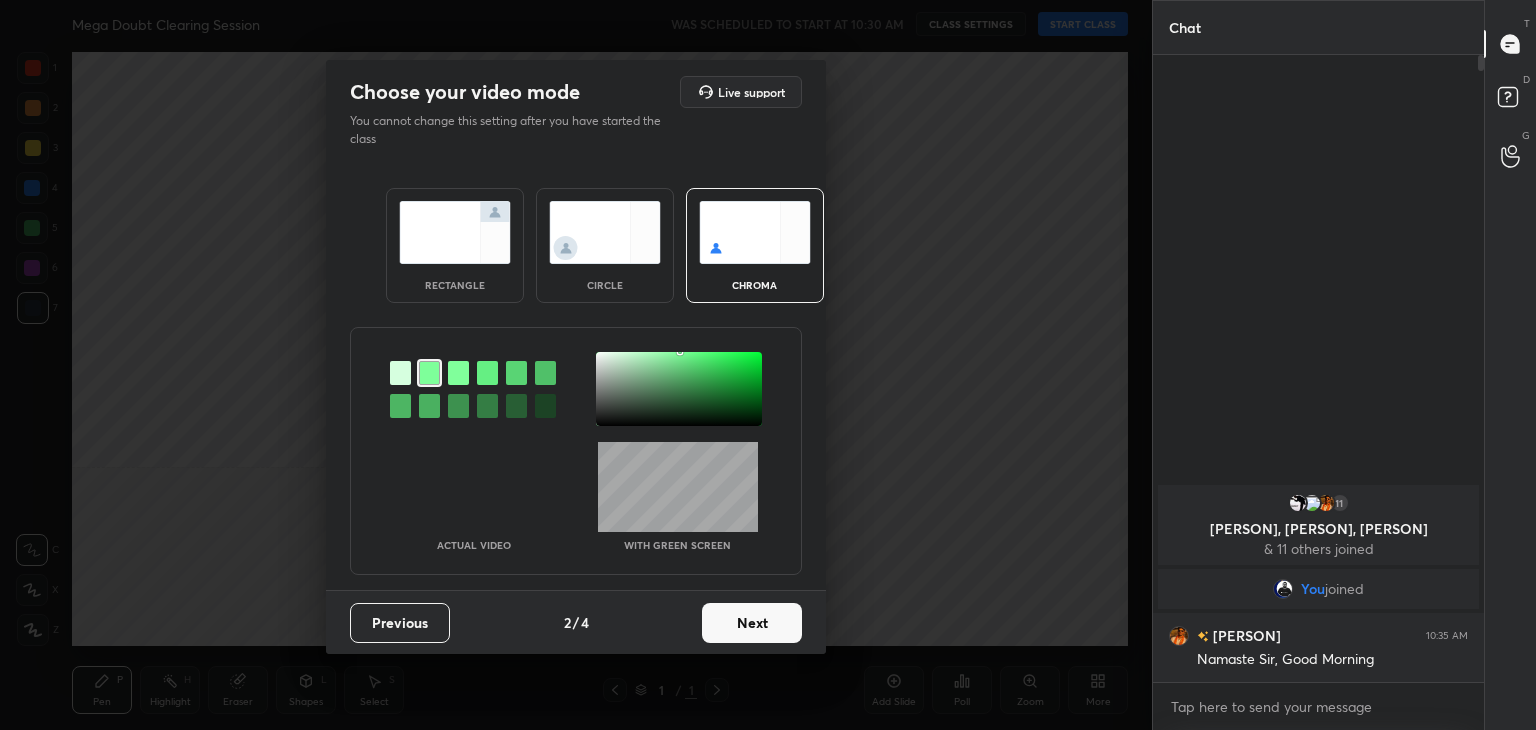 click at bounding box center [679, 389] 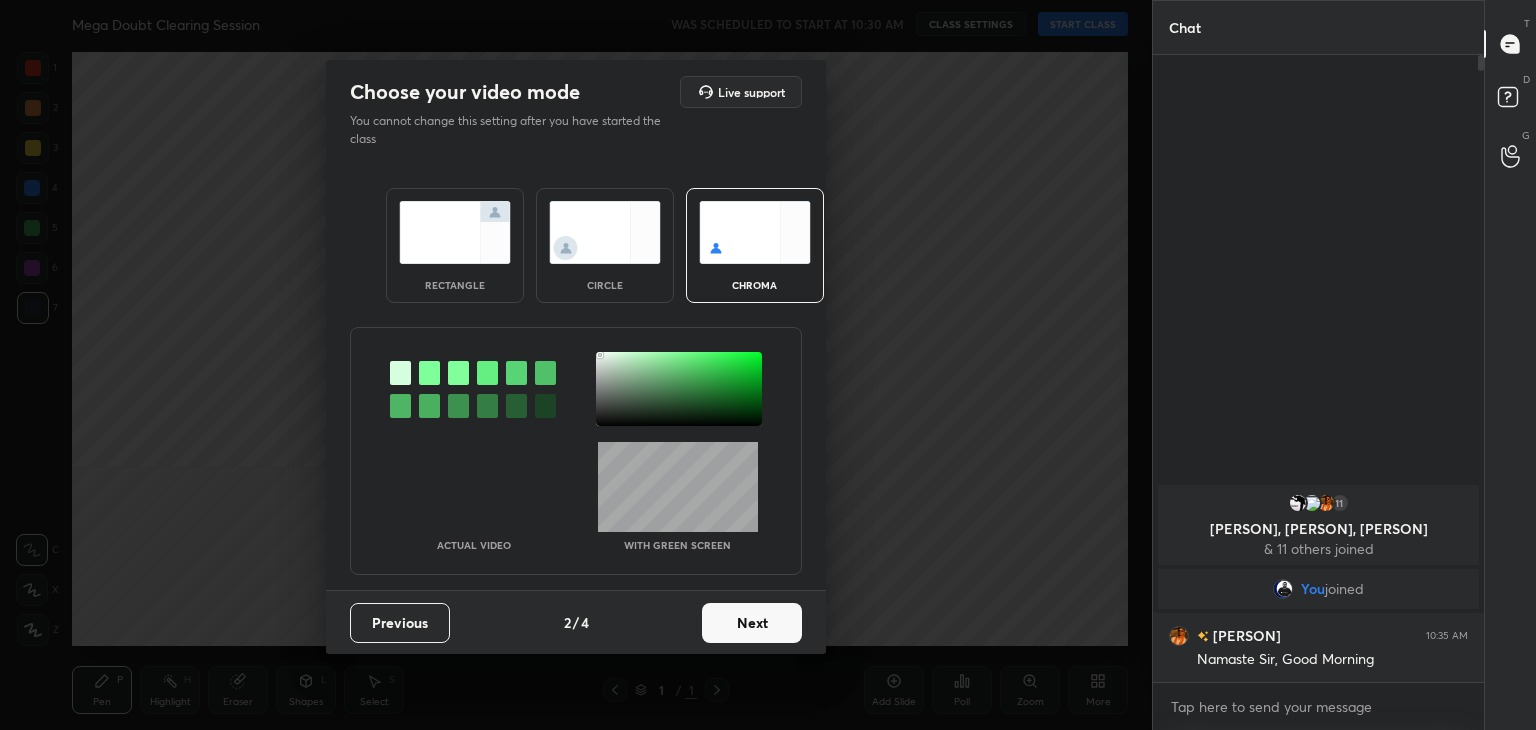 click on "Next" at bounding box center (752, 623) 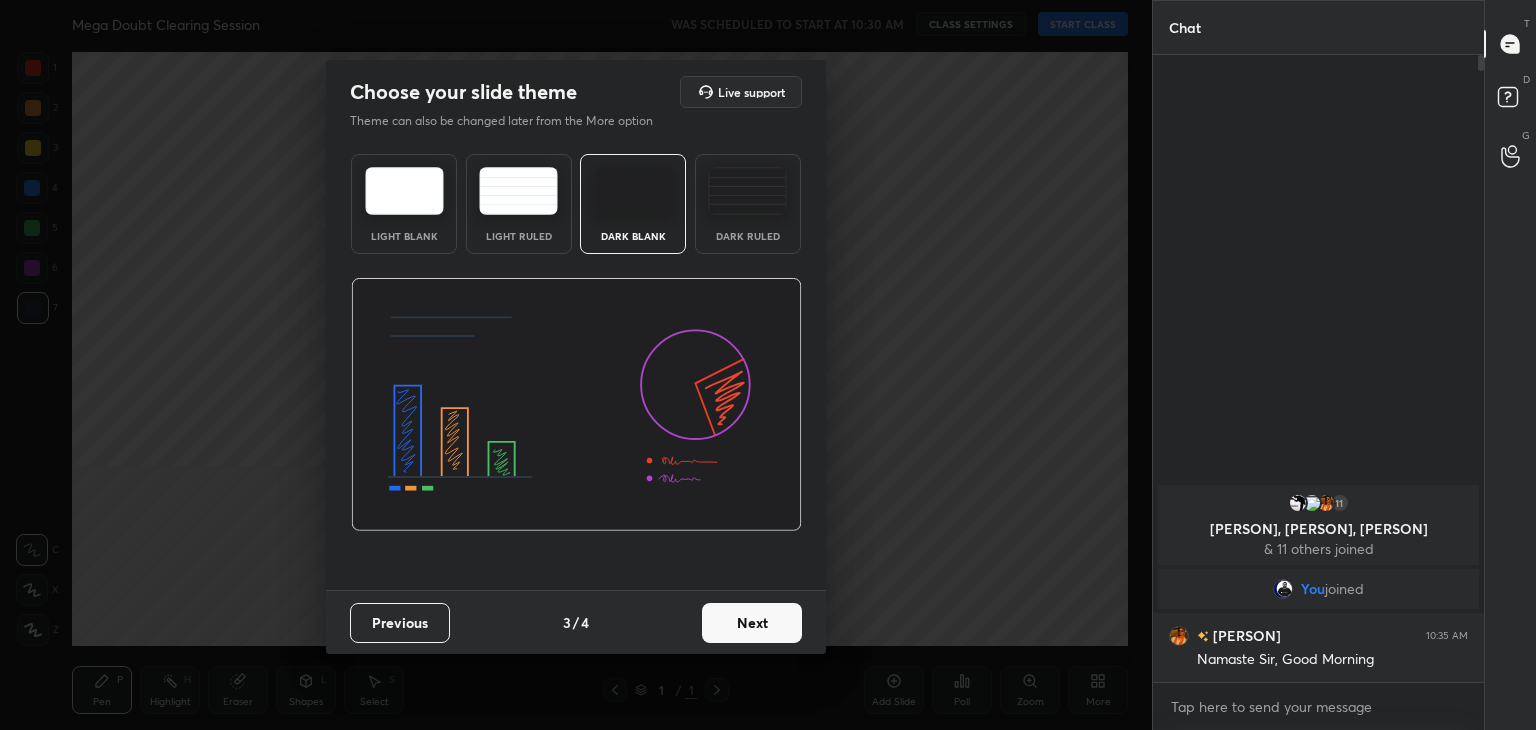 click on "Next" at bounding box center [752, 623] 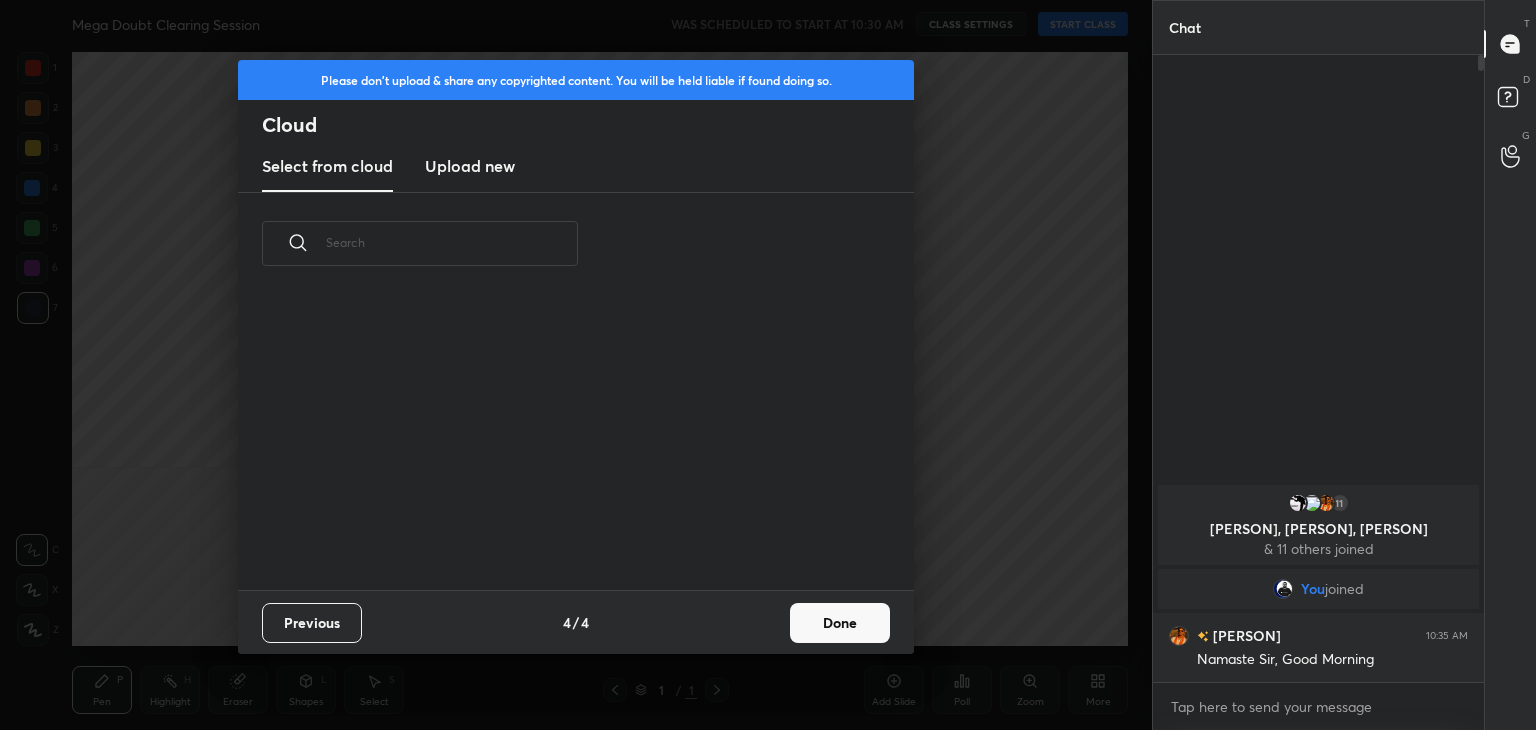scroll, scrollTop: 6, scrollLeft: 10, axis: both 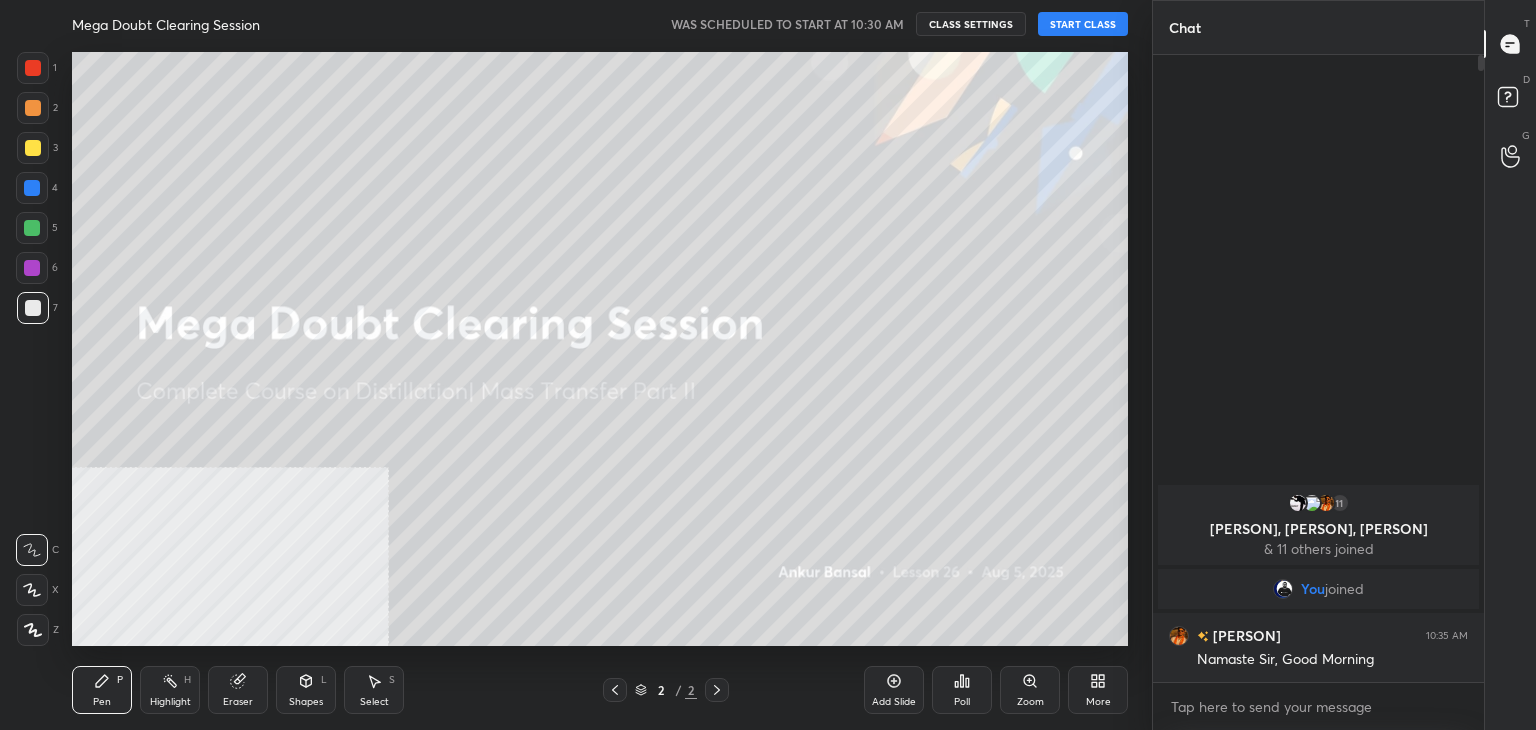 click on "START CLASS" at bounding box center (1083, 24) 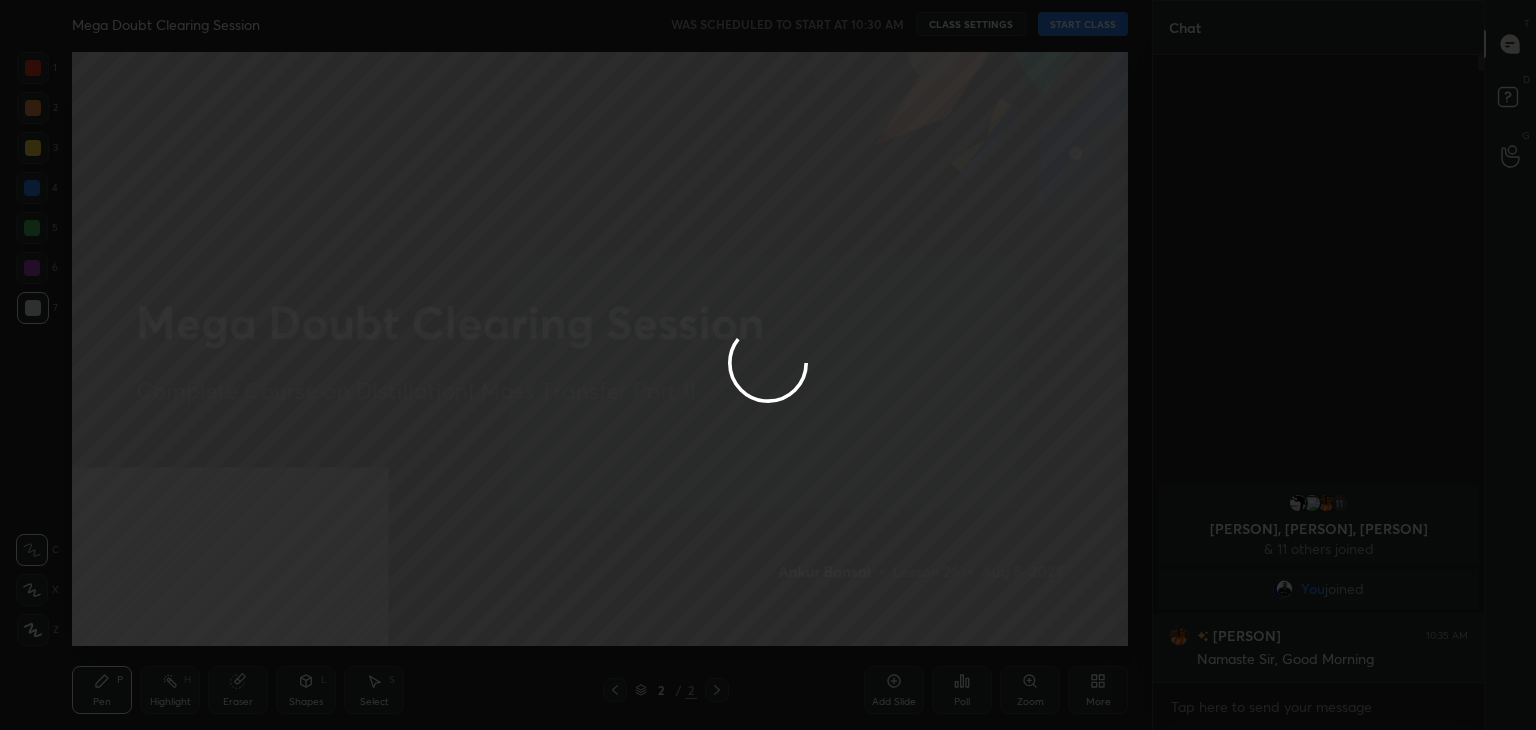type on "x" 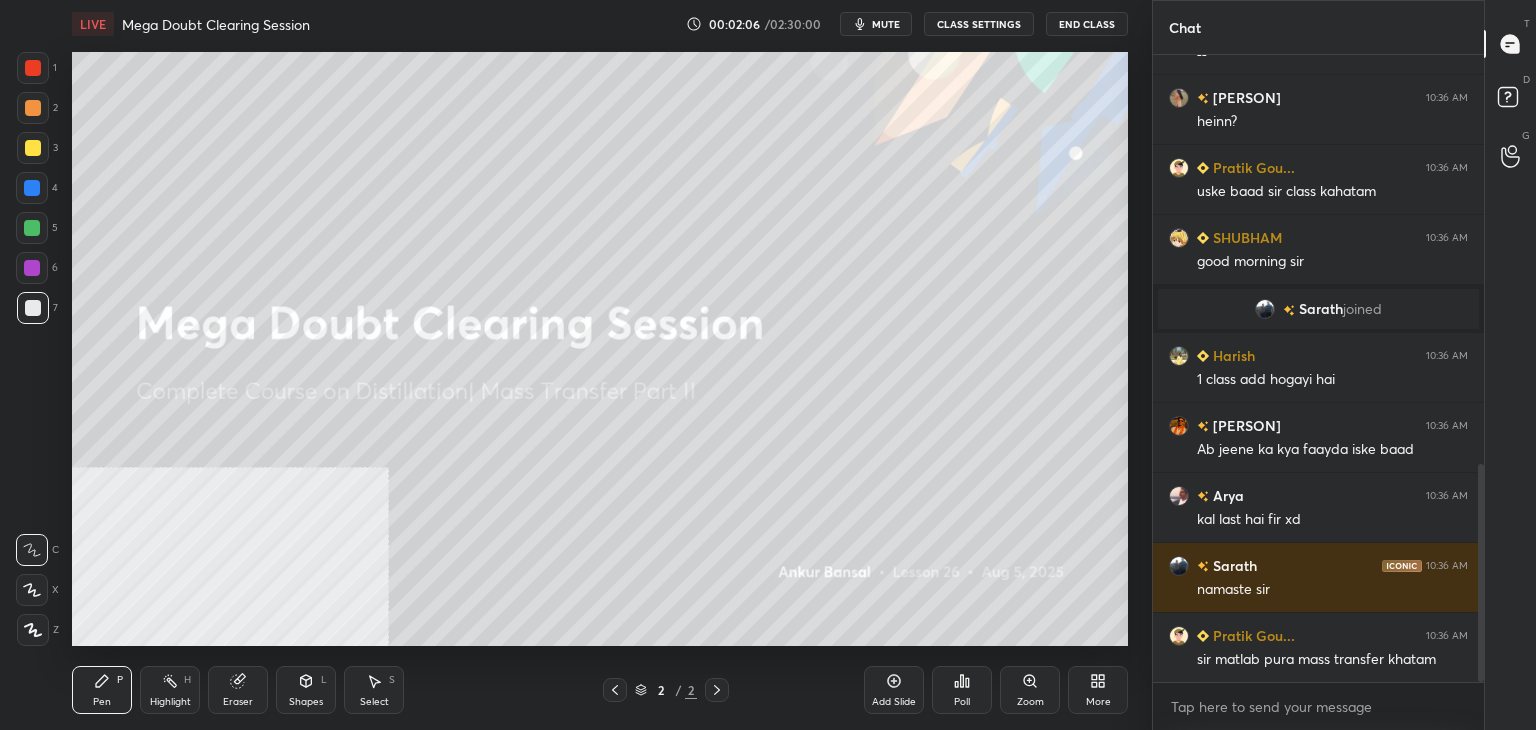 scroll, scrollTop: 1178, scrollLeft: 0, axis: vertical 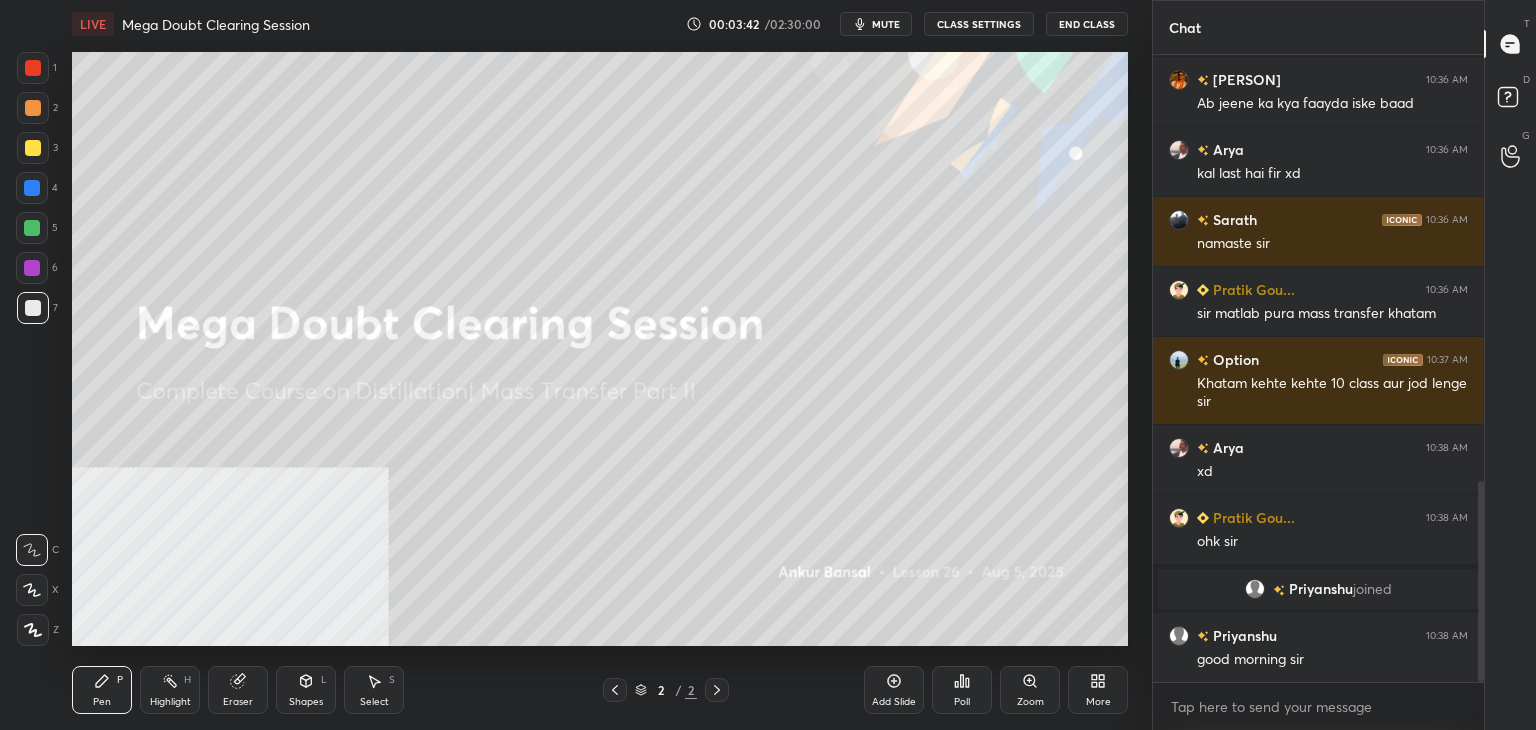 click 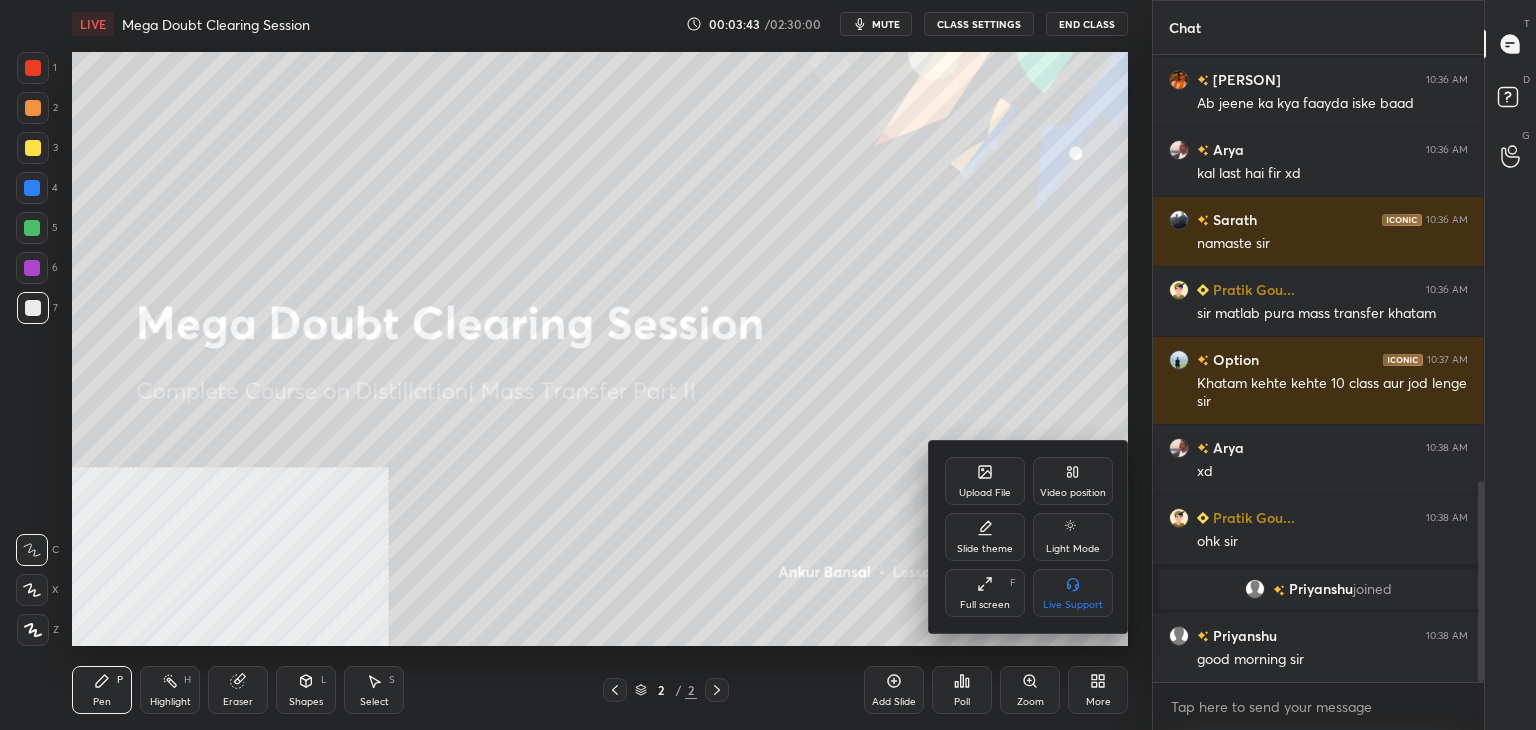 click on "Upload File" at bounding box center (985, 481) 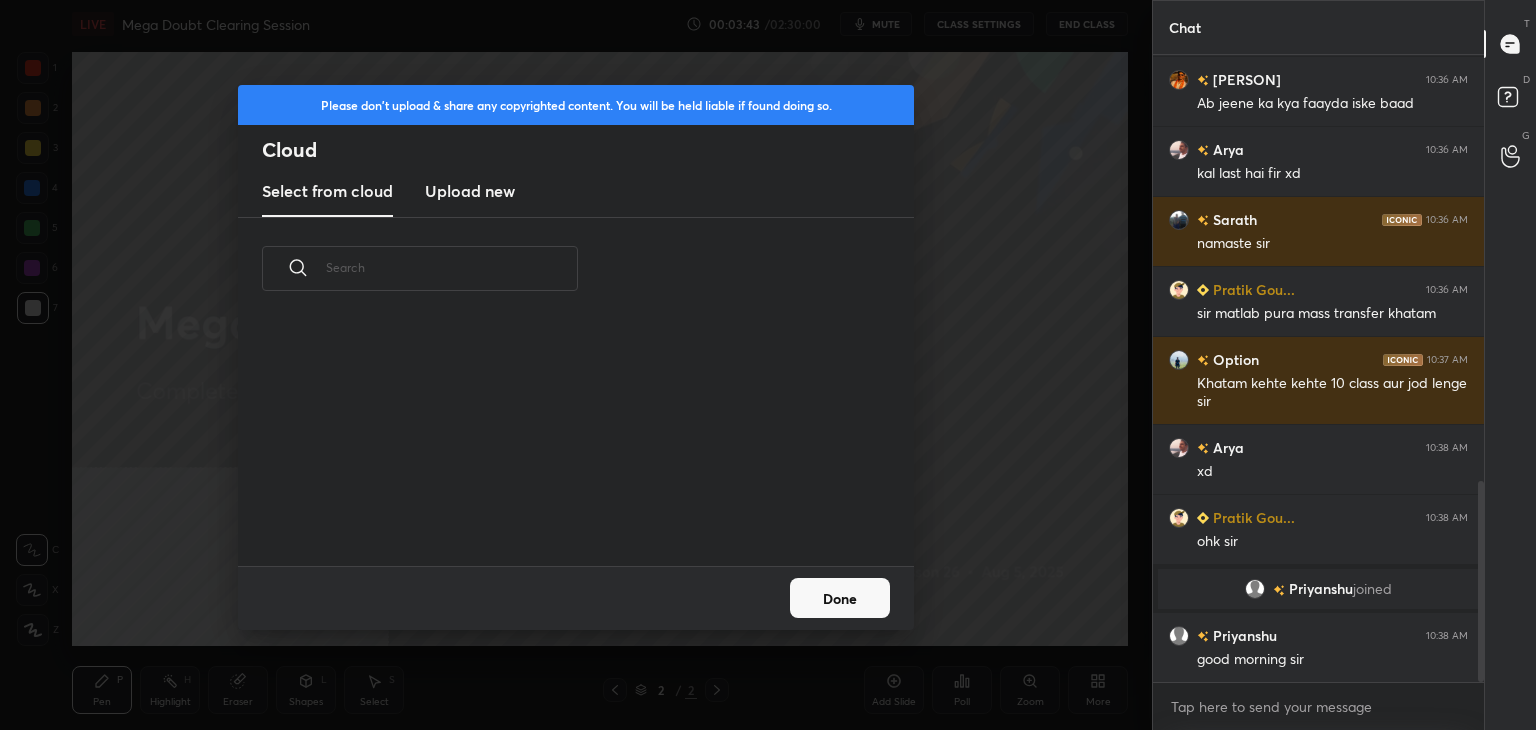 scroll, scrollTop: 5, scrollLeft: 10, axis: both 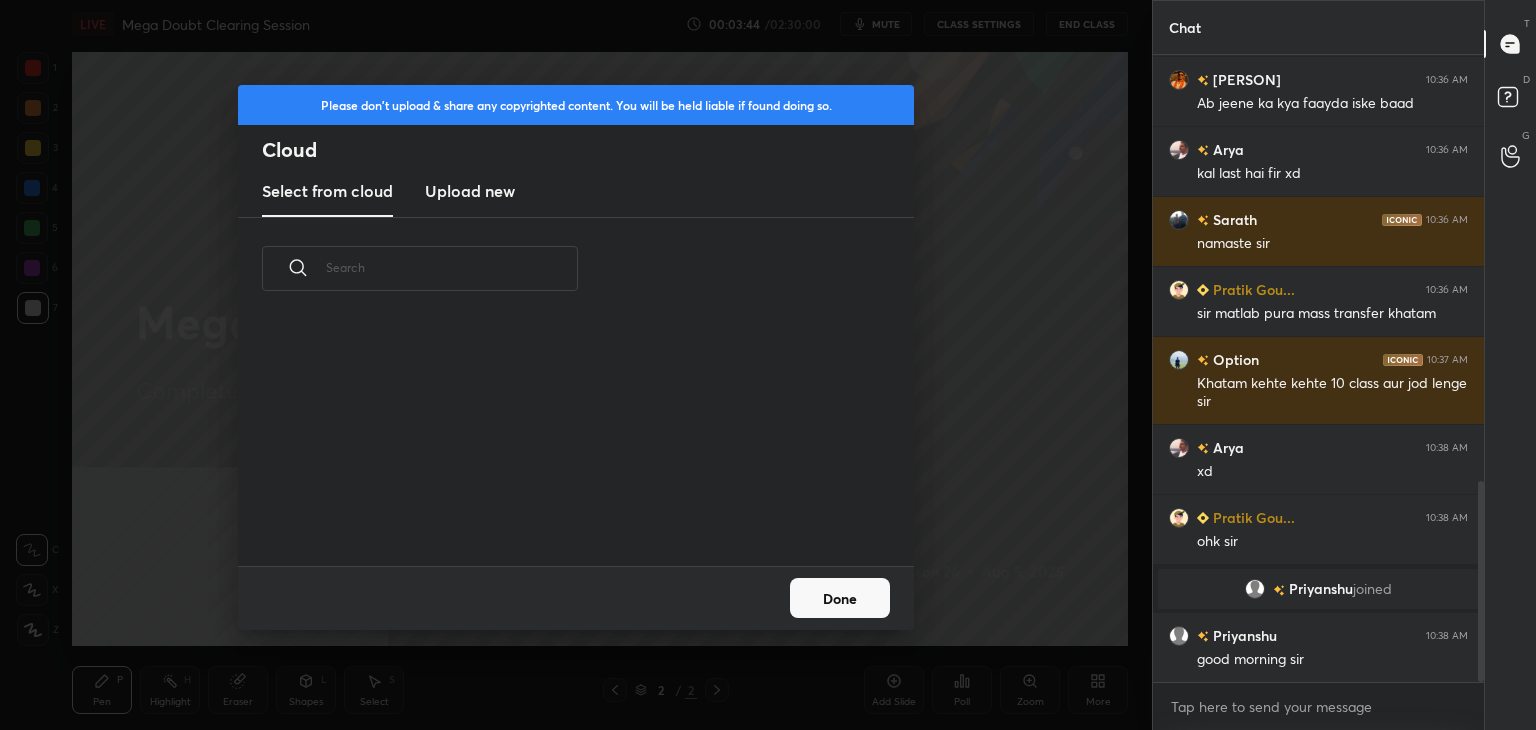 click on "Upload new" at bounding box center (470, 191) 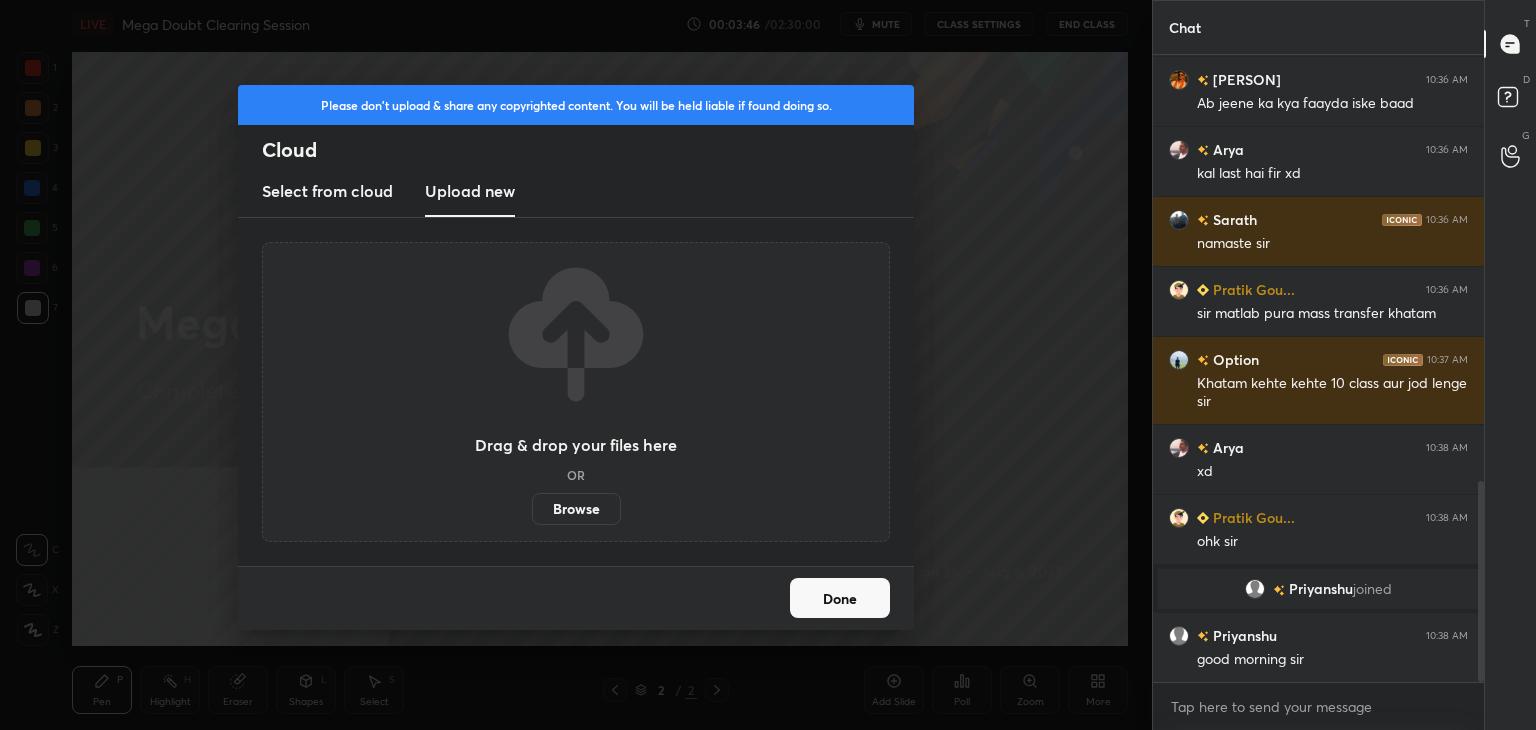 click on "Browse" at bounding box center [576, 509] 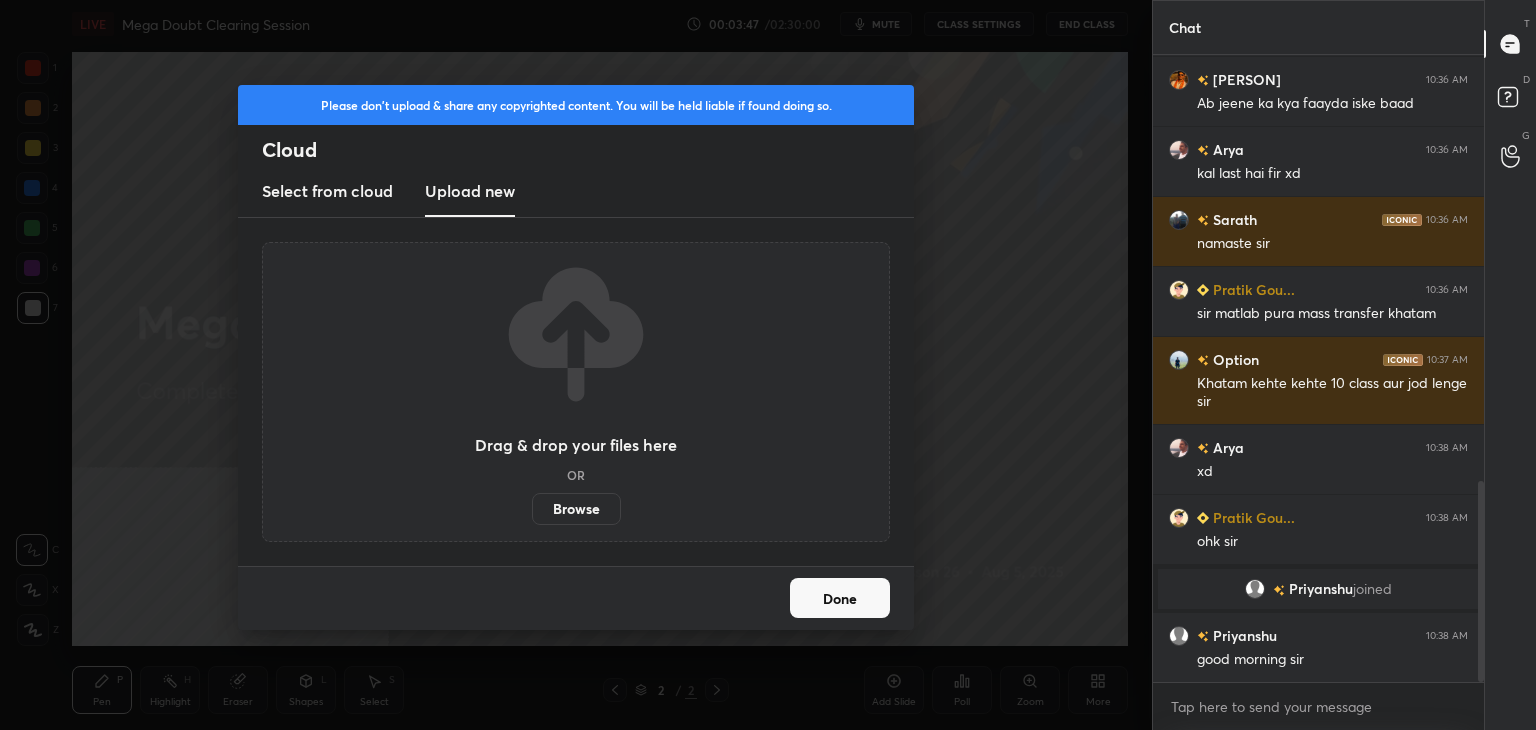 scroll, scrollTop: 1414, scrollLeft: 0, axis: vertical 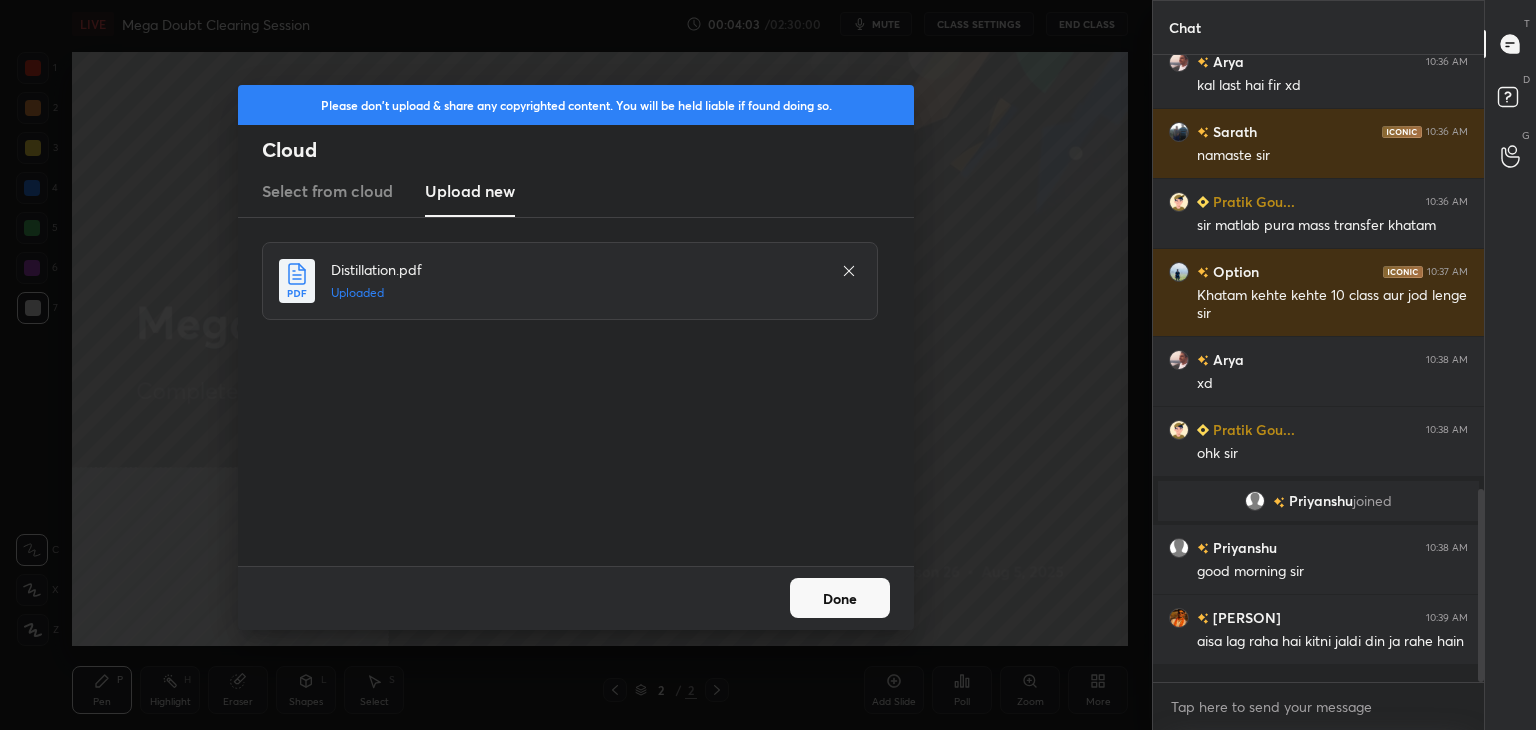 click on "Done" at bounding box center [840, 598] 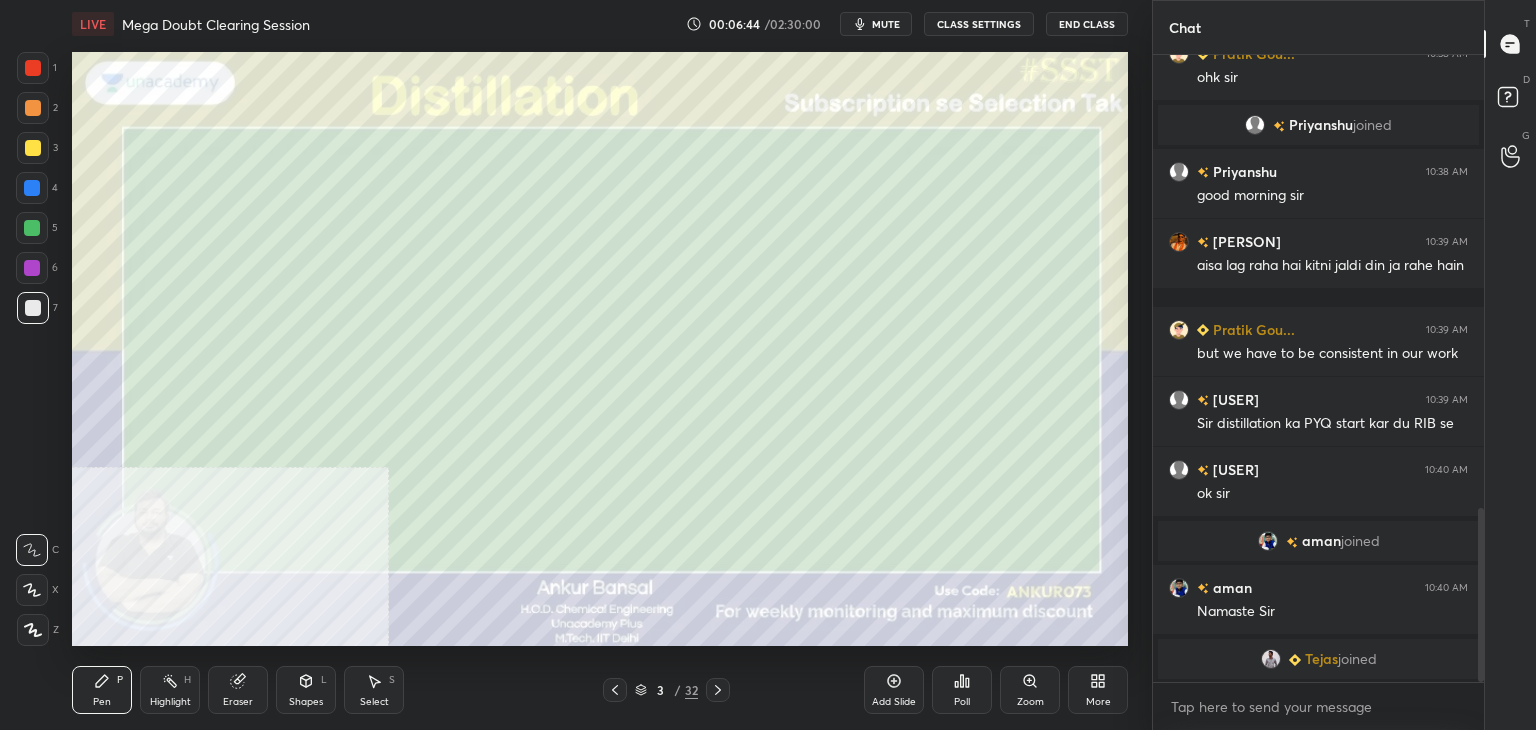 scroll, scrollTop: 1680, scrollLeft: 0, axis: vertical 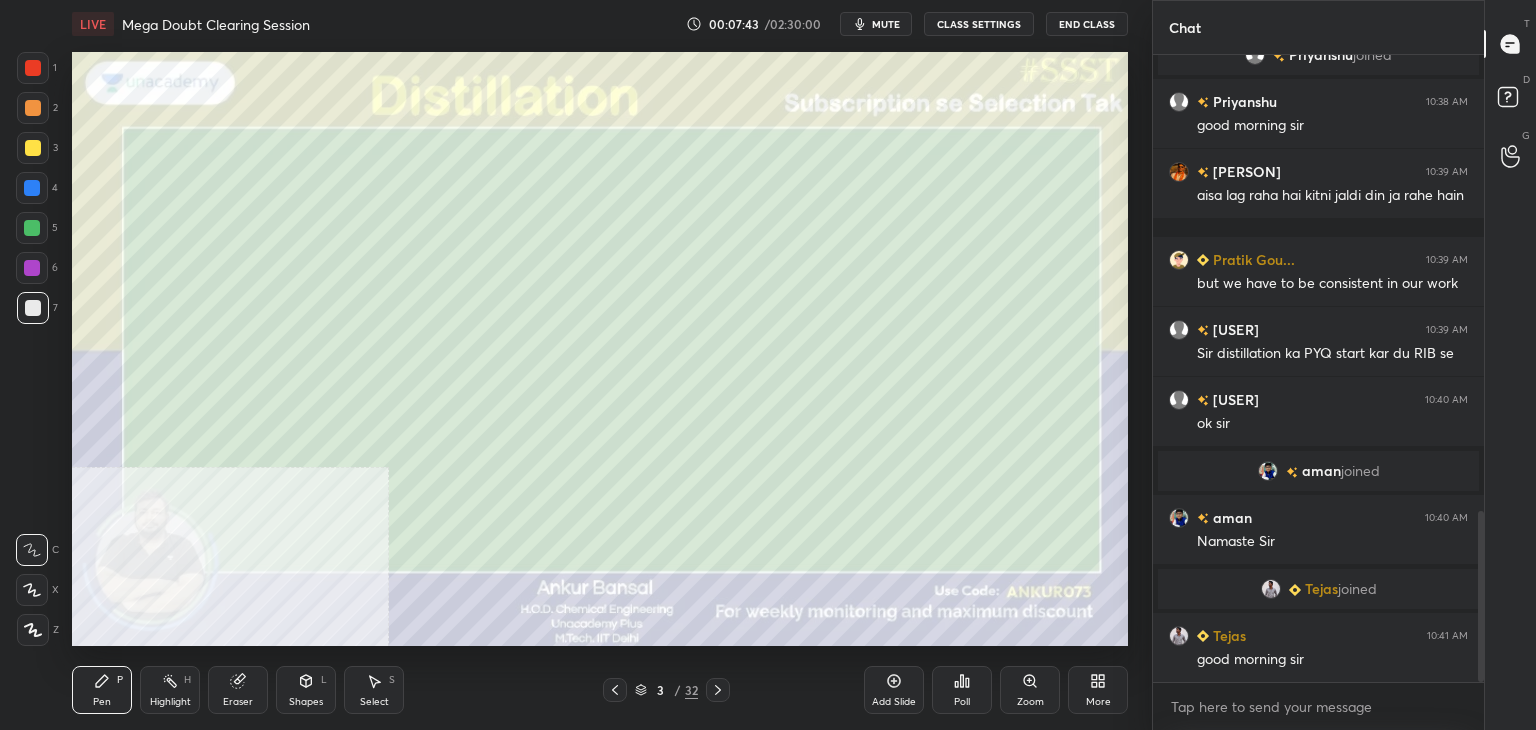 click on "mute" at bounding box center (876, 24) 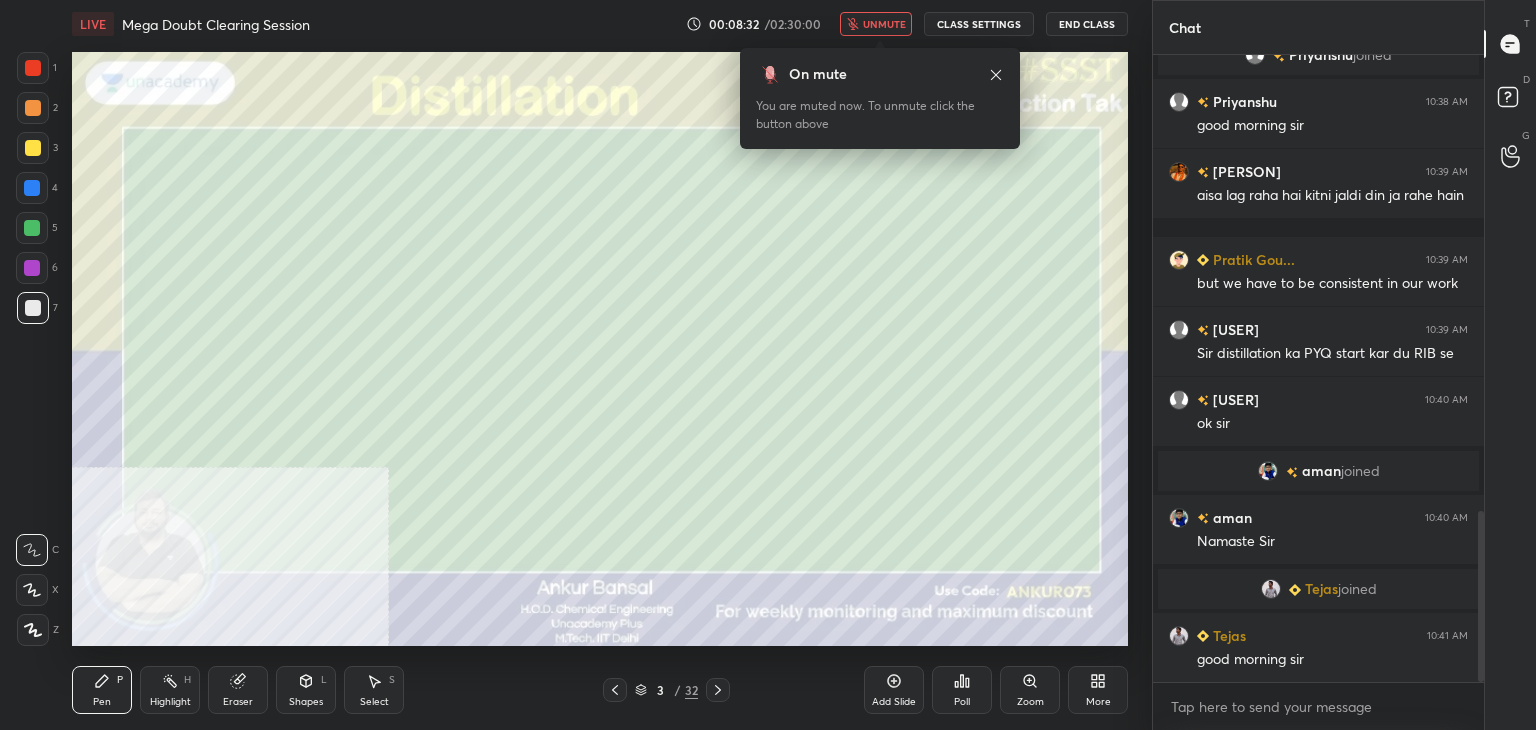 click on "unmute" at bounding box center [884, 24] 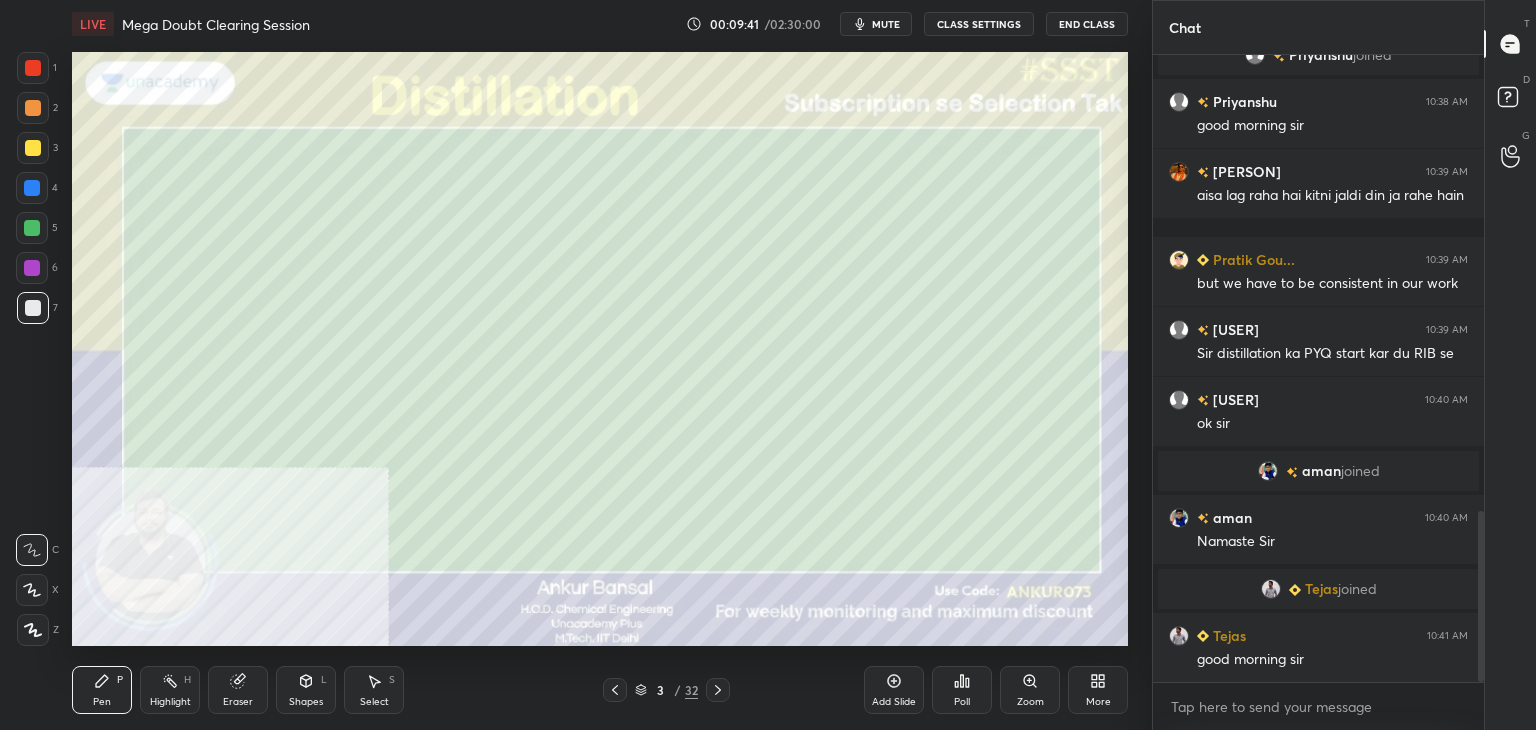 click 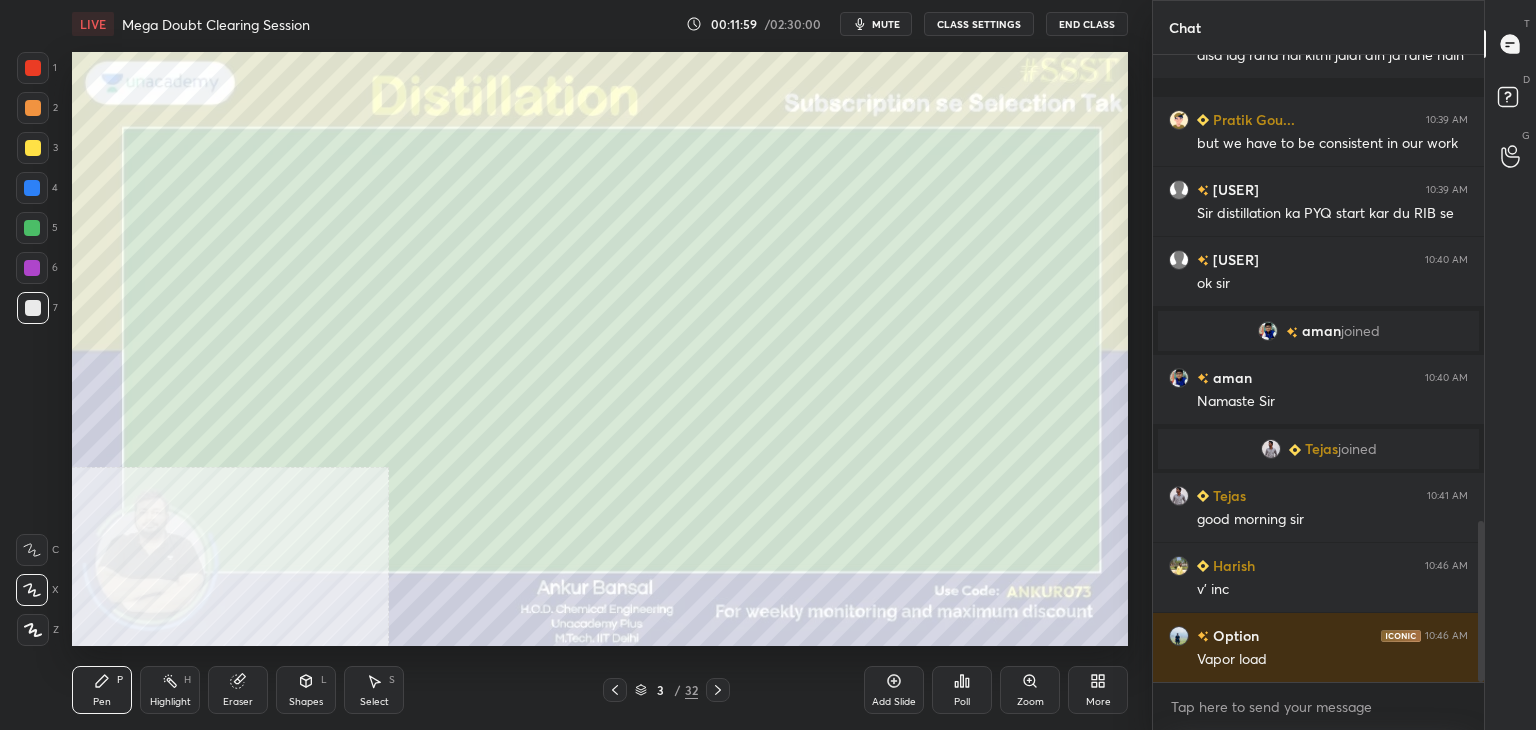 scroll, scrollTop: 1868, scrollLeft: 0, axis: vertical 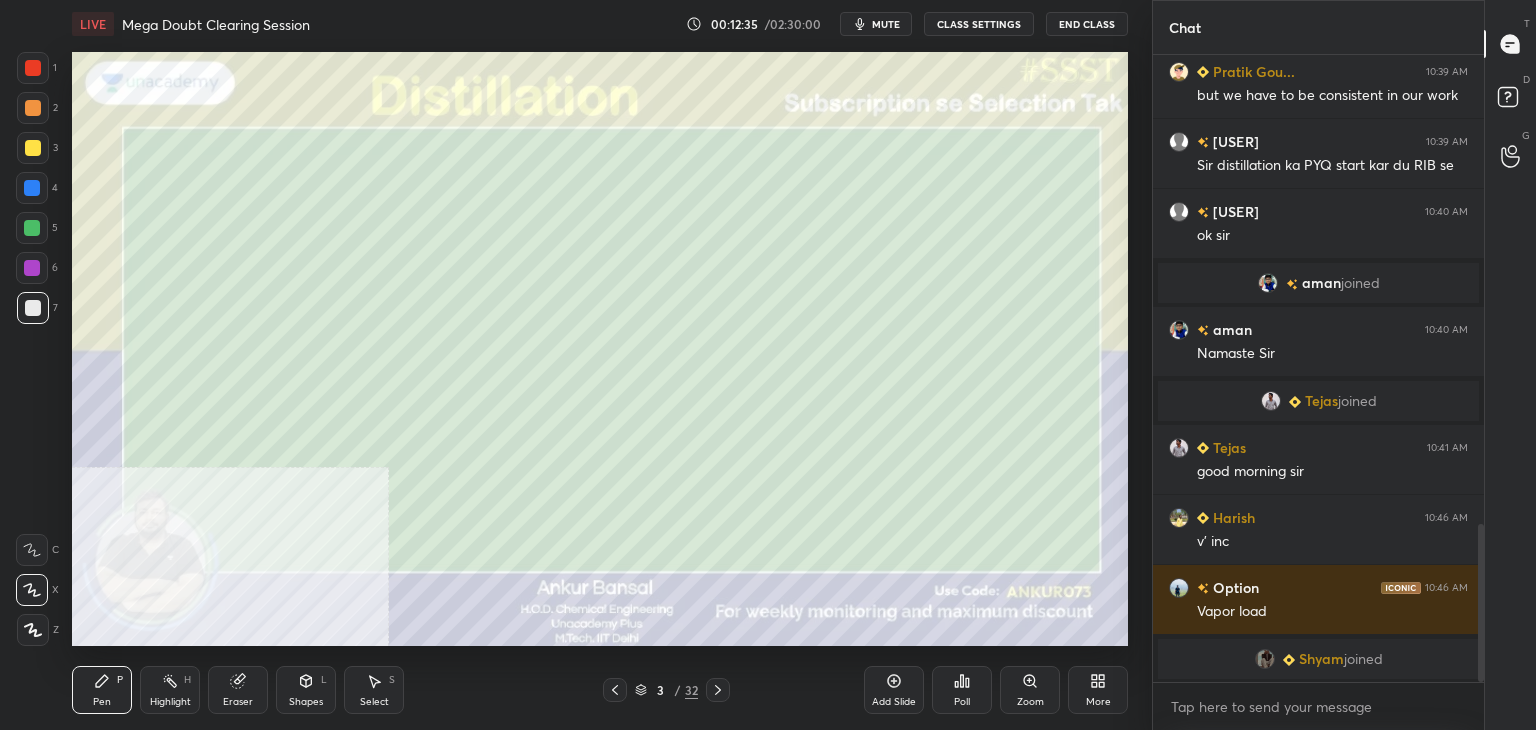 click on "Shapes L" at bounding box center [306, 690] 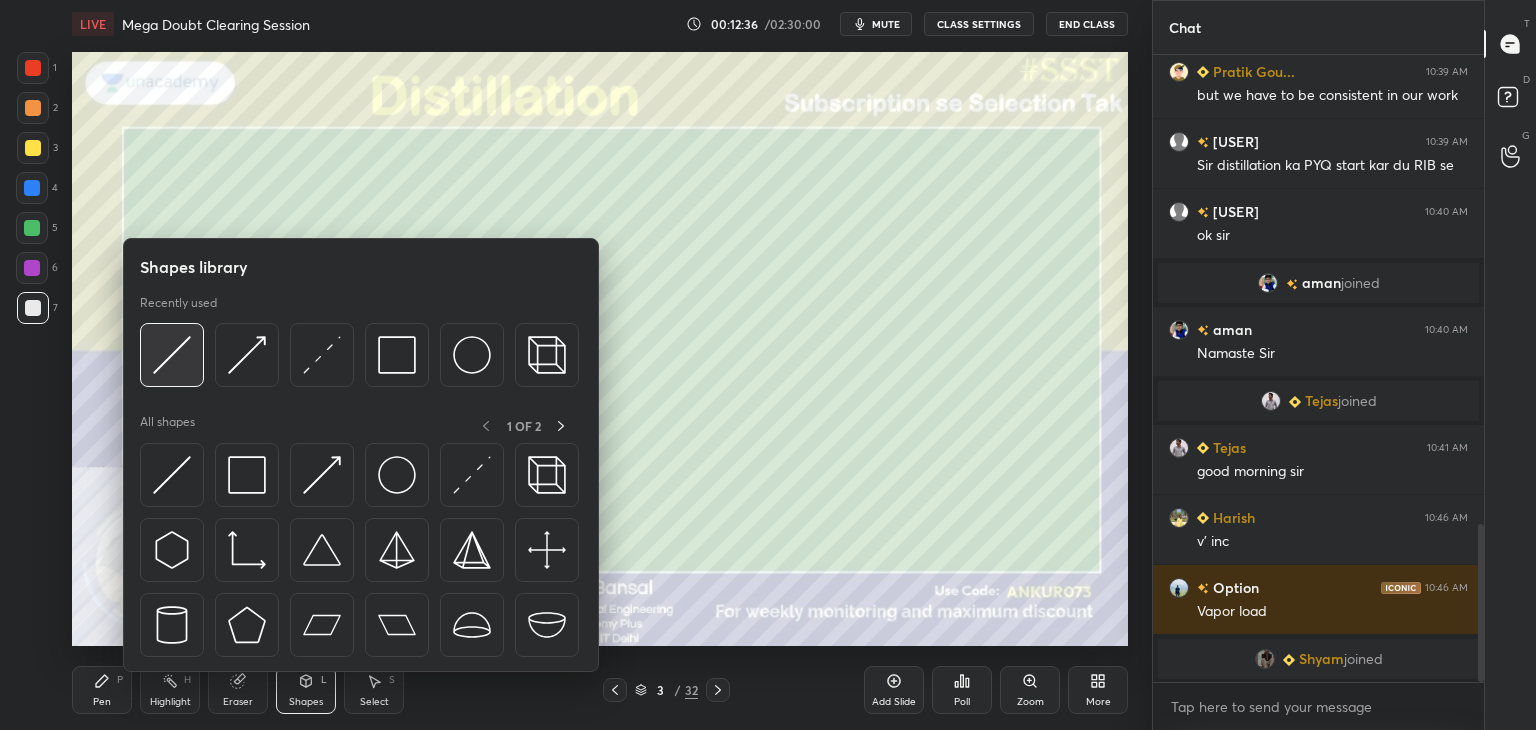 click at bounding box center [172, 355] 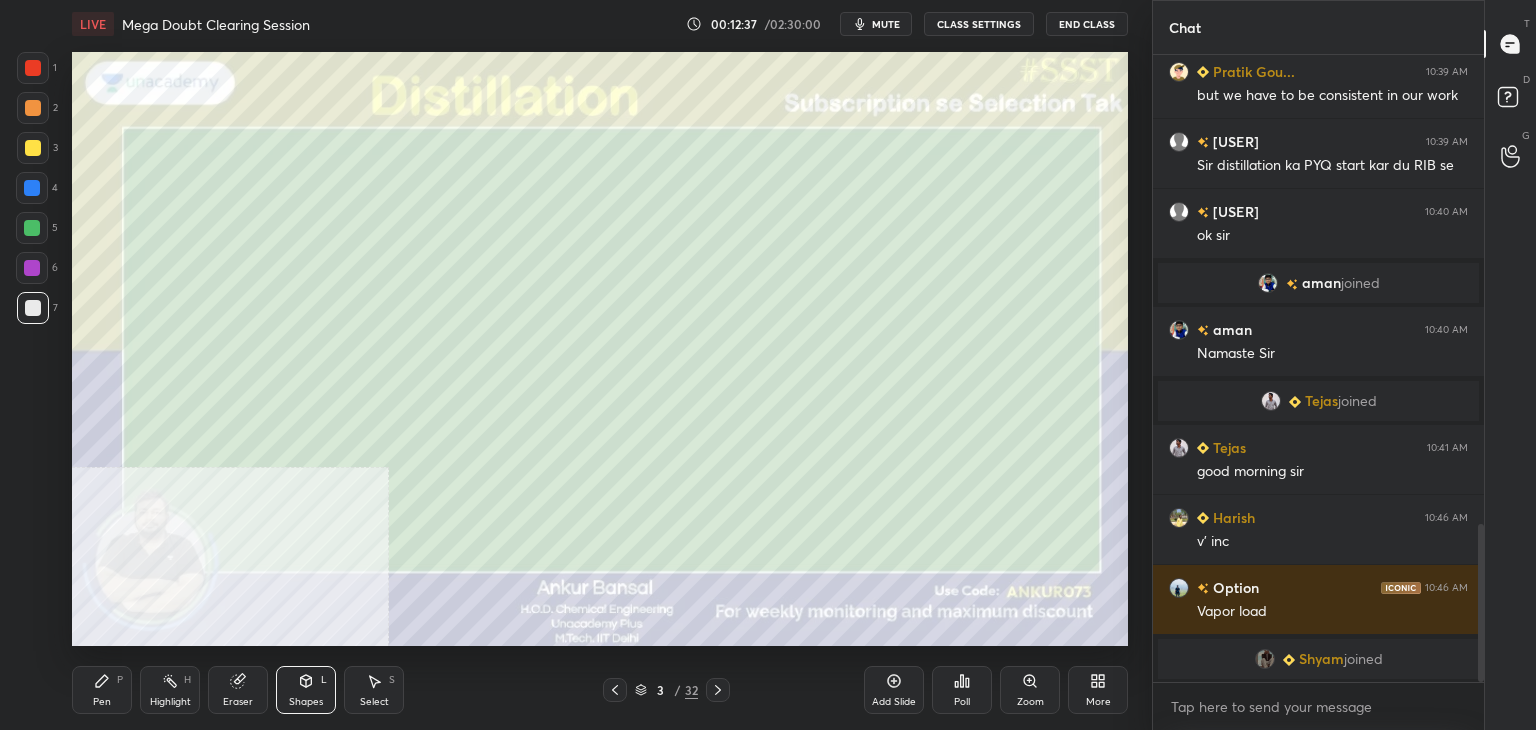 click at bounding box center (33, 148) 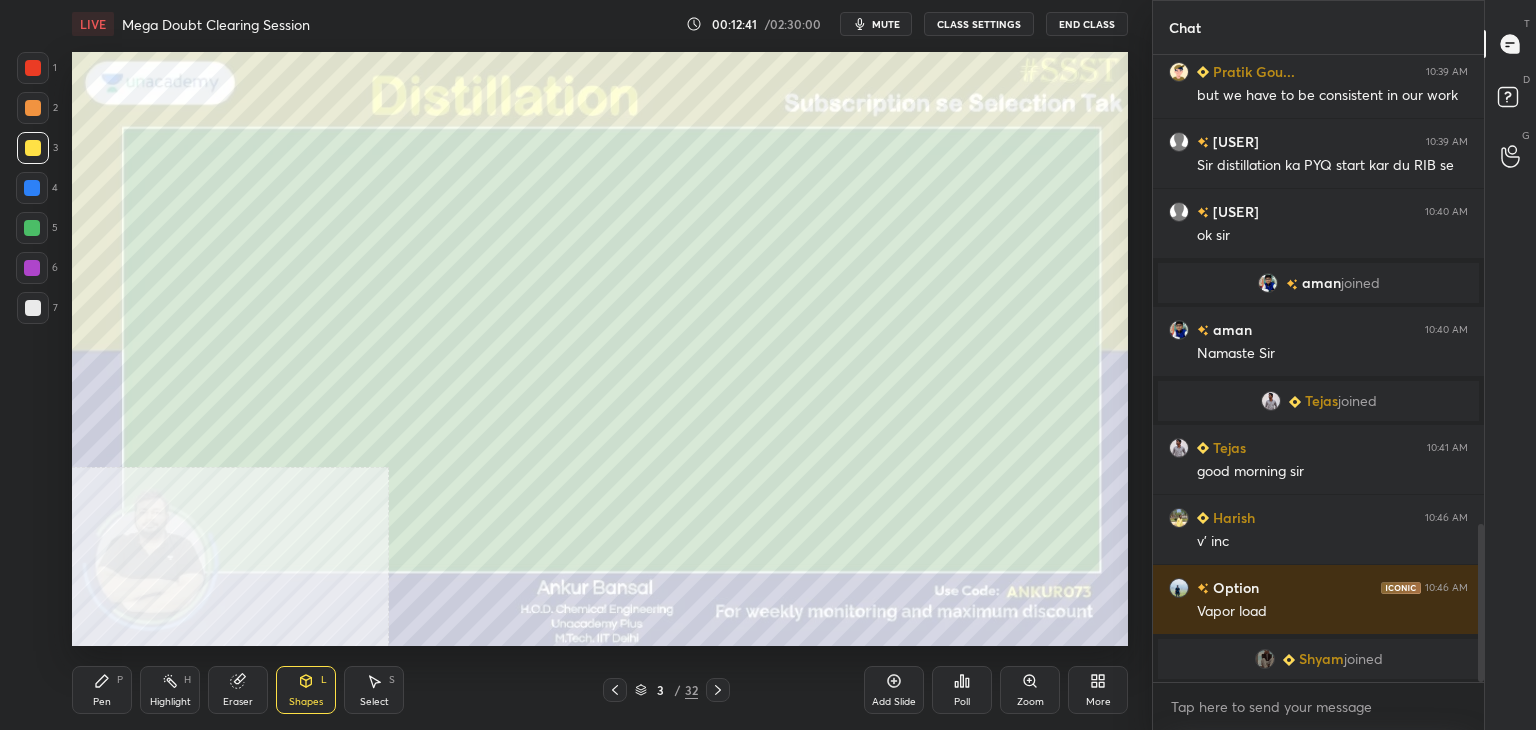 click 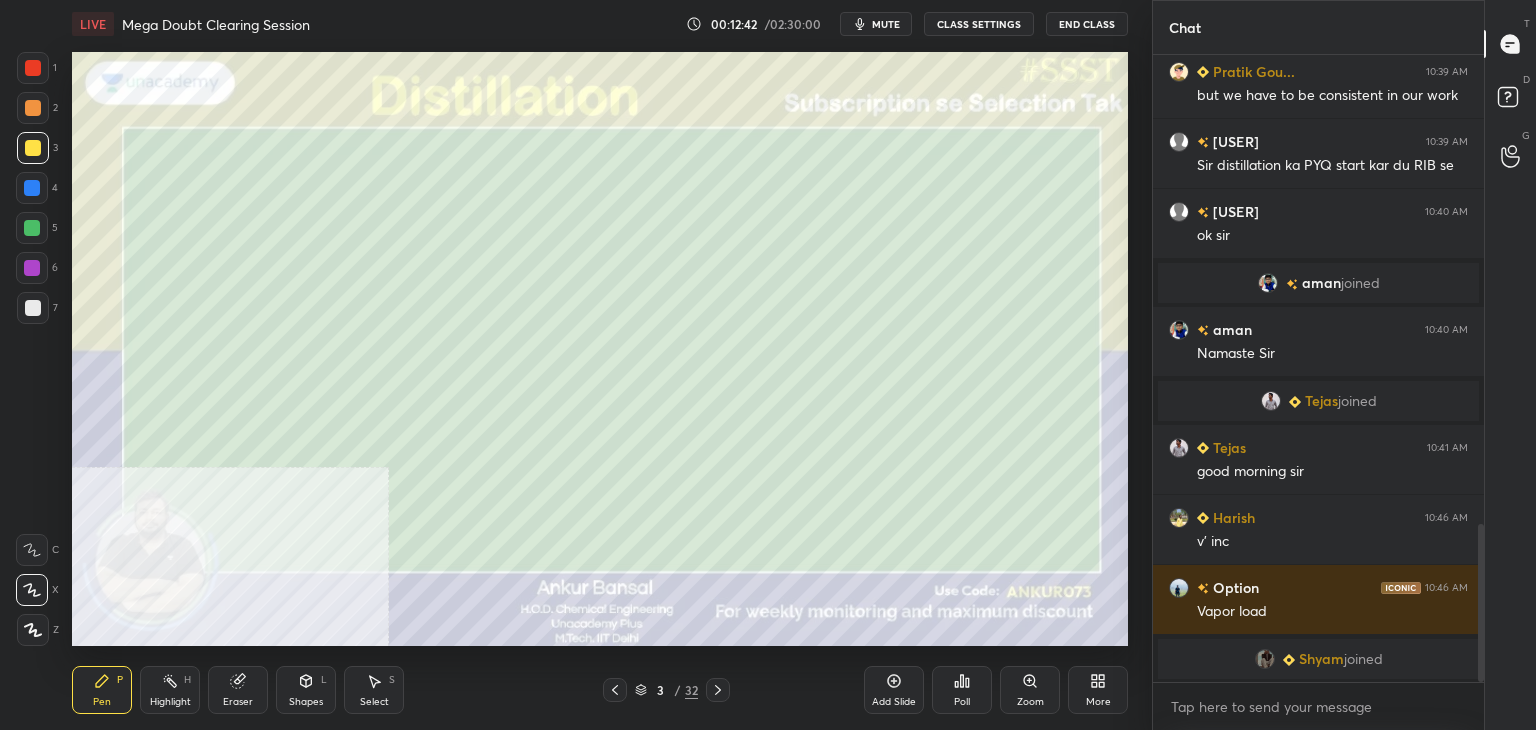 click at bounding box center [33, 308] 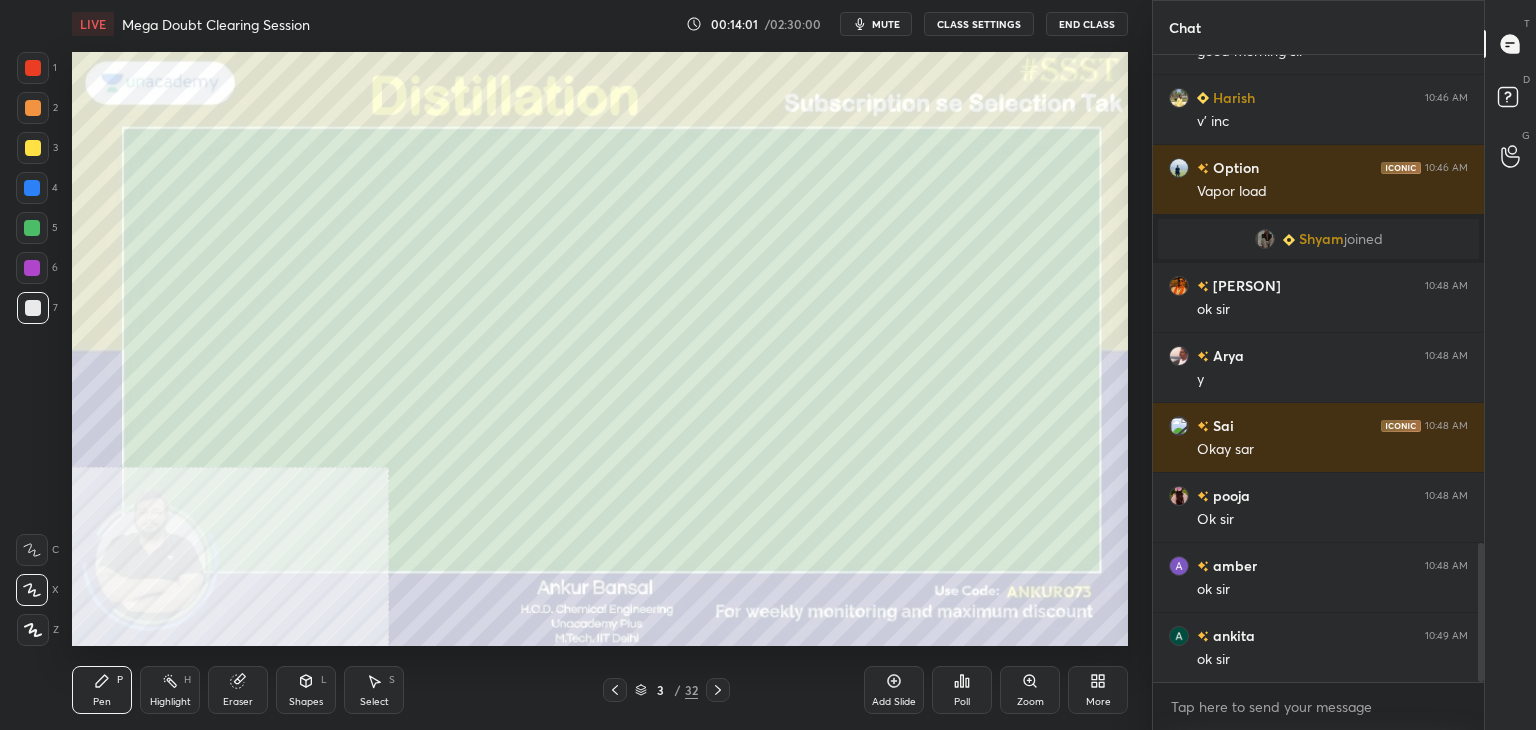 scroll, scrollTop: 2278, scrollLeft: 0, axis: vertical 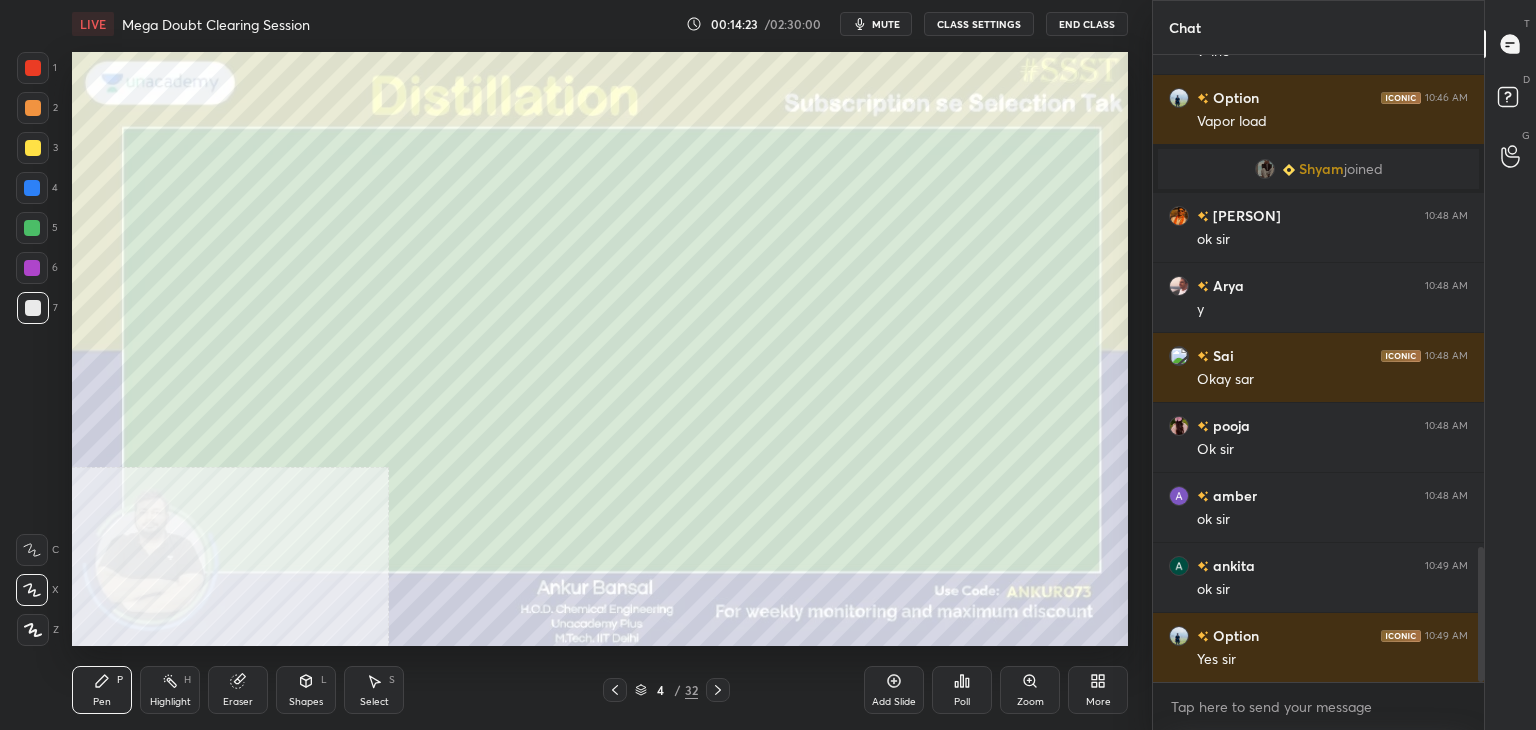 click on "Shapes L" at bounding box center [306, 690] 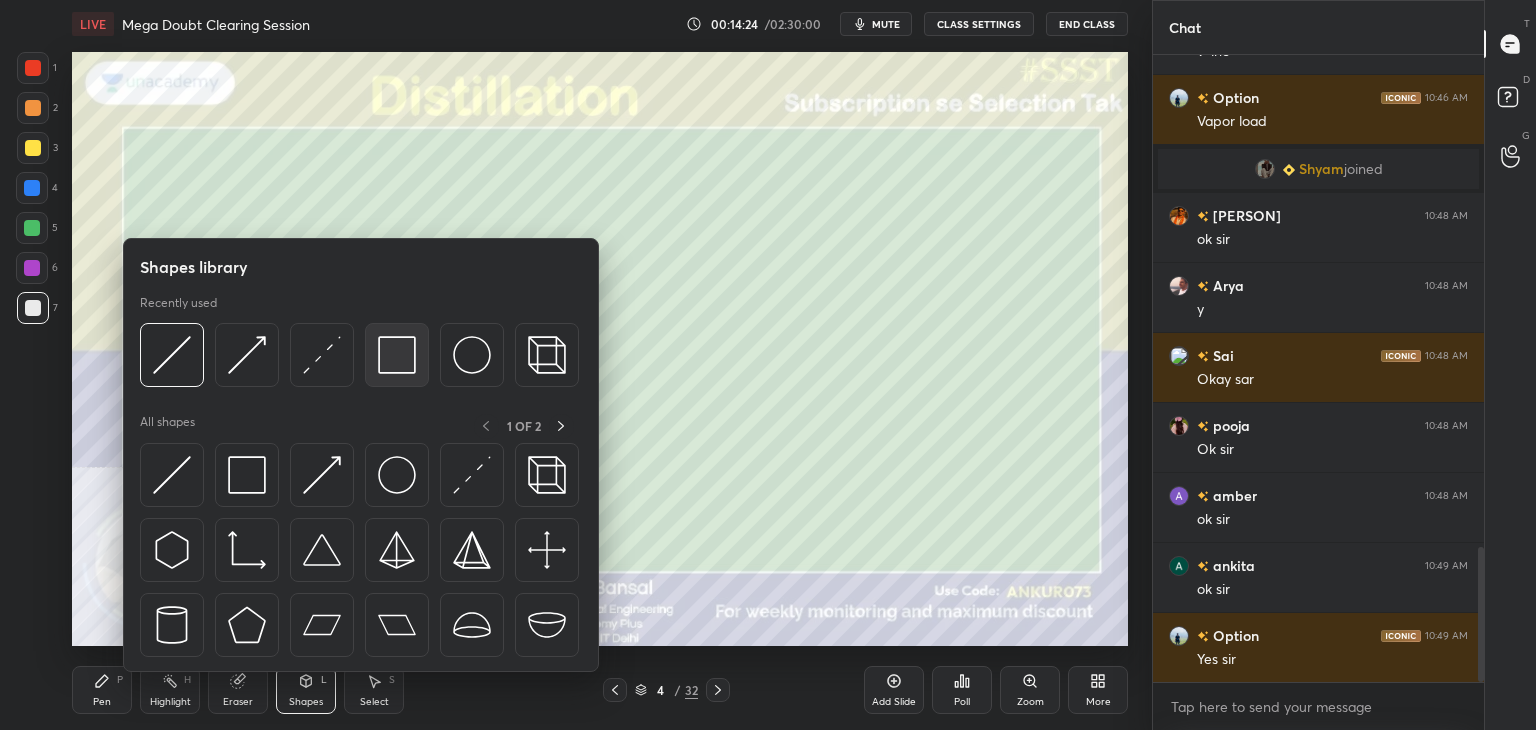 click at bounding box center [397, 355] 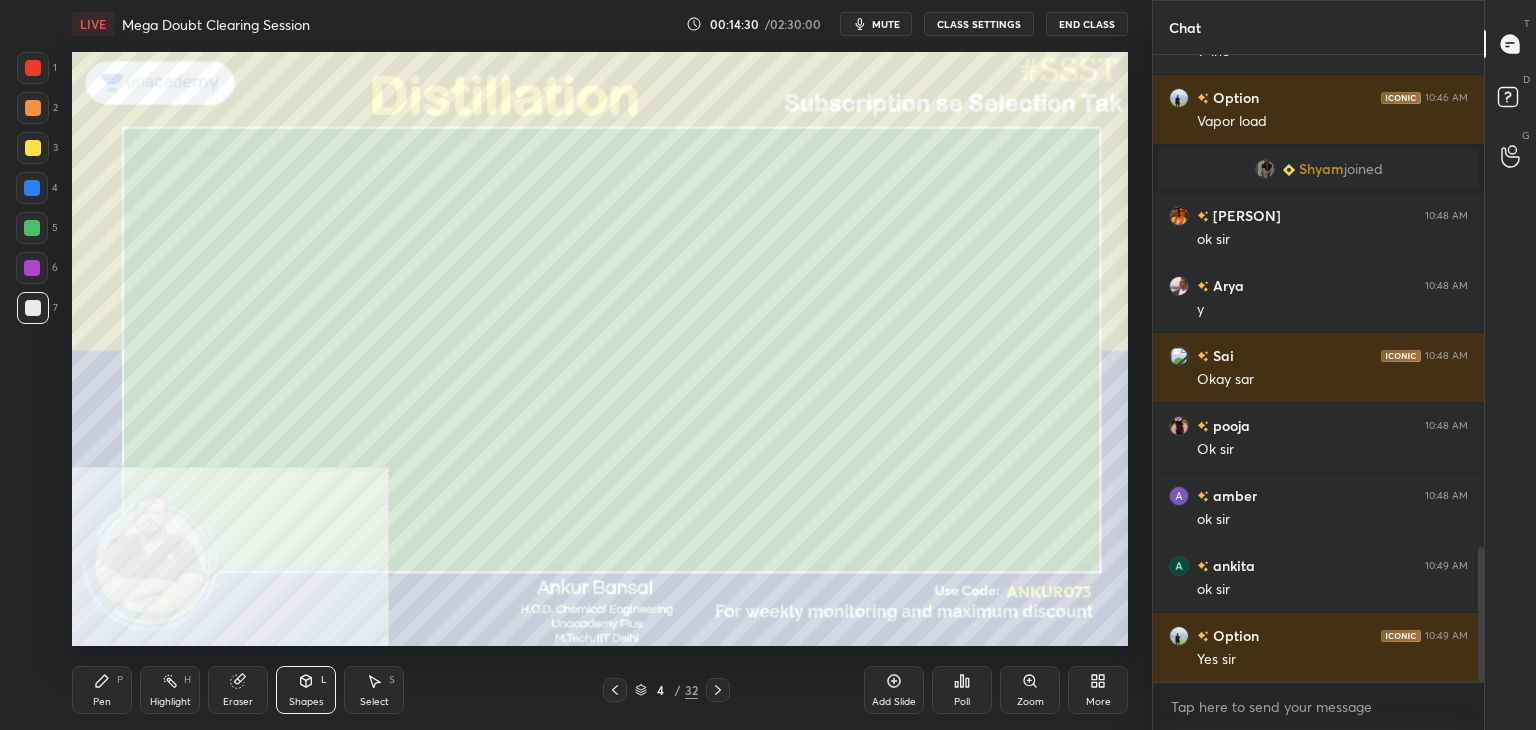 click 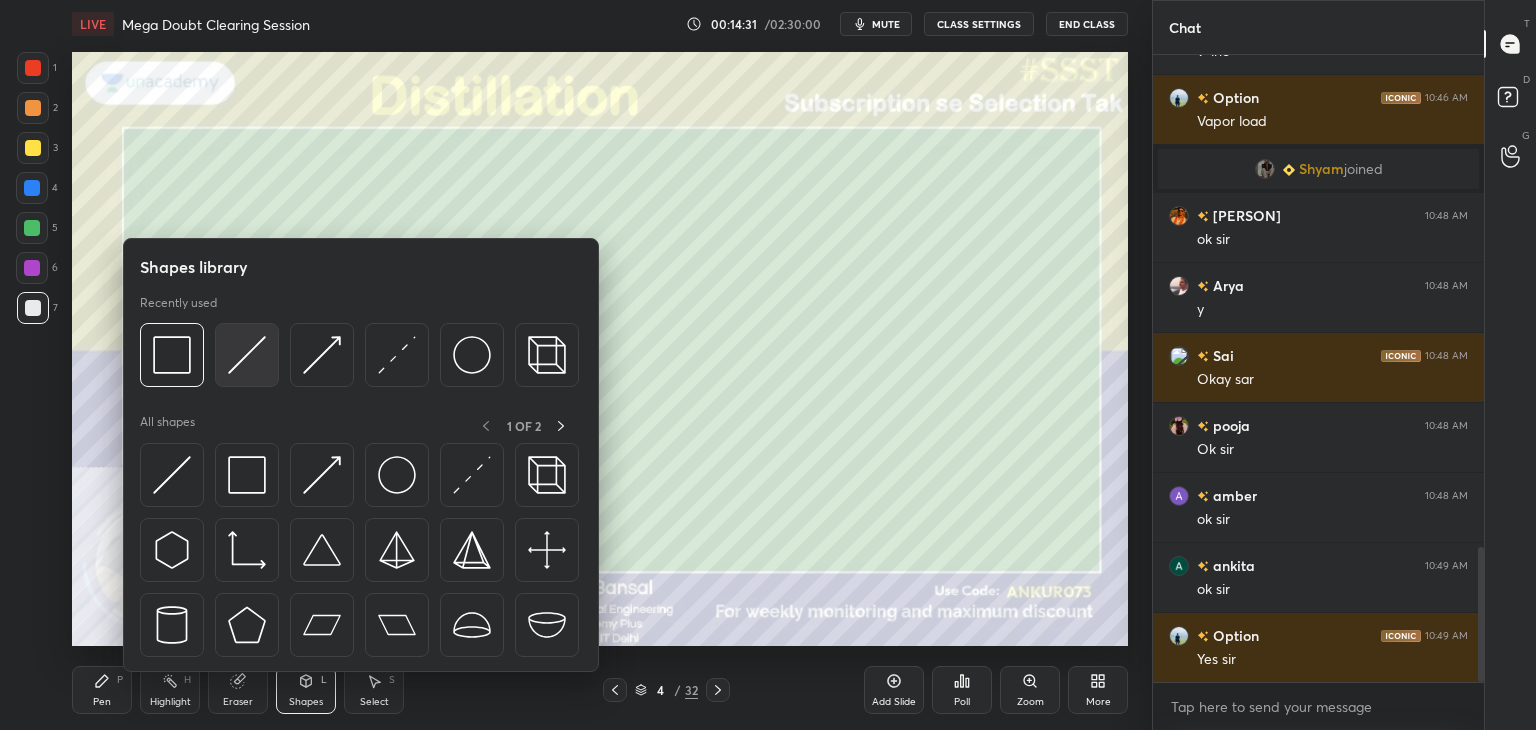 click at bounding box center (247, 355) 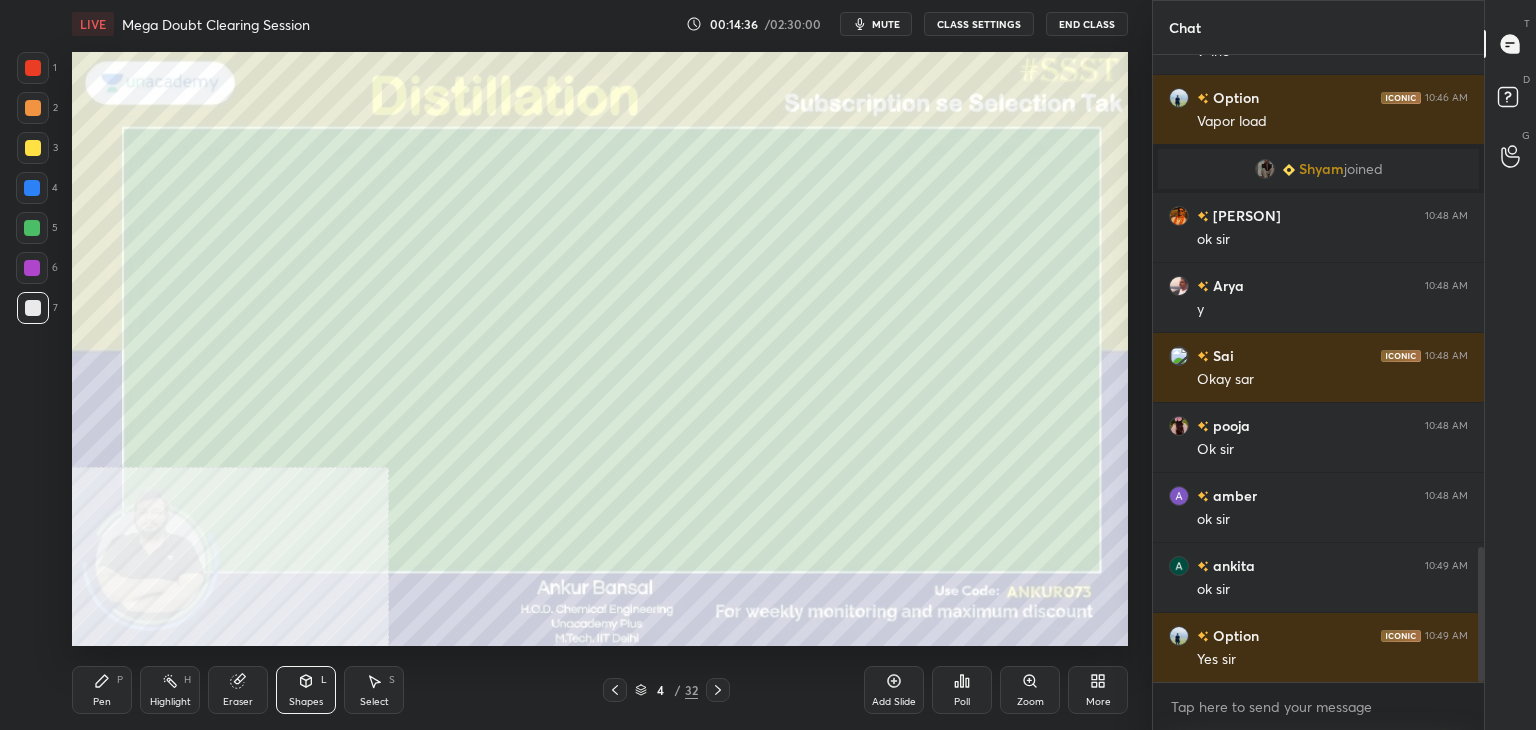 click 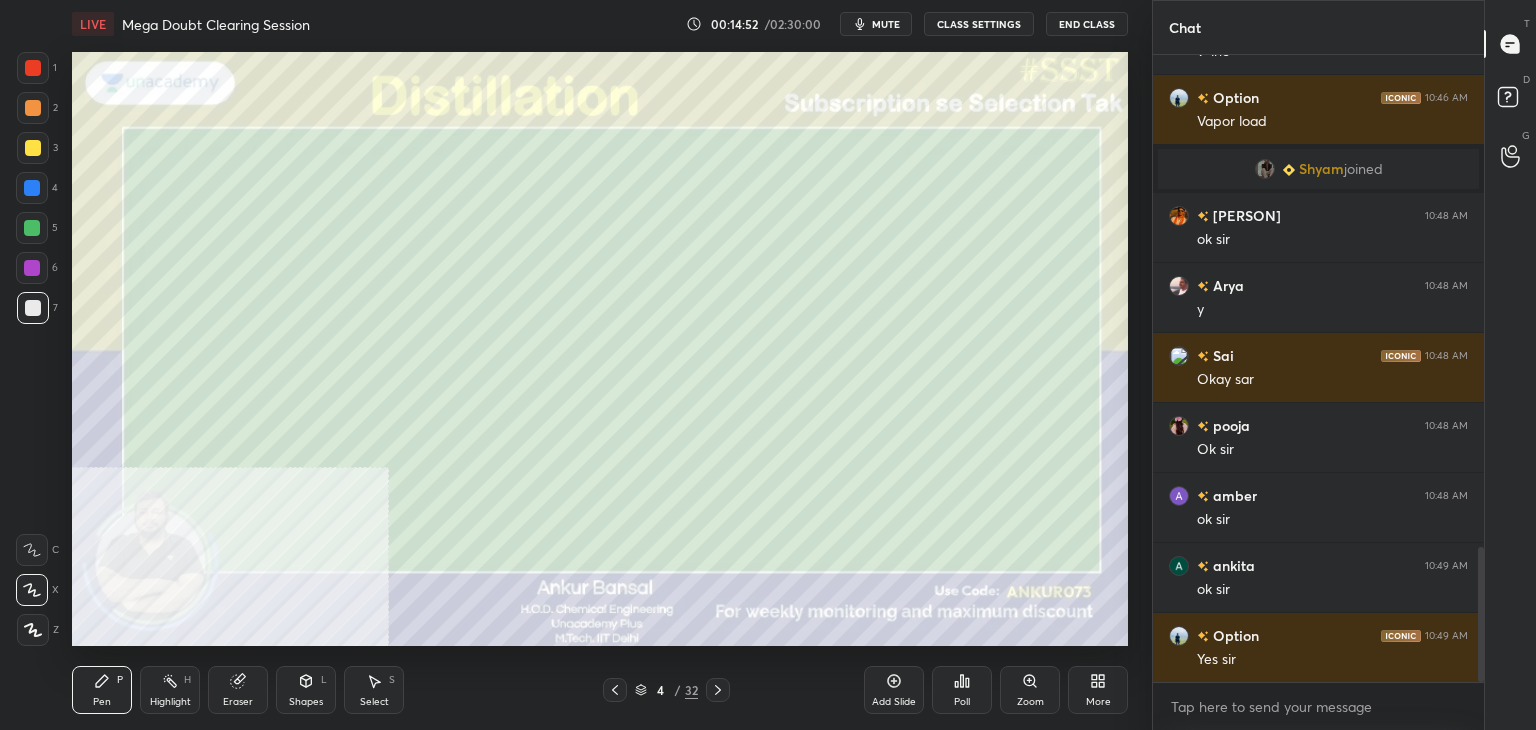 click on "Shapes L" at bounding box center [306, 690] 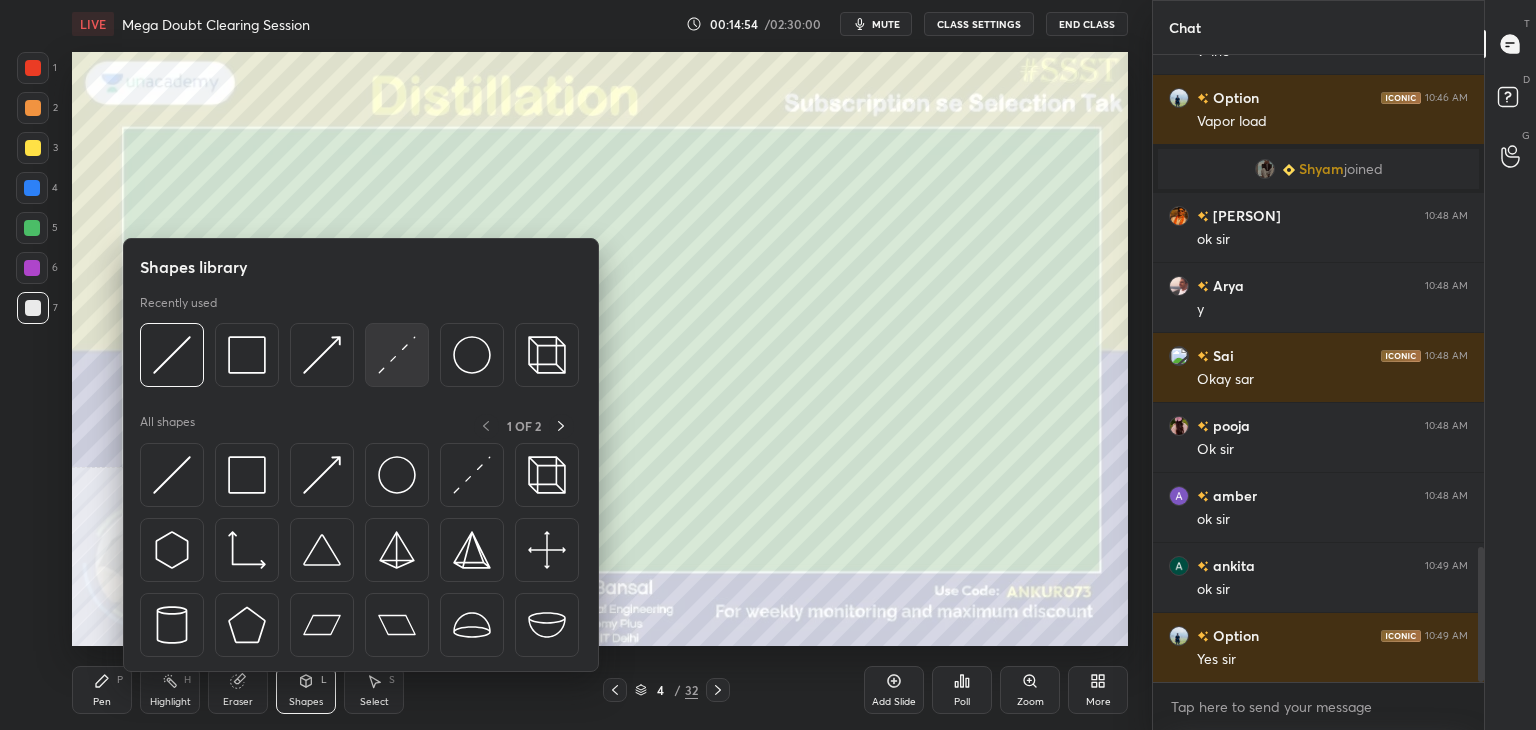 click at bounding box center (397, 355) 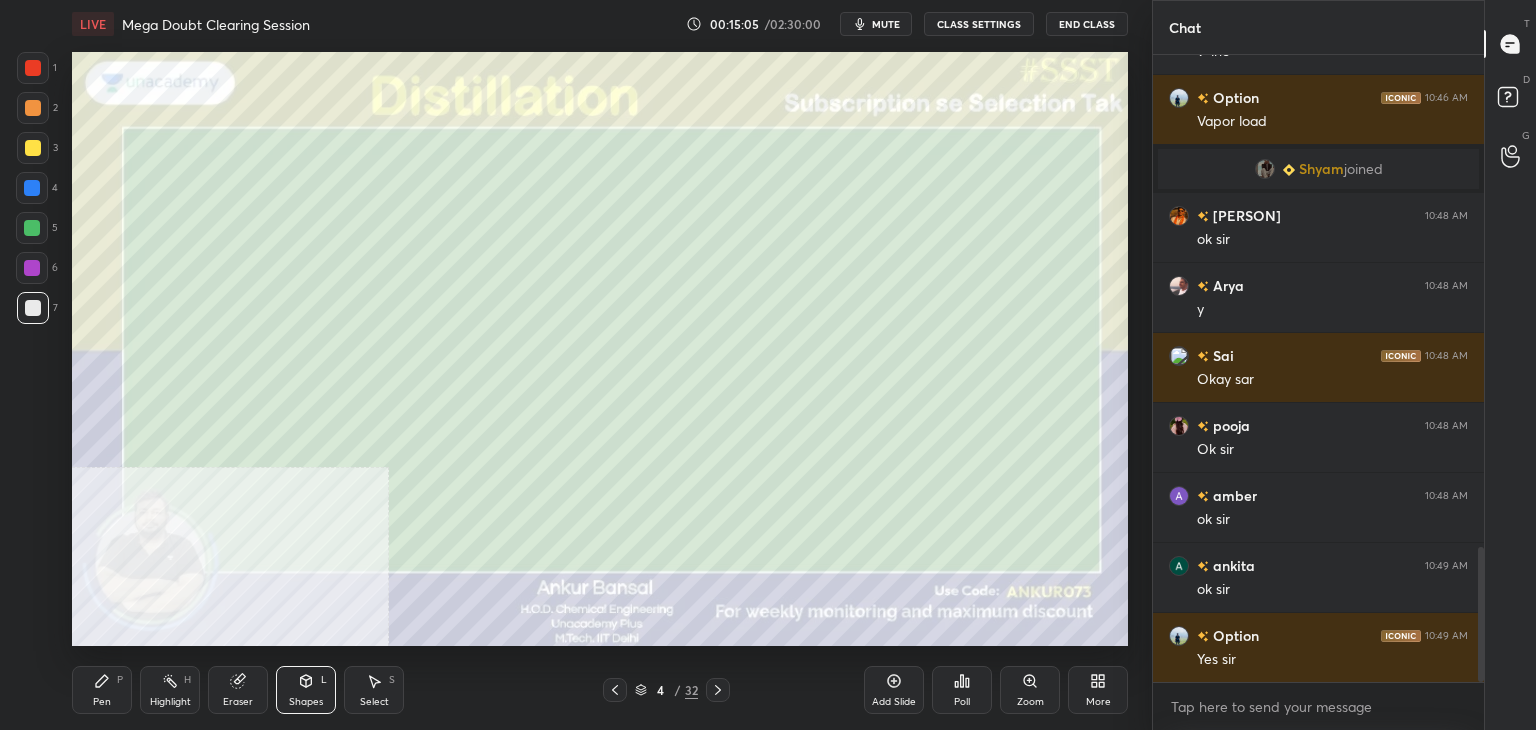 click on "Pen" at bounding box center (102, 702) 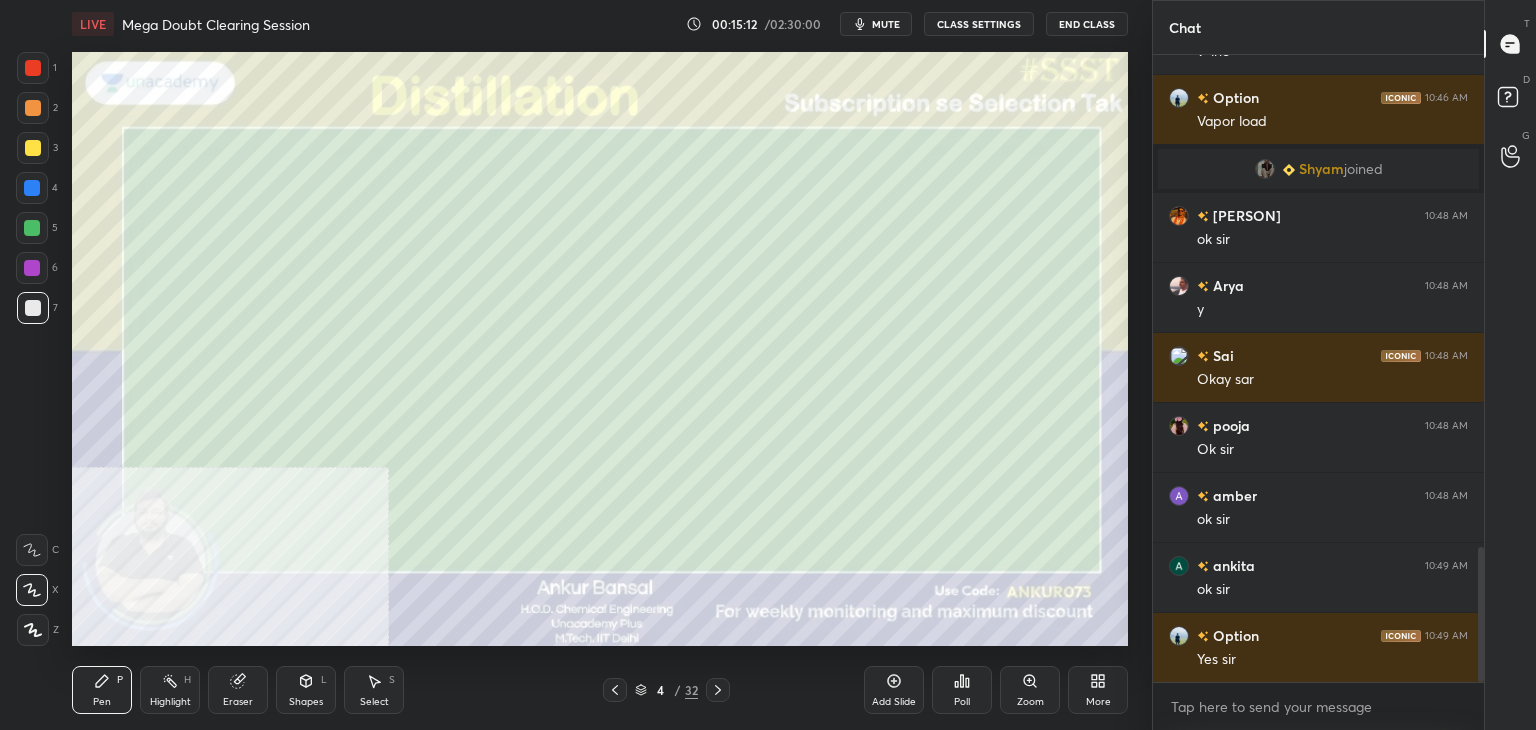 click on "Shapes L" at bounding box center [306, 690] 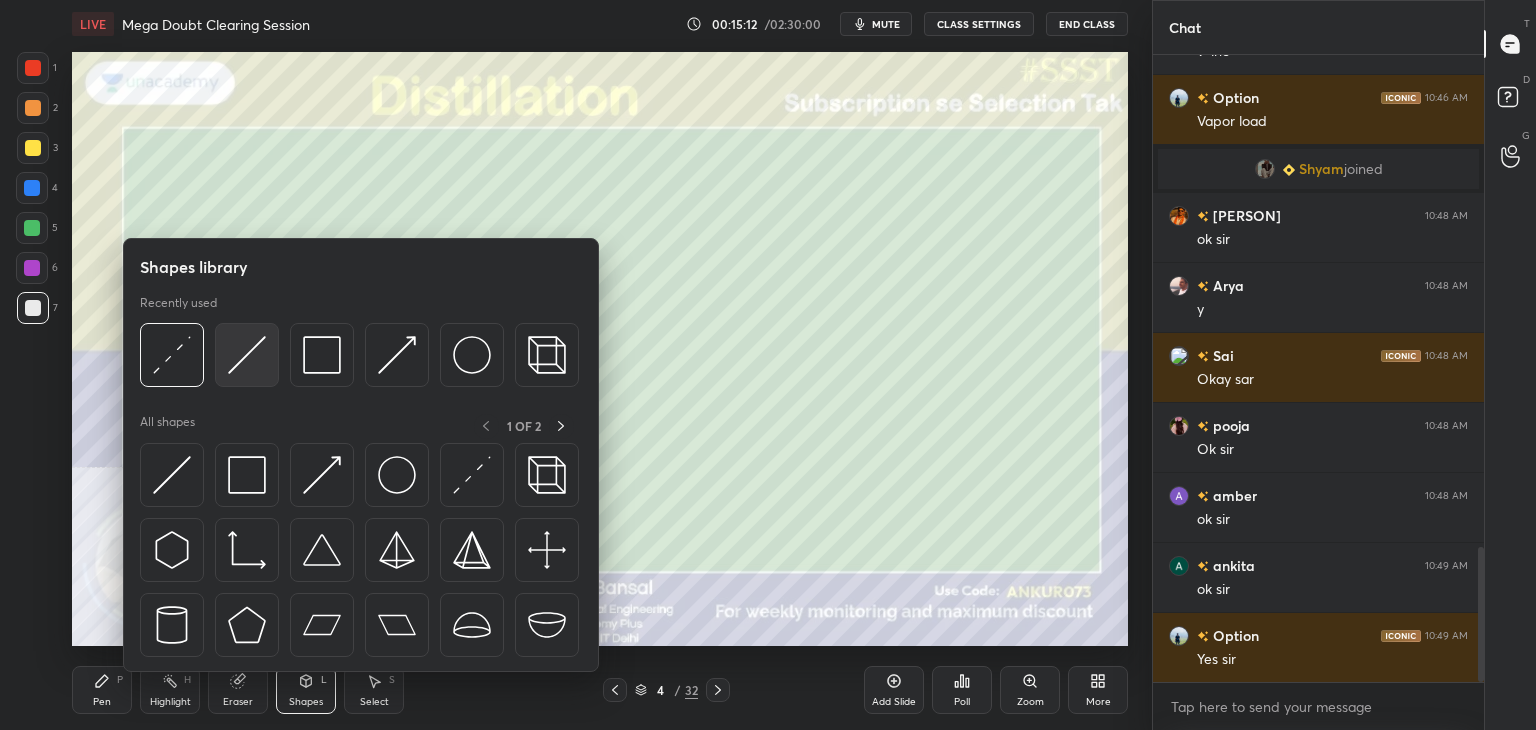 click at bounding box center (247, 355) 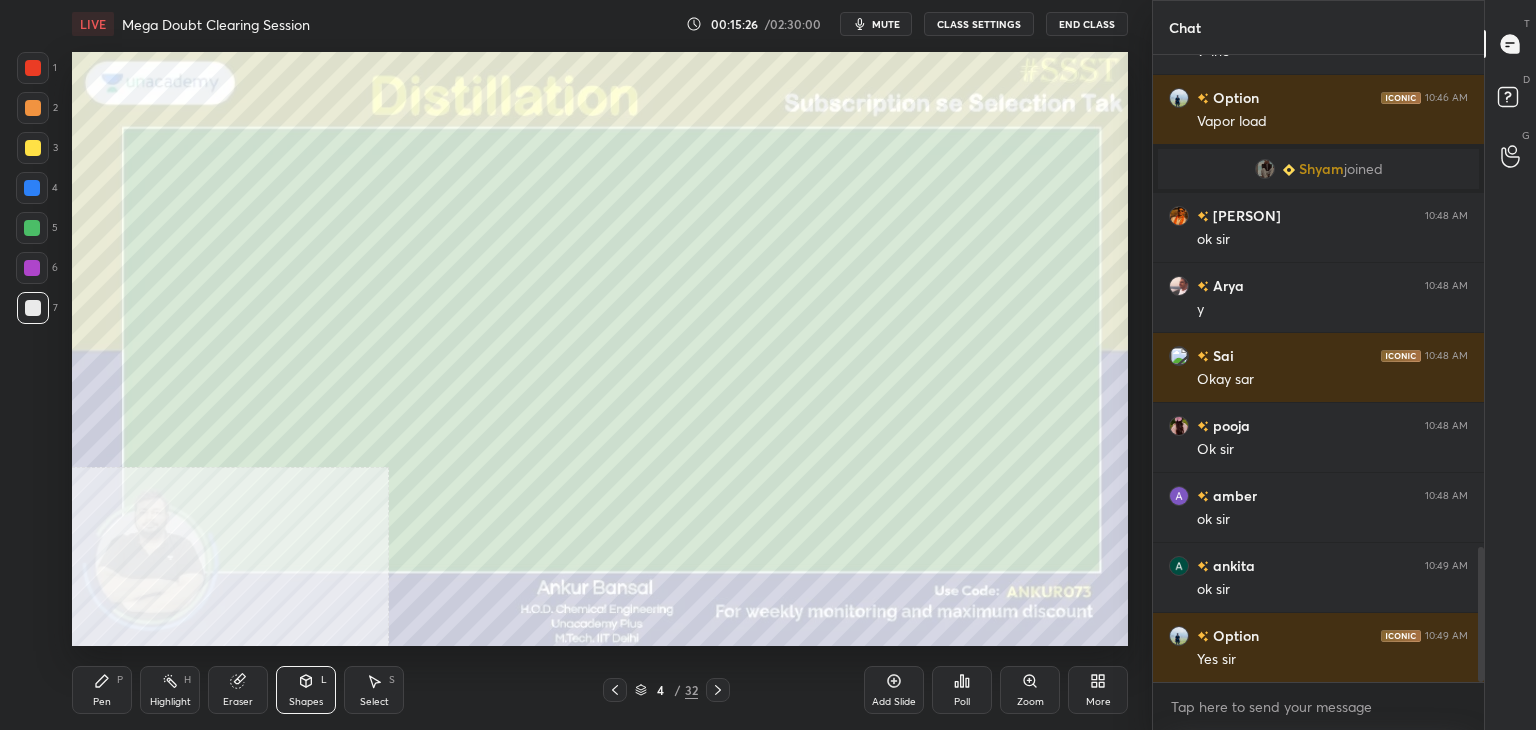 click 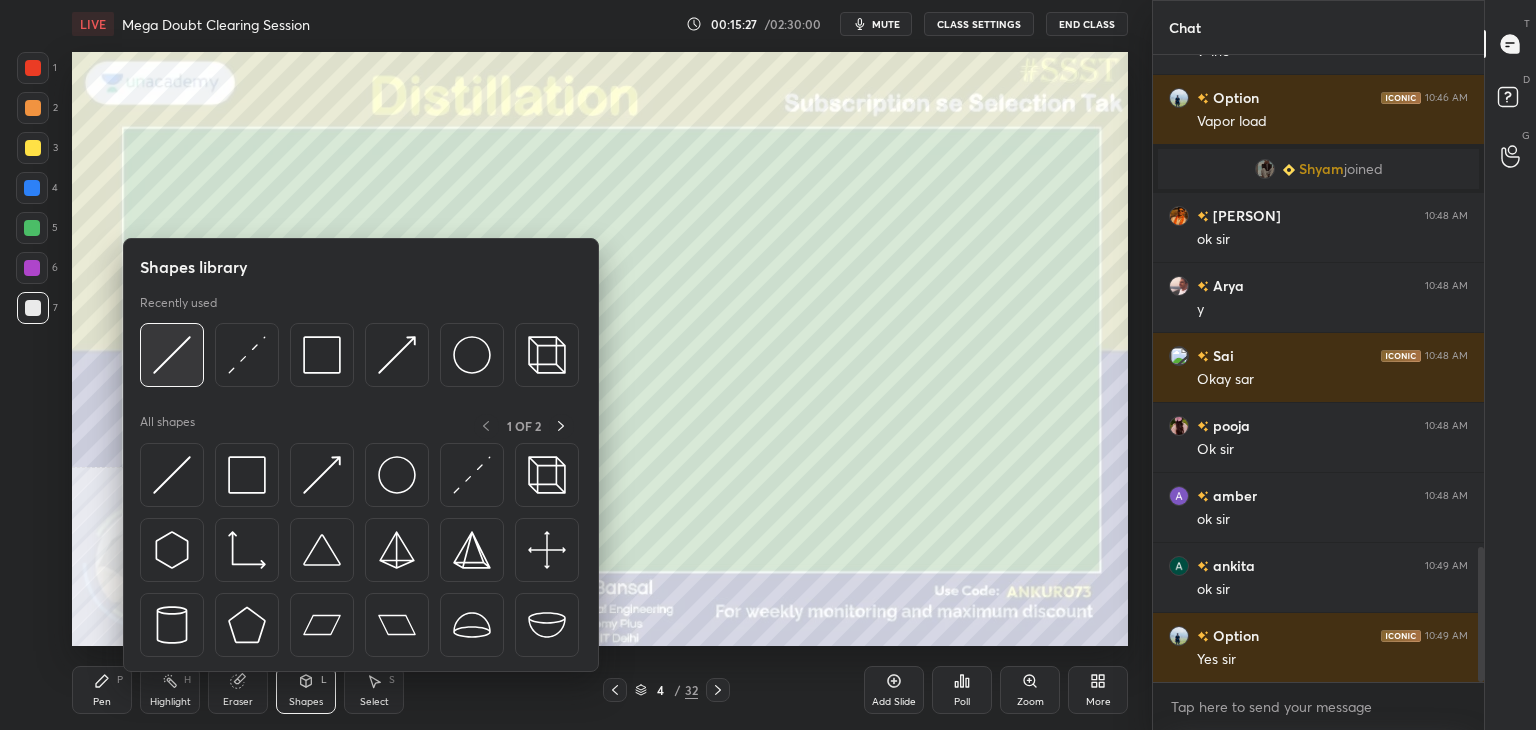click at bounding box center [172, 355] 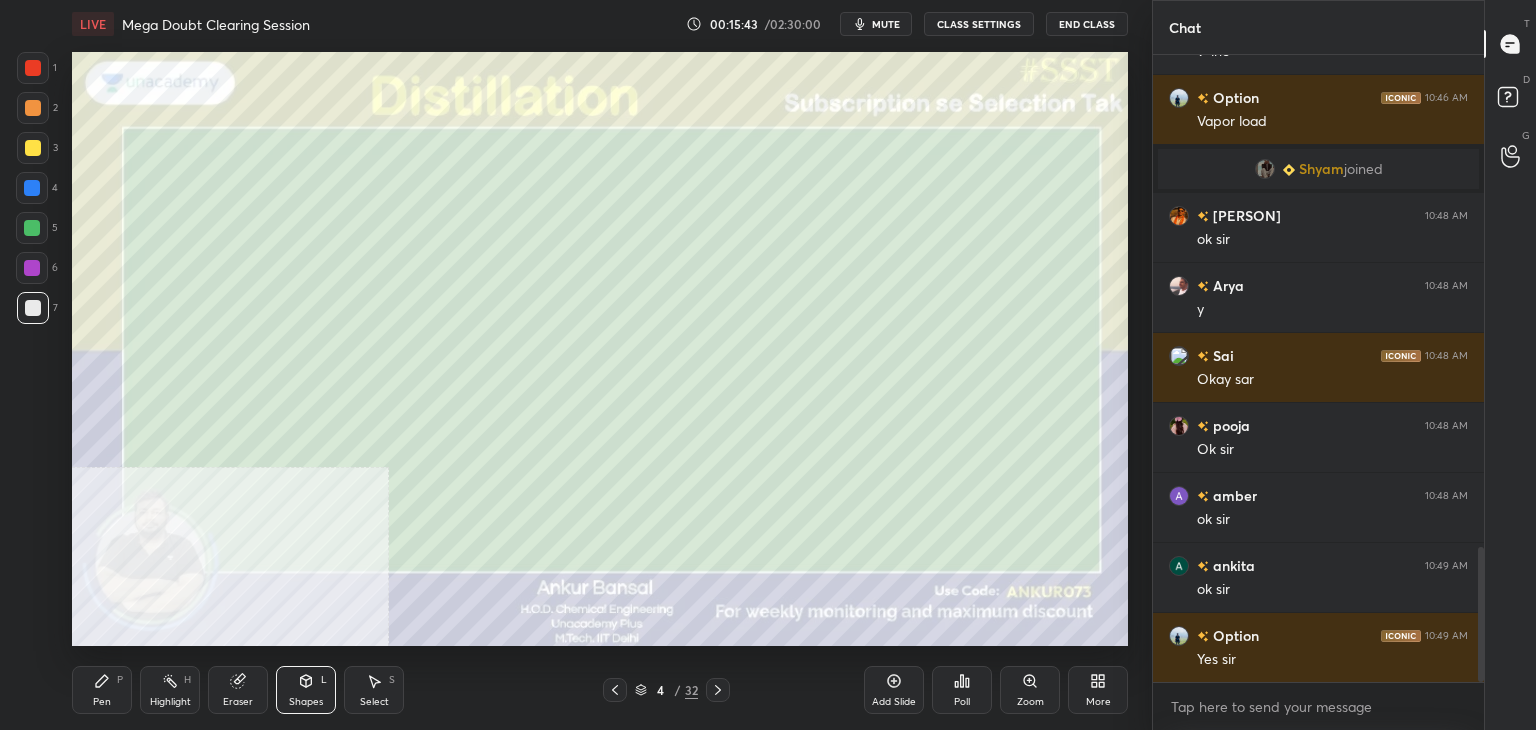 click at bounding box center (32, 268) 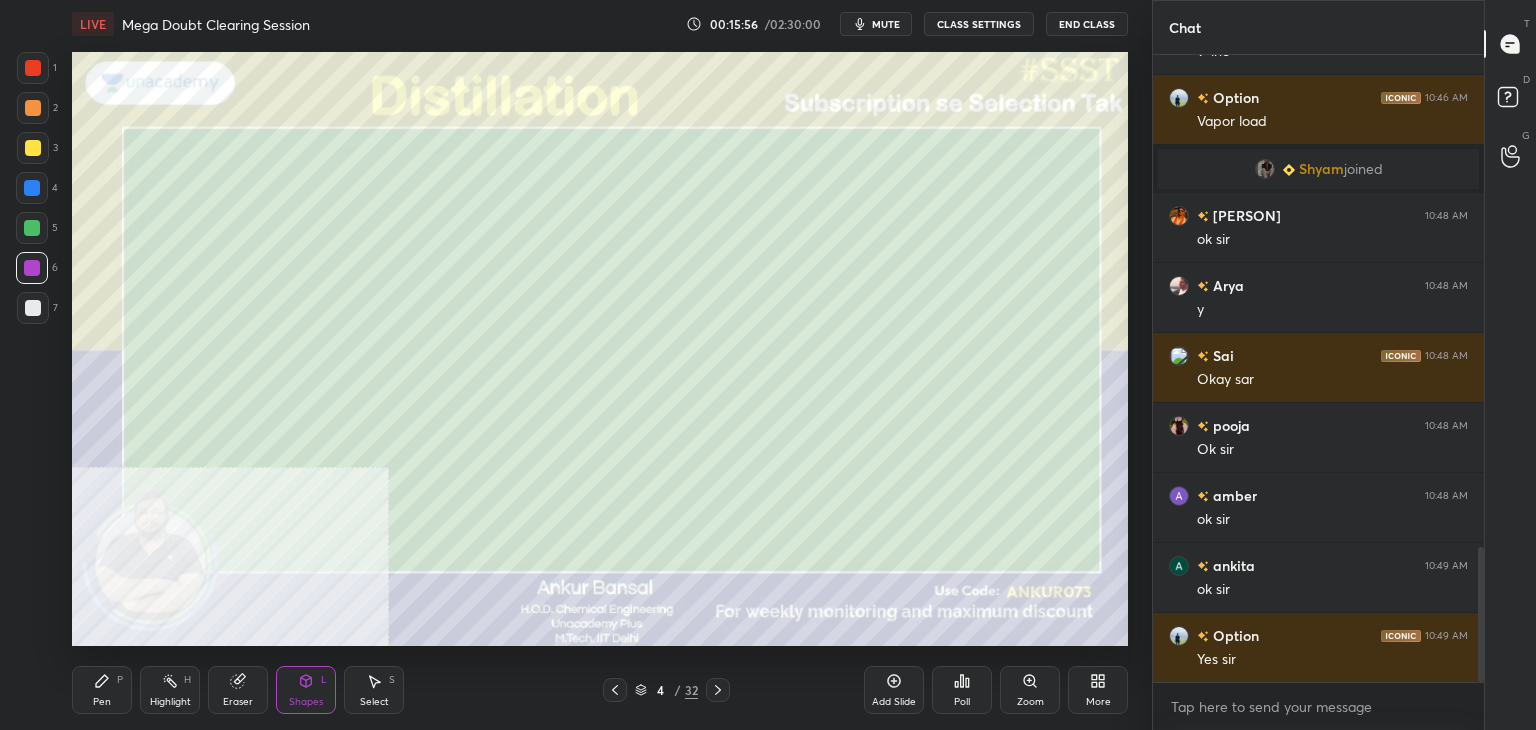 click at bounding box center (32, 228) 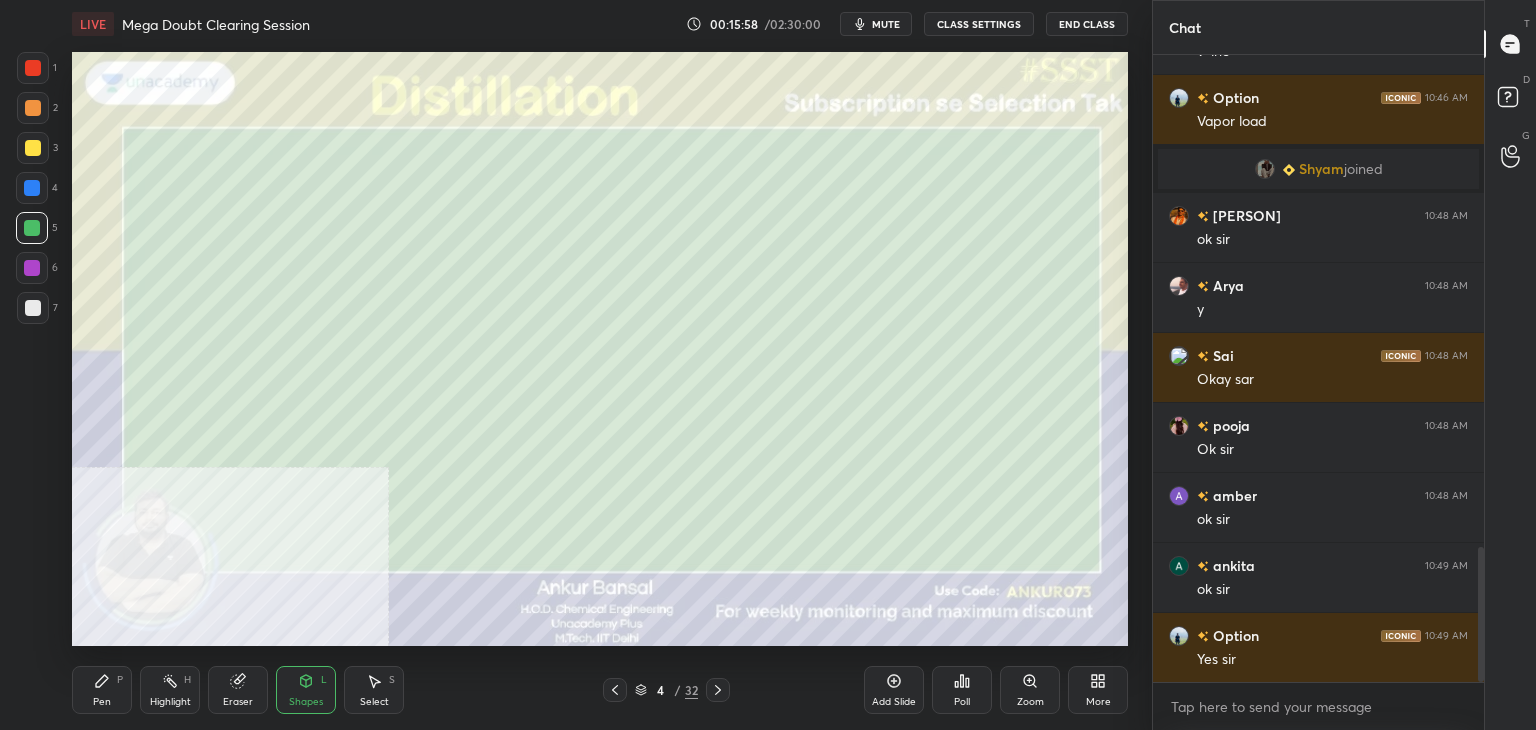 click at bounding box center [32, 188] 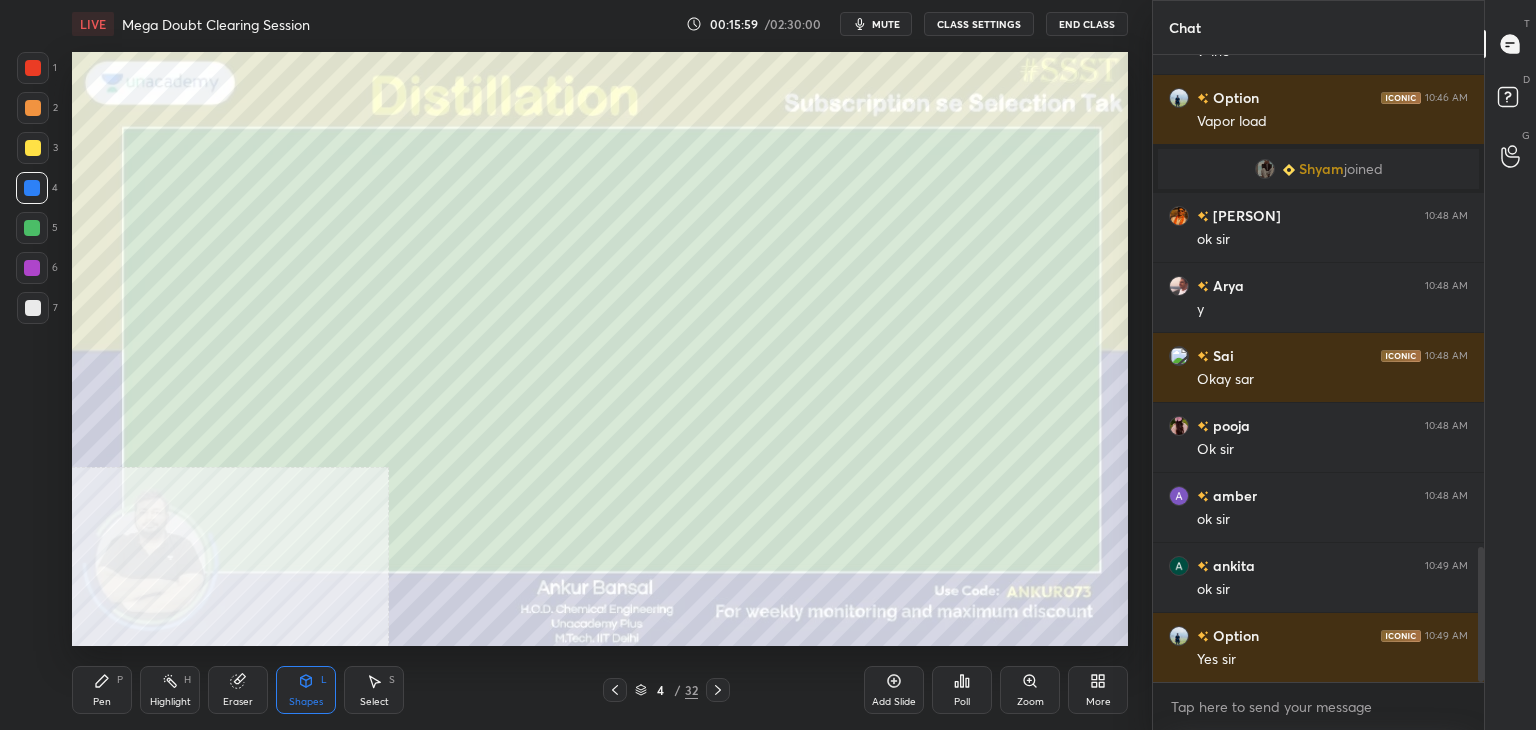 click on "Pen P" at bounding box center [102, 690] 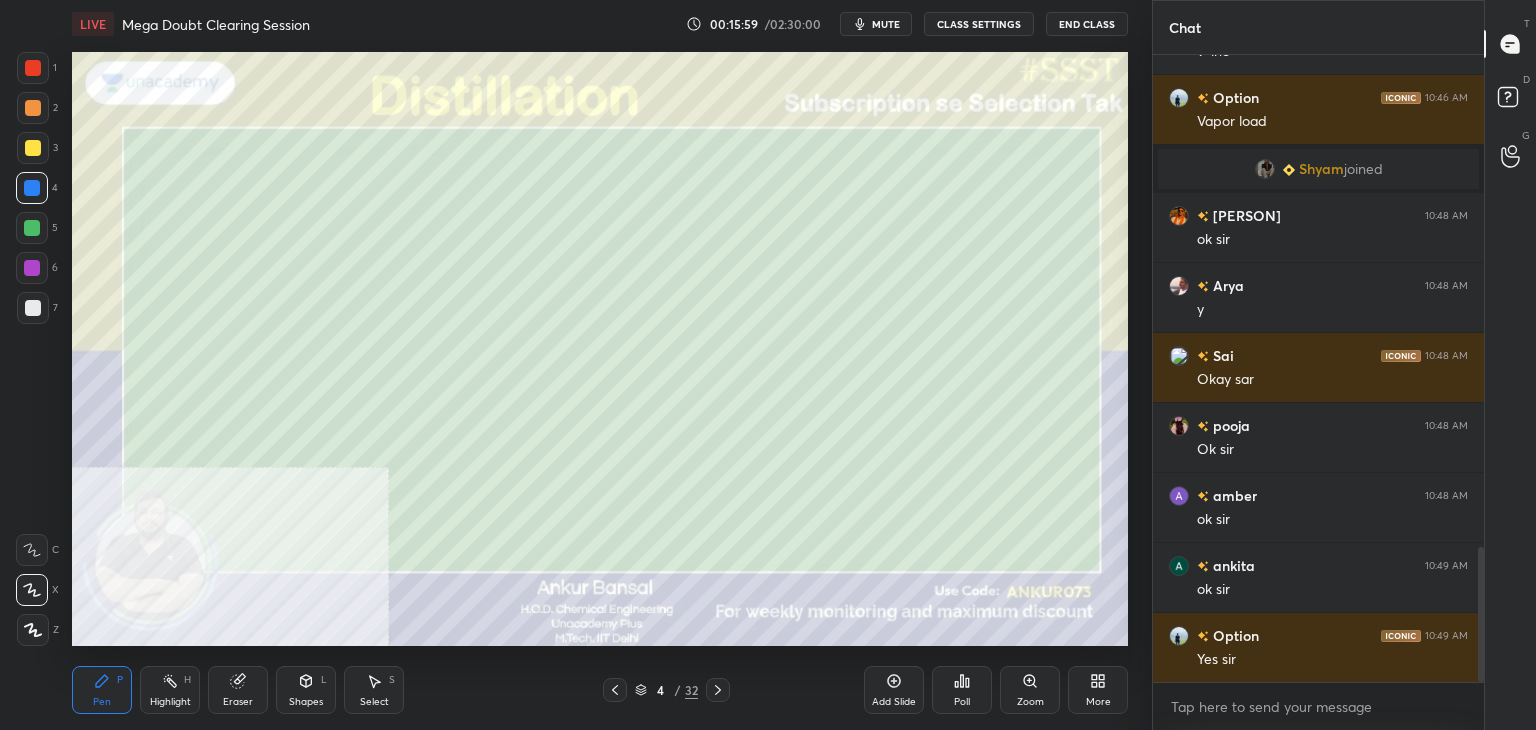 click 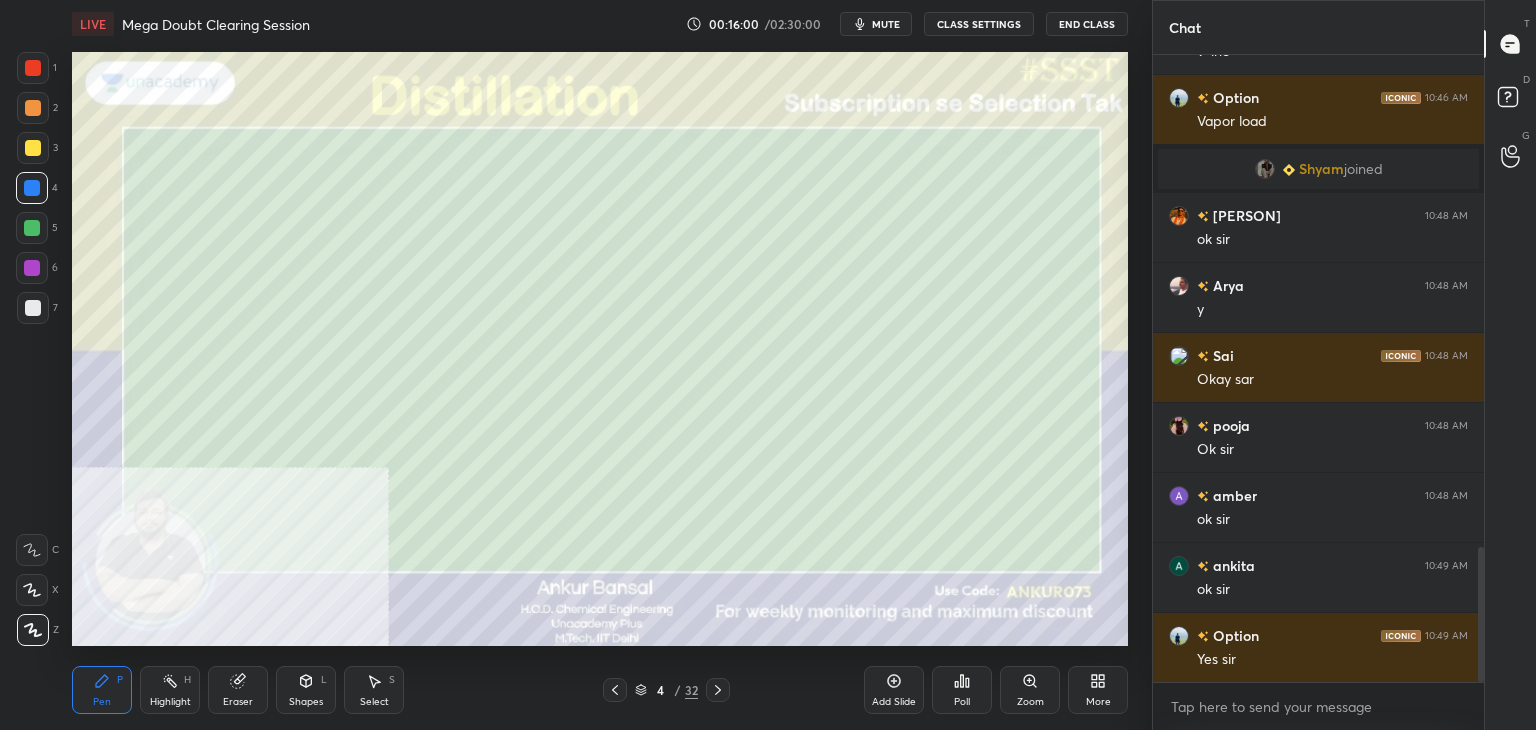 click on "Shapes L" at bounding box center (306, 690) 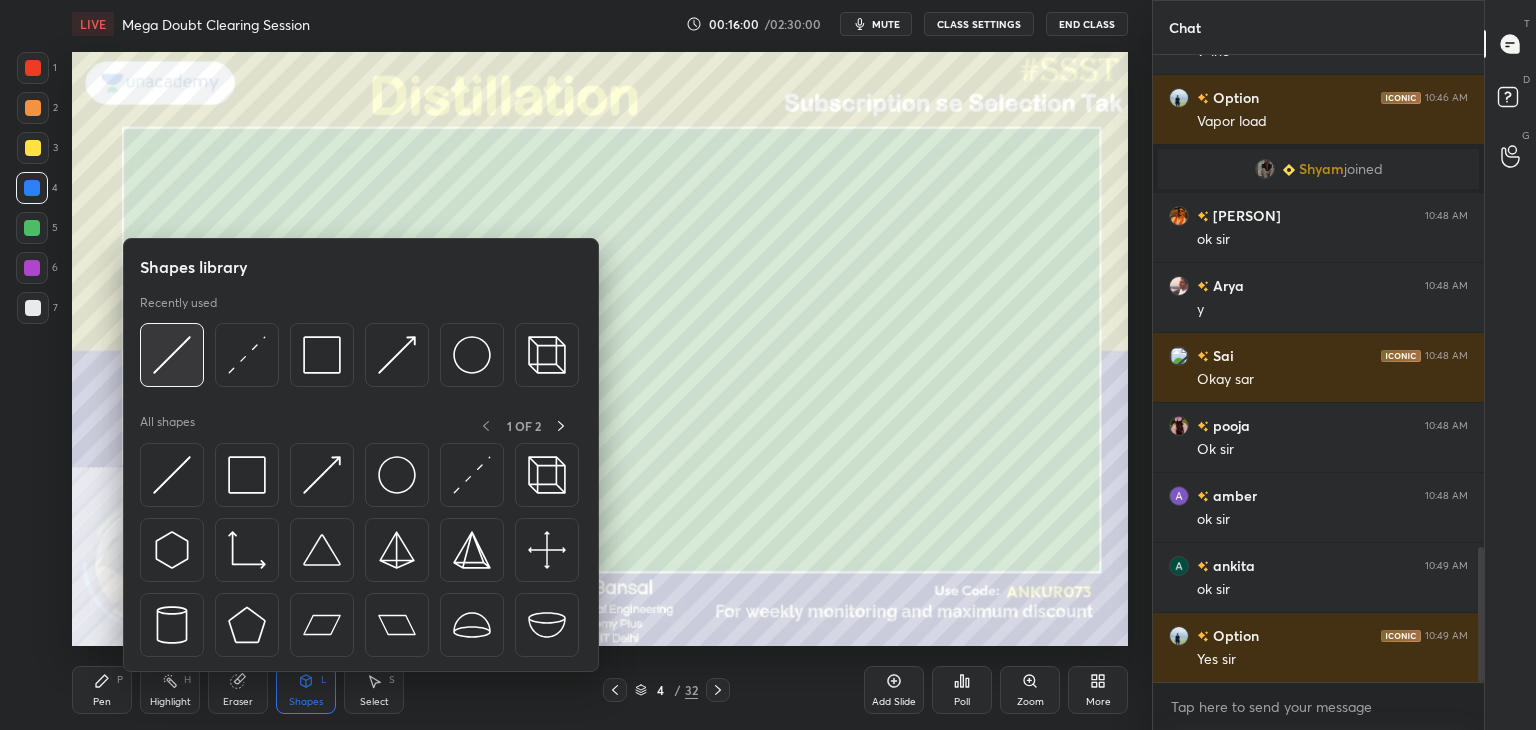 click at bounding box center [172, 355] 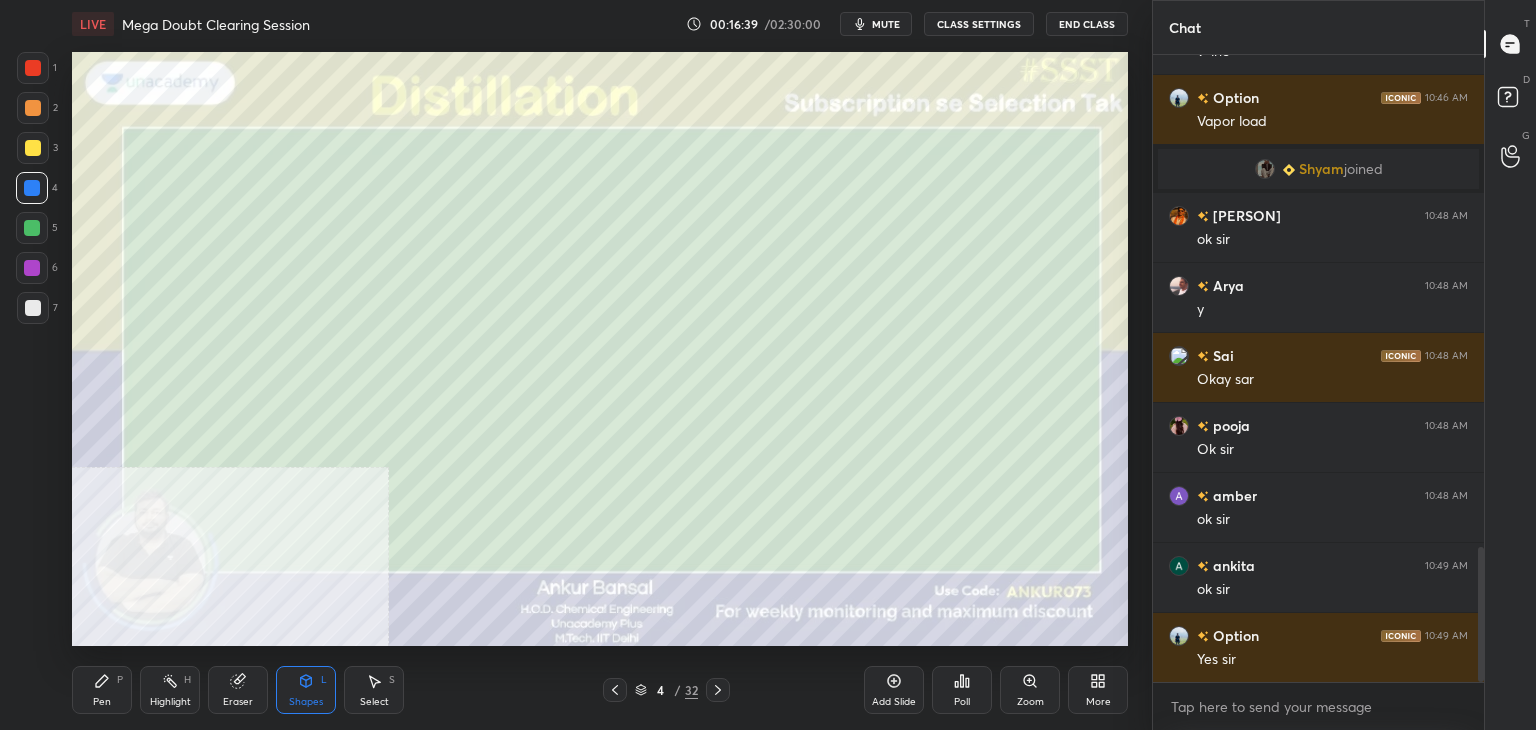 click on "Pen" at bounding box center [102, 702] 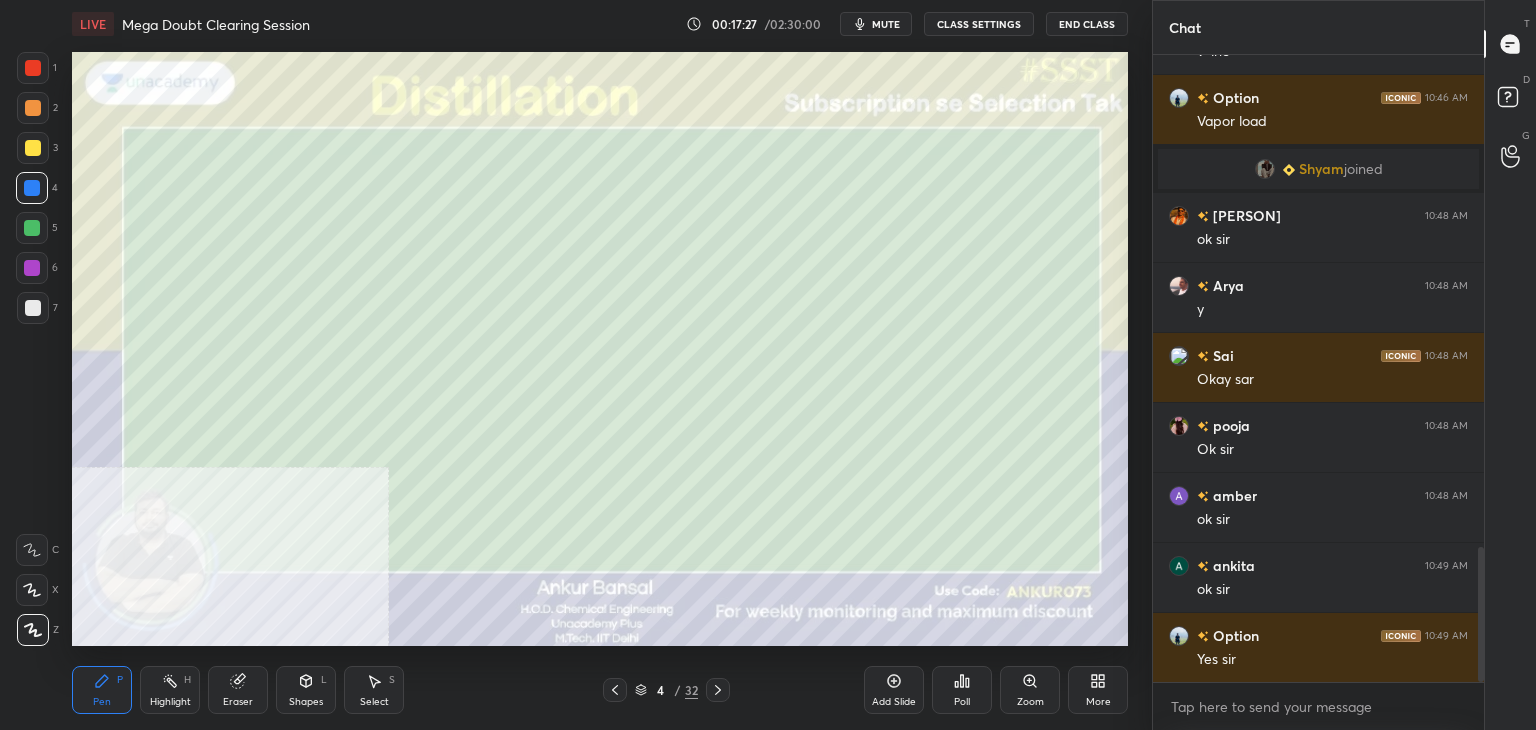 click on "Shapes" at bounding box center (306, 702) 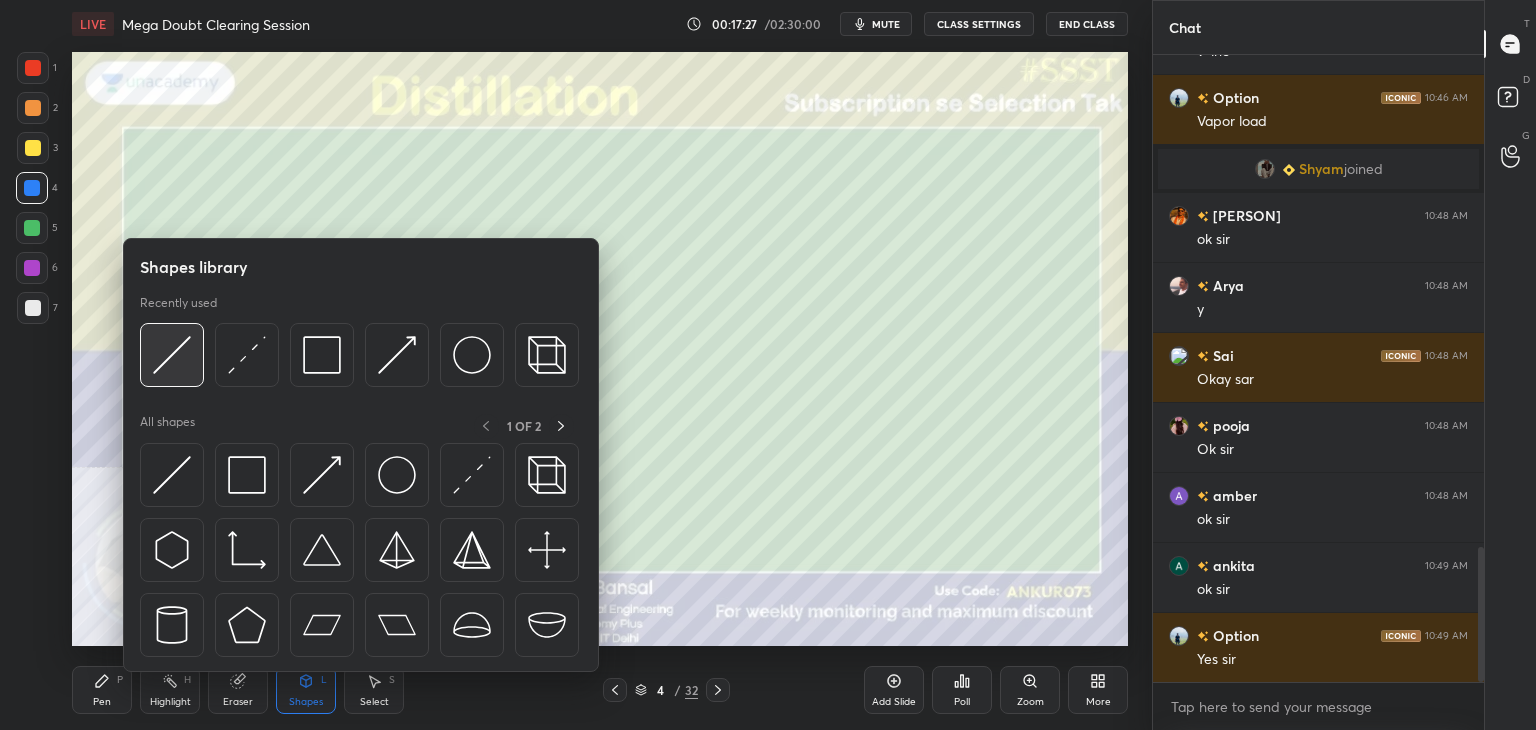 click at bounding box center [172, 355] 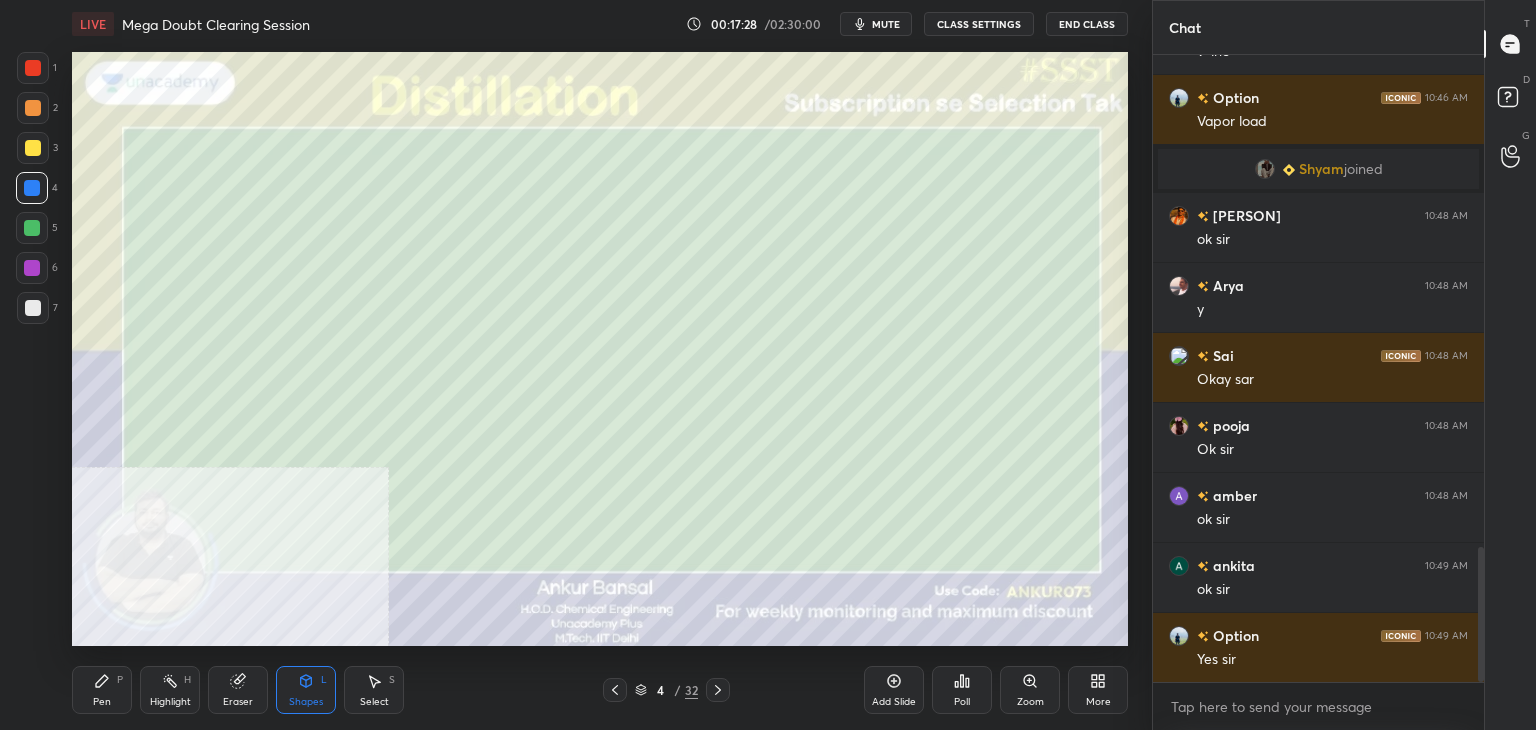 click at bounding box center [33, 148] 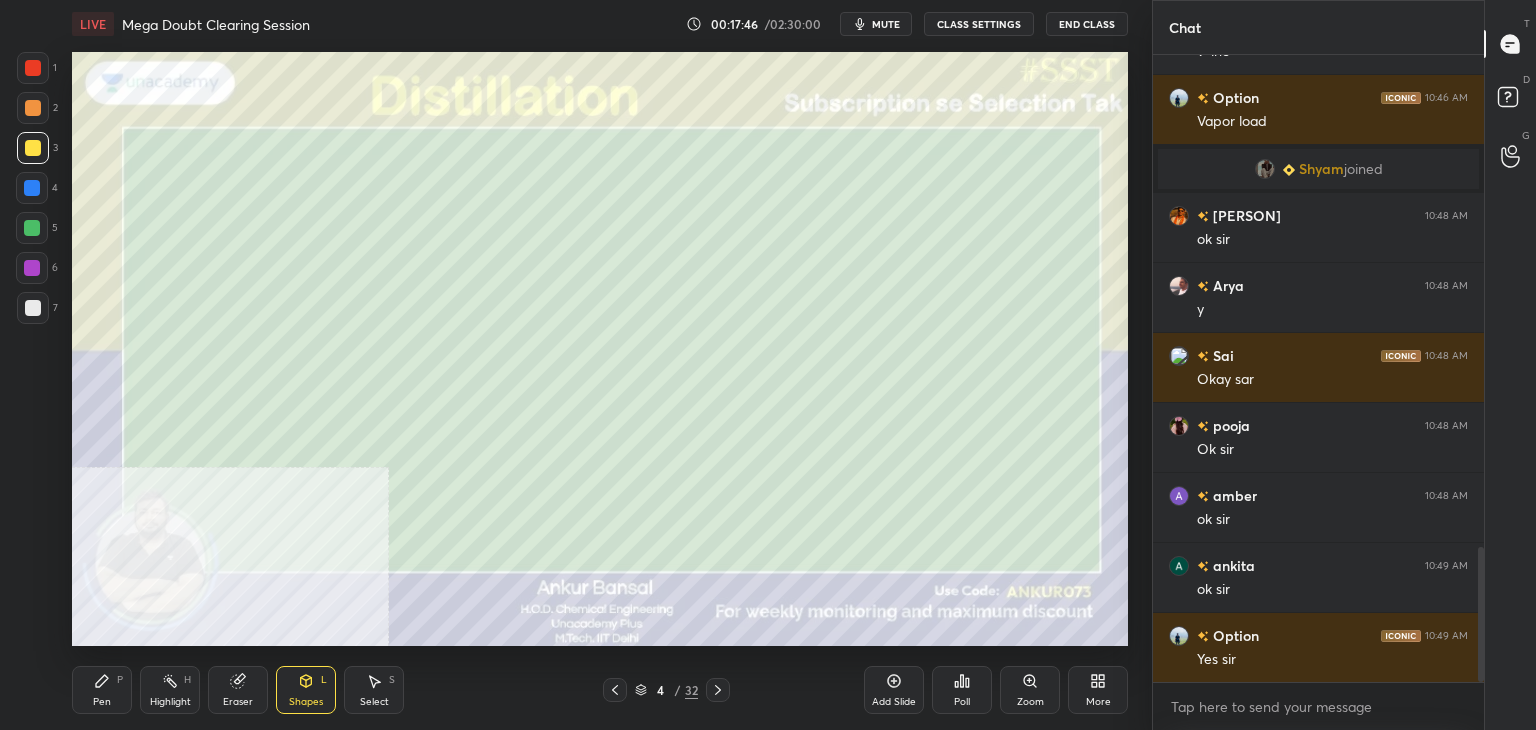 click on "Pen P" at bounding box center [102, 690] 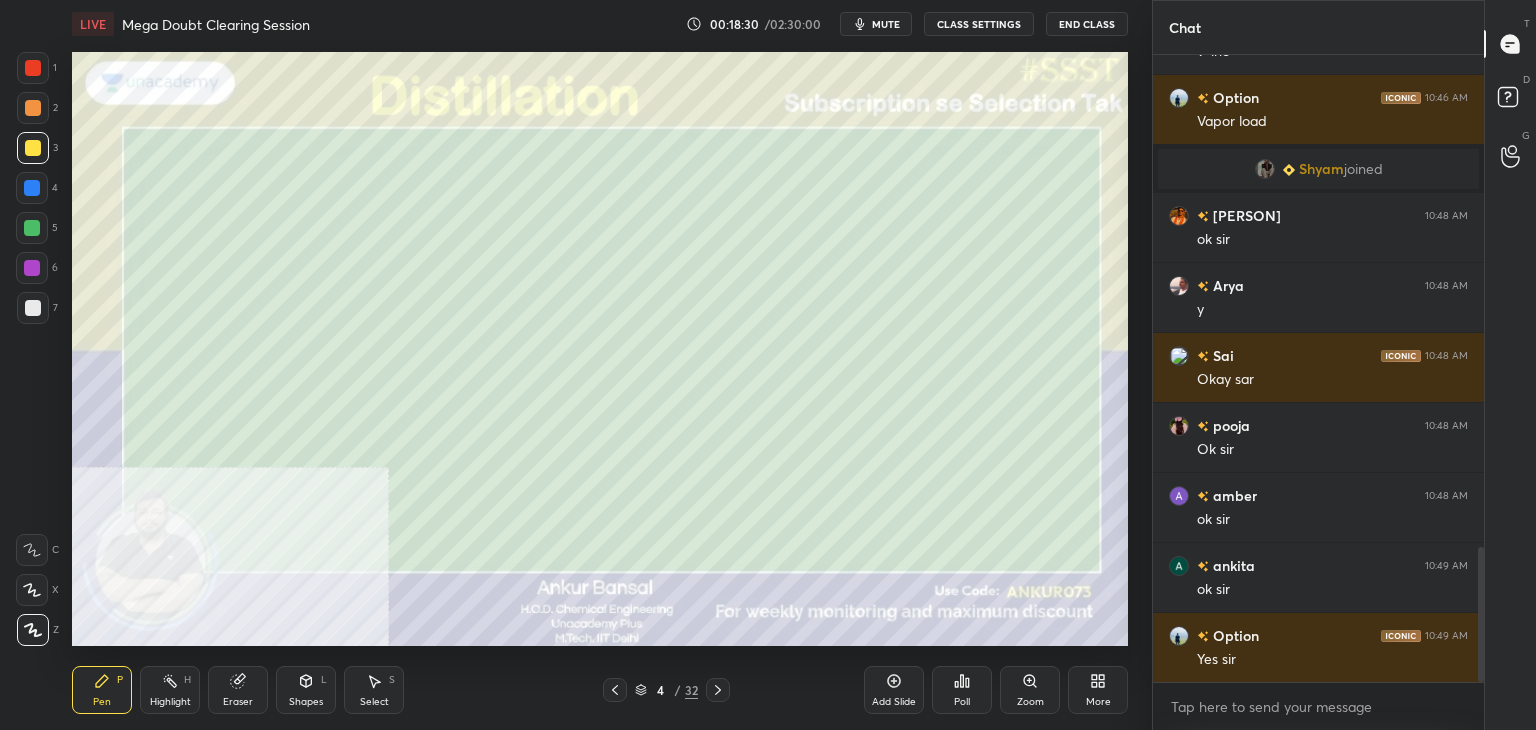 click at bounding box center (33, 108) 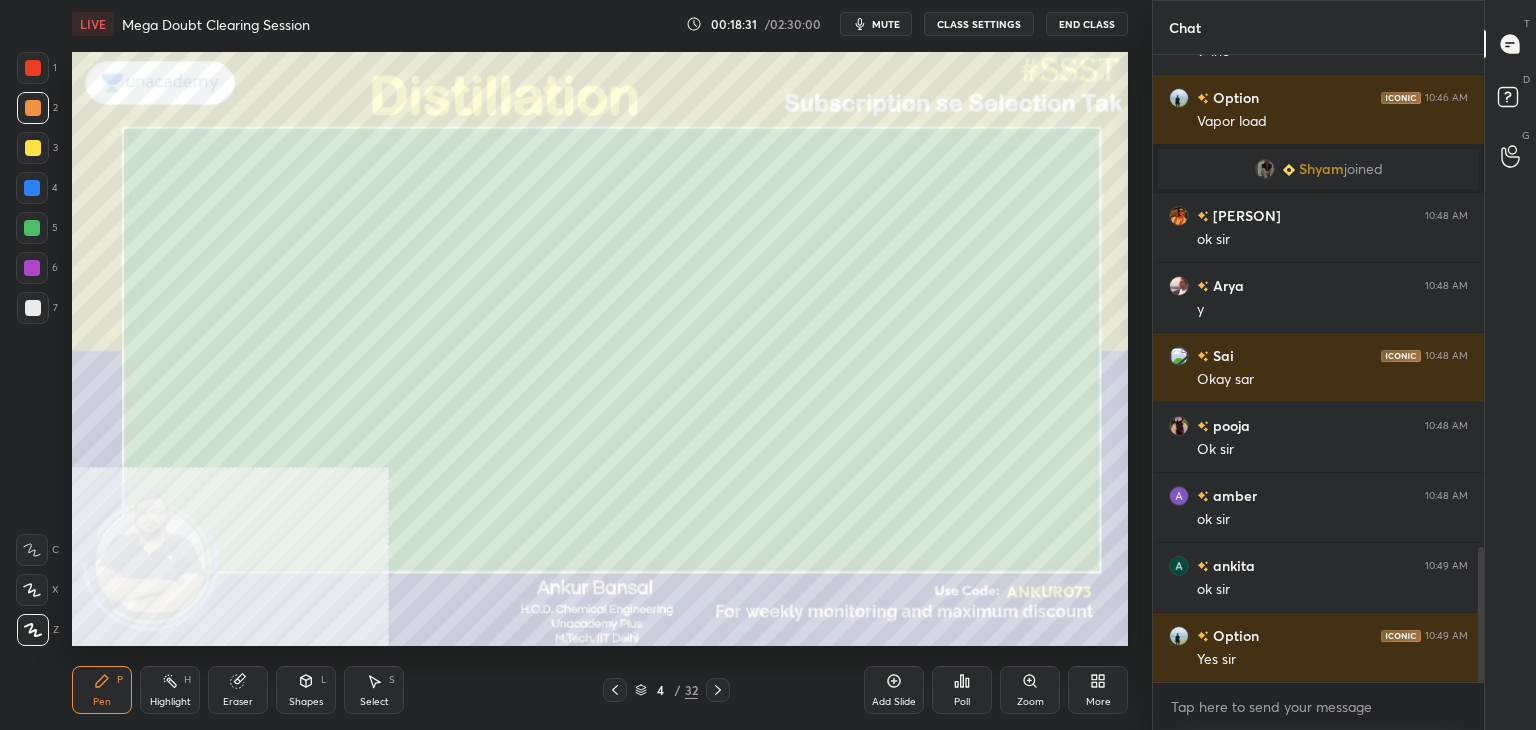 click on "Shapes L" at bounding box center (306, 690) 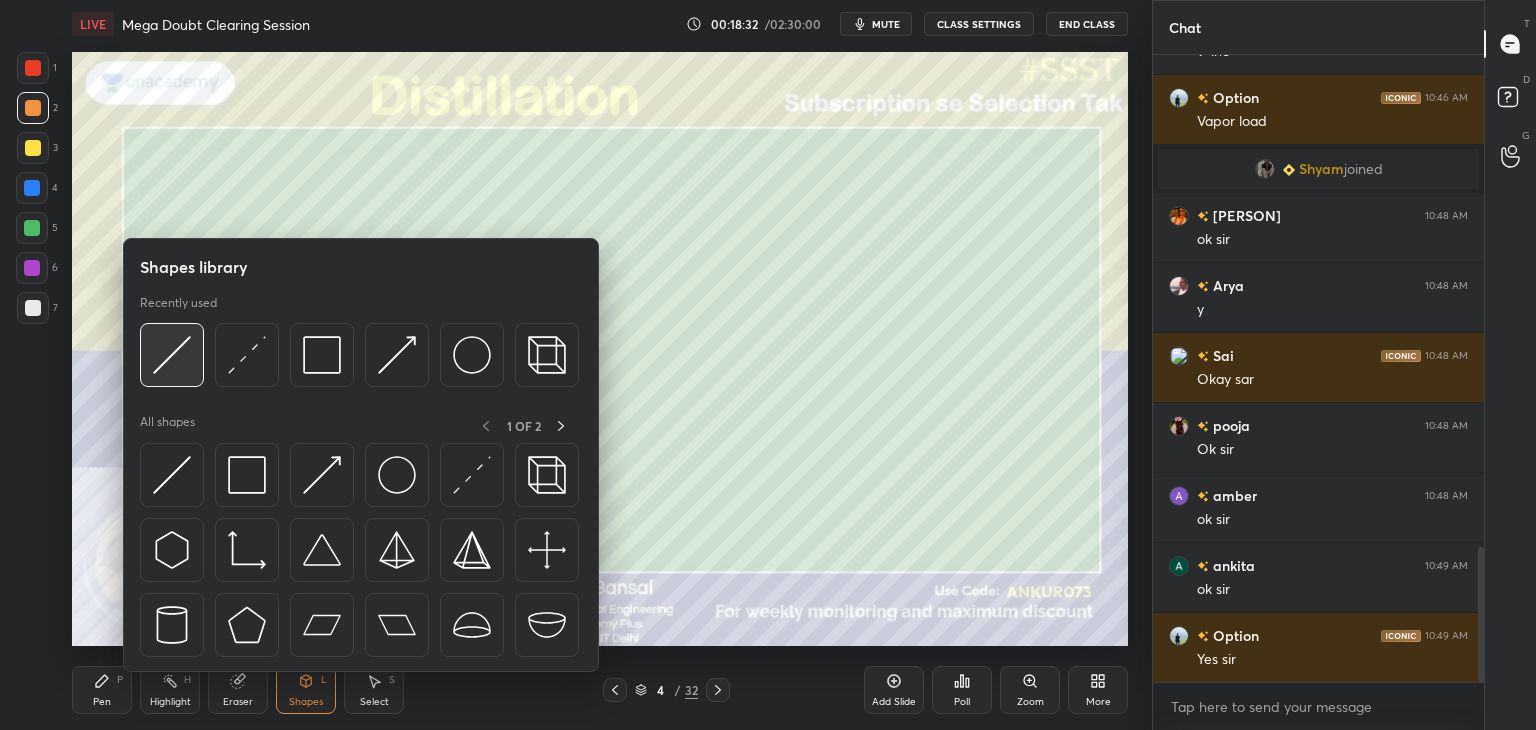 click at bounding box center [172, 355] 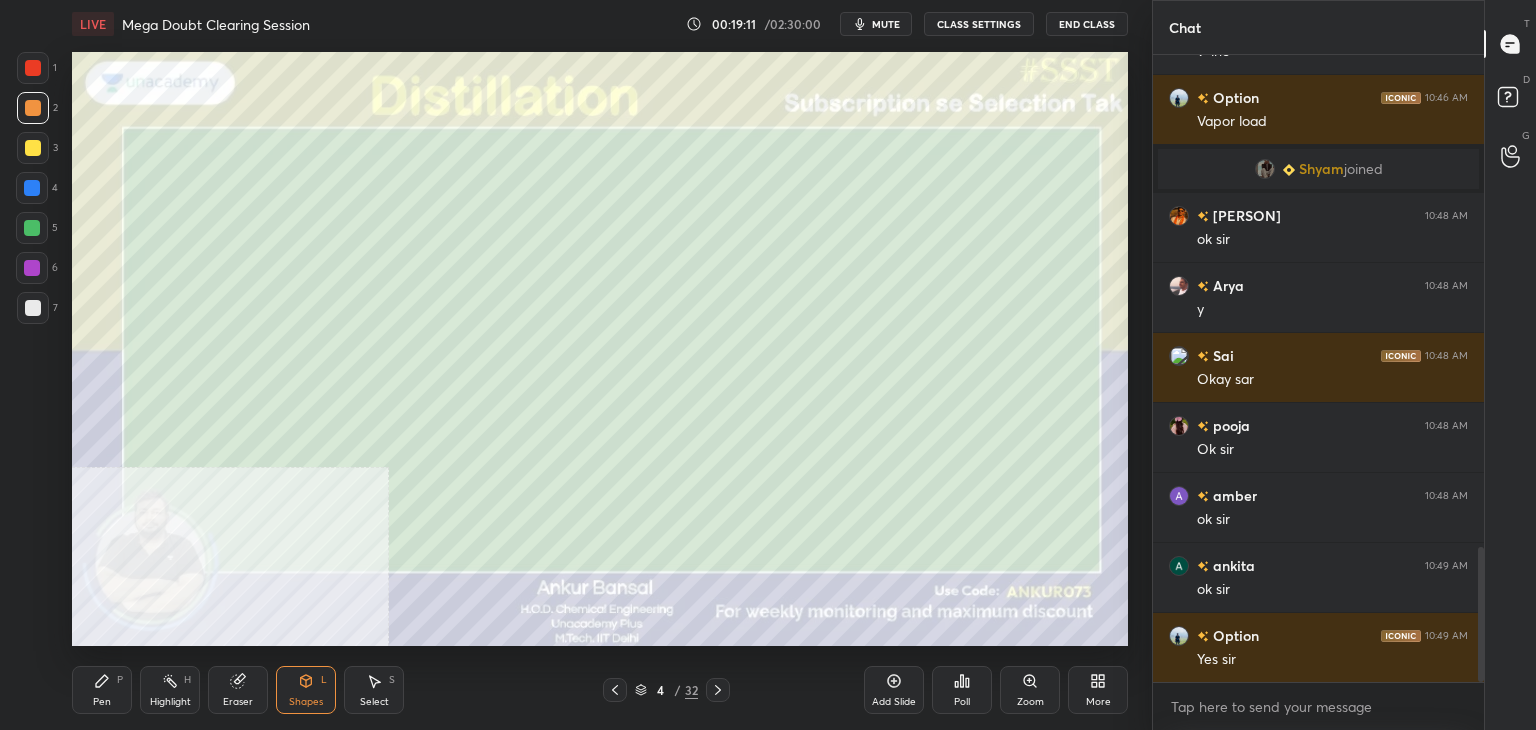 click on "Pen P" at bounding box center (102, 690) 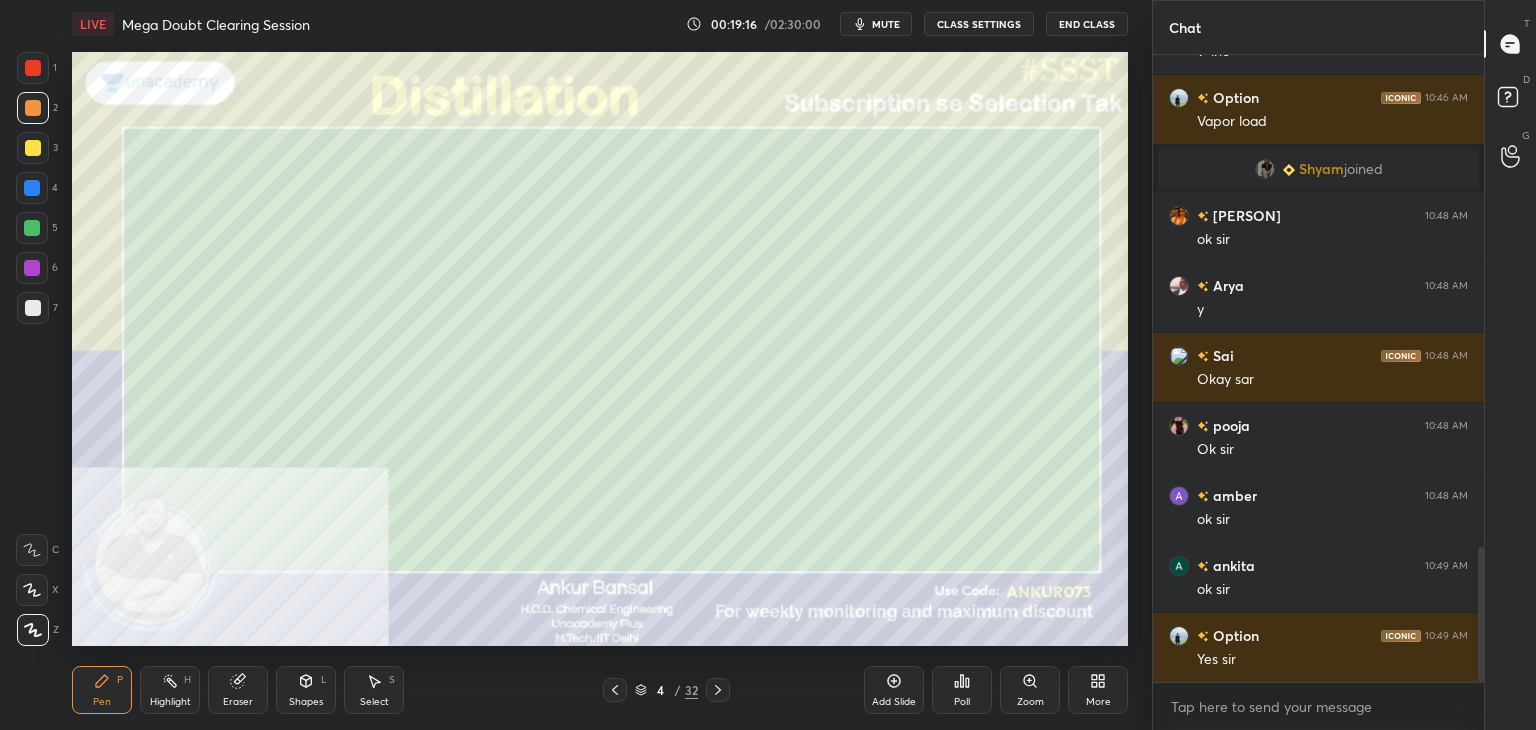 click at bounding box center (32, 268) 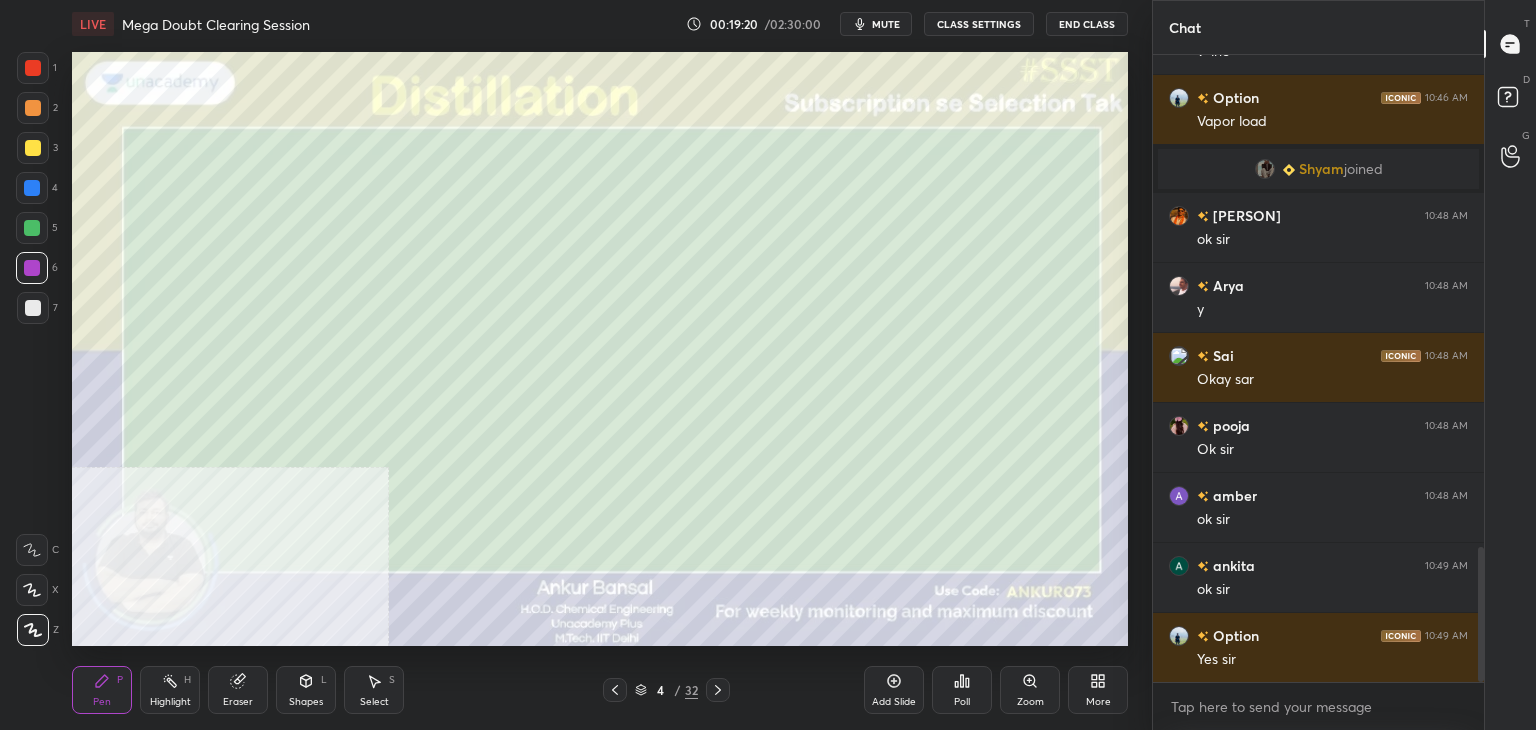 click at bounding box center [32, 188] 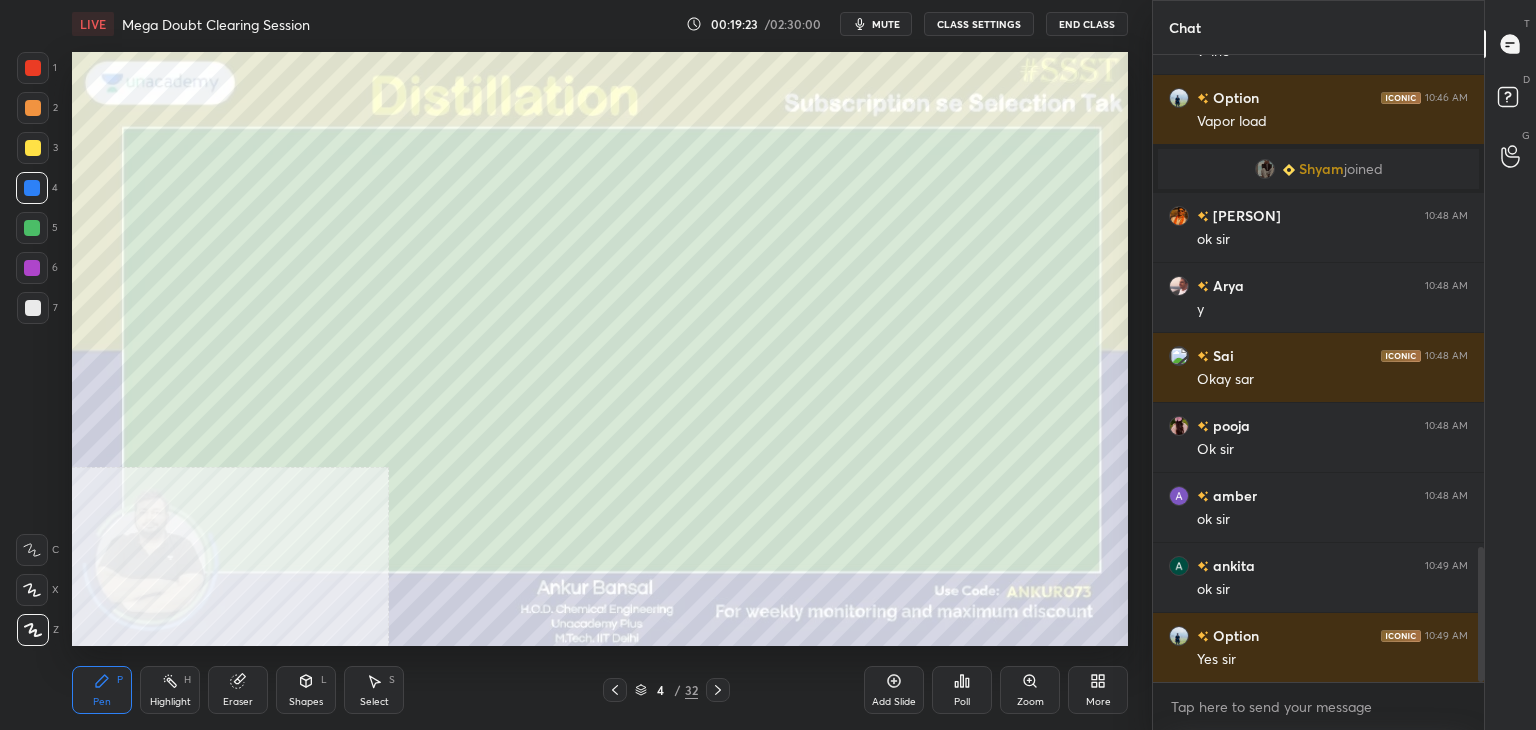 click at bounding box center (33, 148) 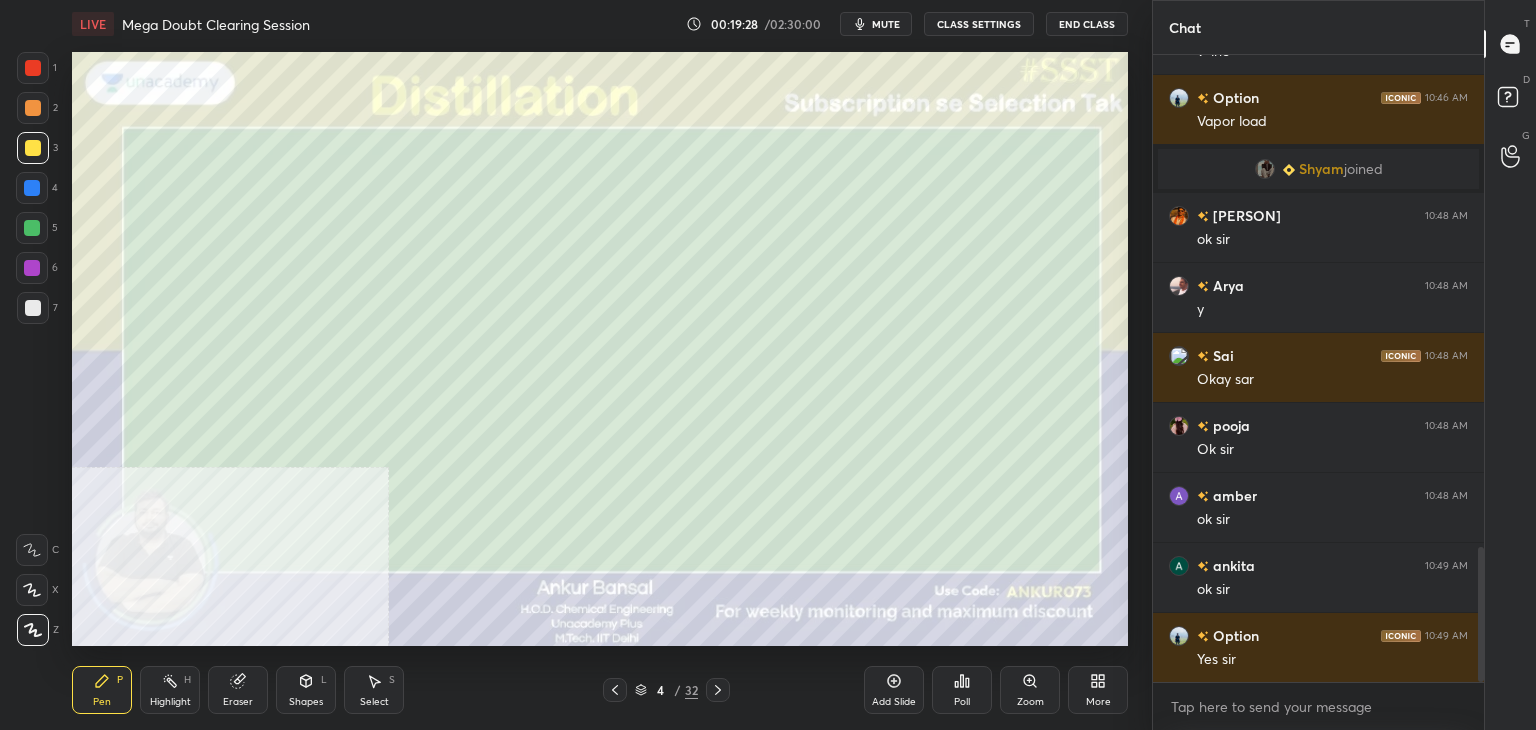 click on "Zoom" at bounding box center (1030, 690) 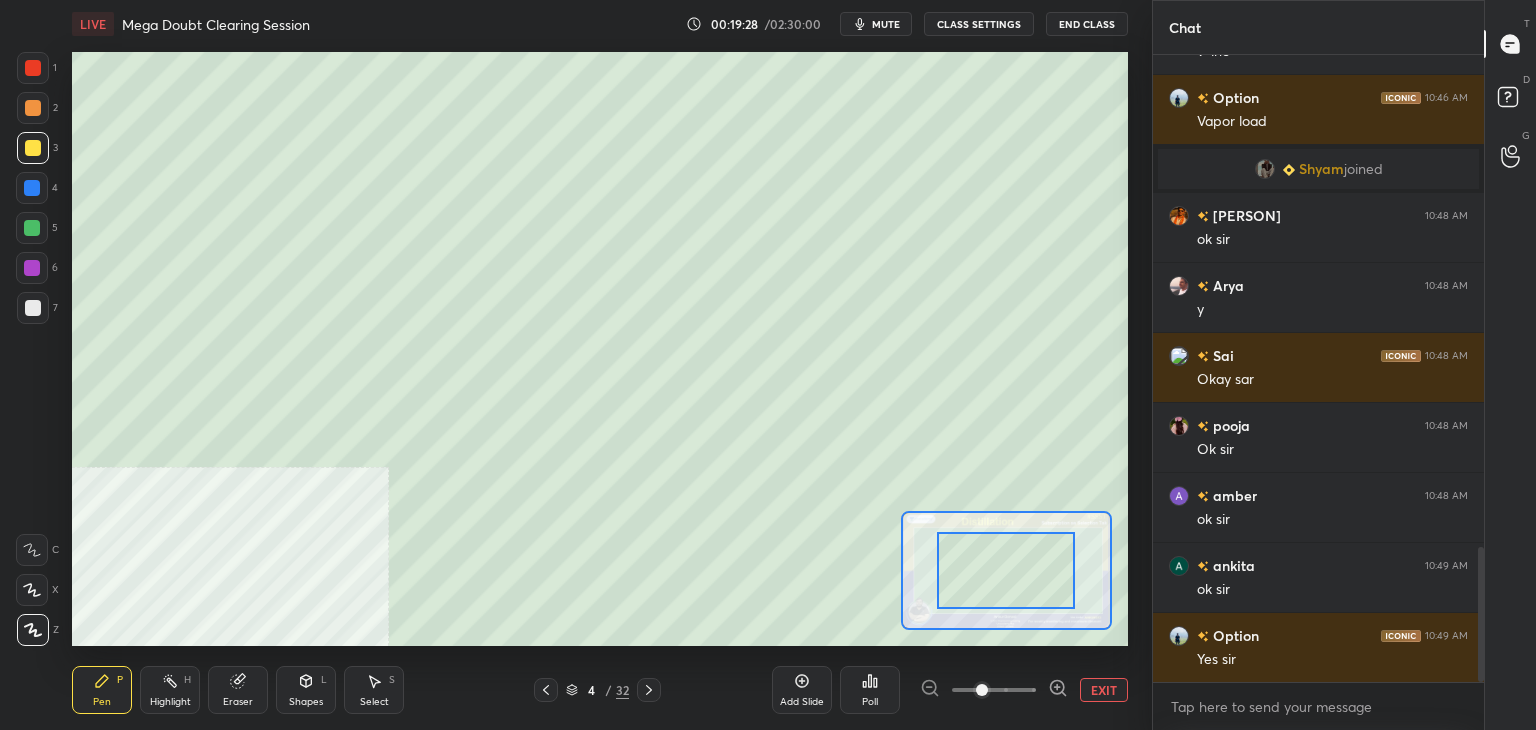 click 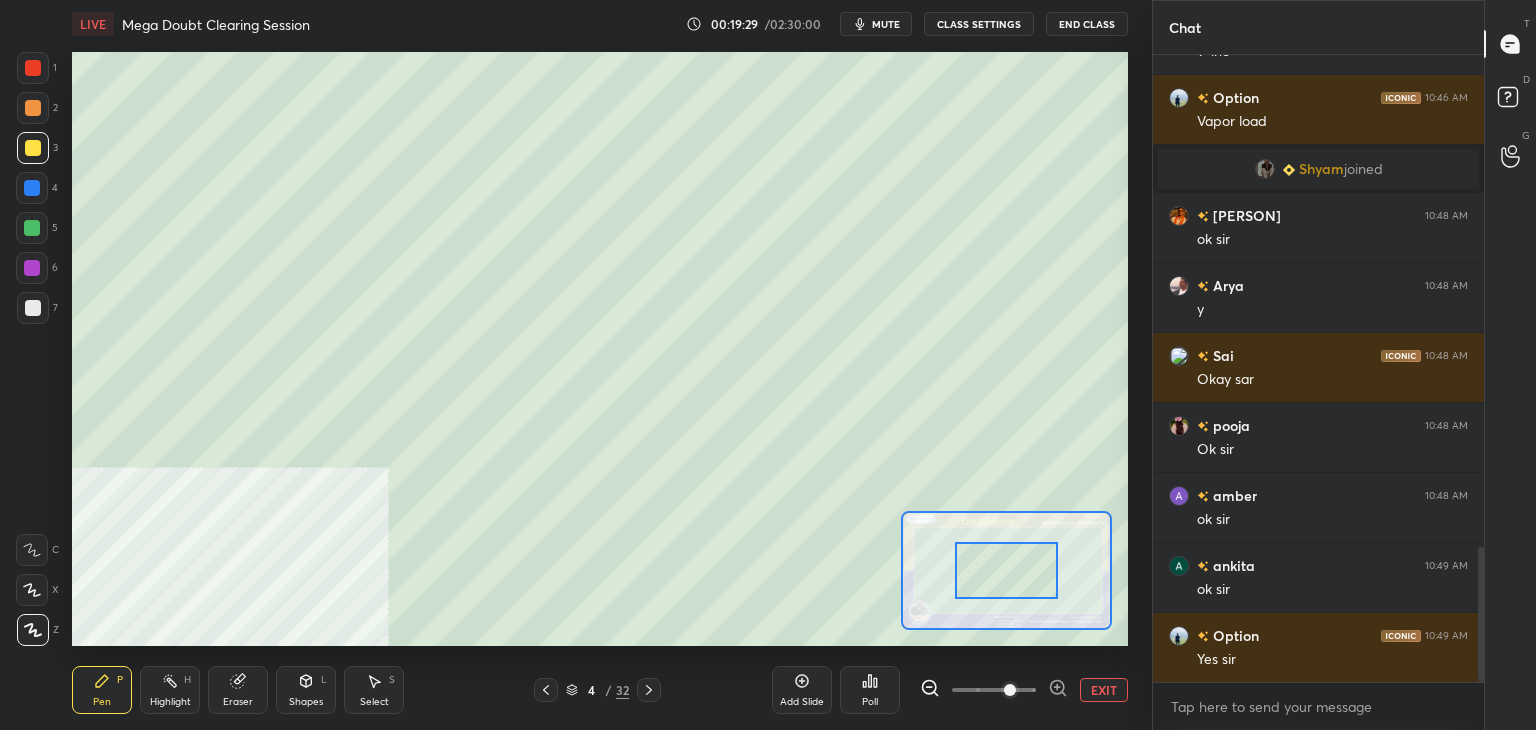 click 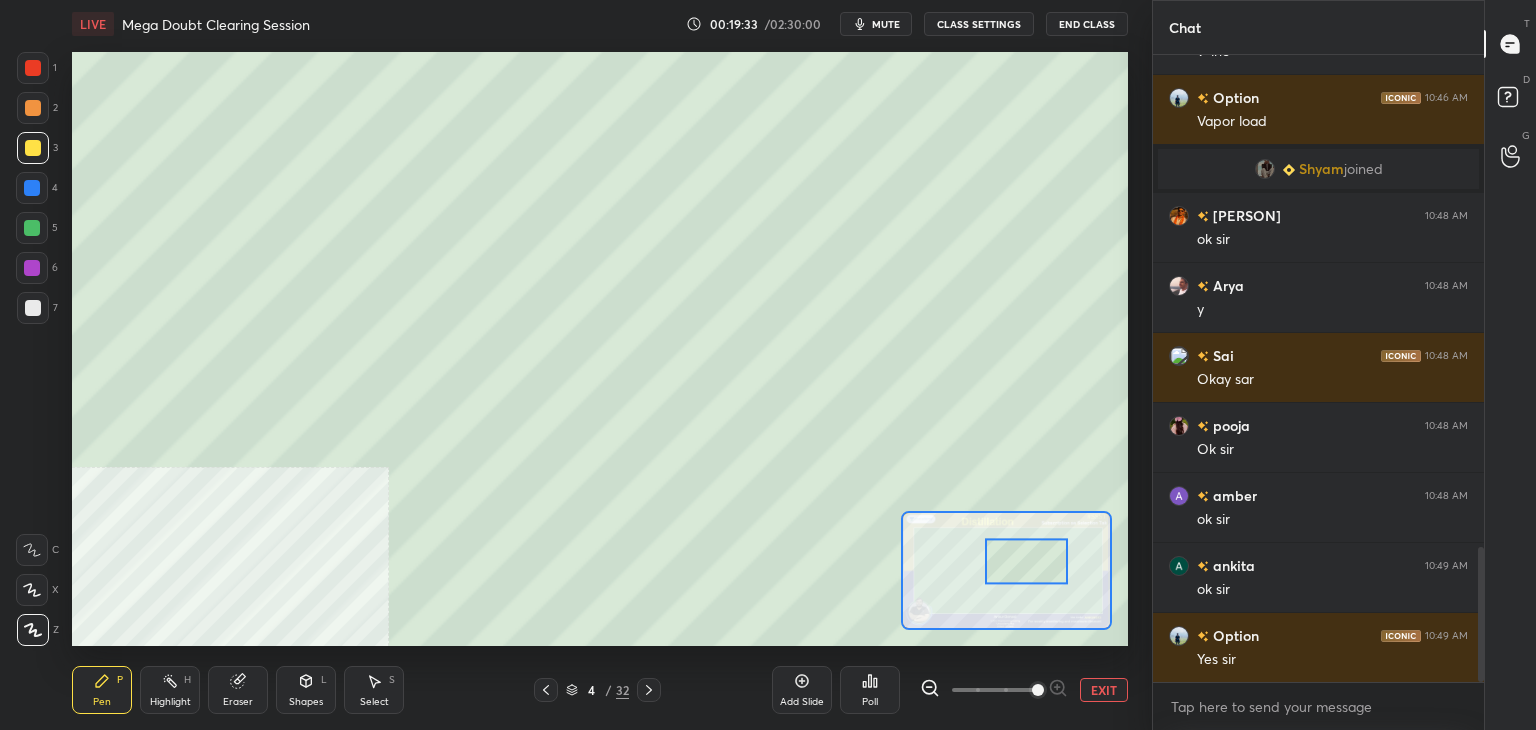 click at bounding box center (33, 308) 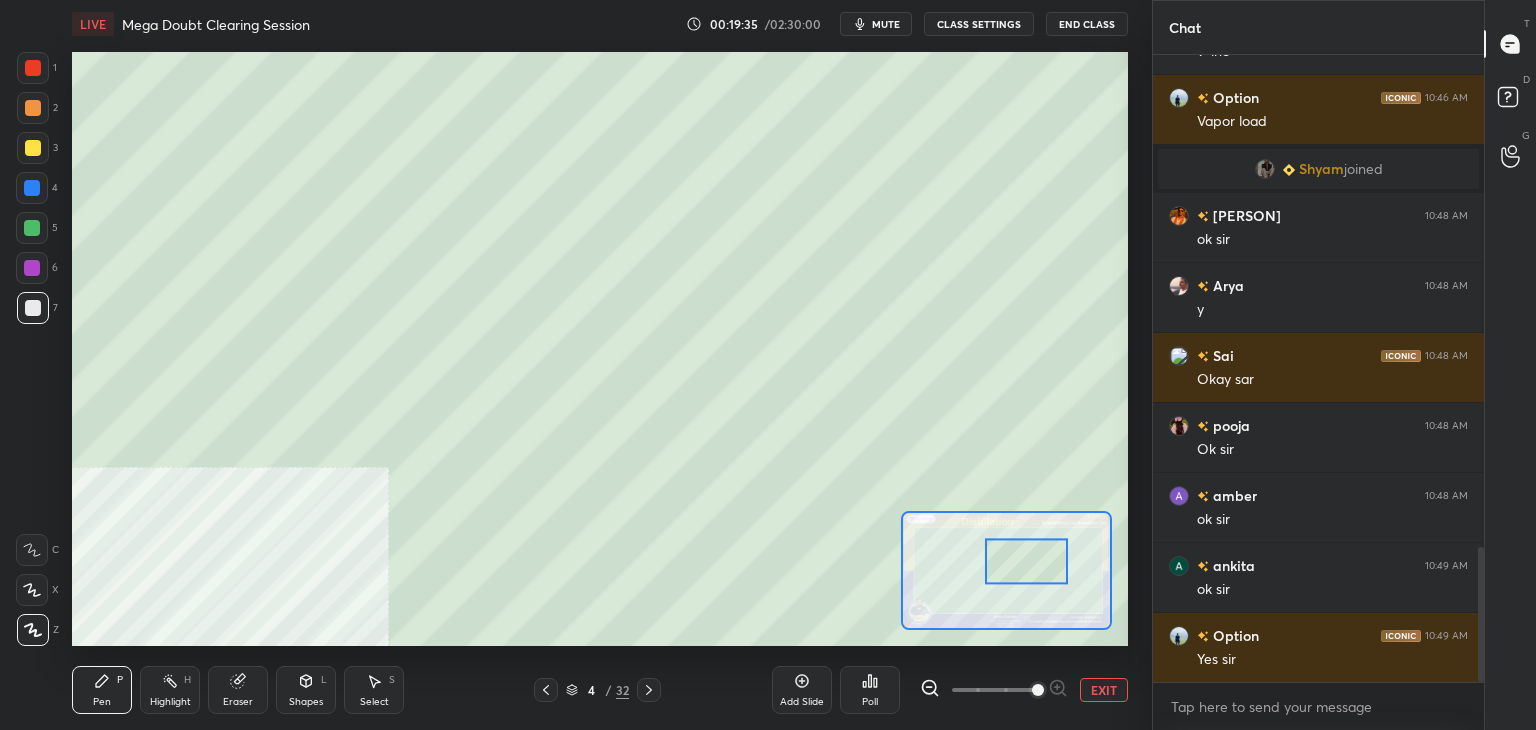click on "Pen" at bounding box center [102, 702] 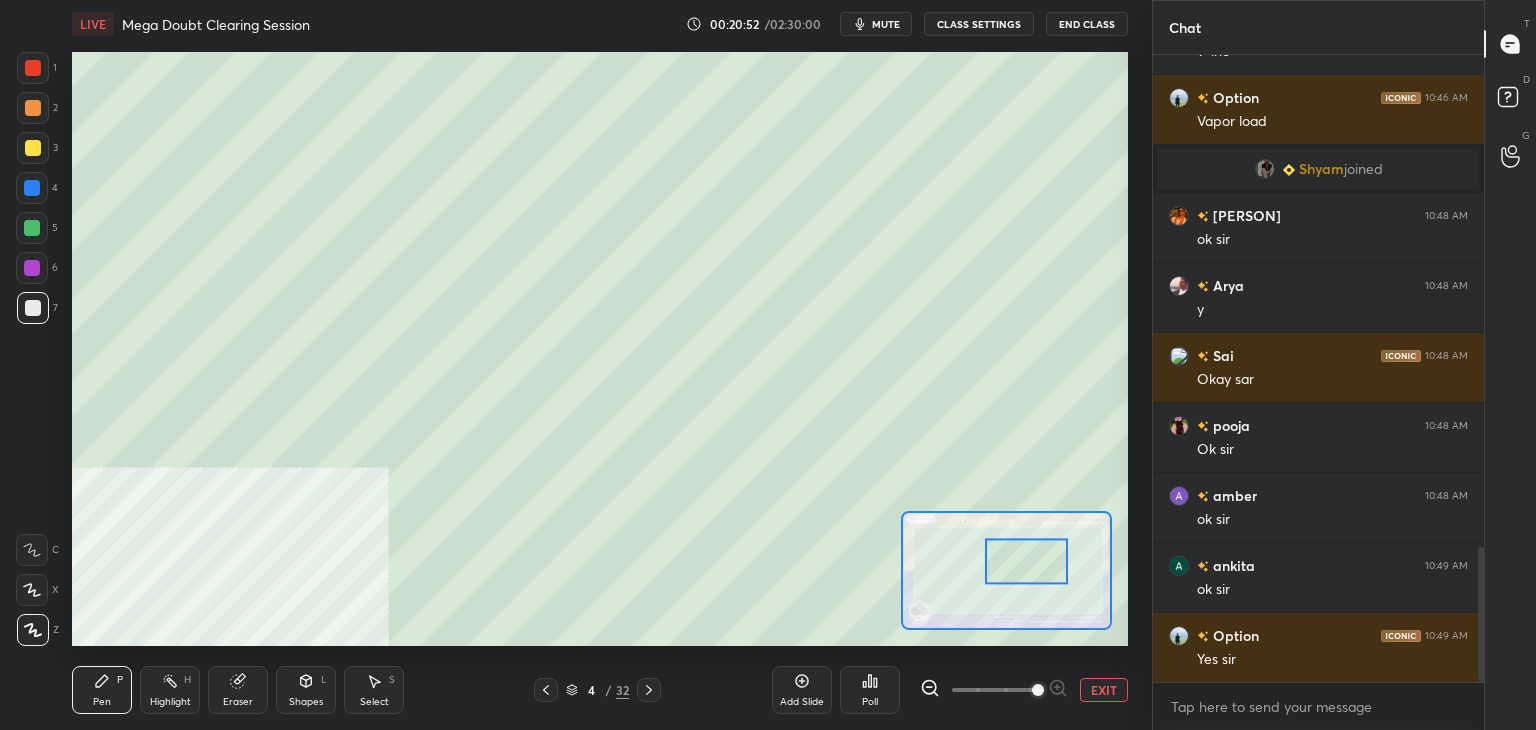 click on "EXIT" at bounding box center (1104, 690) 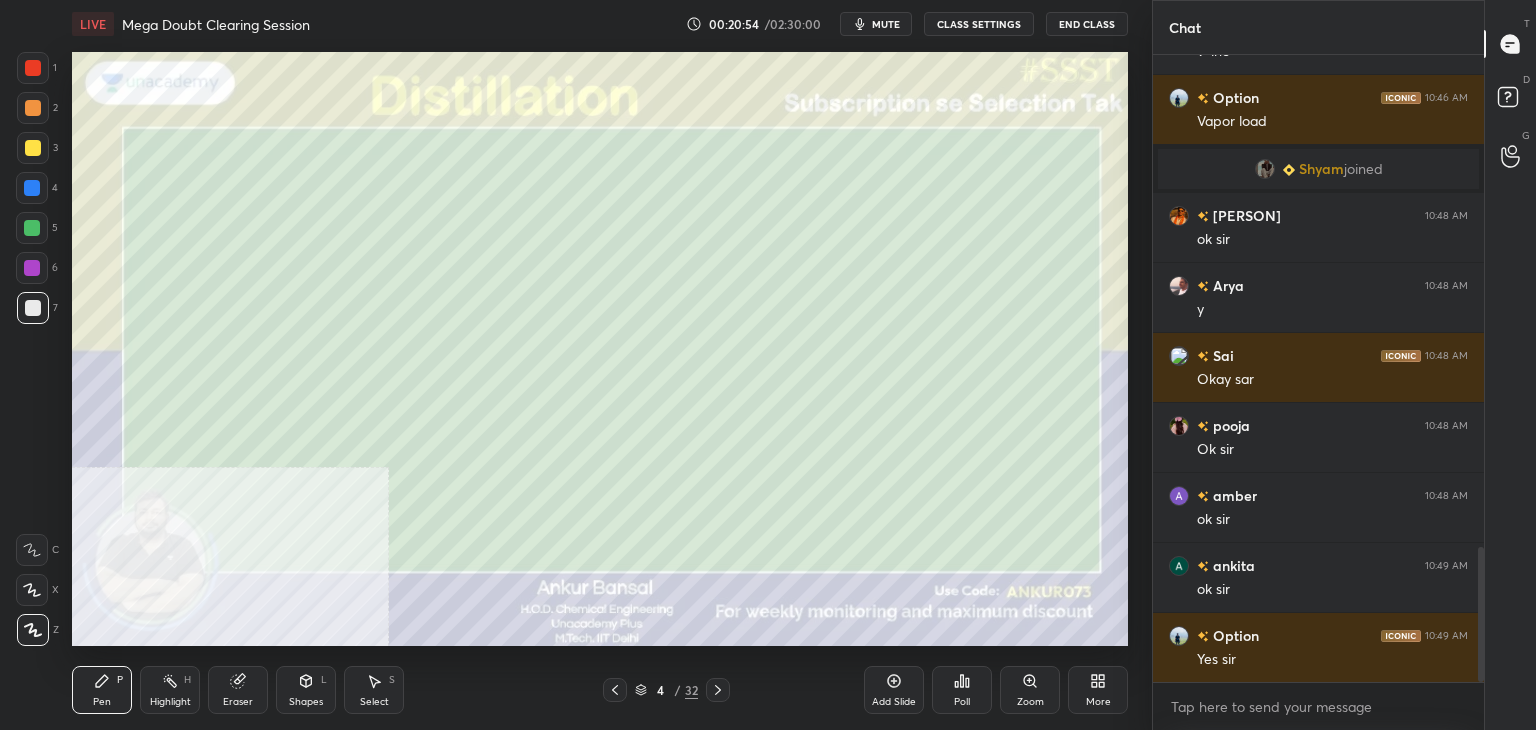 click at bounding box center (33, 148) 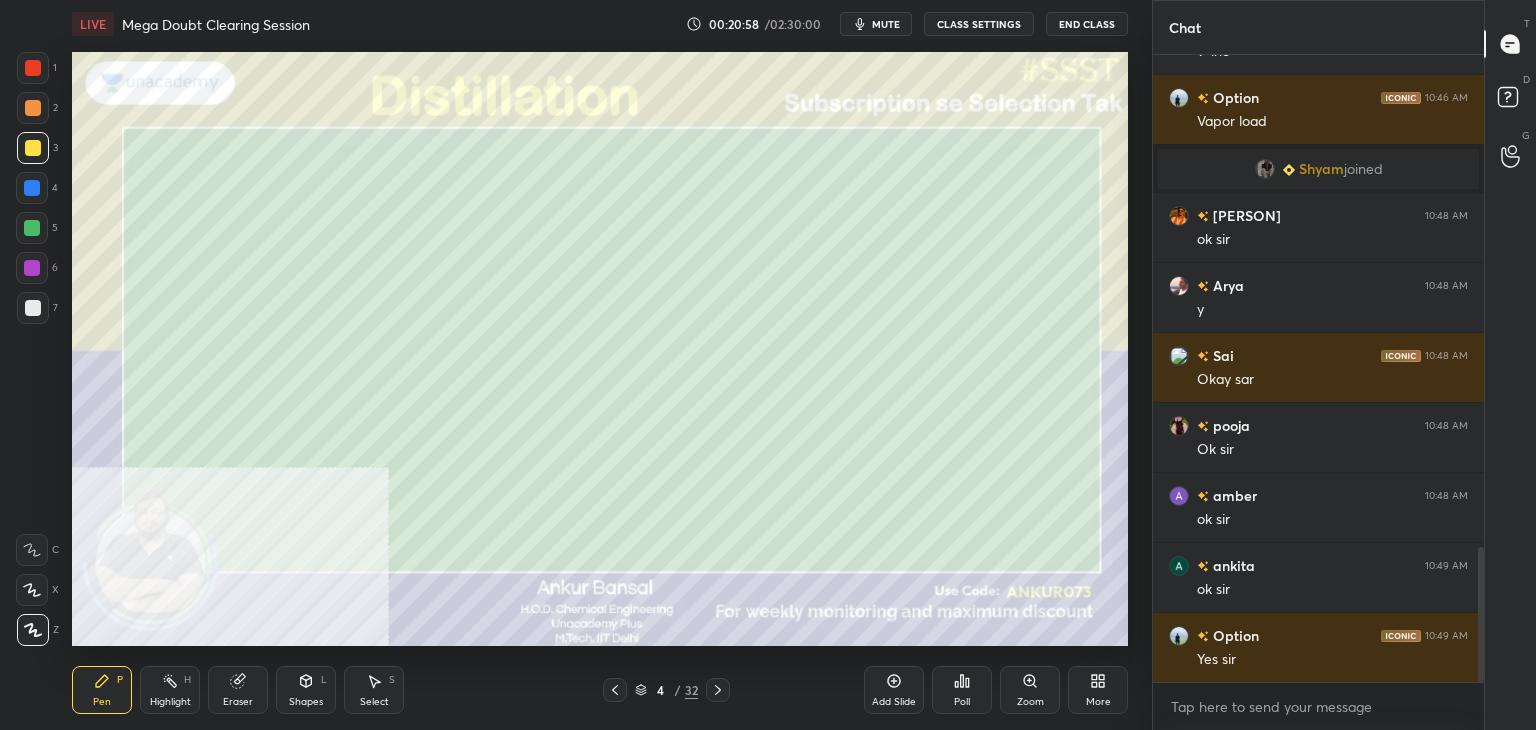 click at bounding box center (32, 550) 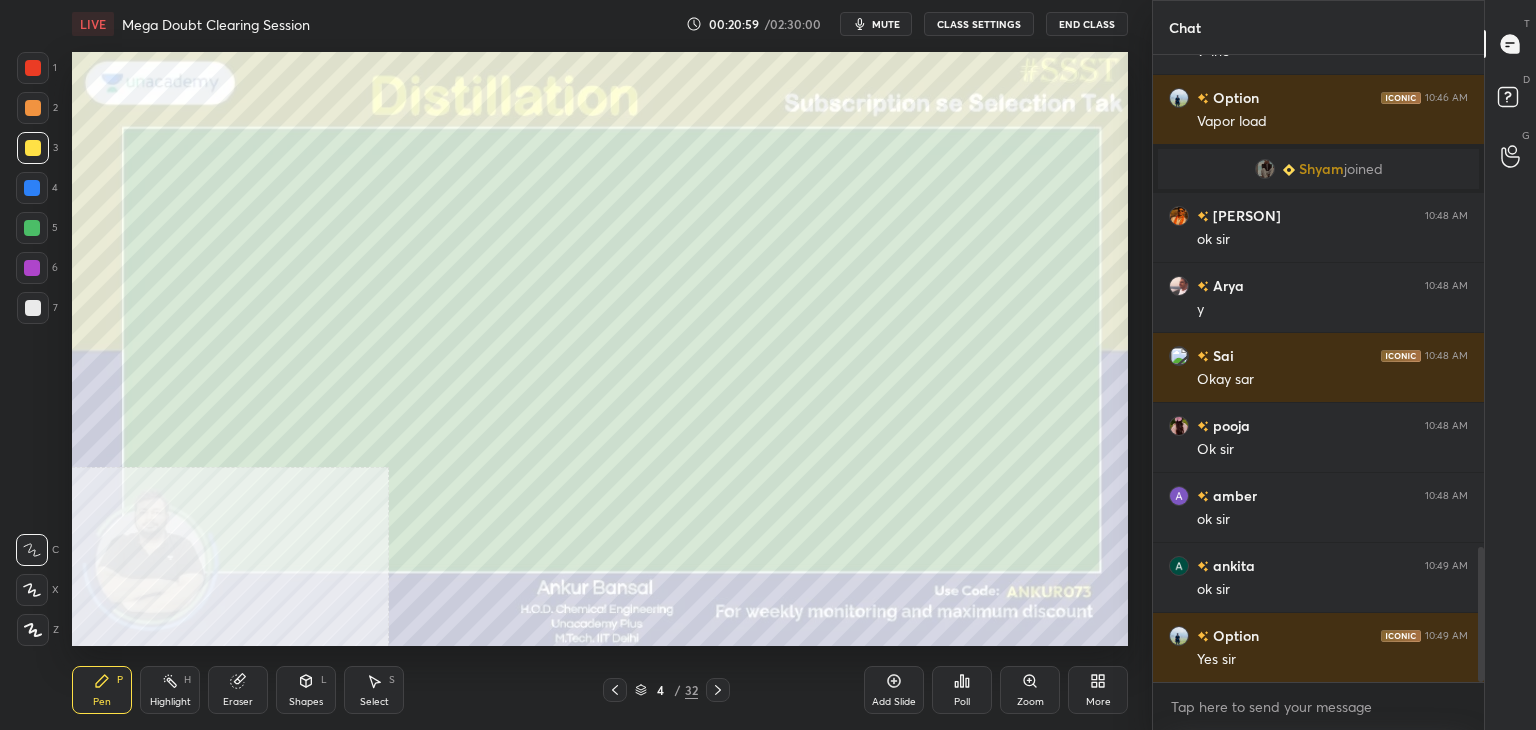 click at bounding box center [32, 590] 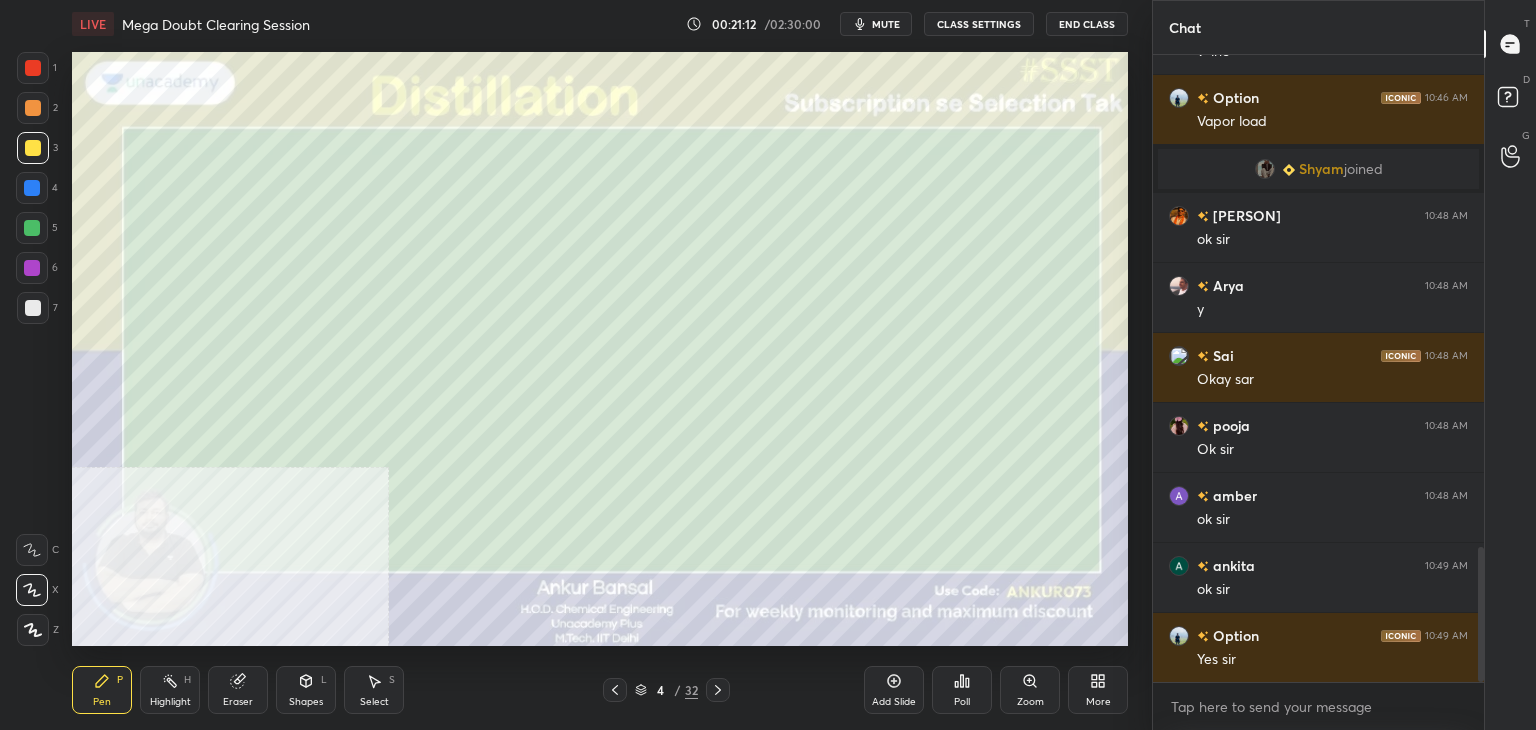 click at bounding box center [33, 108] 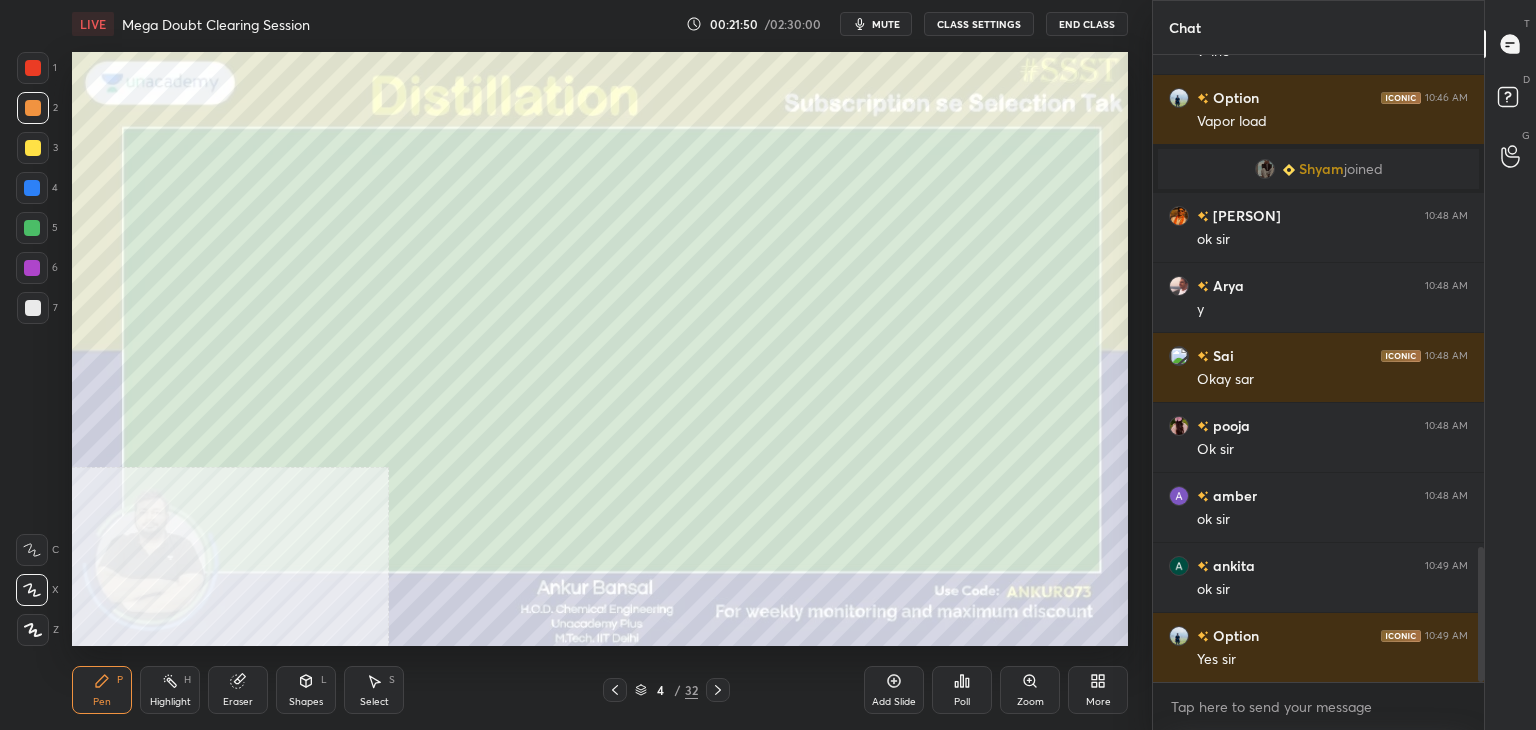 click 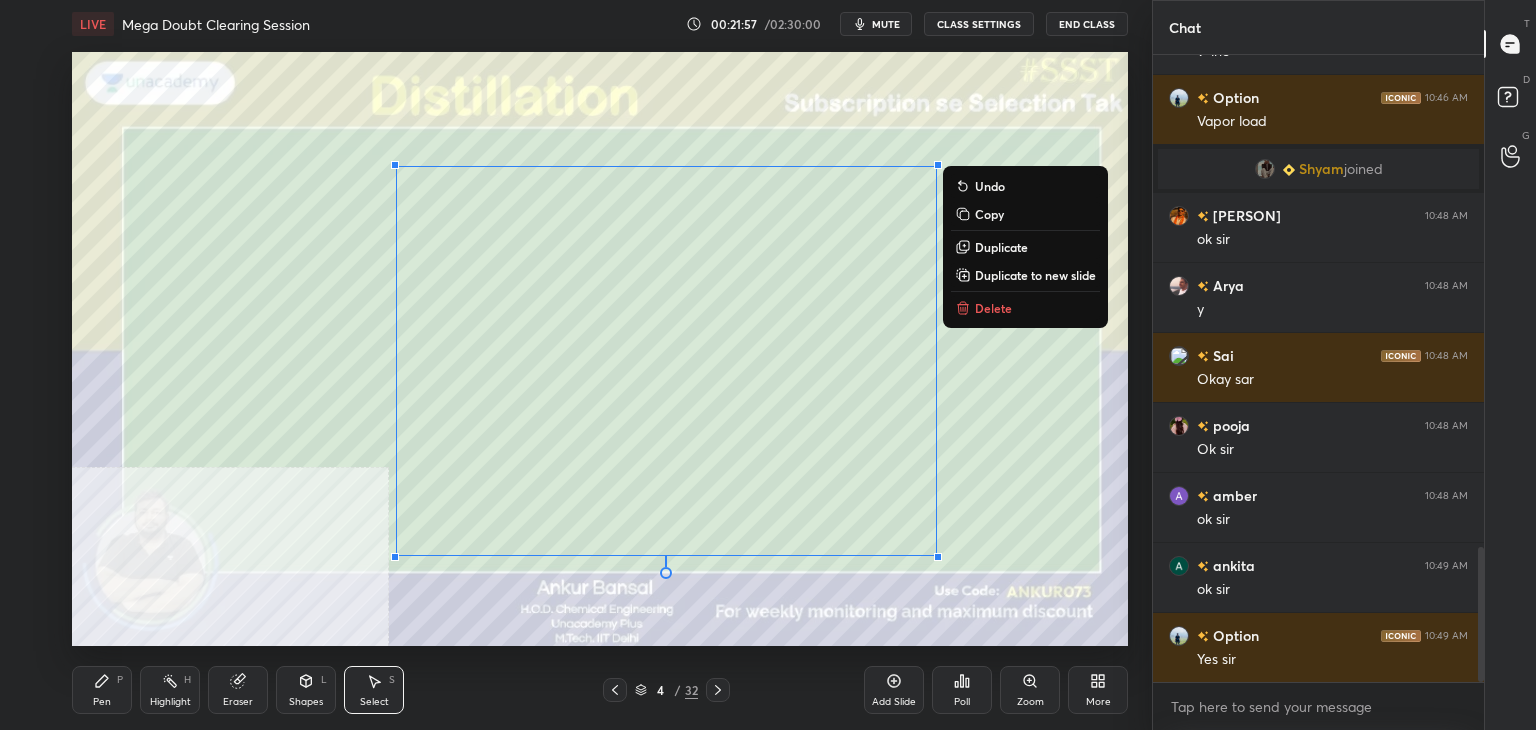 click 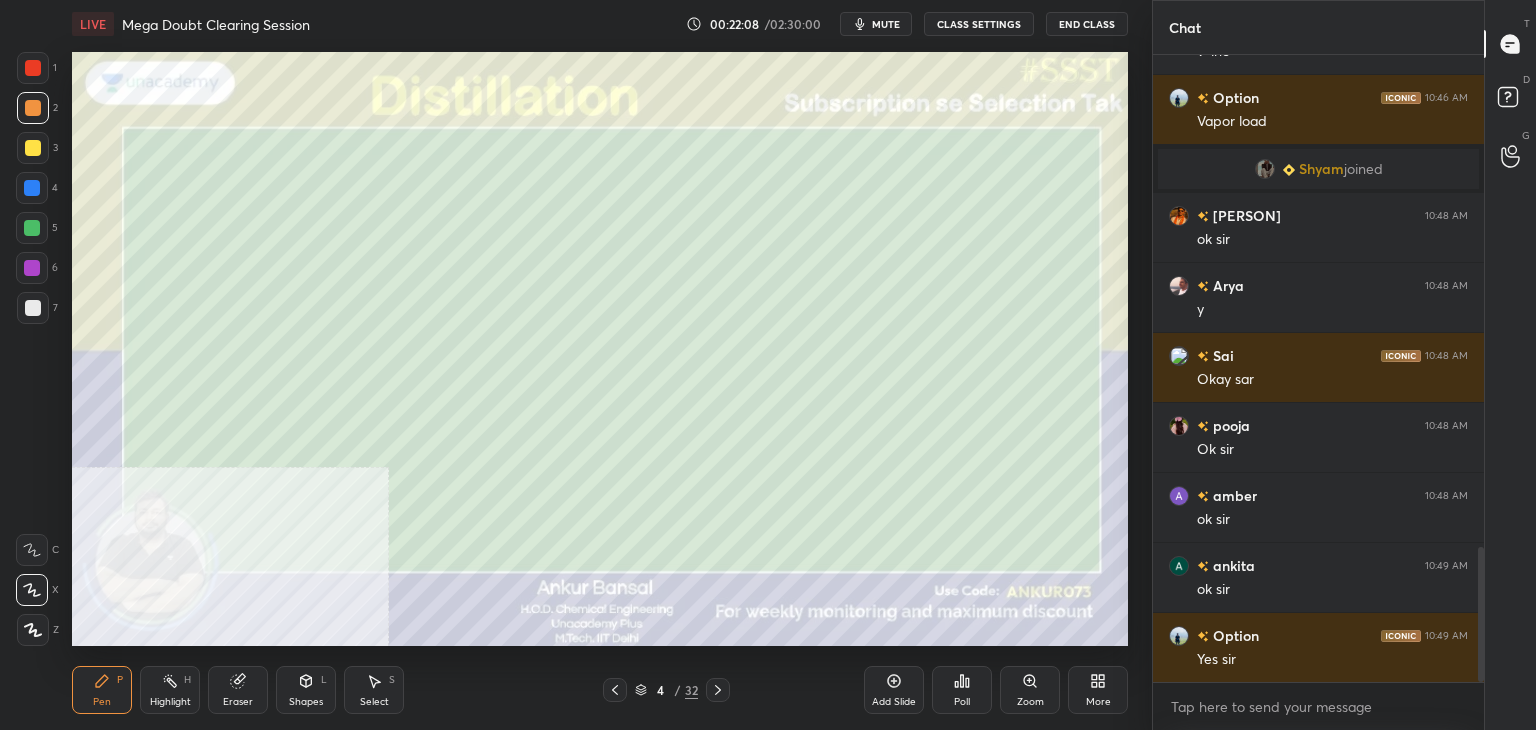 click at bounding box center [33, 308] 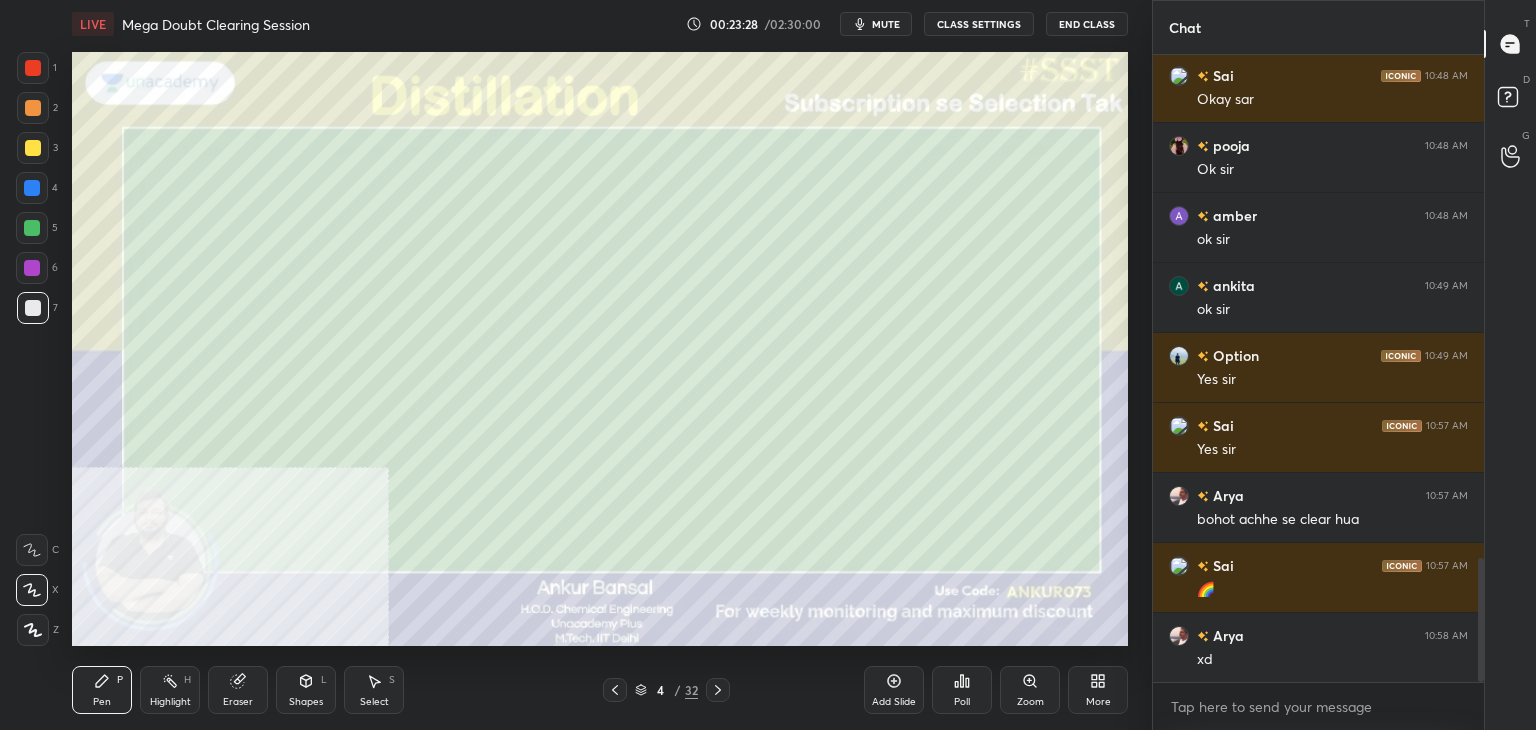 scroll, scrollTop: 2628, scrollLeft: 0, axis: vertical 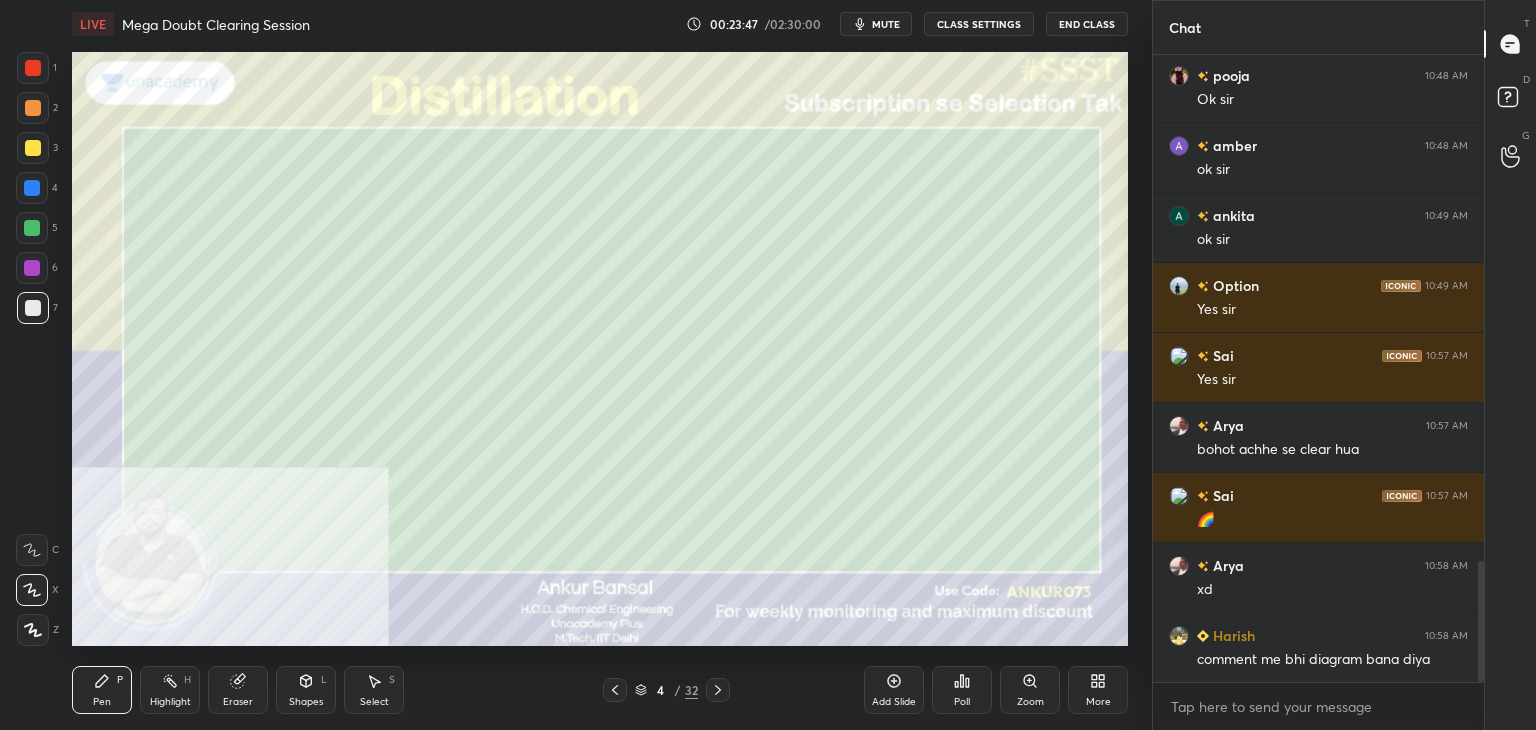 click on "1 2 3 4 5 6 7 C X Z C X Z E E Erase all   H H" at bounding box center [32, 349] 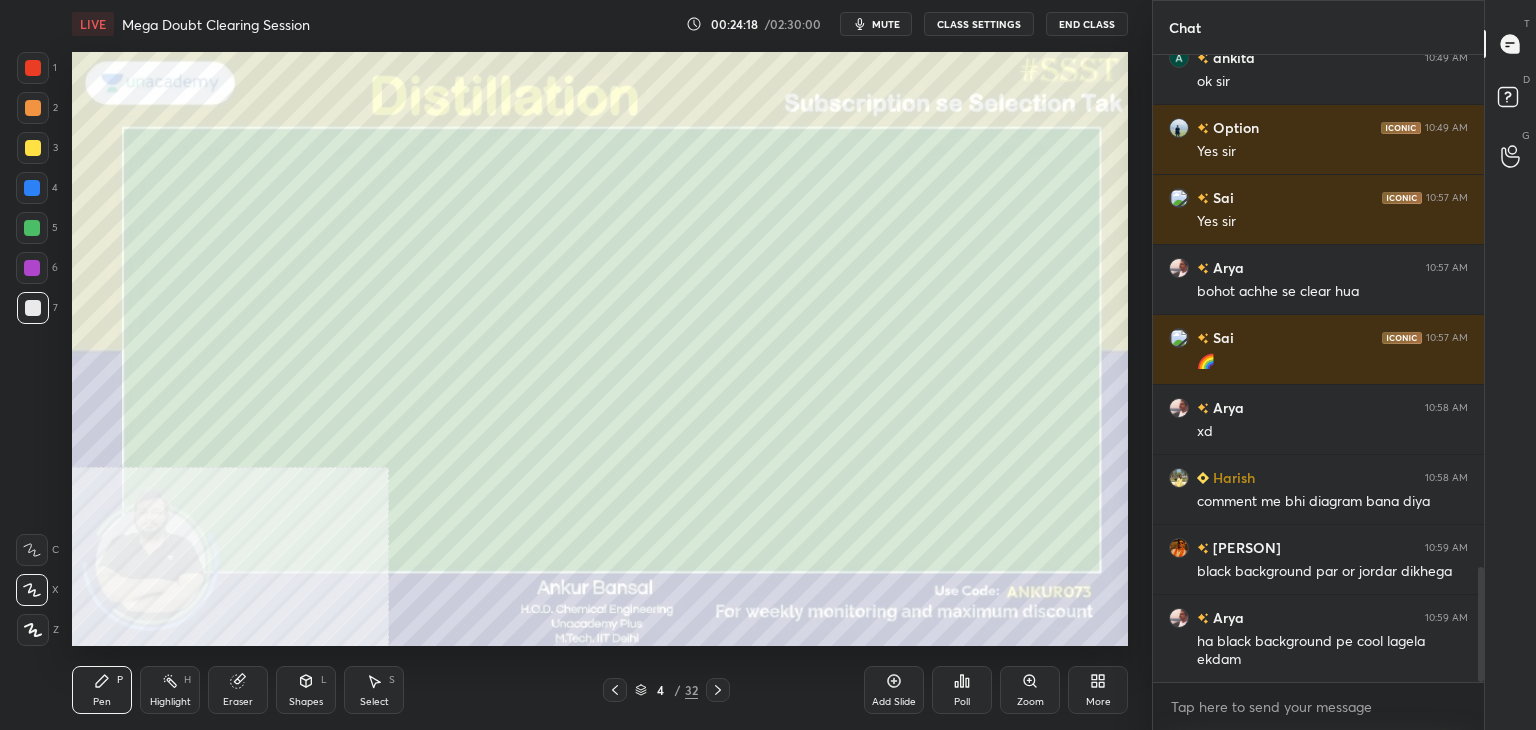 scroll, scrollTop: 2856, scrollLeft: 0, axis: vertical 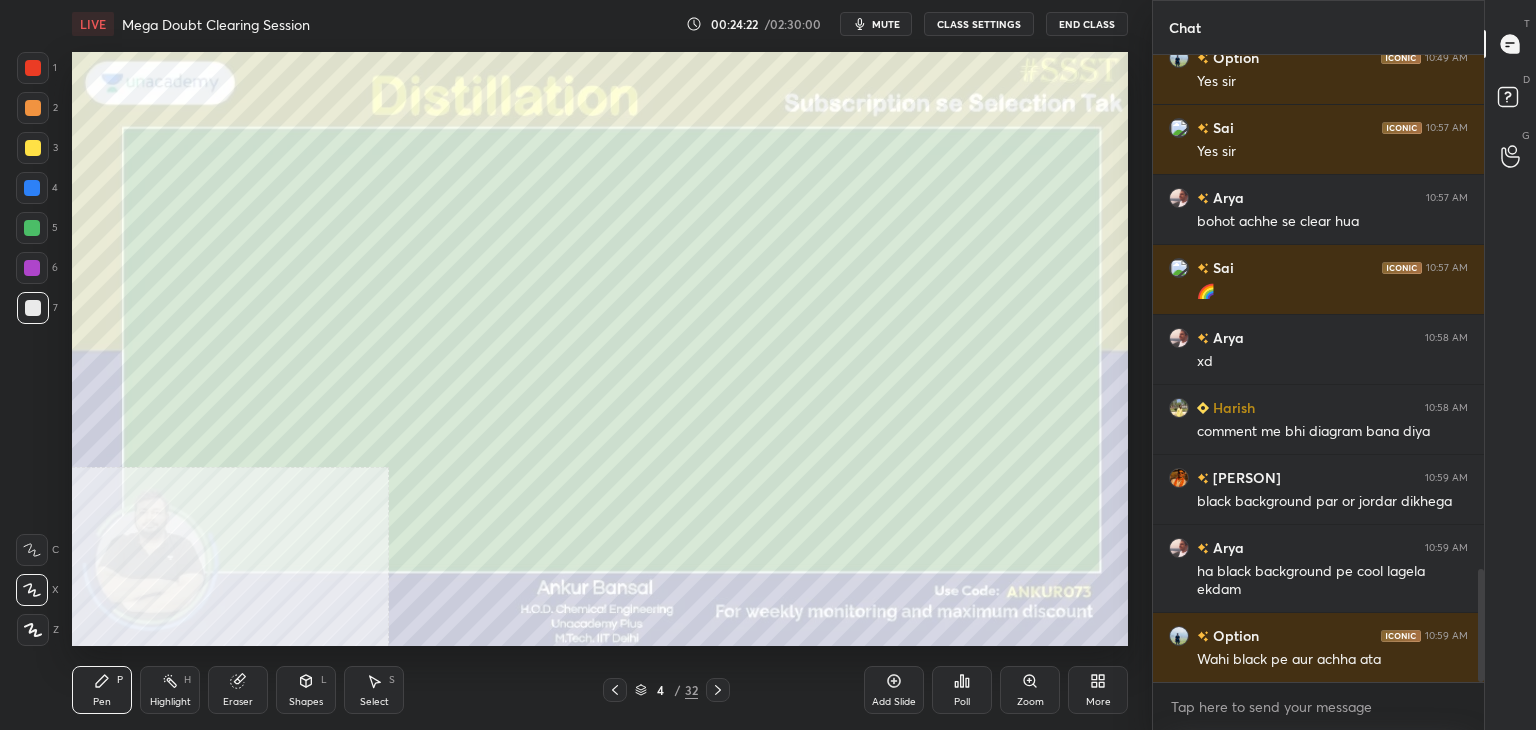 click on "1 2 3 4 5 6 7 C X Z C X Z E E Erase all   H H" at bounding box center (32, 349) 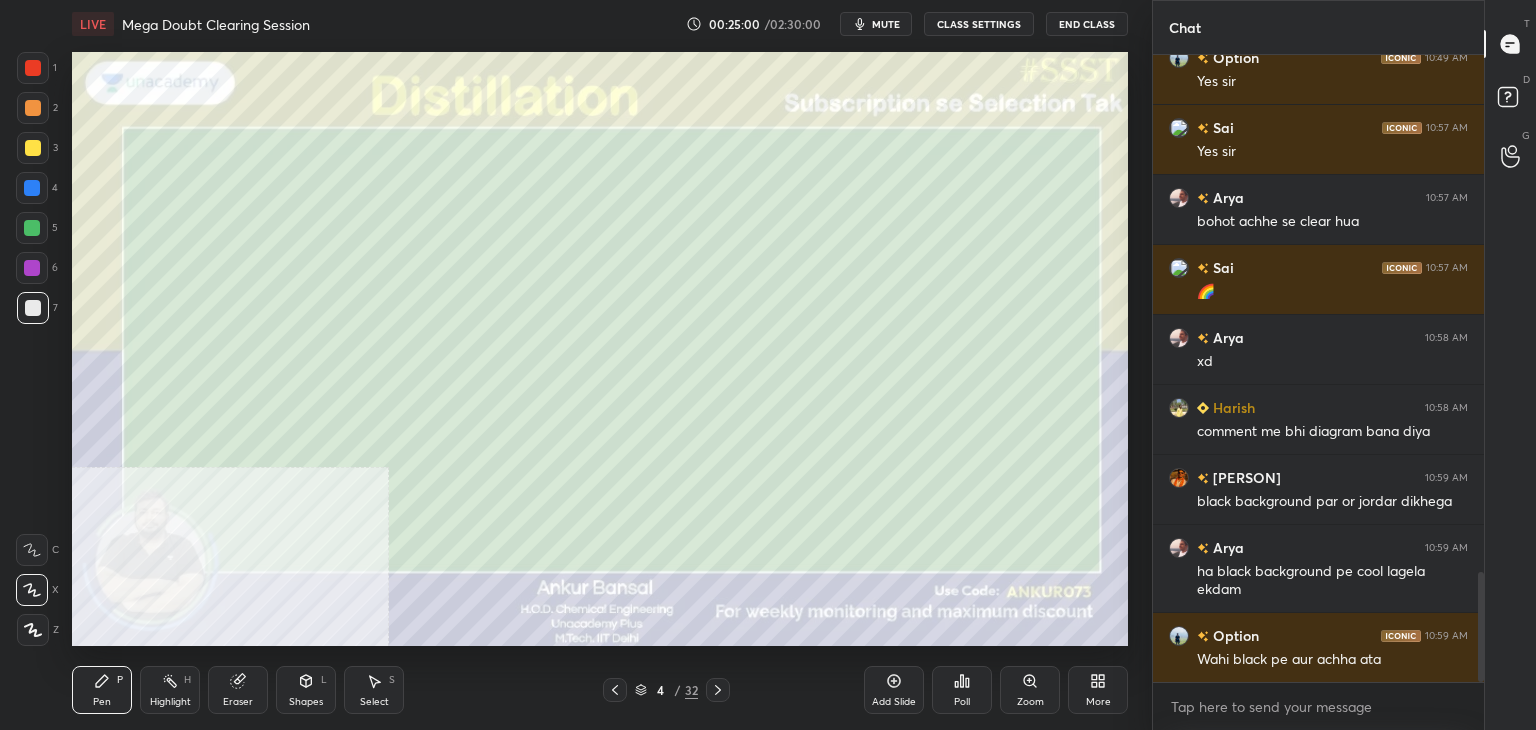 scroll, scrollTop: 2944, scrollLeft: 0, axis: vertical 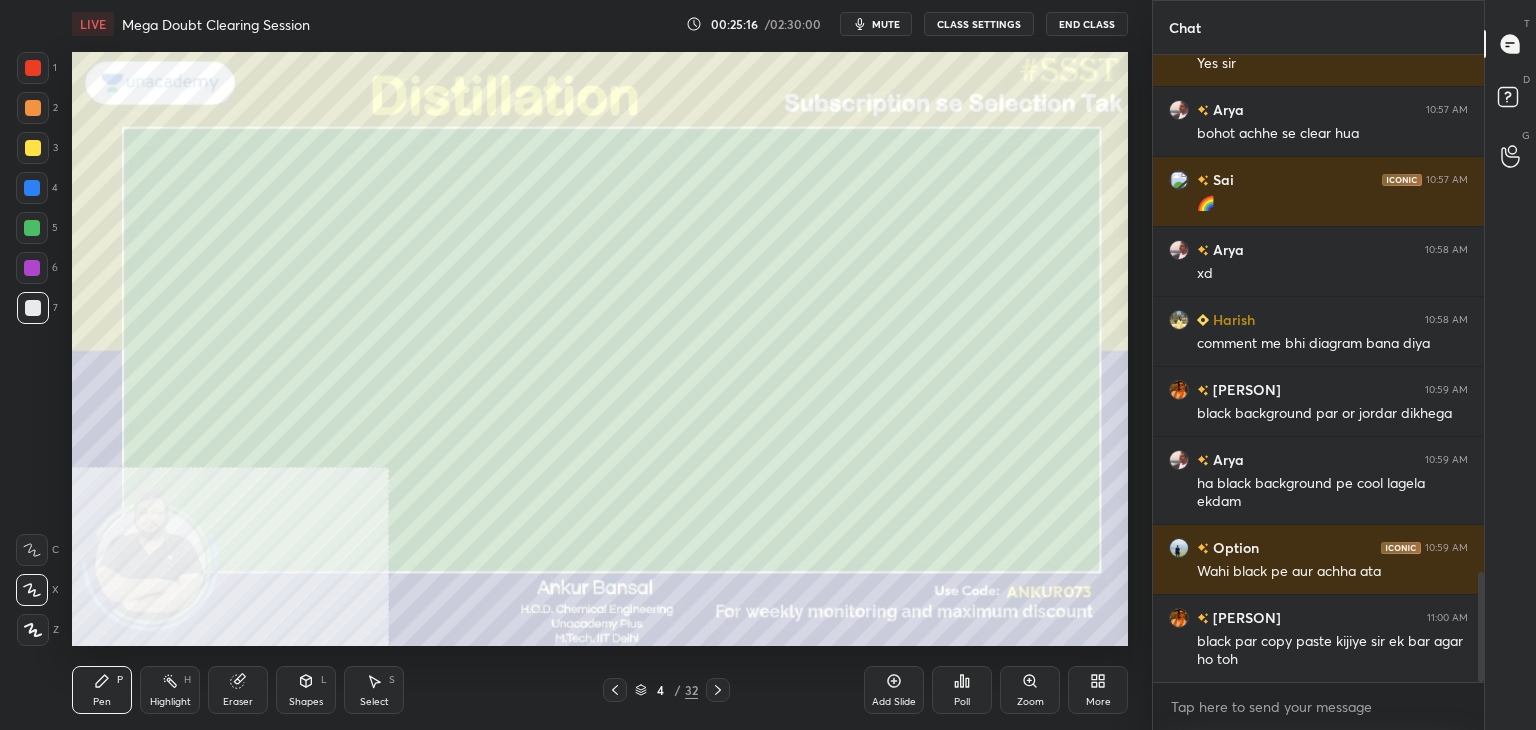 click on "More" at bounding box center (1098, 702) 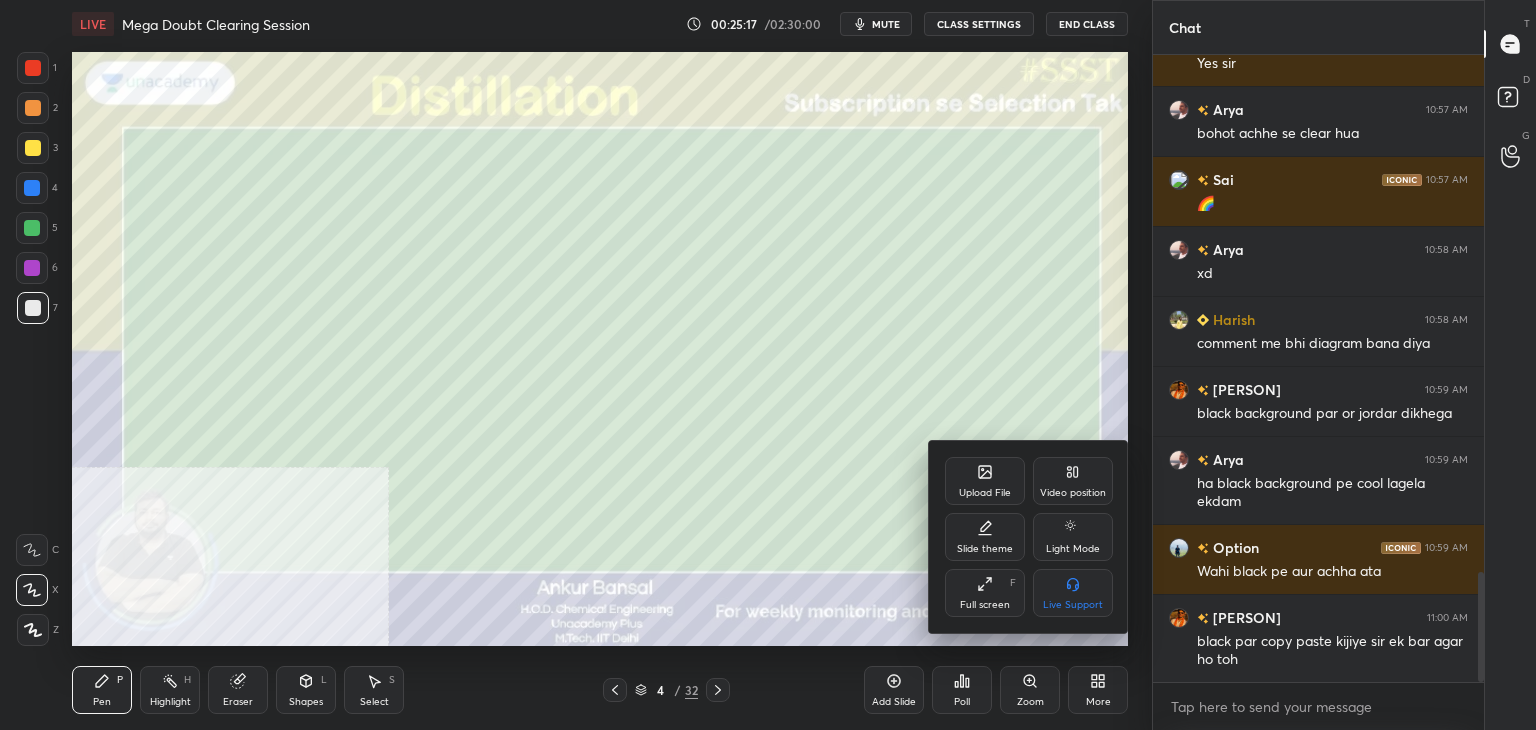click 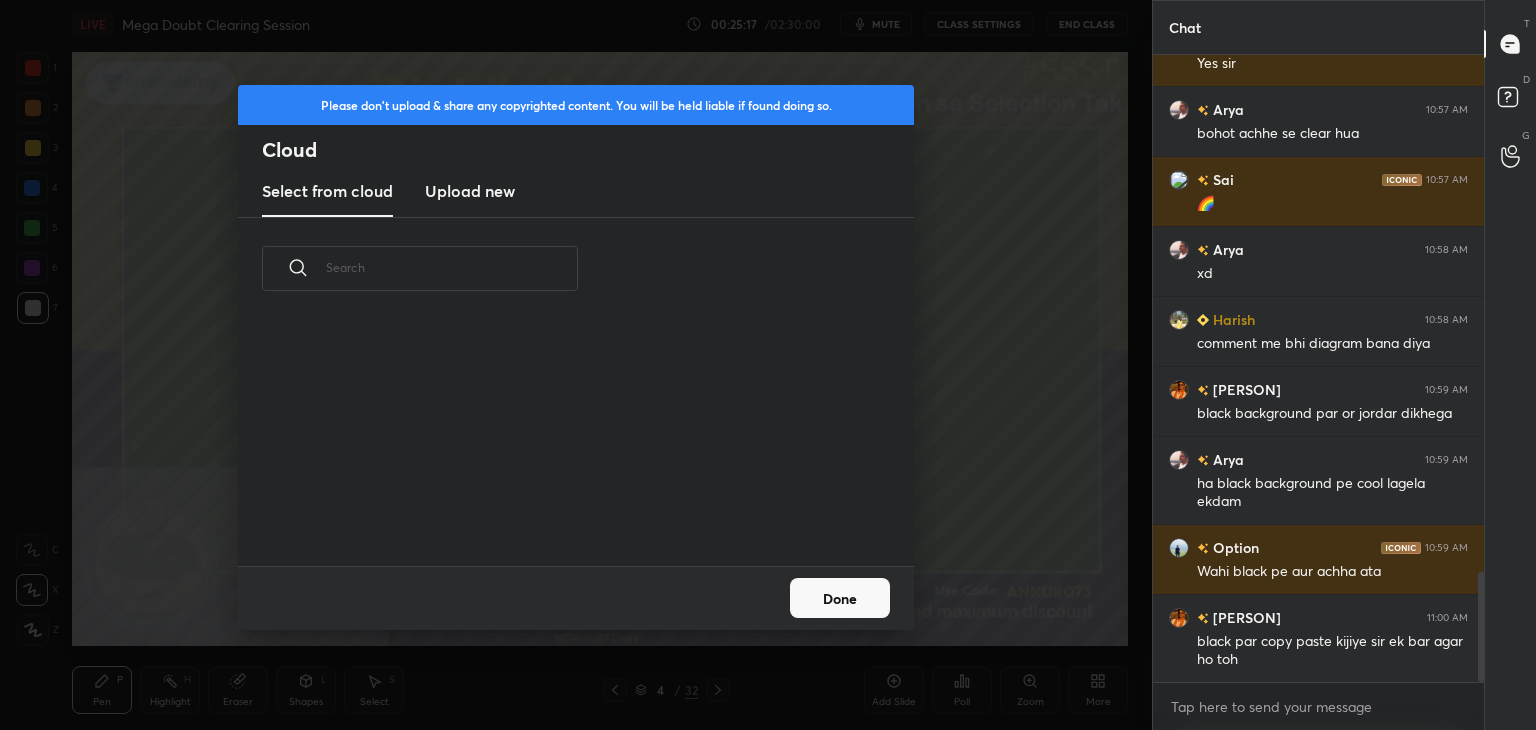 scroll, scrollTop: 5, scrollLeft: 10, axis: both 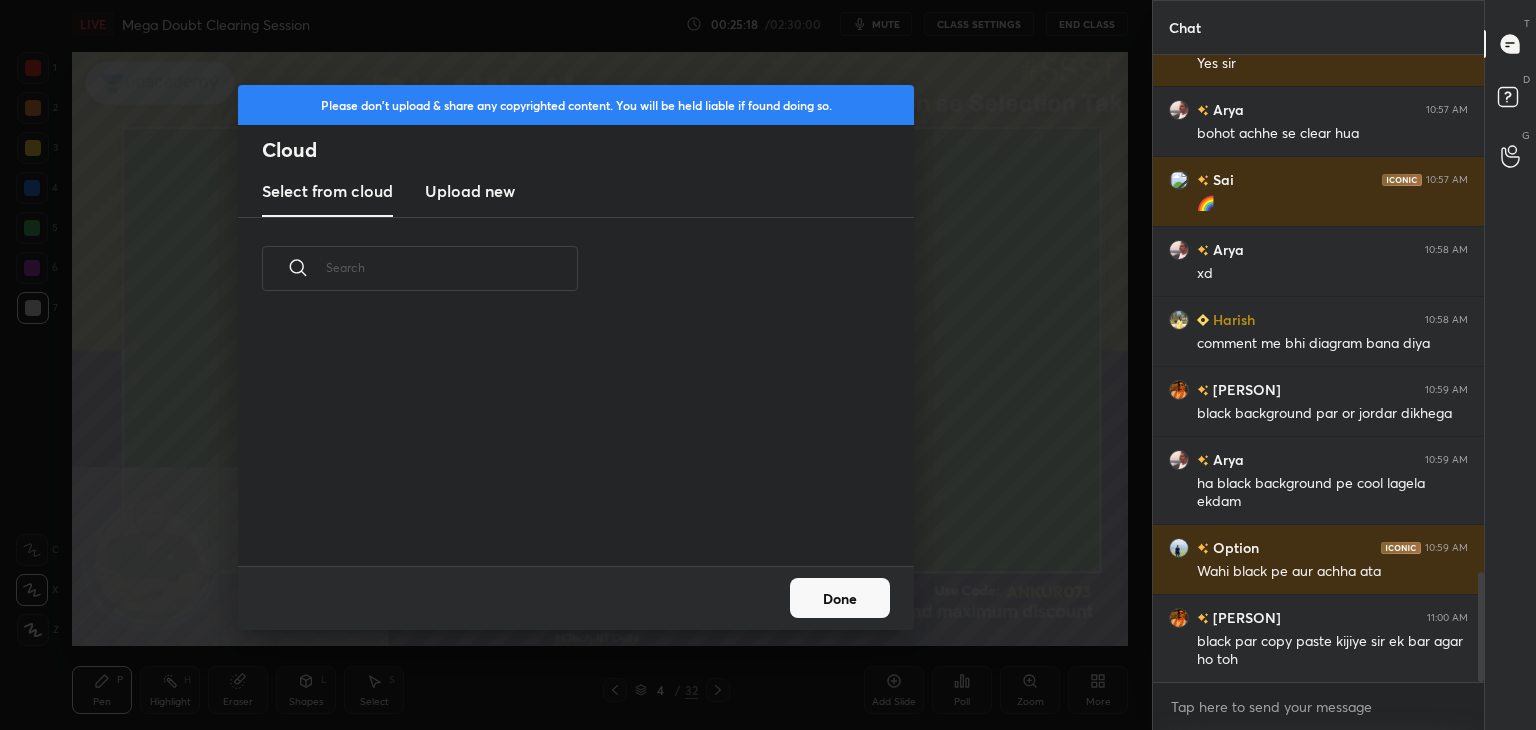 click on "Upload new" at bounding box center (470, 191) 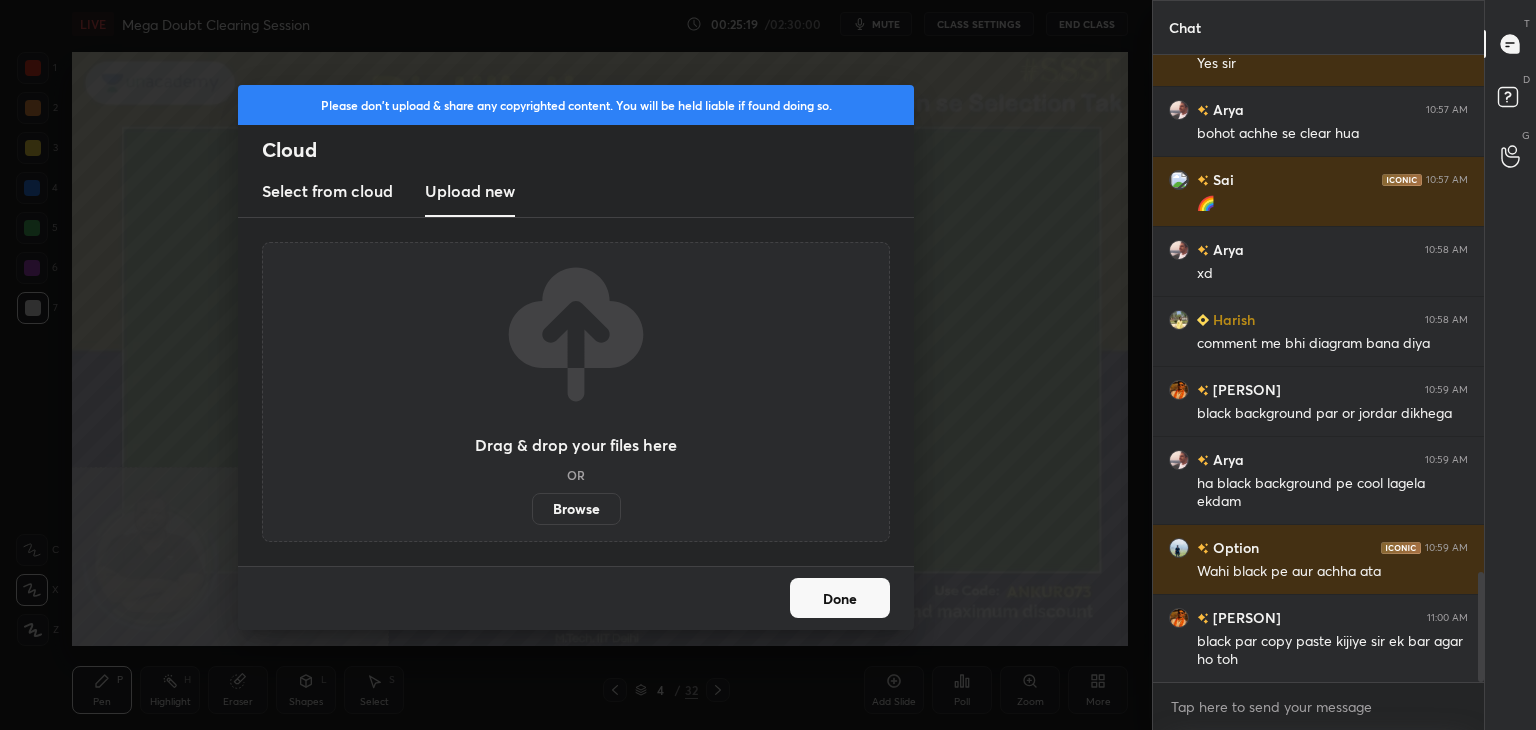 click on "Browse" at bounding box center [576, 509] 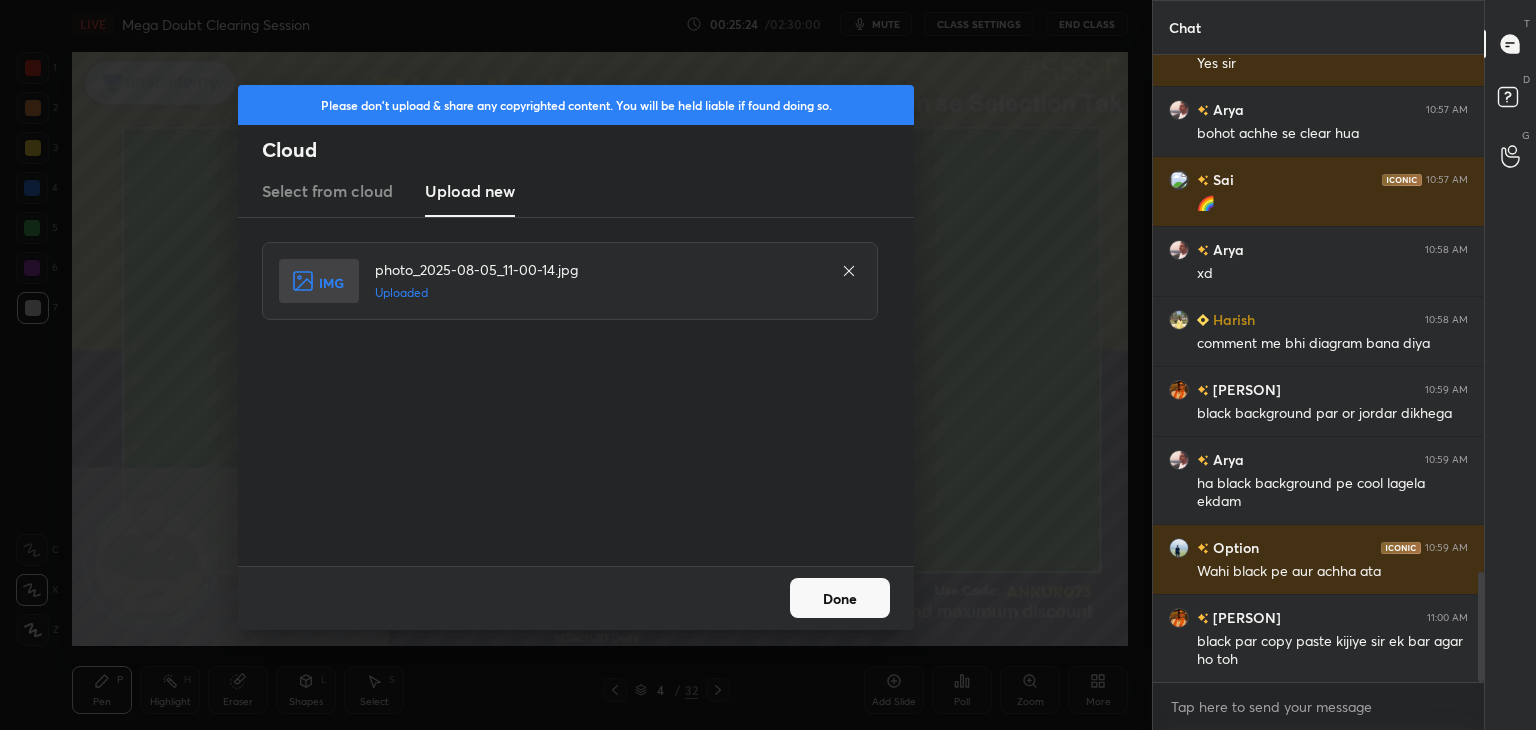 click on "Done" at bounding box center (840, 598) 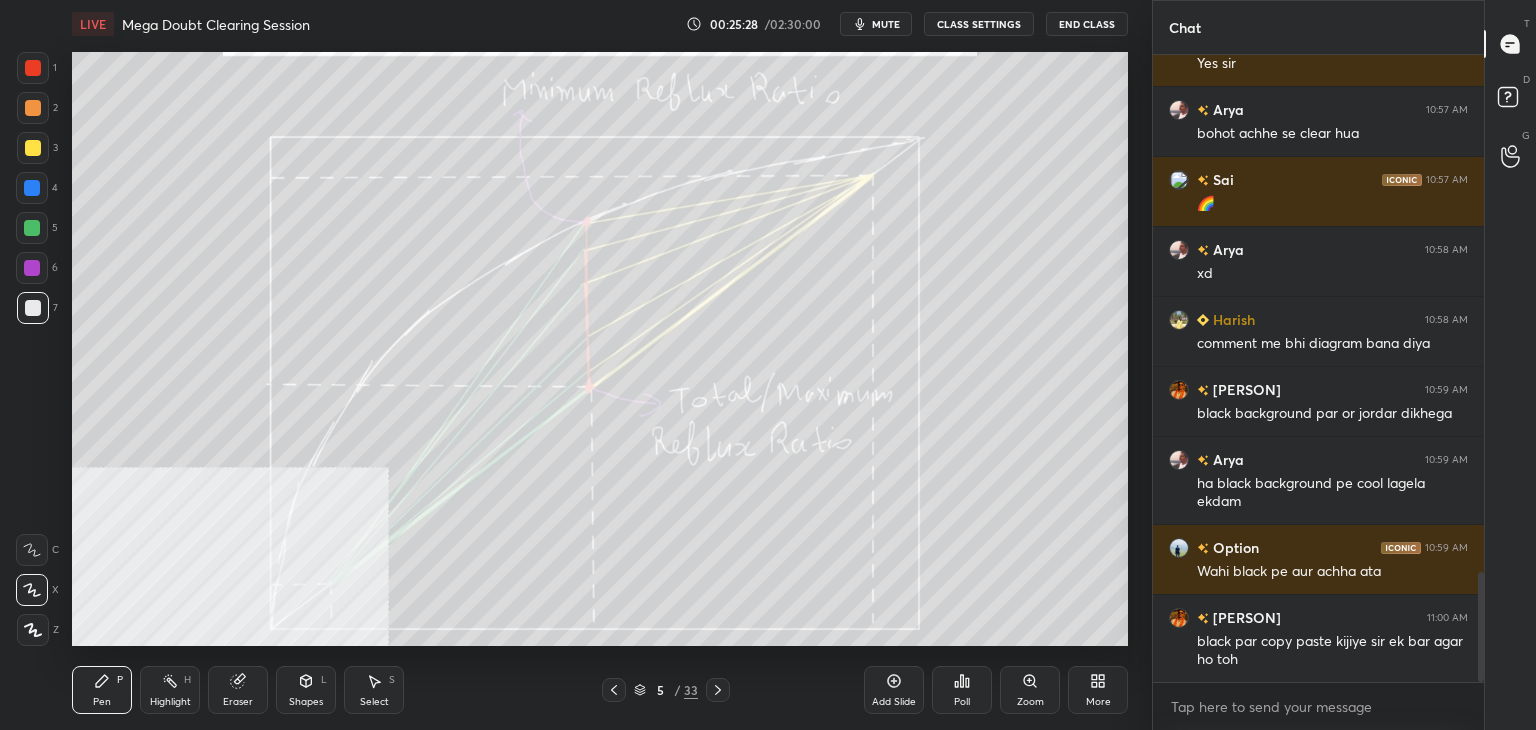 click on "More" at bounding box center [1098, 690] 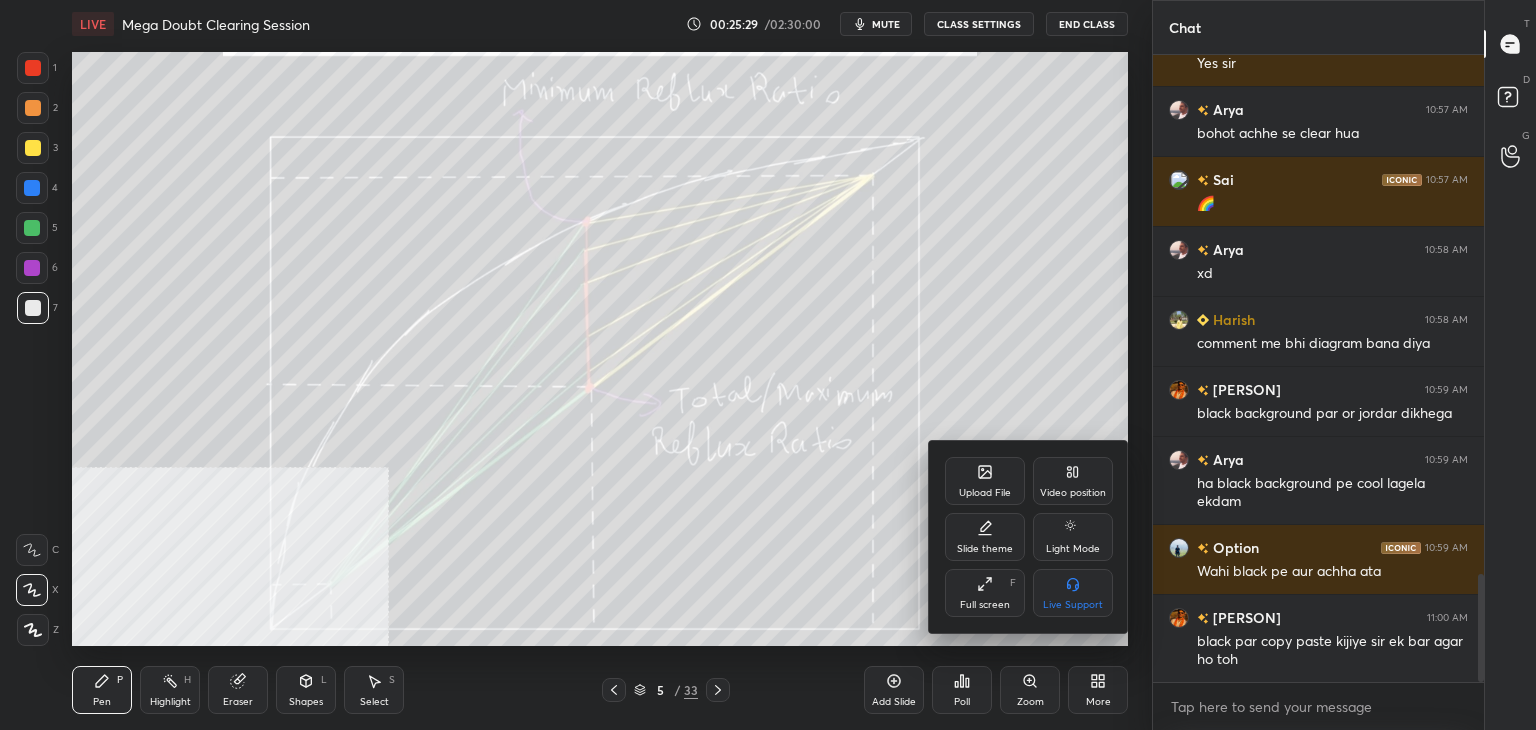 scroll, scrollTop: 3014, scrollLeft: 0, axis: vertical 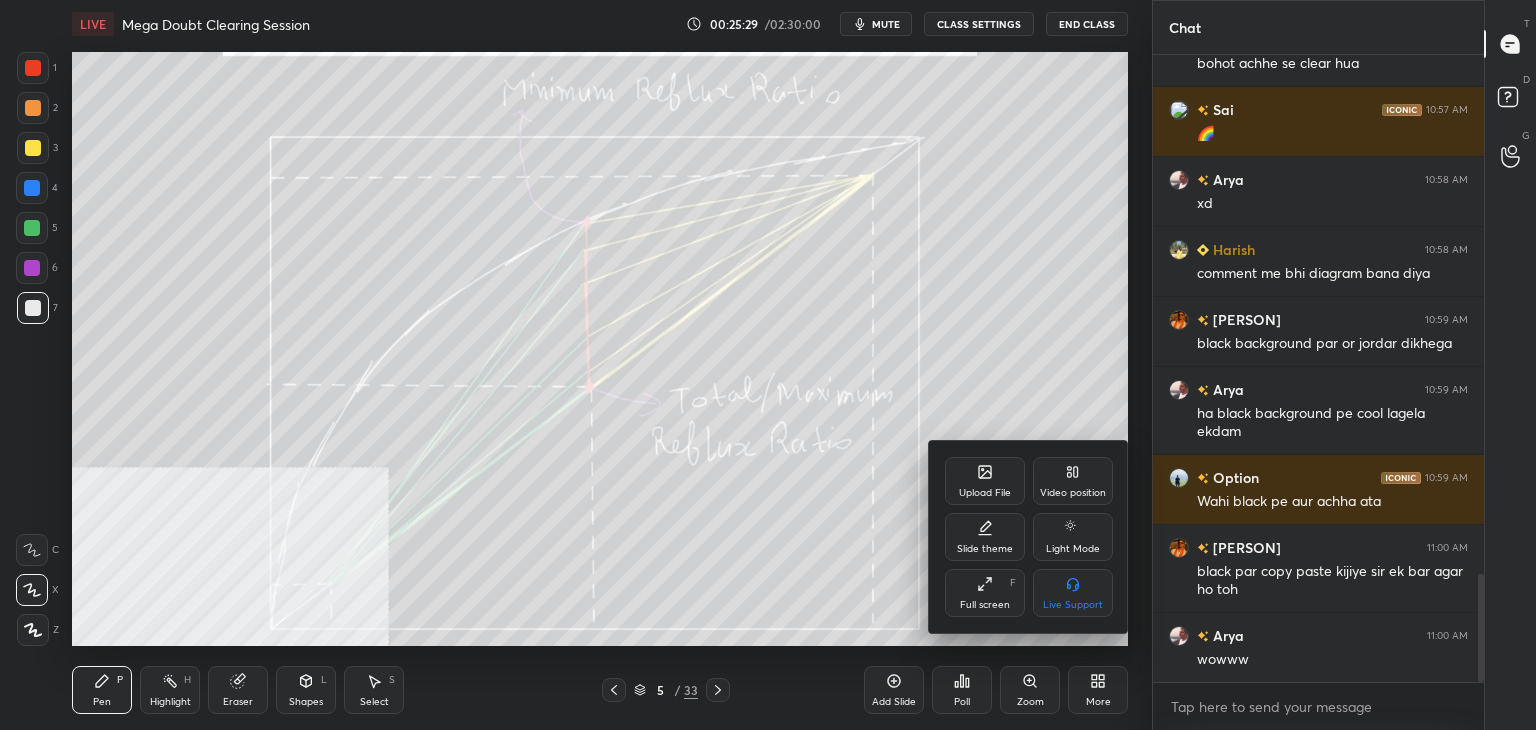 click on "Video position" at bounding box center (1073, 493) 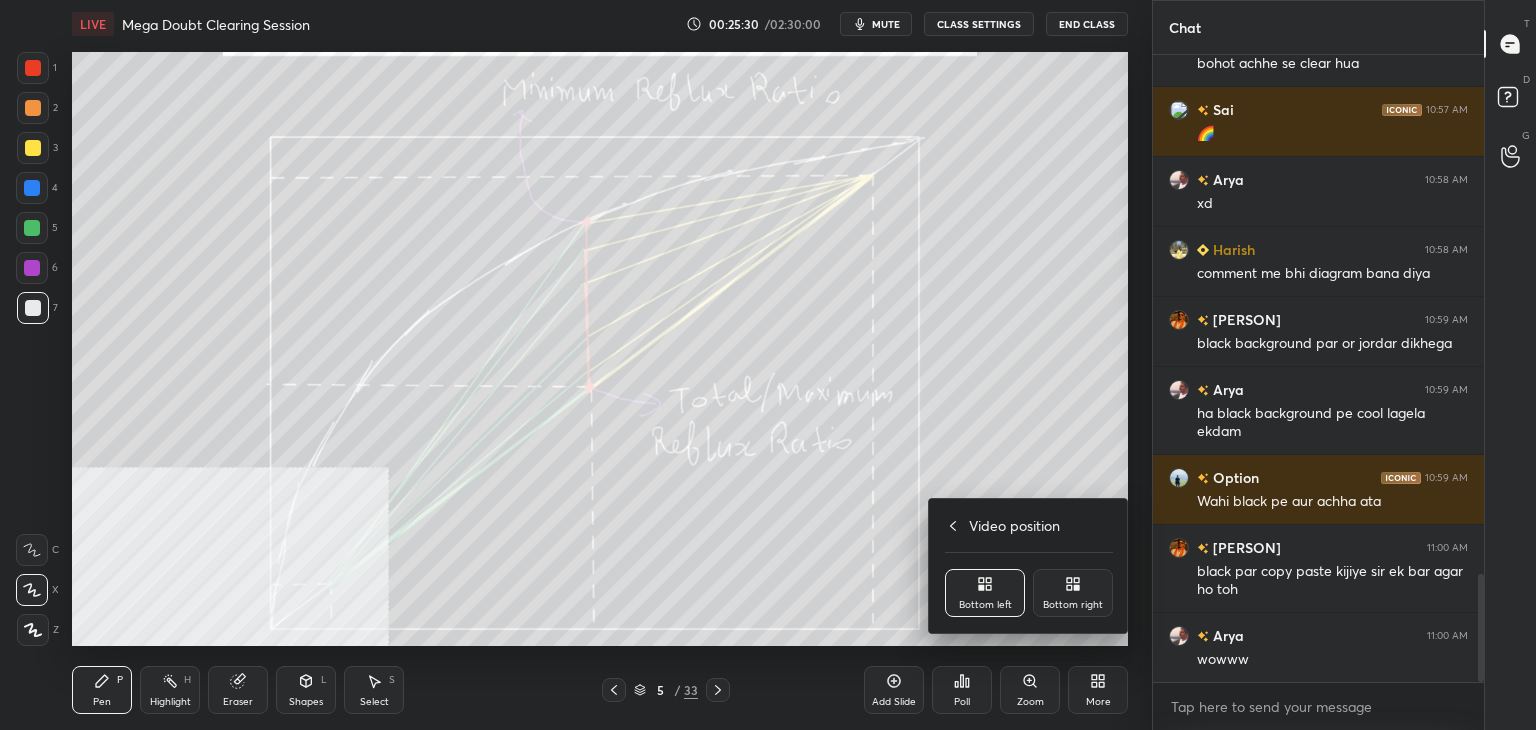 click on "Bottom right" at bounding box center (1073, 593) 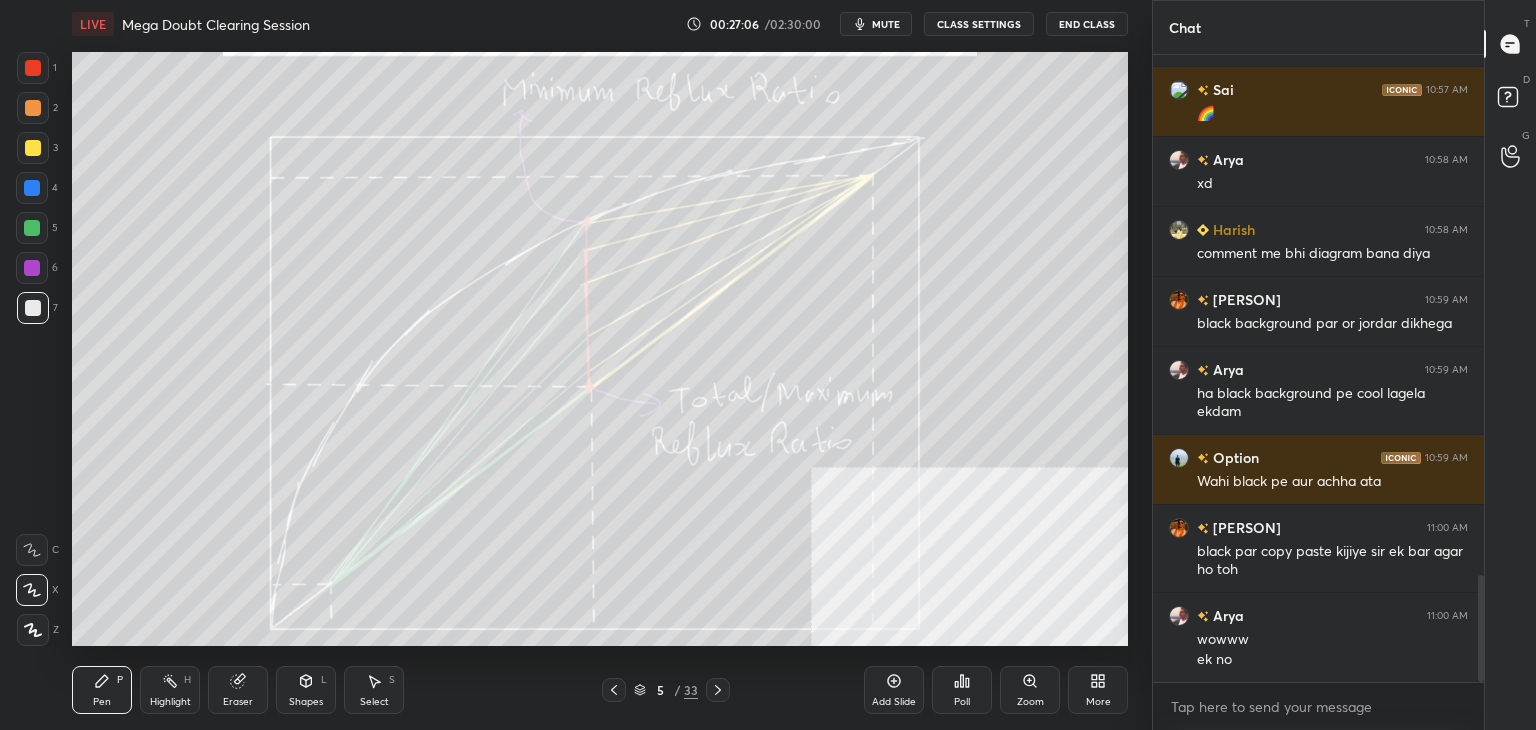 scroll, scrollTop: 3104, scrollLeft: 0, axis: vertical 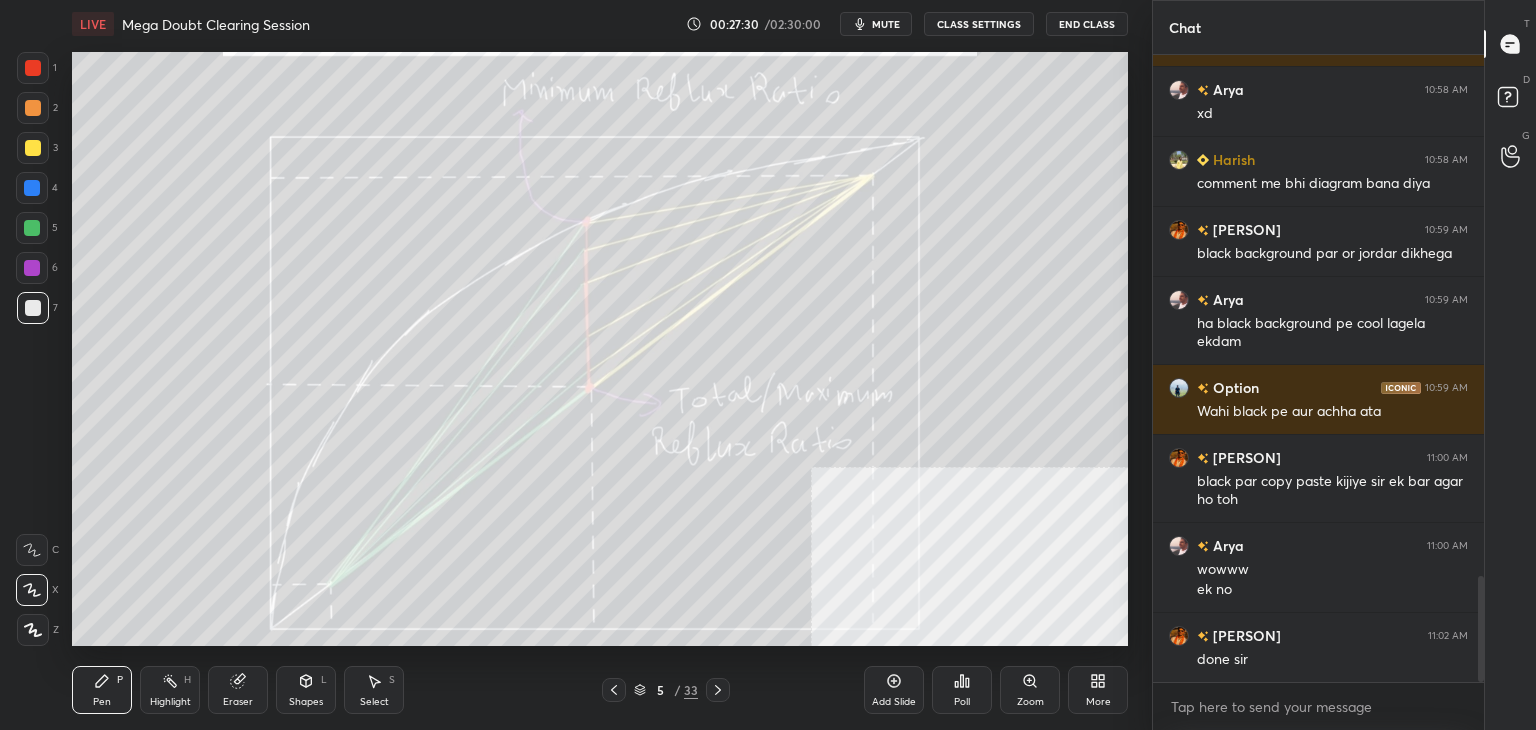 click on "1 2 3 4 5 6 7 C X Z C X Z E E Erase all   H H" at bounding box center [32, 349] 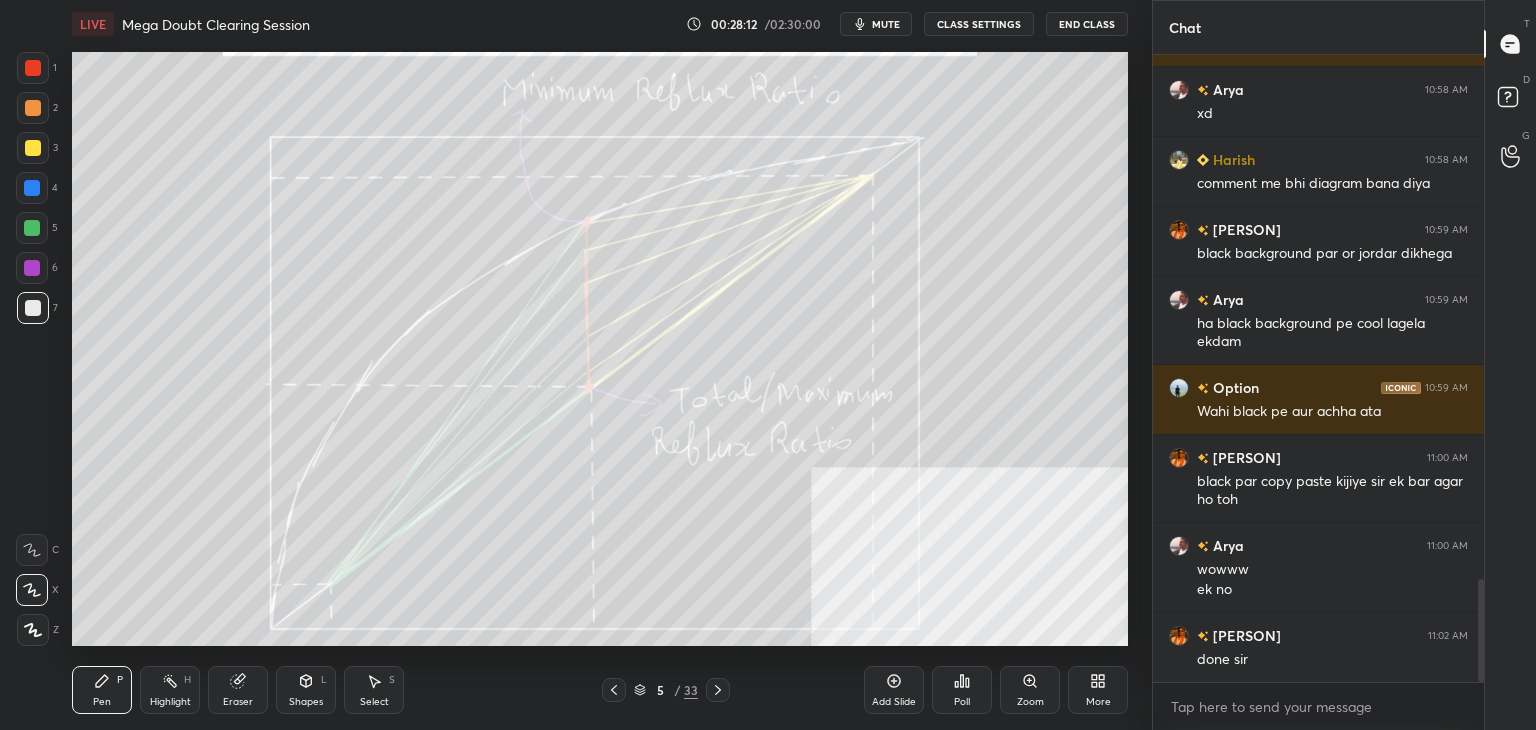 scroll, scrollTop: 3174, scrollLeft: 0, axis: vertical 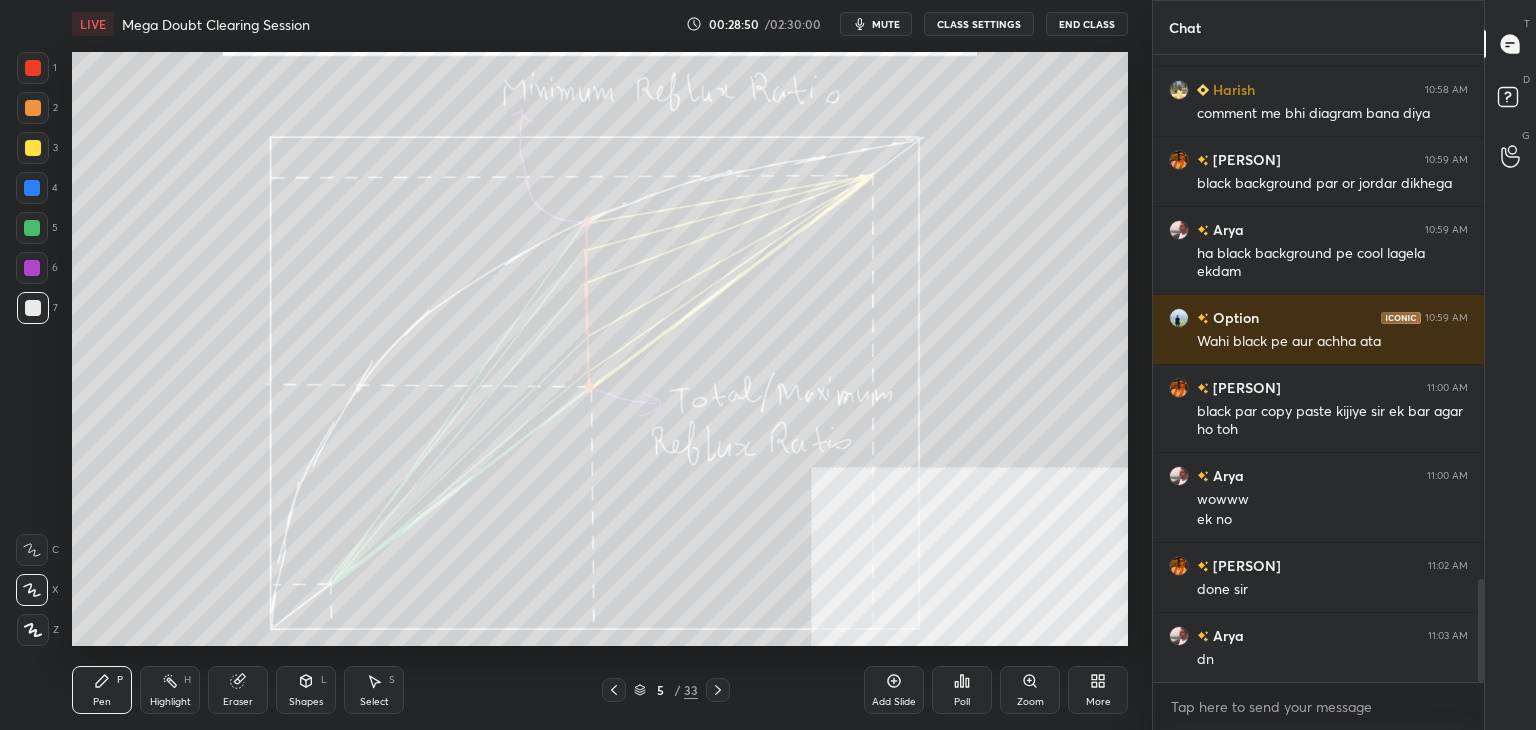 click 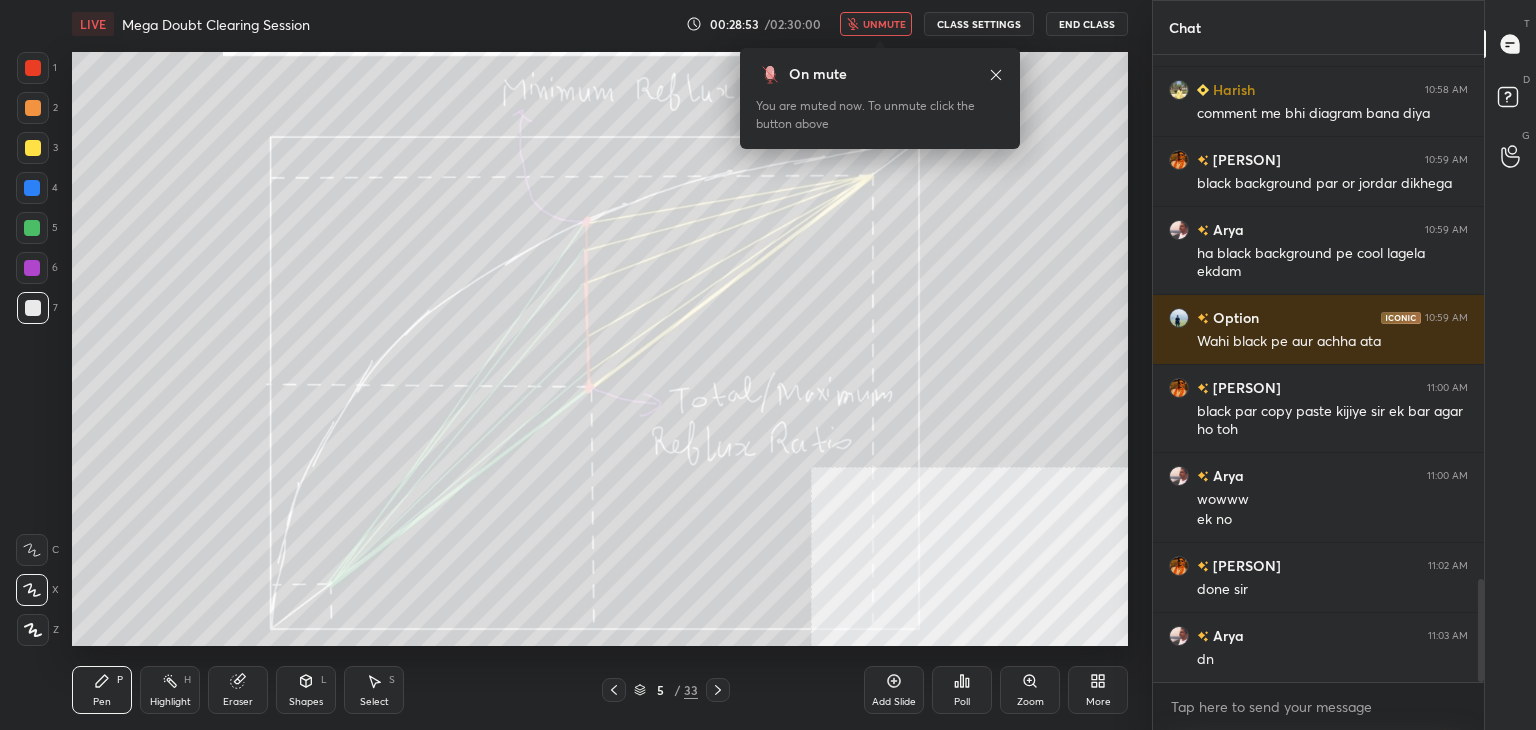 click on "unmute" at bounding box center (884, 24) 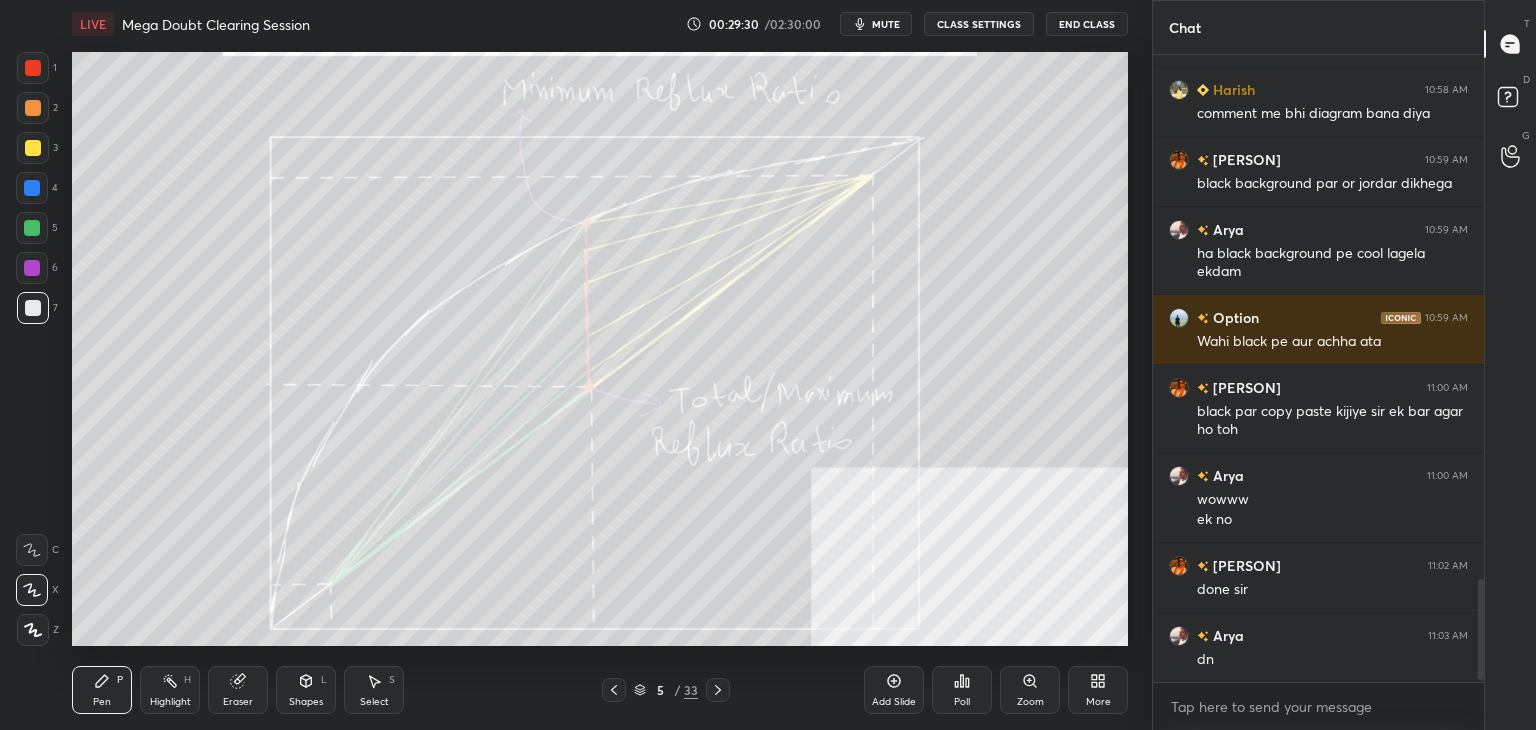 scroll, scrollTop: 3244, scrollLeft: 0, axis: vertical 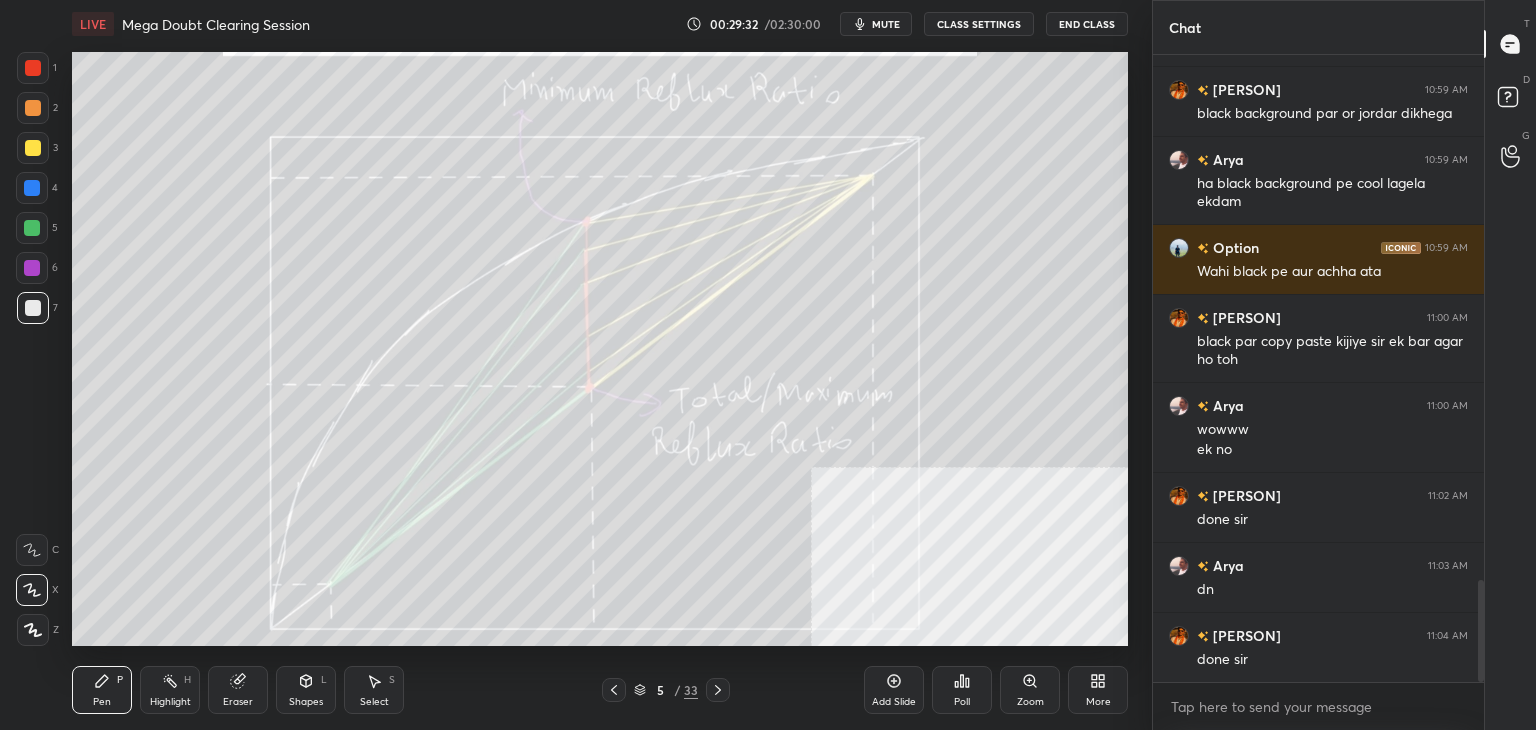 type 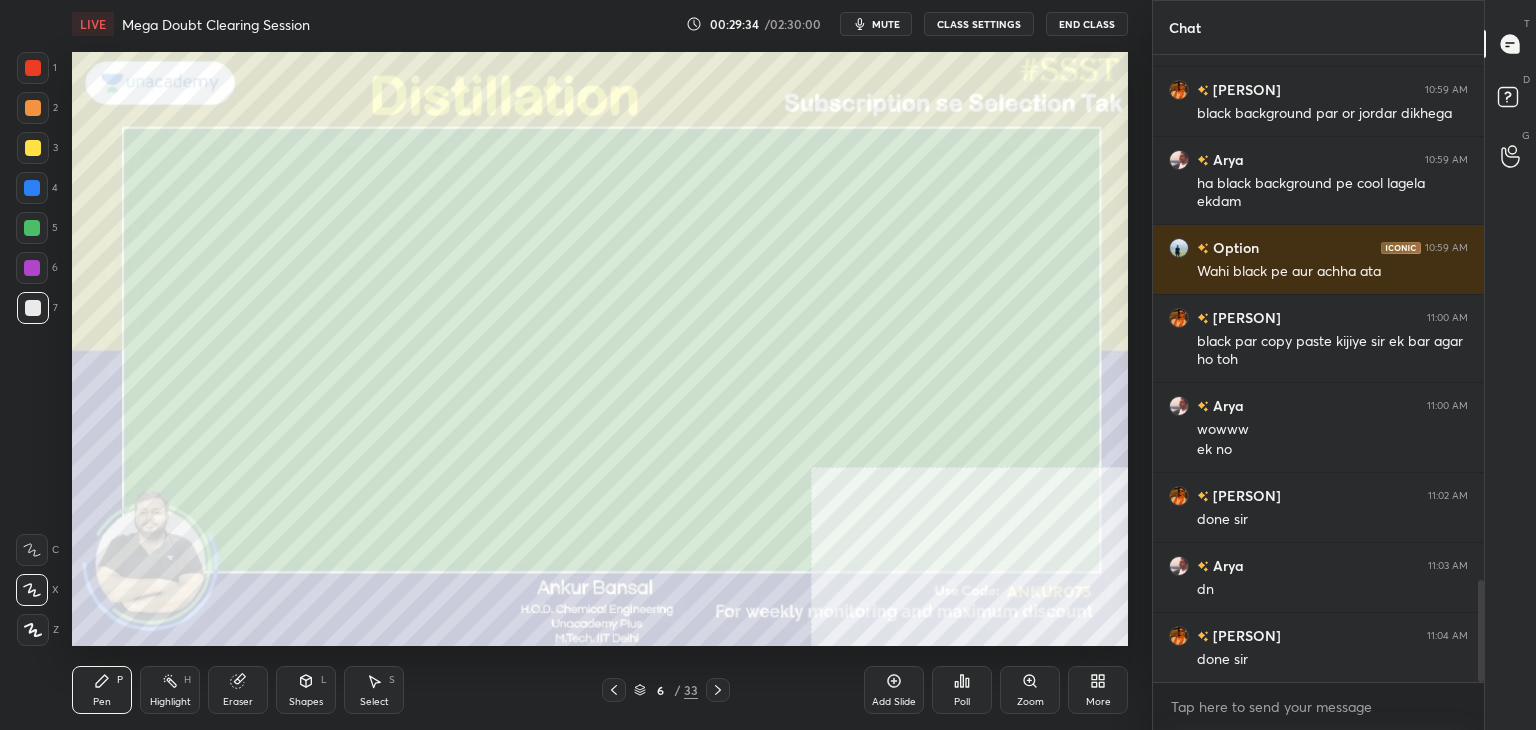 click on "More" at bounding box center (1098, 690) 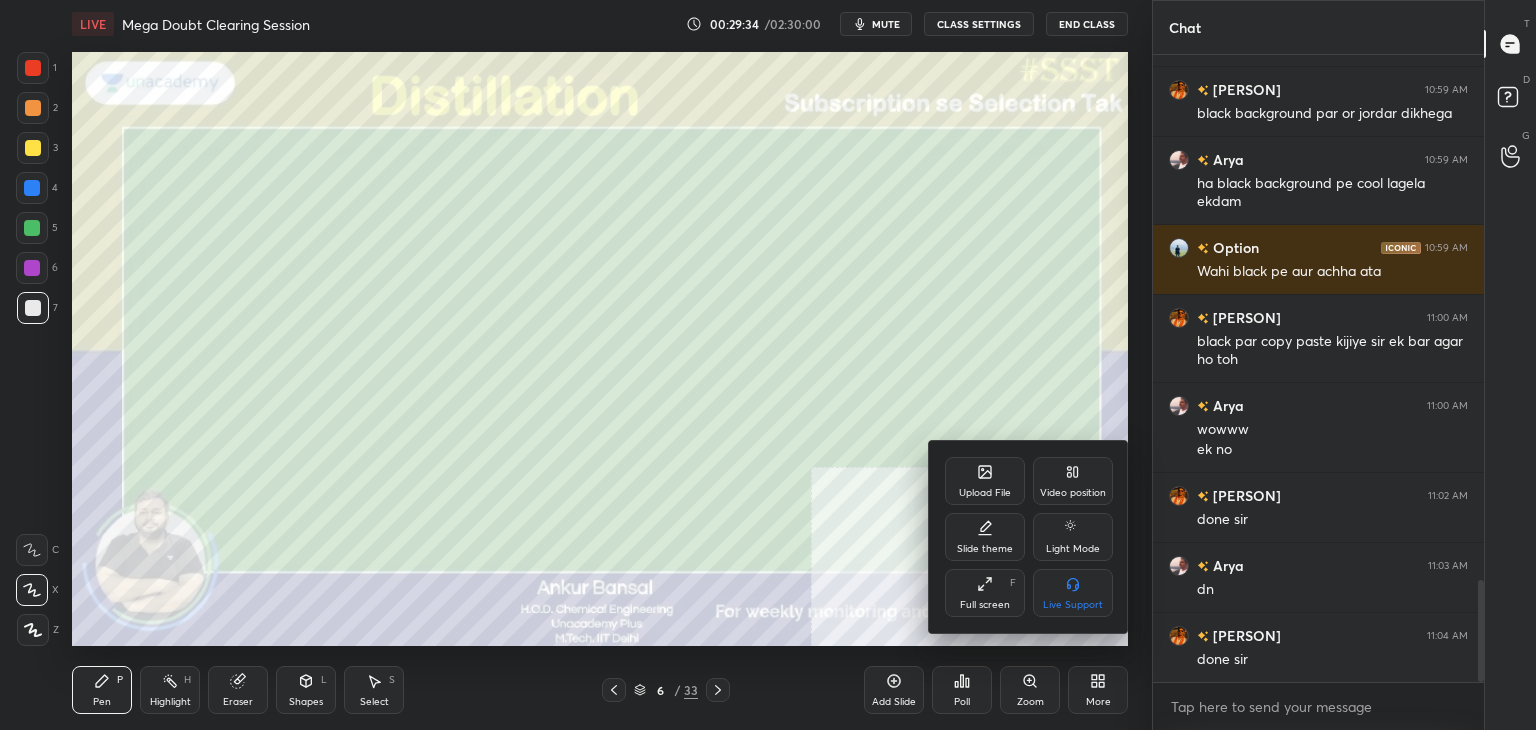 click on "Upload File Video position Slide theme Light Mode Full screen F Live Support" at bounding box center (1029, 537) 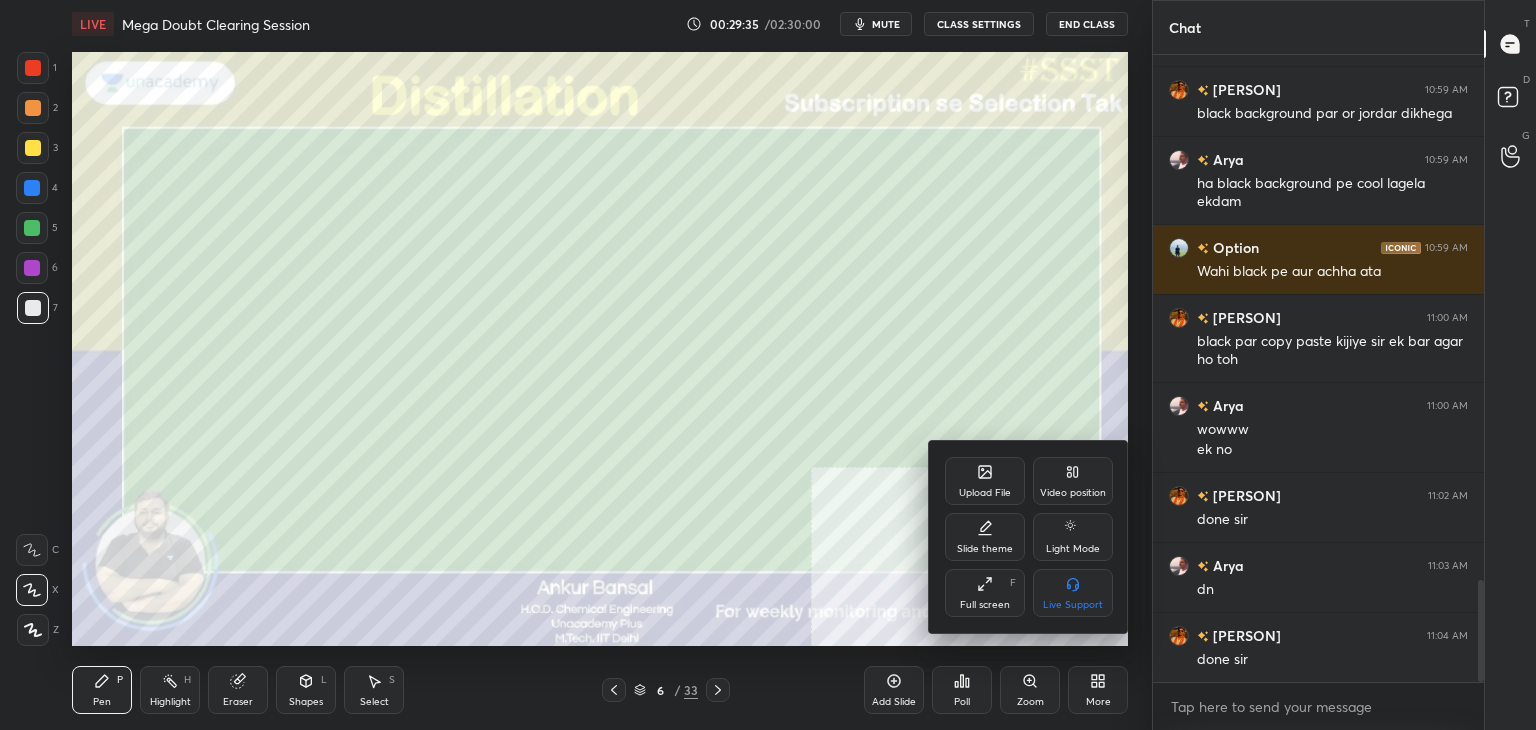 click on "Video position" at bounding box center [1073, 493] 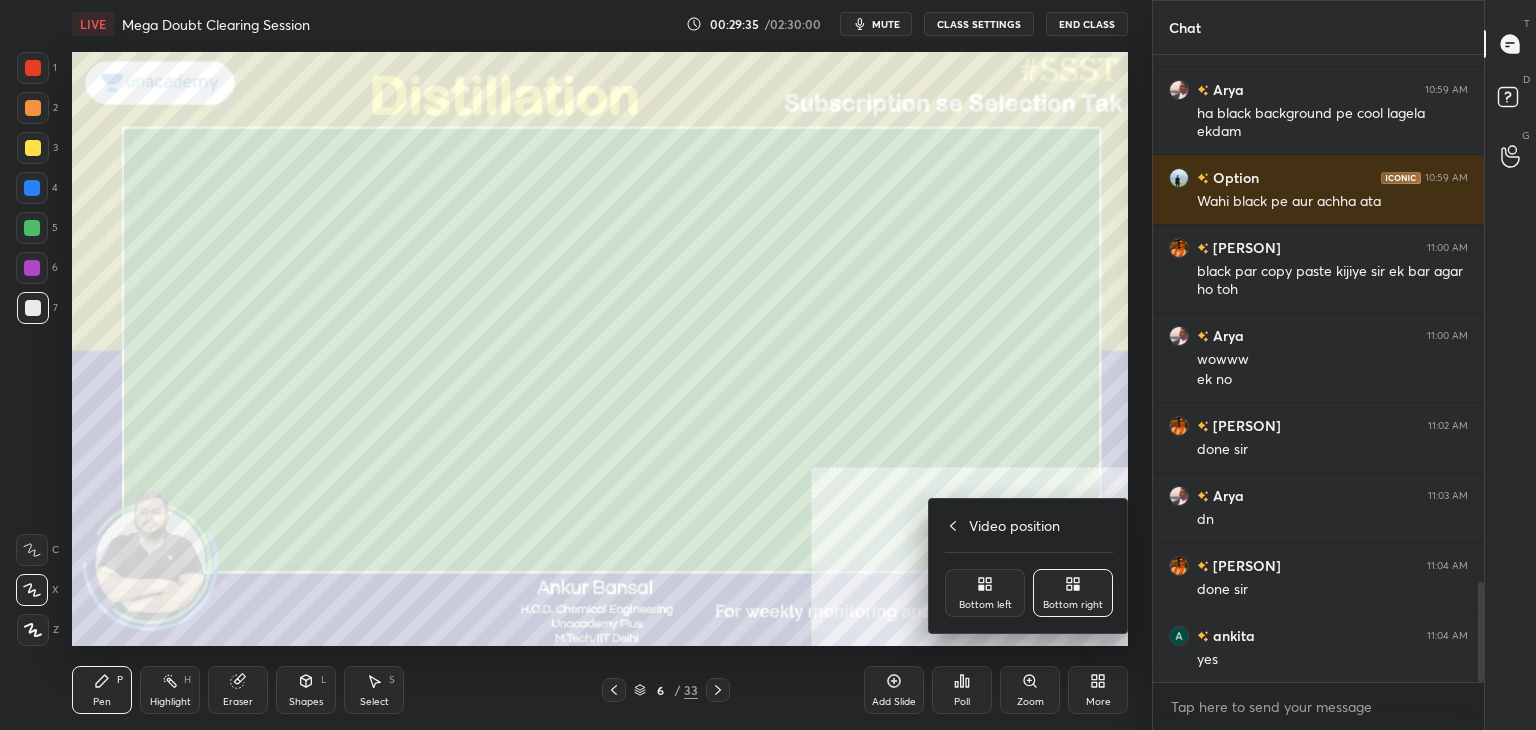 click on "Video position Bottom left Bottom right" at bounding box center [1029, 566] 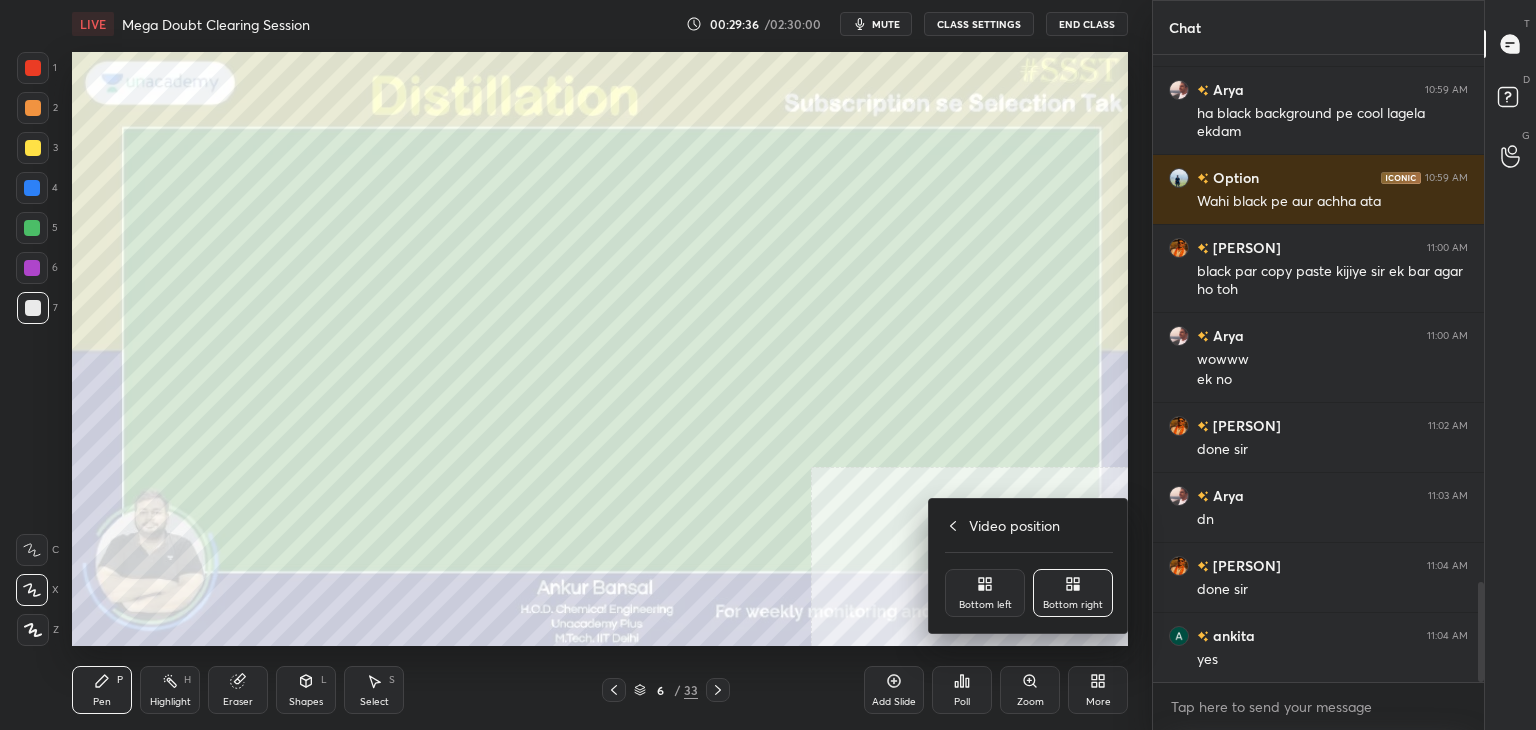 click on "Bottom left" at bounding box center [985, 605] 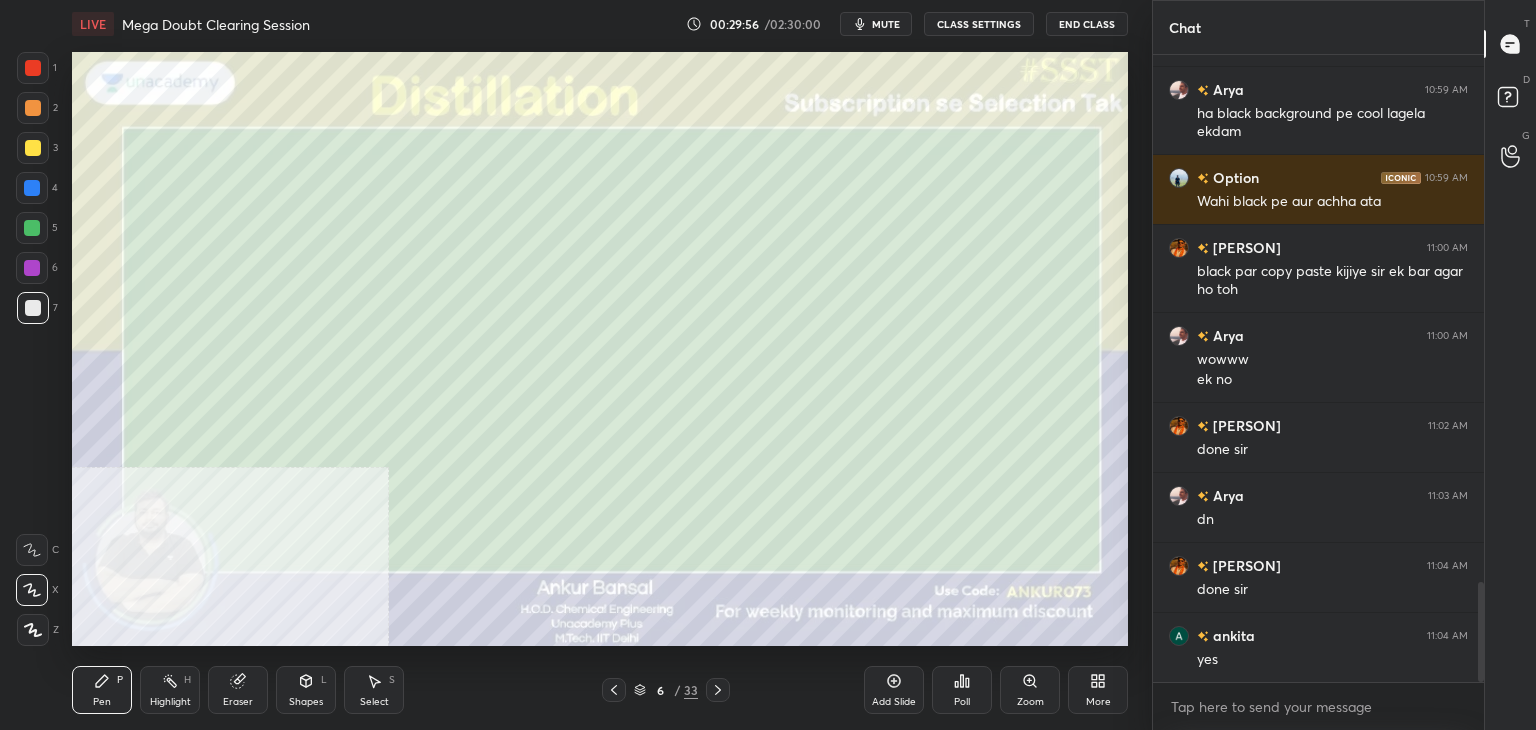 click on "Shapes L" at bounding box center [306, 690] 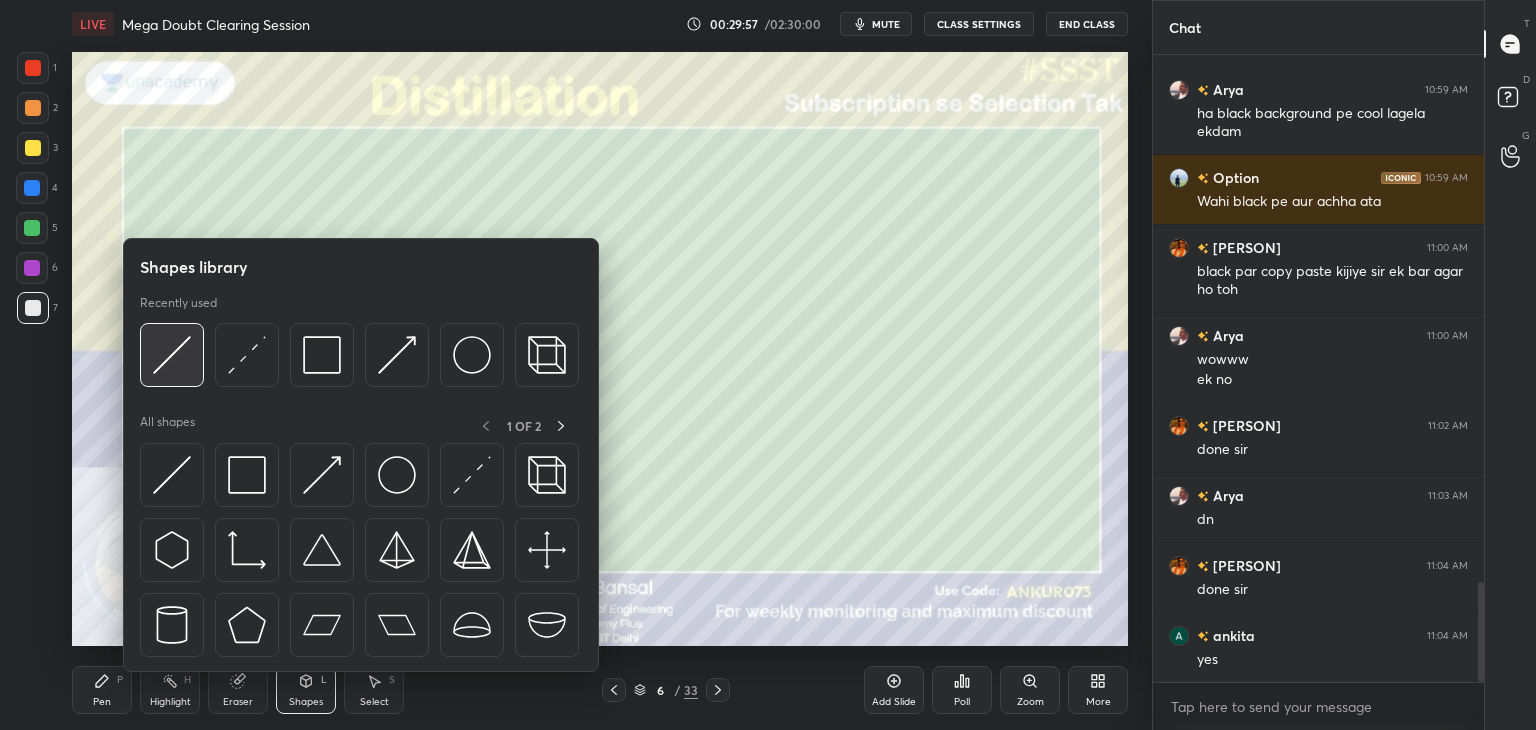 click at bounding box center (172, 355) 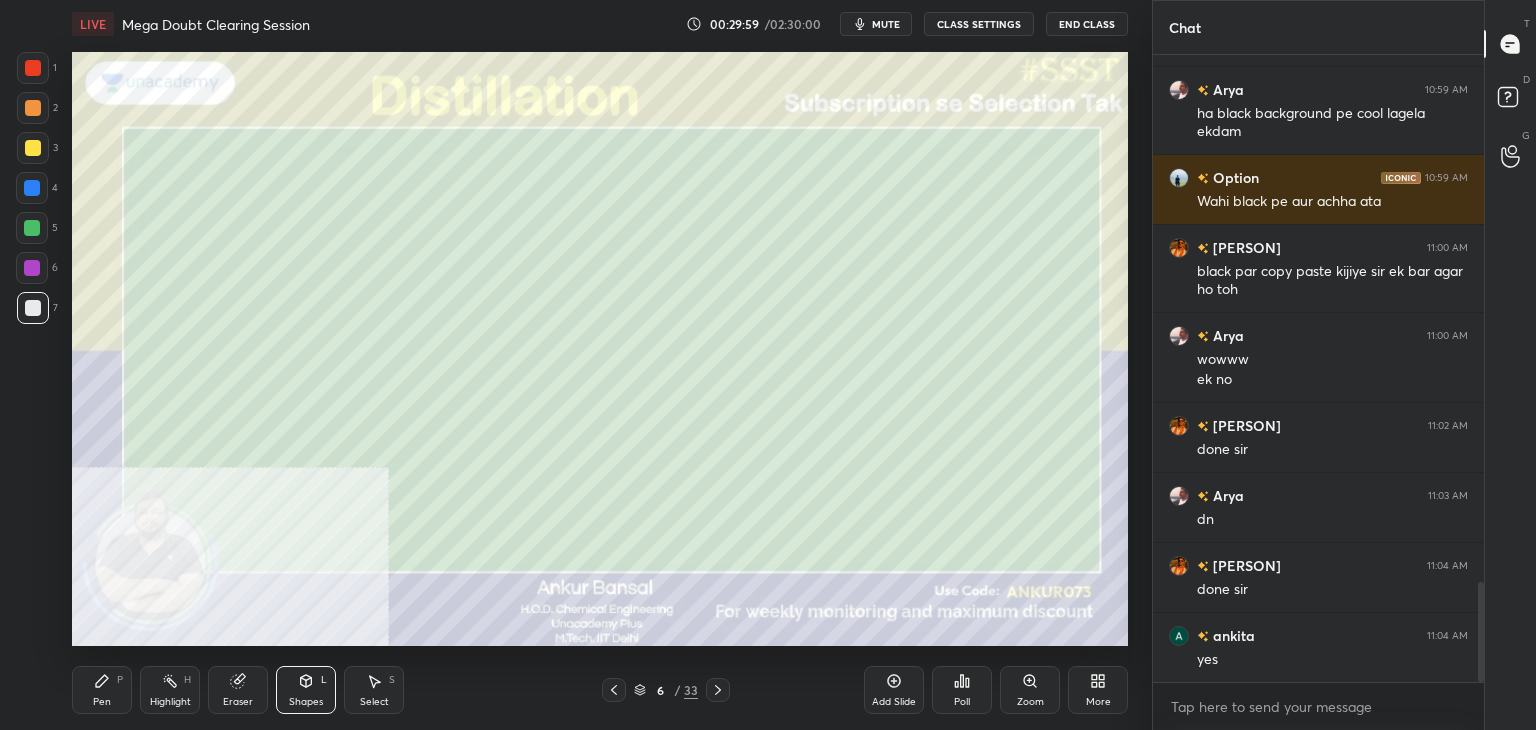 click 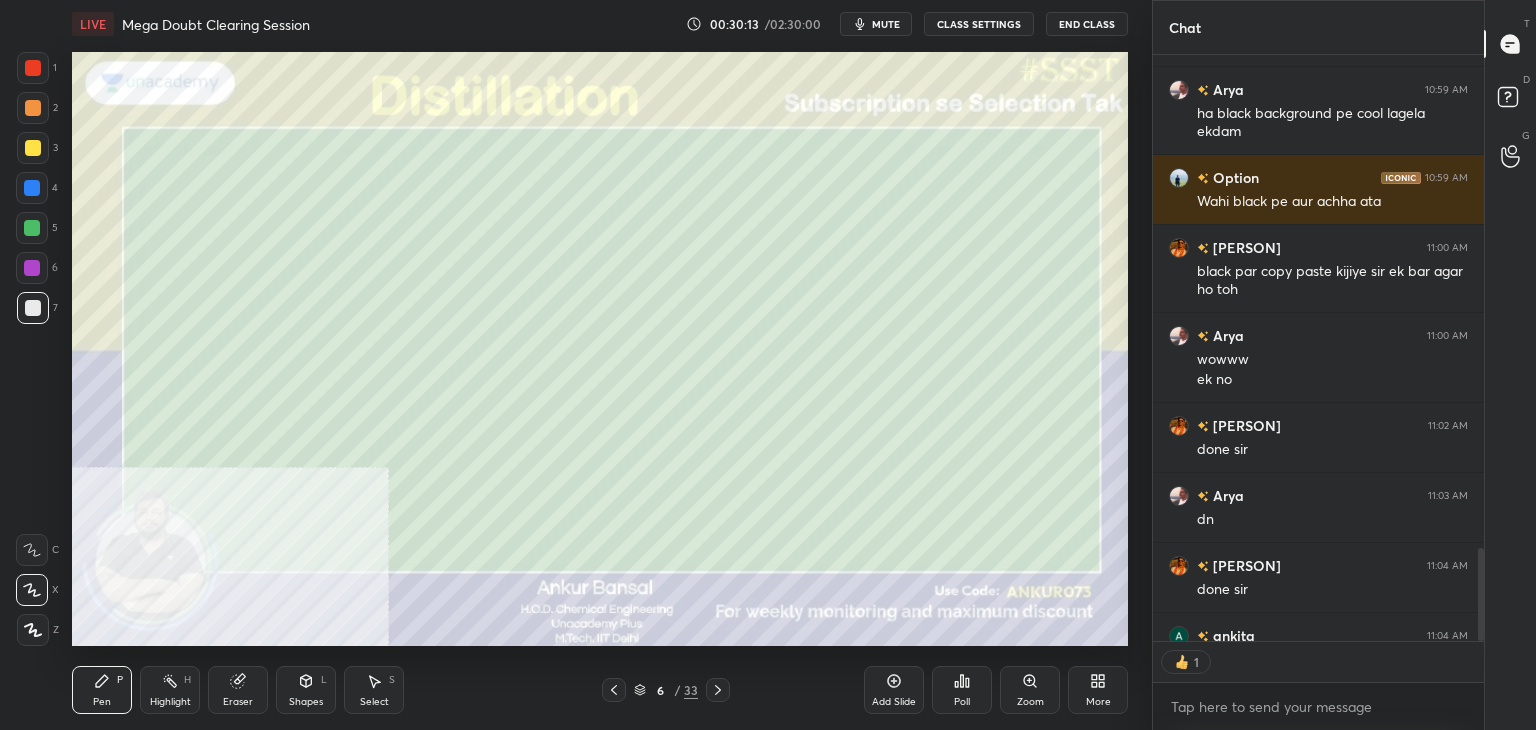 scroll, scrollTop: 581, scrollLeft: 325, axis: both 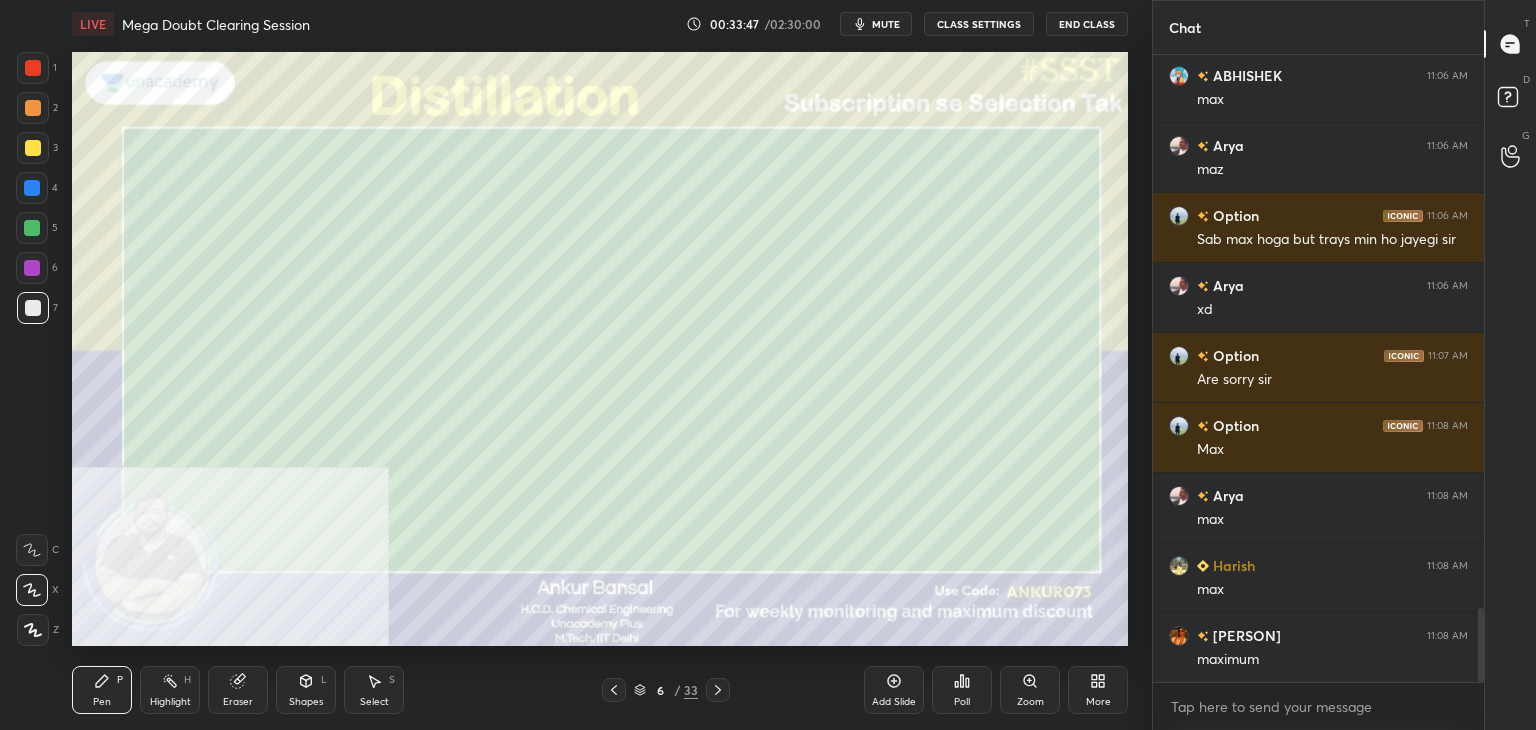 click 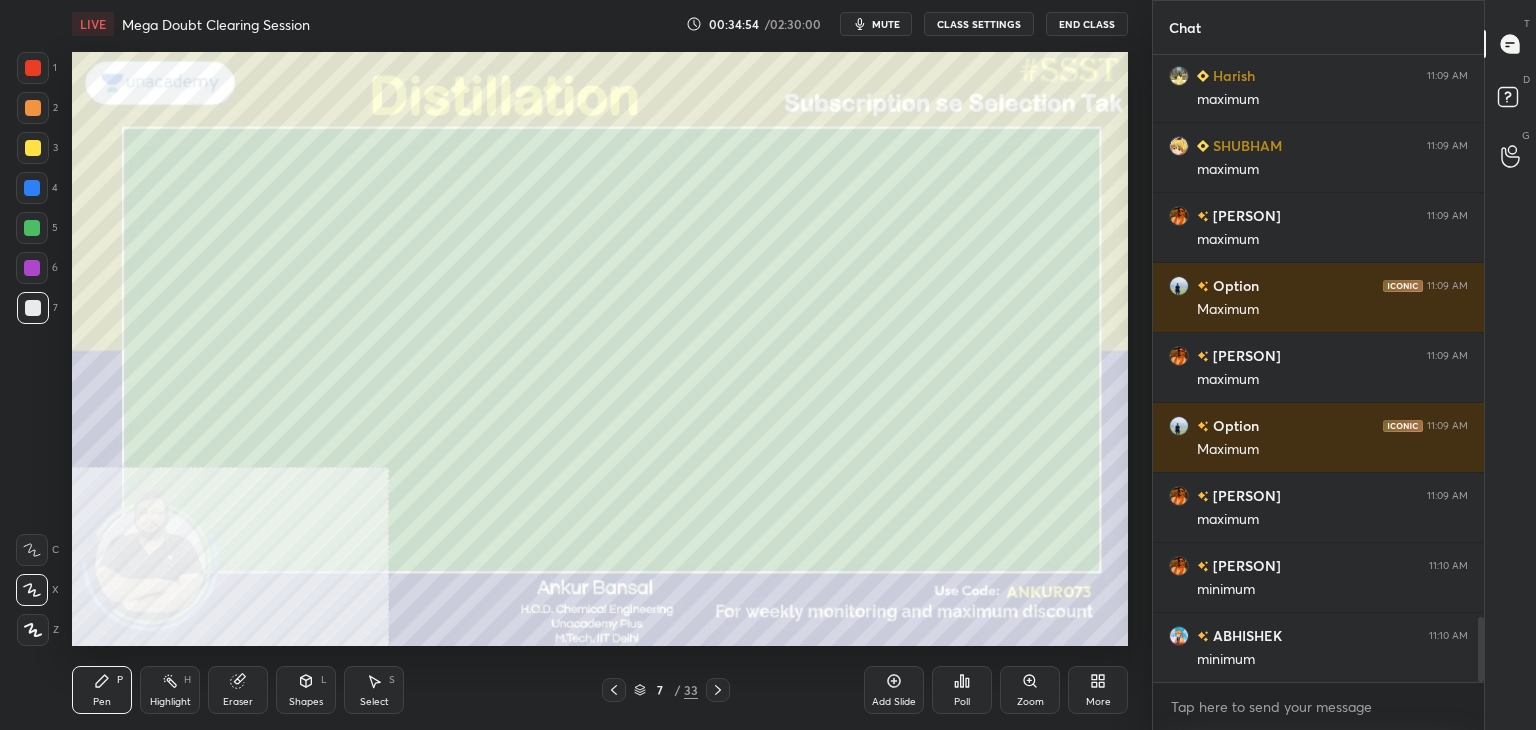 scroll, scrollTop: 5484, scrollLeft: 0, axis: vertical 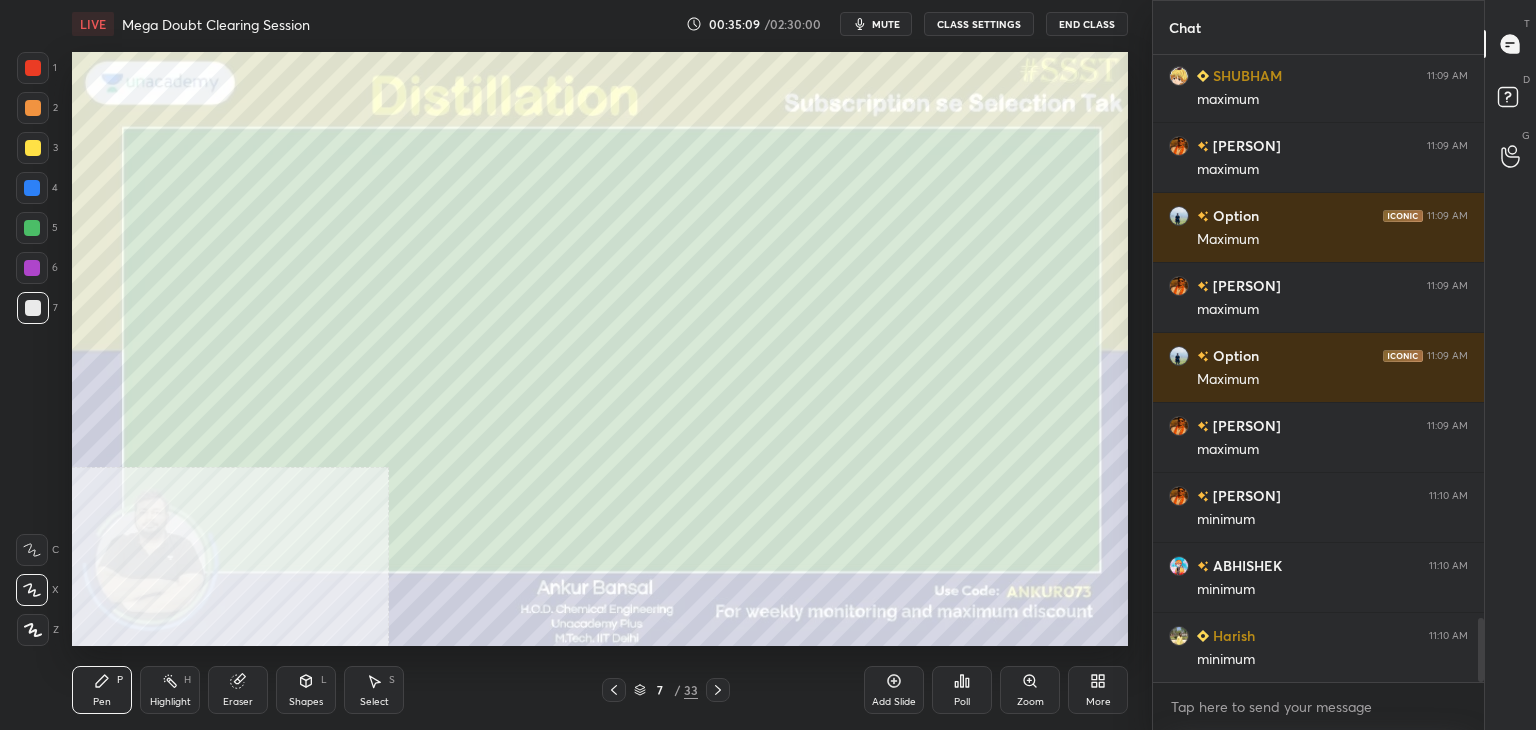 click on "Eraser" at bounding box center [238, 690] 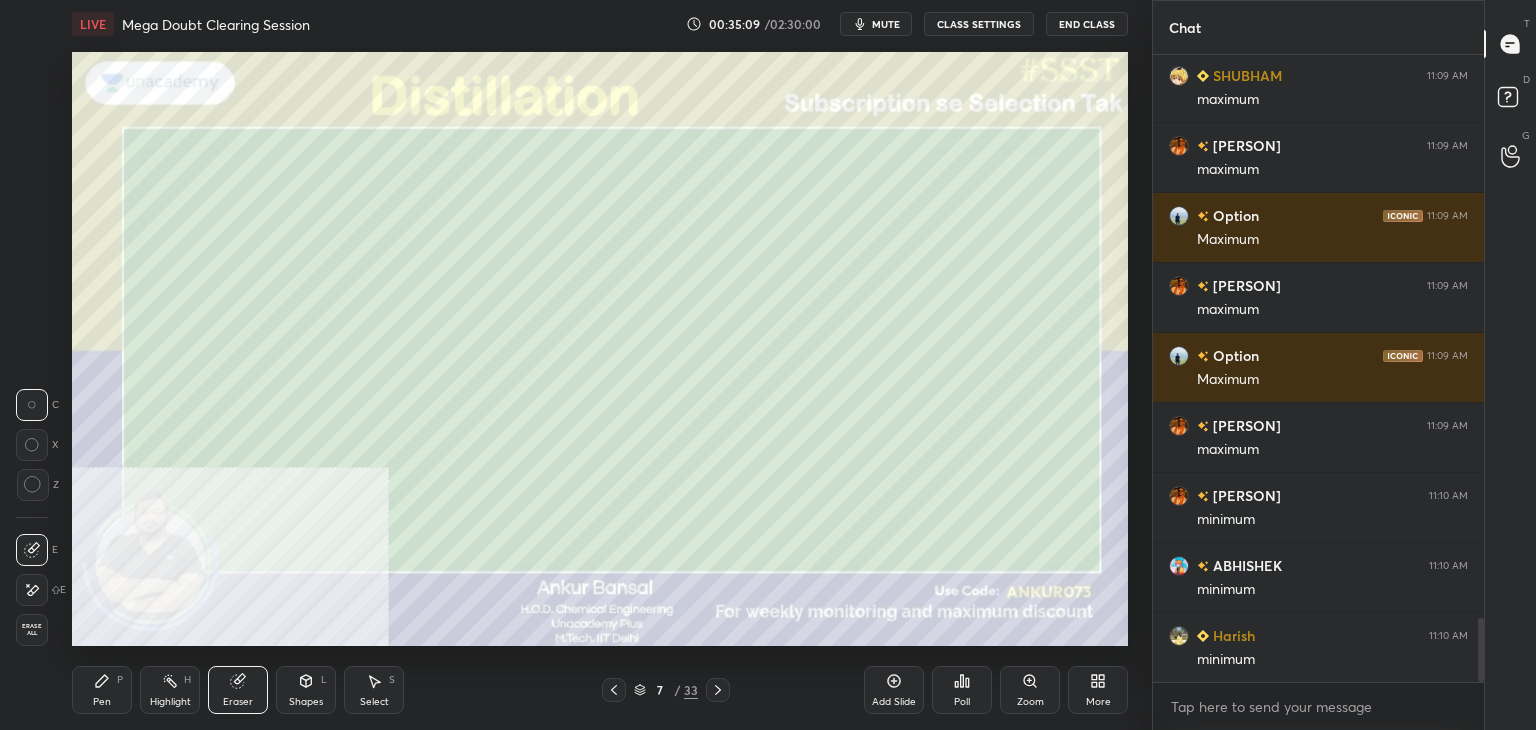 click 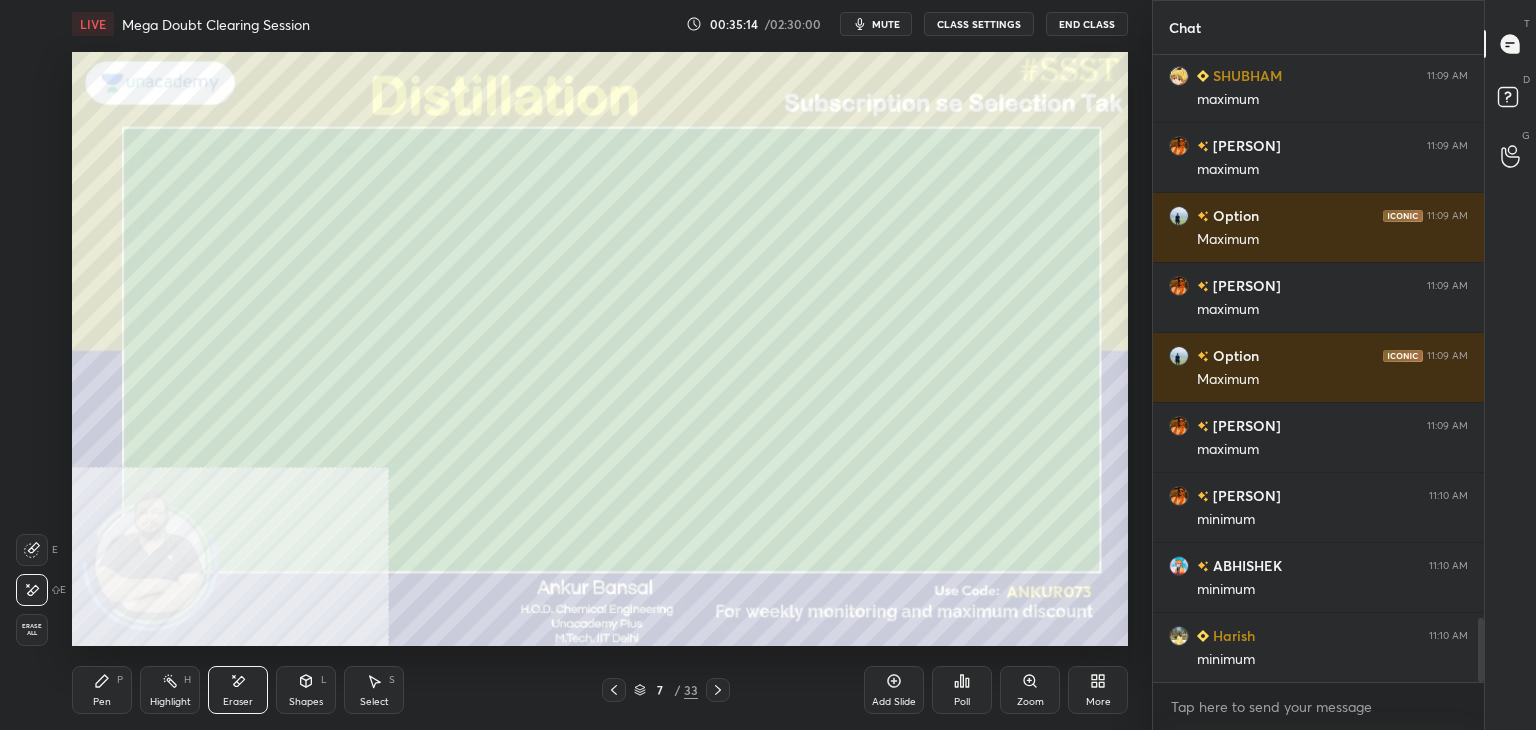 click 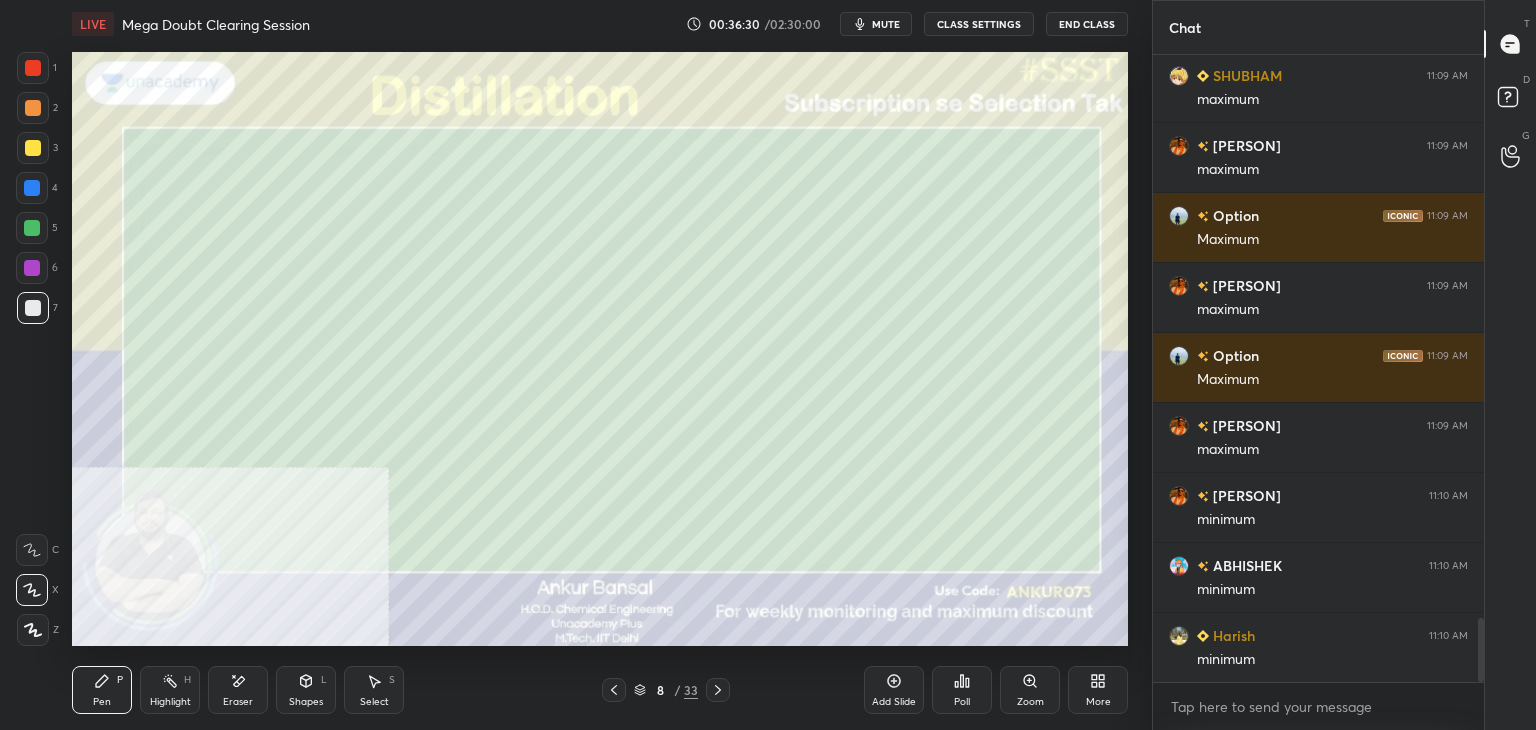scroll, scrollTop: 5554, scrollLeft: 0, axis: vertical 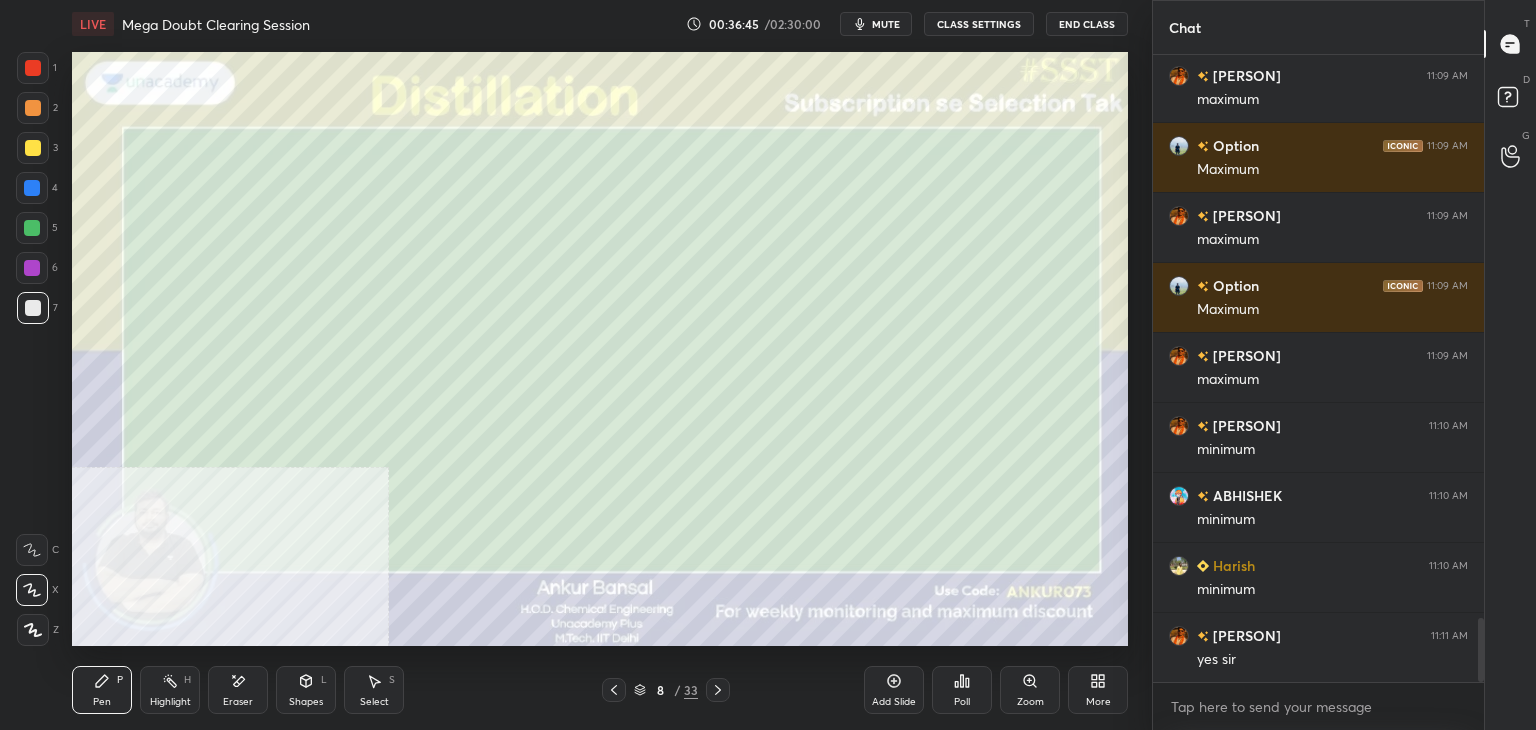 click 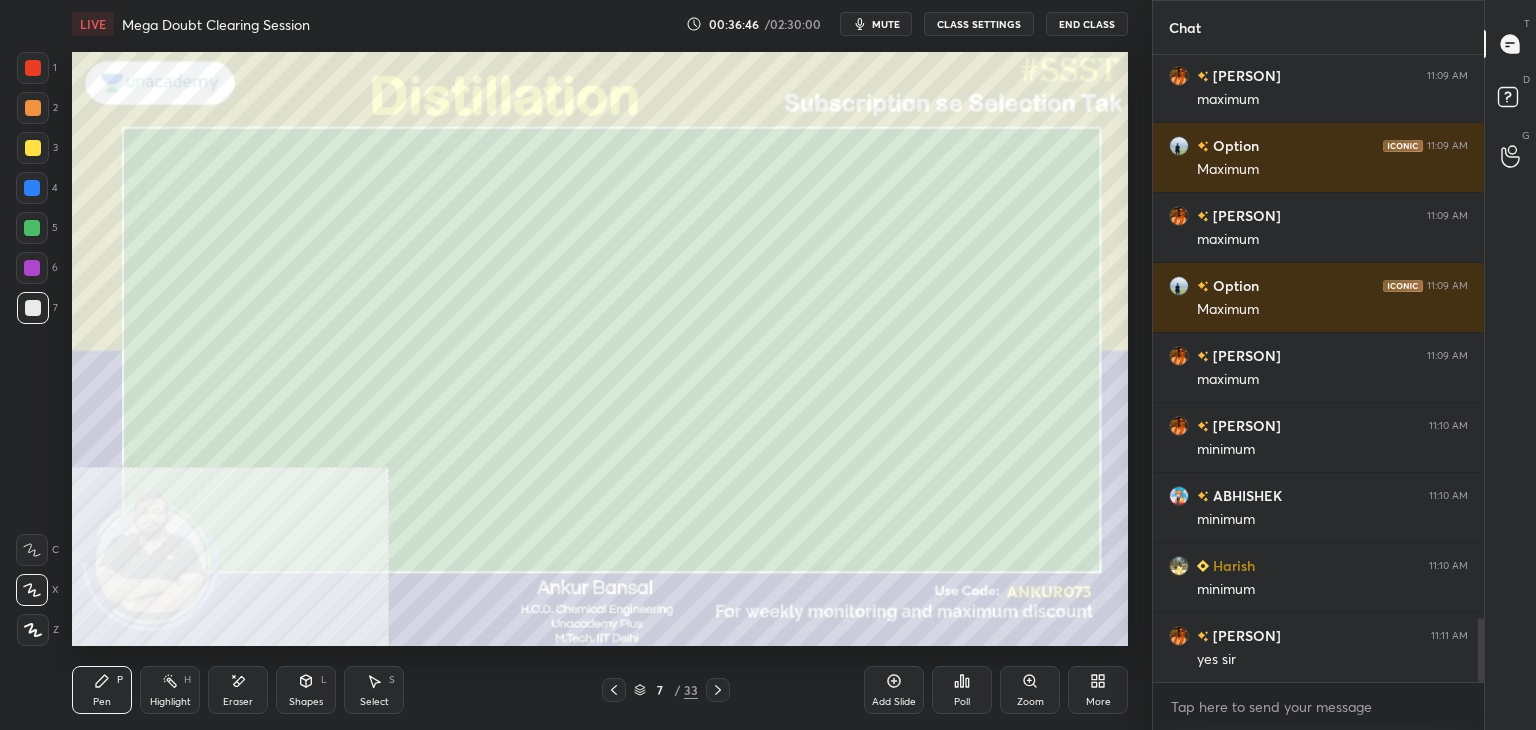click 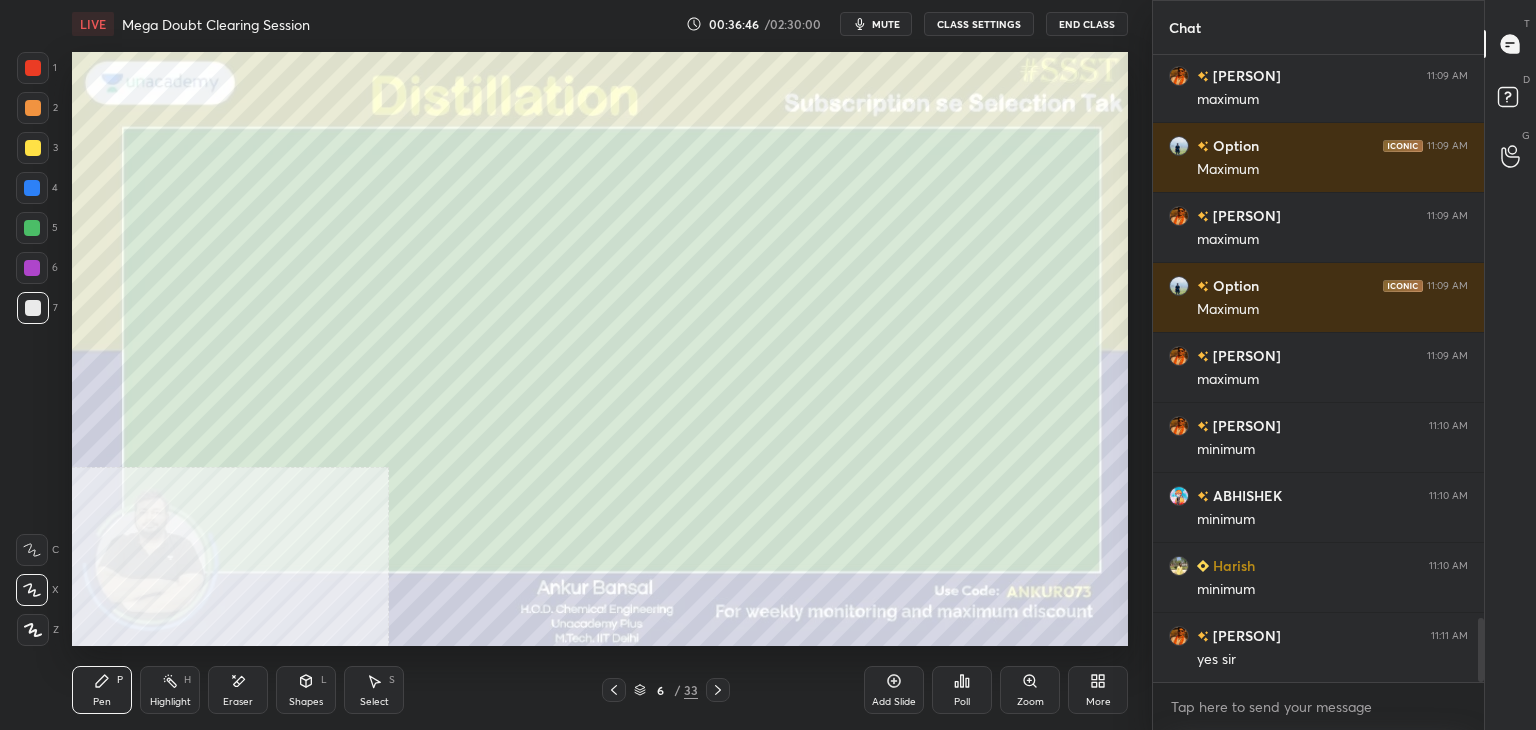 click on "Select S" at bounding box center (374, 690) 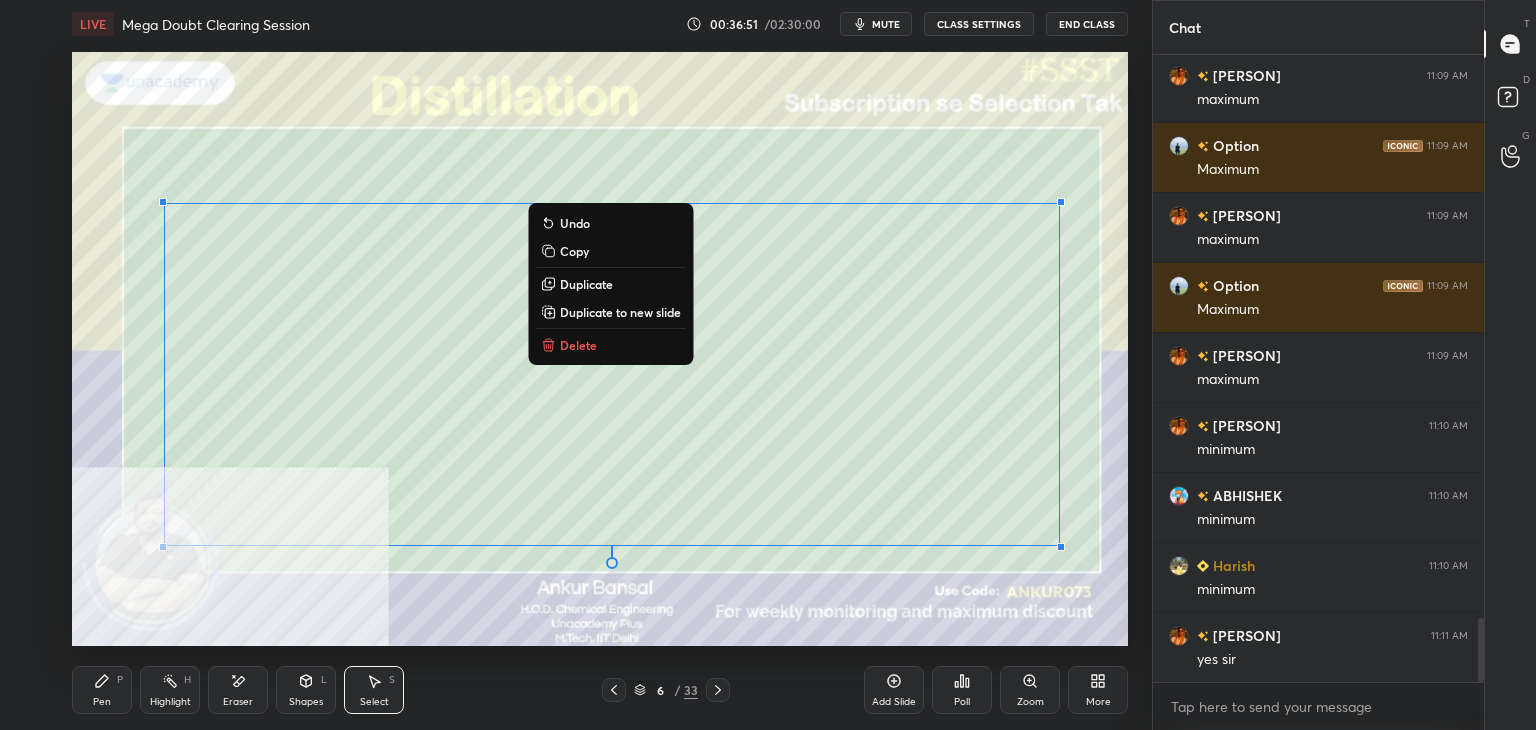click on "Copy" at bounding box center (574, 251) 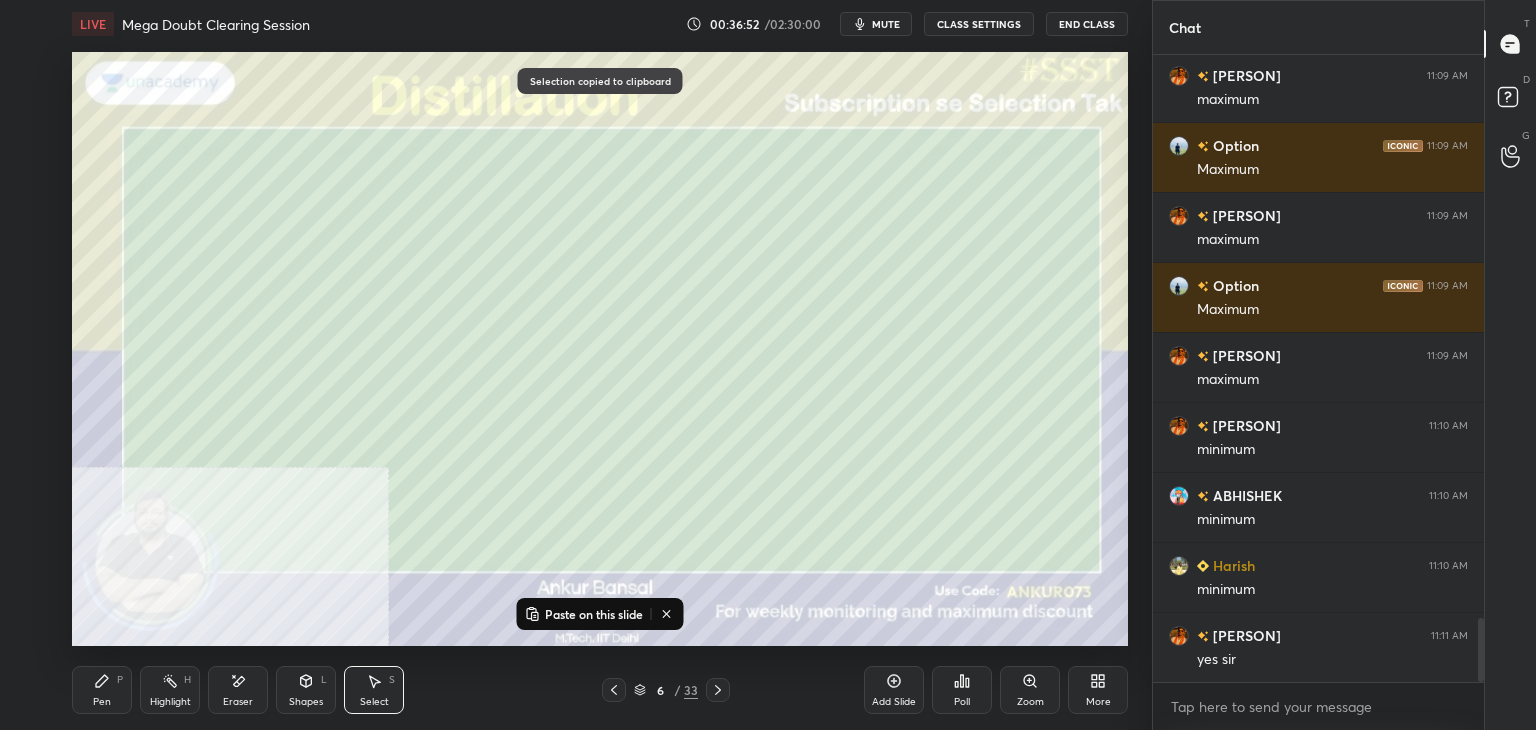 click 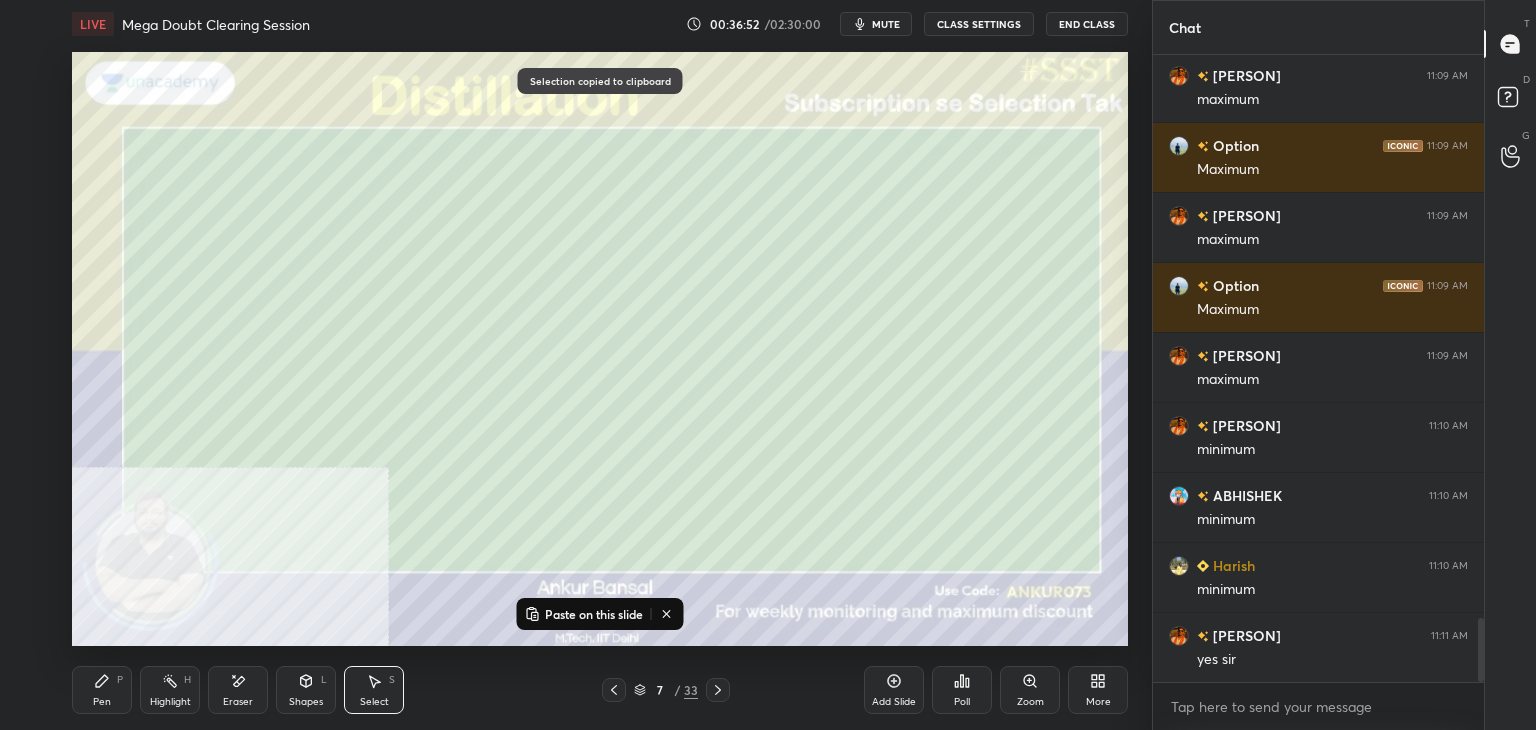 click 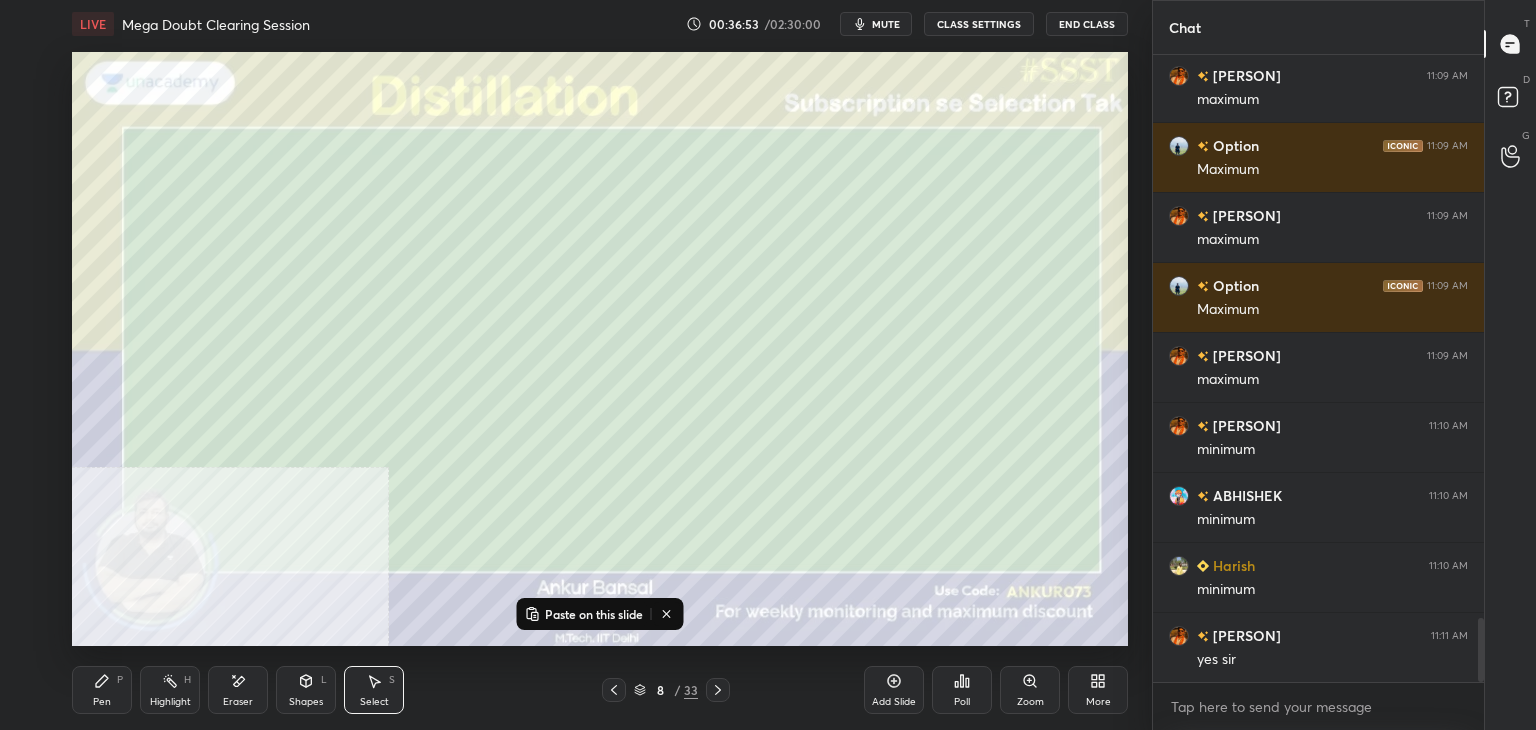 click on "Paste on this slide" at bounding box center (594, 614) 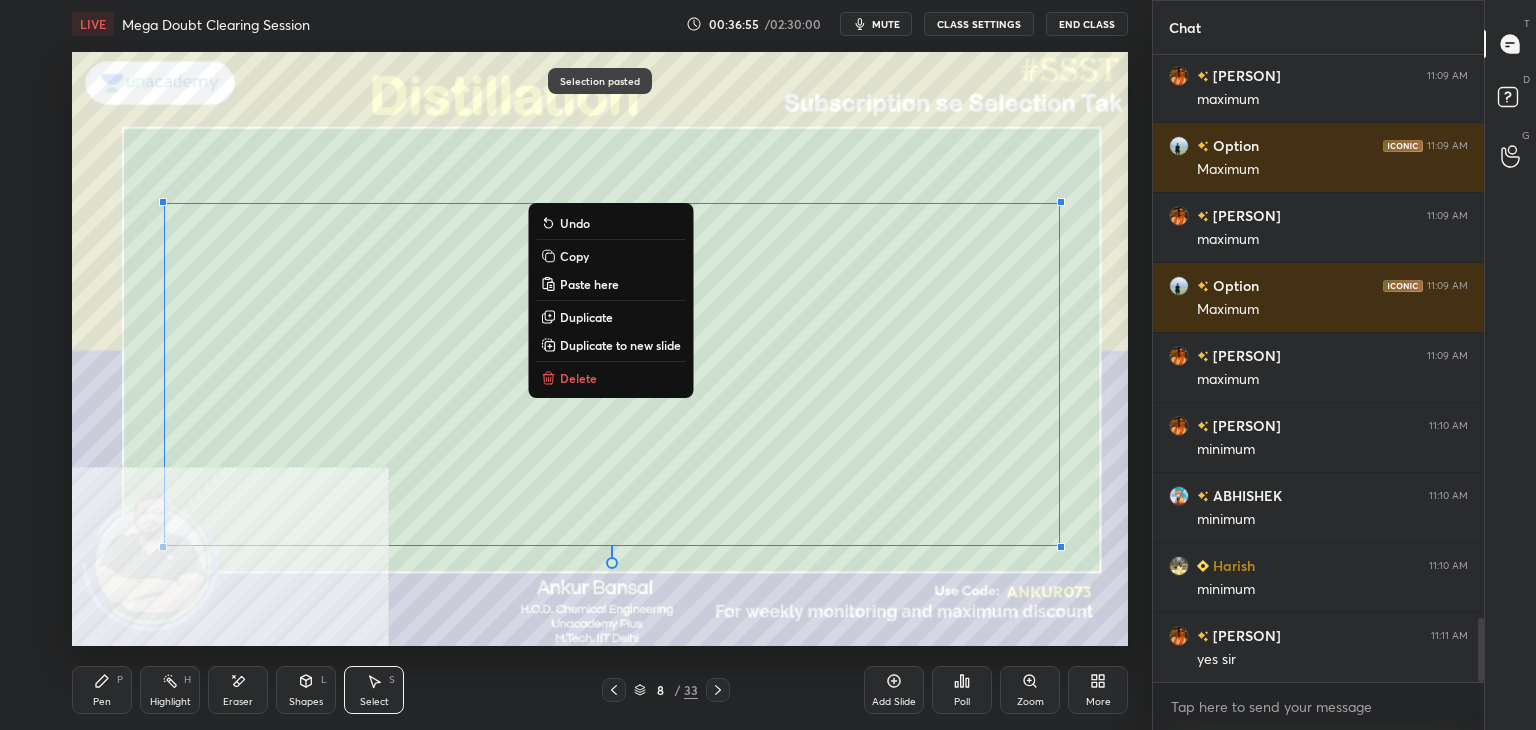 click on "Pen P" at bounding box center (102, 690) 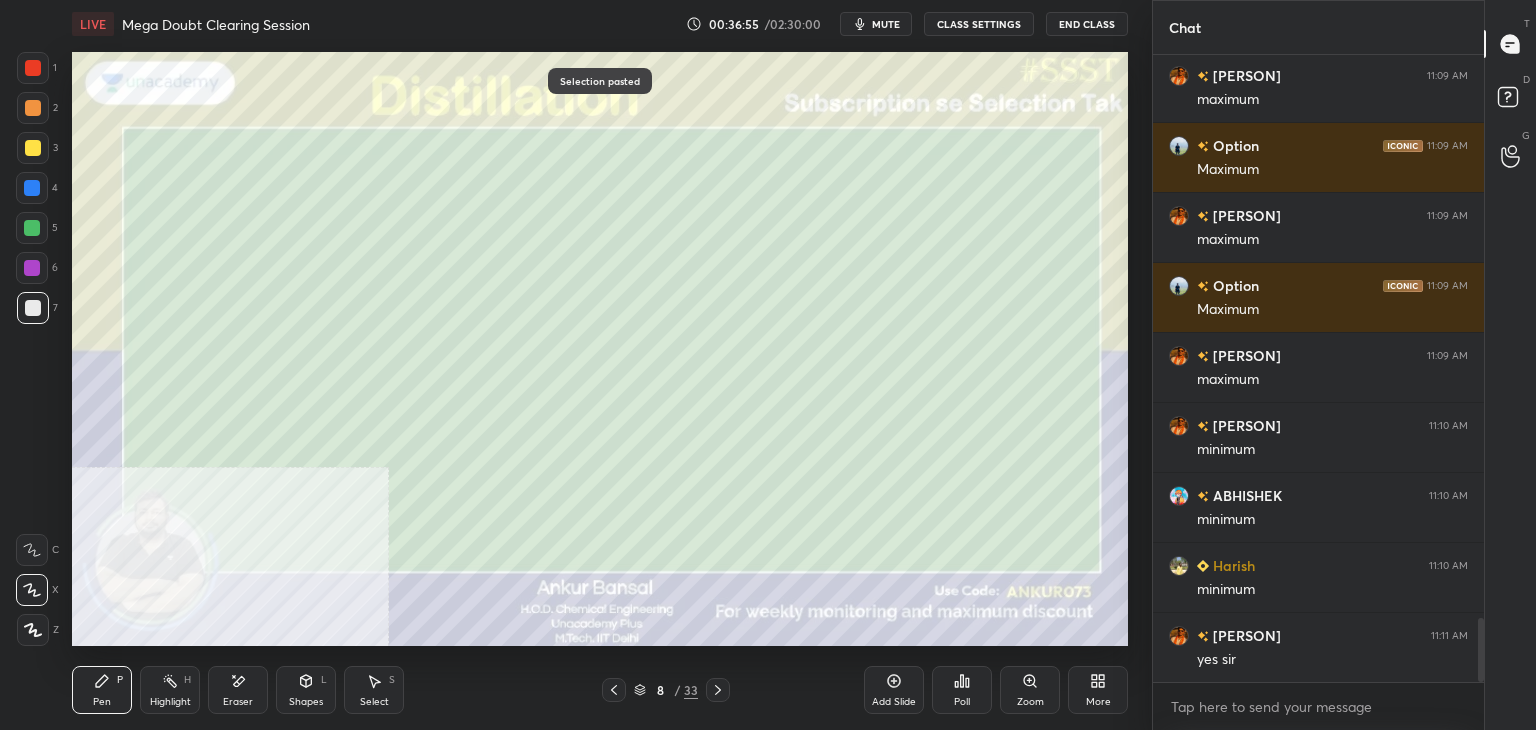 click on "Eraser" at bounding box center (238, 690) 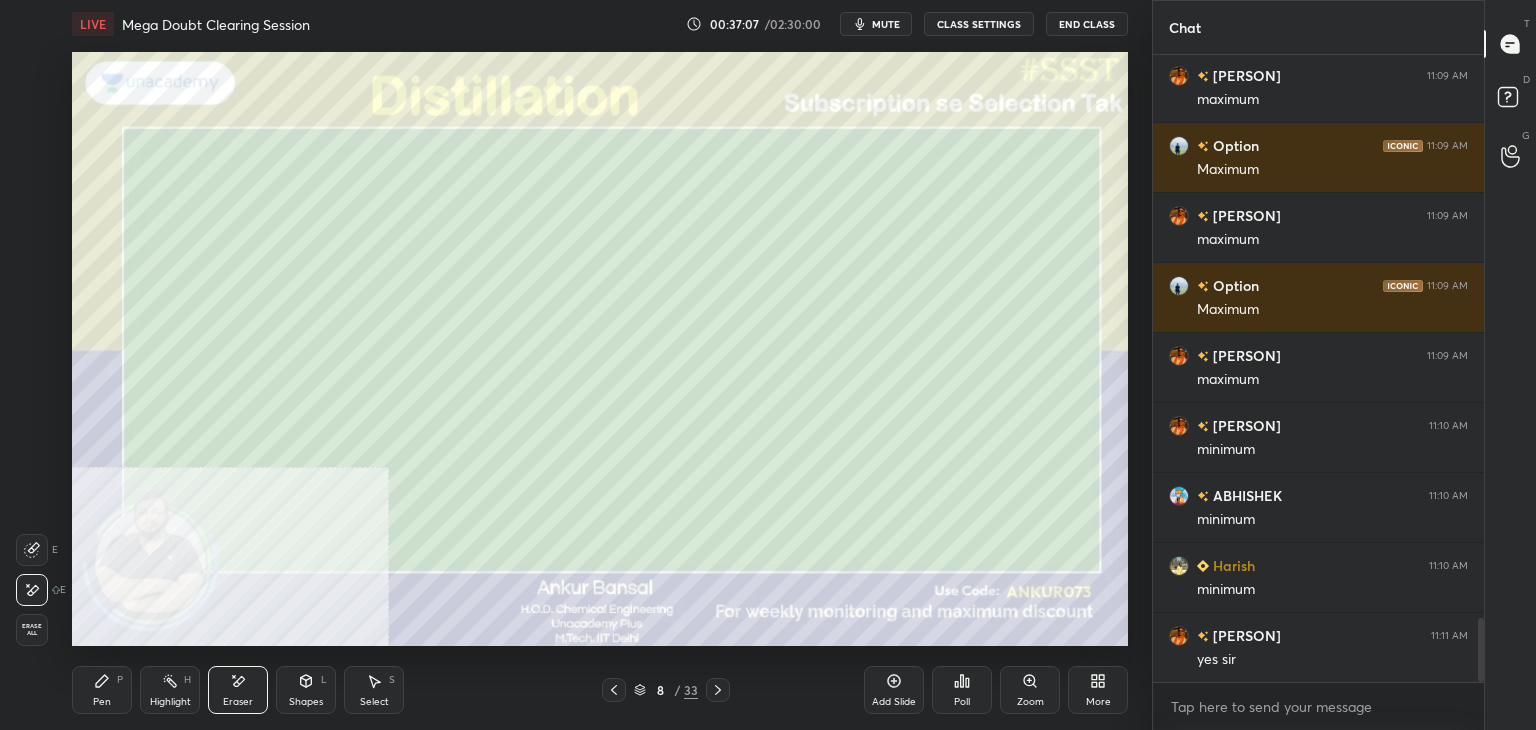 click on "Pen P" at bounding box center (102, 690) 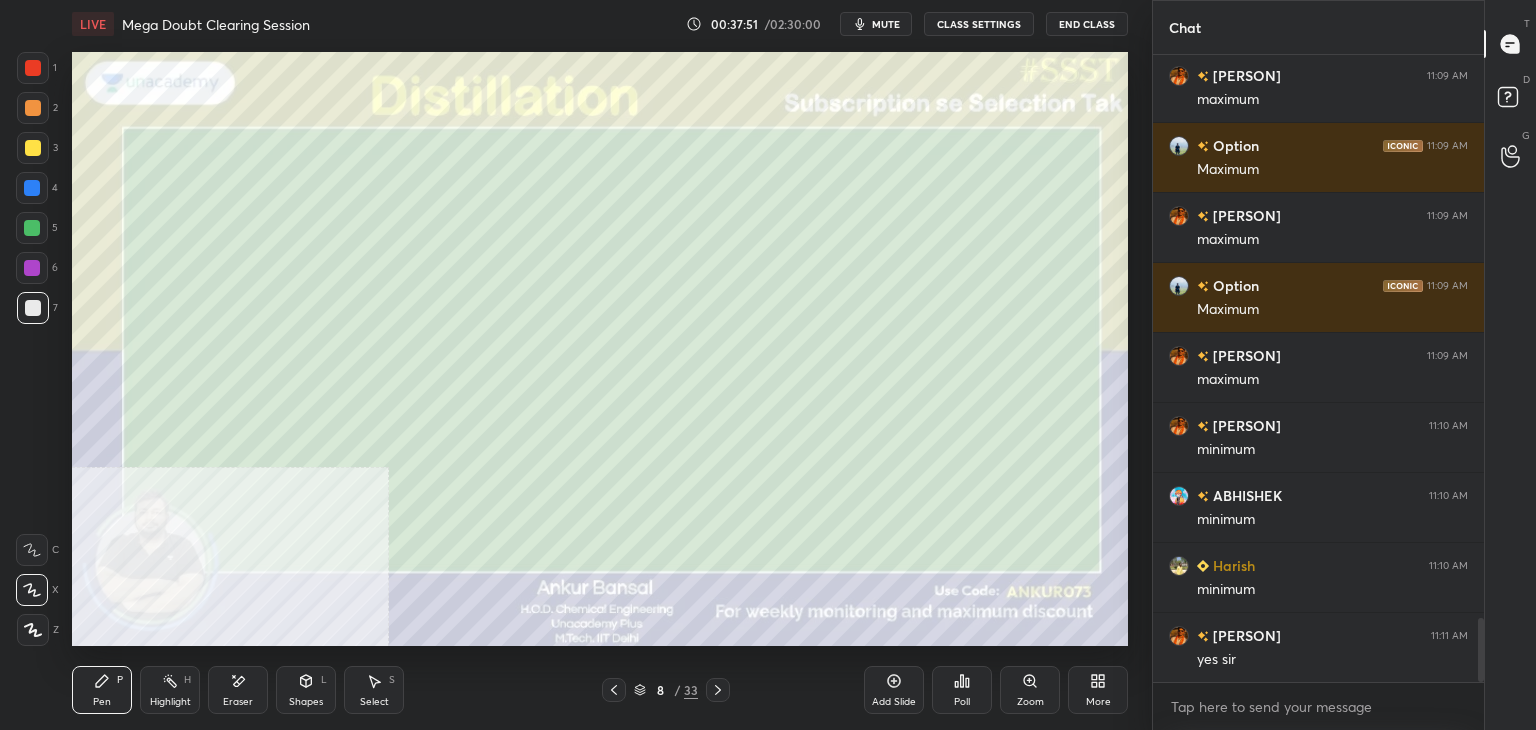 click 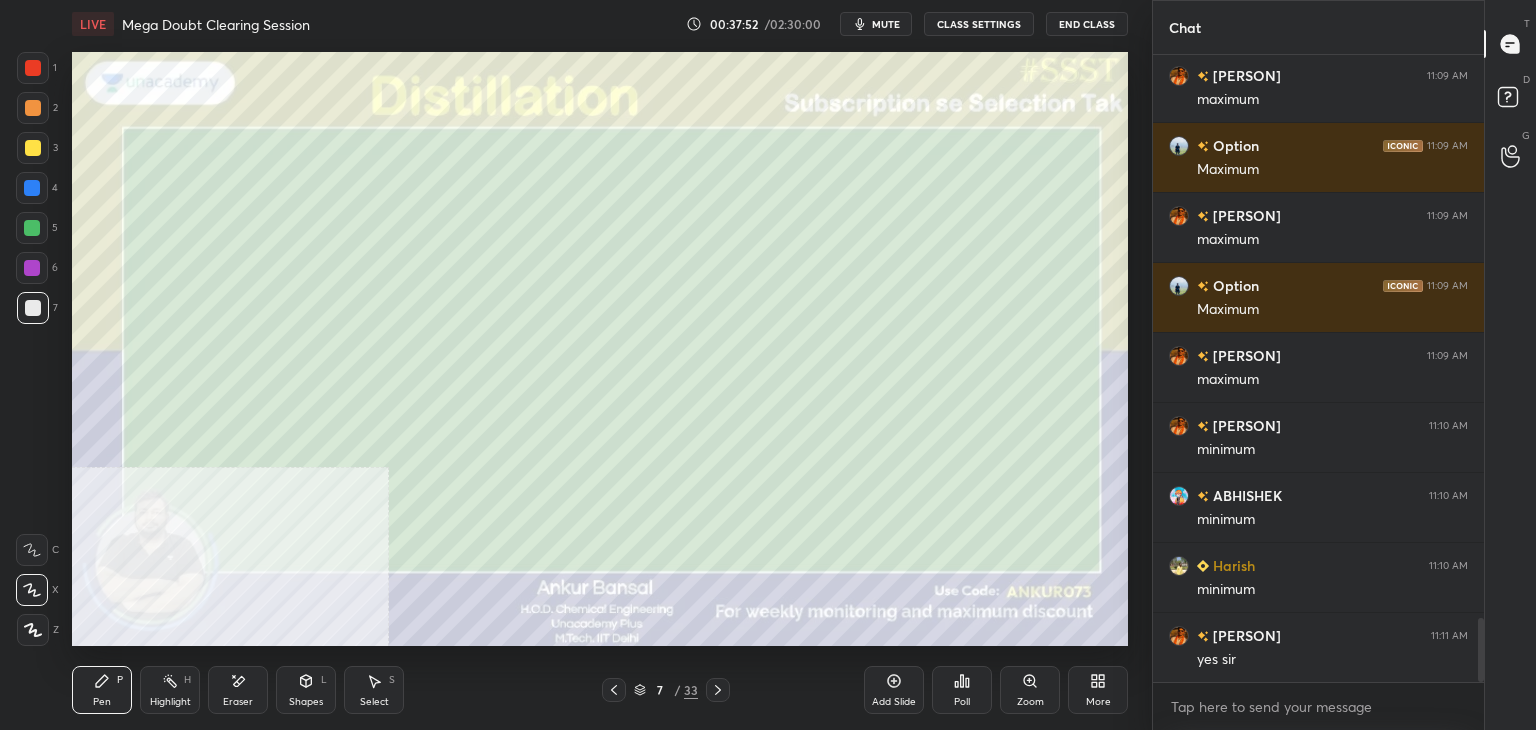 click on "Select" at bounding box center [374, 702] 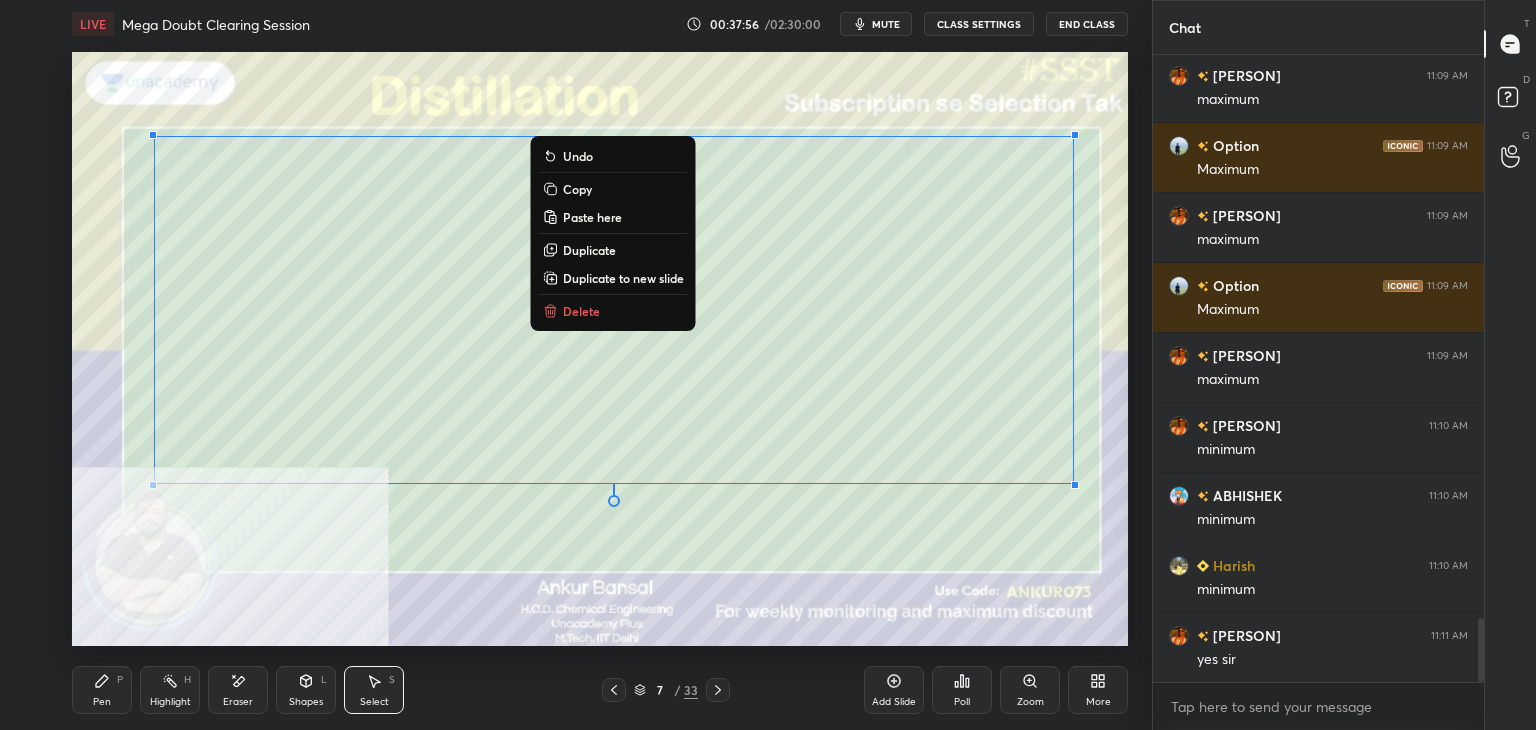 click on "Copy" at bounding box center (577, 189) 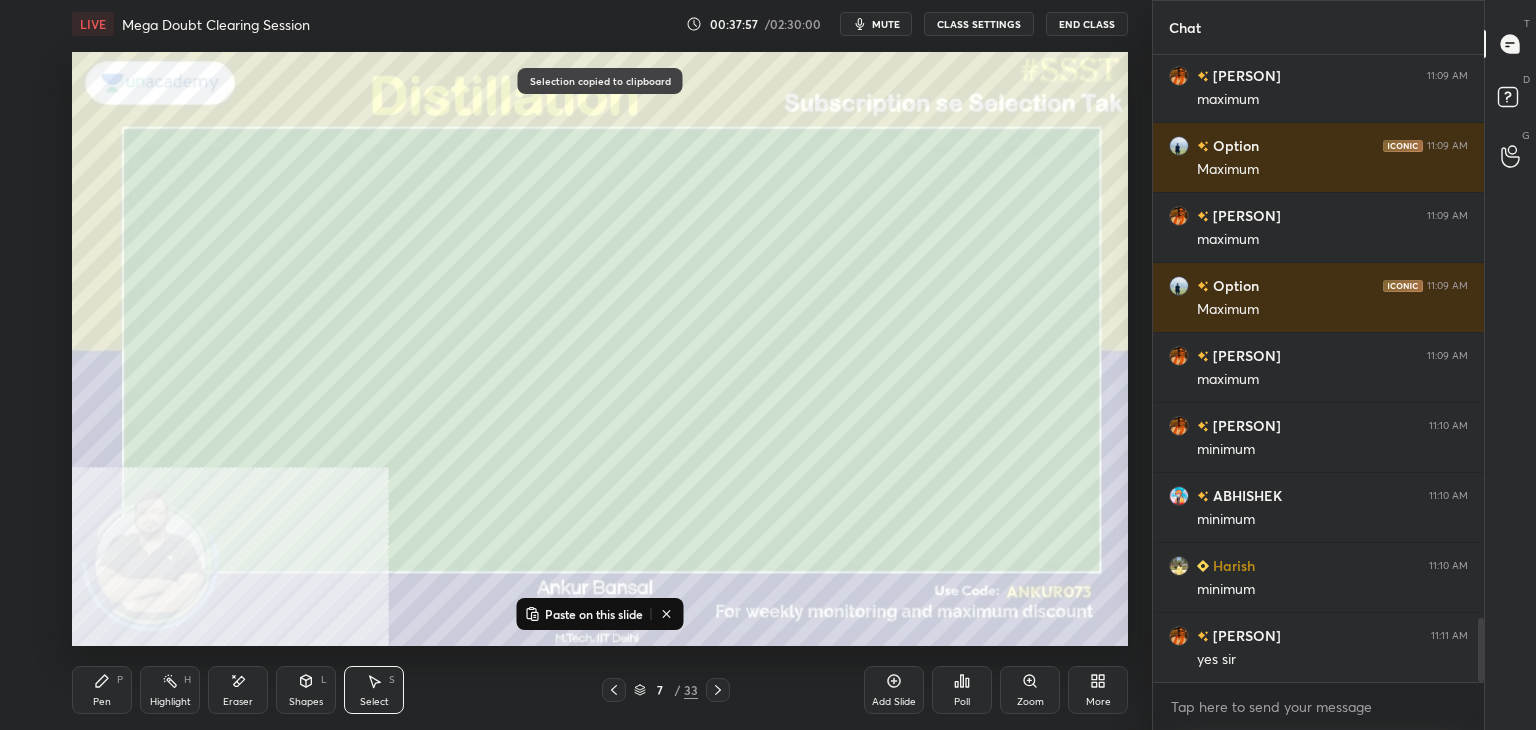 click at bounding box center [718, 690] 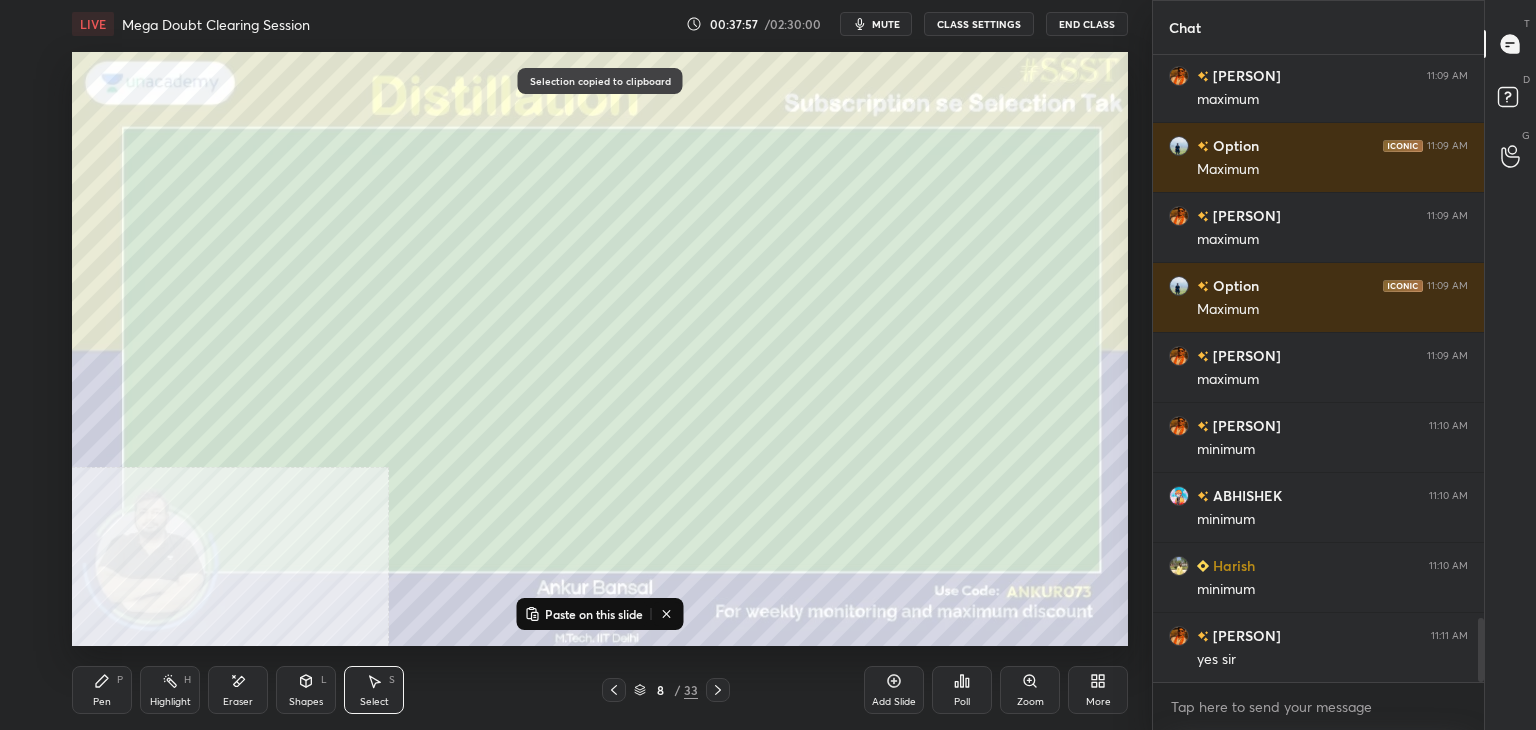 click at bounding box center (718, 690) 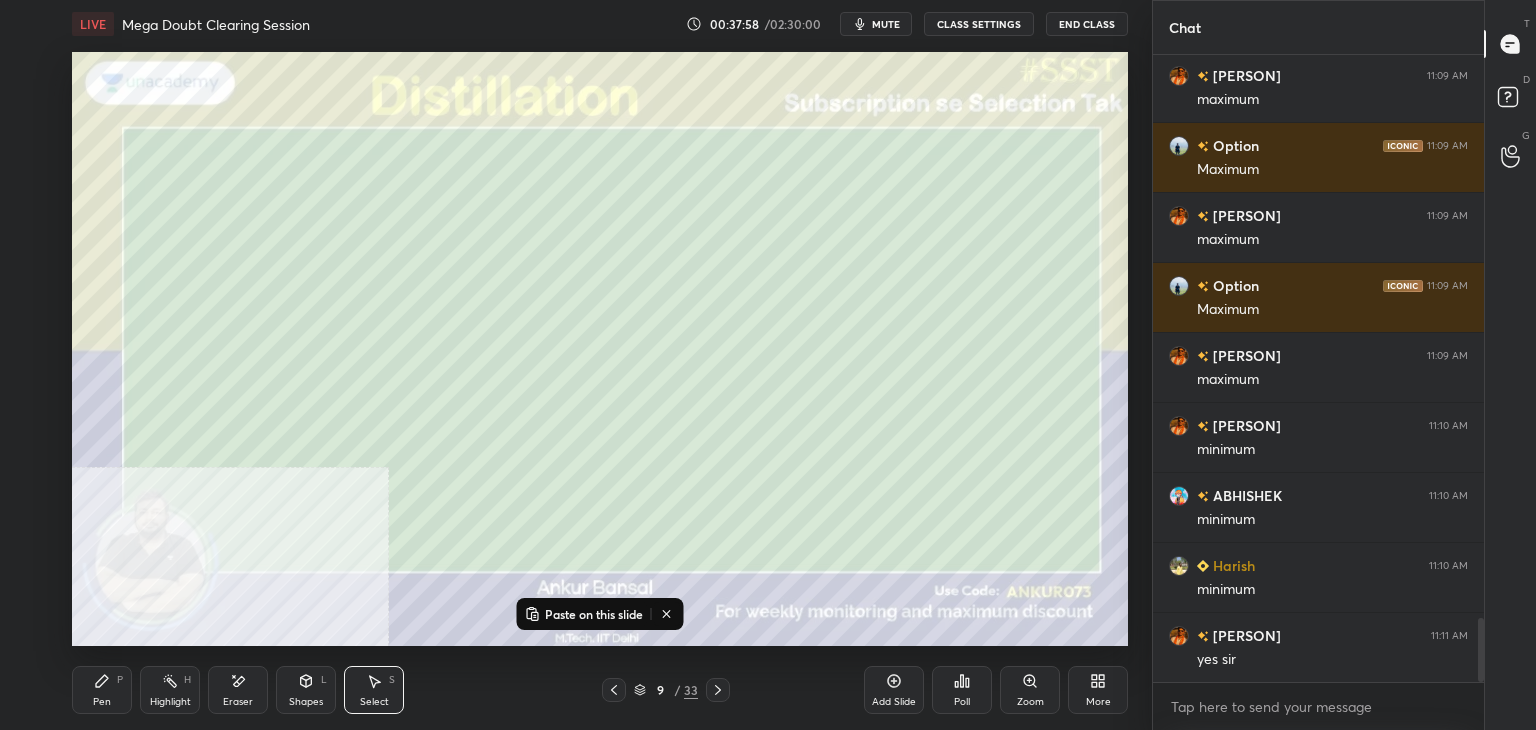 click on "Paste on this slide" at bounding box center (594, 614) 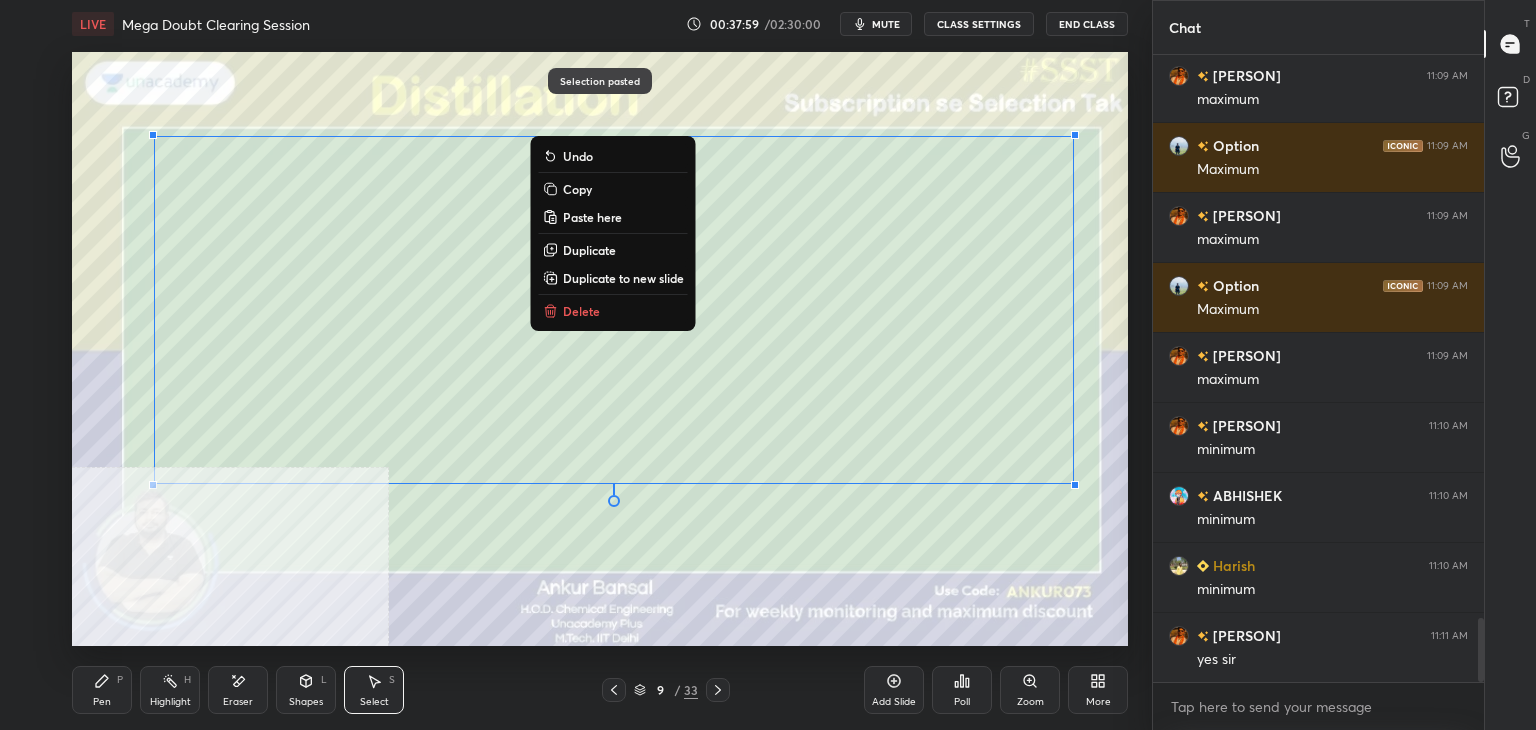 click 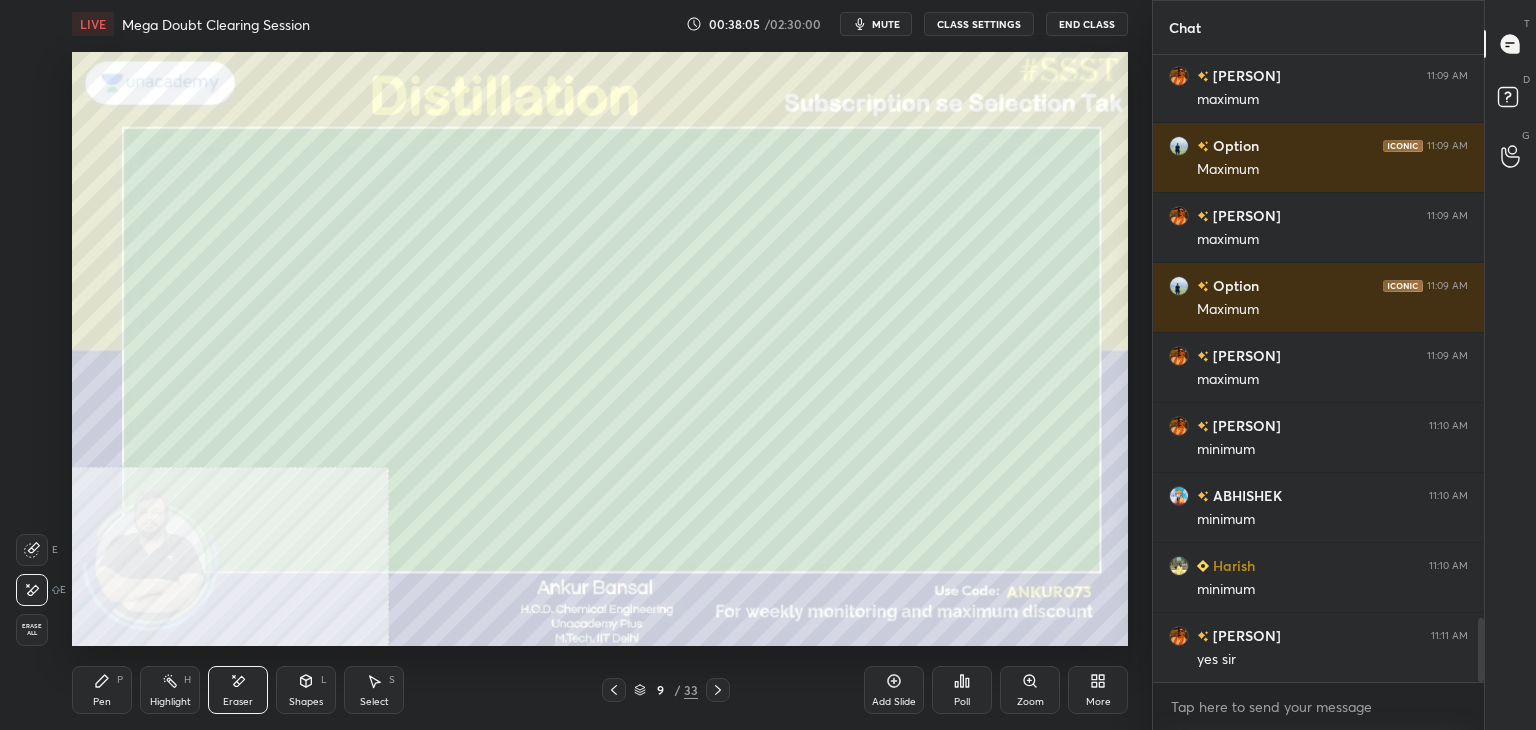 click on "Pen P" at bounding box center [102, 690] 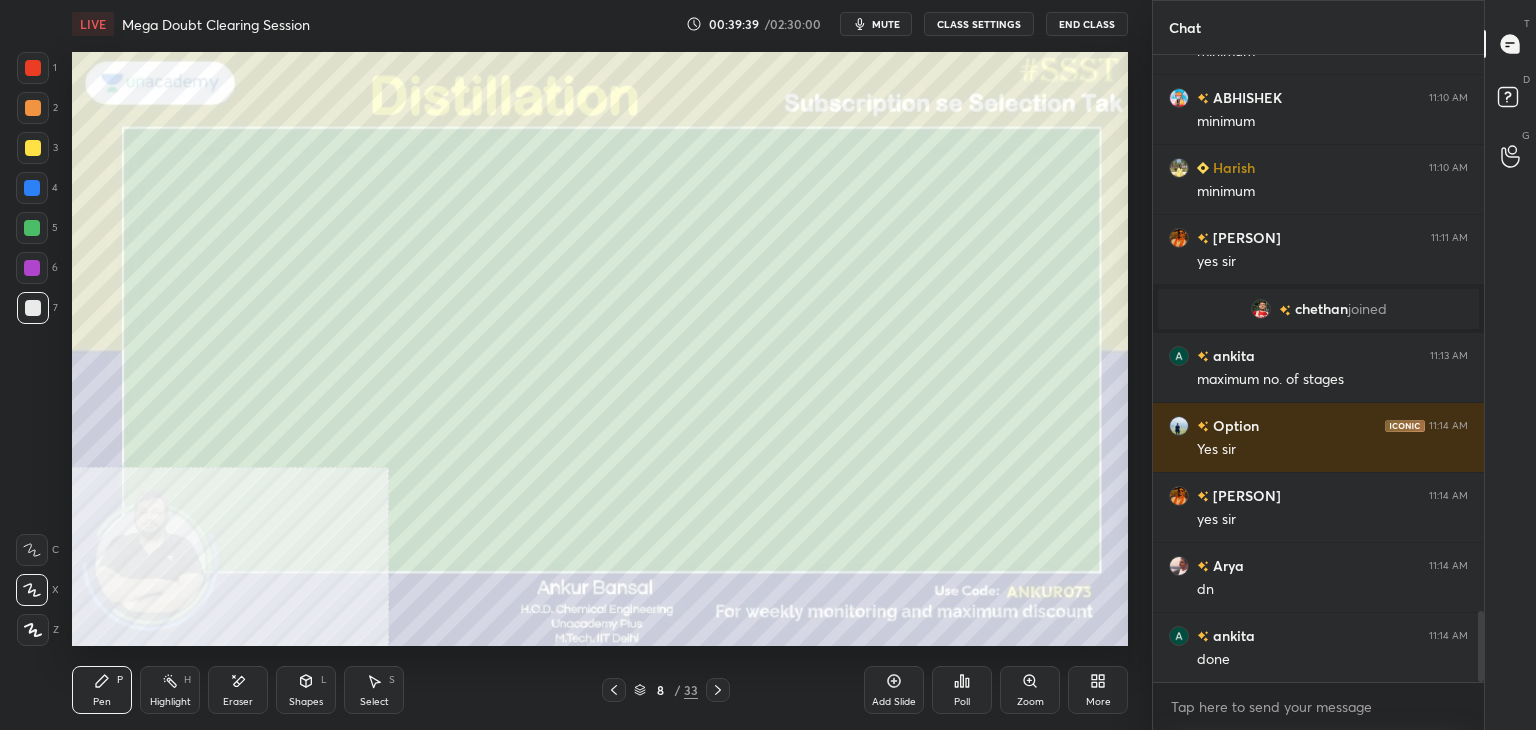 scroll, scrollTop: 4920, scrollLeft: 0, axis: vertical 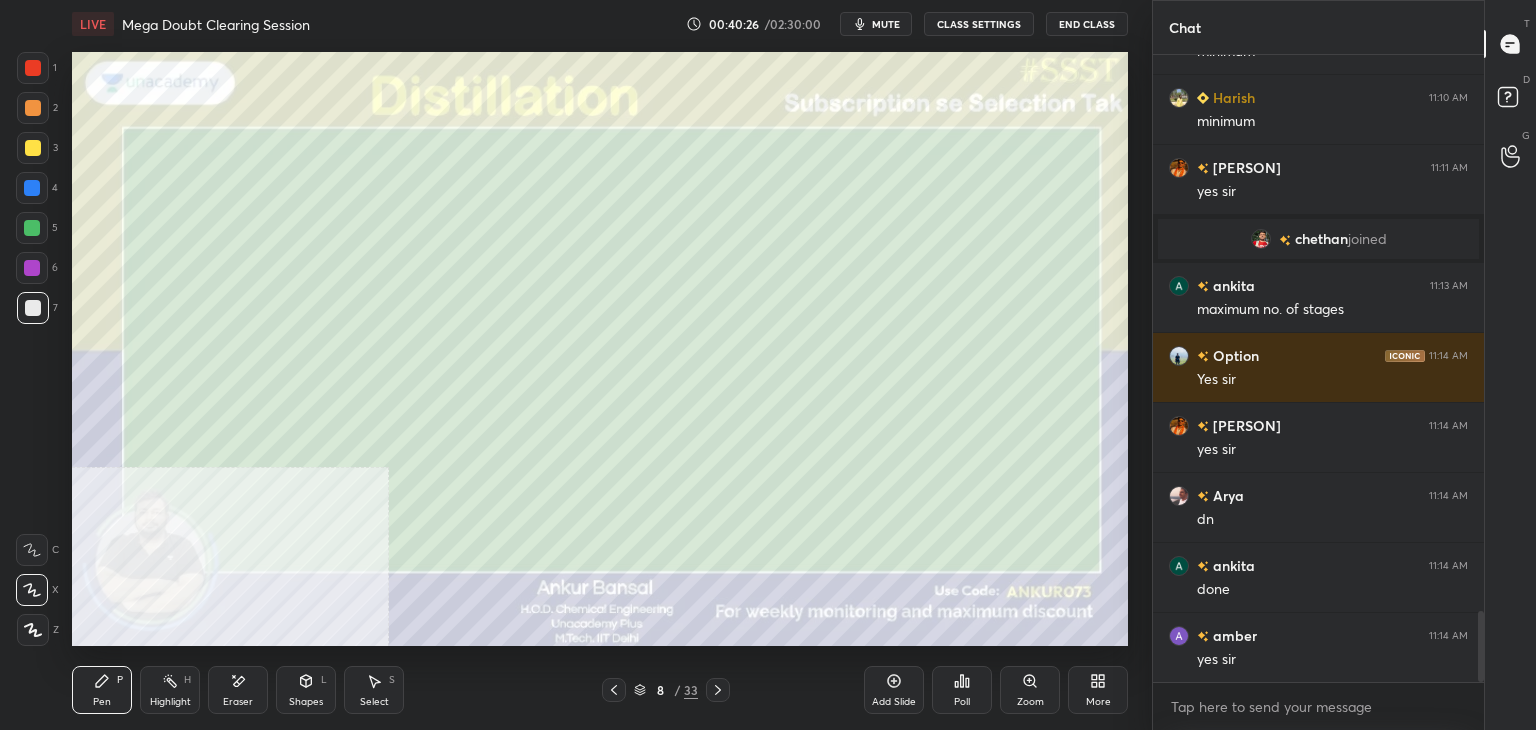 click 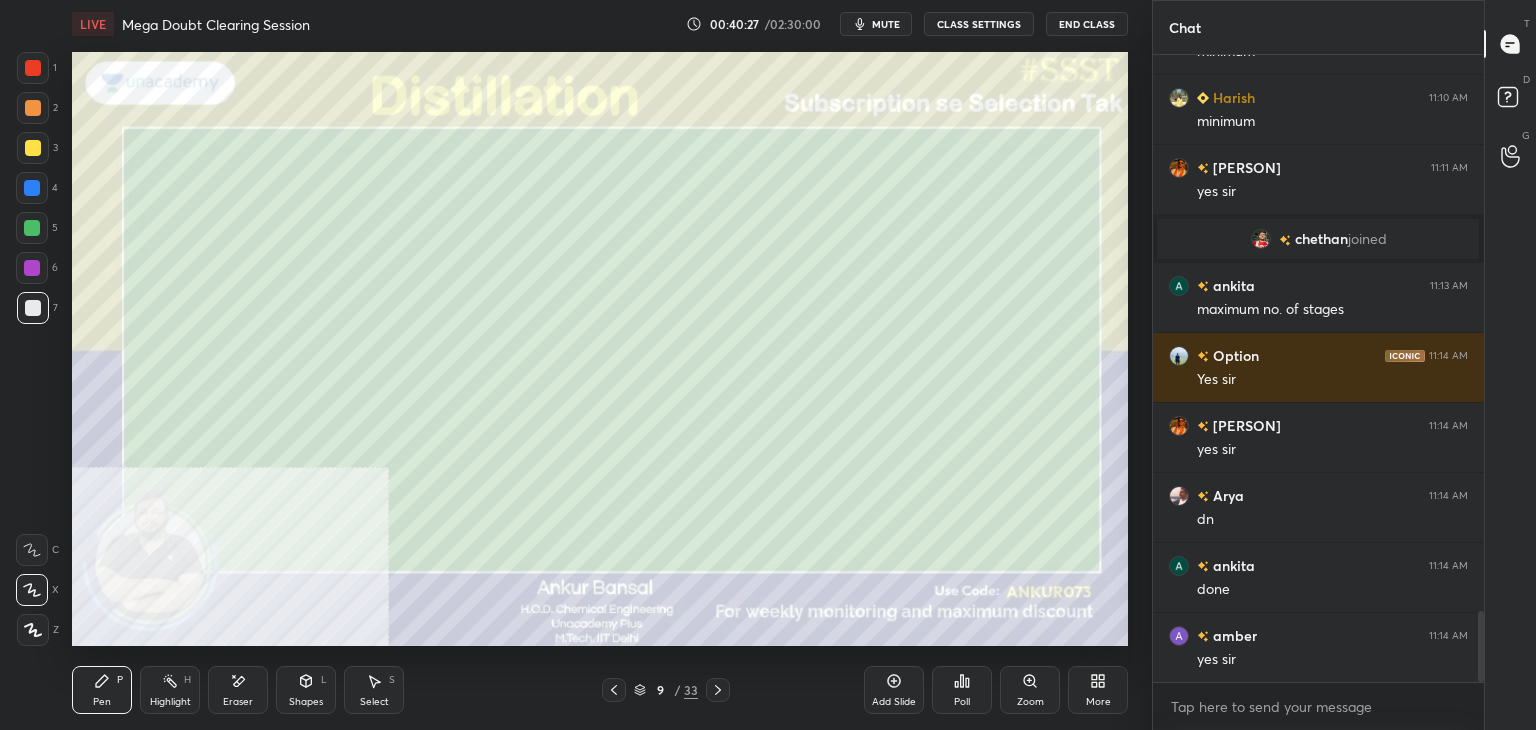 click 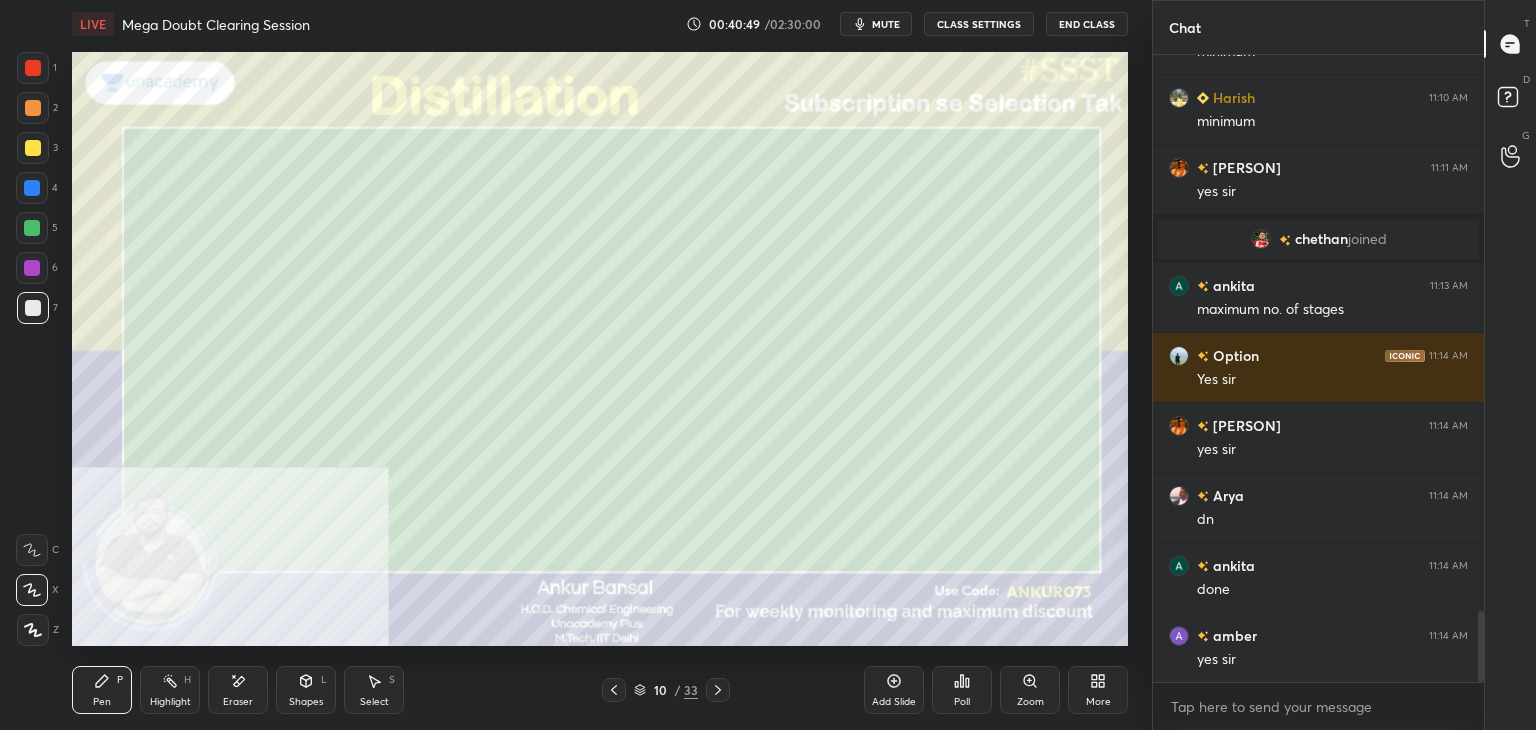 click 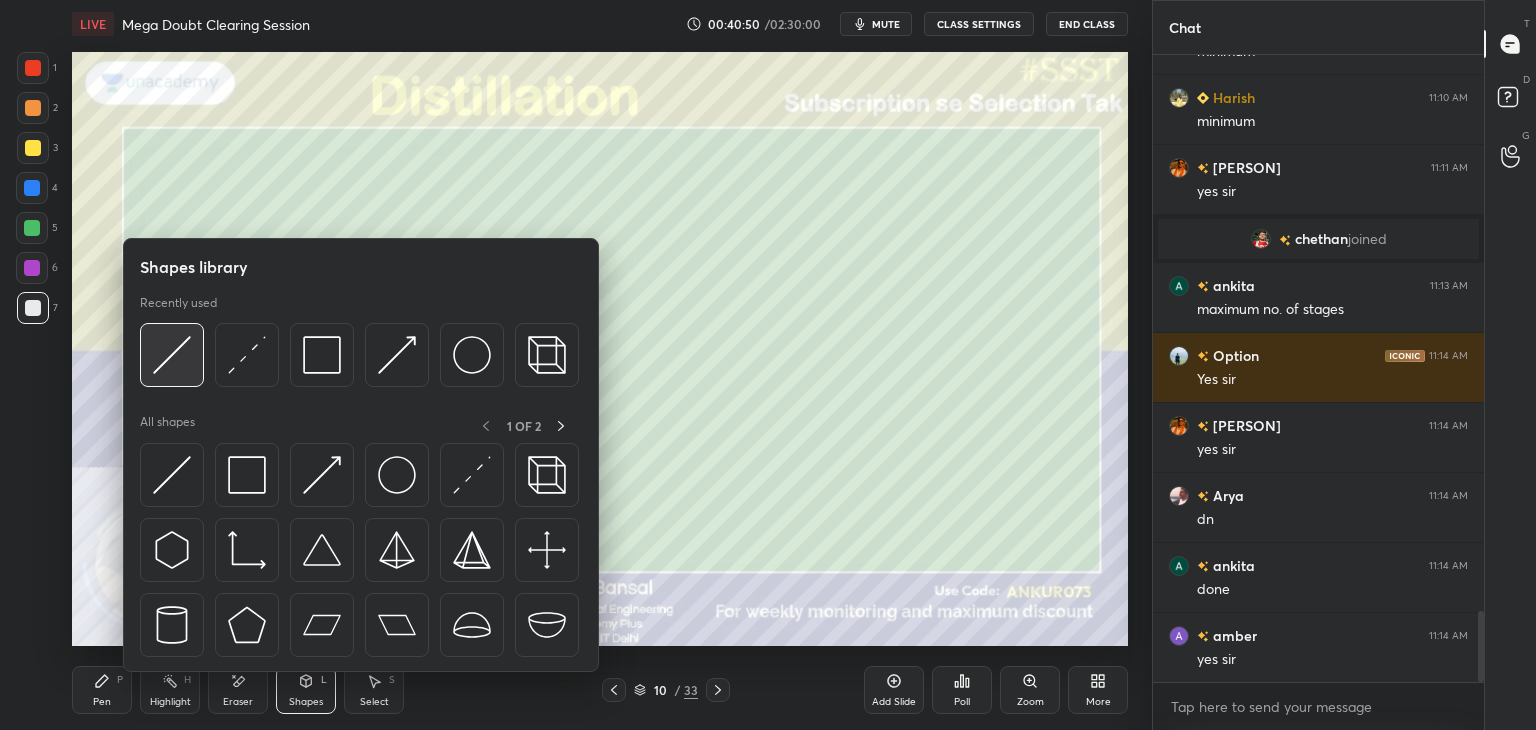 click at bounding box center [172, 355] 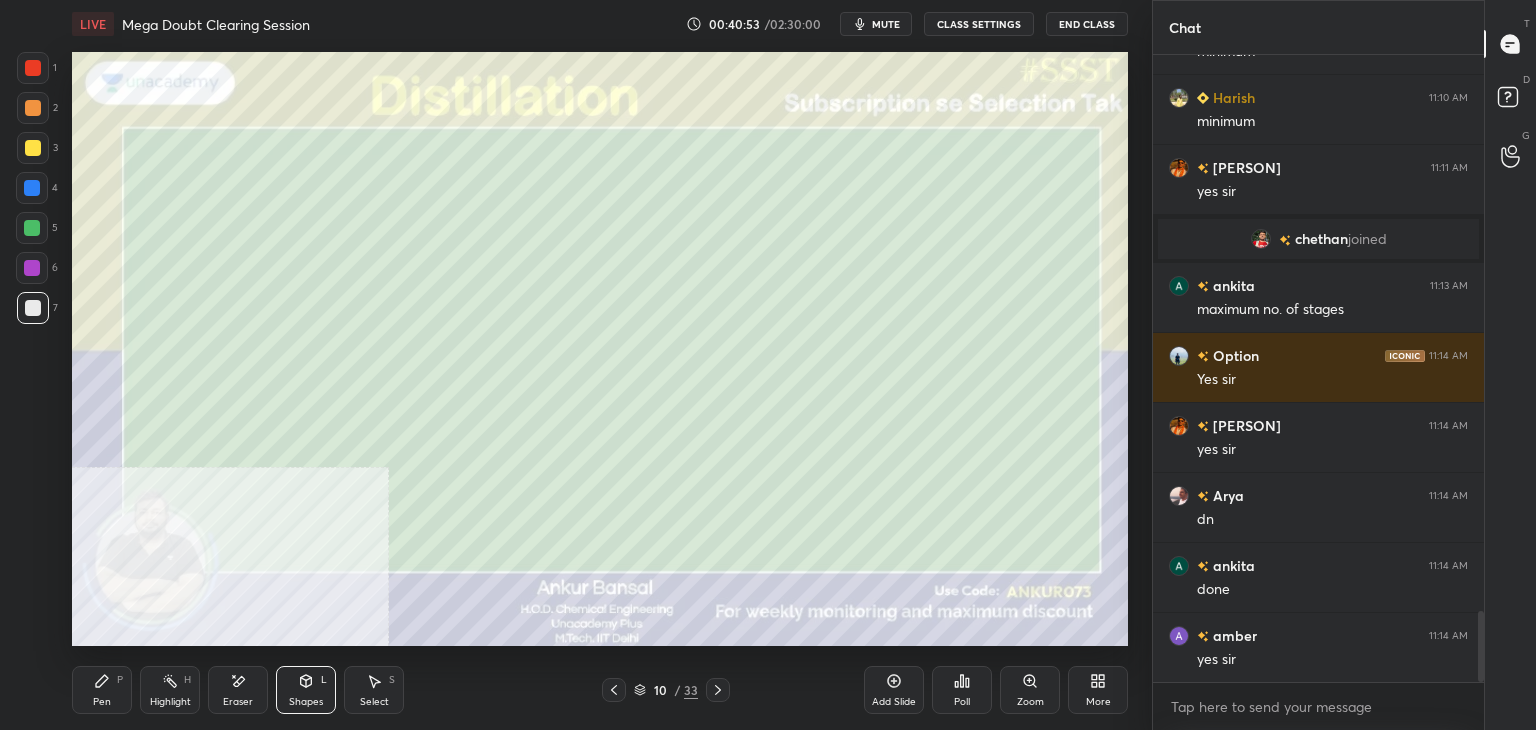click 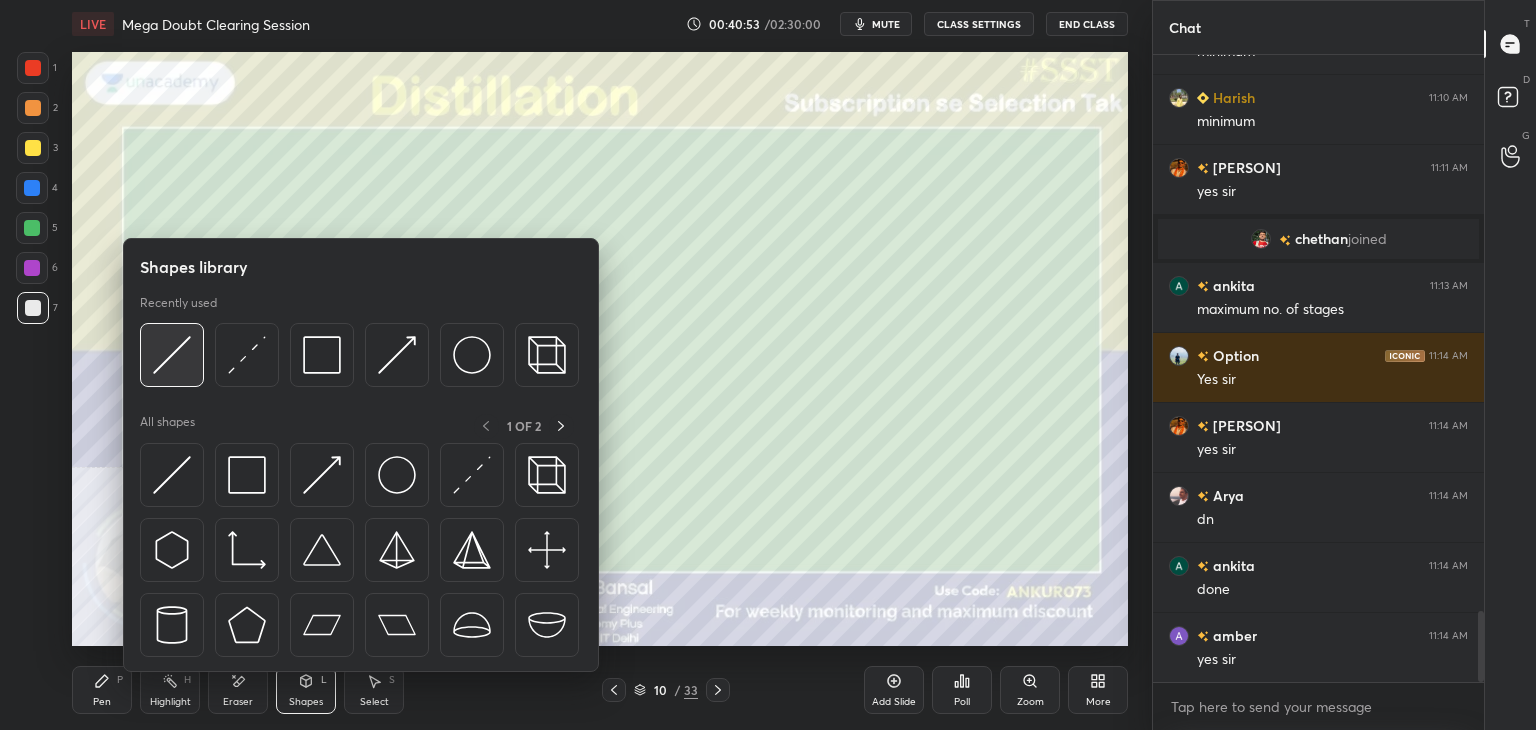 click at bounding box center [172, 355] 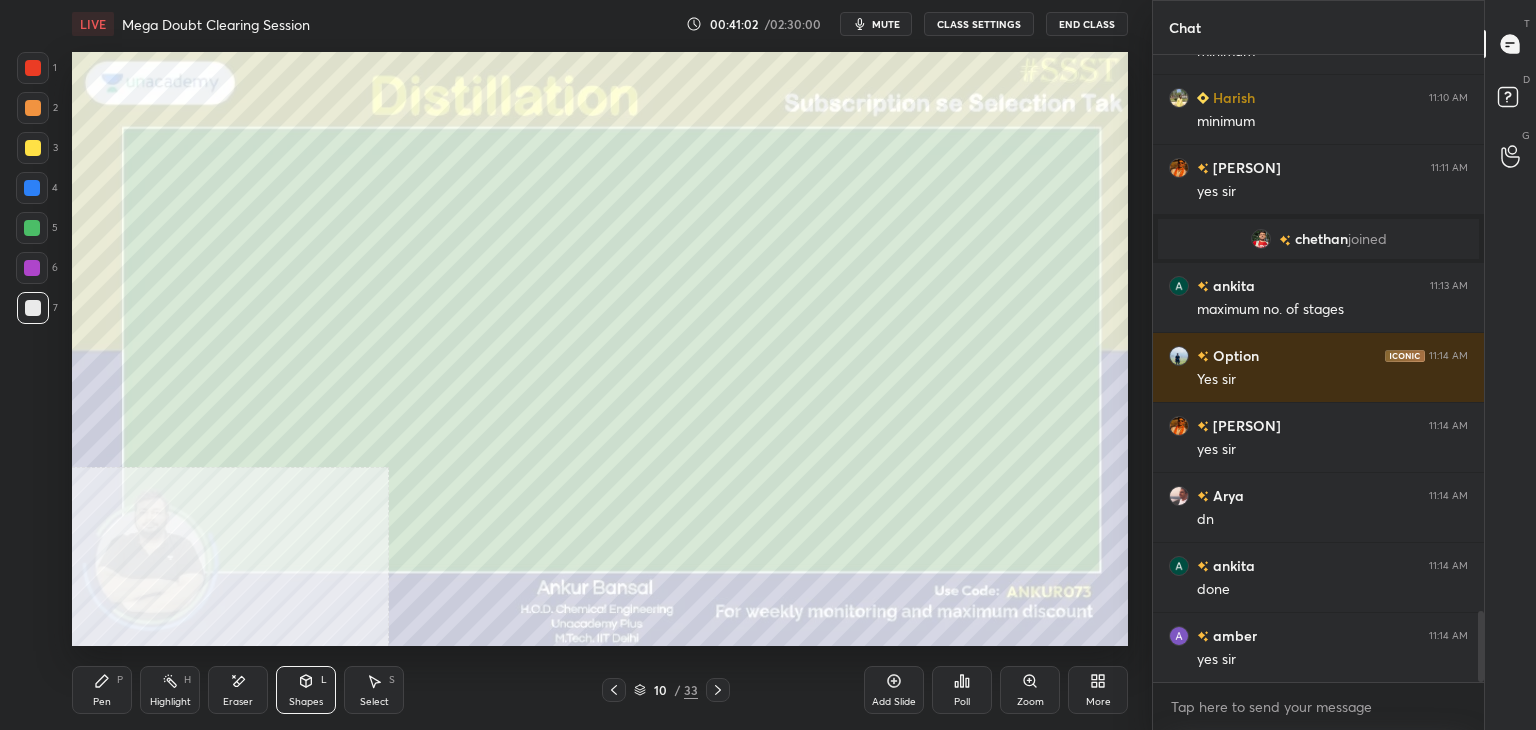 click on "Pen P" at bounding box center (102, 690) 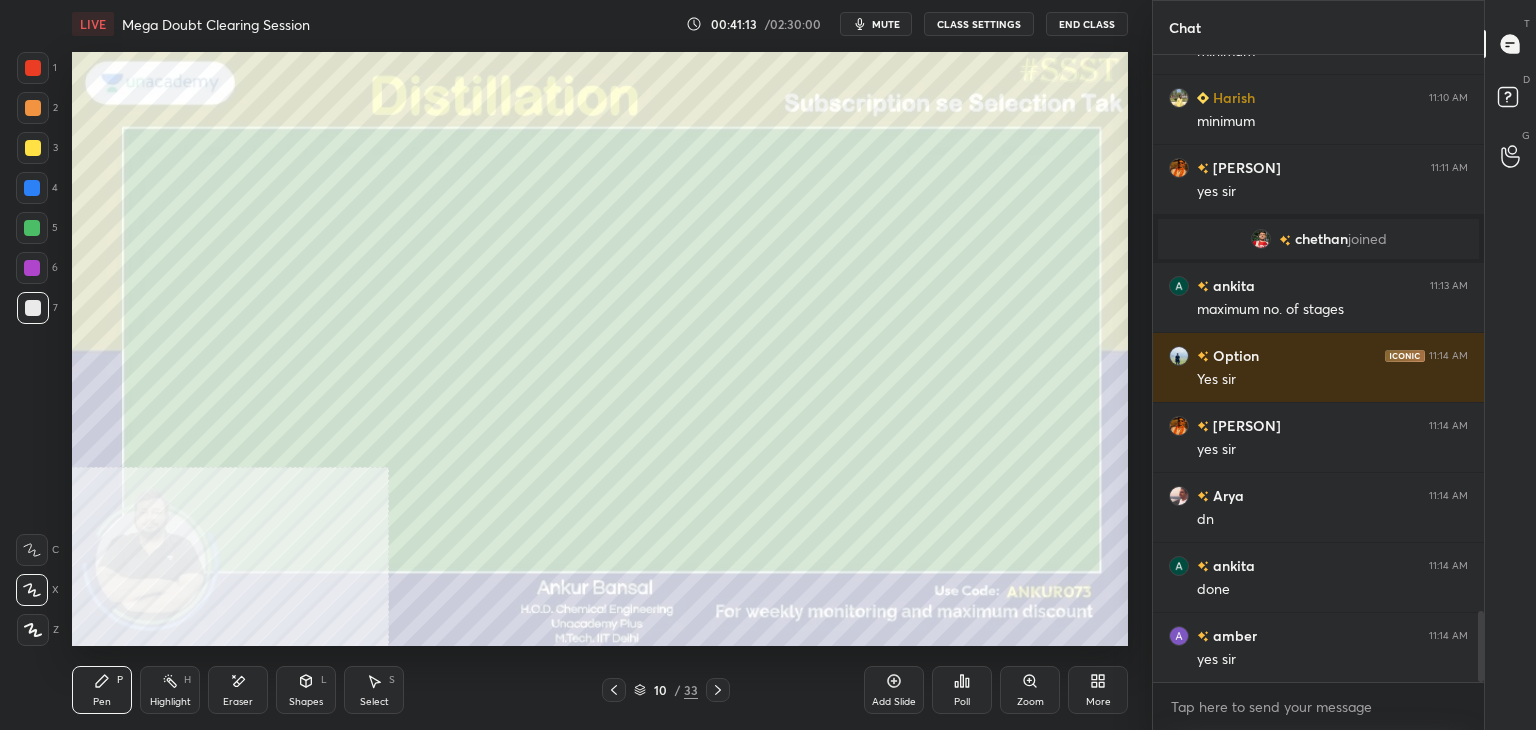 click on "Shapes L" at bounding box center (306, 690) 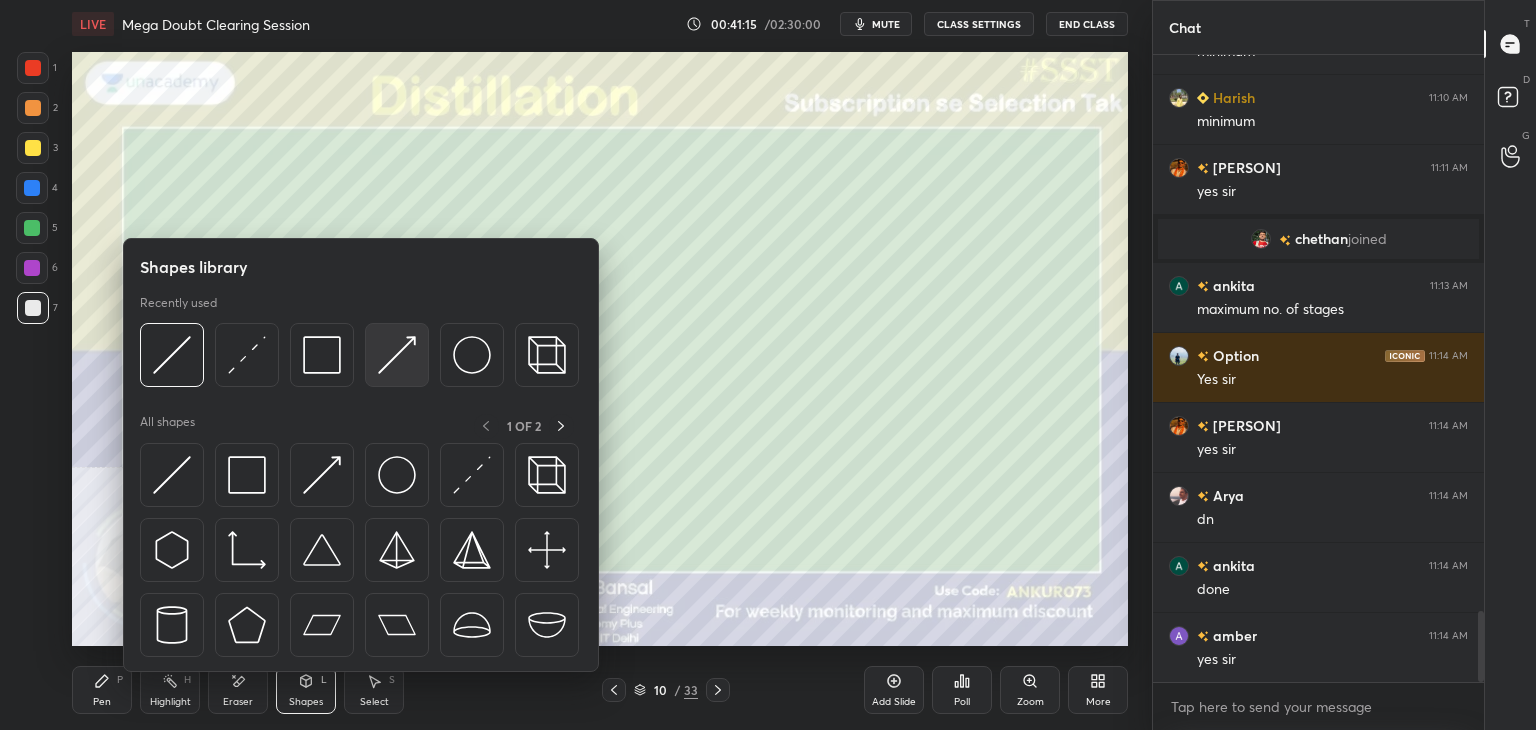 click at bounding box center [397, 355] 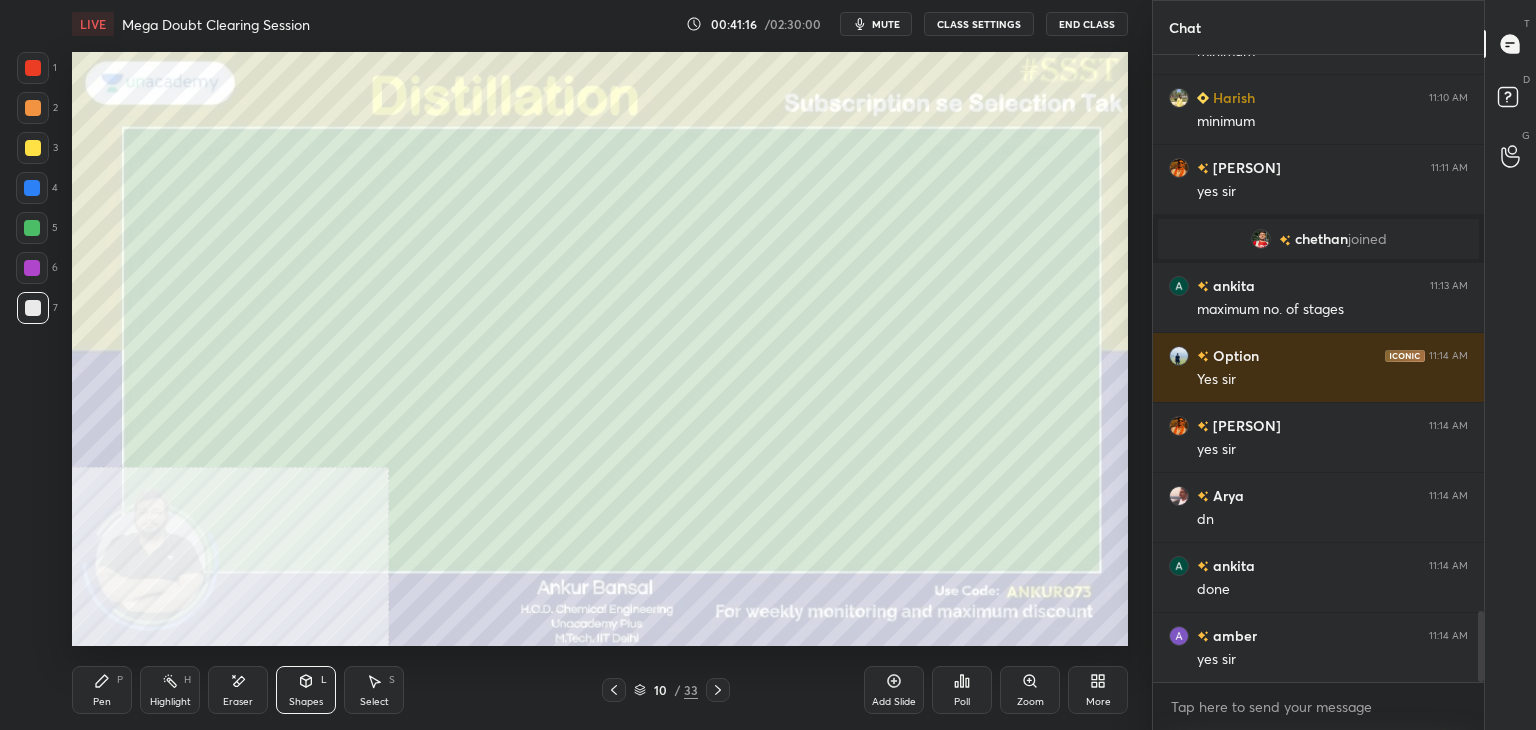 click 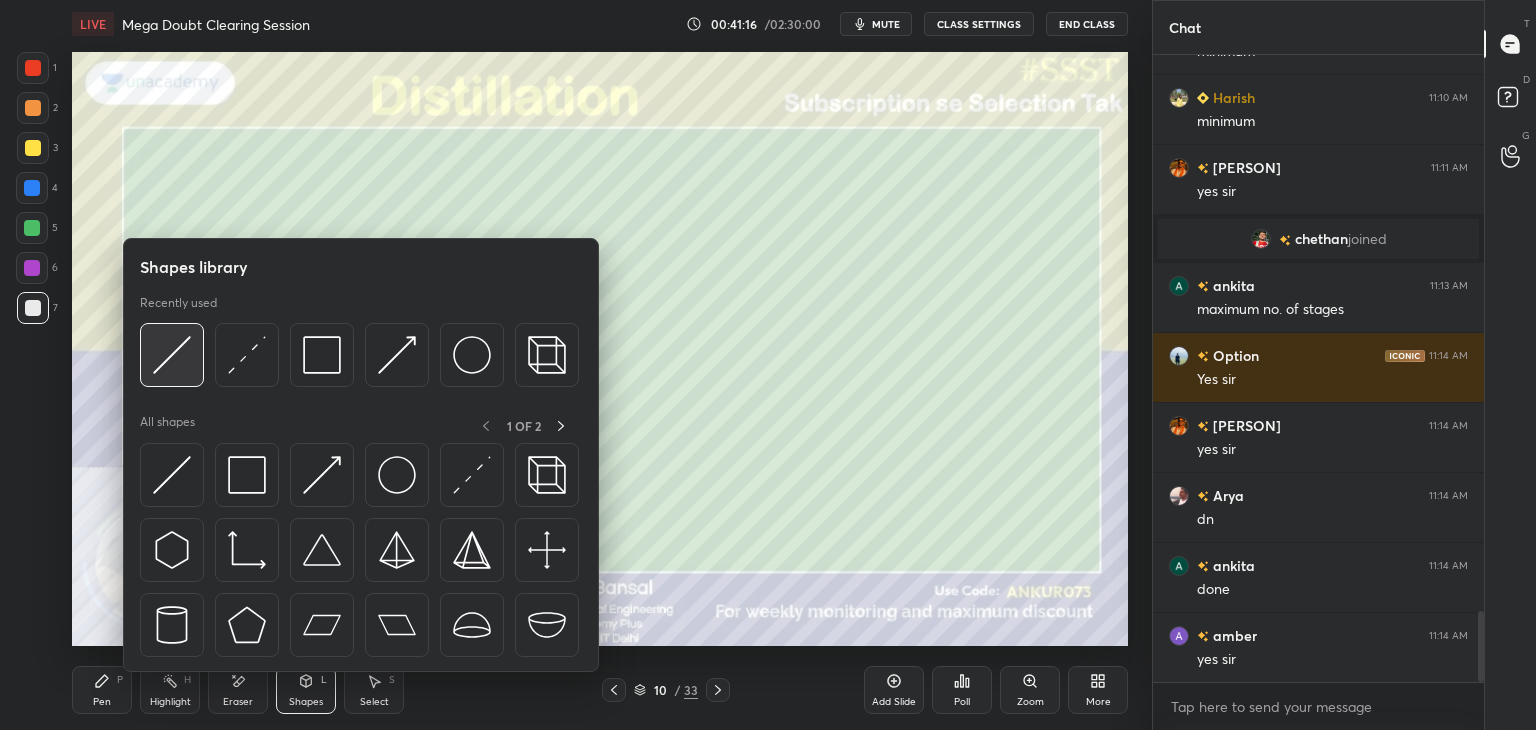 click at bounding box center [172, 355] 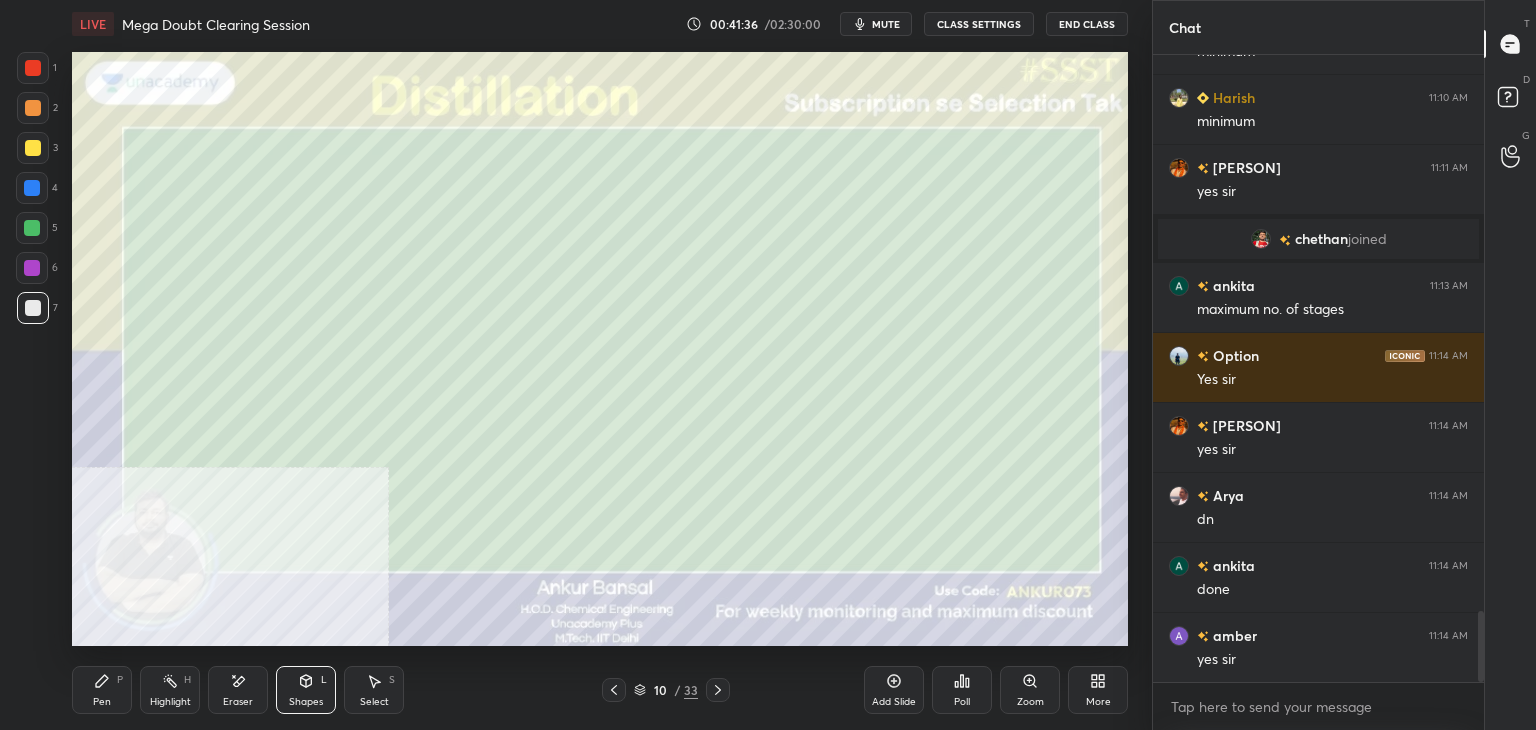 click on "Shapes L" at bounding box center (306, 690) 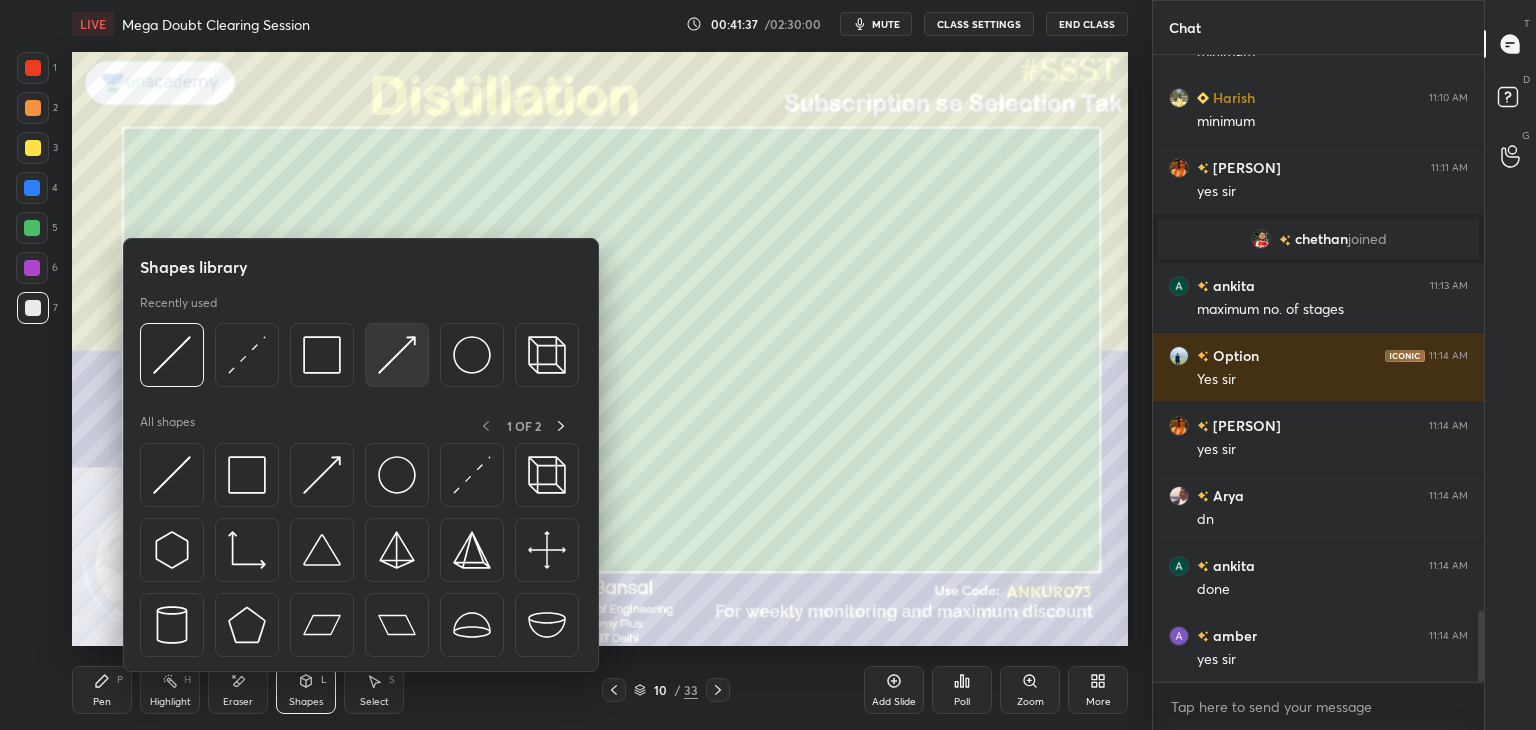 click at bounding box center [397, 355] 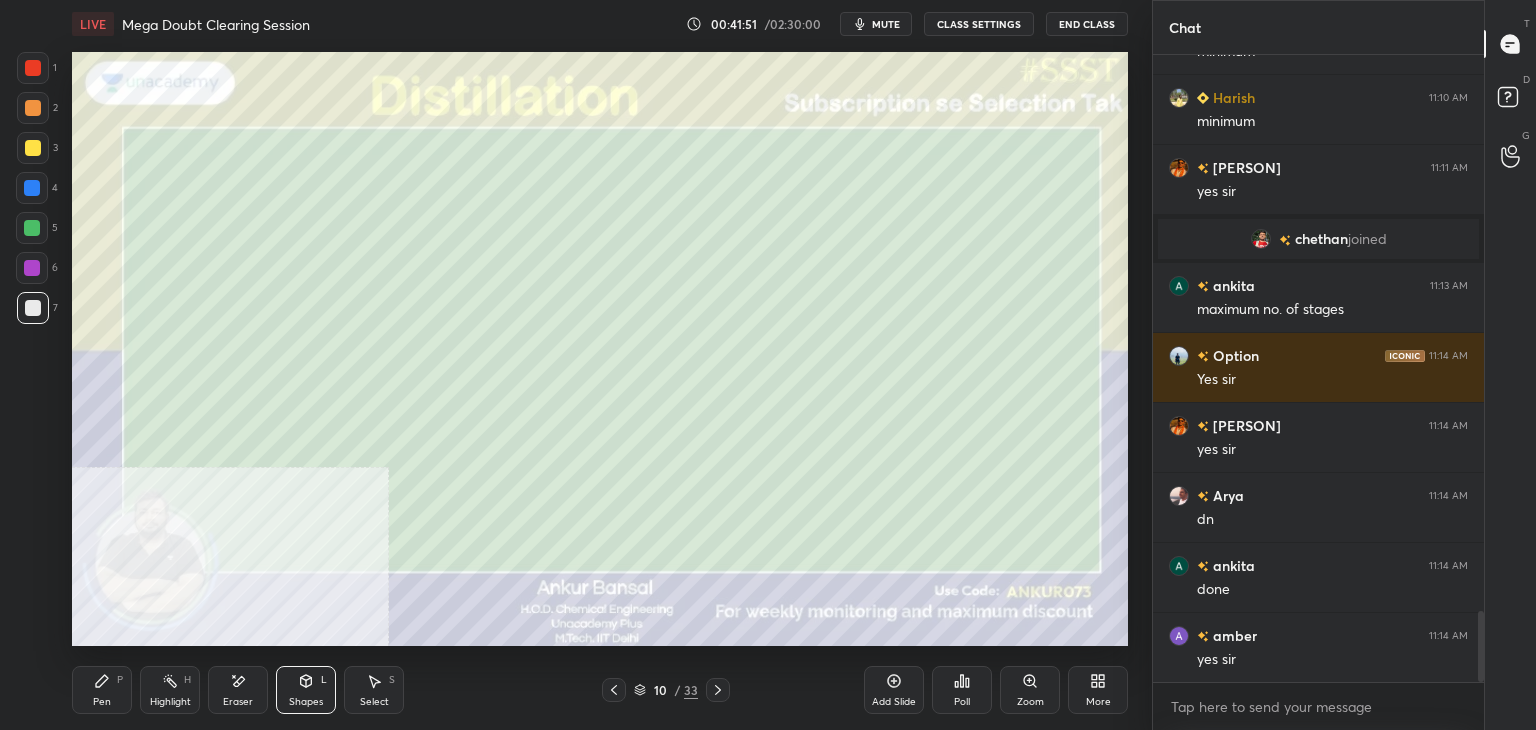 click 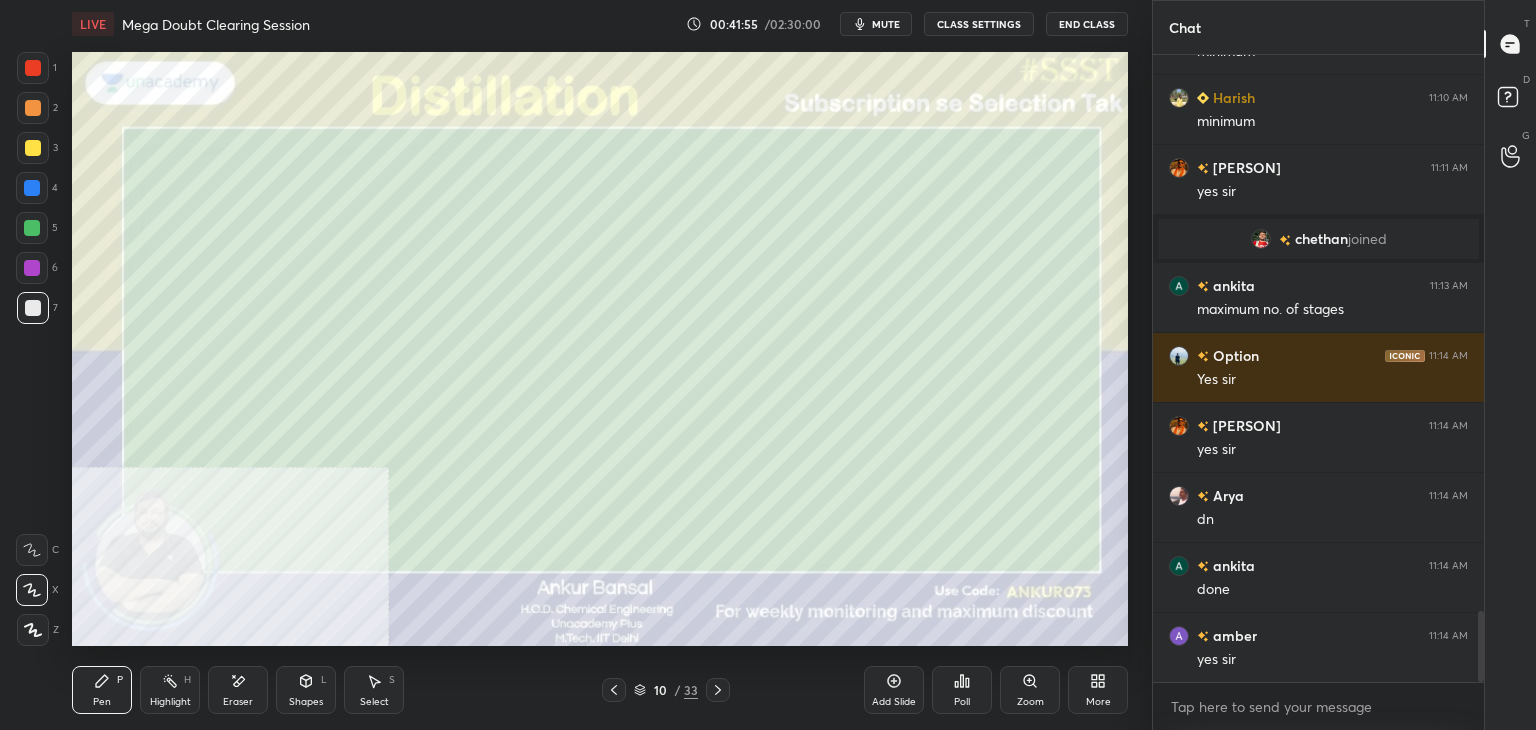 click 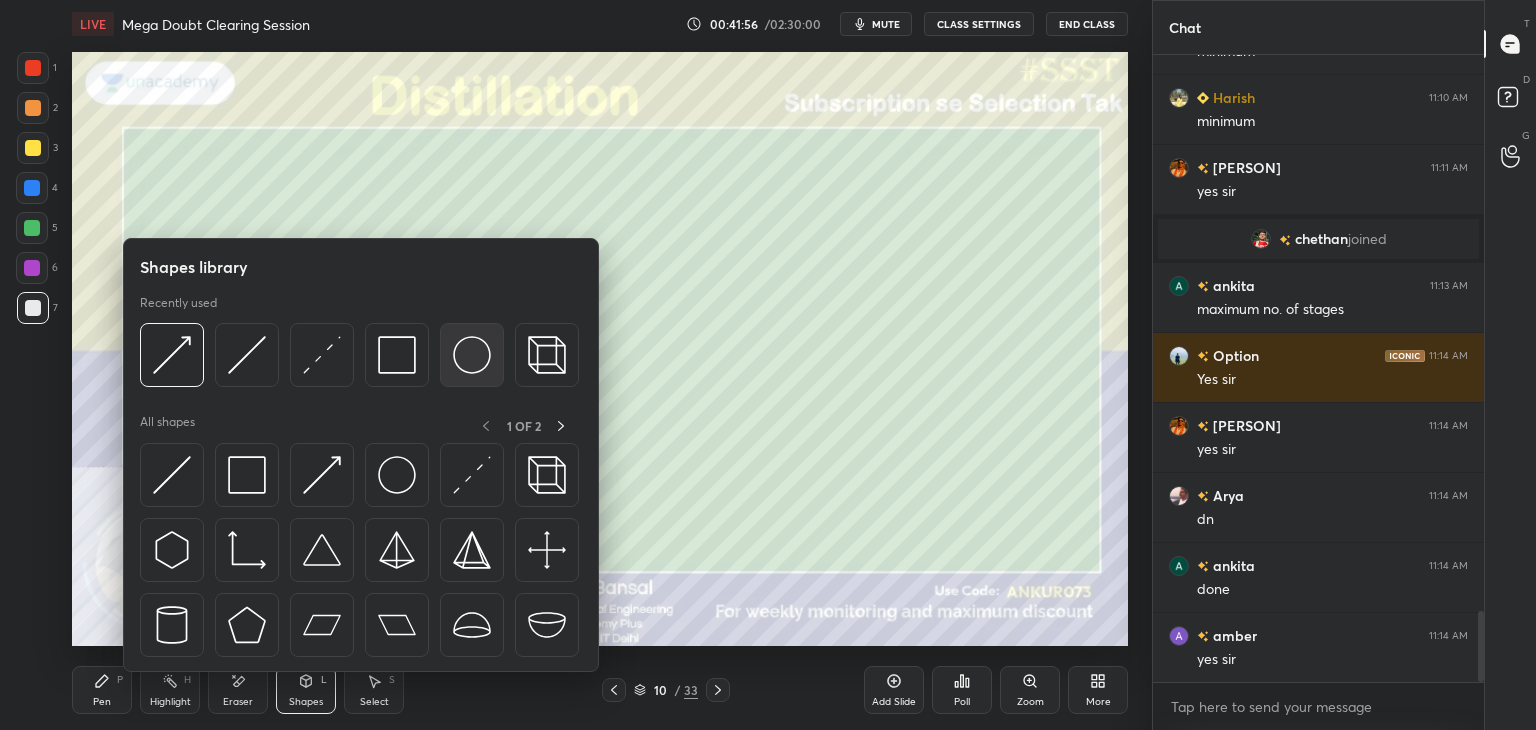 click at bounding box center [472, 355] 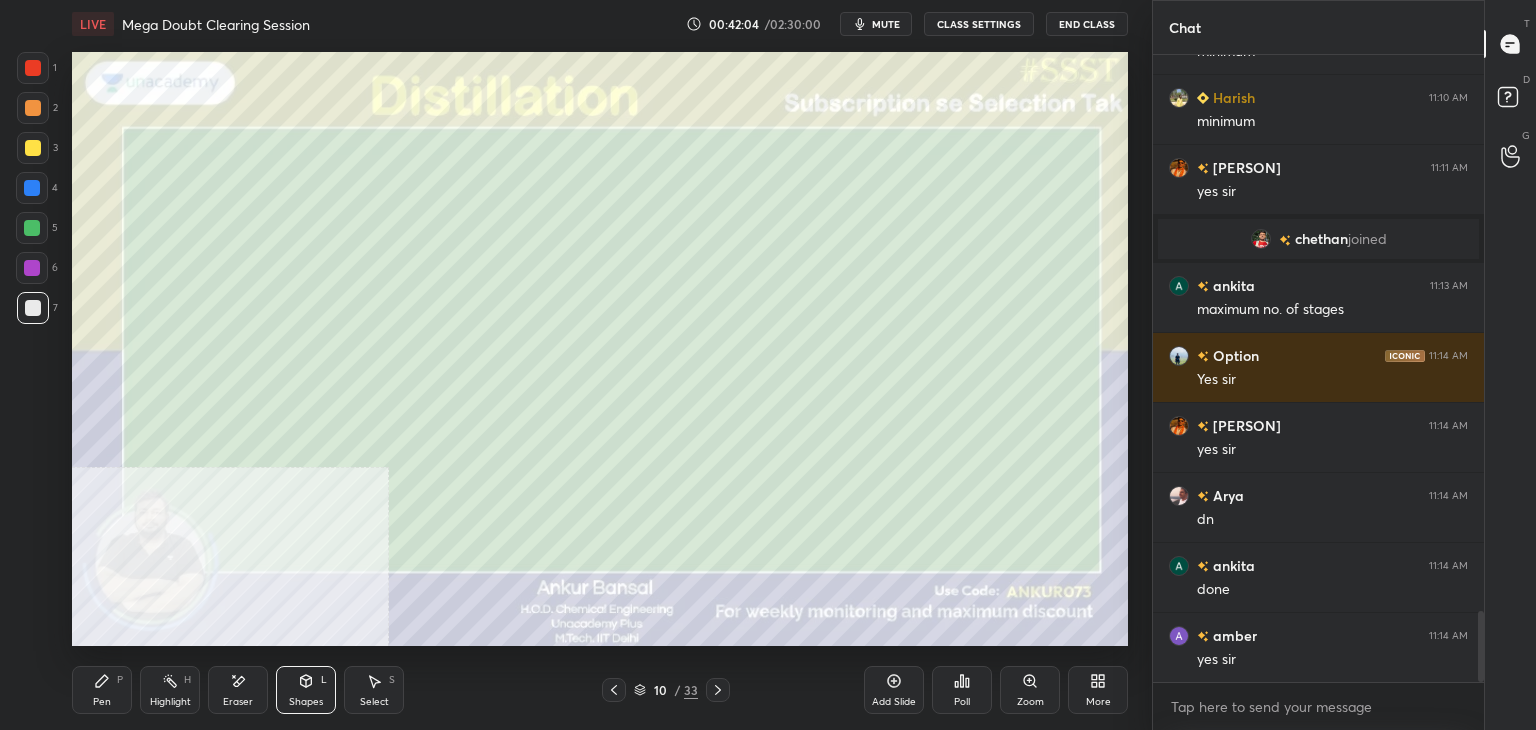 click on "Pen P" at bounding box center [102, 690] 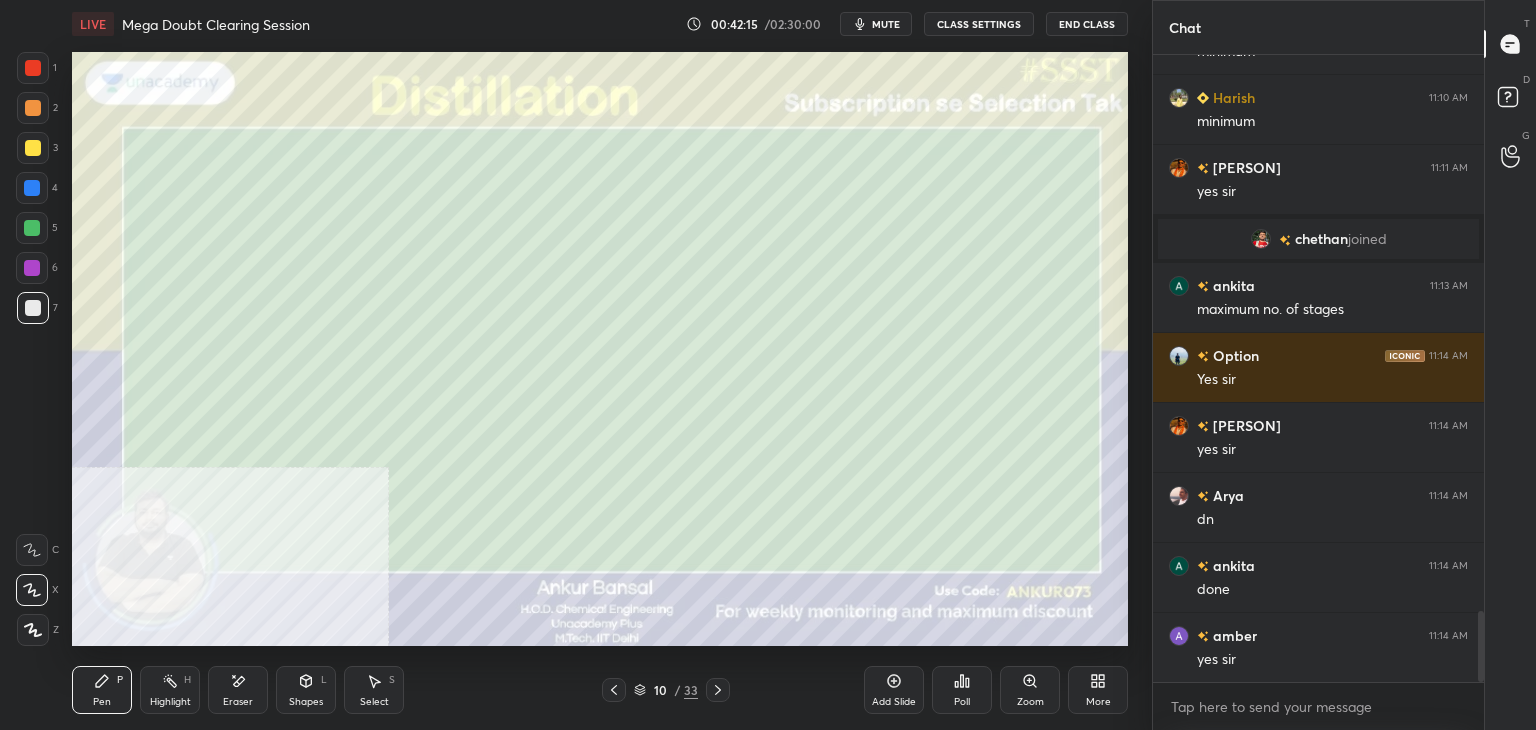click on "Shapes L" at bounding box center (306, 690) 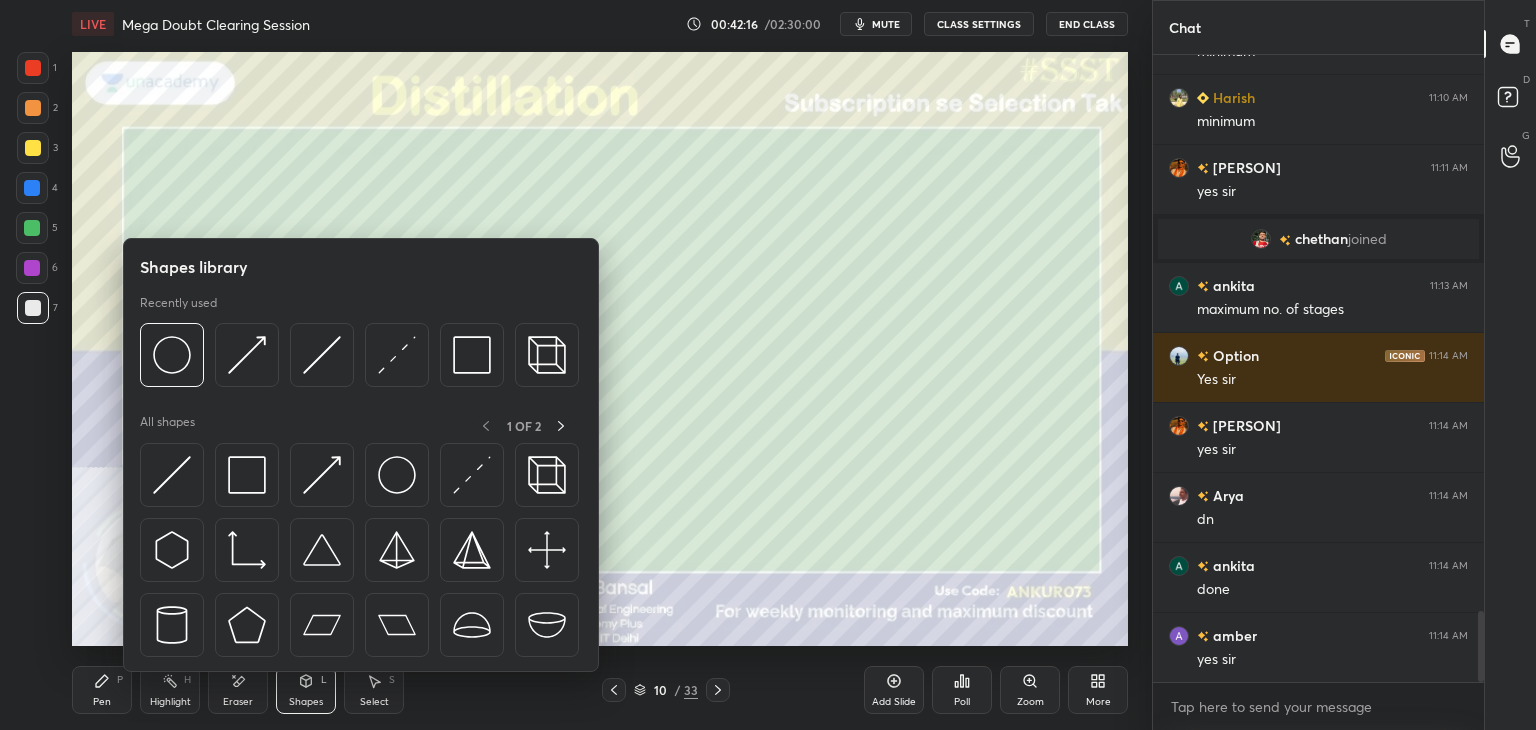 click at bounding box center [359, 360] 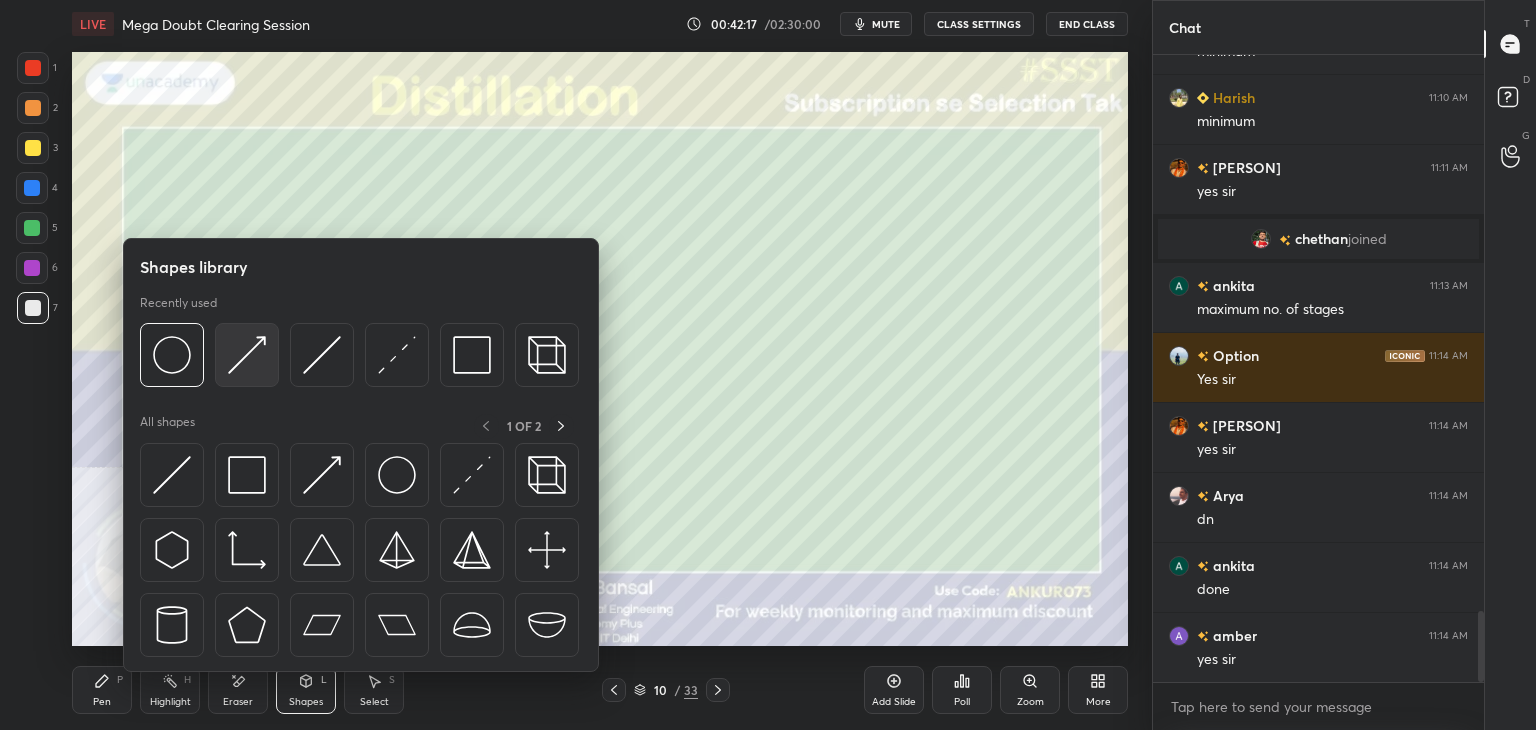 click at bounding box center [247, 355] 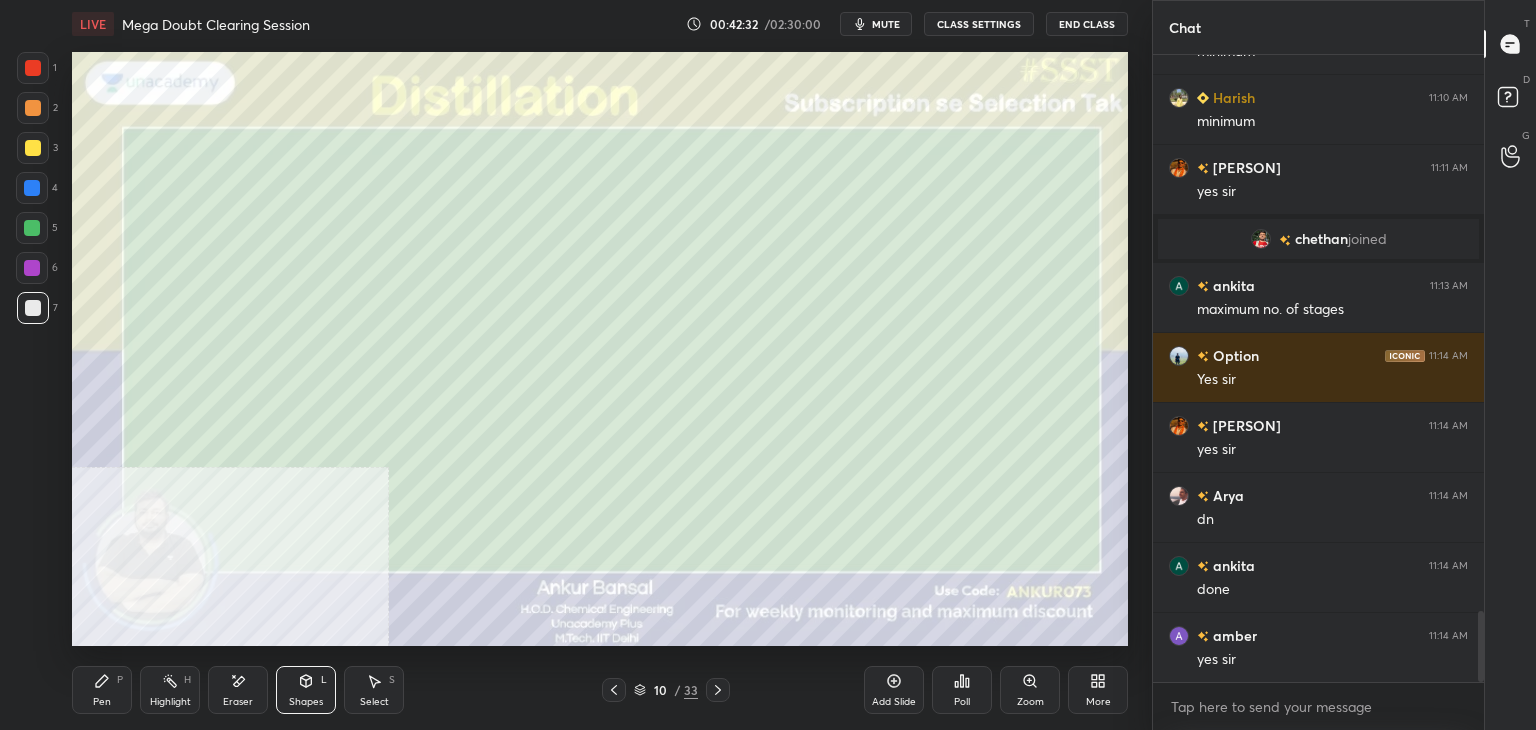 click on "Shapes L" at bounding box center (306, 690) 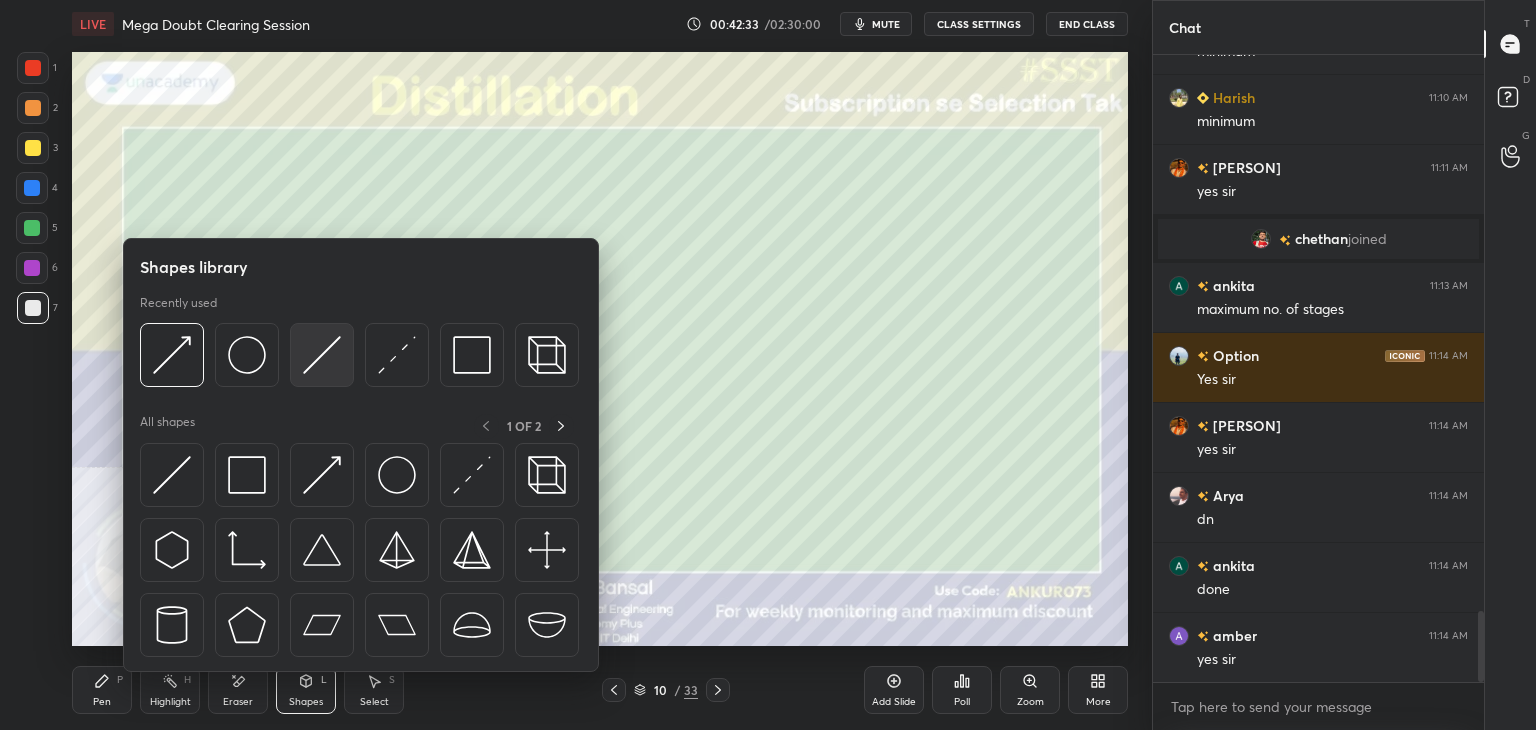 click at bounding box center (322, 355) 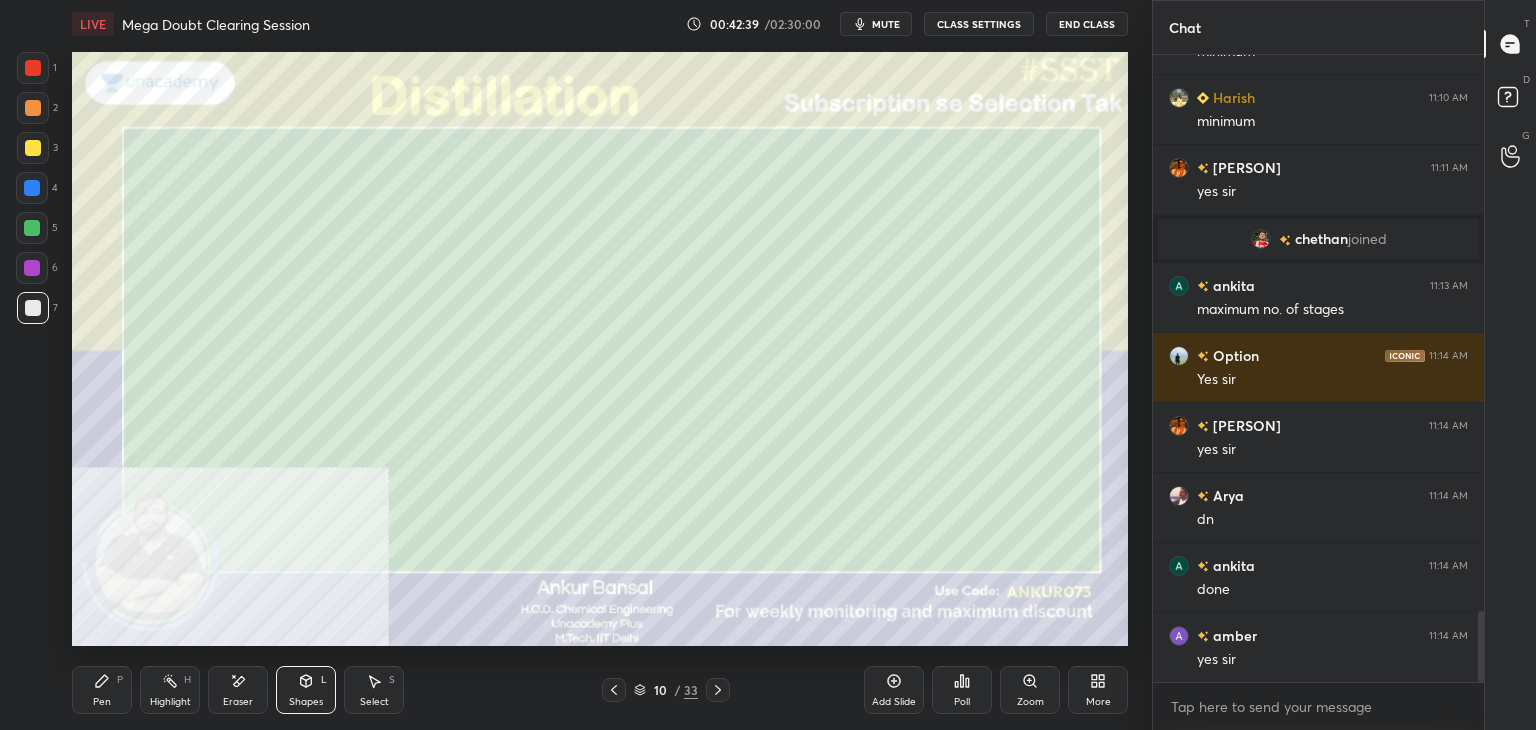 click on "Pen P" at bounding box center [102, 690] 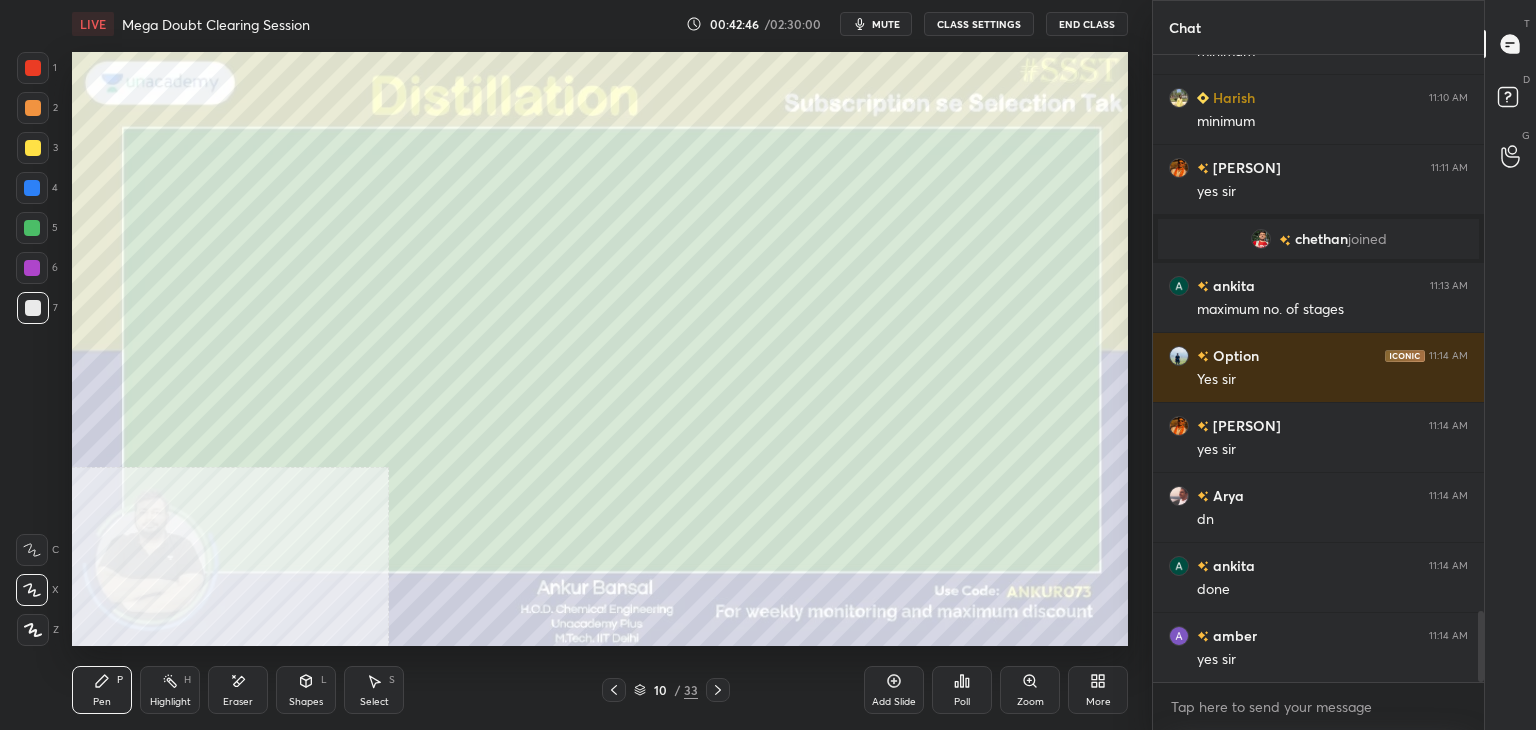 click 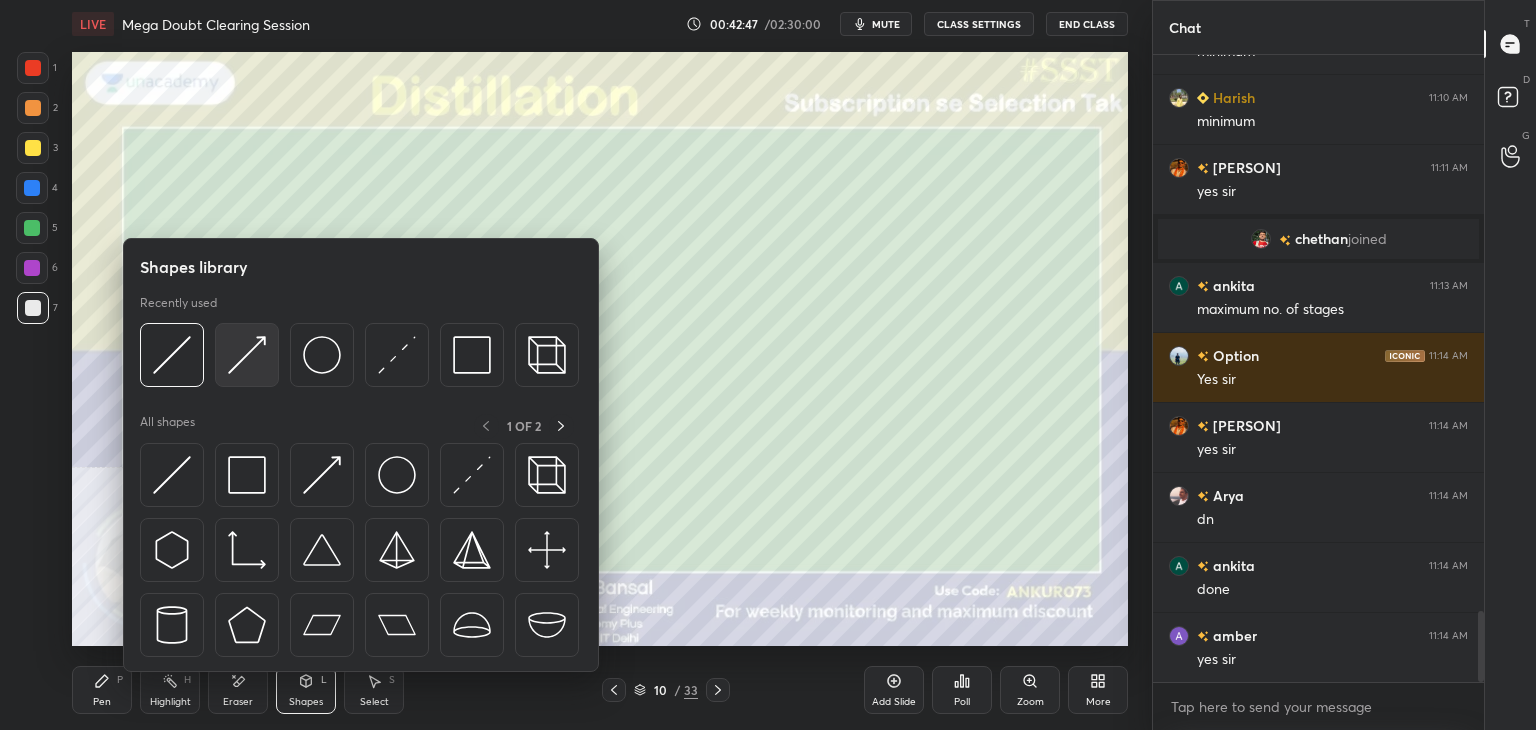 click at bounding box center [247, 355] 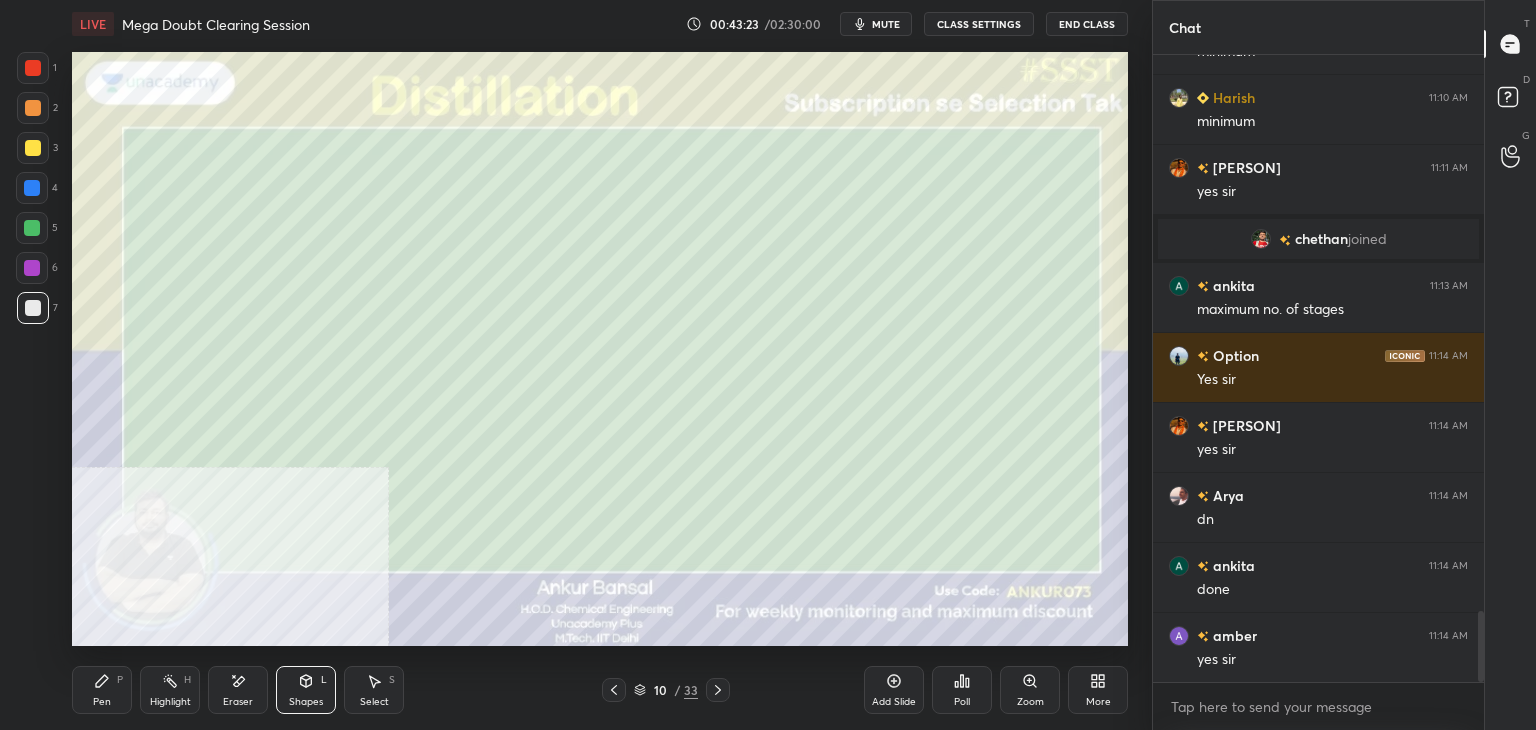 click 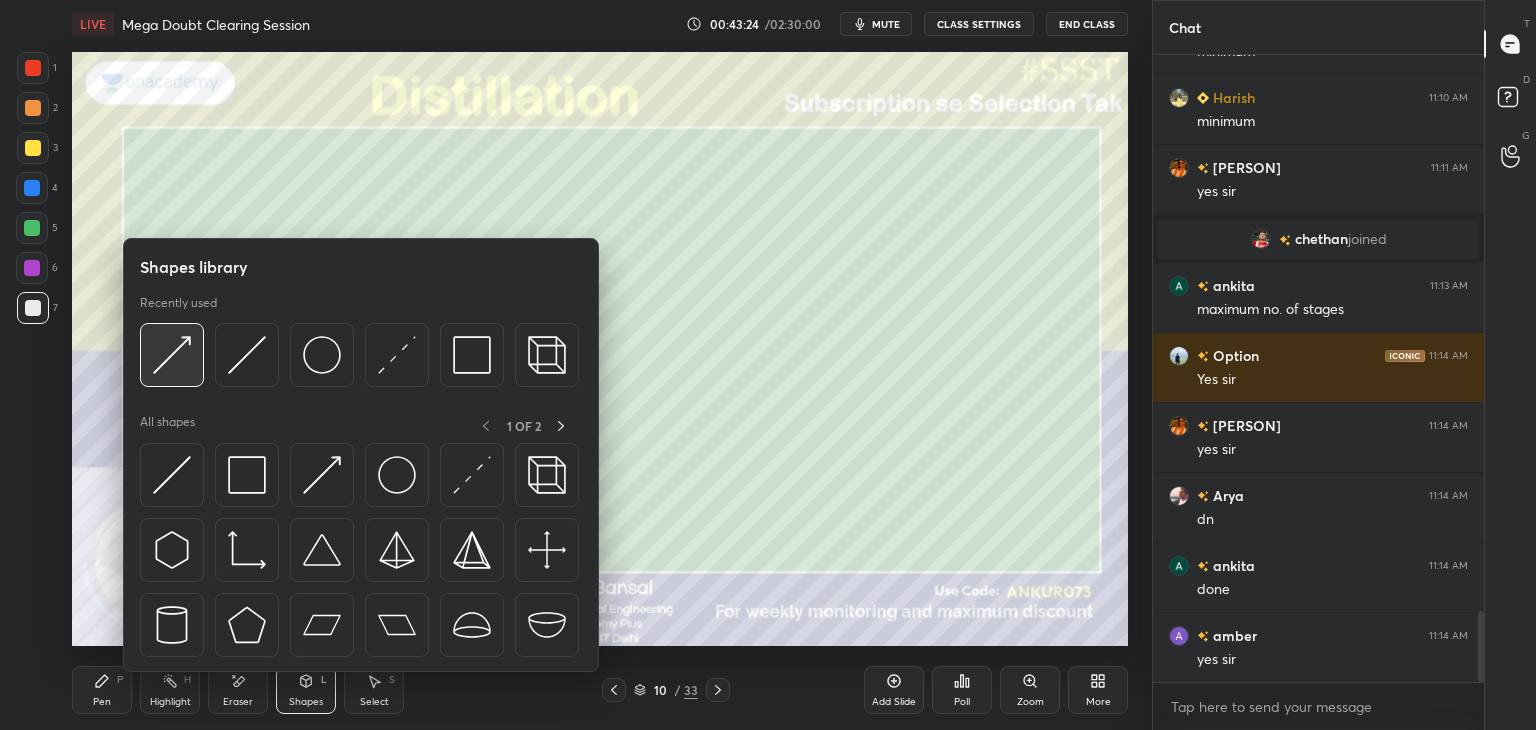 click at bounding box center [172, 355] 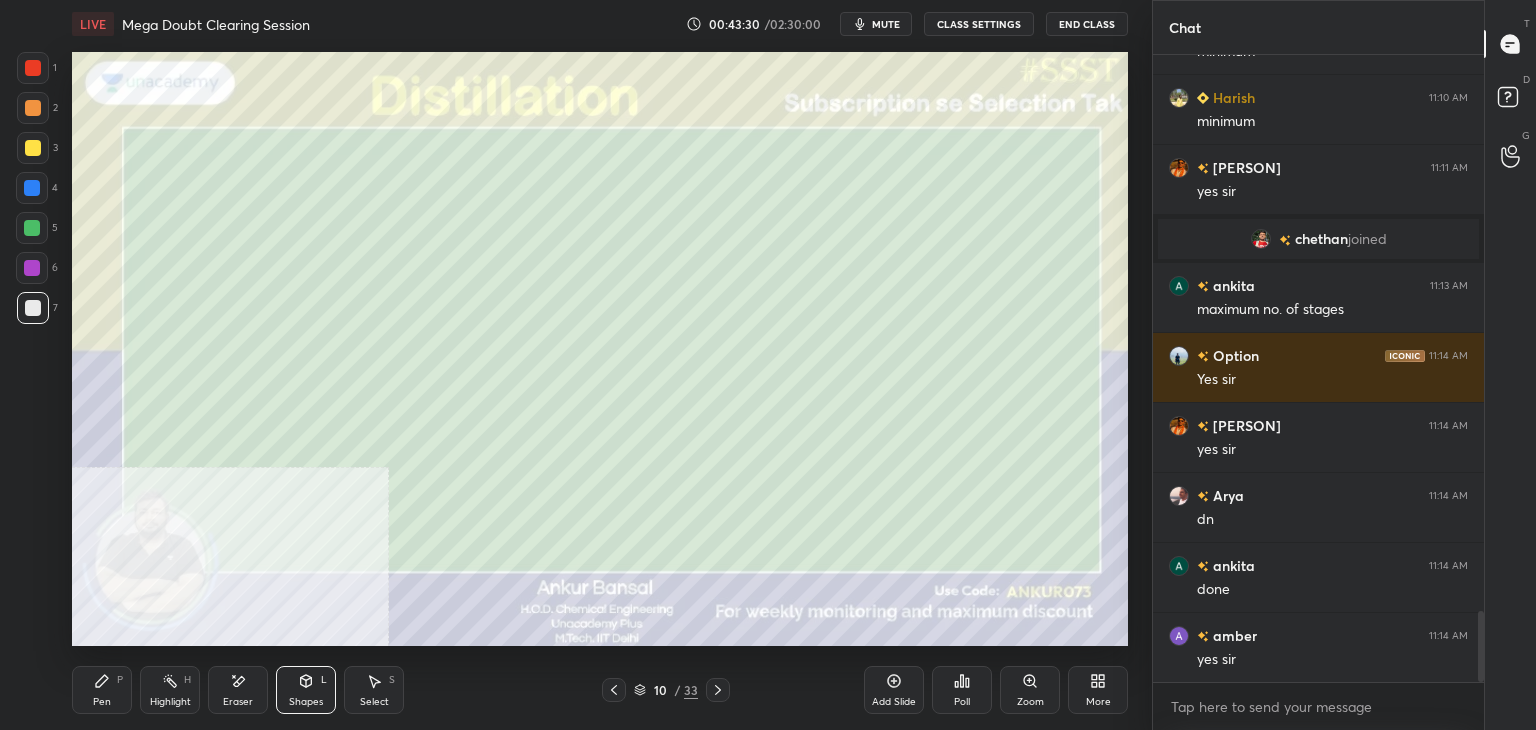 click on "Pen P" at bounding box center (102, 690) 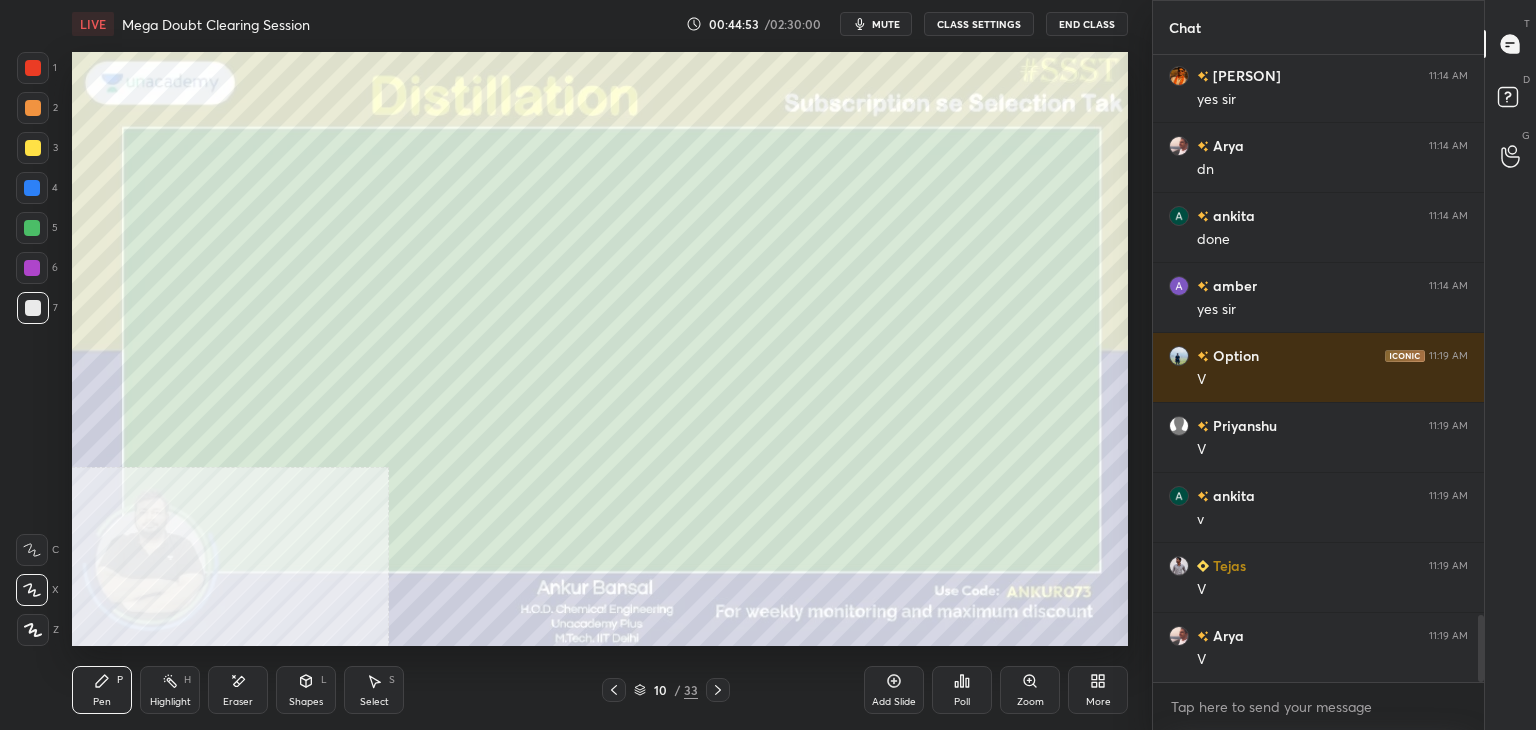 scroll, scrollTop: 5340, scrollLeft: 0, axis: vertical 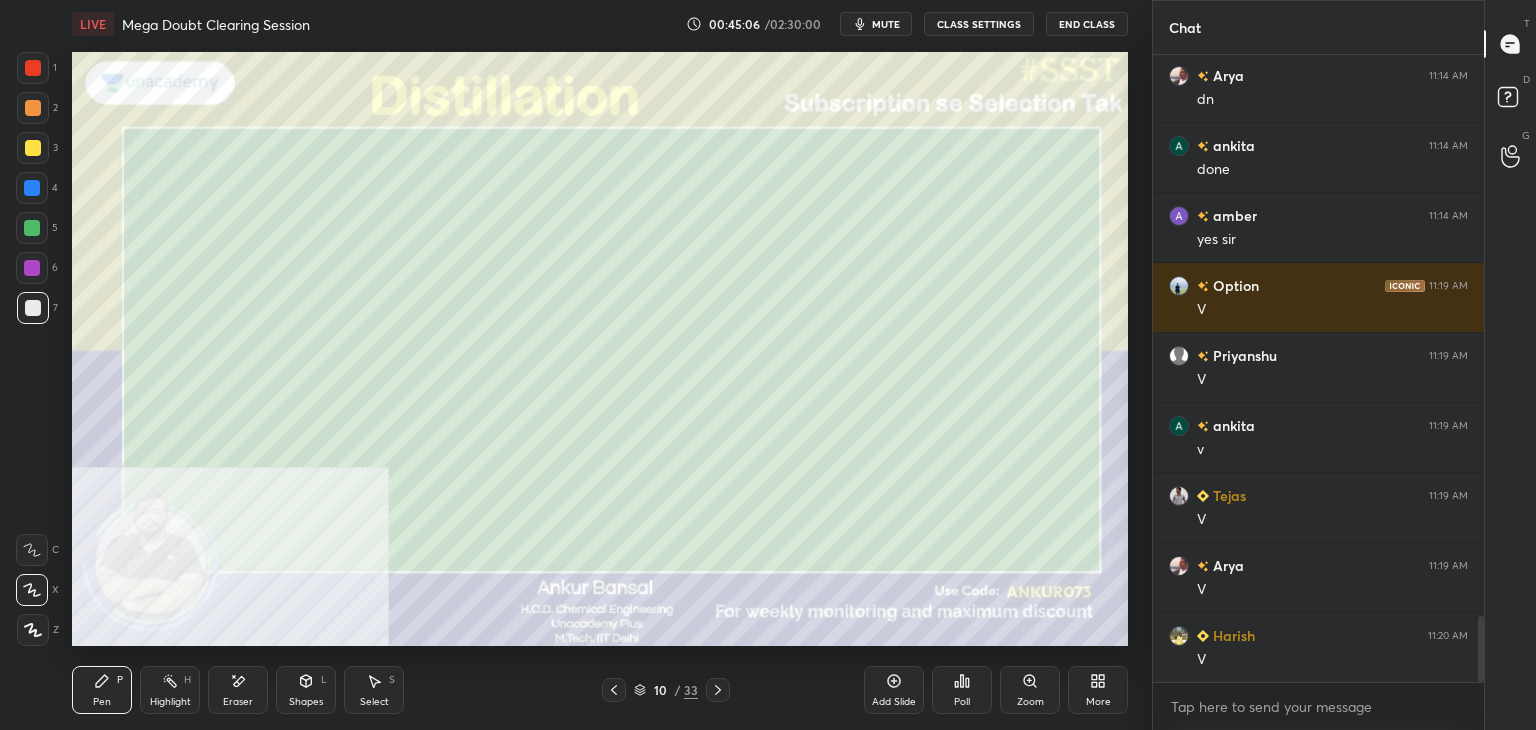 click on "Eraser" at bounding box center [238, 690] 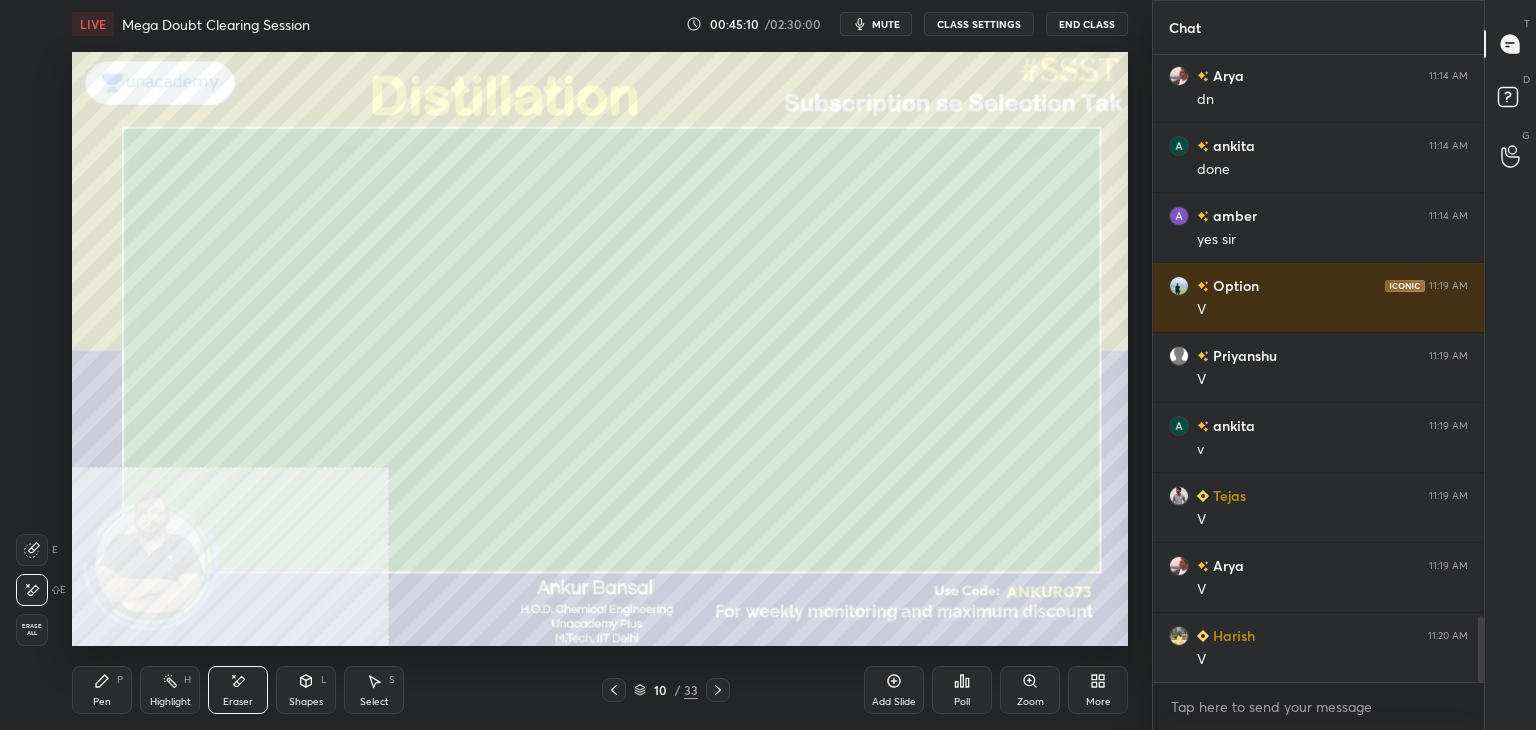 click on "Pen P" at bounding box center (102, 690) 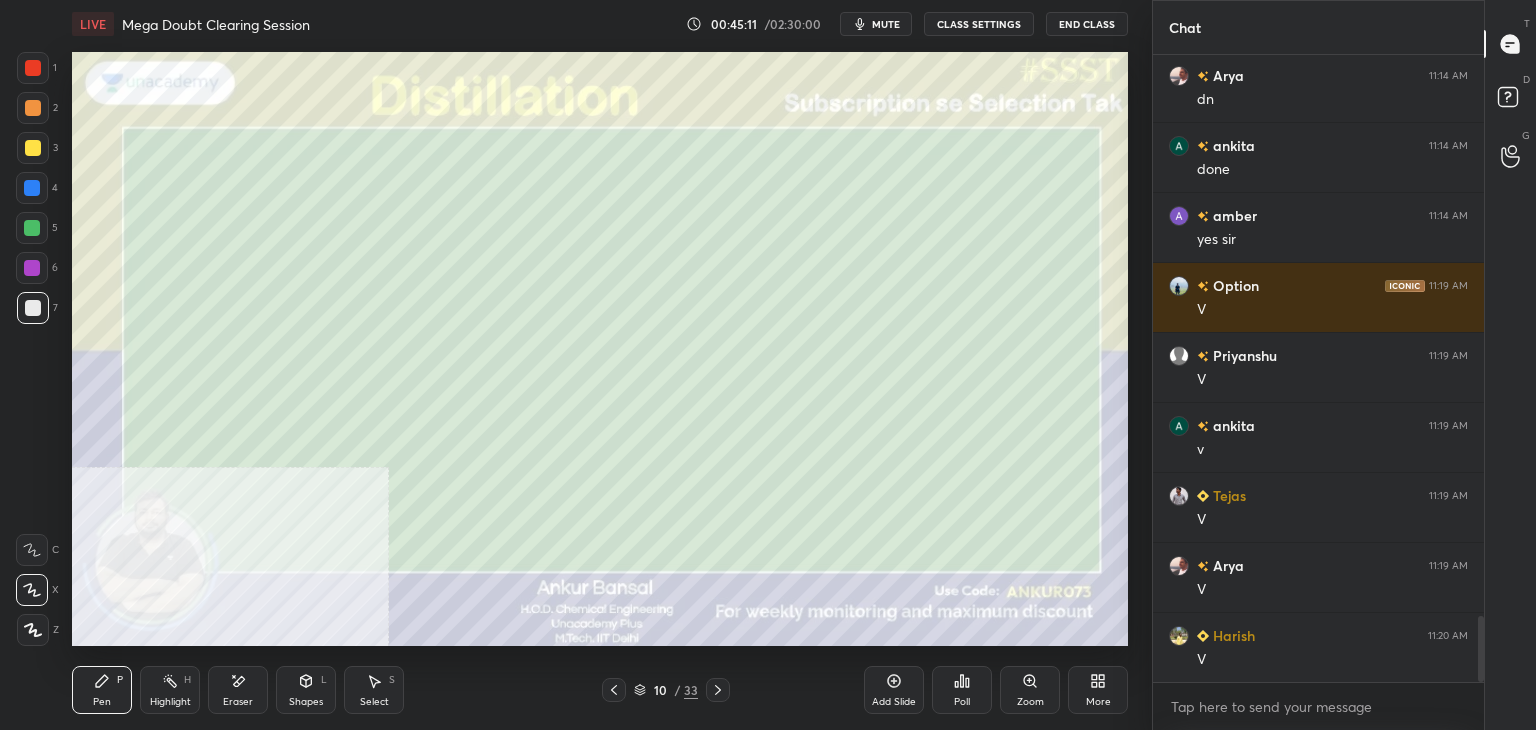 click on "3" at bounding box center (37, 148) 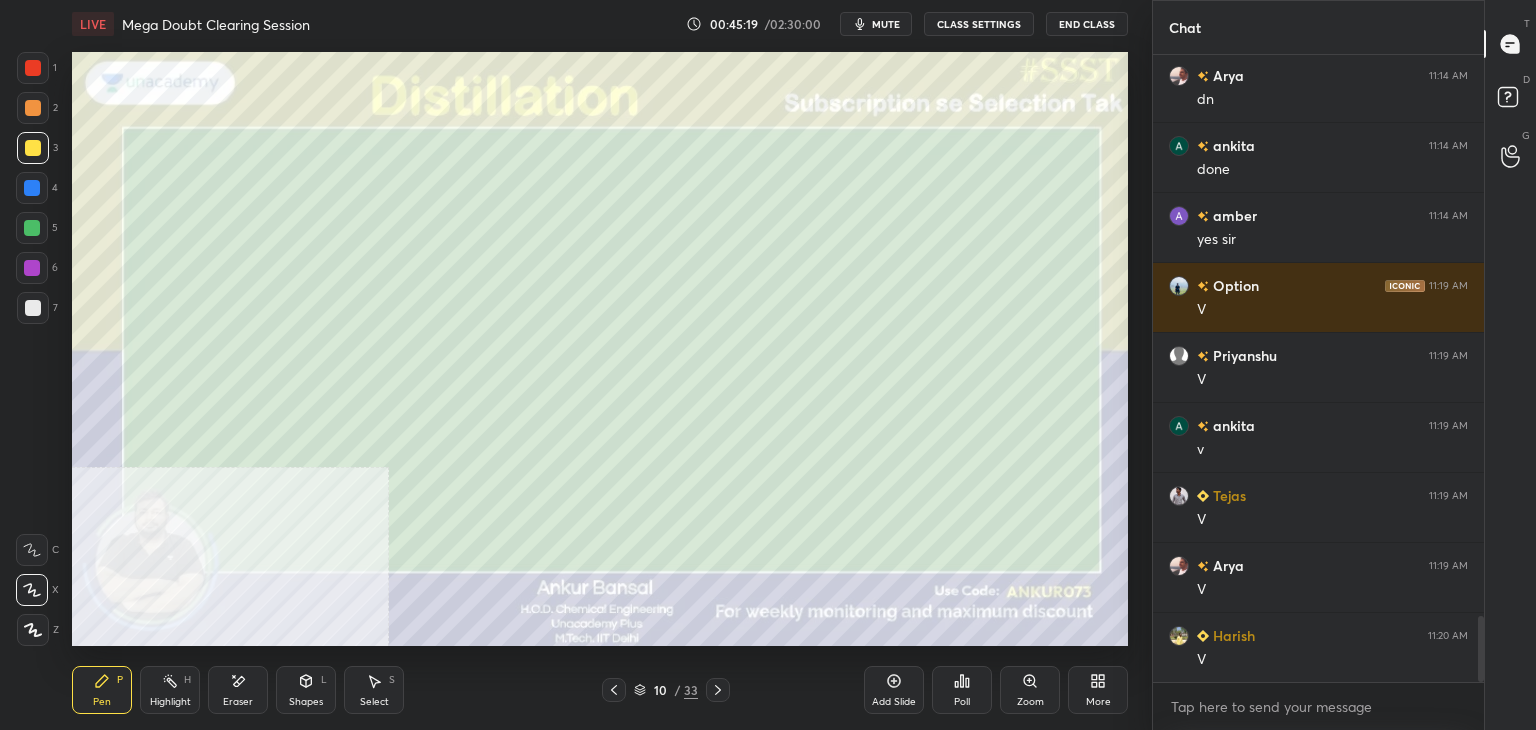 click on "Shapes L" at bounding box center (306, 690) 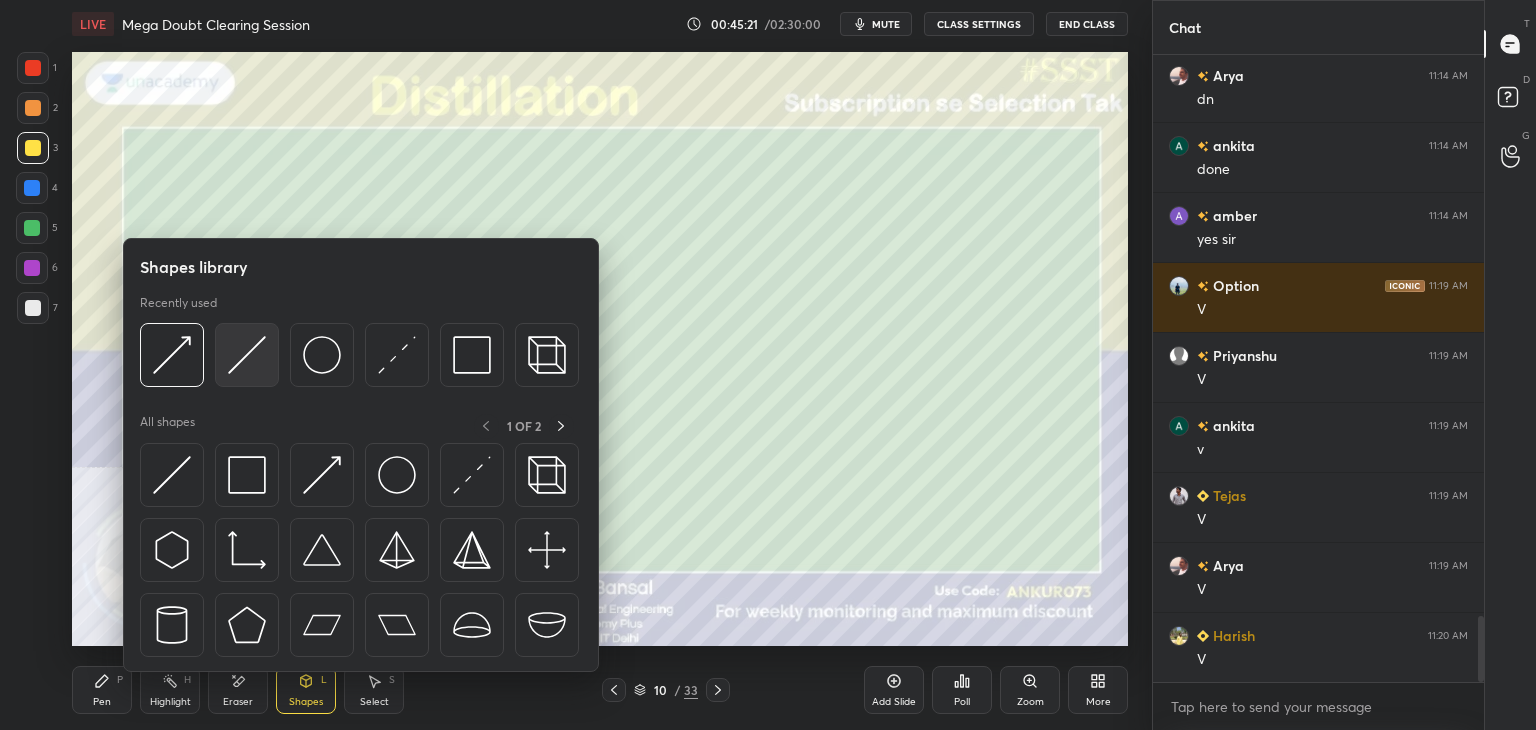 click at bounding box center (247, 355) 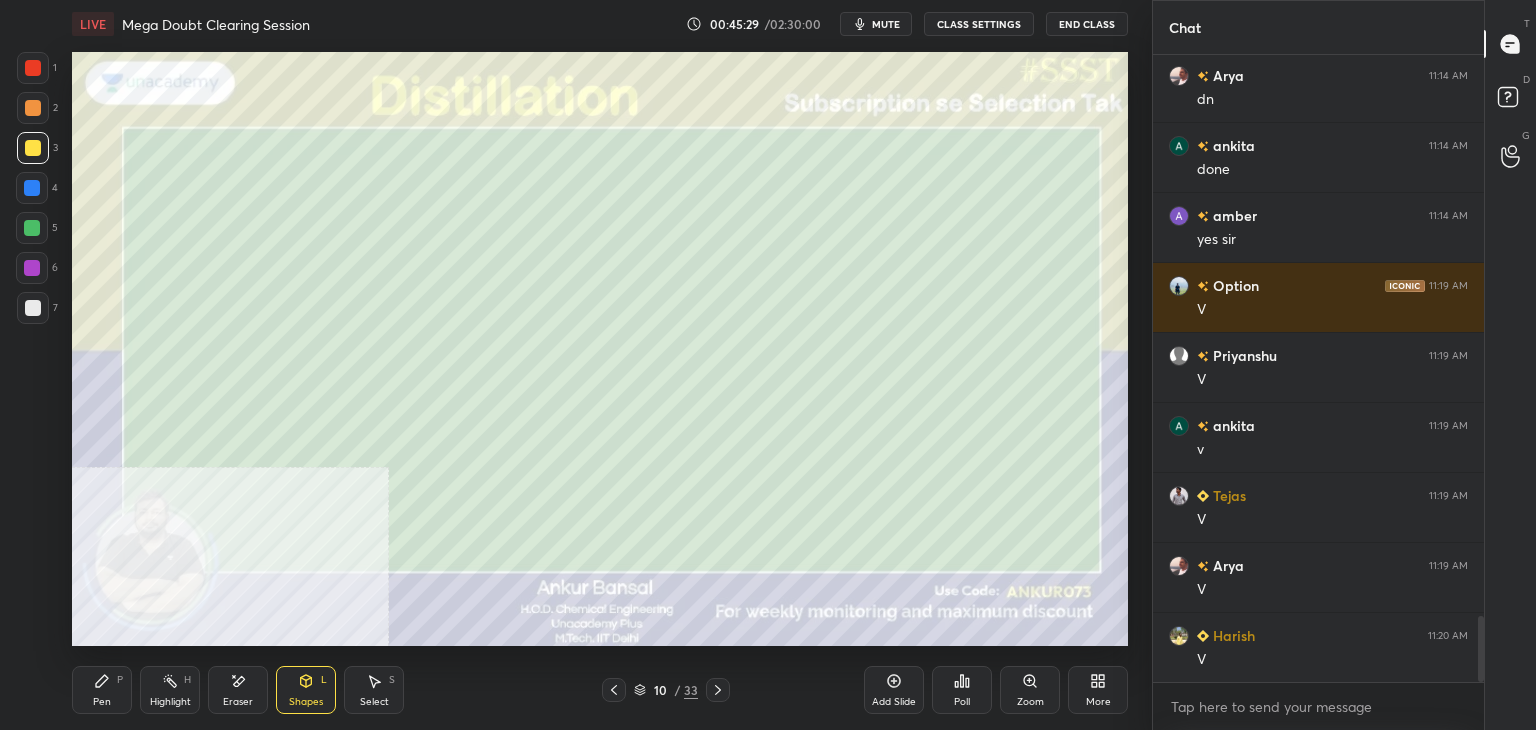click on "P" at bounding box center (120, 680) 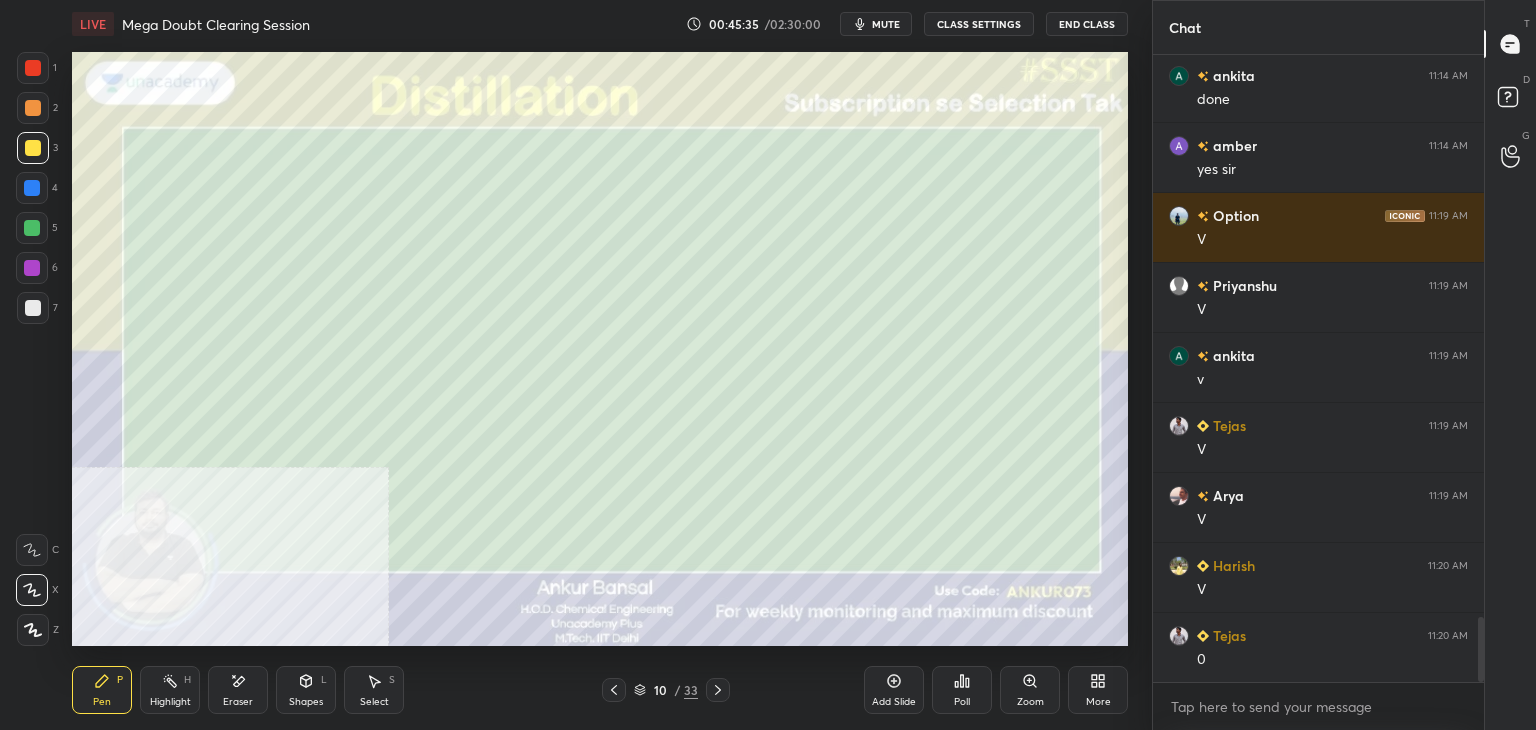 click on "Shapes L" at bounding box center [306, 690] 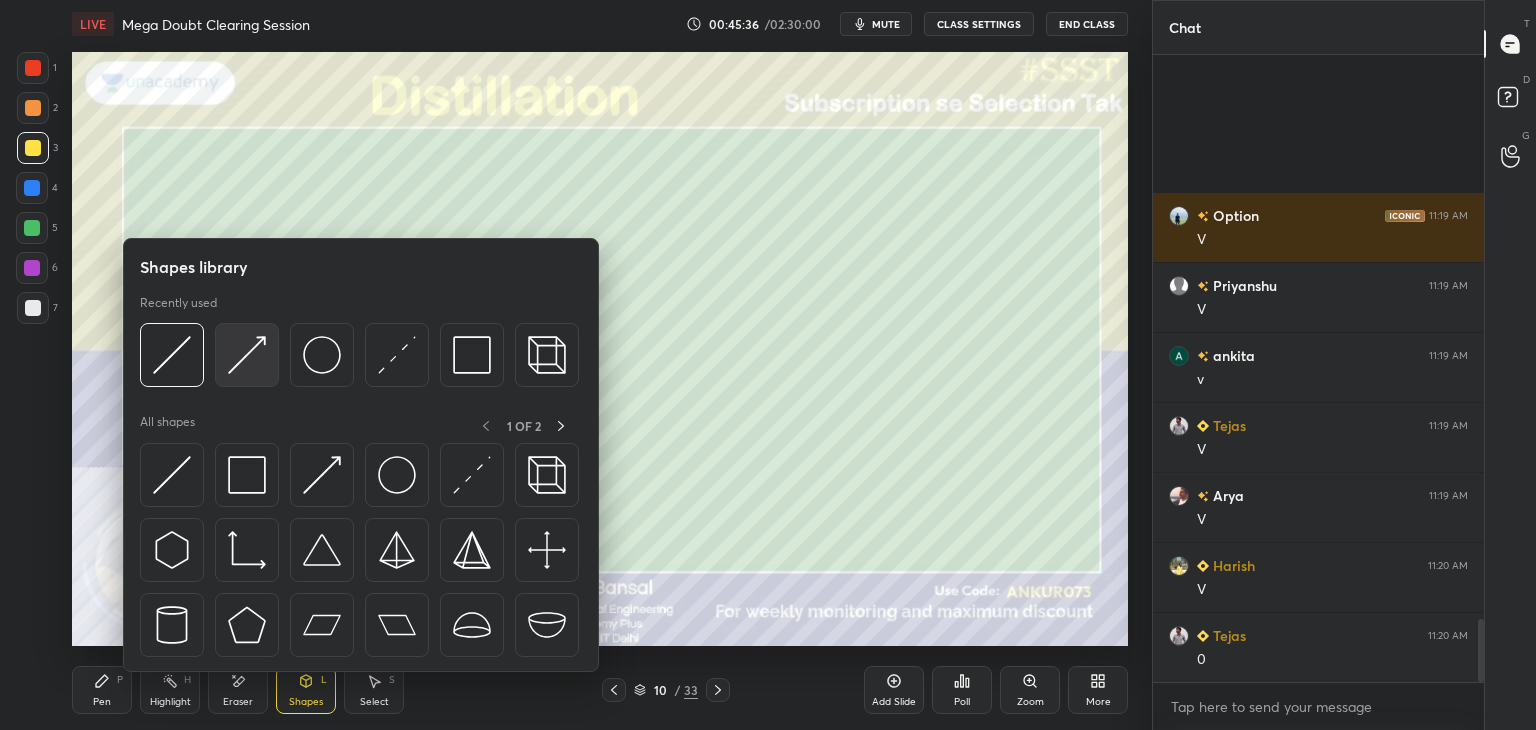 scroll, scrollTop: 5620, scrollLeft: 0, axis: vertical 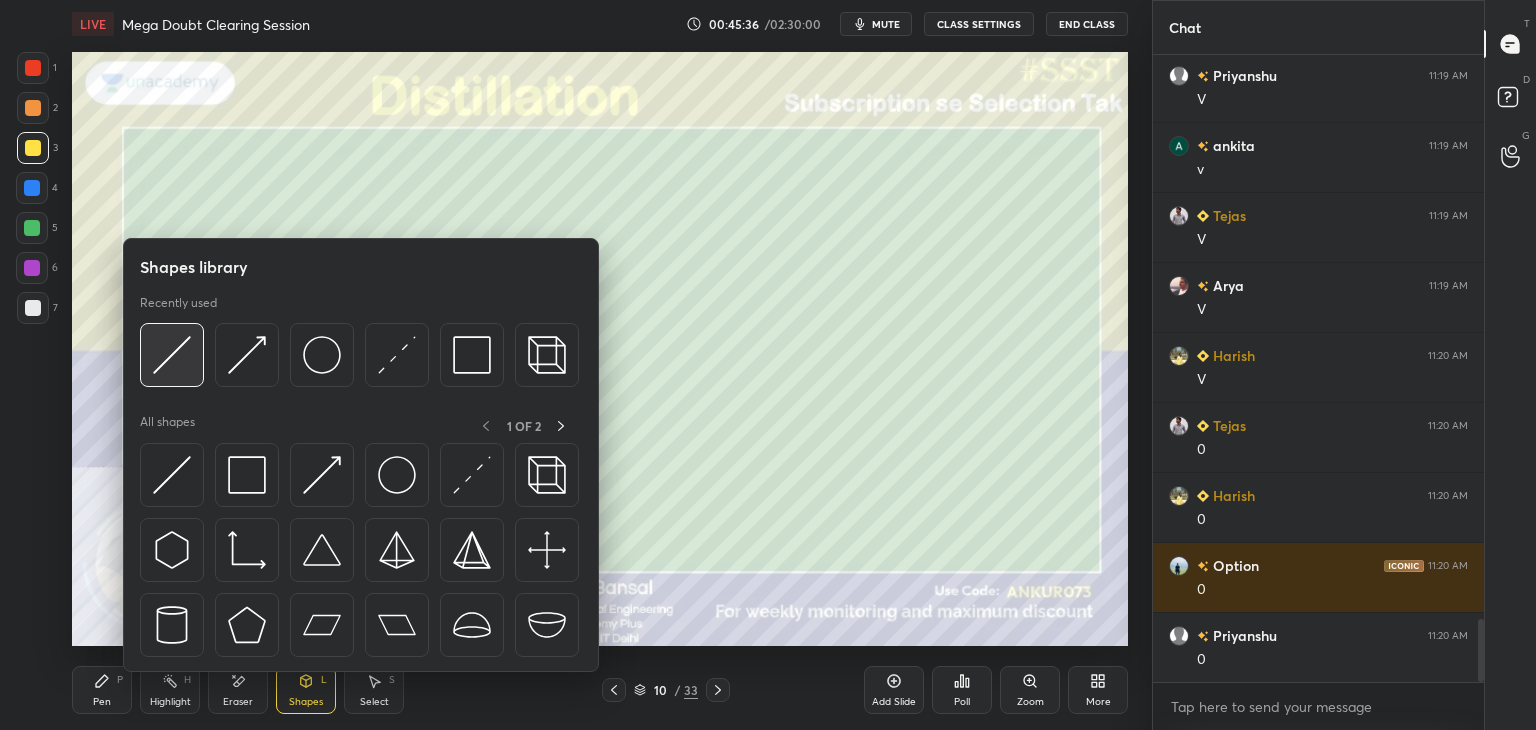 click at bounding box center [172, 355] 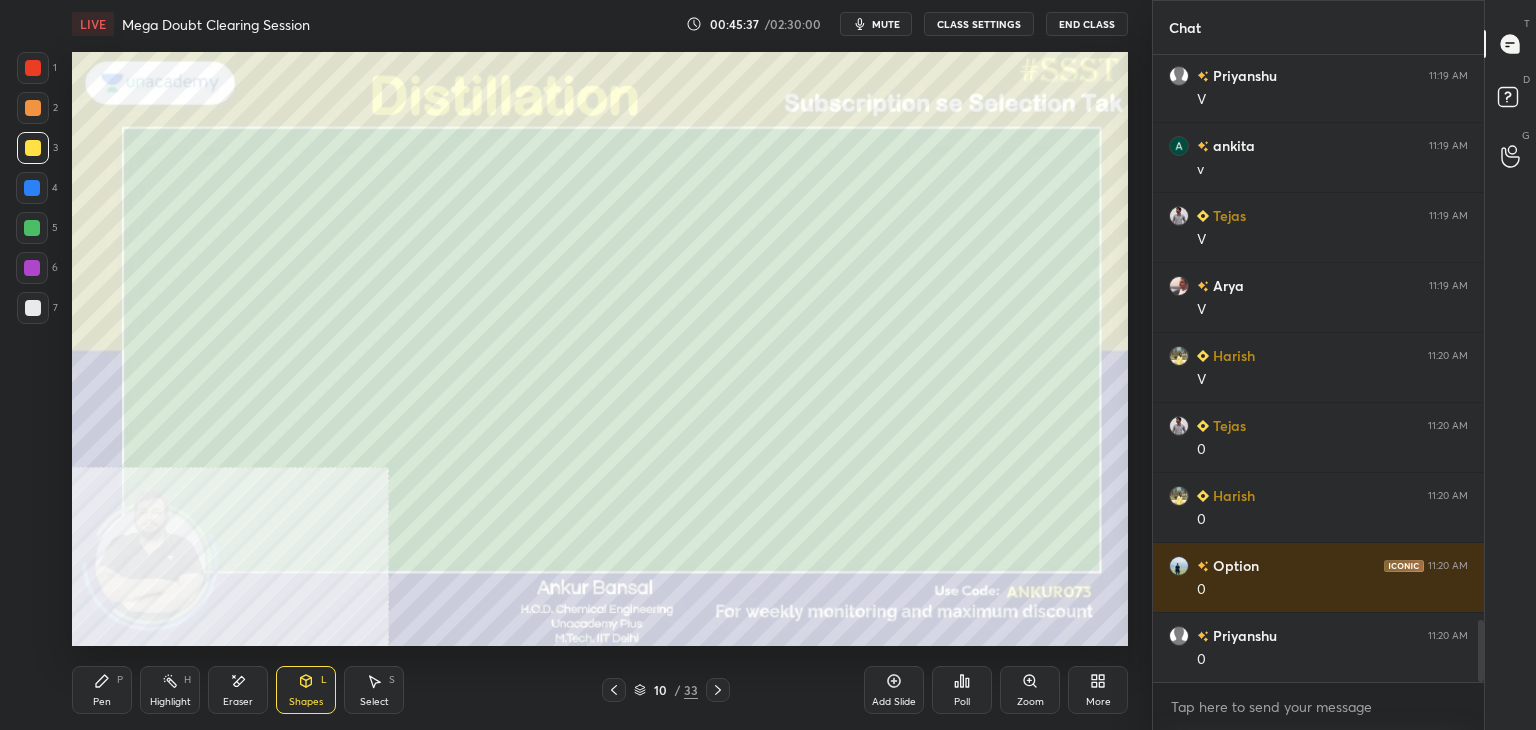 scroll, scrollTop: 5690, scrollLeft: 0, axis: vertical 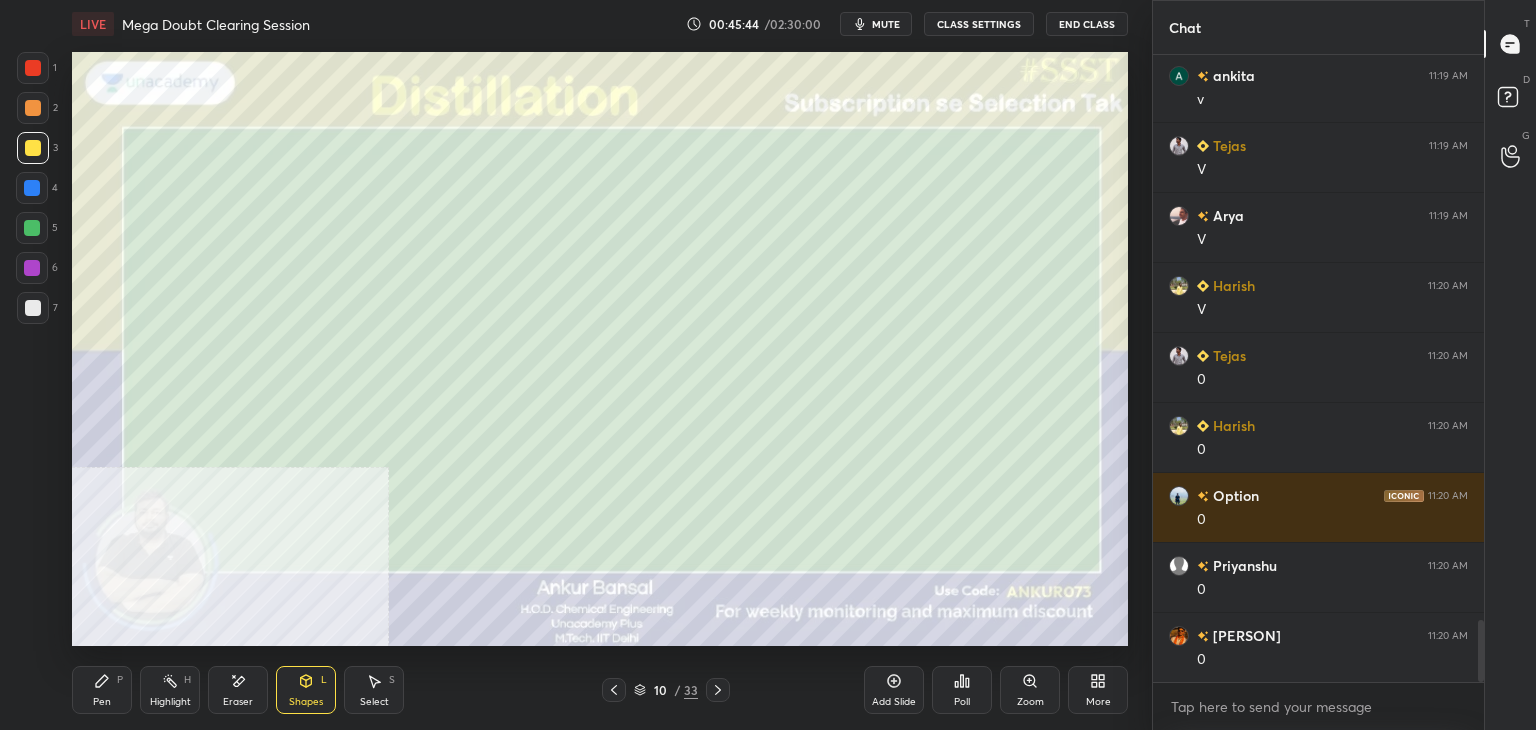 click on "Pen P" at bounding box center [102, 690] 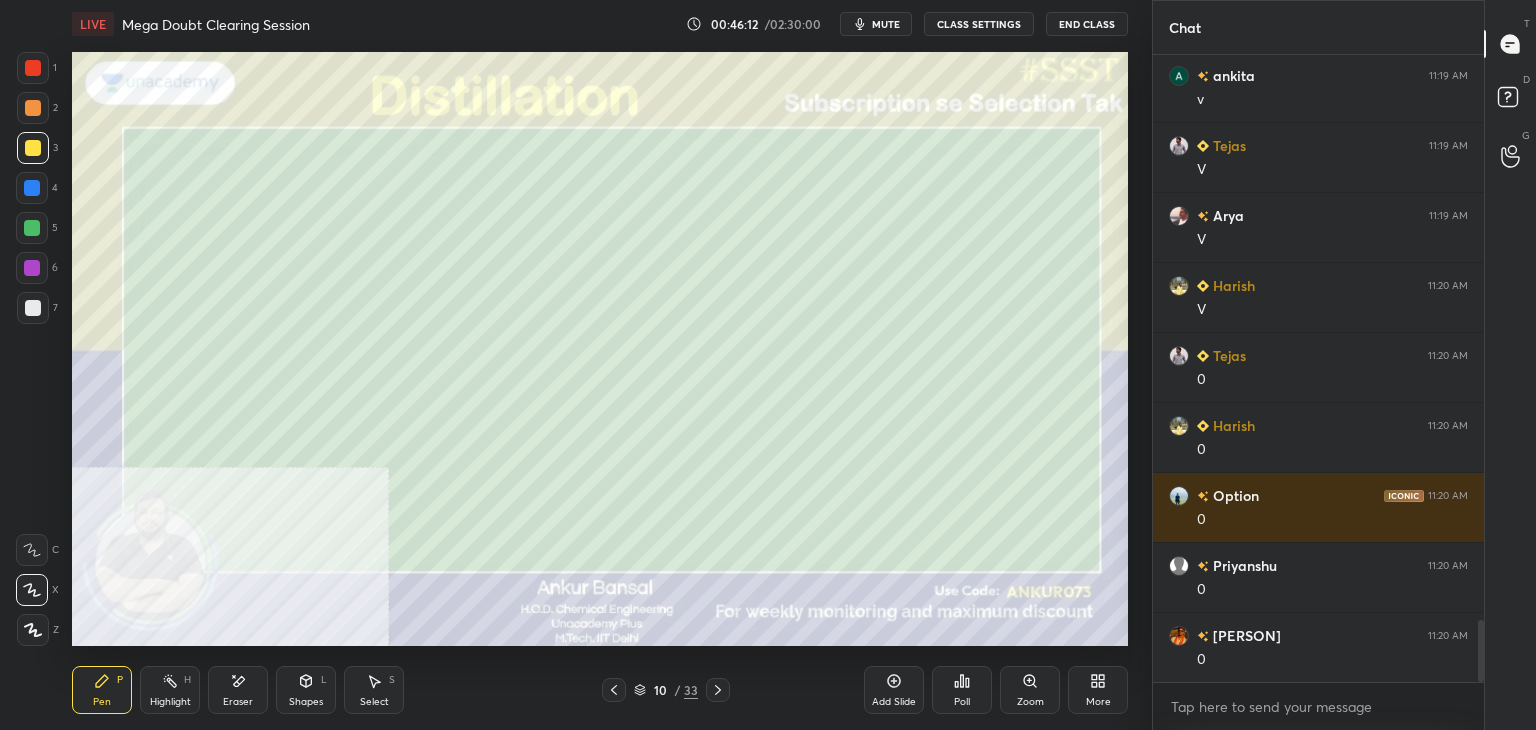 click at bounding box center (33, 308) 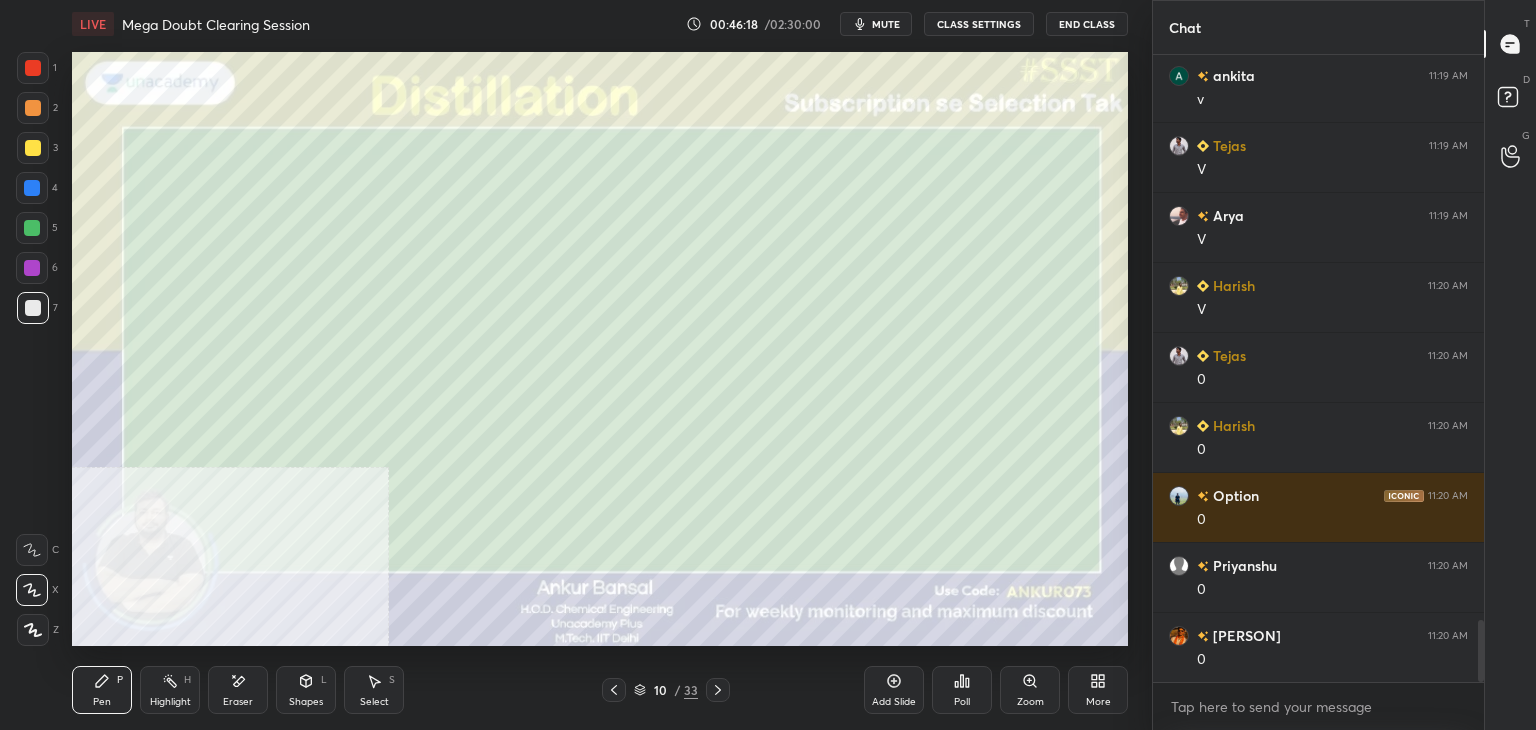 click at bounding box center (33, 148) 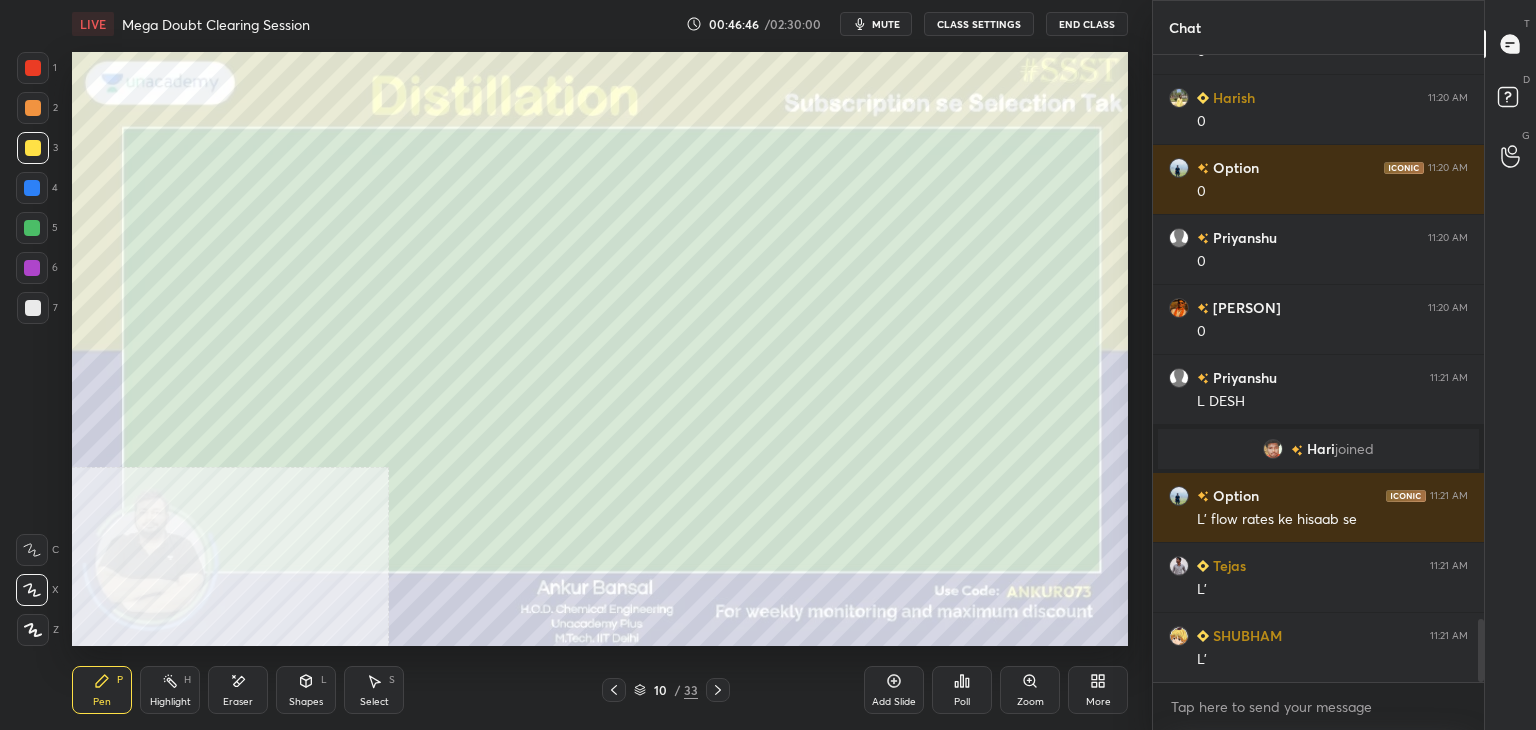 scroll, scrollTop: 5728, scrollLeft: 0, axis: vertical 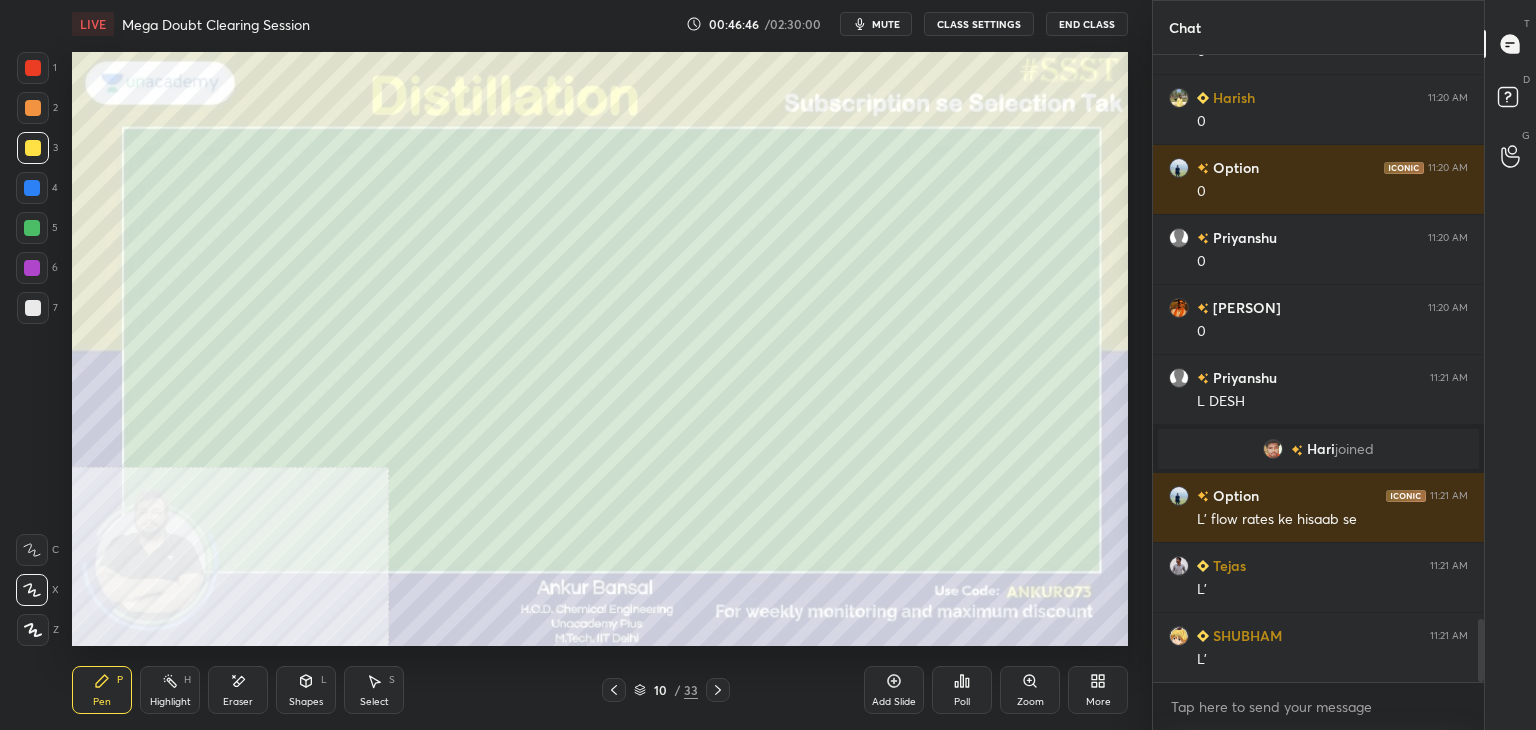 click 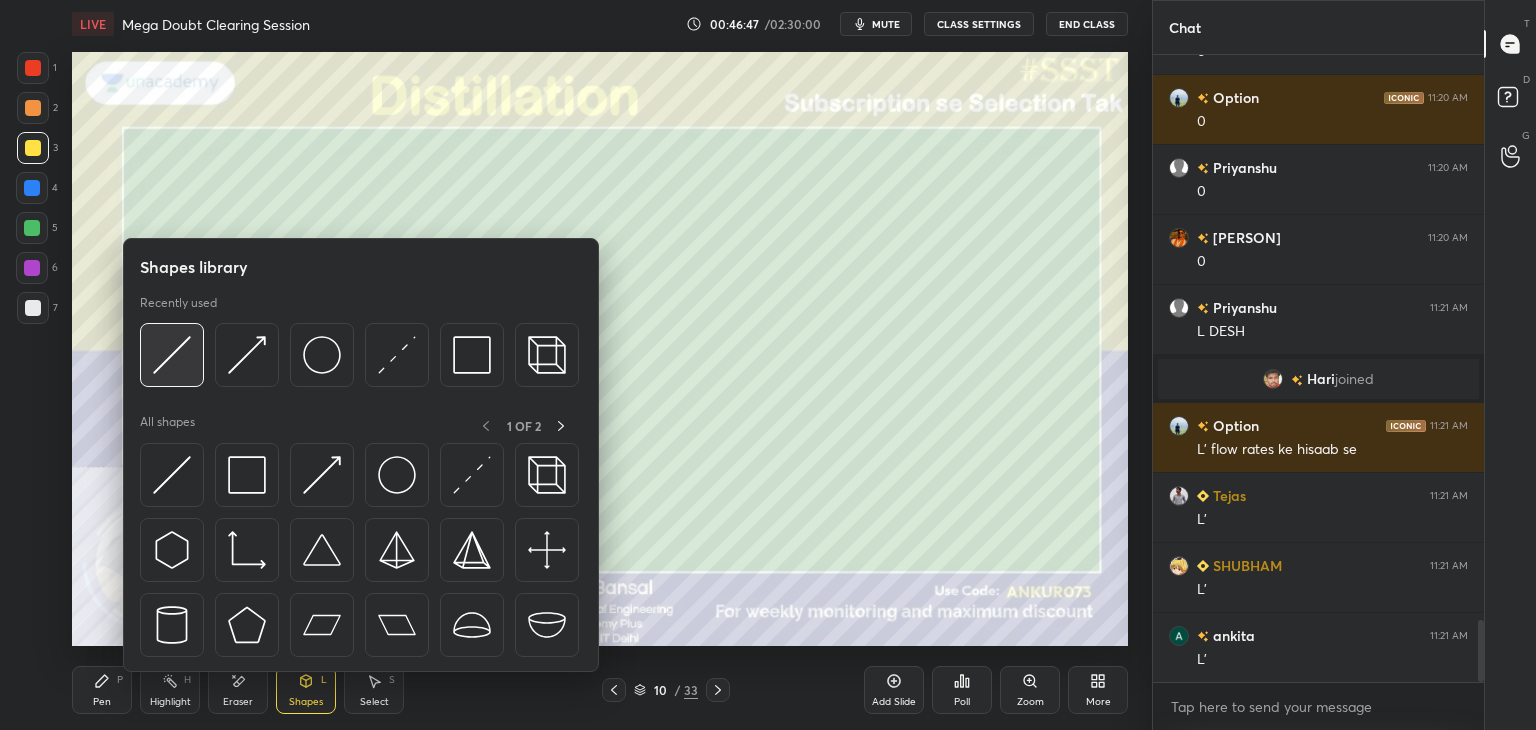 click at bounding box center [172, 355] 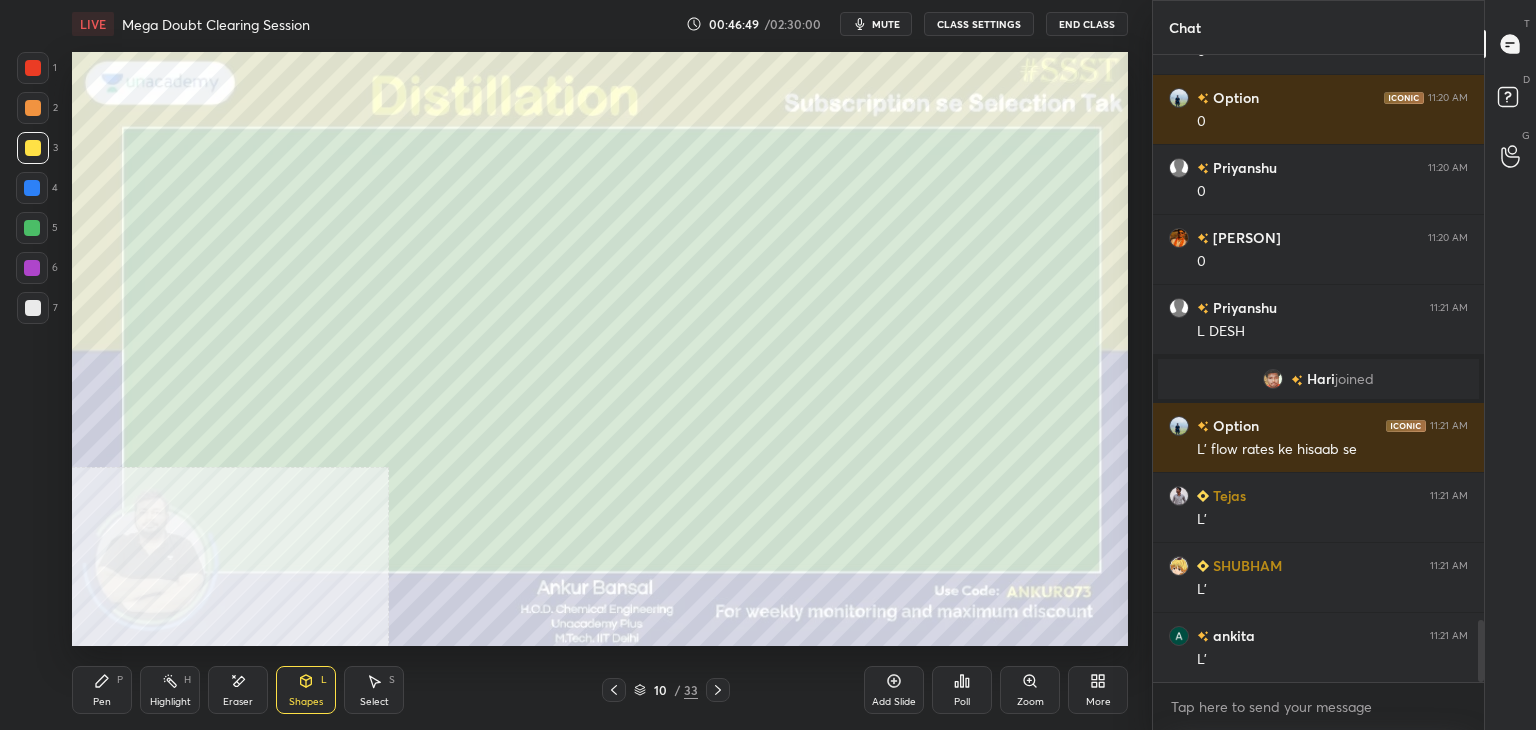 scroll, scrollTop: 5798, scrollLeft: 0, axis: vertical 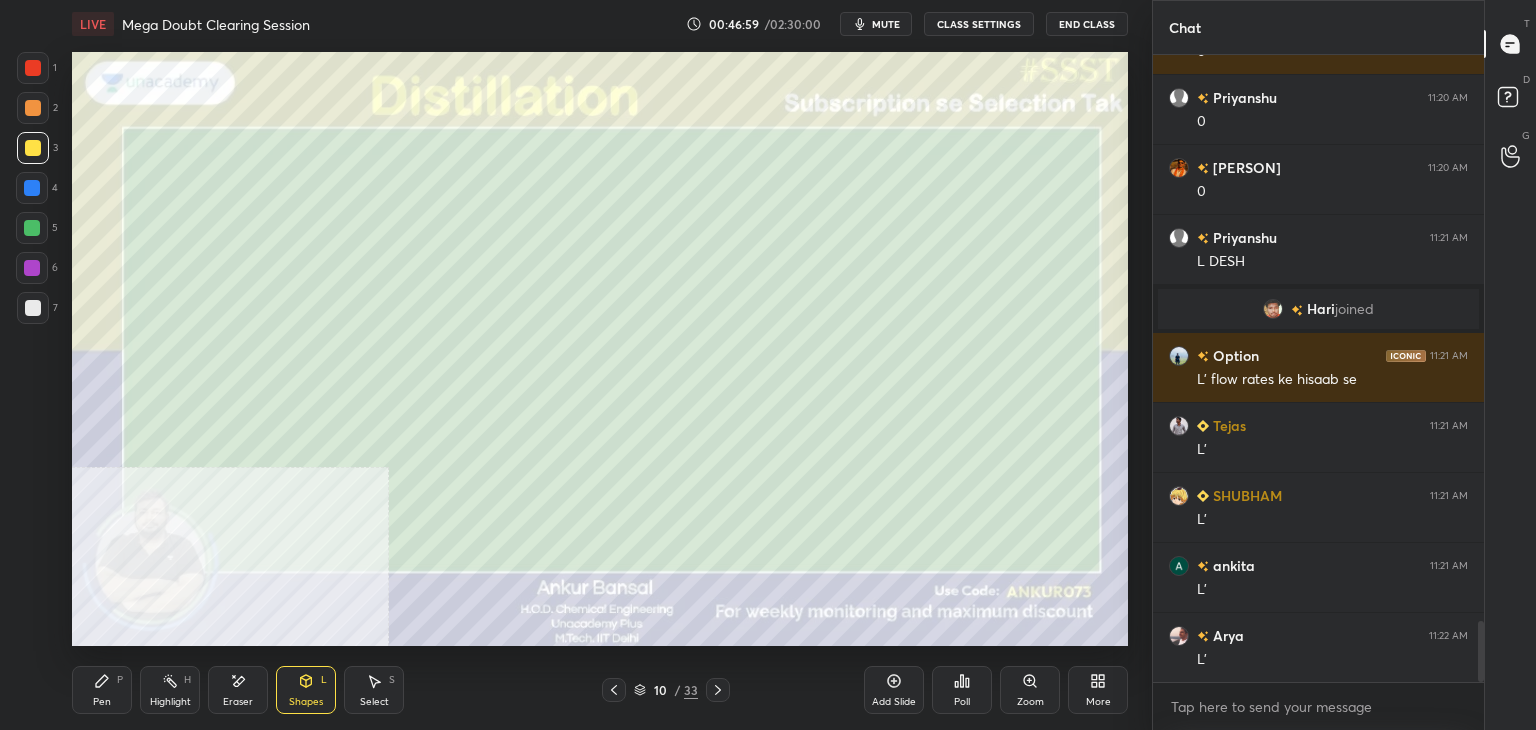 click 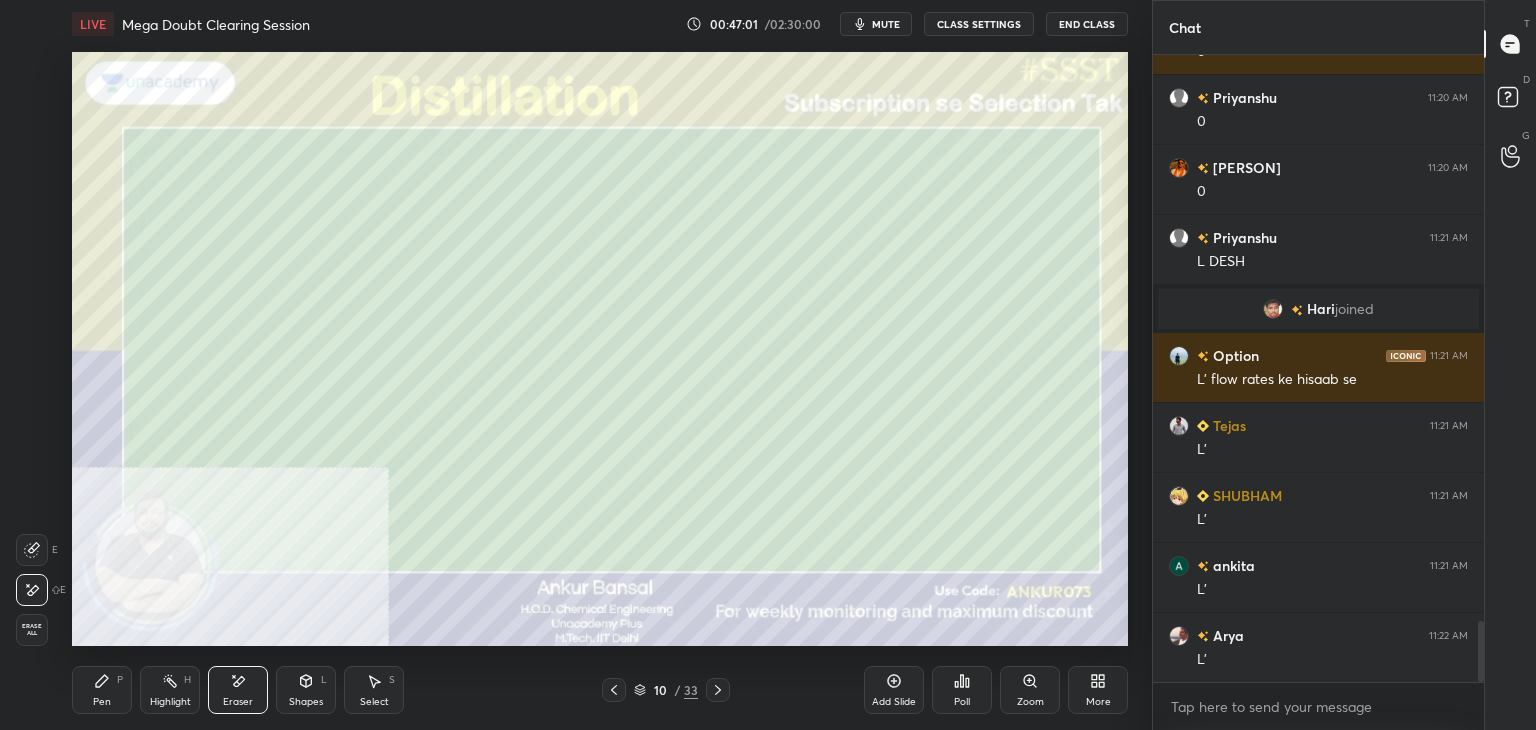 click 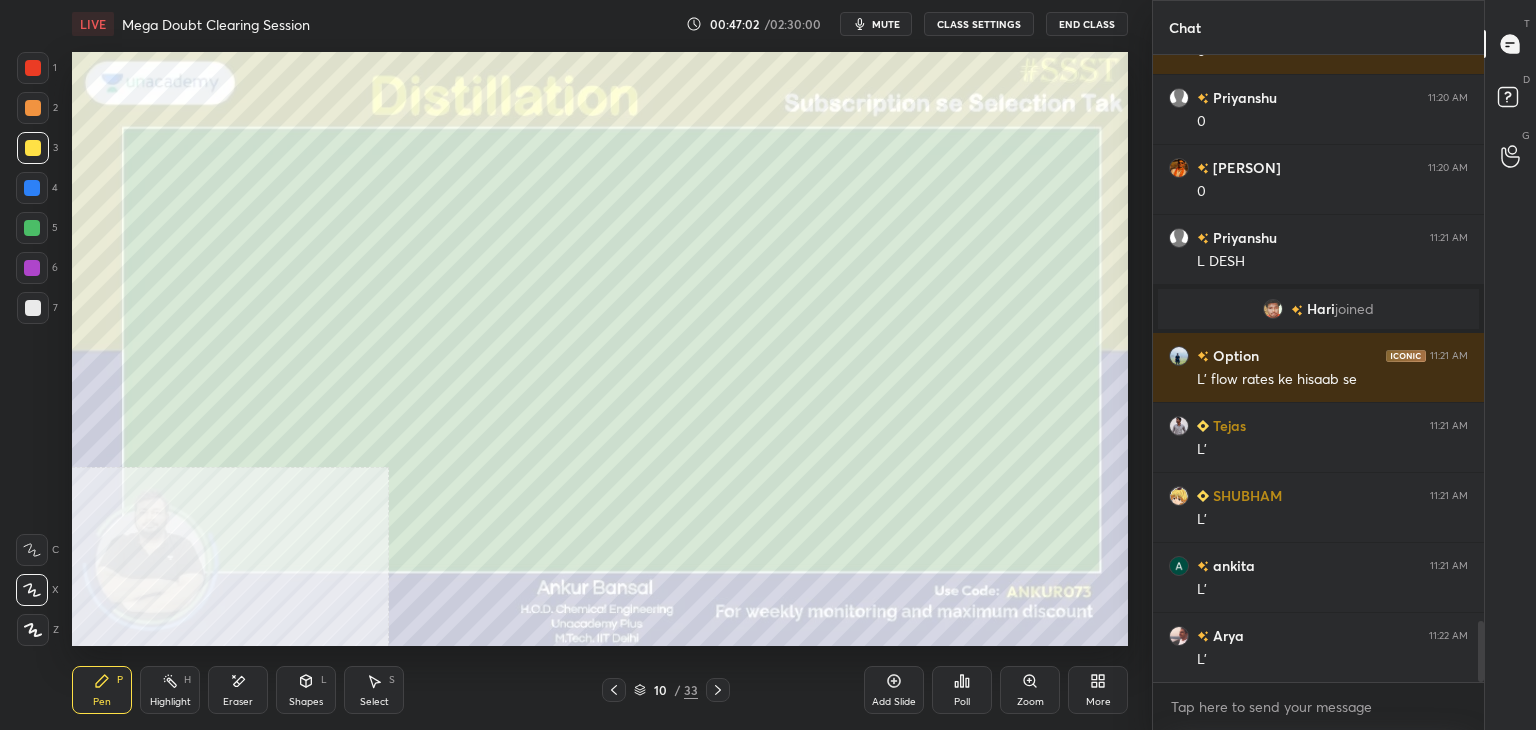 click at bounding box center [33, 308] 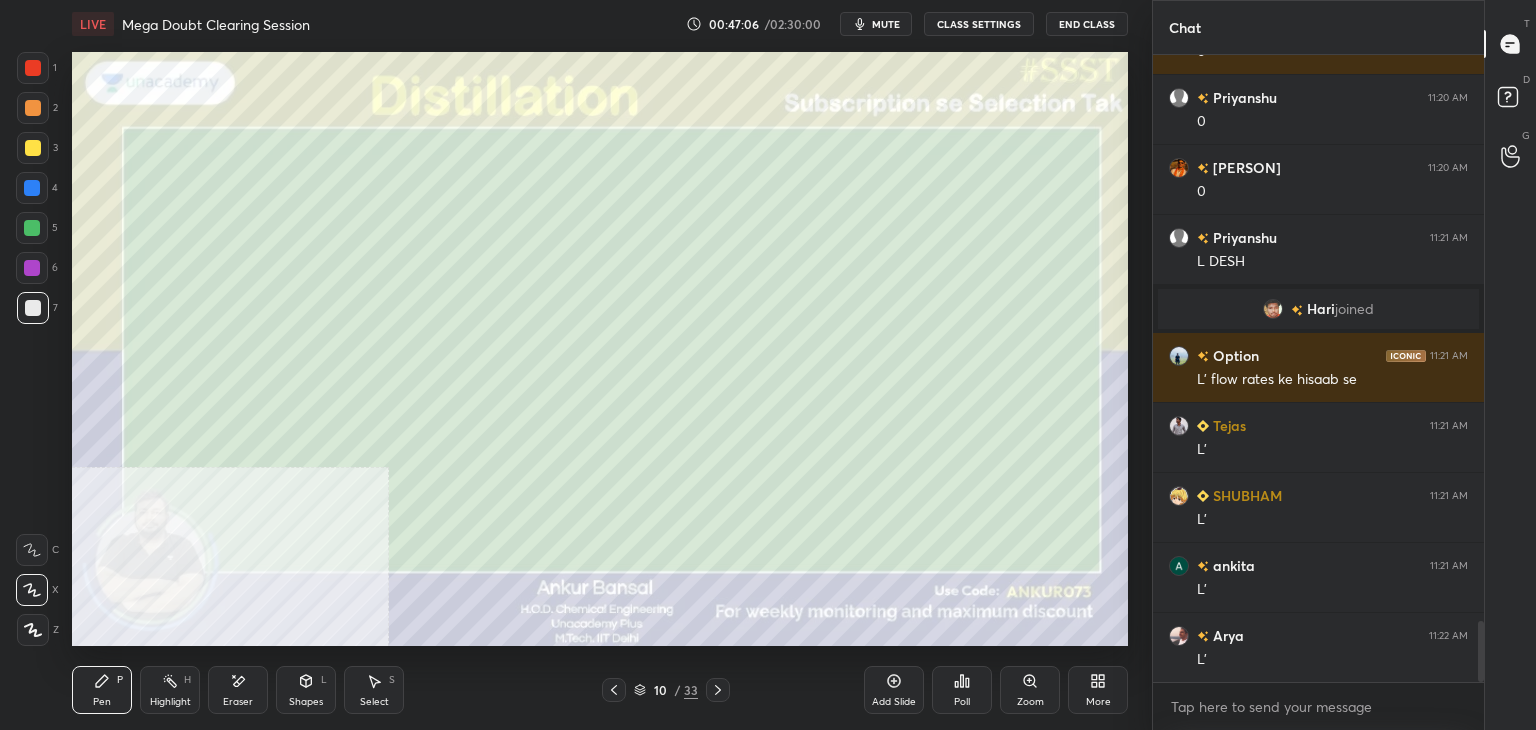 click at bounding box center (33, 148) 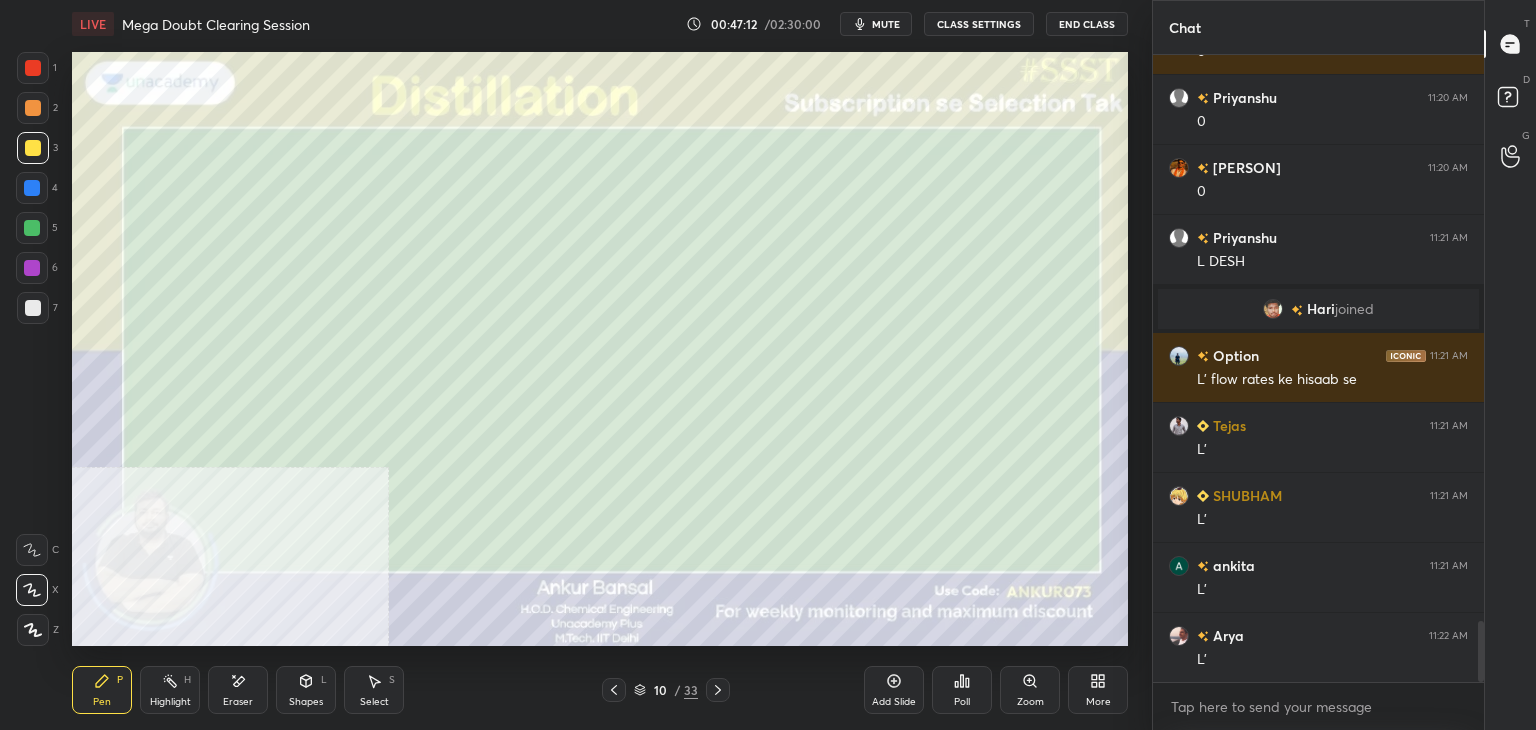 scroll, scrollTop: 5868, scrollLeft: 0, axis: vertical 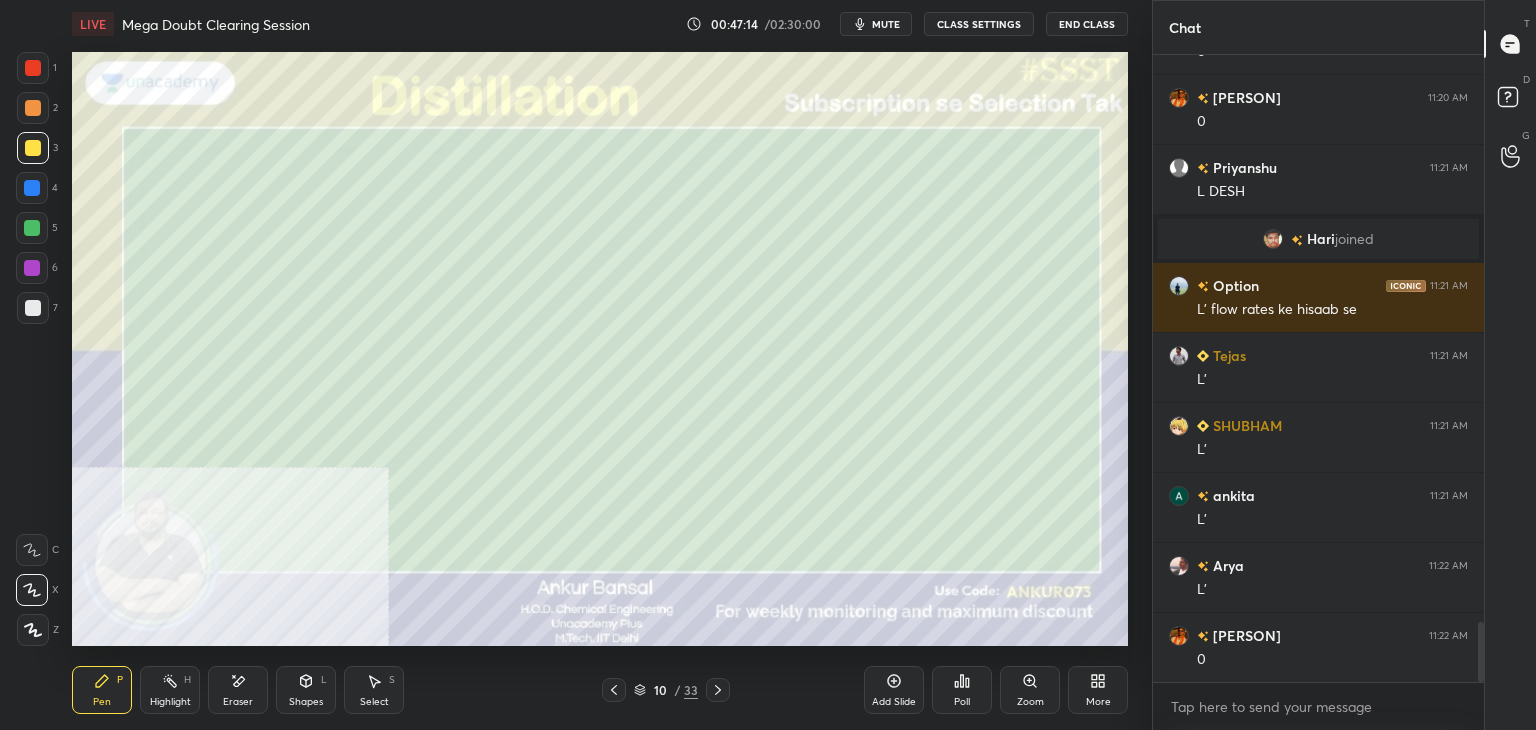 click on "Shapes L" at bounding box center (306, 690) 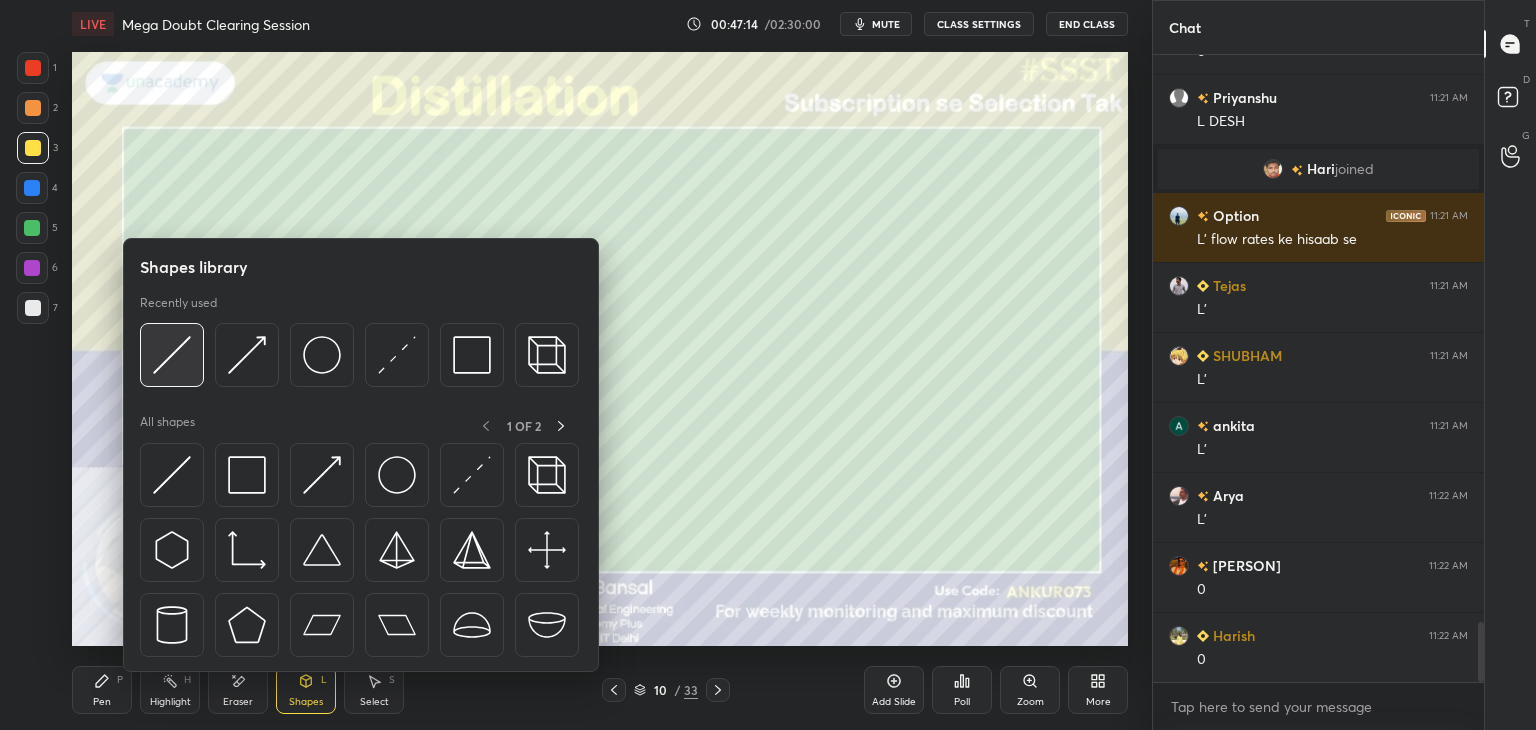 click at bounding box center (172, 355) 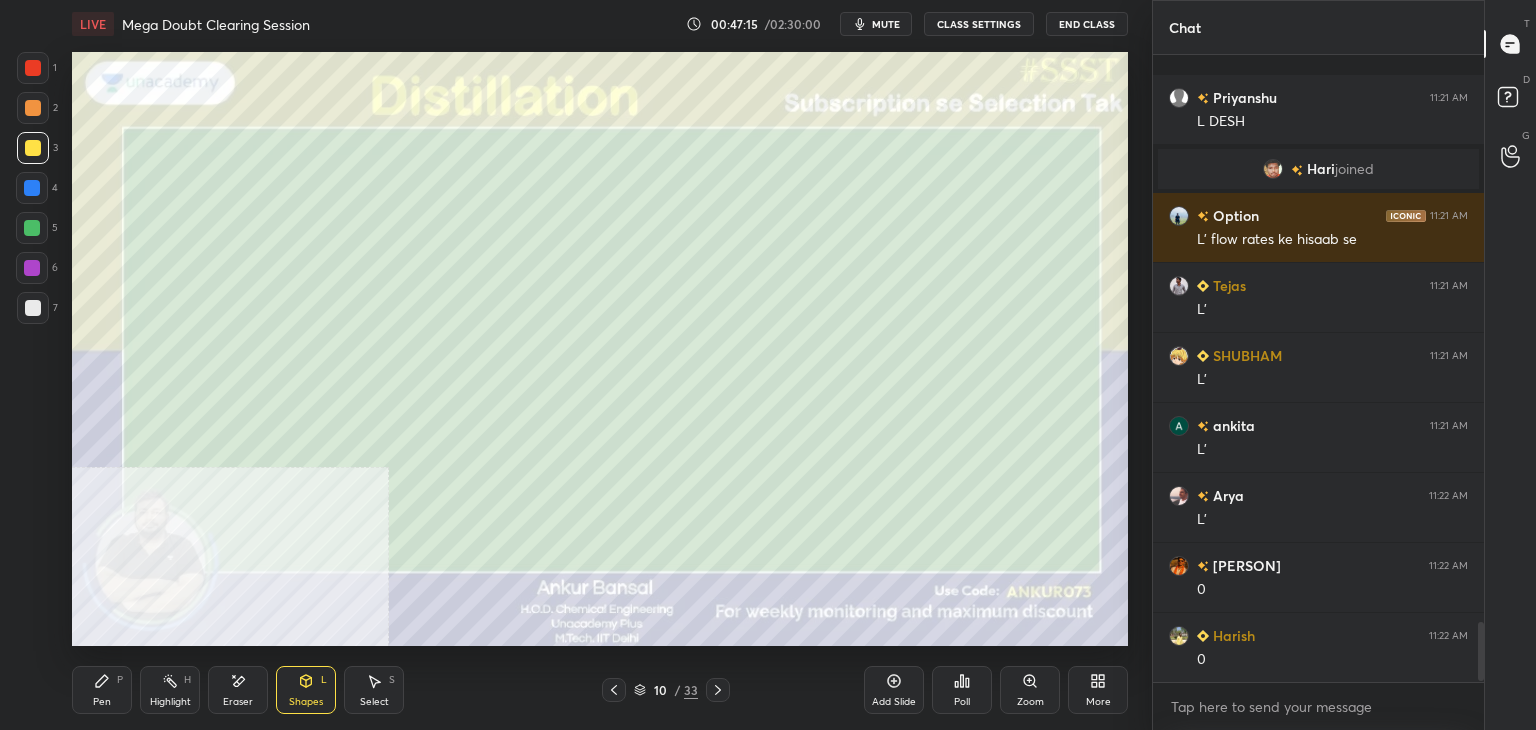 scroll, scrollTop: 6078, scrollLeft: 0, axis: vertical 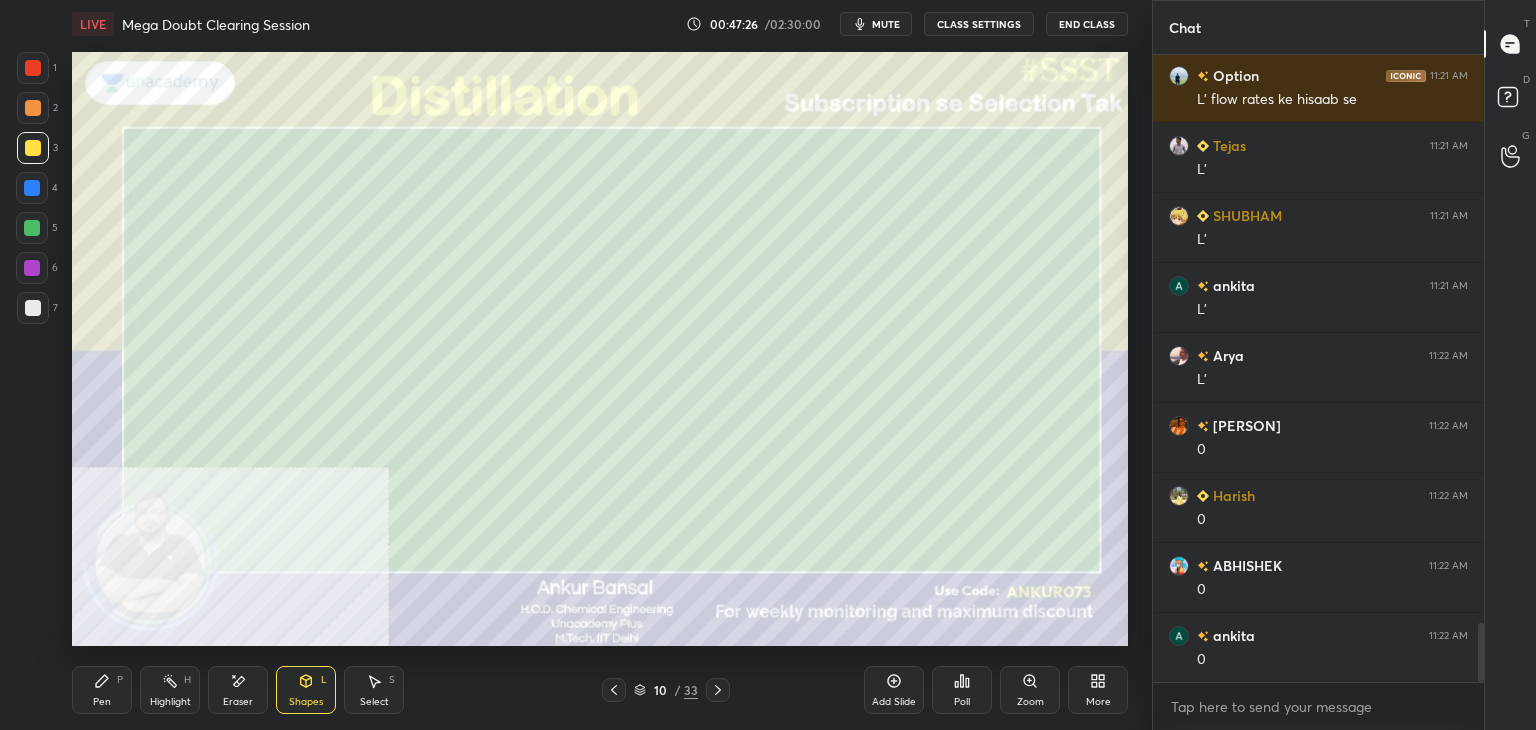 click on "Pen" at bounding box center [102, 702] 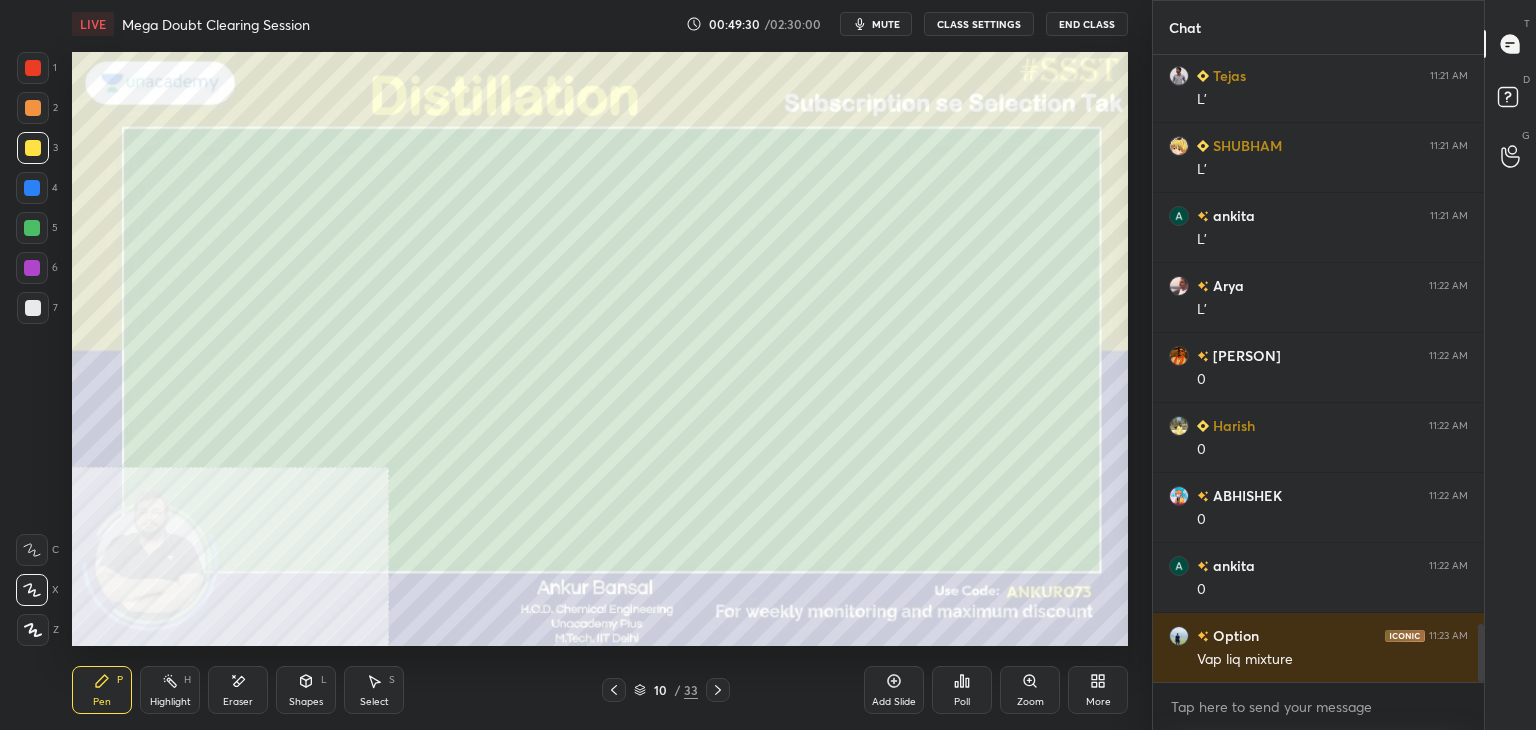 scroll, scrollTop: 6218, scrollLeft: 0, axis: vertical 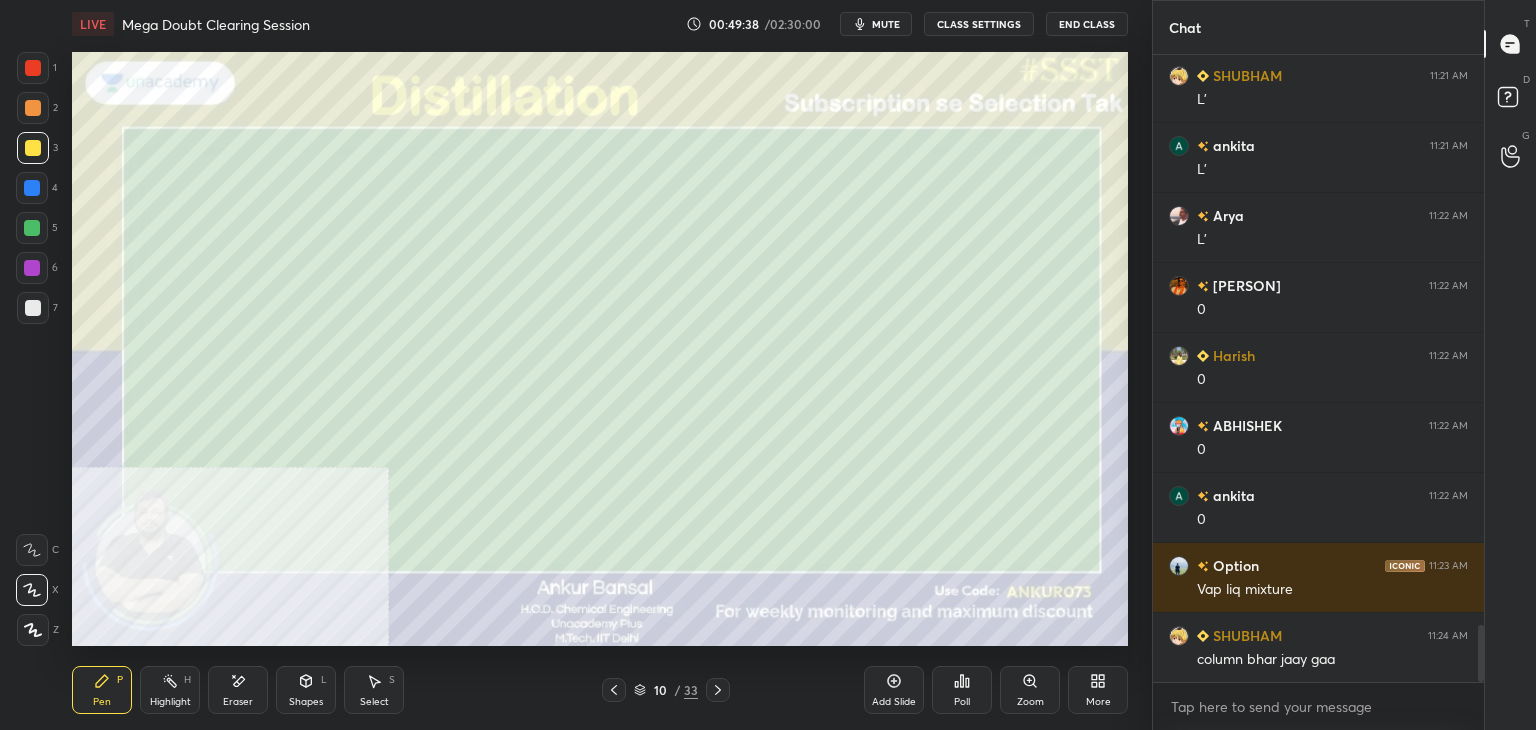 click on "Eraser" at bounding box center (238, 702) 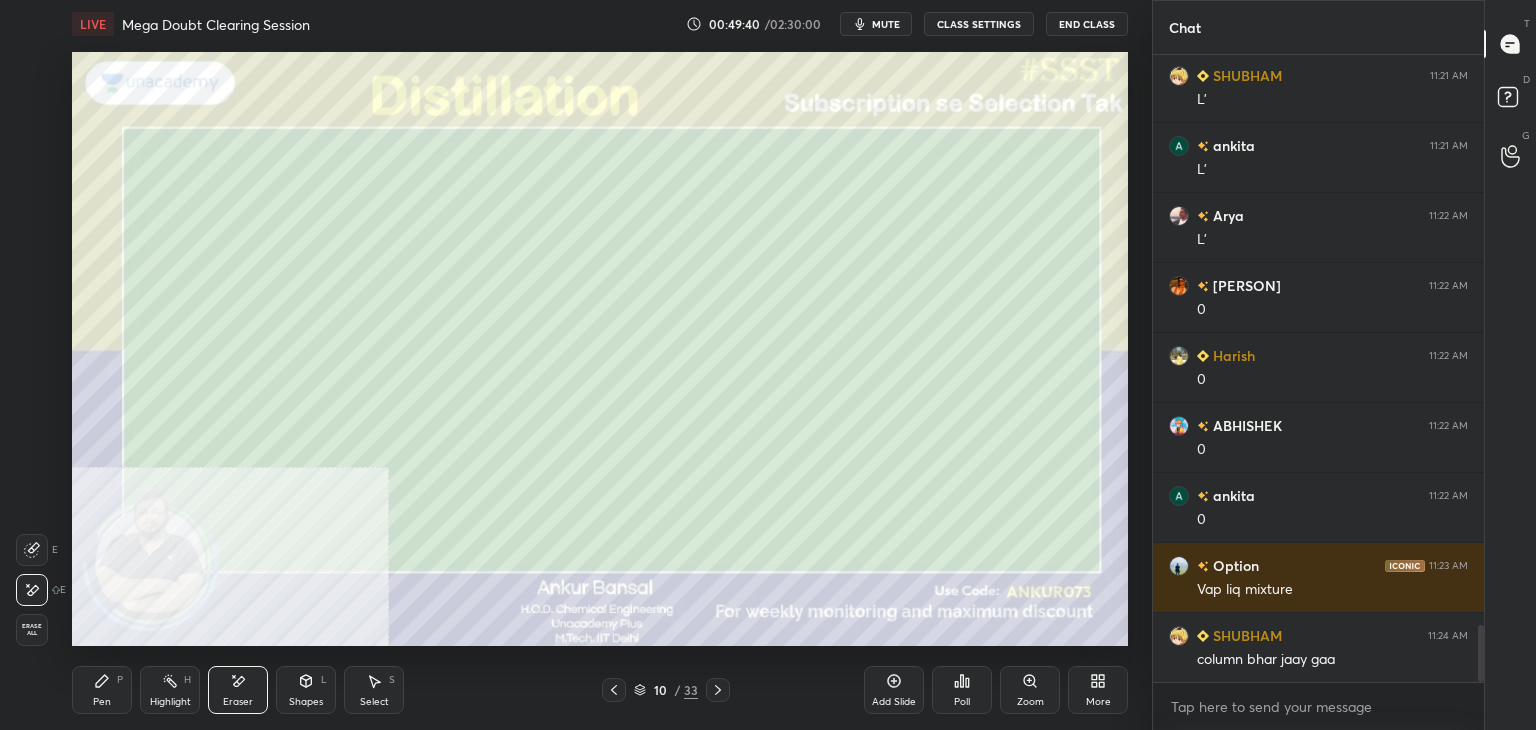 click on "Pen P" at bounding box center [102, 690] 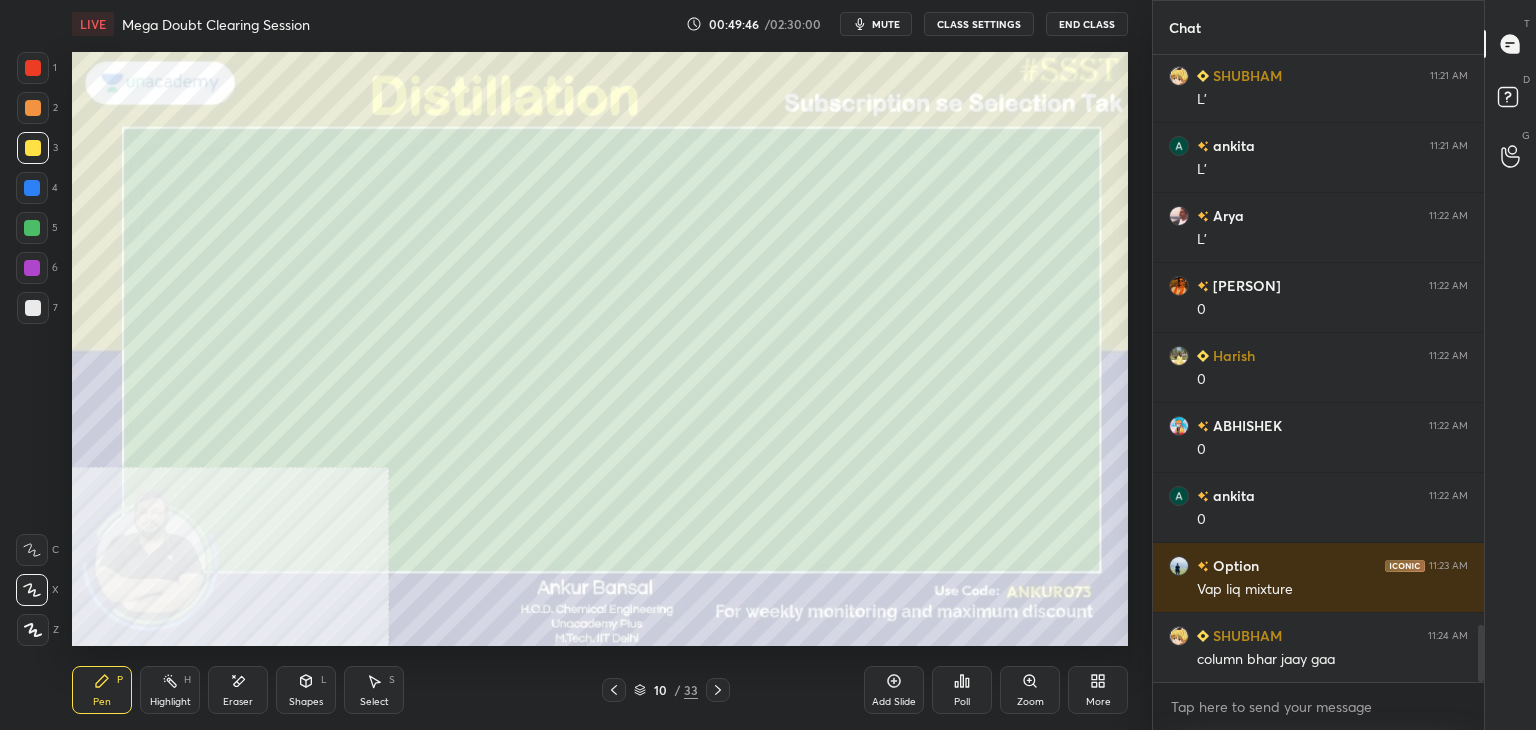 click 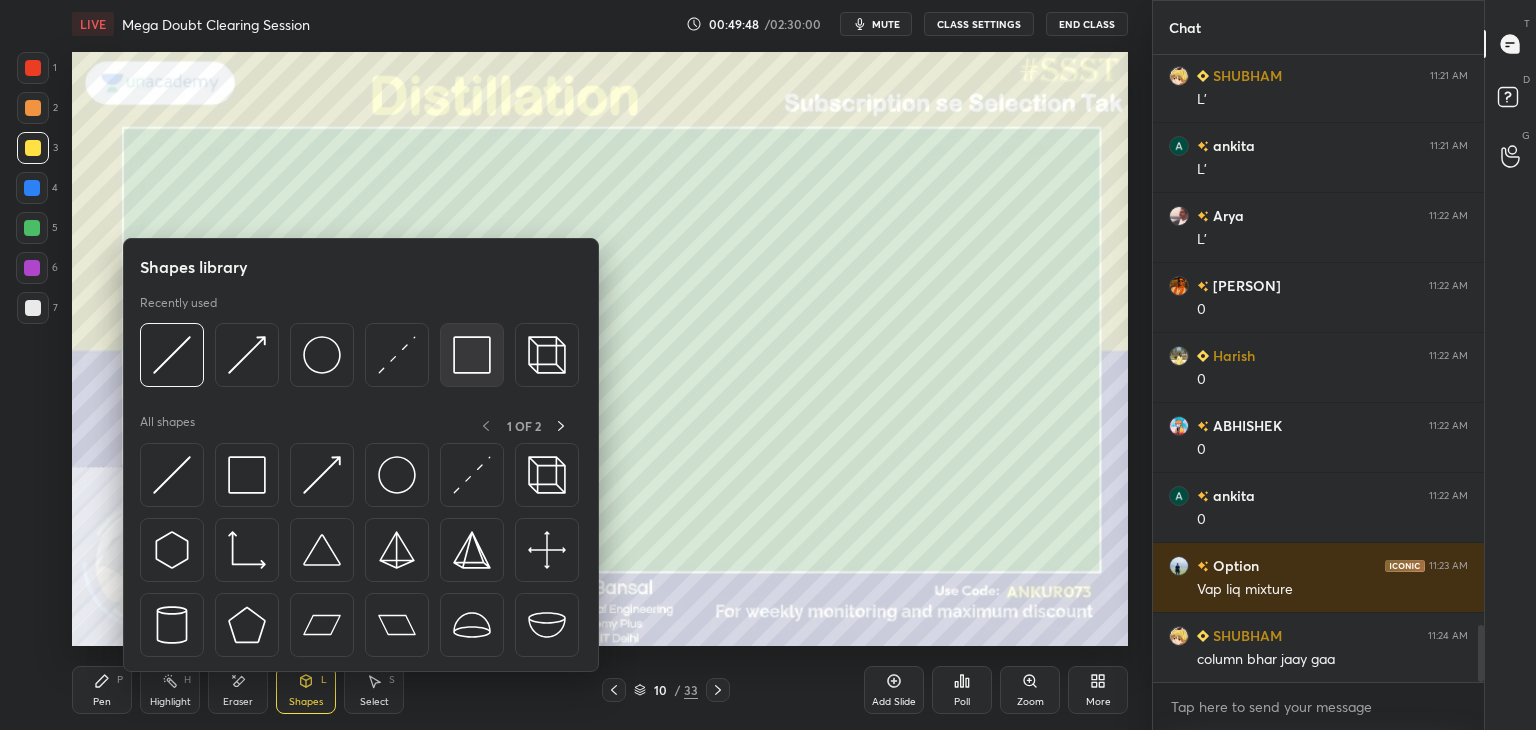 click at bounding box center (472, 355) 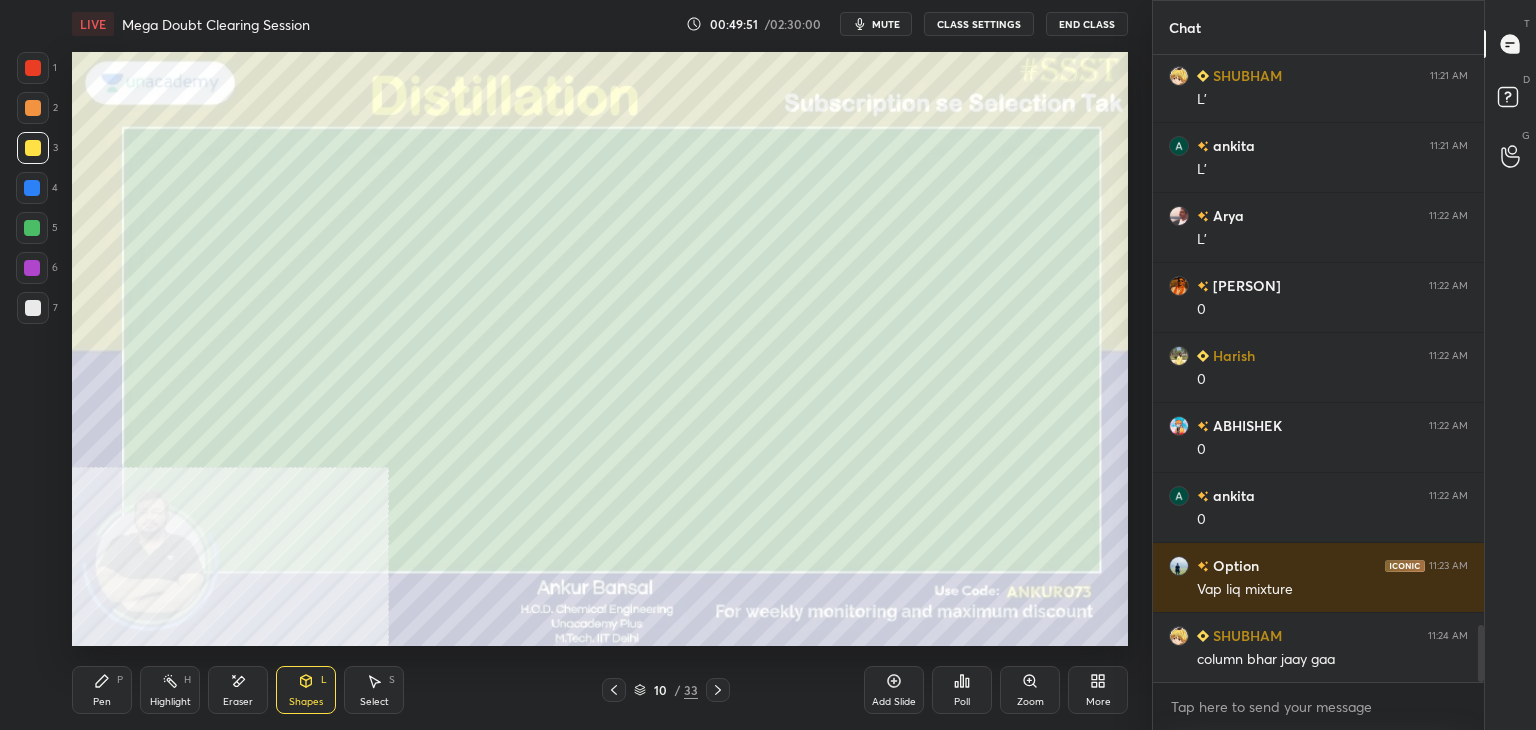 click on "Eraser" at bounding box center (238, 690) 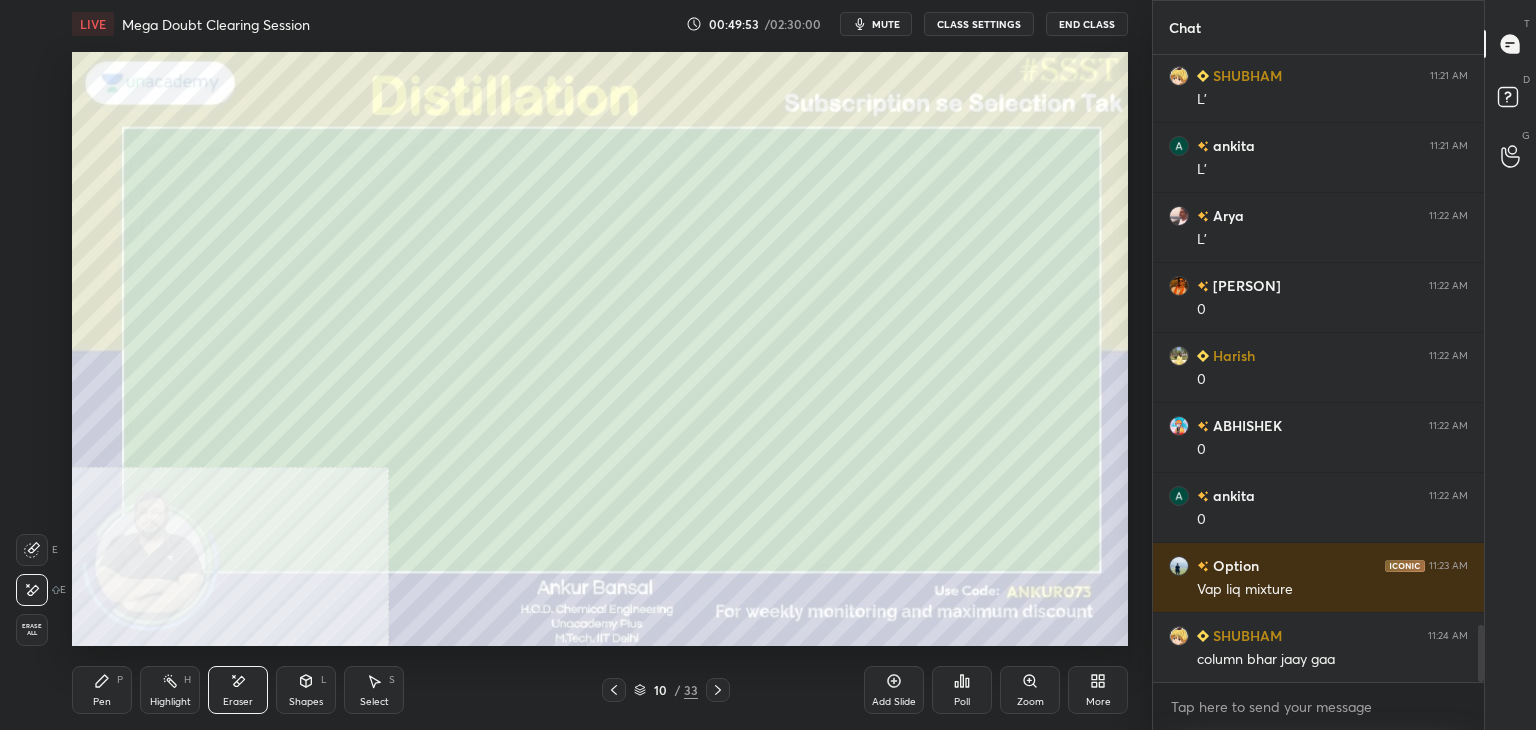 click on "Shapes L" at bounding box center (306, 690) 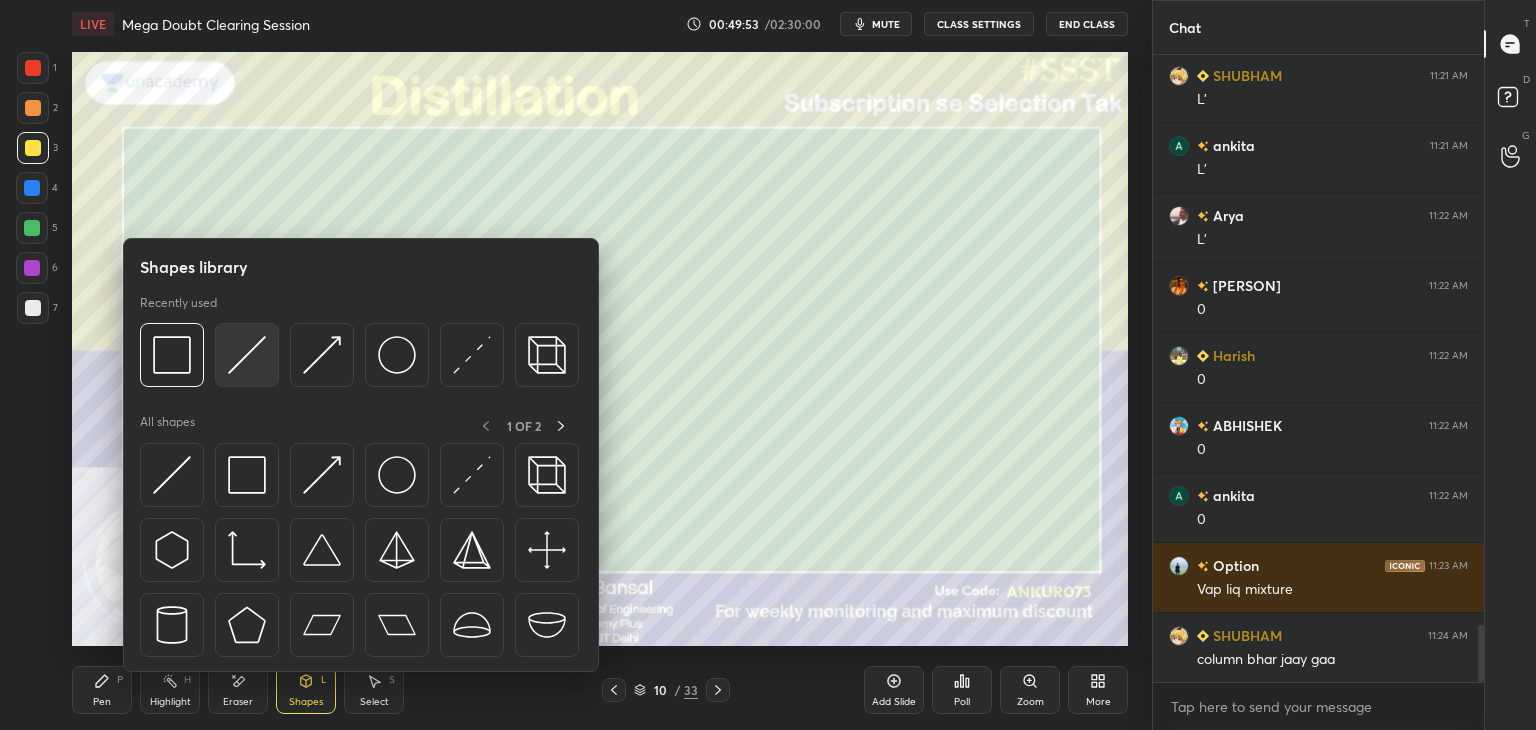 click at bounding box center (247, 355) 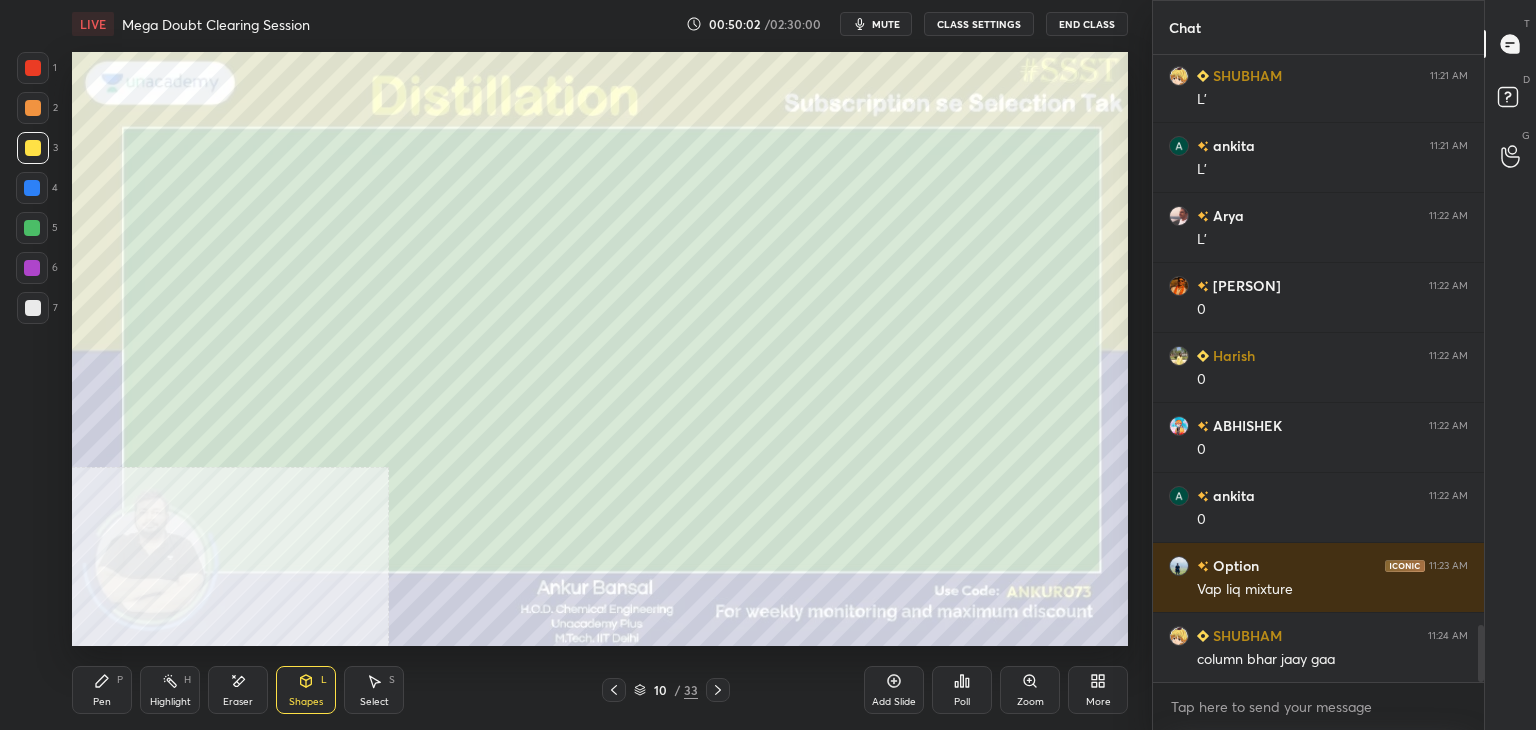 click 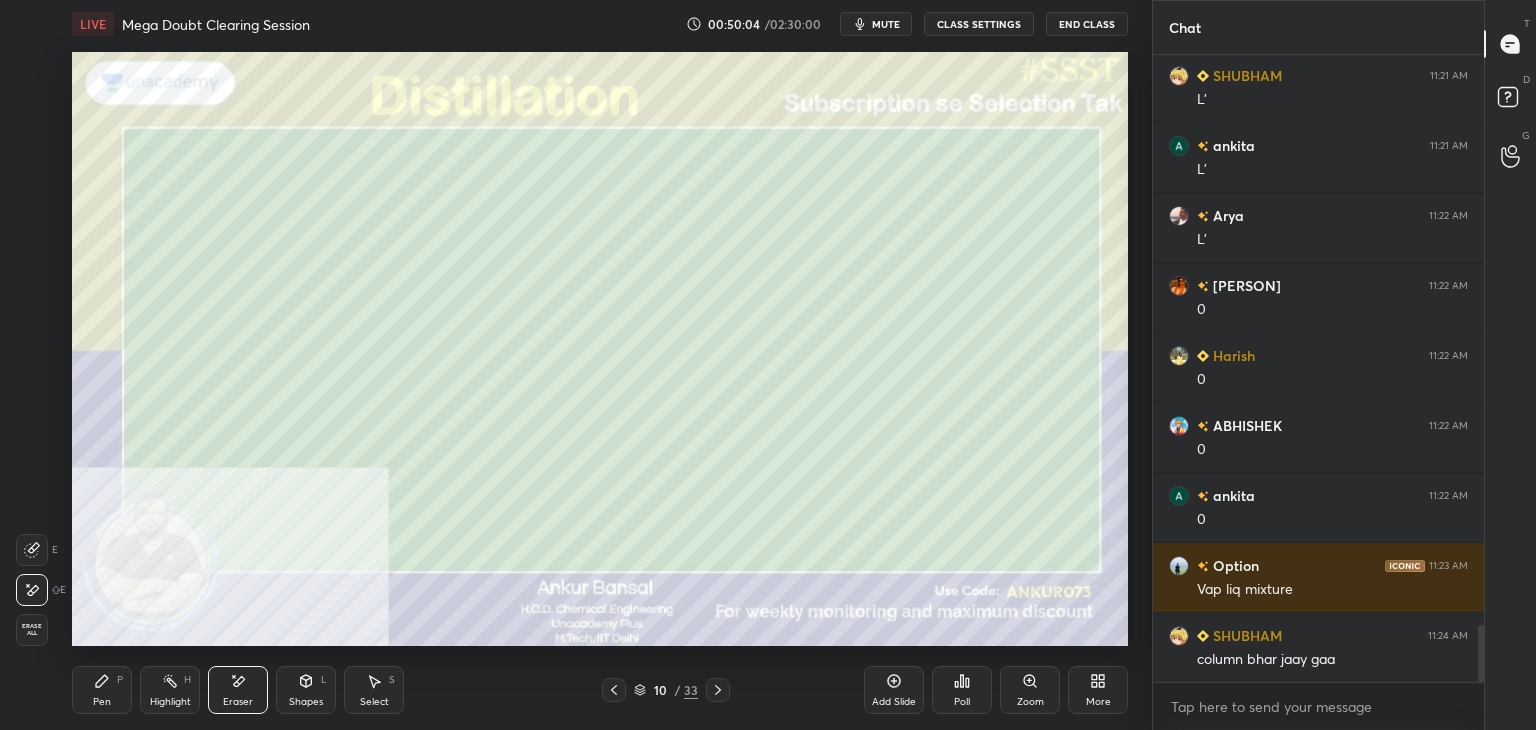 scroll, scrollTop: 6288, scrollLeft: 0, axis: vertical 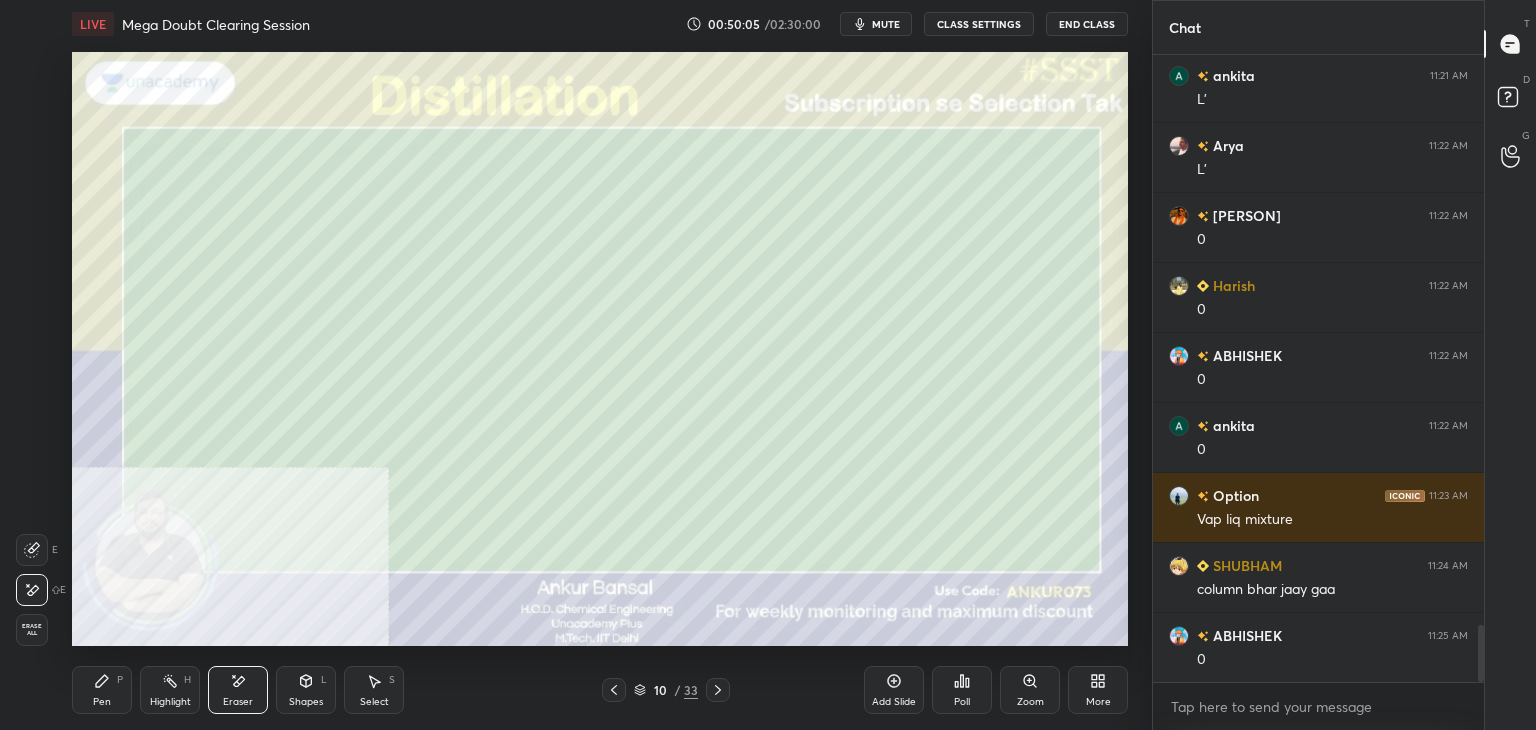click on "Pen P" at bounding box center [102, 690] 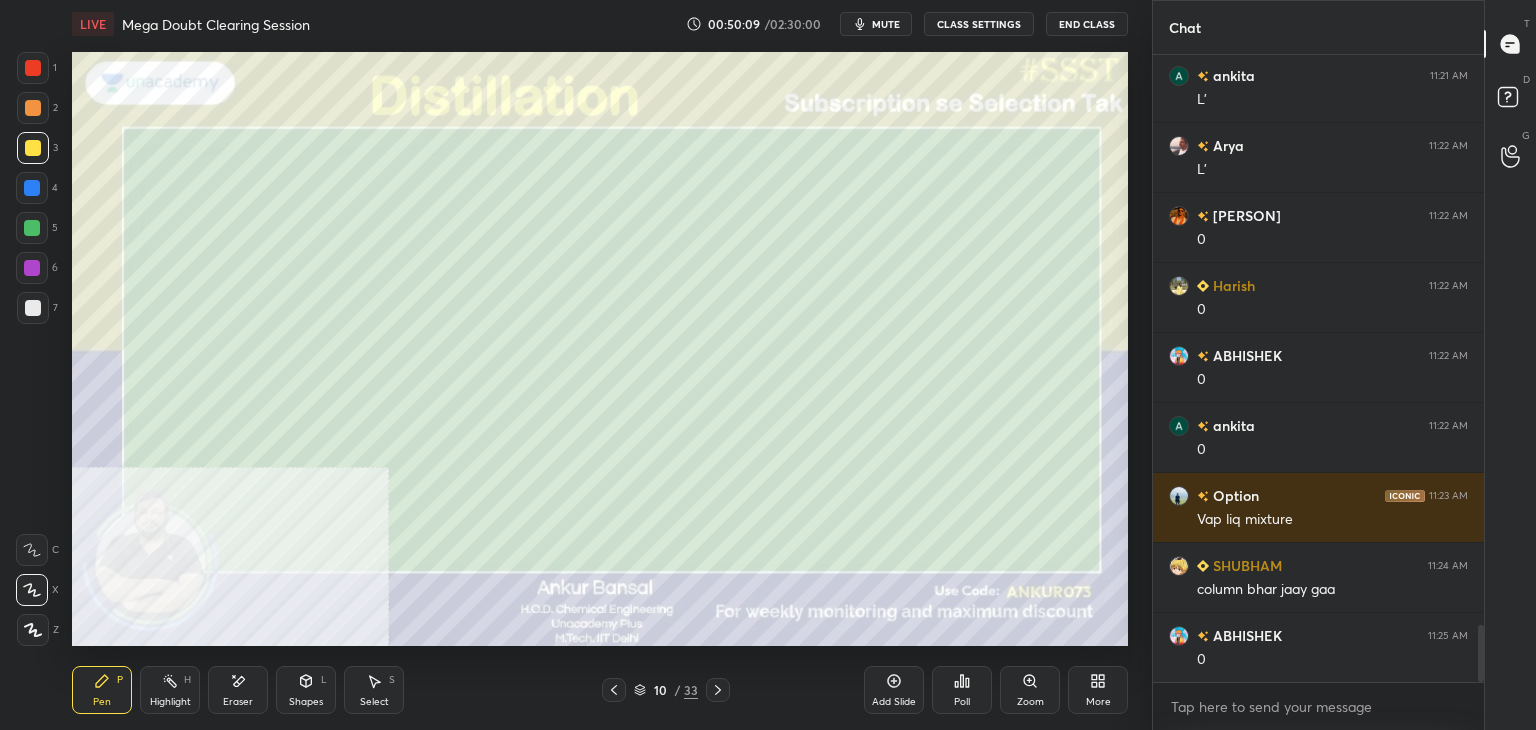 click 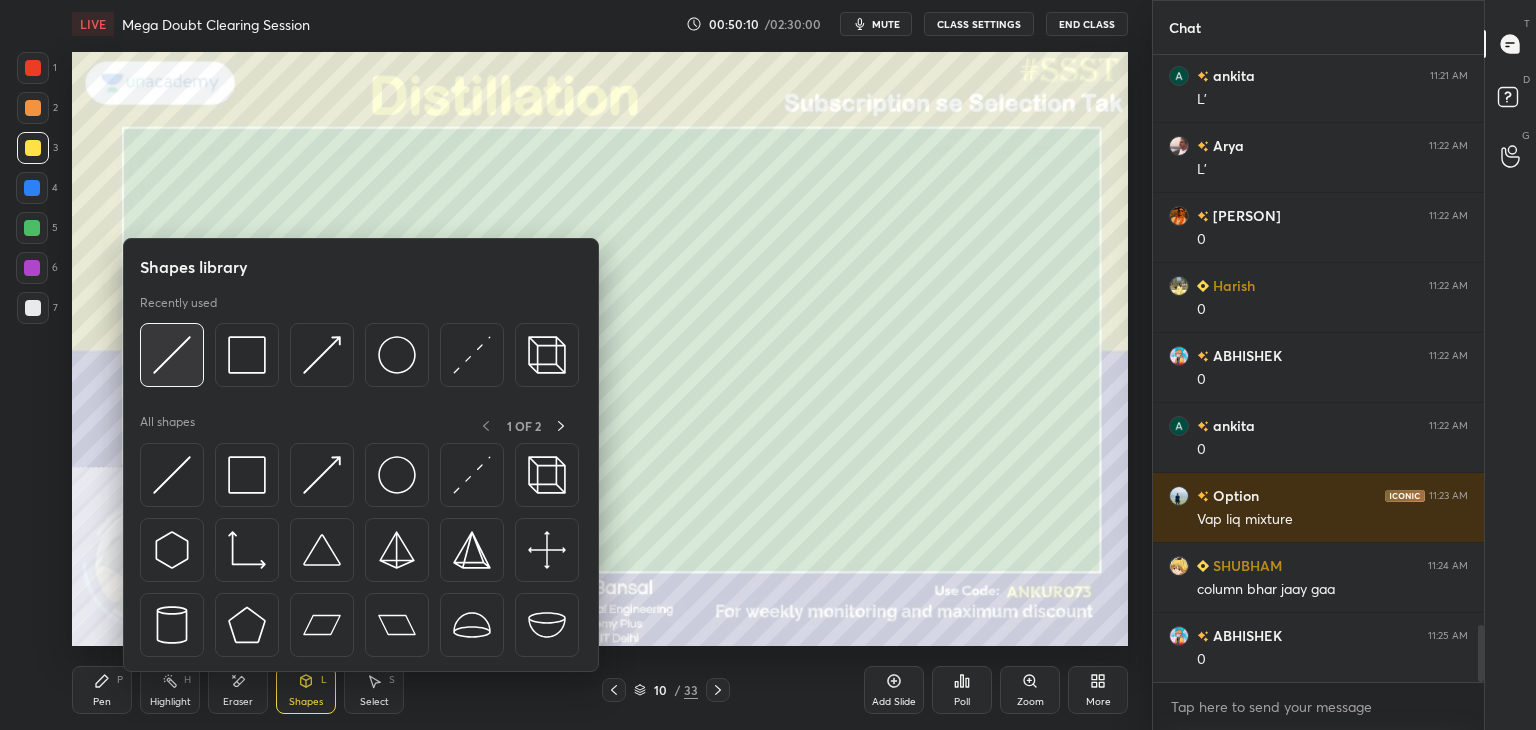 click at bounding box center (172, 355) 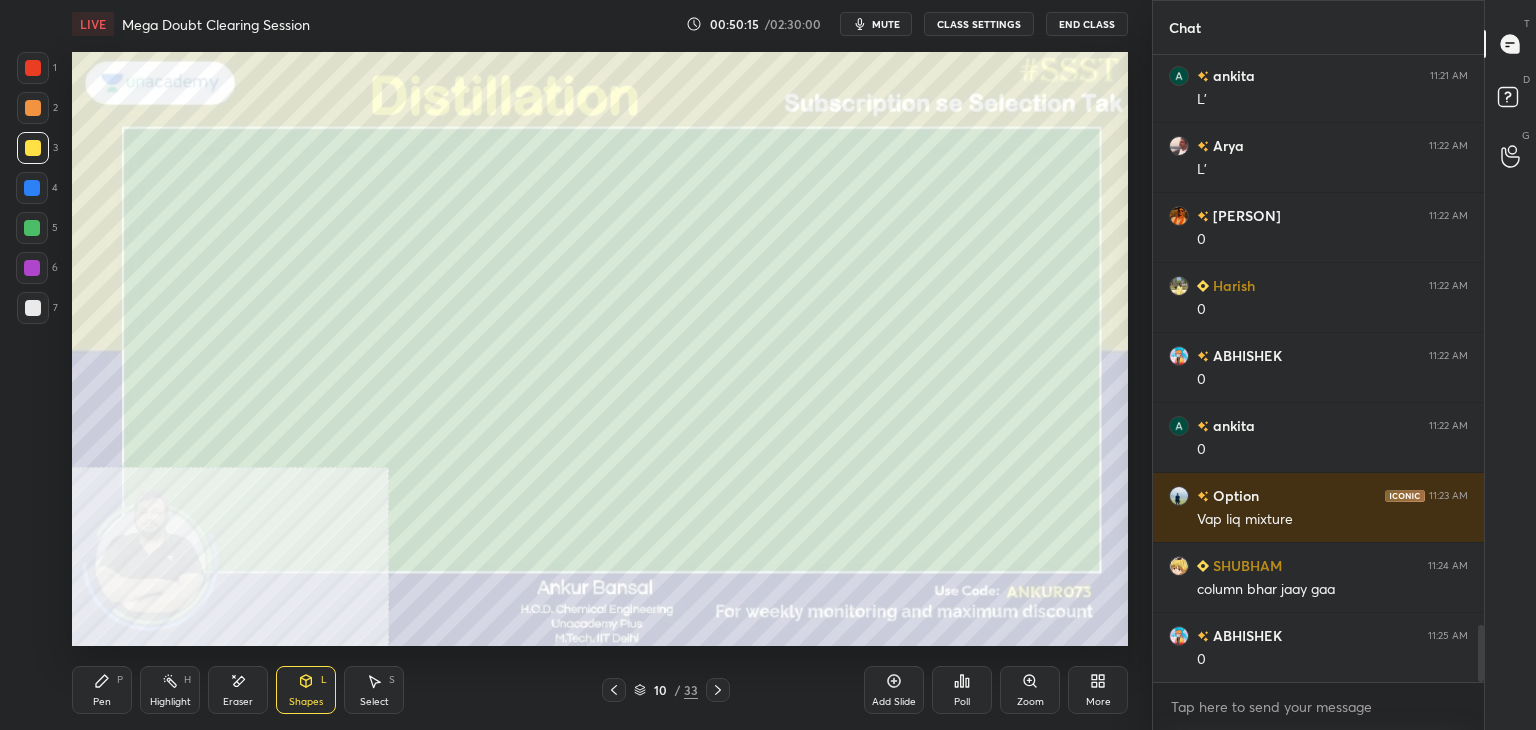 click on "Pen P" at bounding box center (102, 690) 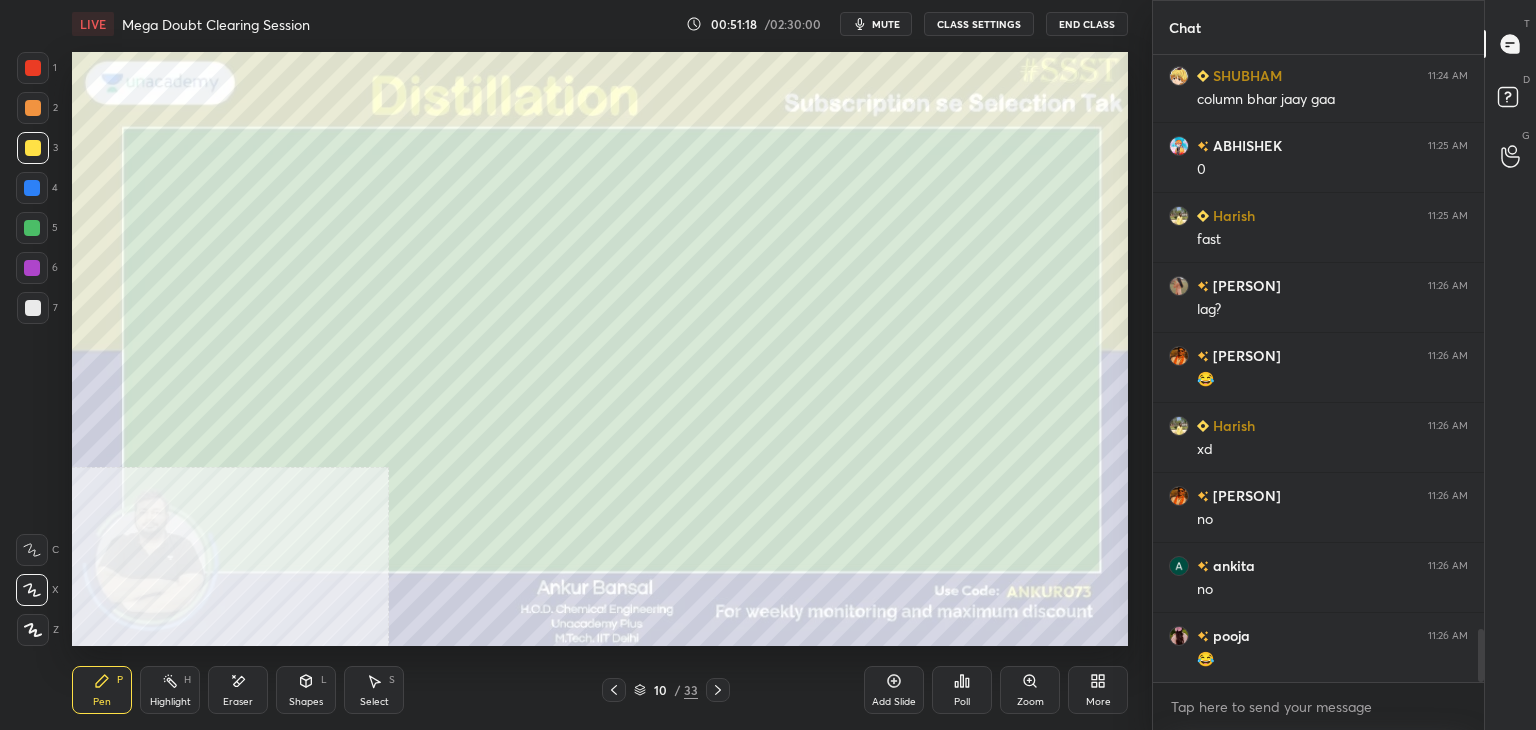 scroll, scrollTop: 6848, scrollLeft: 0, axis: vertical 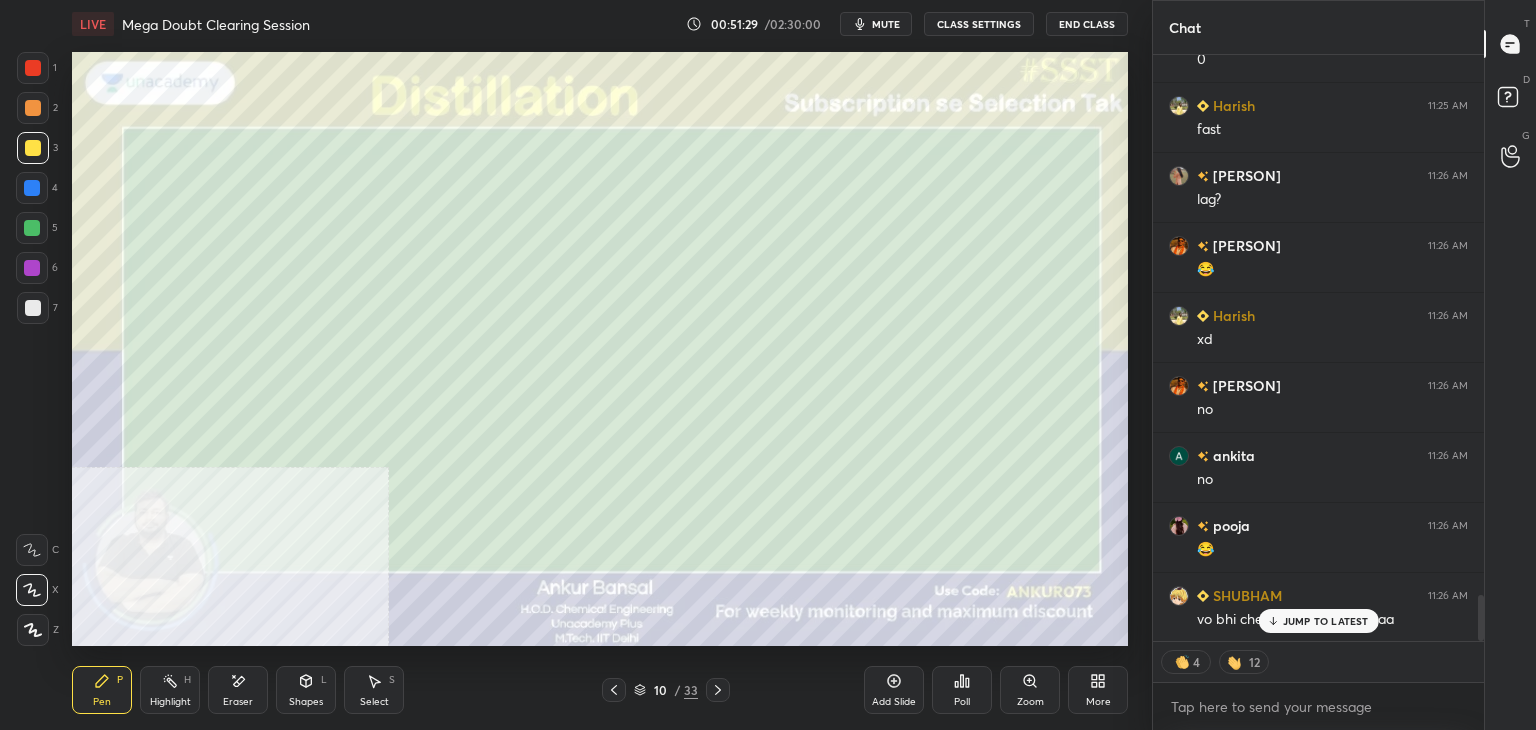 click on "JUMP TO LATEST" at bounding box center [1326, 621] 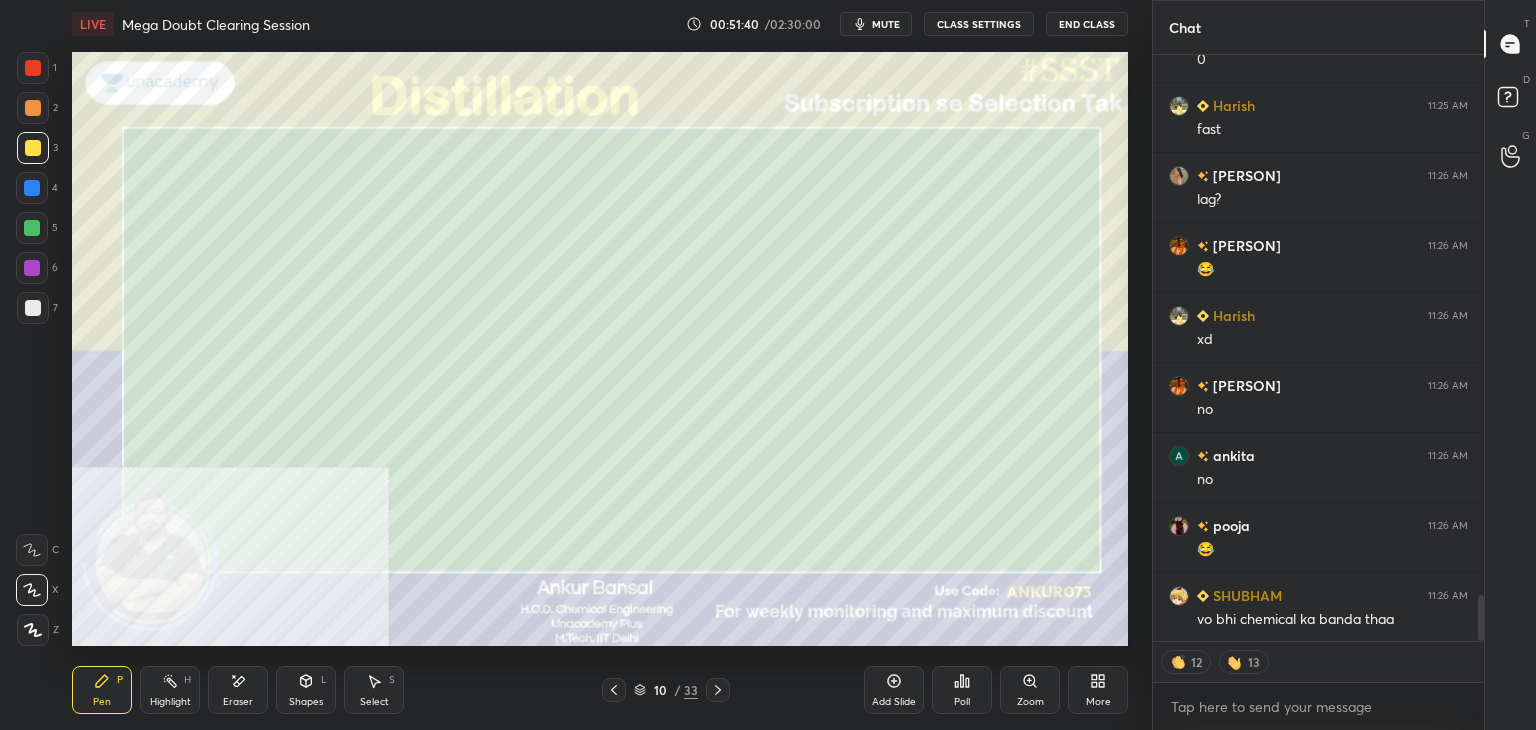 scroll, scrollTop: 6959, scrollLeft: 0, axis: vertical 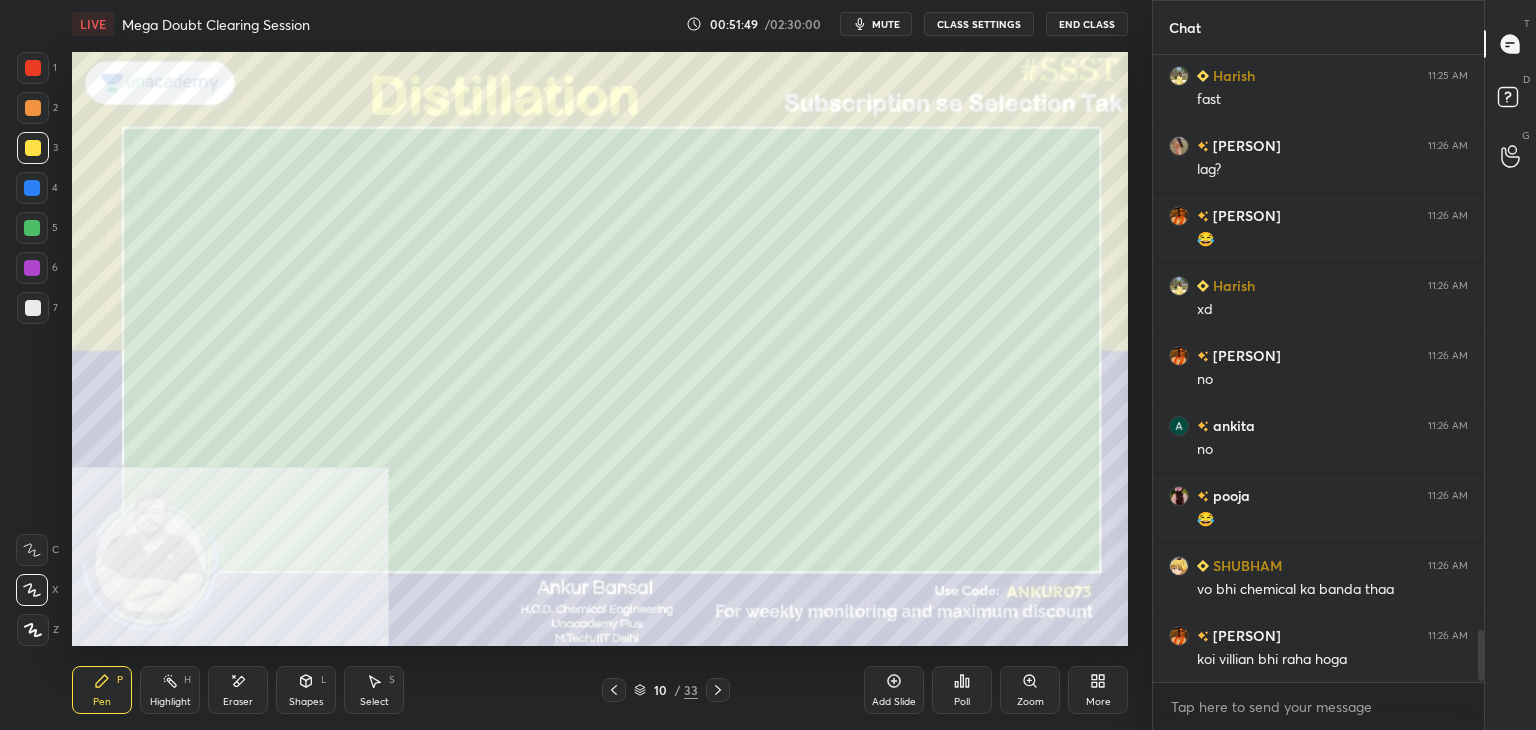 click at bounding box center [33, 308] 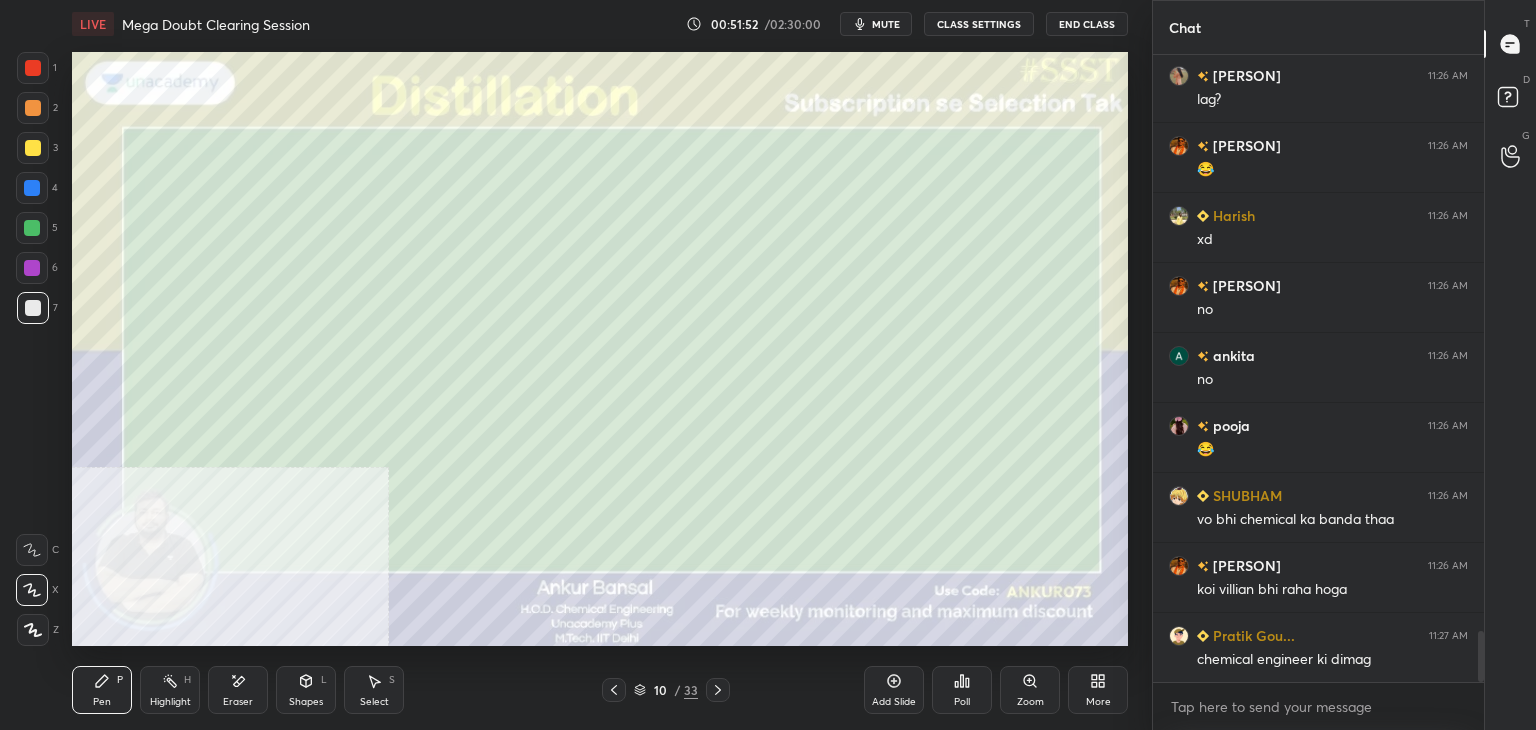 scroll, scrollTop: 7058, scrollLeft: 0, axis: vertical 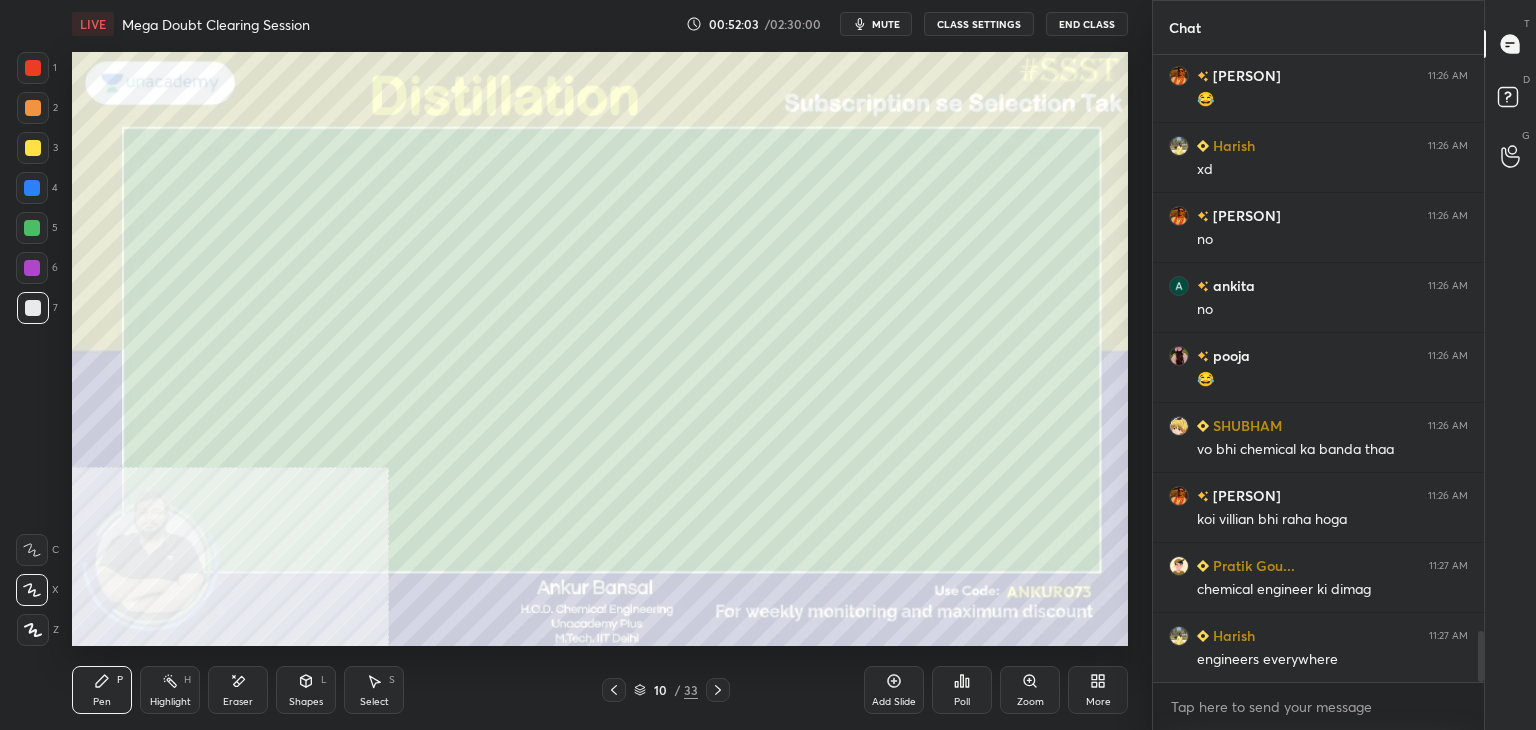 click 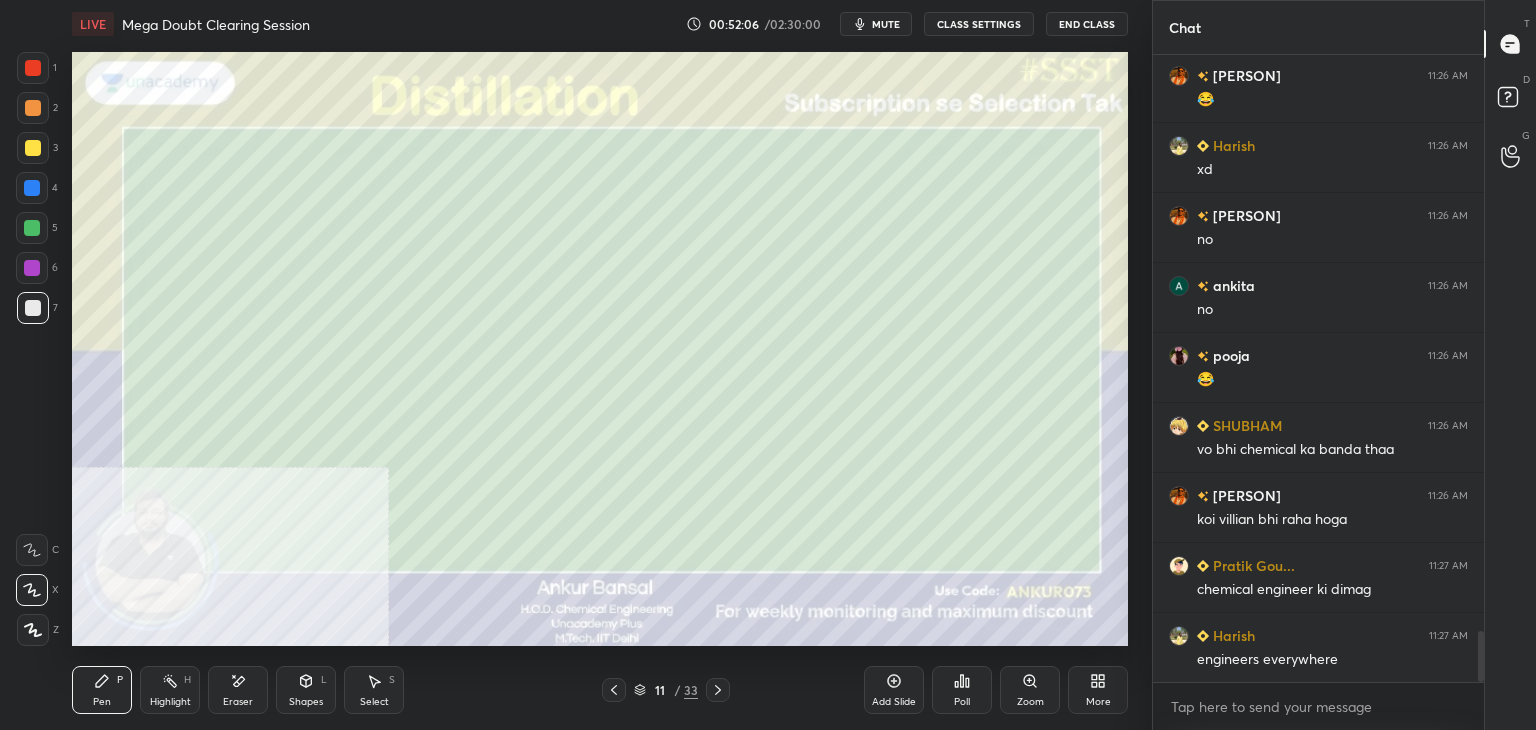click 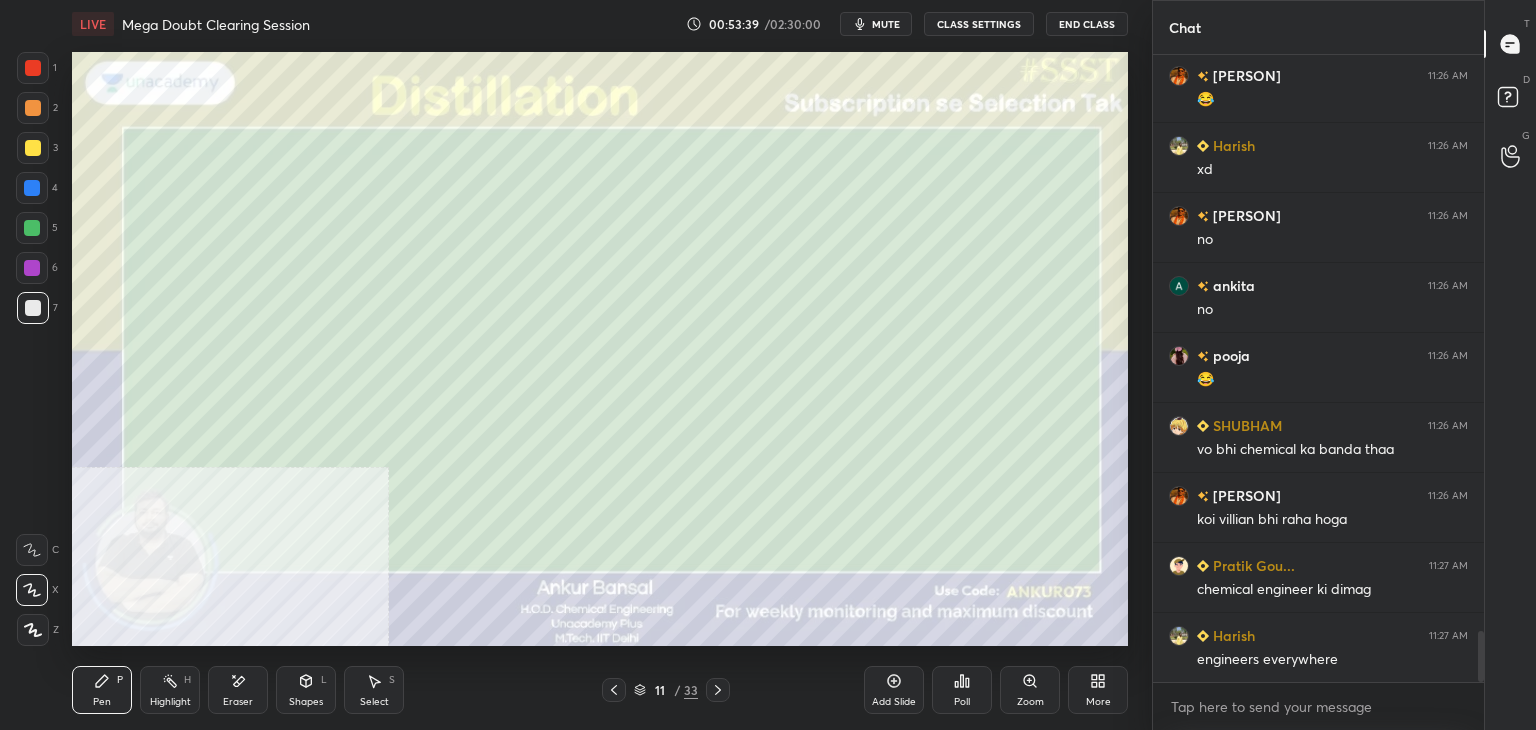 click on "mute" at bounding box center [886, 24] 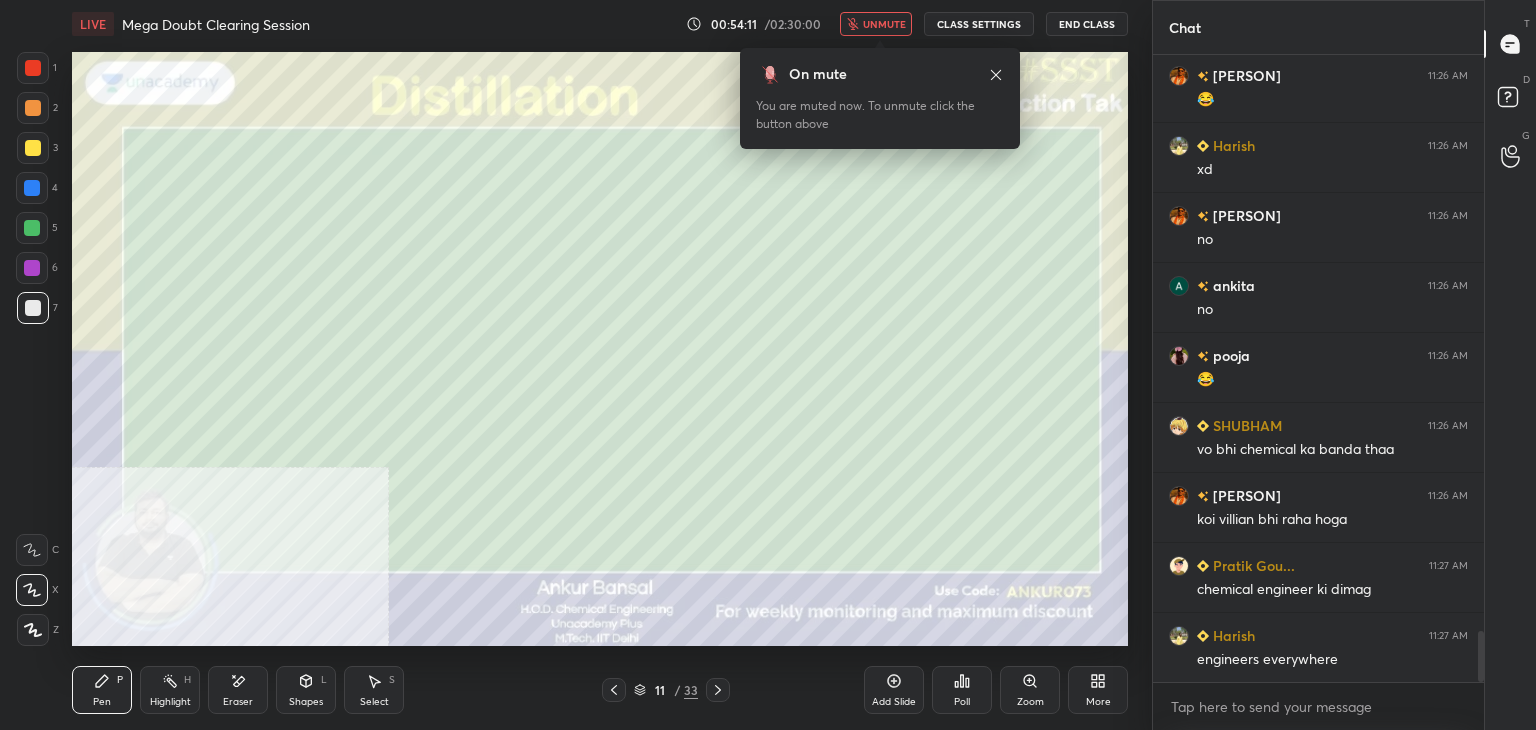 click 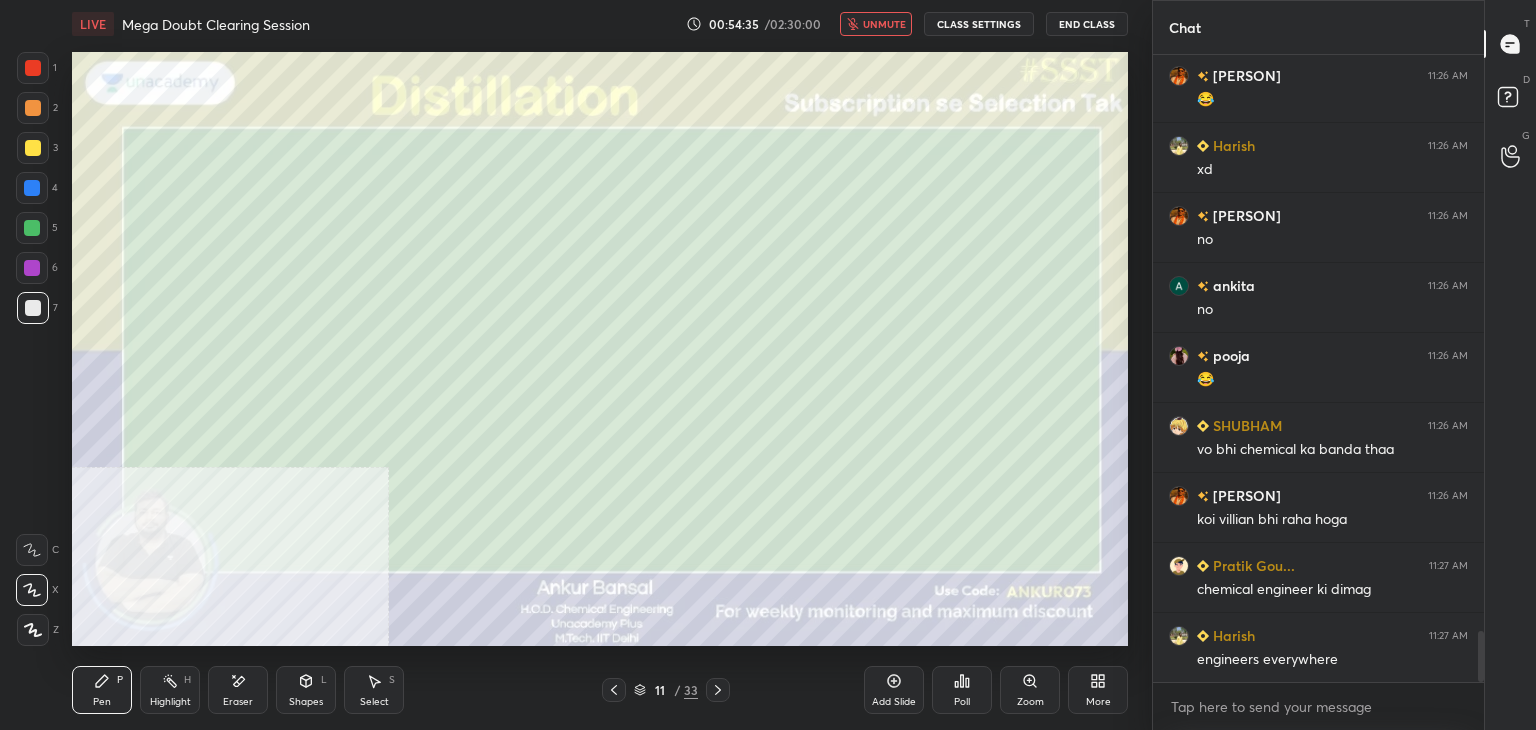 click on "unmute" at bounding box center [884, 24] 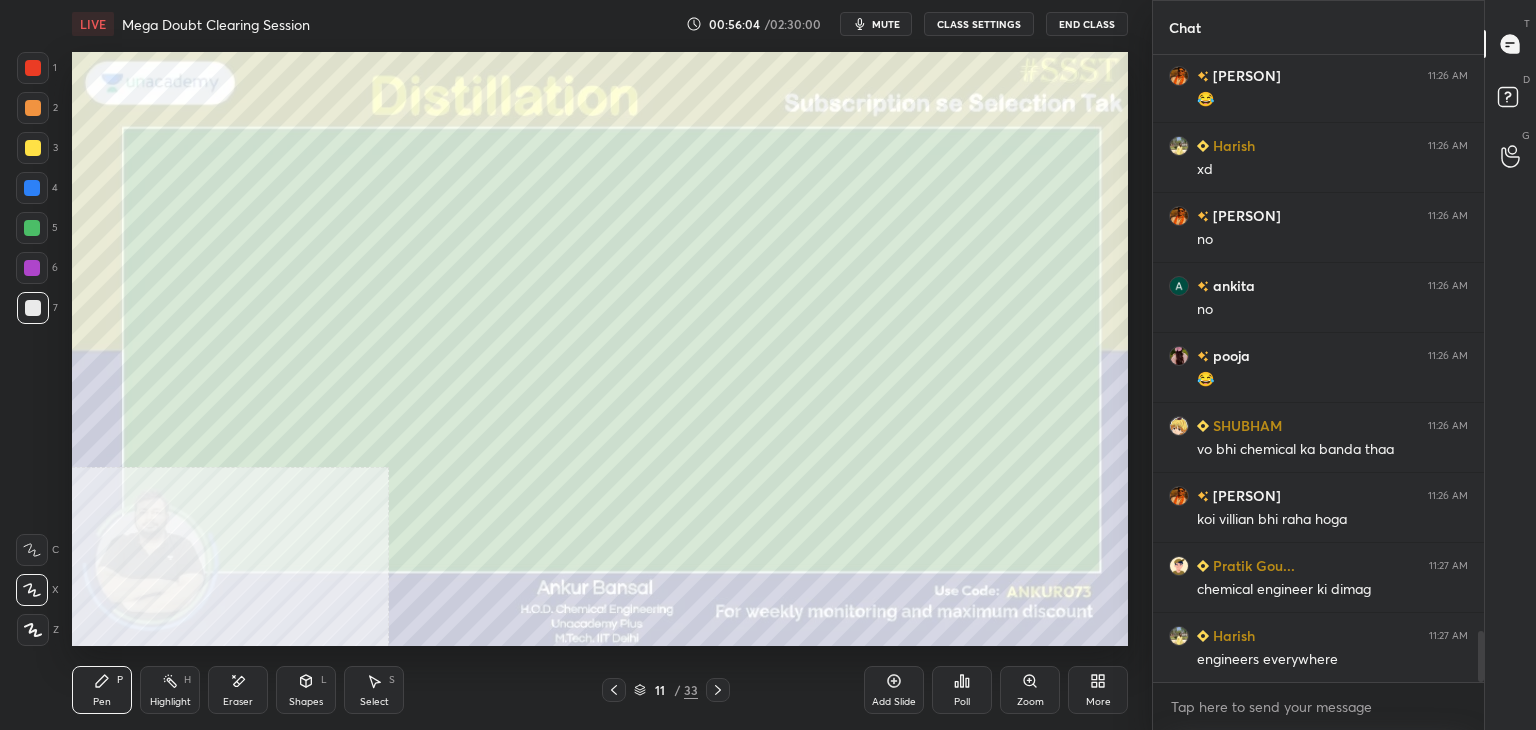 click on "Shapes L" at bounding box center [306, 690] 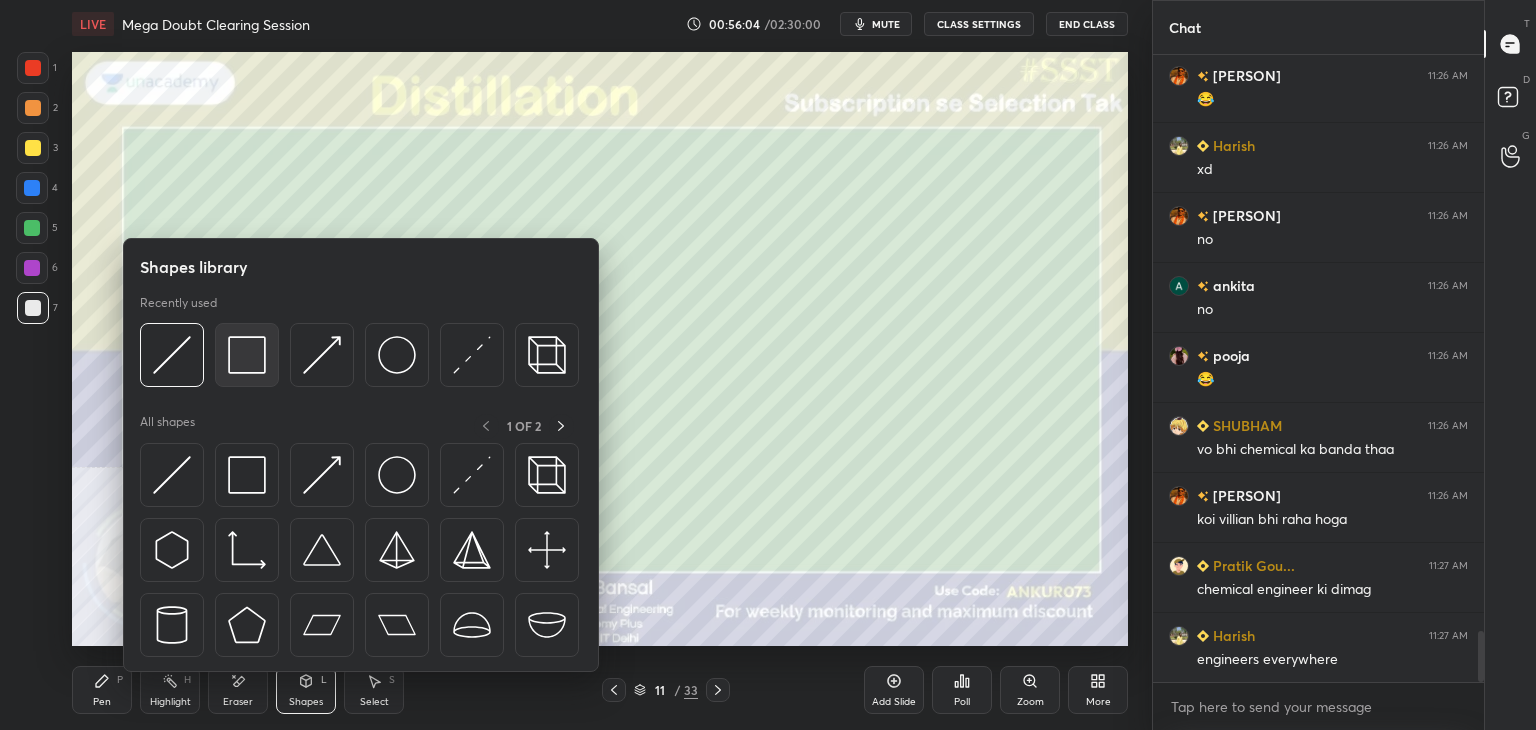 click at bounding box center [247, 355] 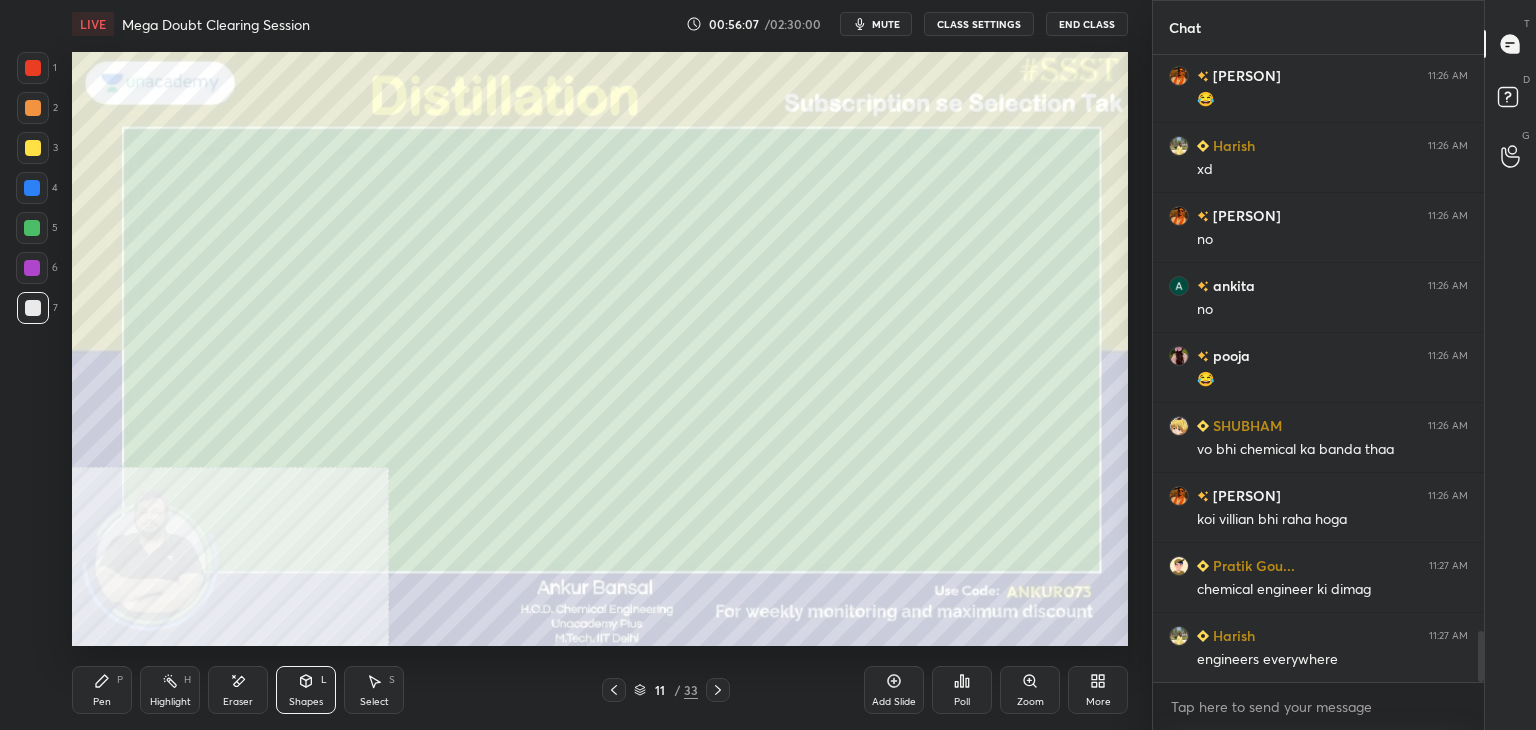 click on "Shapes L" at bounding box center [306, 690] 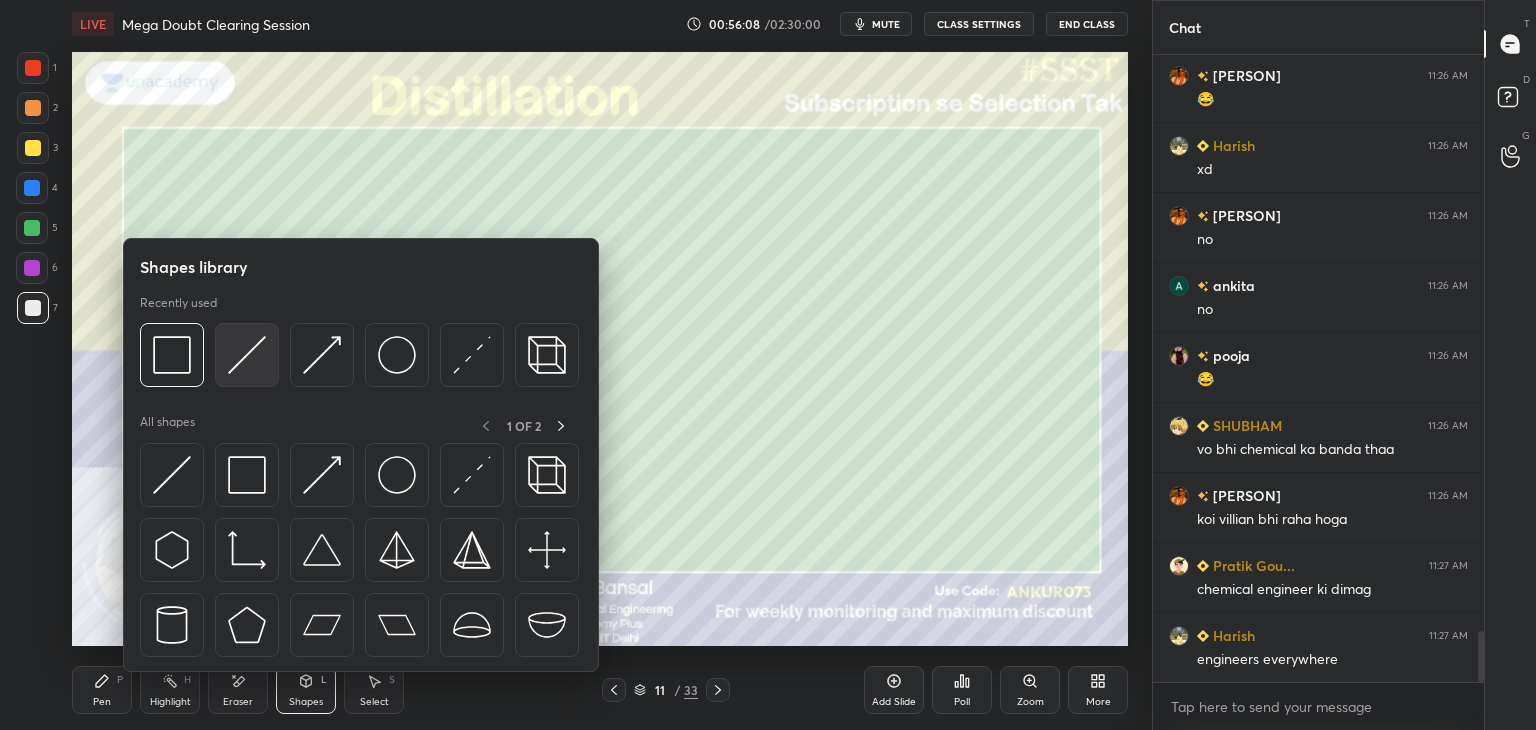 click at bounding box center [247, 355] 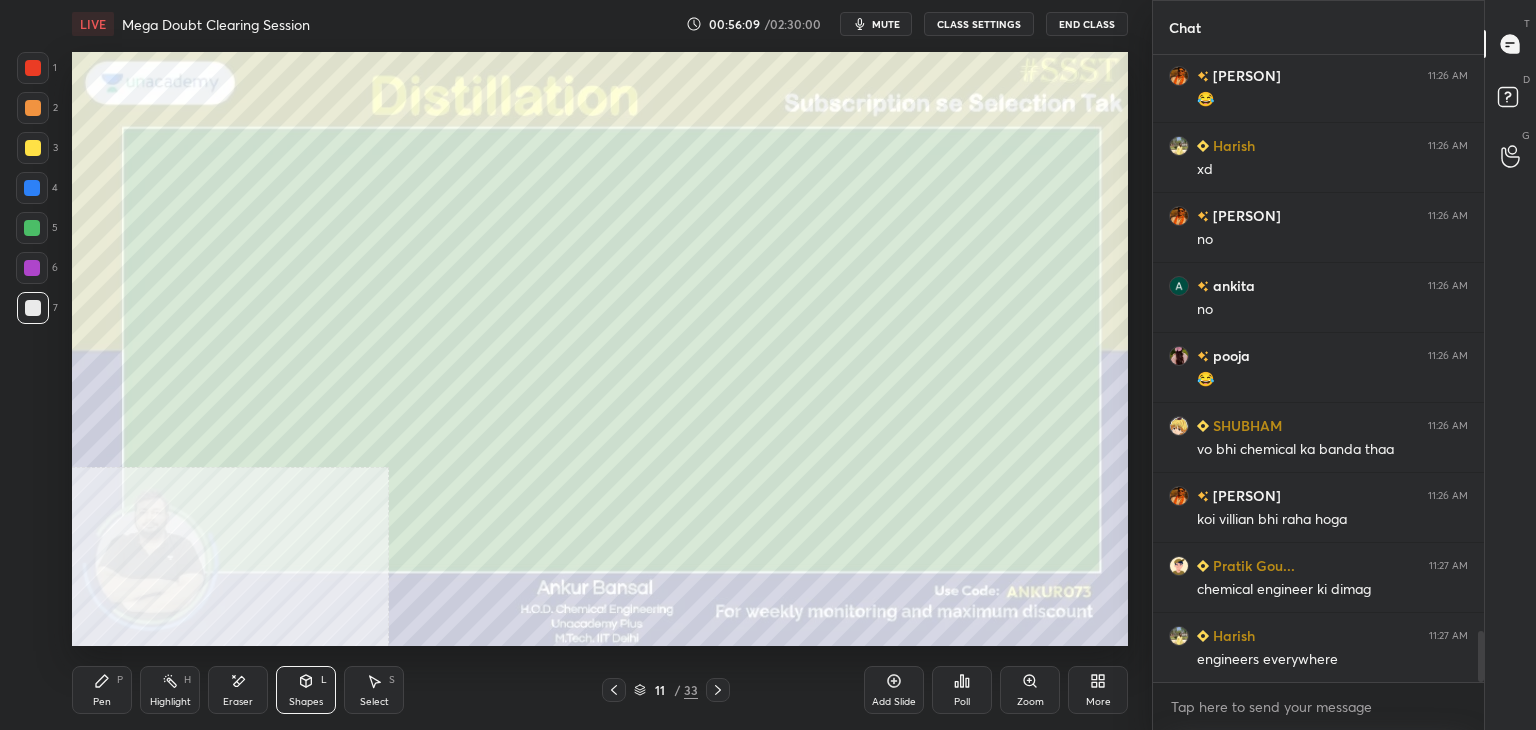 click at bounding box center [33, 148] 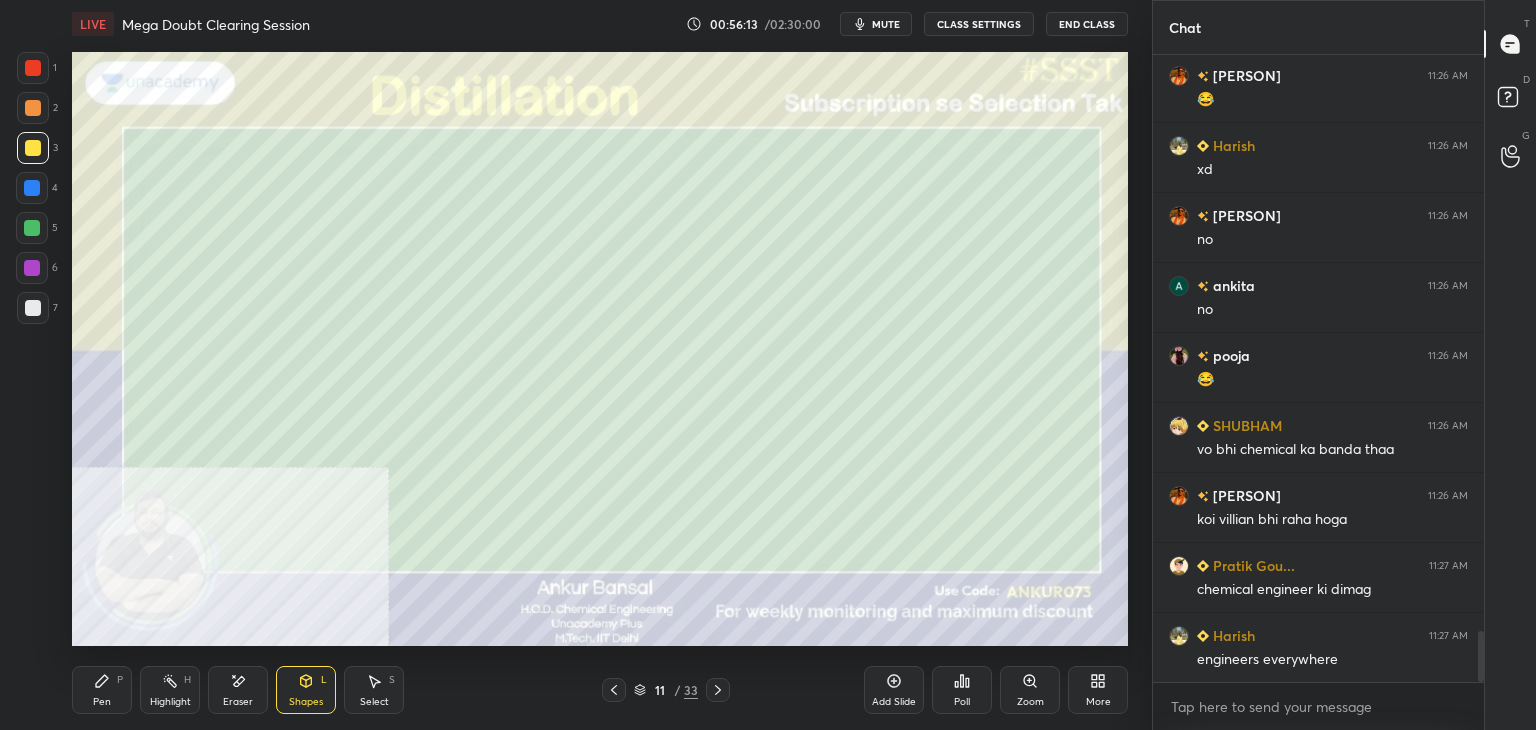 click on "Eraser" at bounding box center [238, 690] 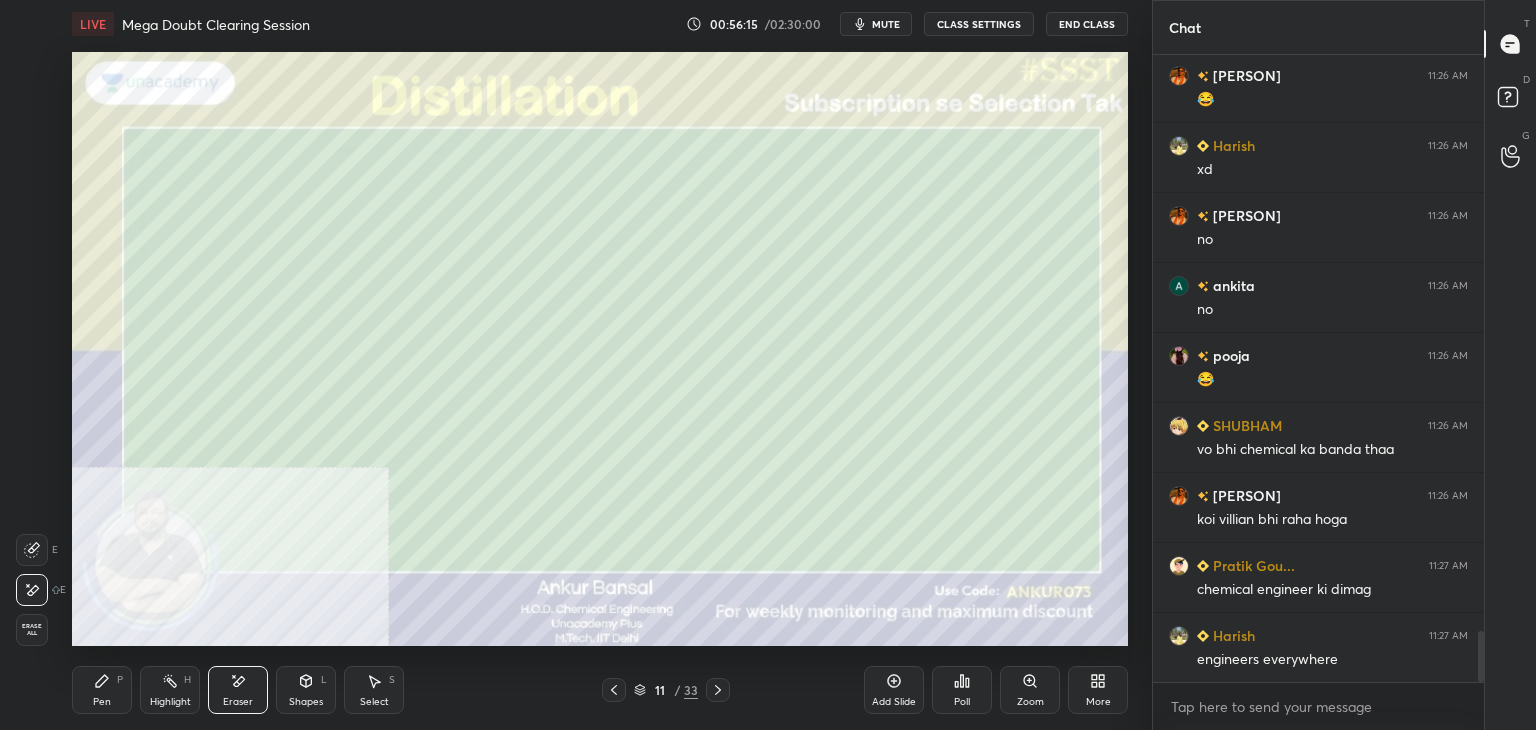 click on "Pen P" at bounding box center [102, 690] 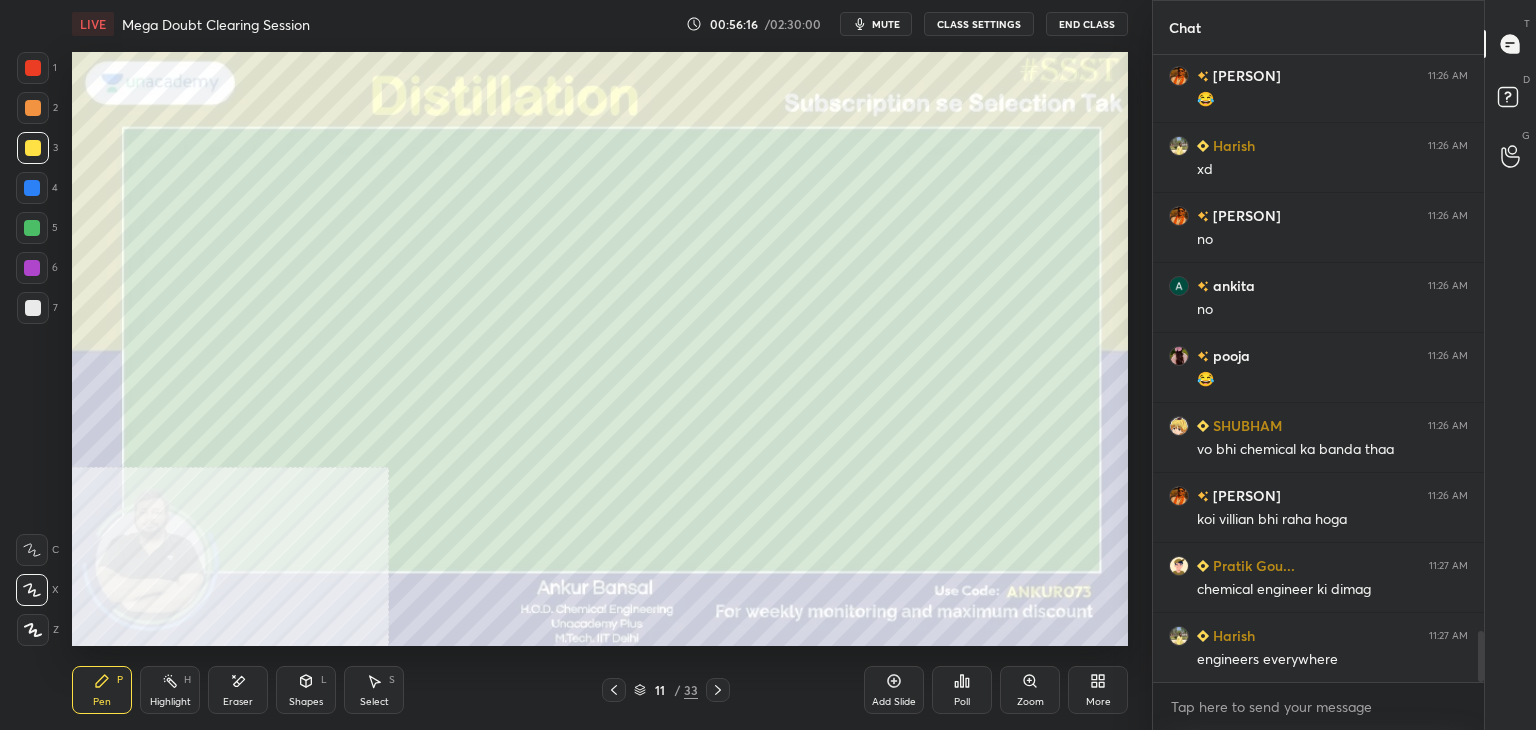 click at bounding box center (33, 308) 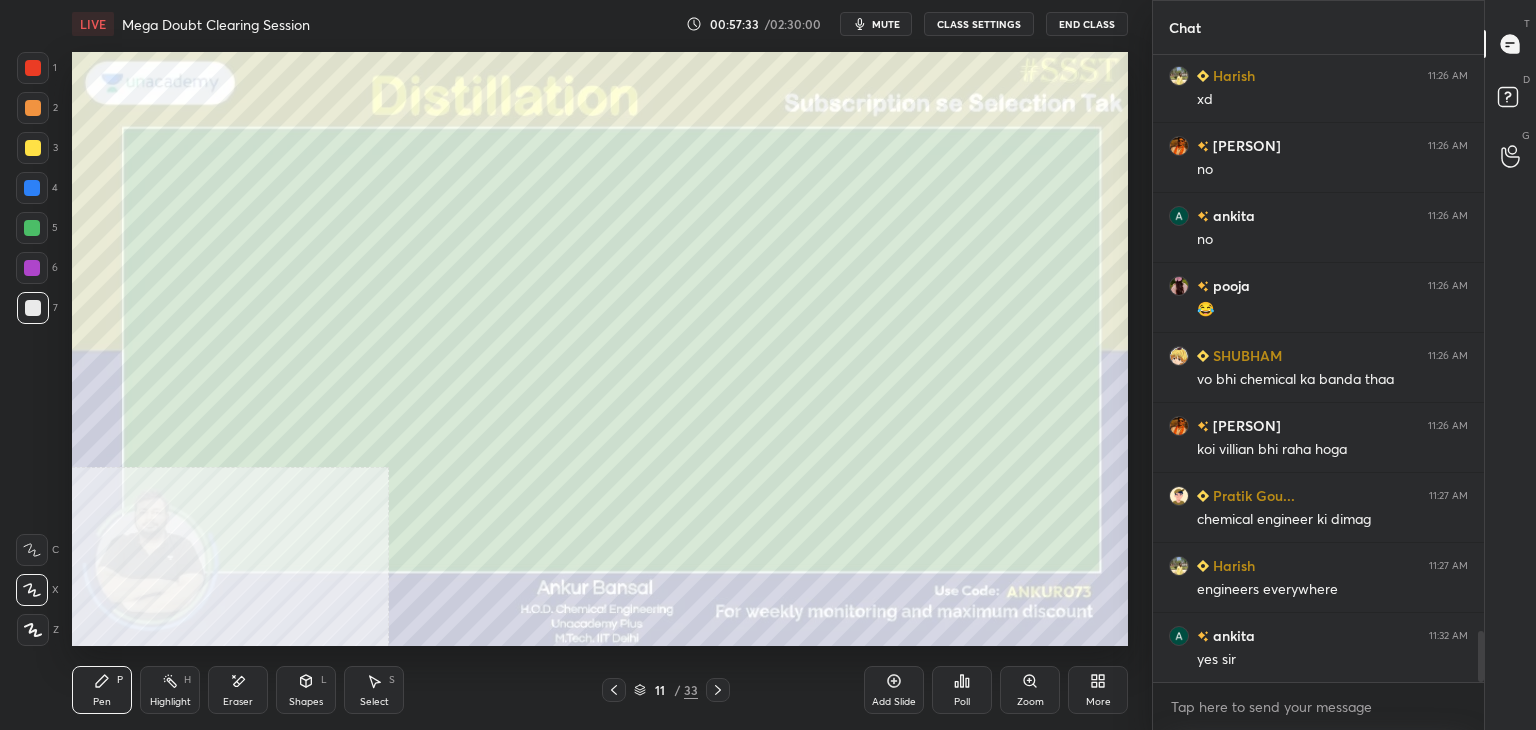 scroll, scrollTop: 7198, scrollLeft: 0, axis: vertical 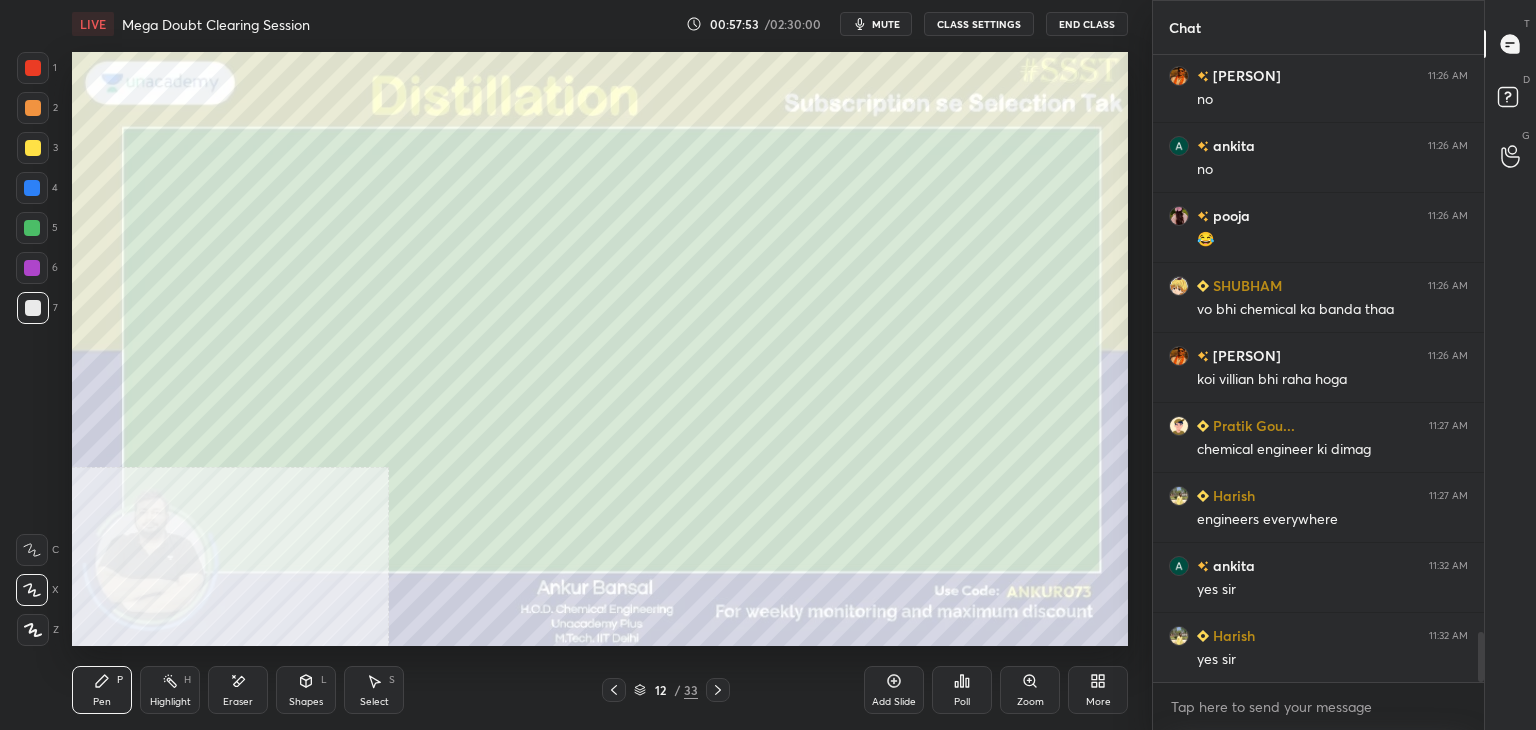 click 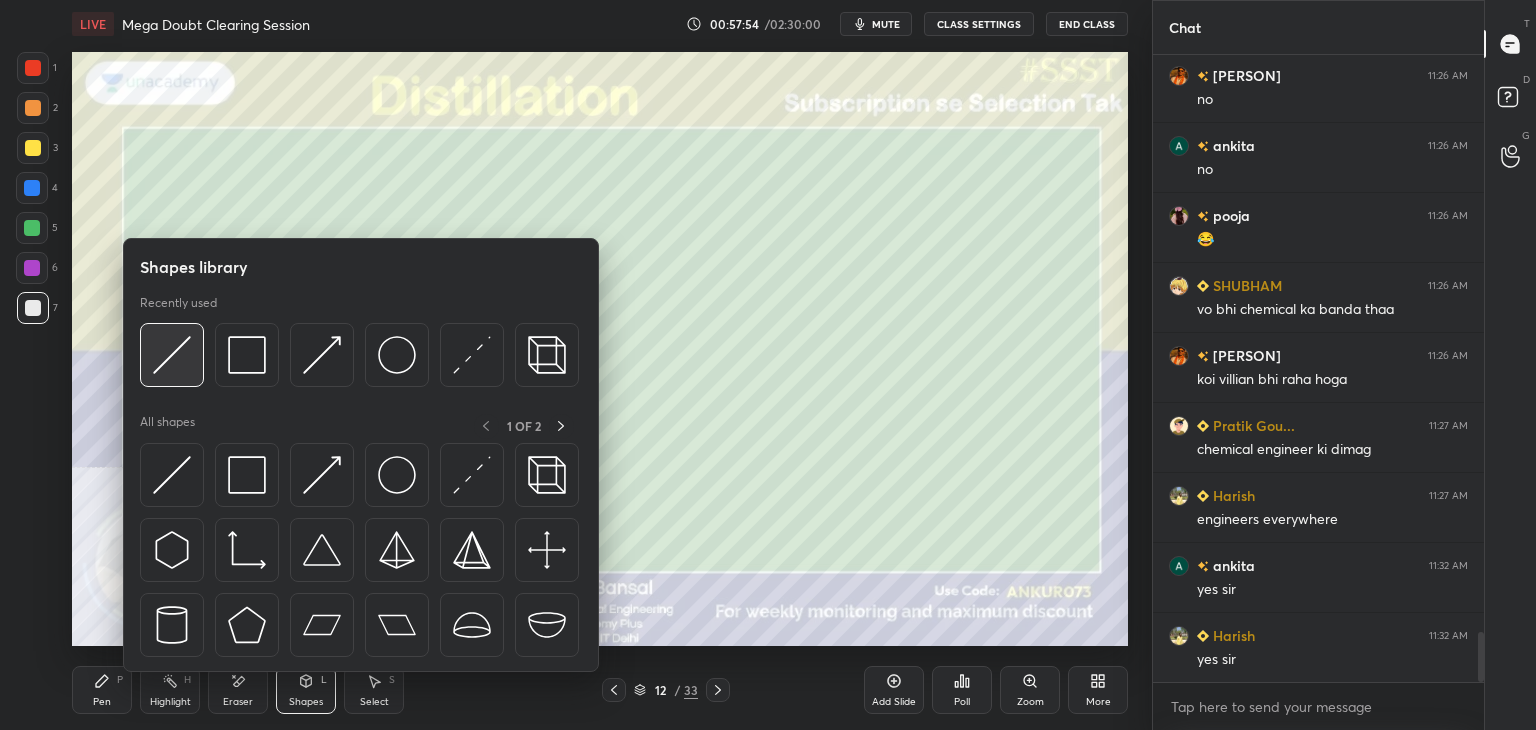click at bounding box center [172, 355] 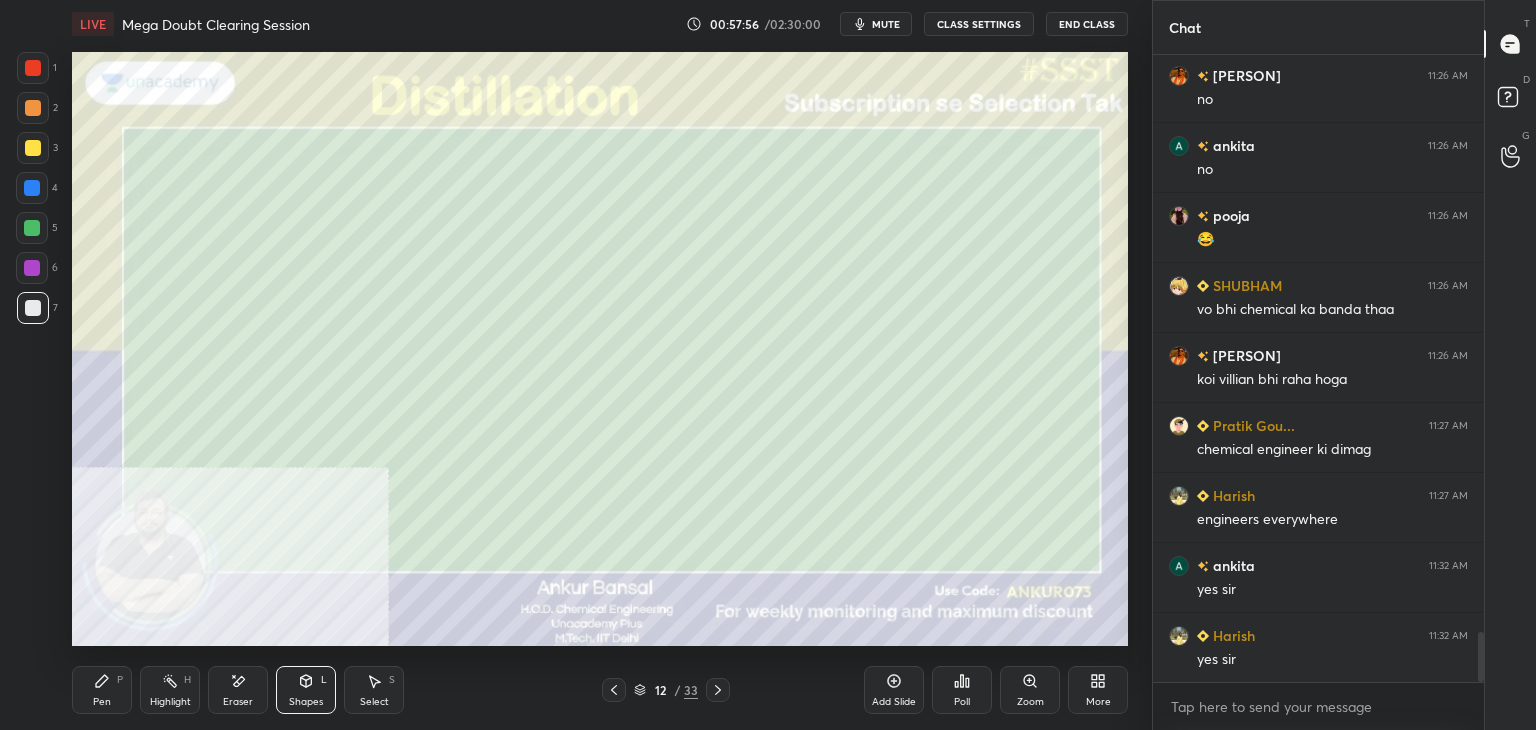 click 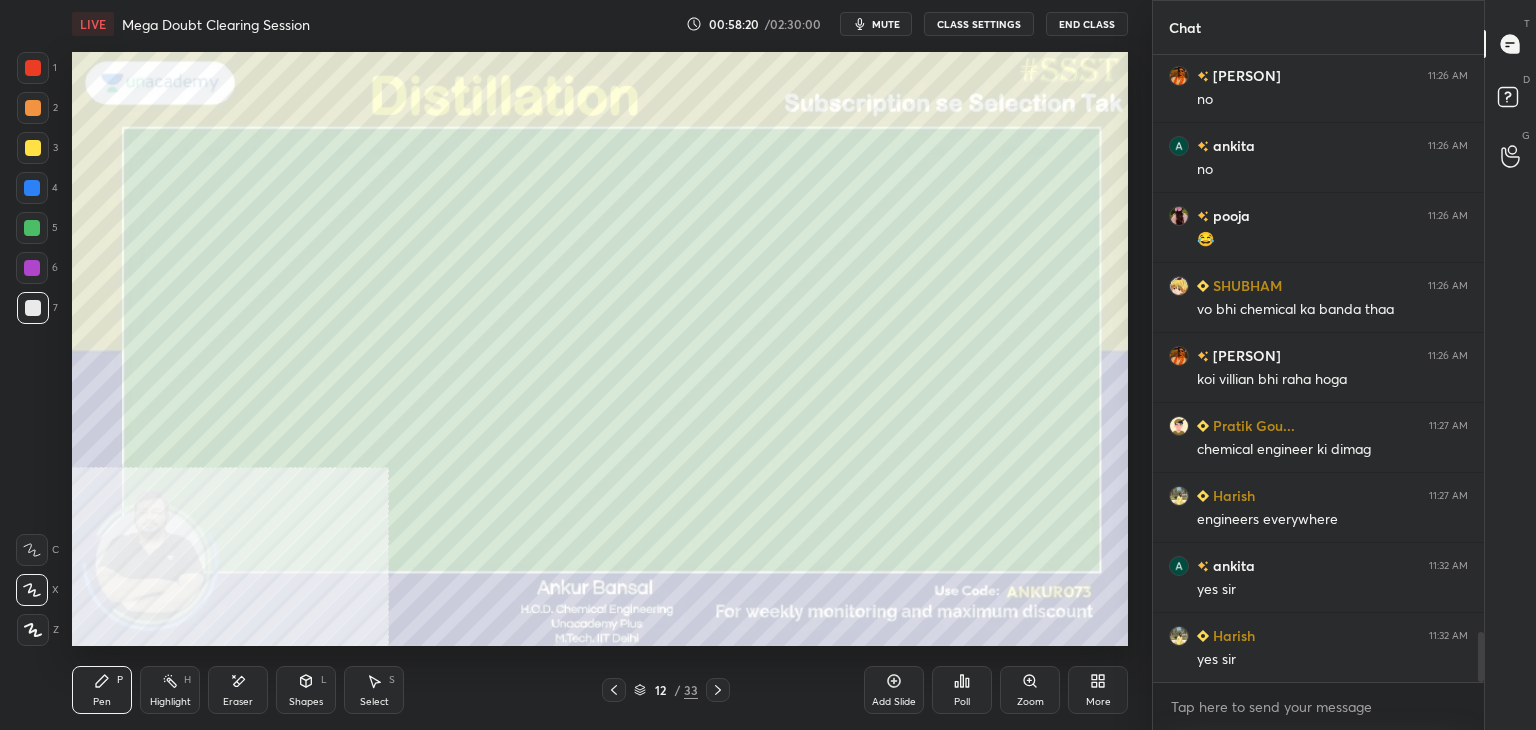 click on "Eraser" at bounding box center [238, 690] 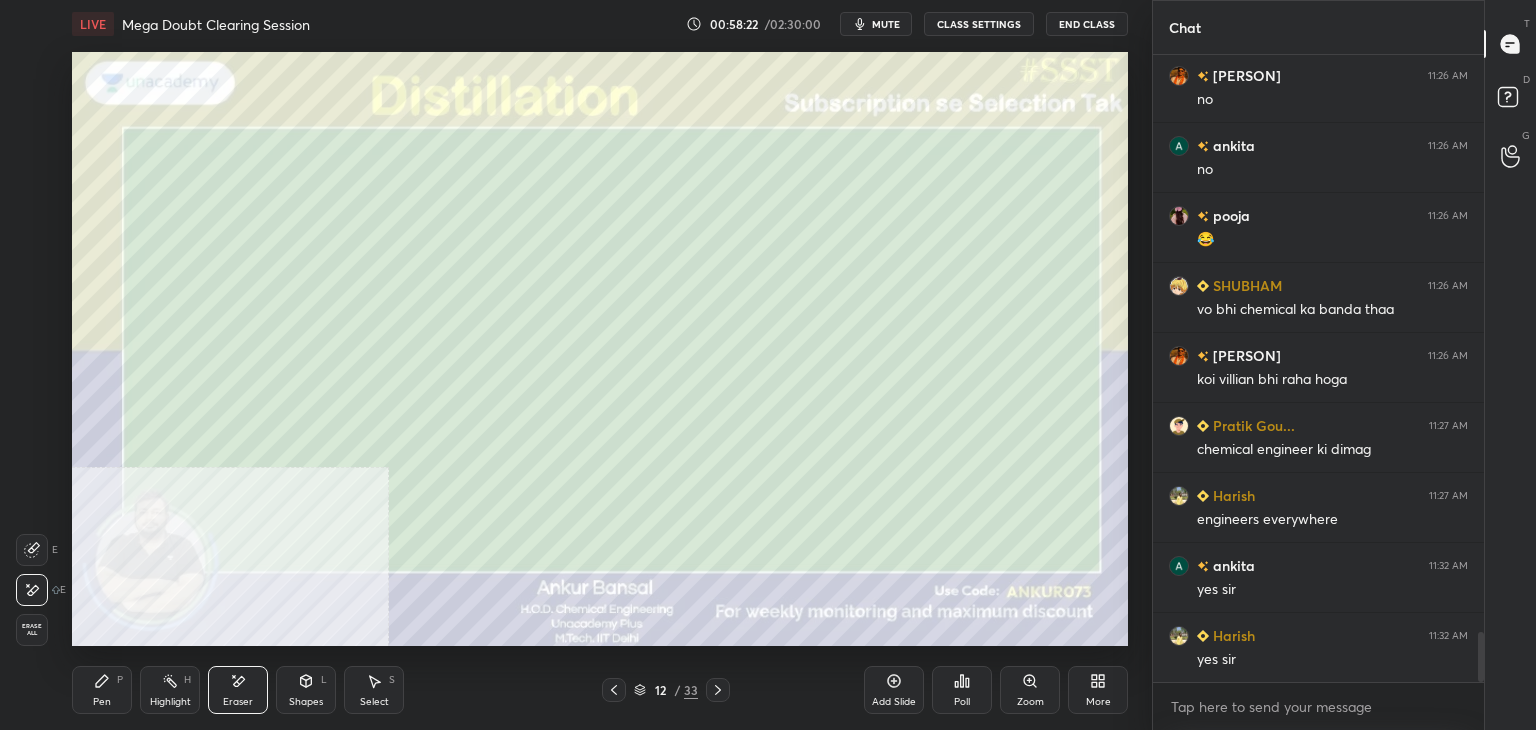 click on "Pen P" at bounding box center (102, 690) 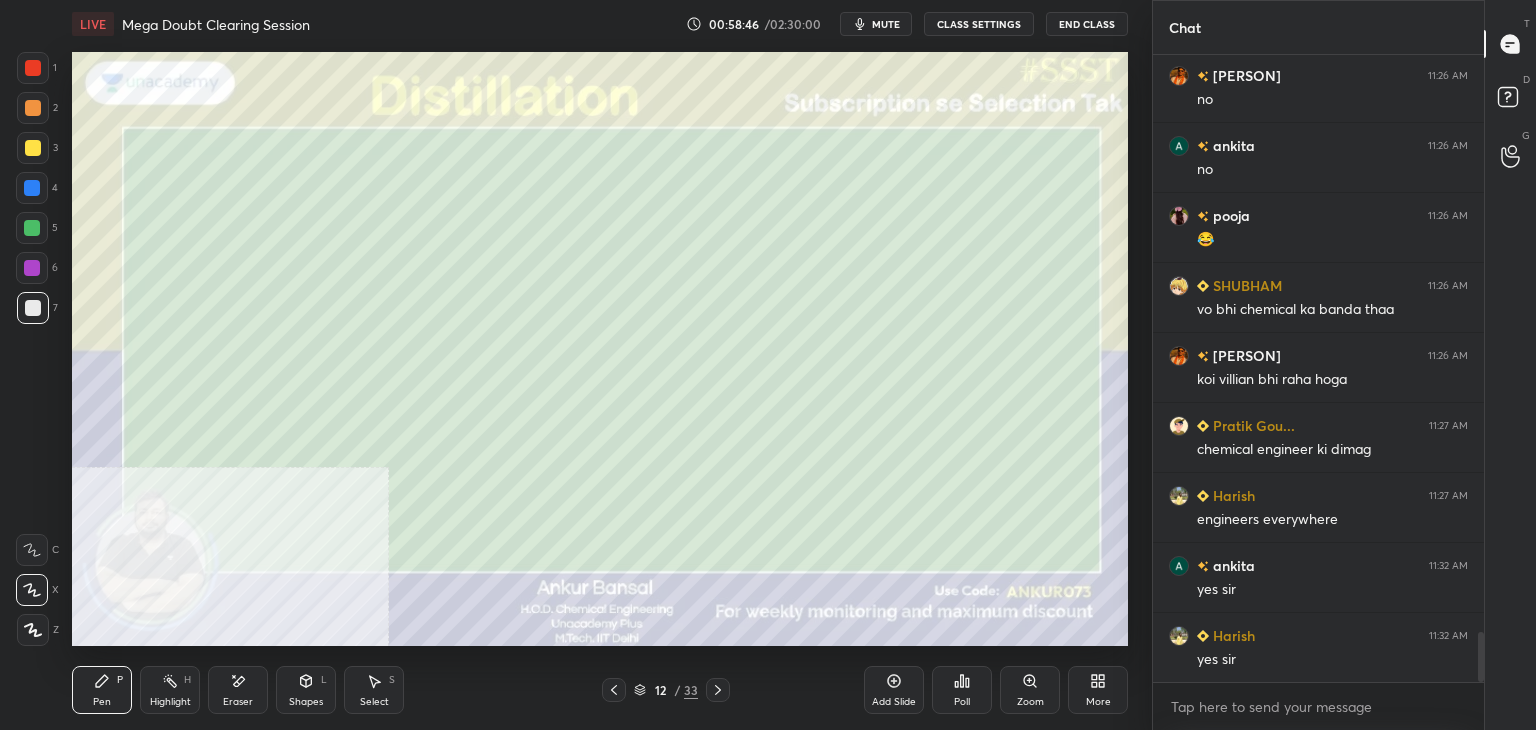 scroll, scrollTop: 7268, scrollLeft: 0, axis: vertical 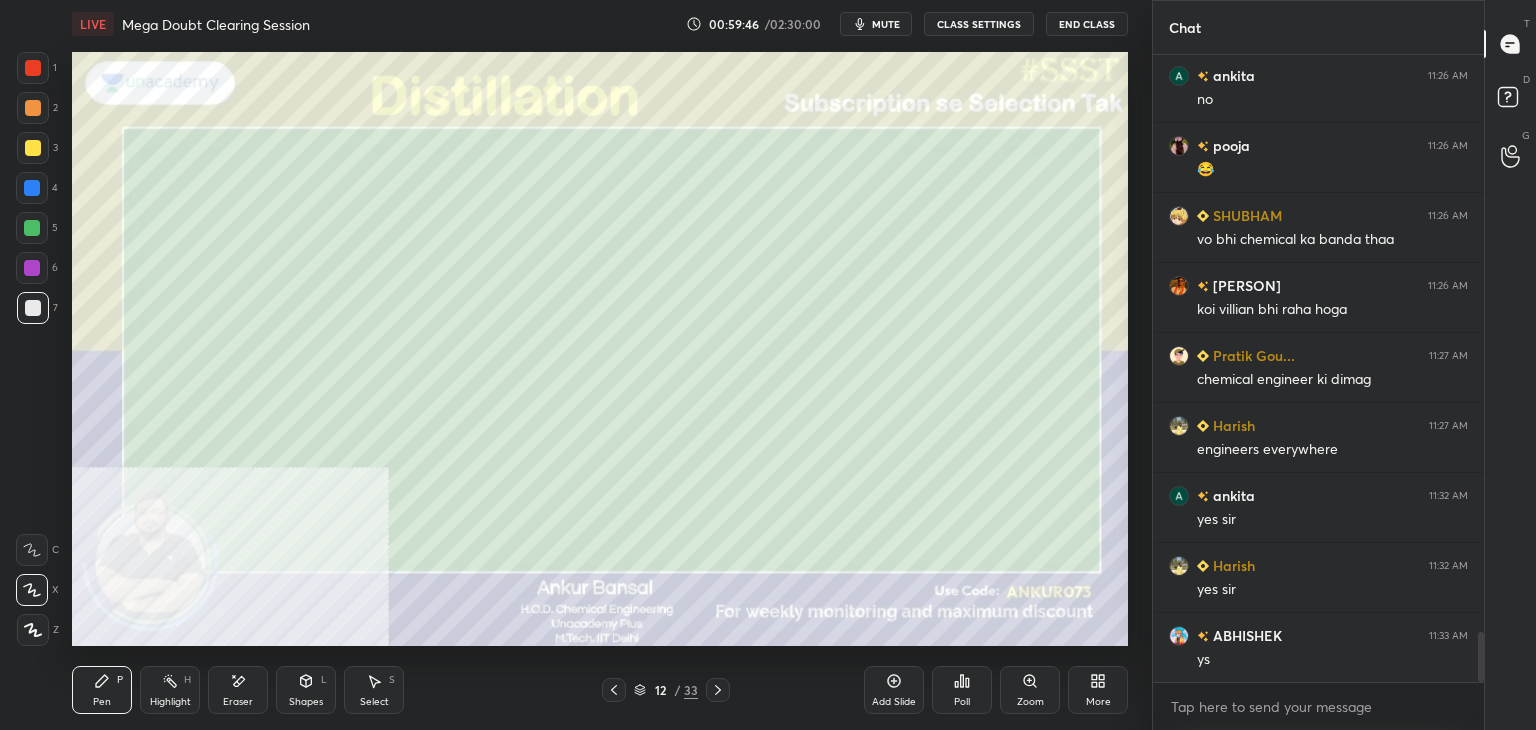 click 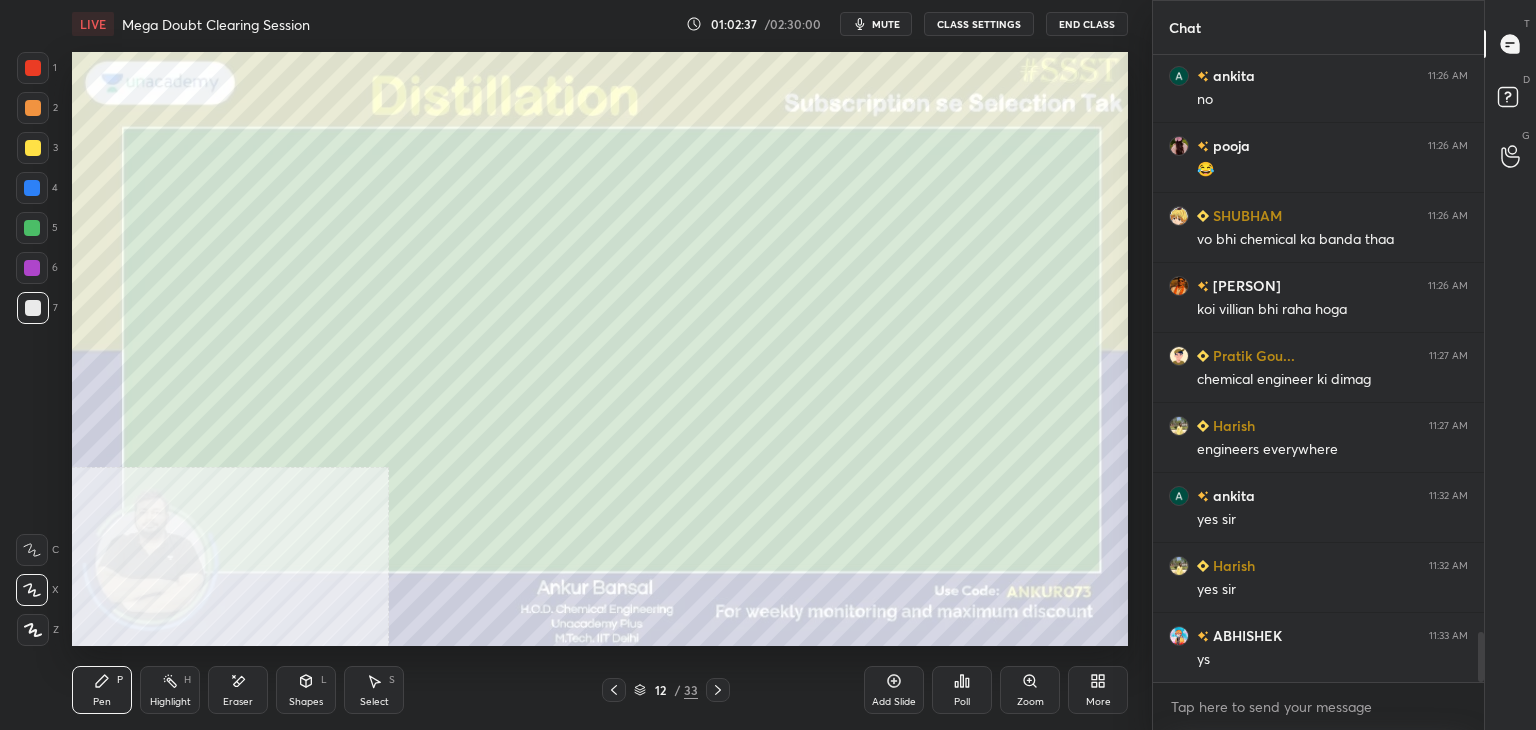 click 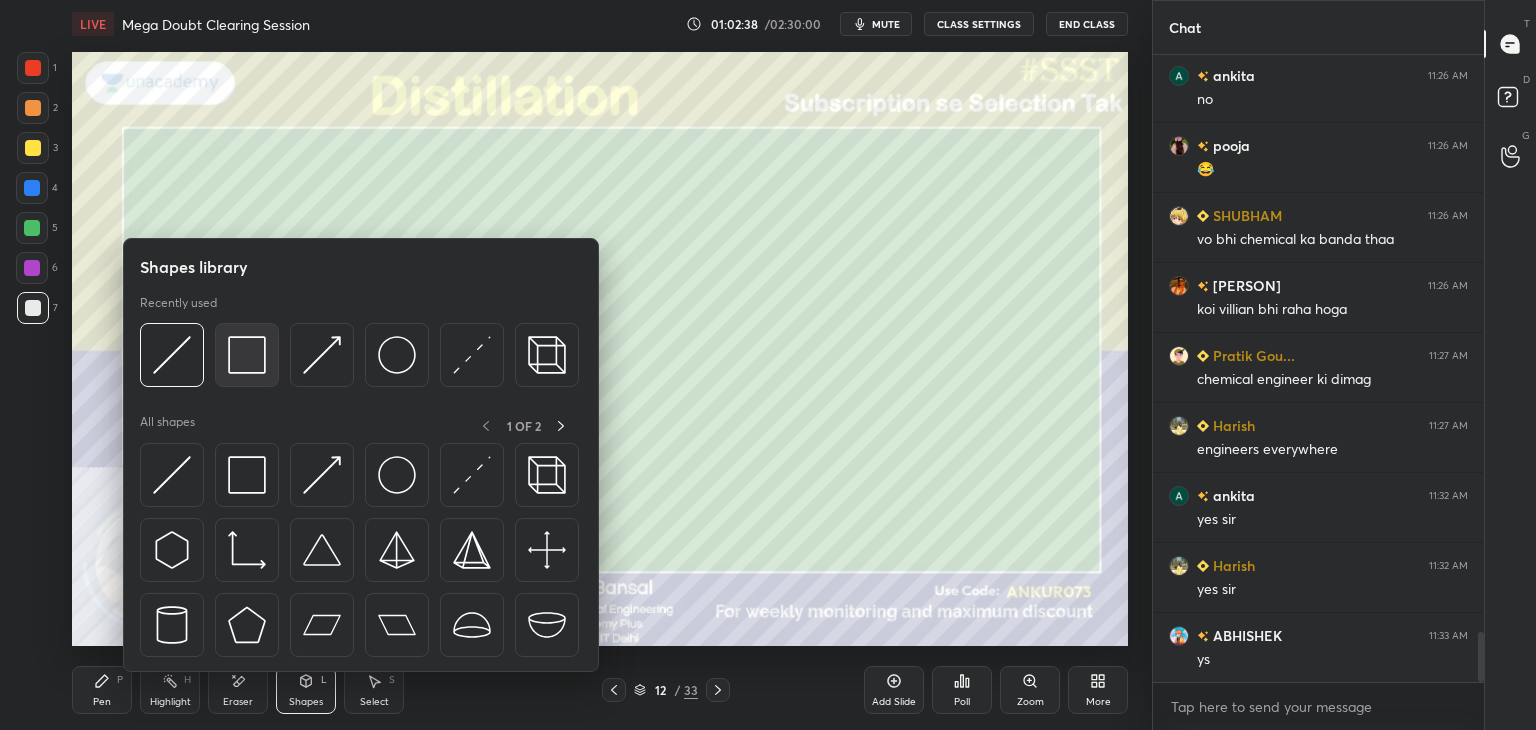 click at bounding box center [247, 355] 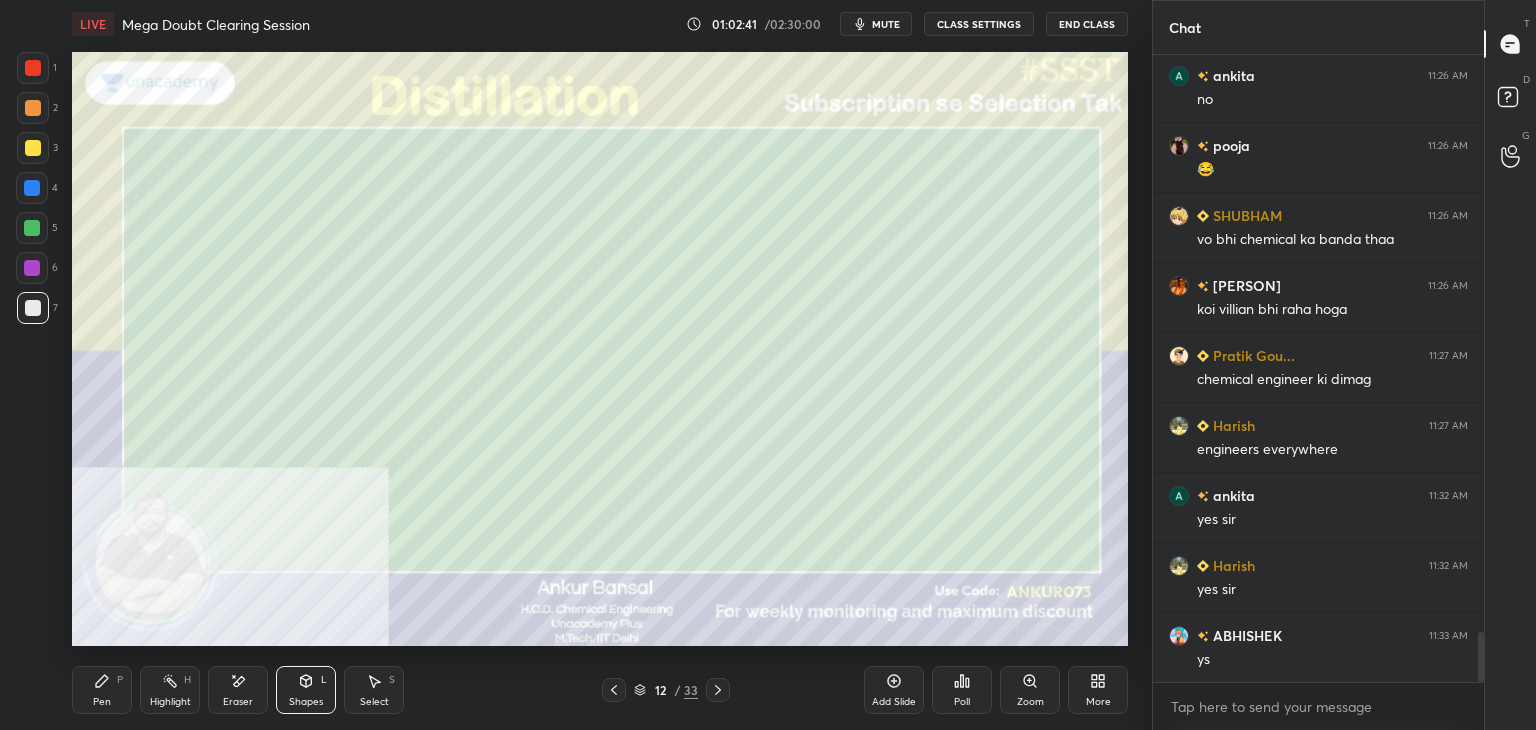 click 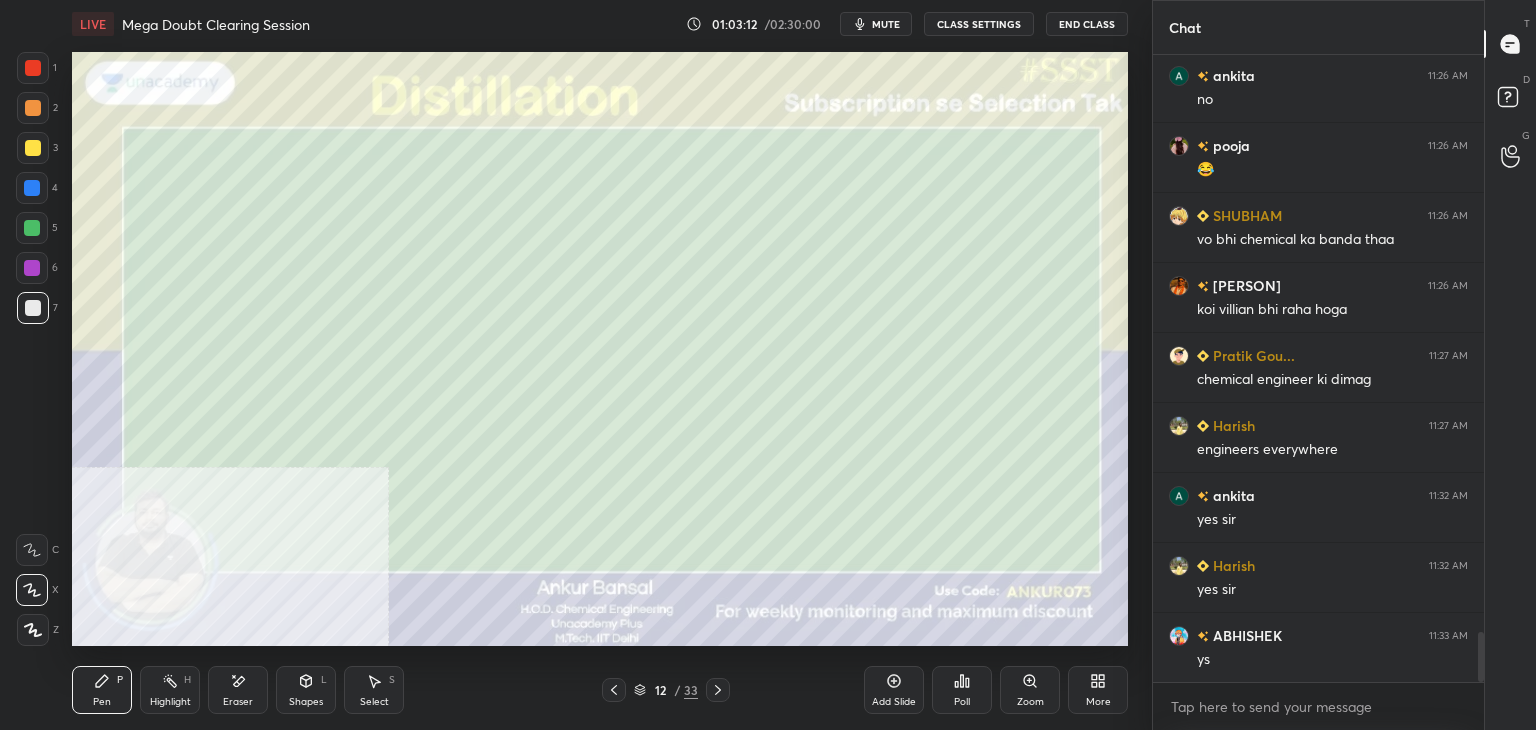 scroll, scrollTop: 7338, scrollLeft: 0, axis: vertical 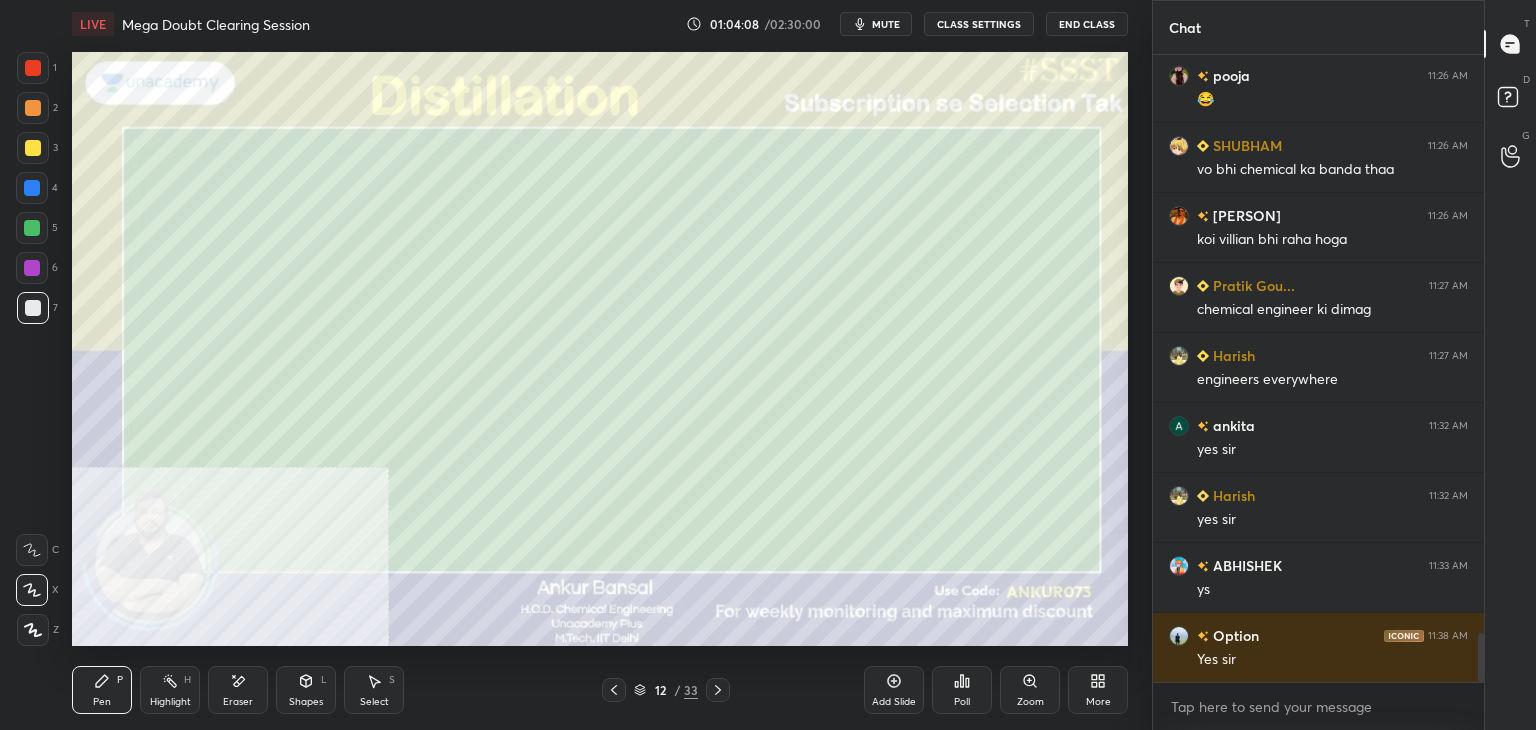 click 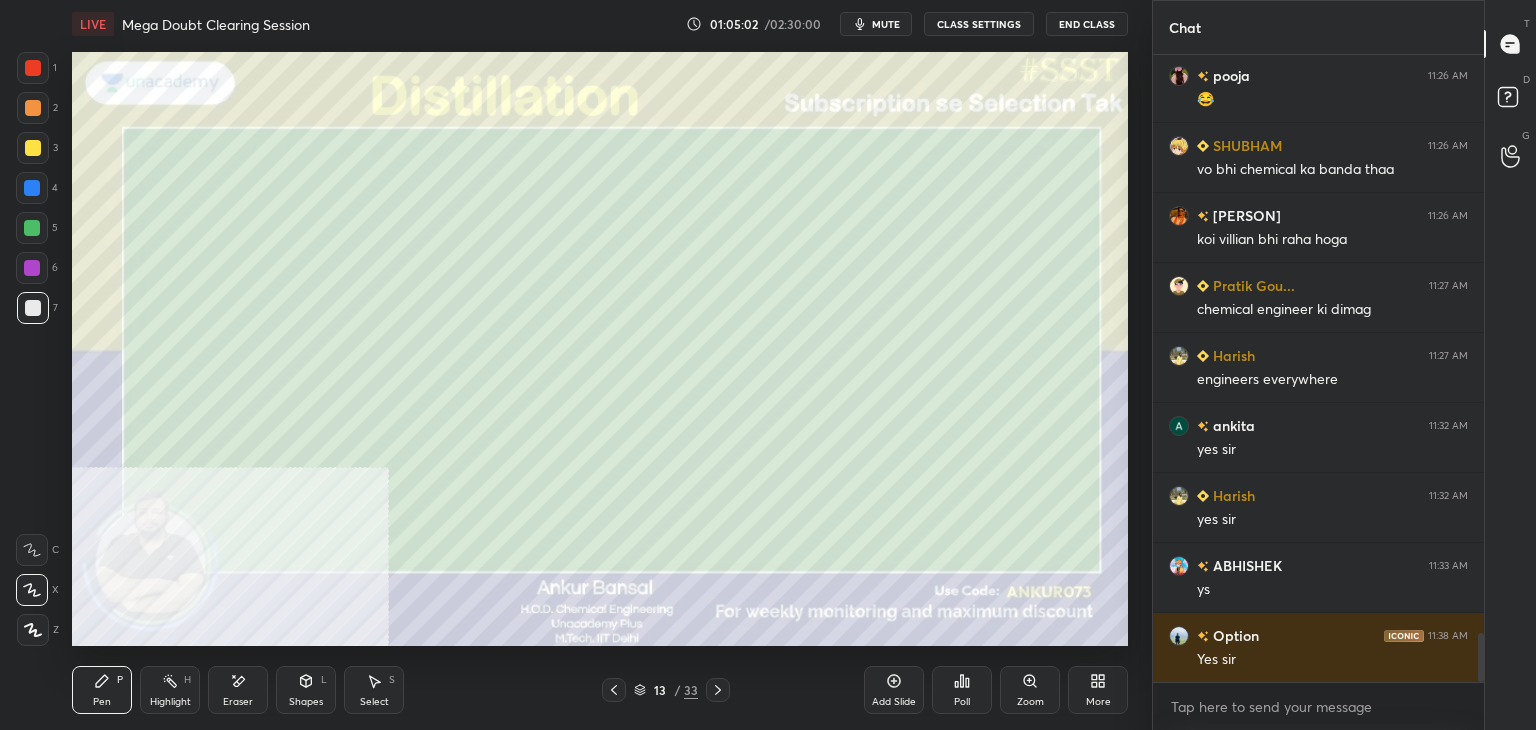 click on "1 2 3 4 5 6 7 C X Z E E Erase all   H H LIVE Mega Doubt Clearing Session 01:05:02 /  02:30:00 mute CLASS SETTINGS End Class Setting up your live class Poll for   secs No correct answer Start poll Back Mega Doubt Clearing Session • L26 of Complete Course on Distillation| Mass Transfer Part II [PERSON] Pen P Highlight H Eraser Shapes L Select S 13 / 33 Add Slide Poll Zoom More" at bounding box center [576, 365] 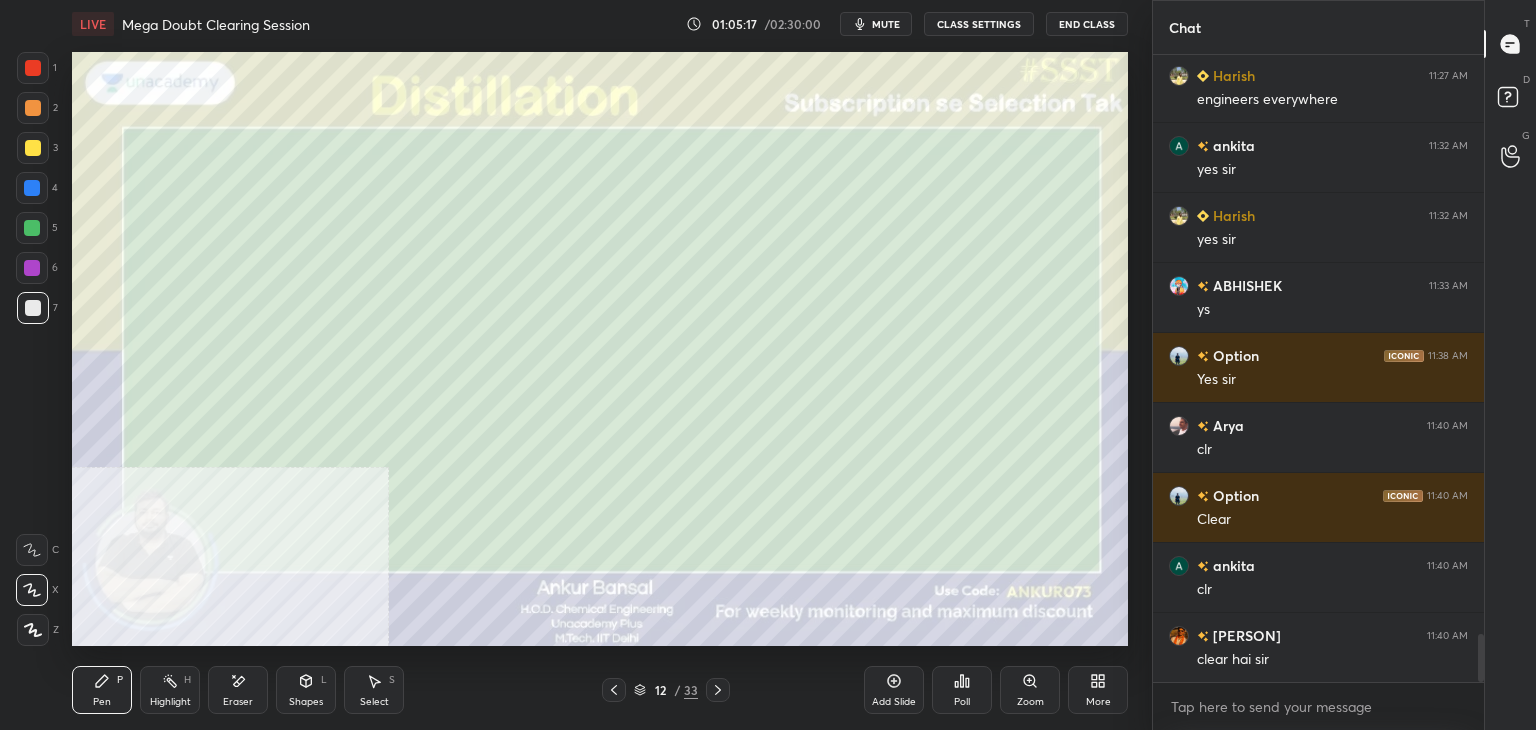 scroll, scrollTop: 7758, scrollLeft: 0, axis: vertical 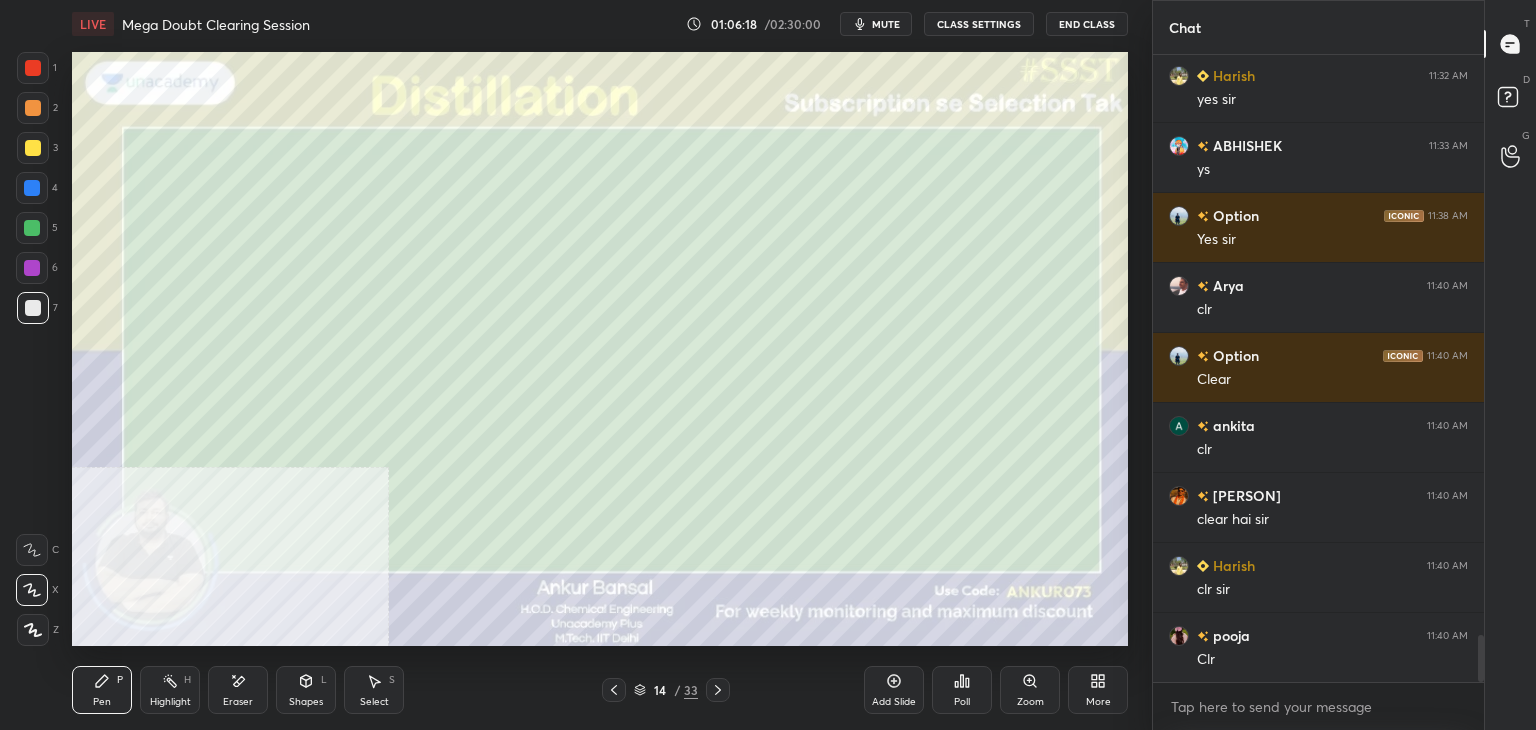 click on "Eraser" at bounding box center [238, 690] 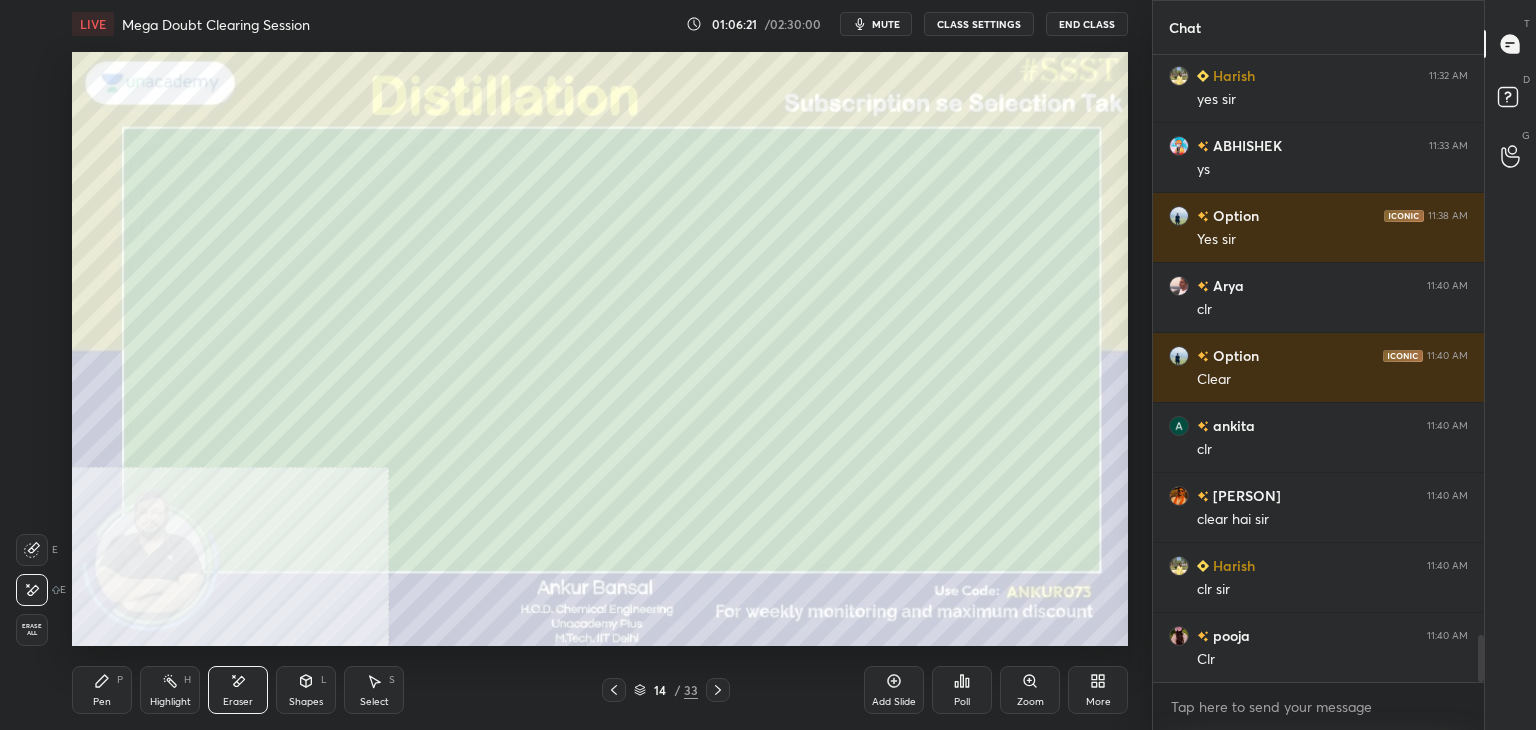 click on "Pen P" at bounding box center (102, 690) 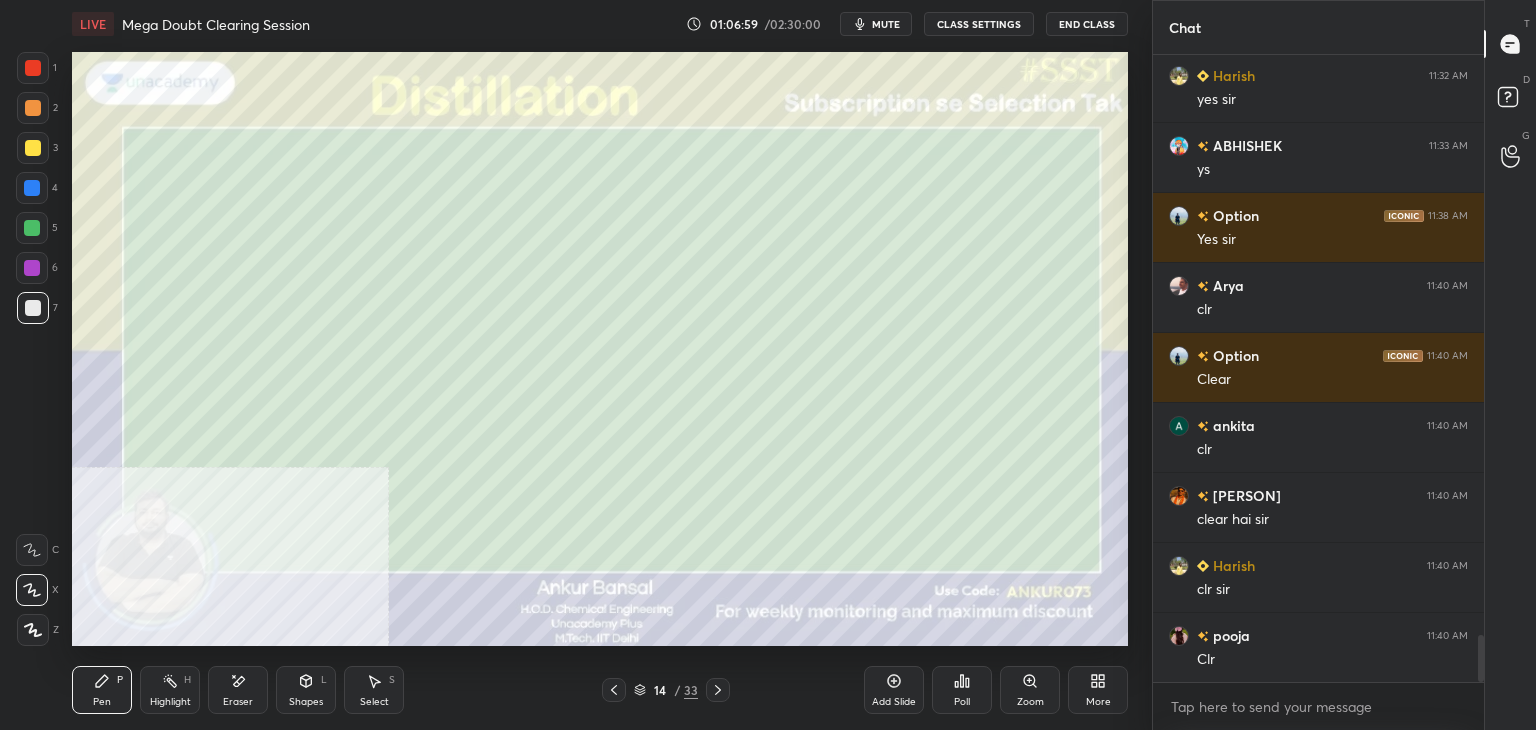 click 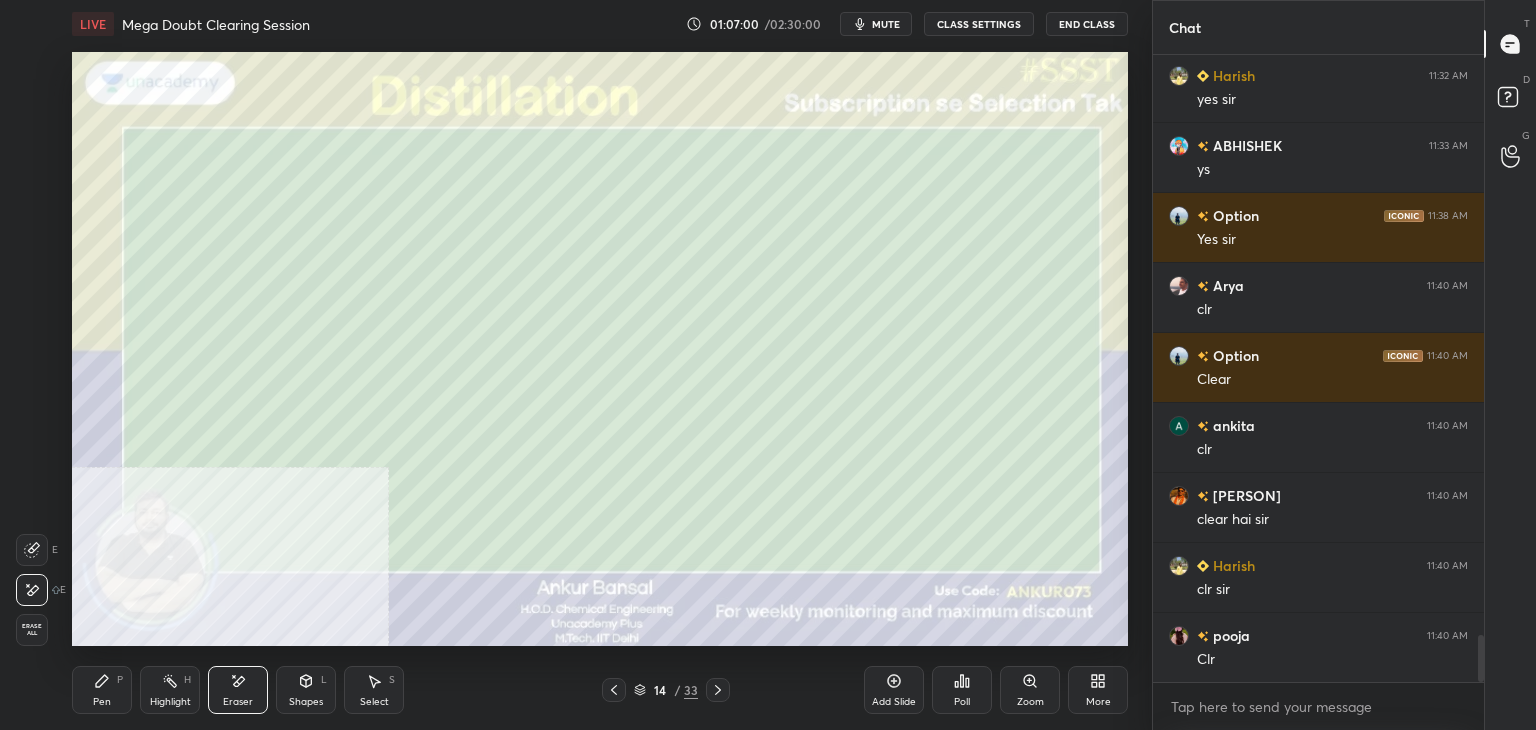 click 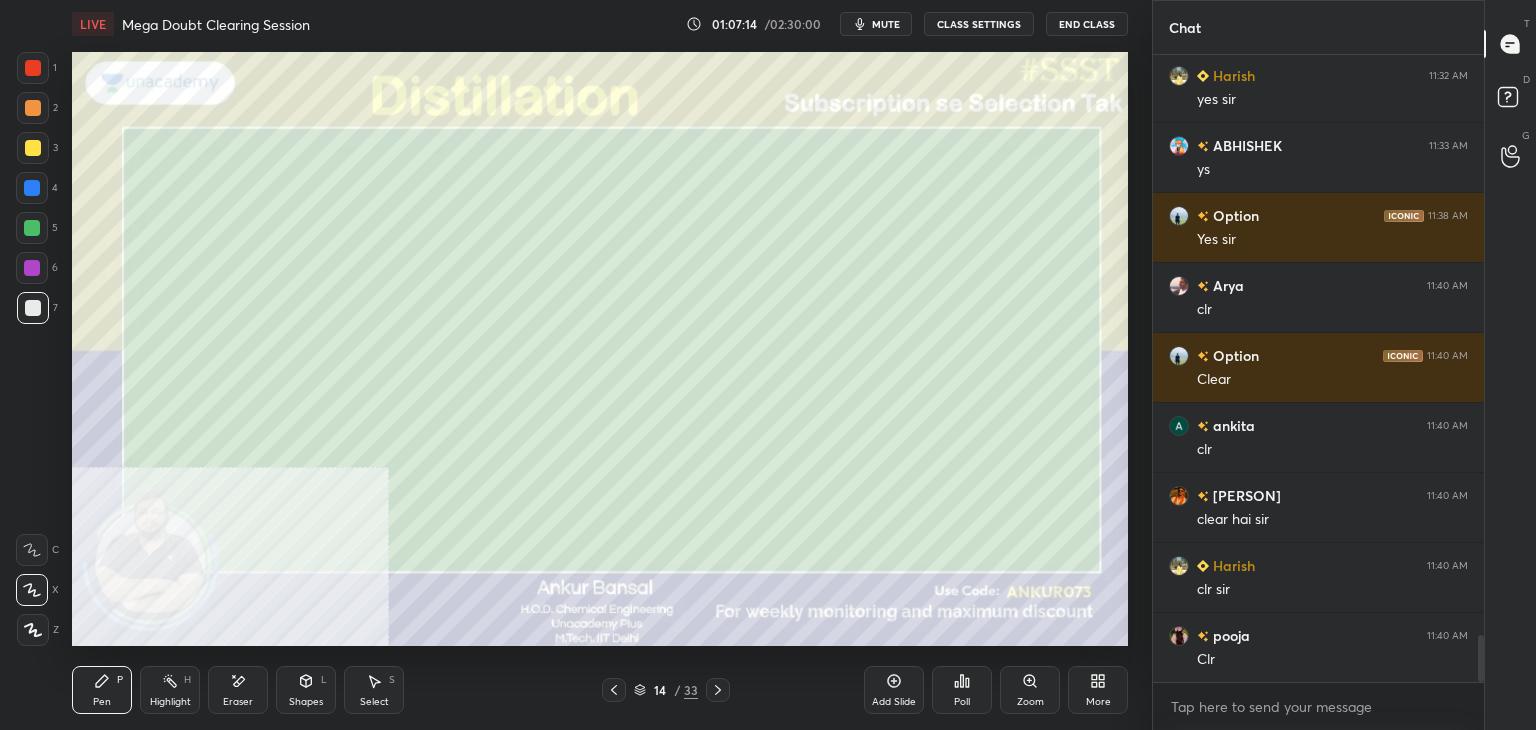 click 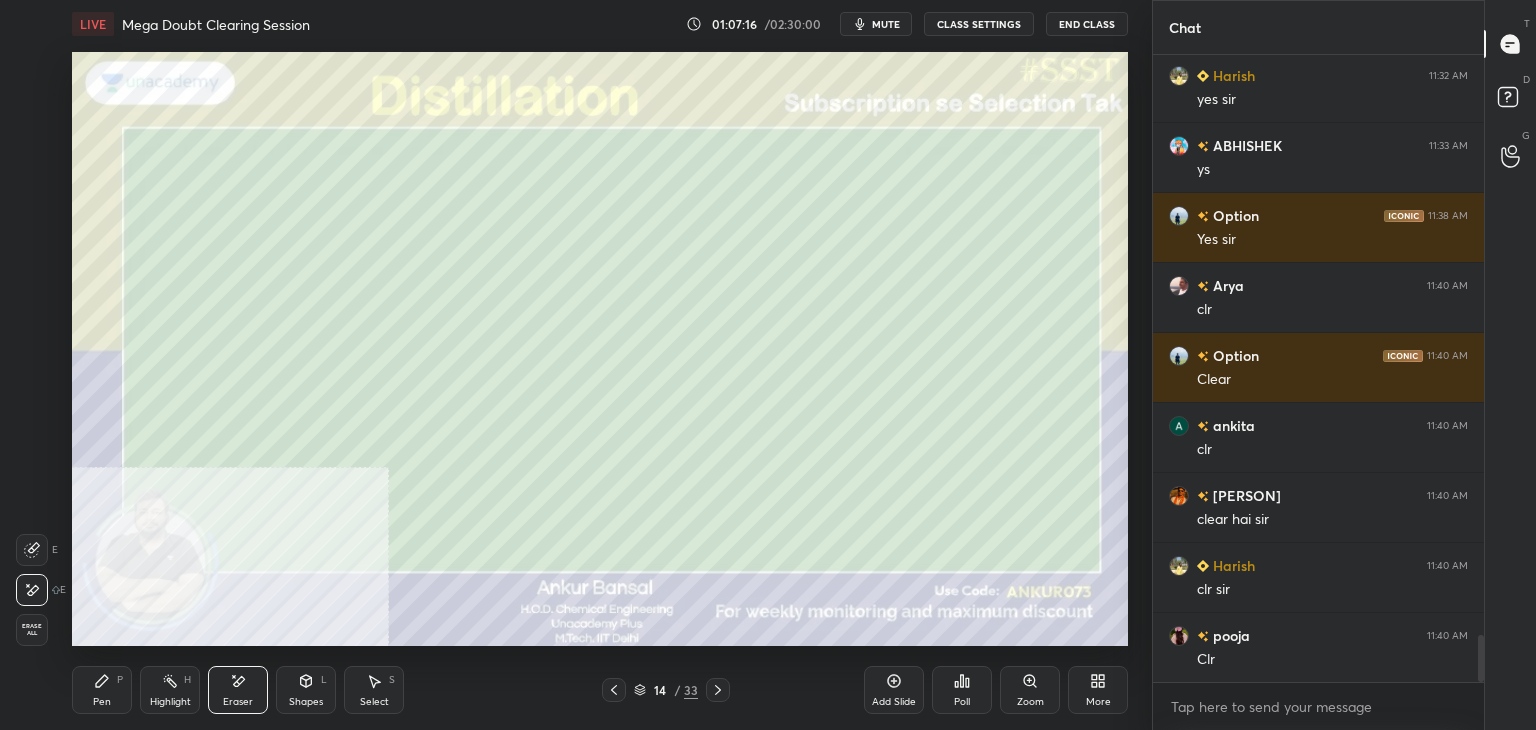 click 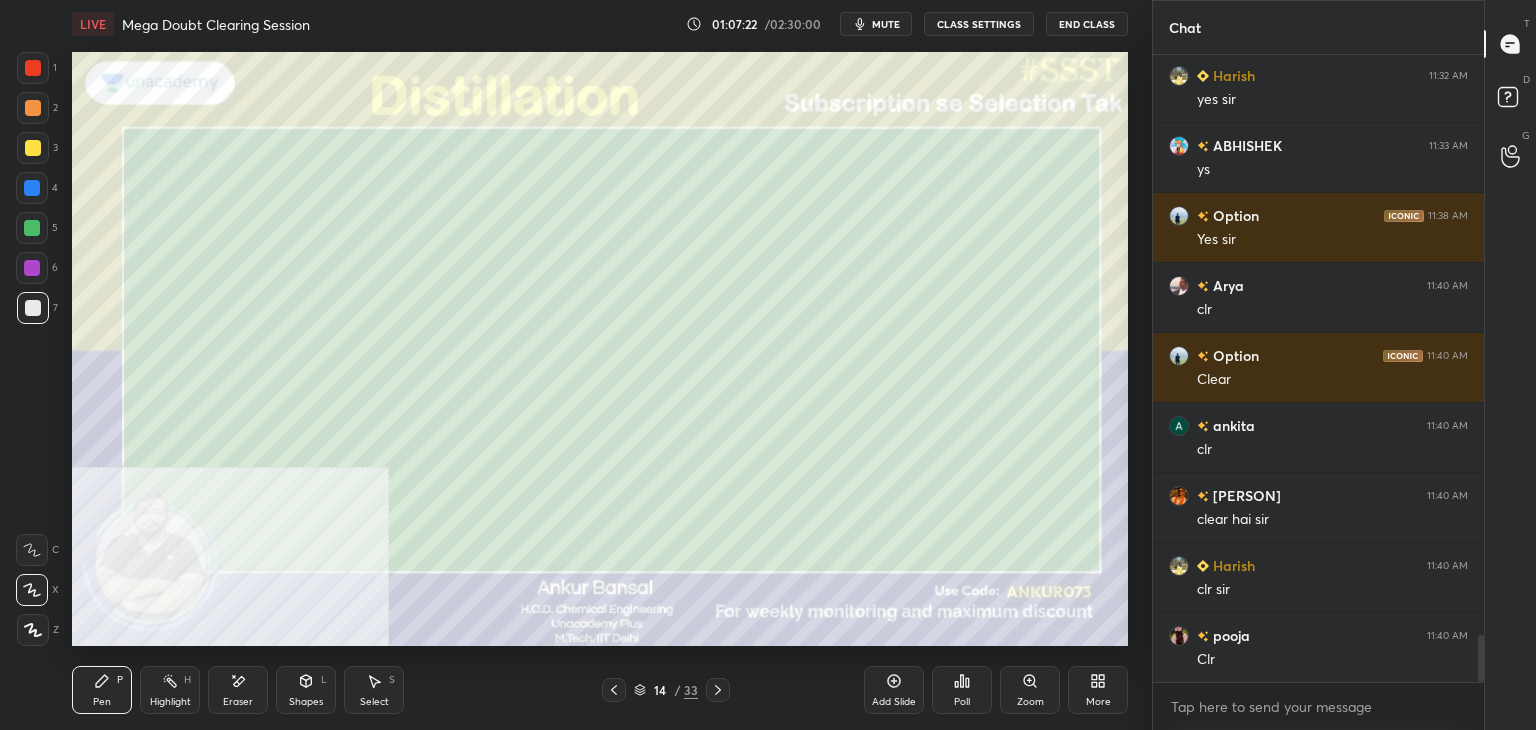 click 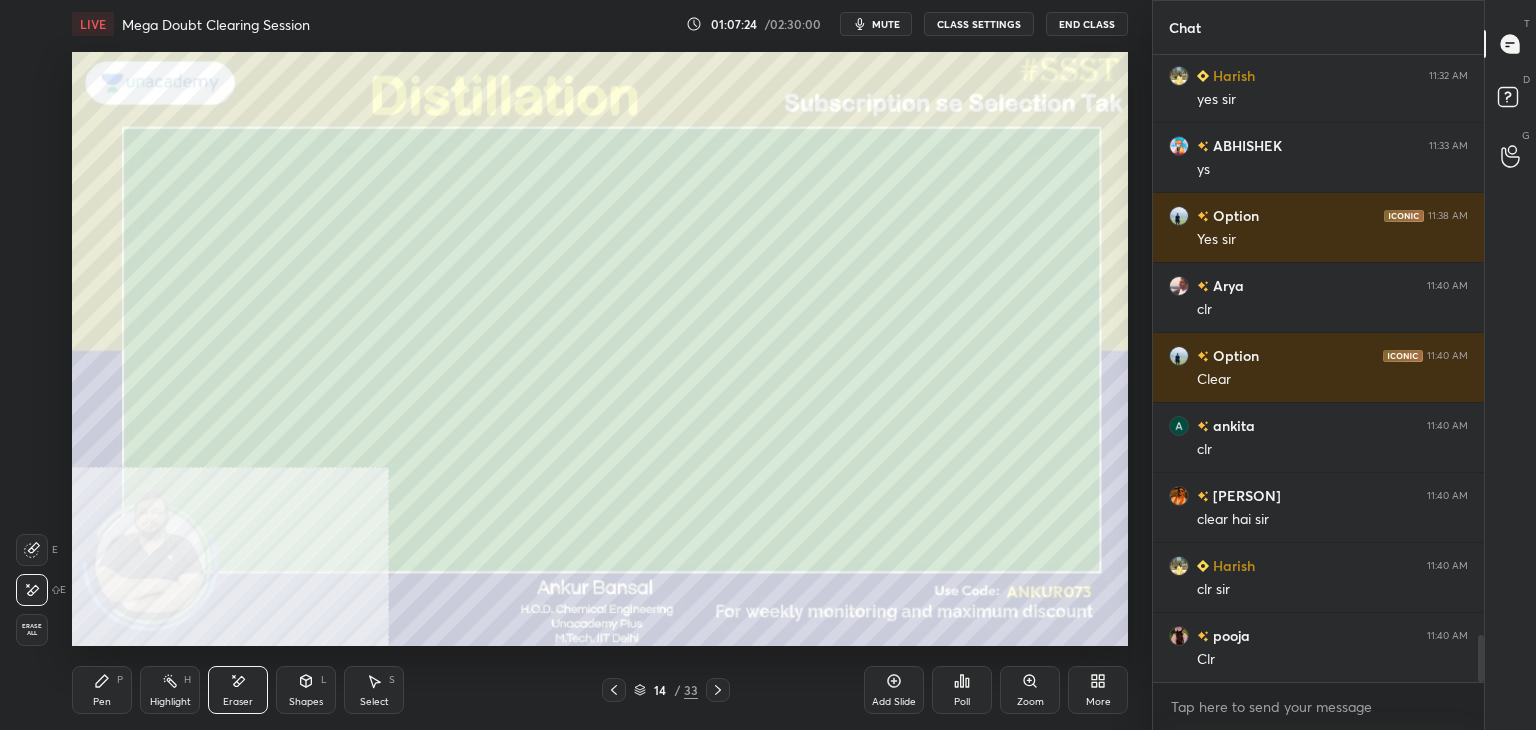 click on "Pen P" at bounding box center (102, 690) 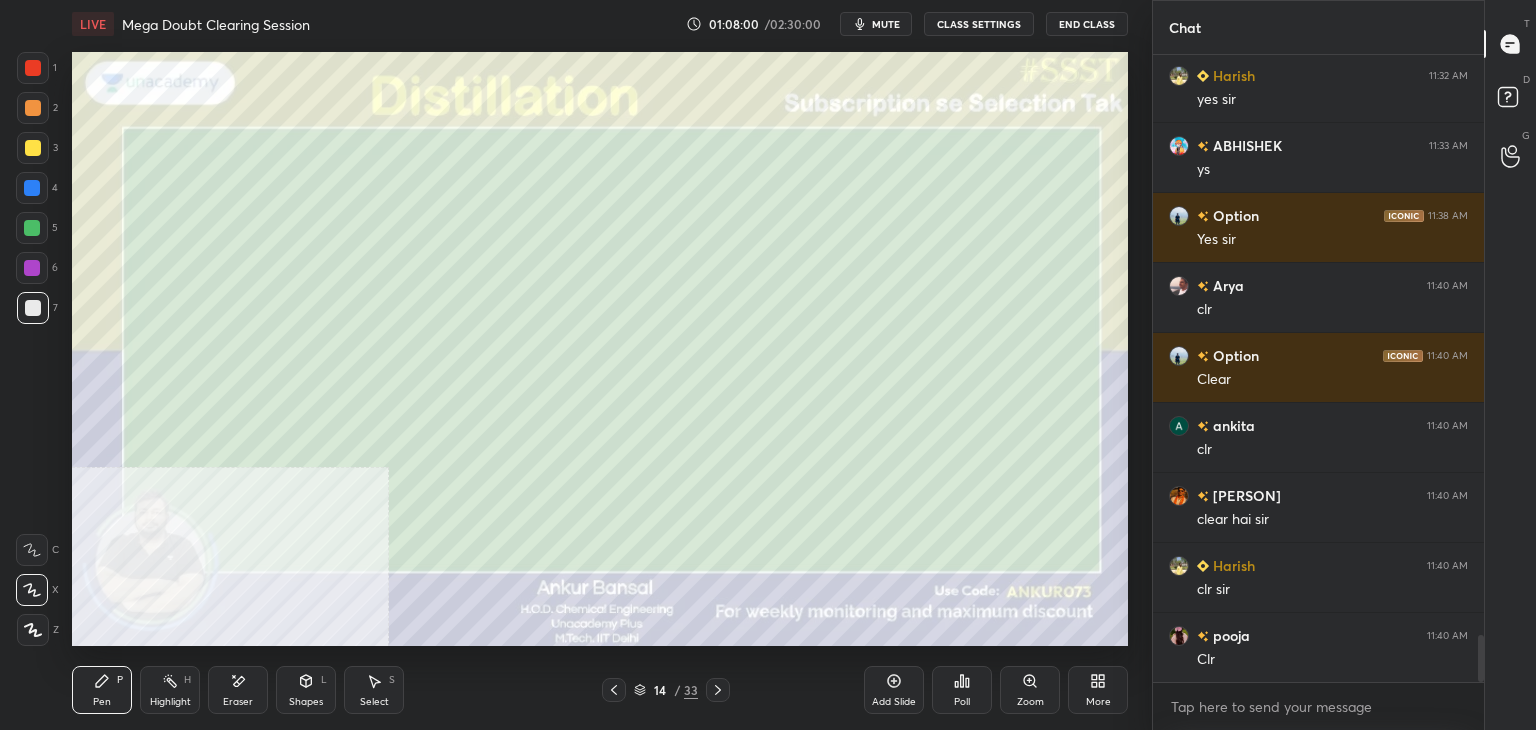 click on "mute" at bounding box center [886, 24] 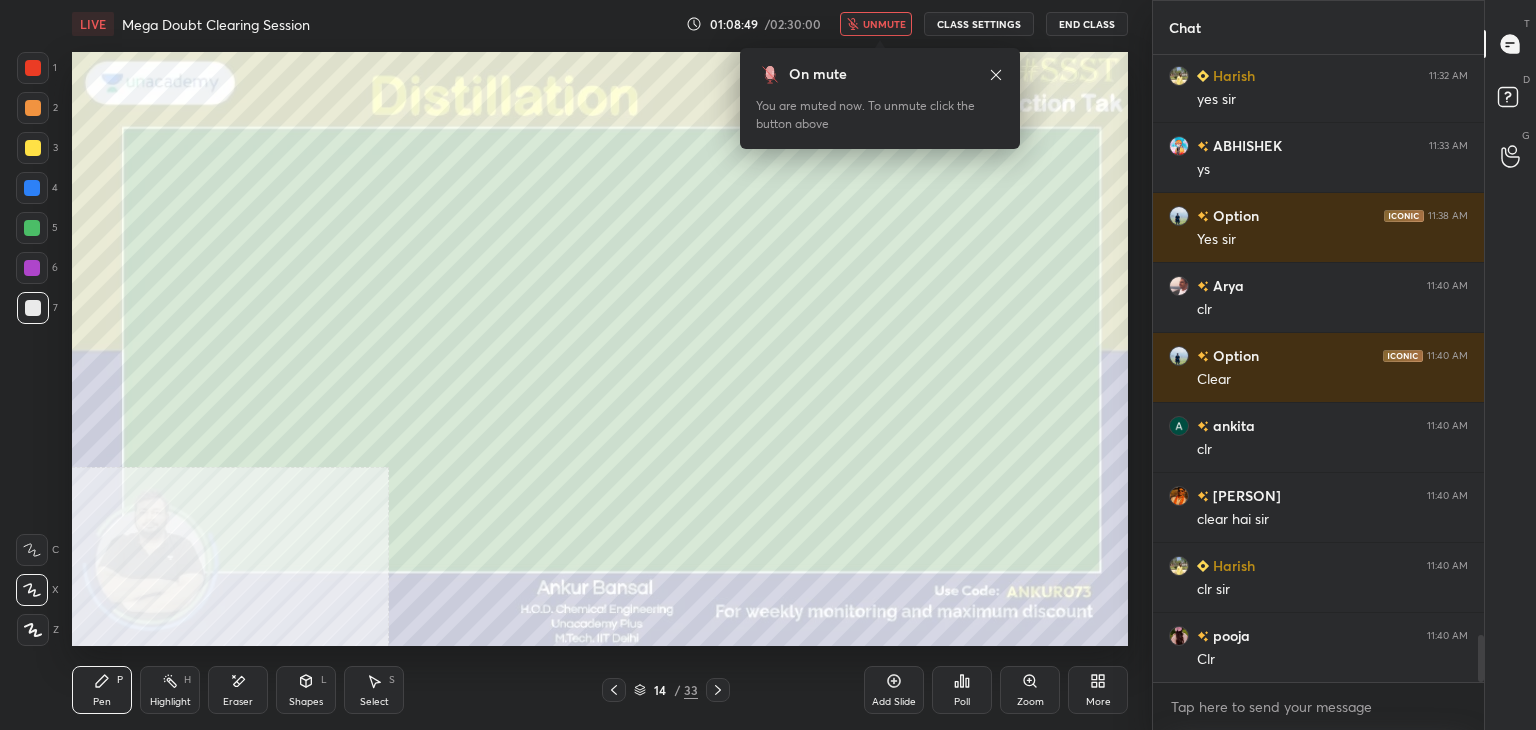 scroll, scrollTop: 7828, scrollLeft: 0, axis: vertical 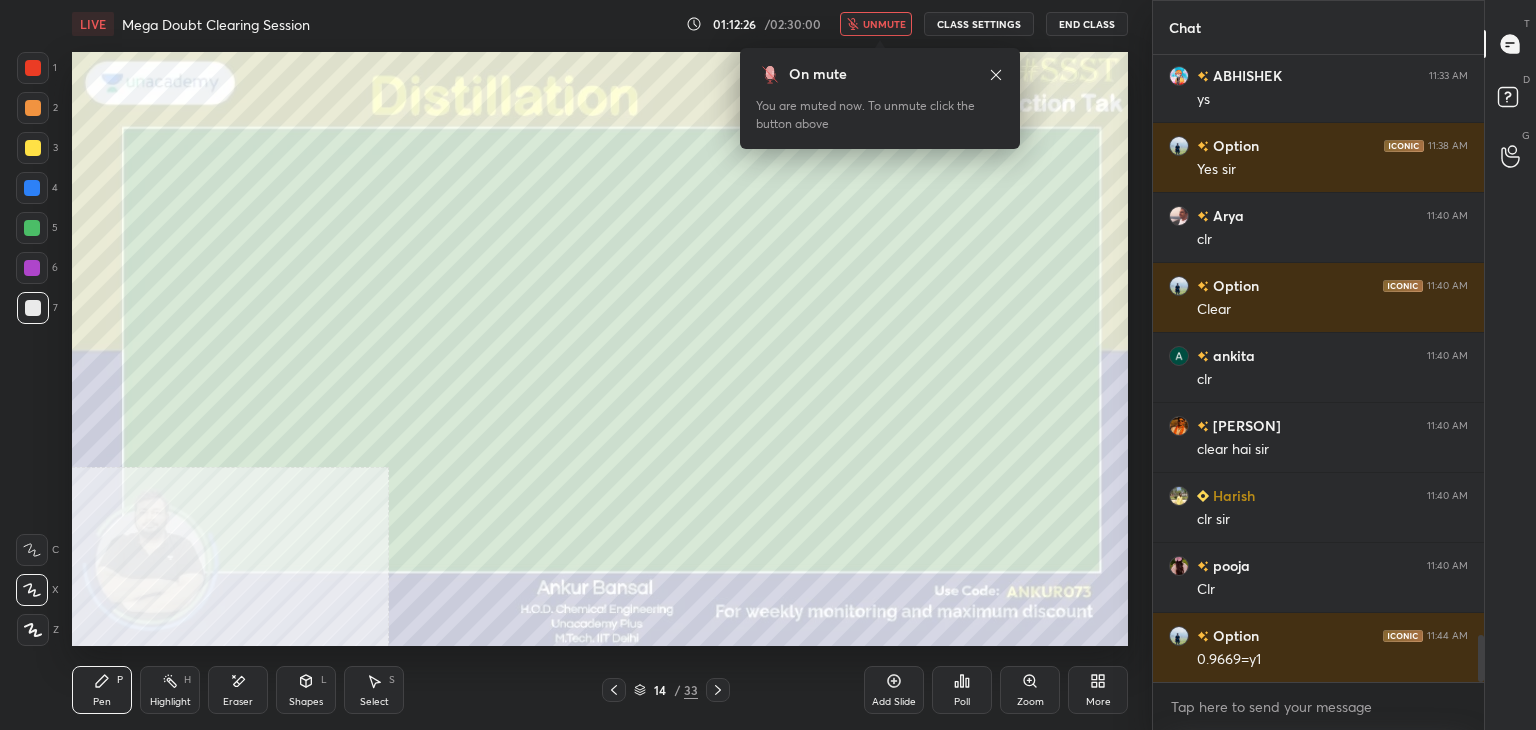 click on "On mute" at bounding box center [818, 74] 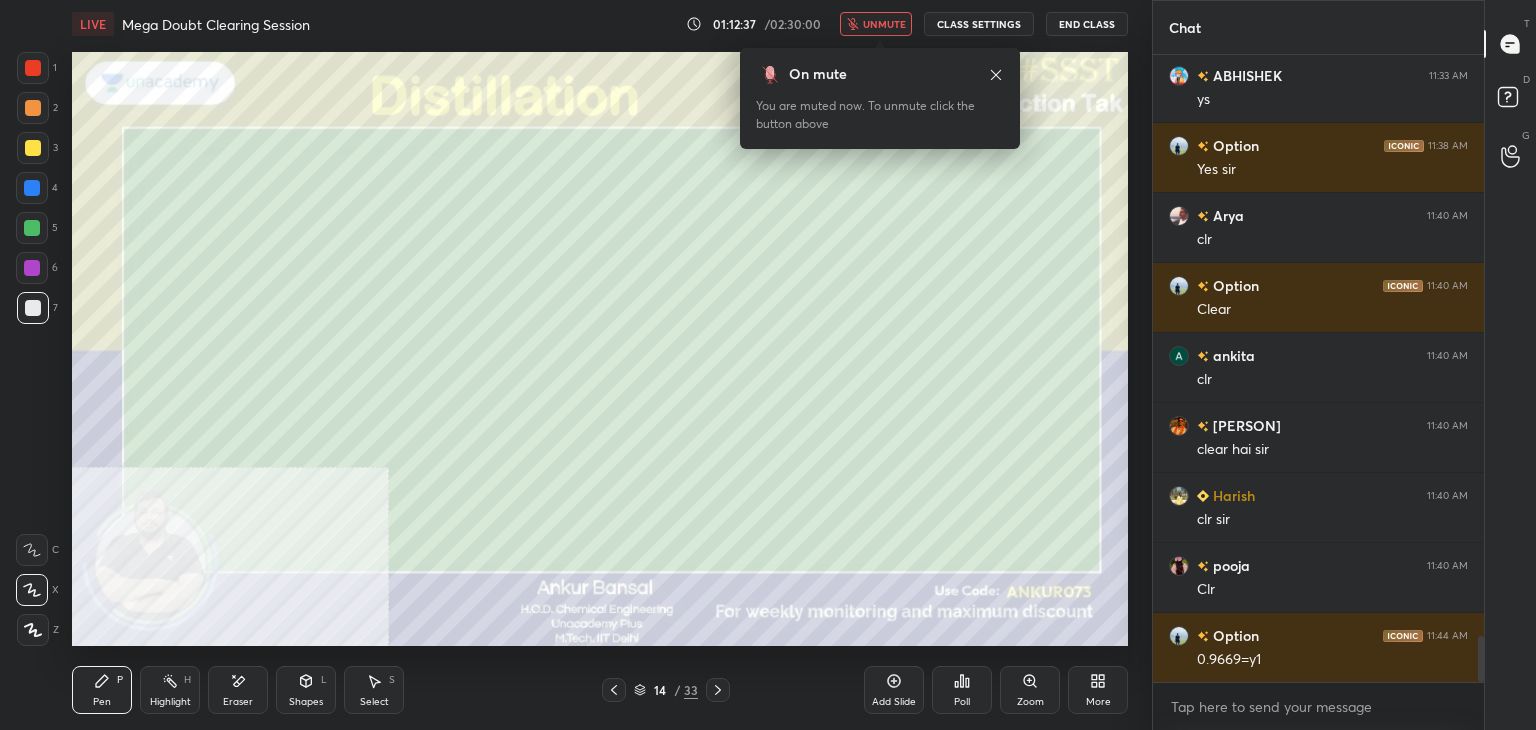 scroll, scrollTop: 7898, scrollLeft: 0, axis: vertical 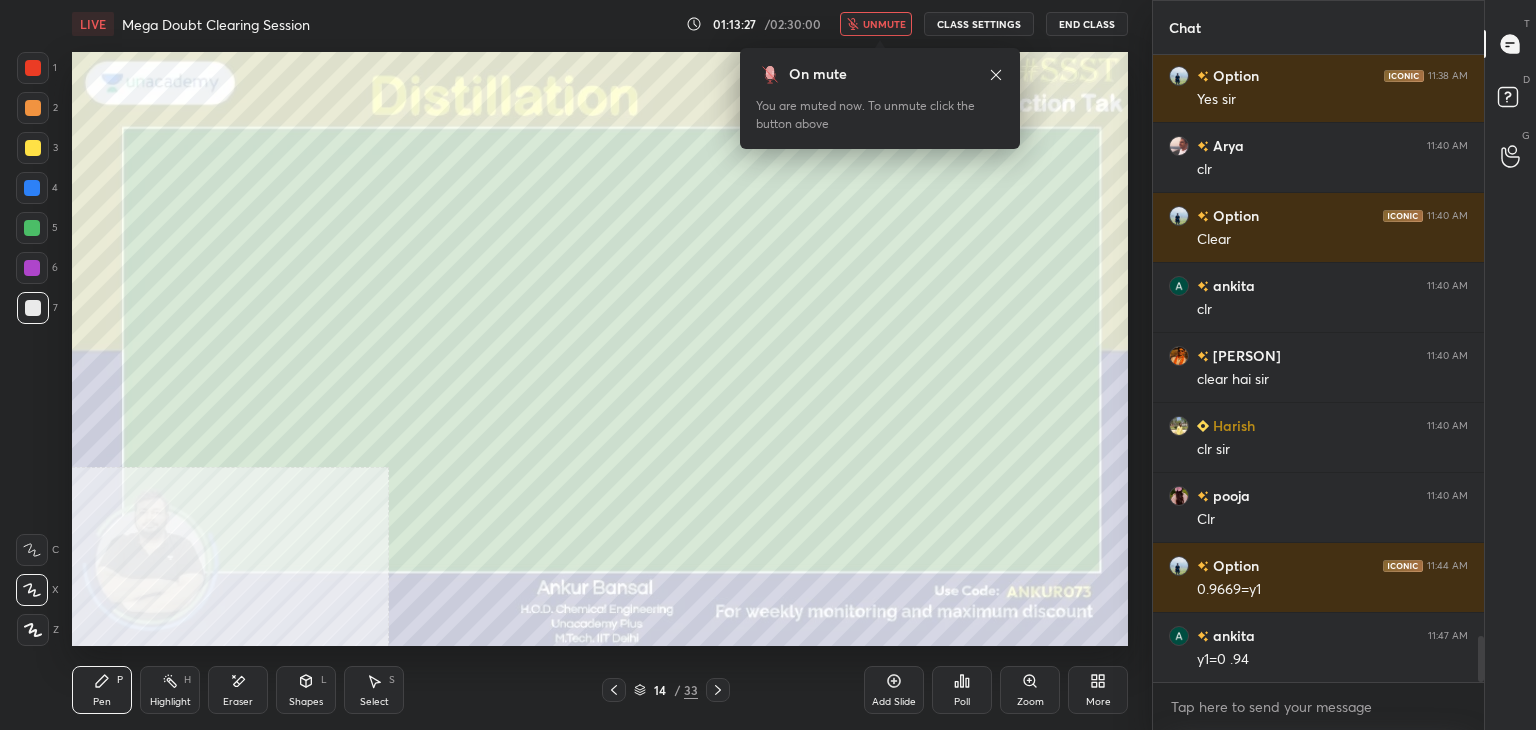 click on "On mute" at bounding box center (880, 74) 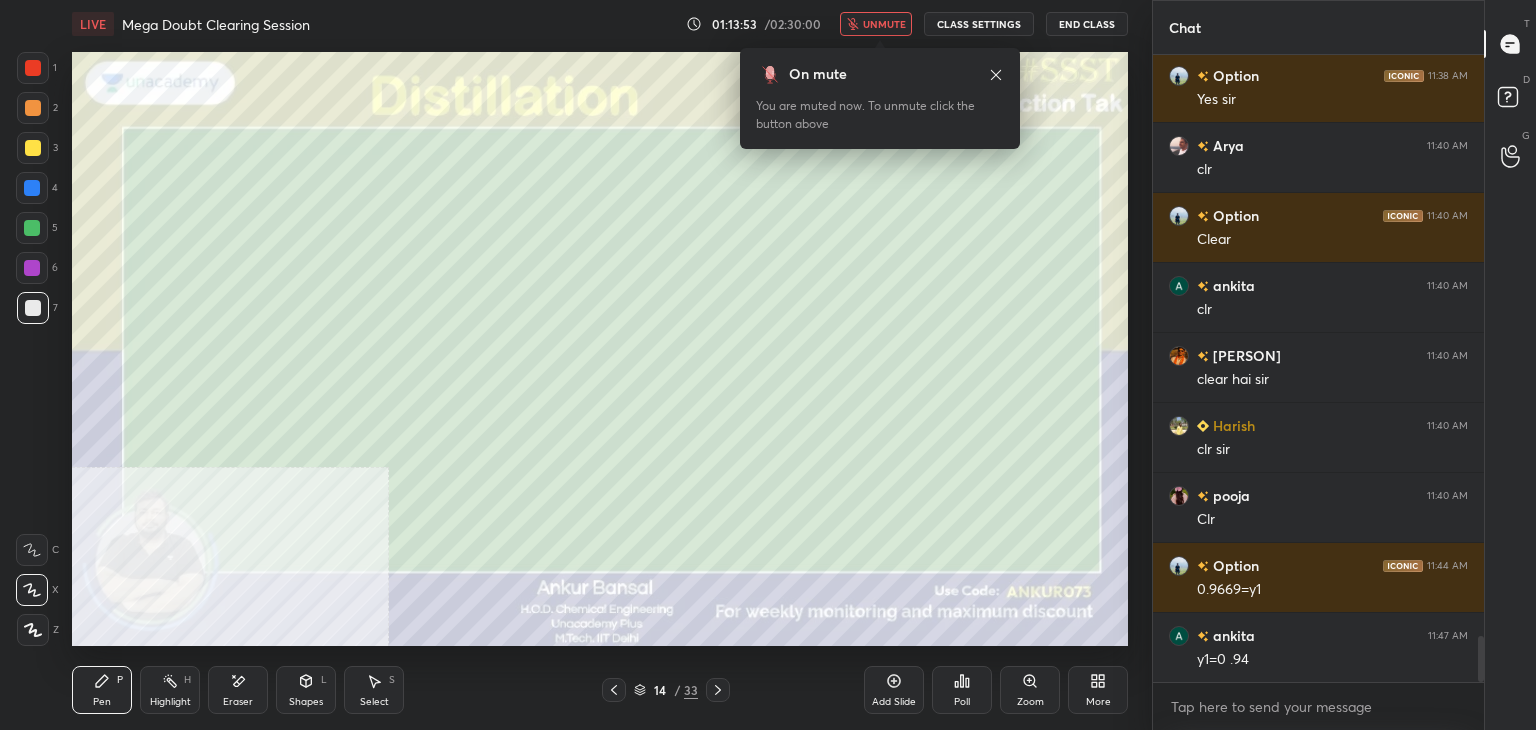 scroll, scrollTop: 7986, scrollLeft: 0, axis: vertical 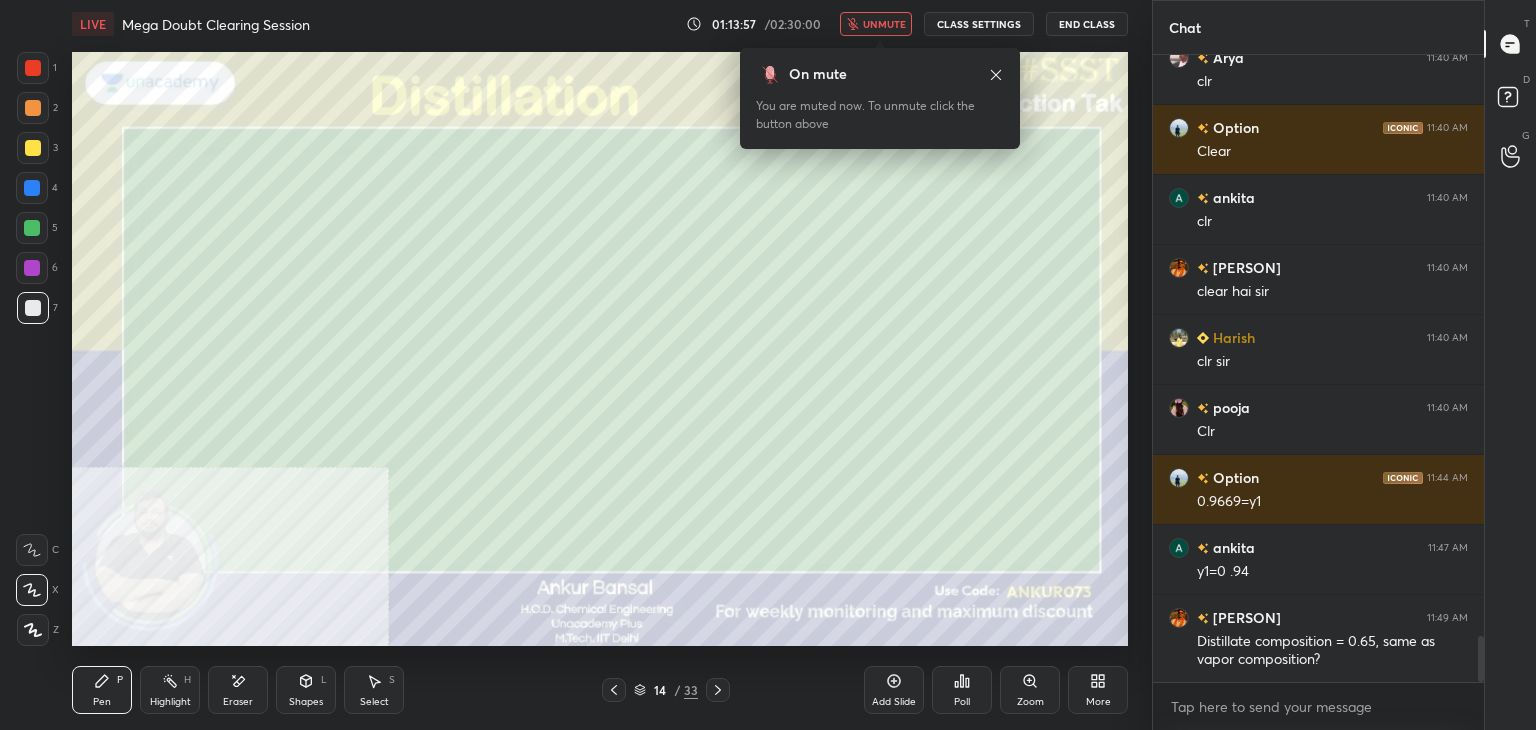 click on "On mute You are muted now. To unmute click the
button above" at bounding box center (880, 98) 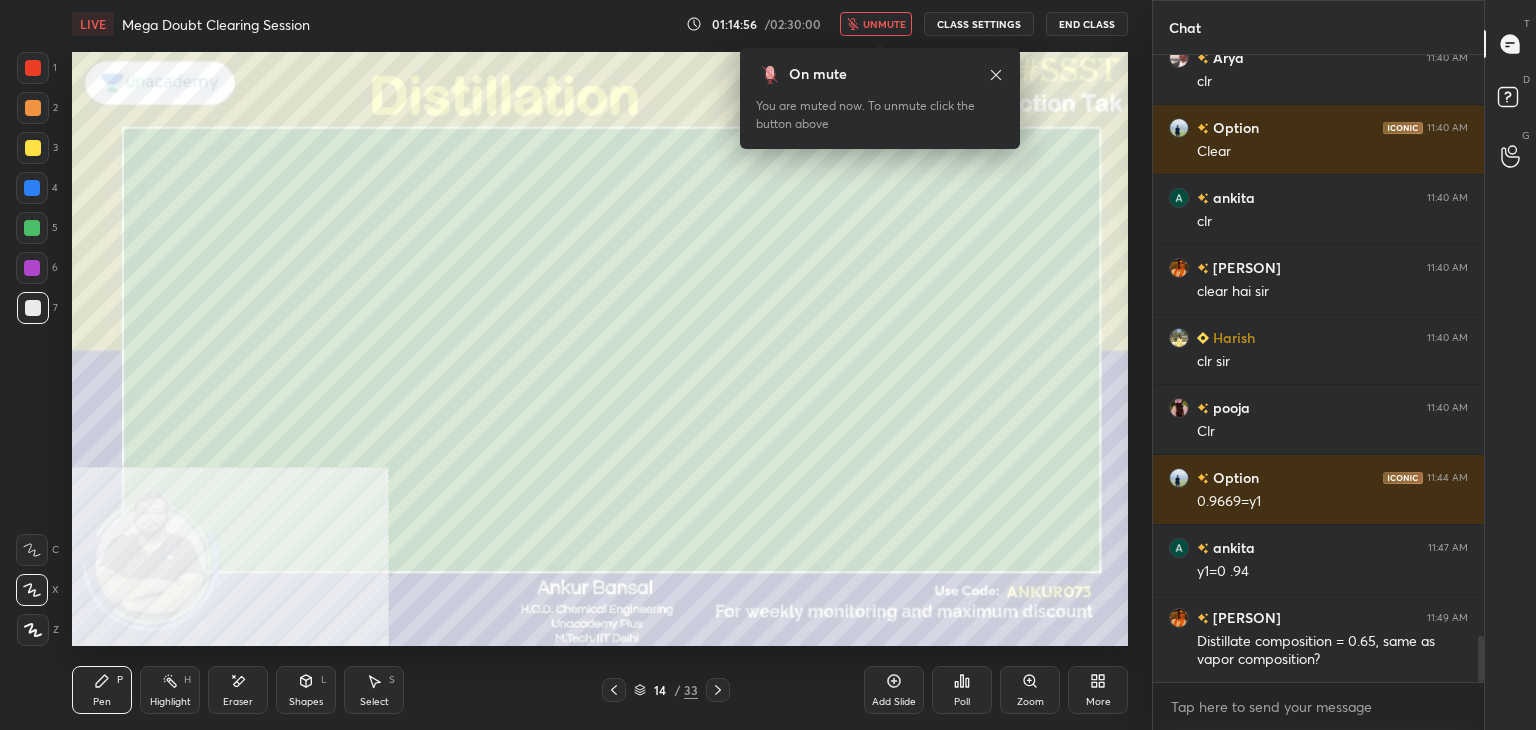 scroll, scrollTop: 8056, scrollLeft: 0, axis: vertical 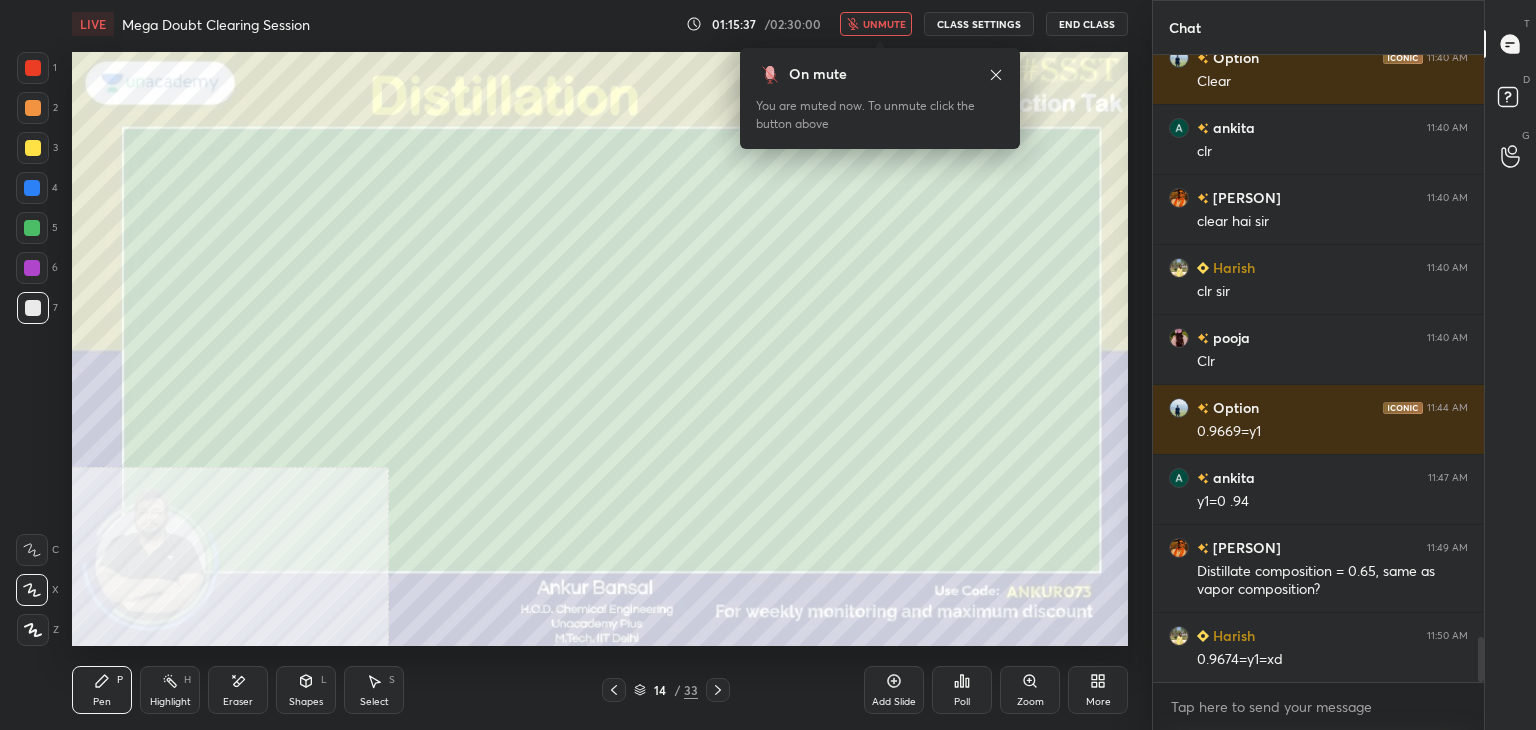 click on "unmute" at bounding box center [884, 24] 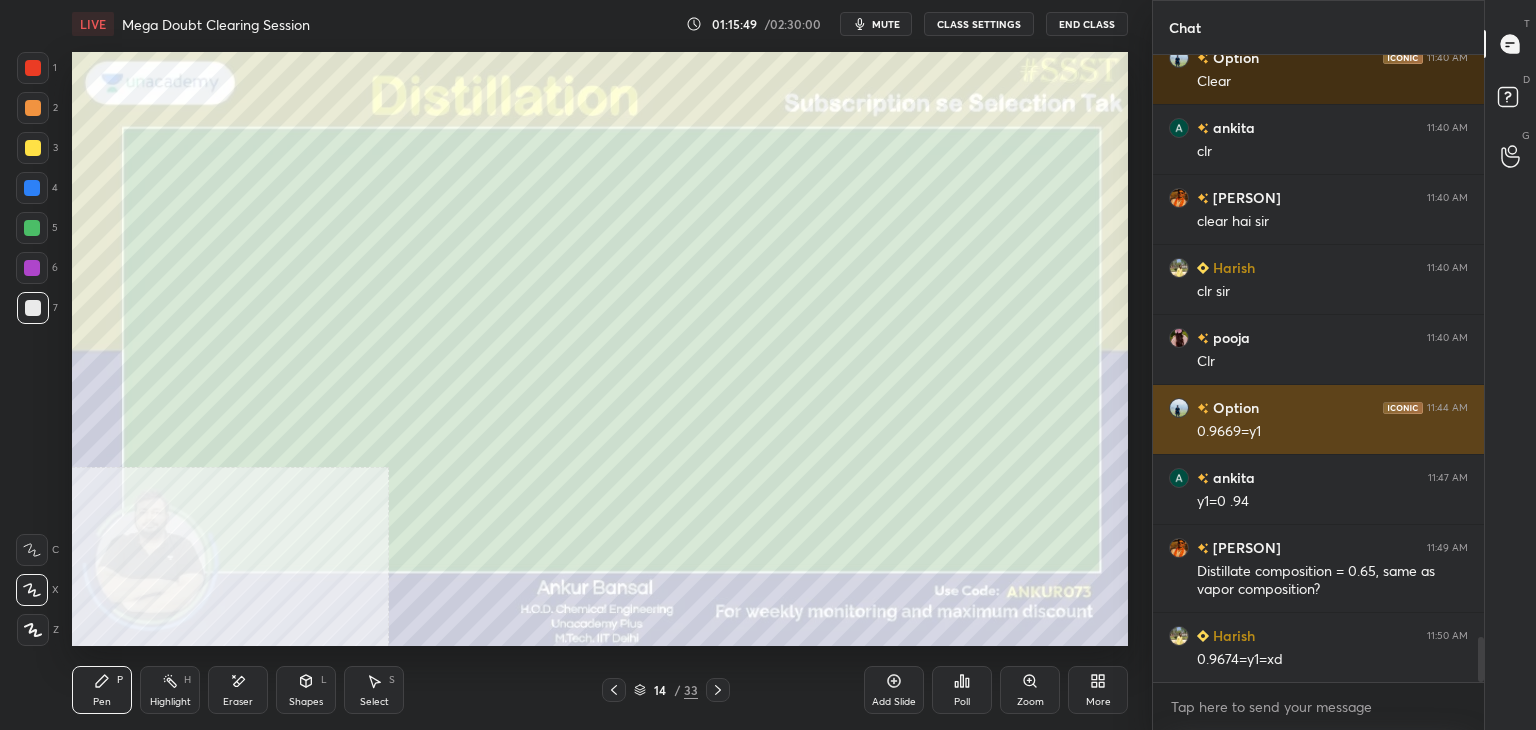 scroll, scrollTop: 8126, scrollLeft: 0, axis: vertical 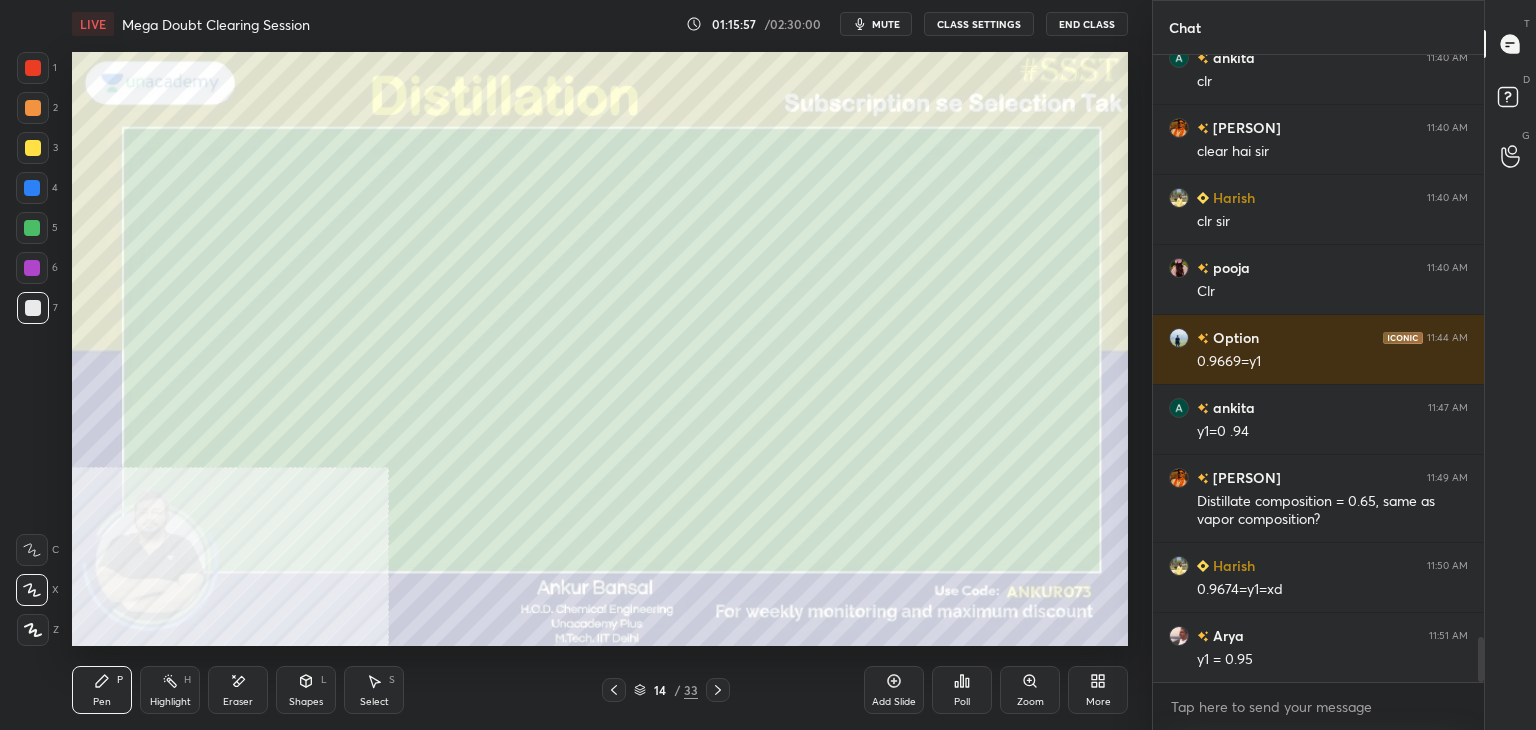 click at bounding box center [718, 690] 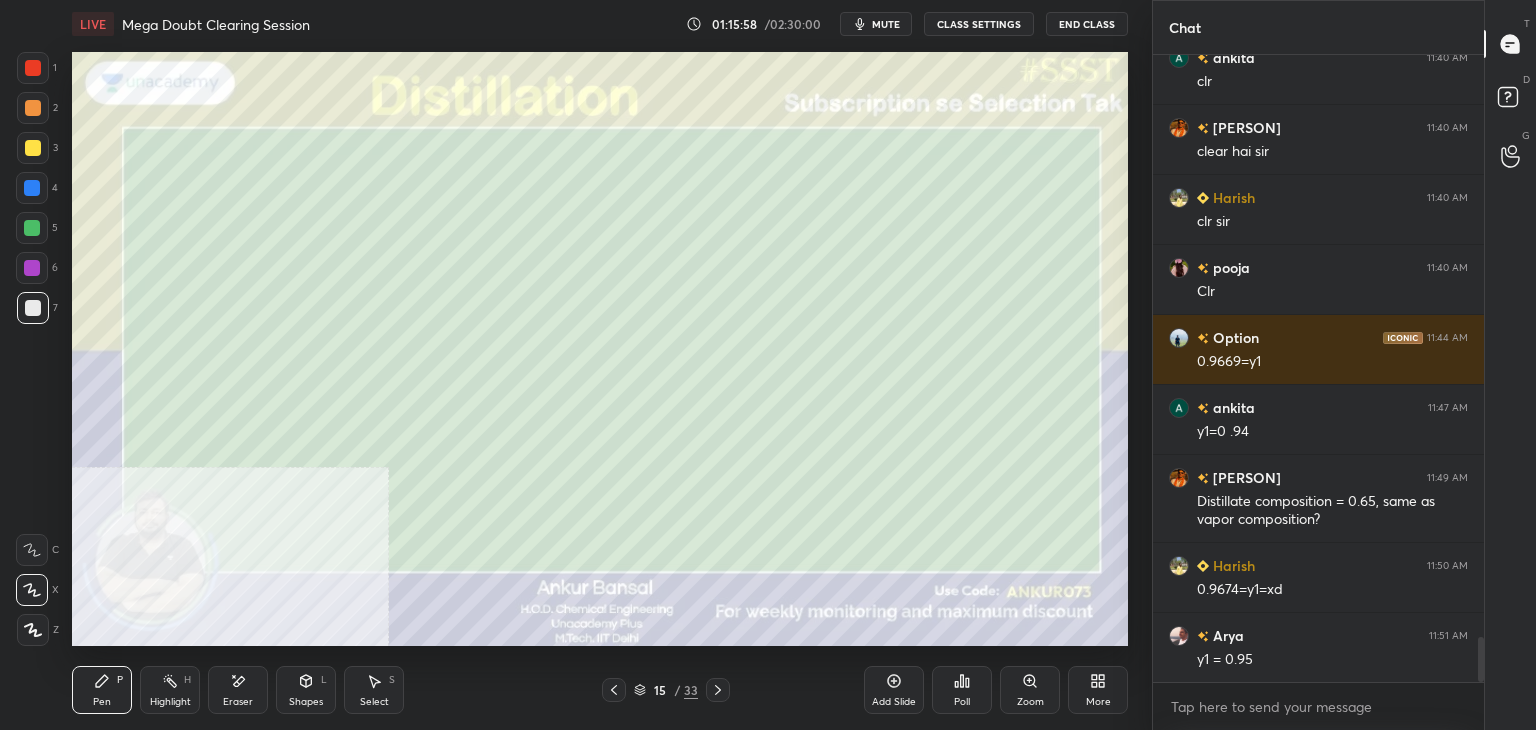 click 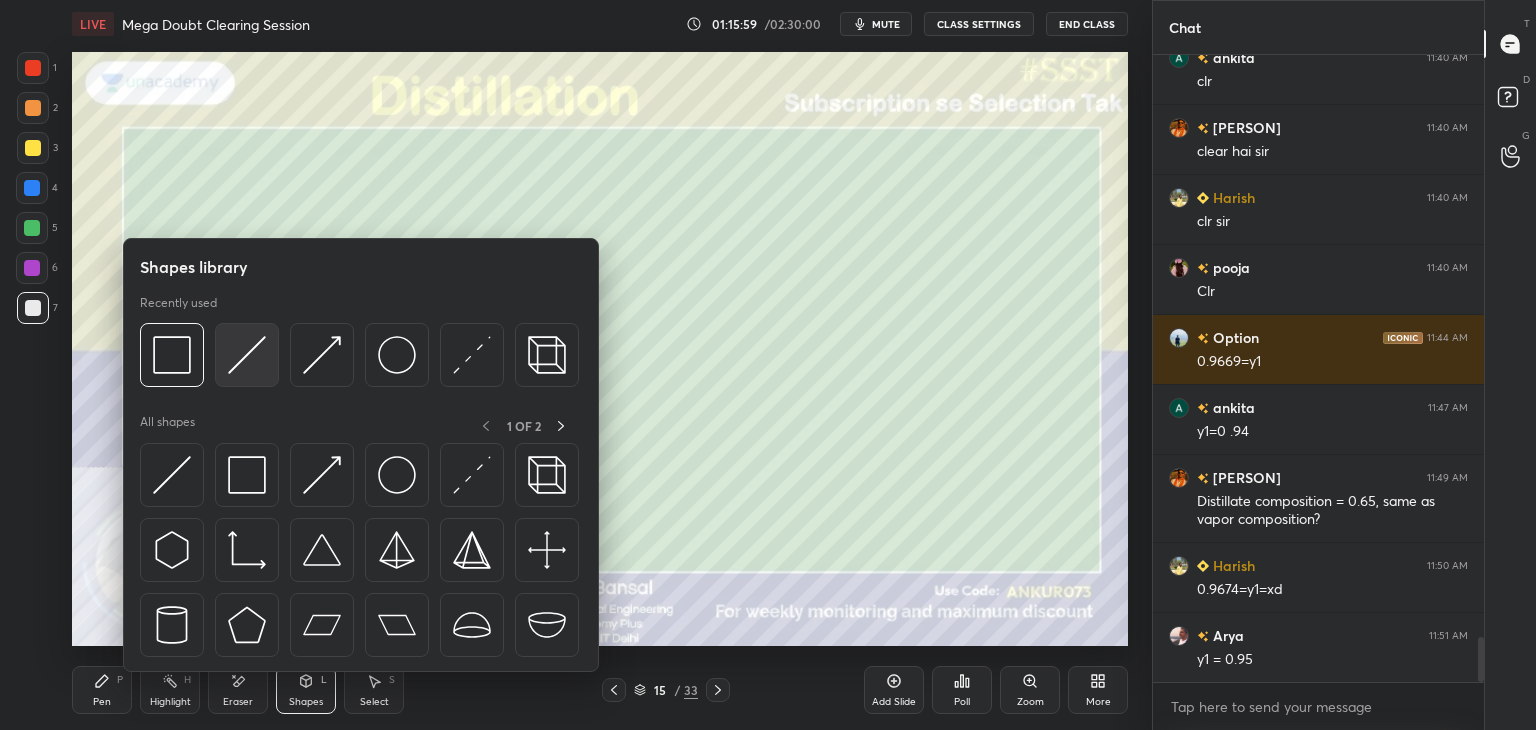 click at bounding box center (247, 355) 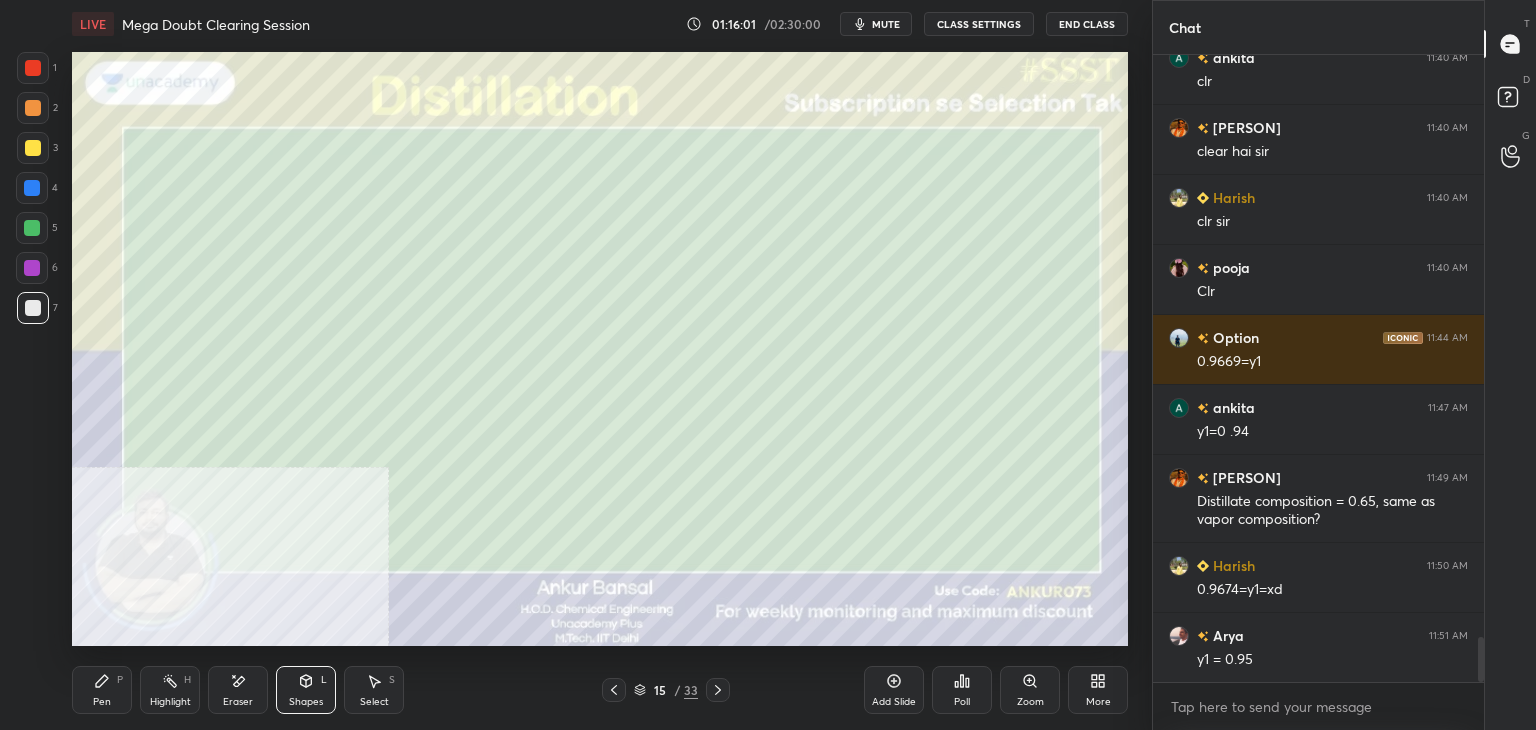 scroll, scrollTop: 8196, scrollLeft: 0, axis: vertical 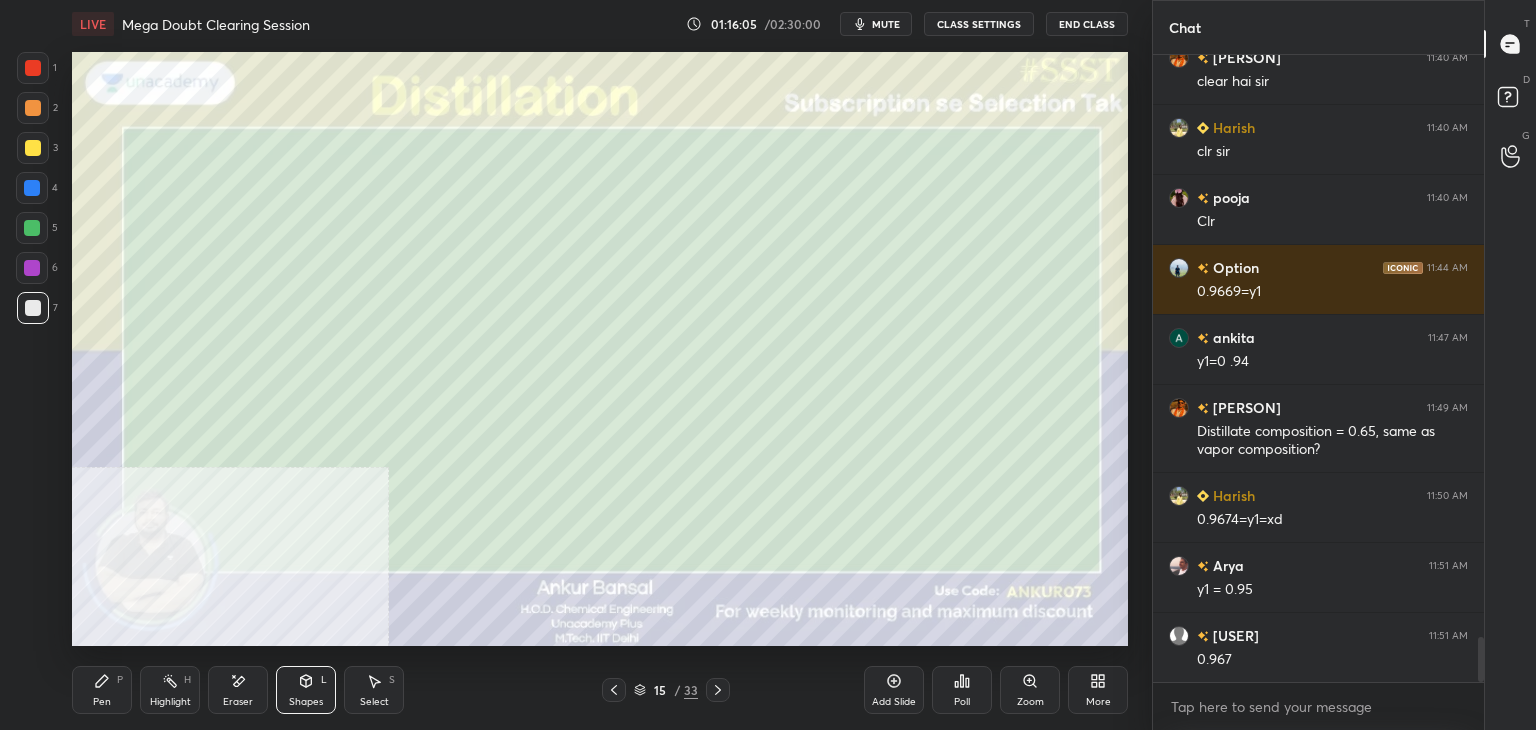 click on "Pen P" at bounding box center [102, 690] 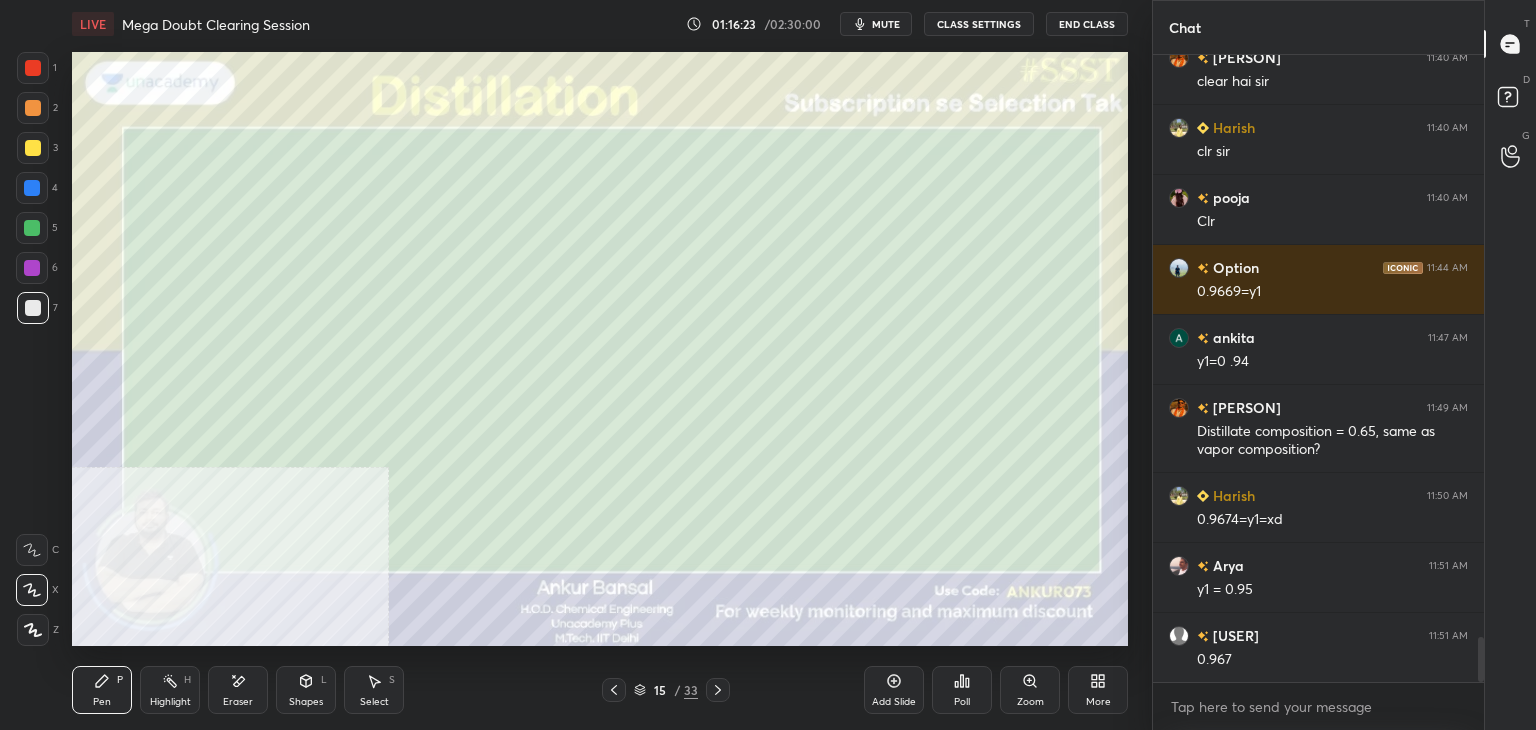 click on "Shapes L" at bounding box center [306, 690] 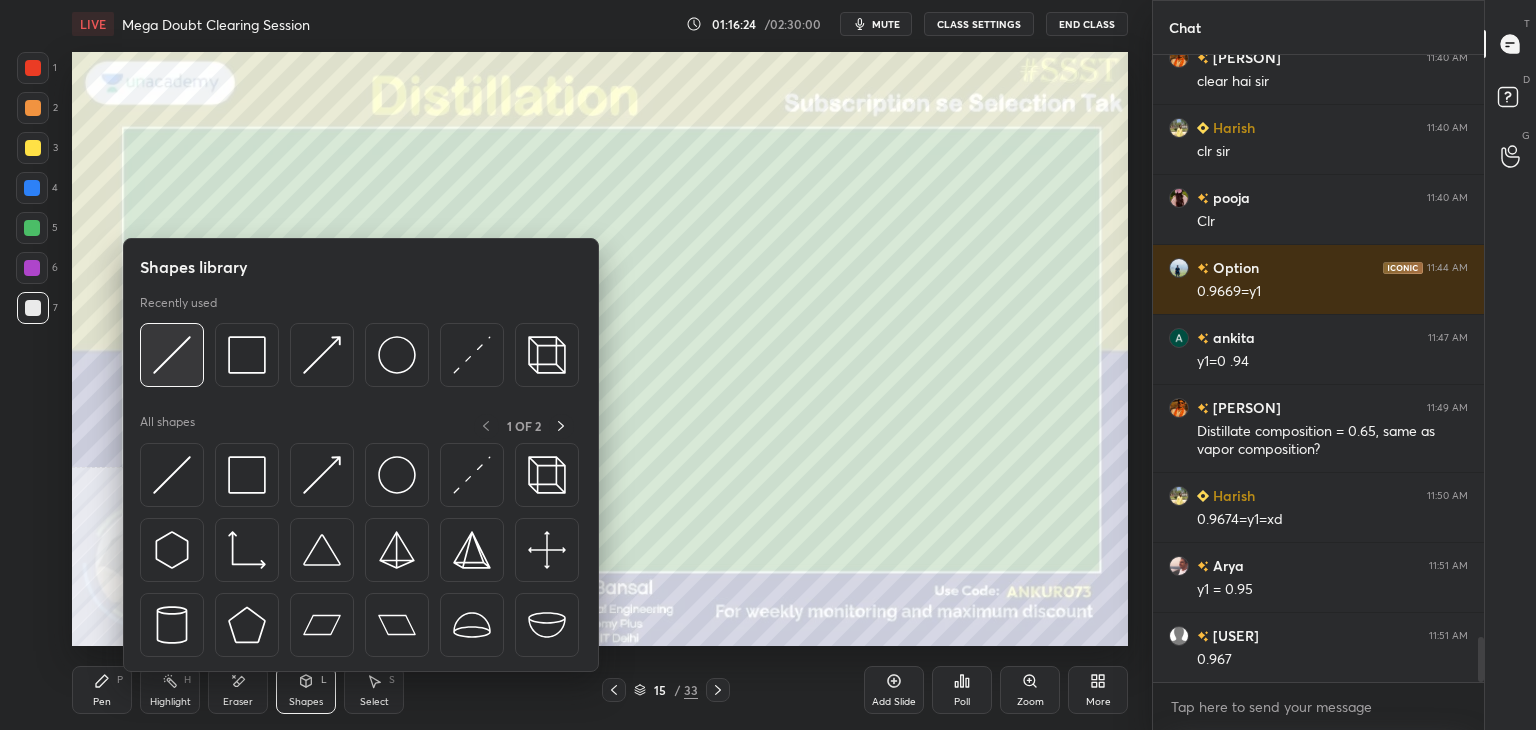click at bounding box center [172, 355] 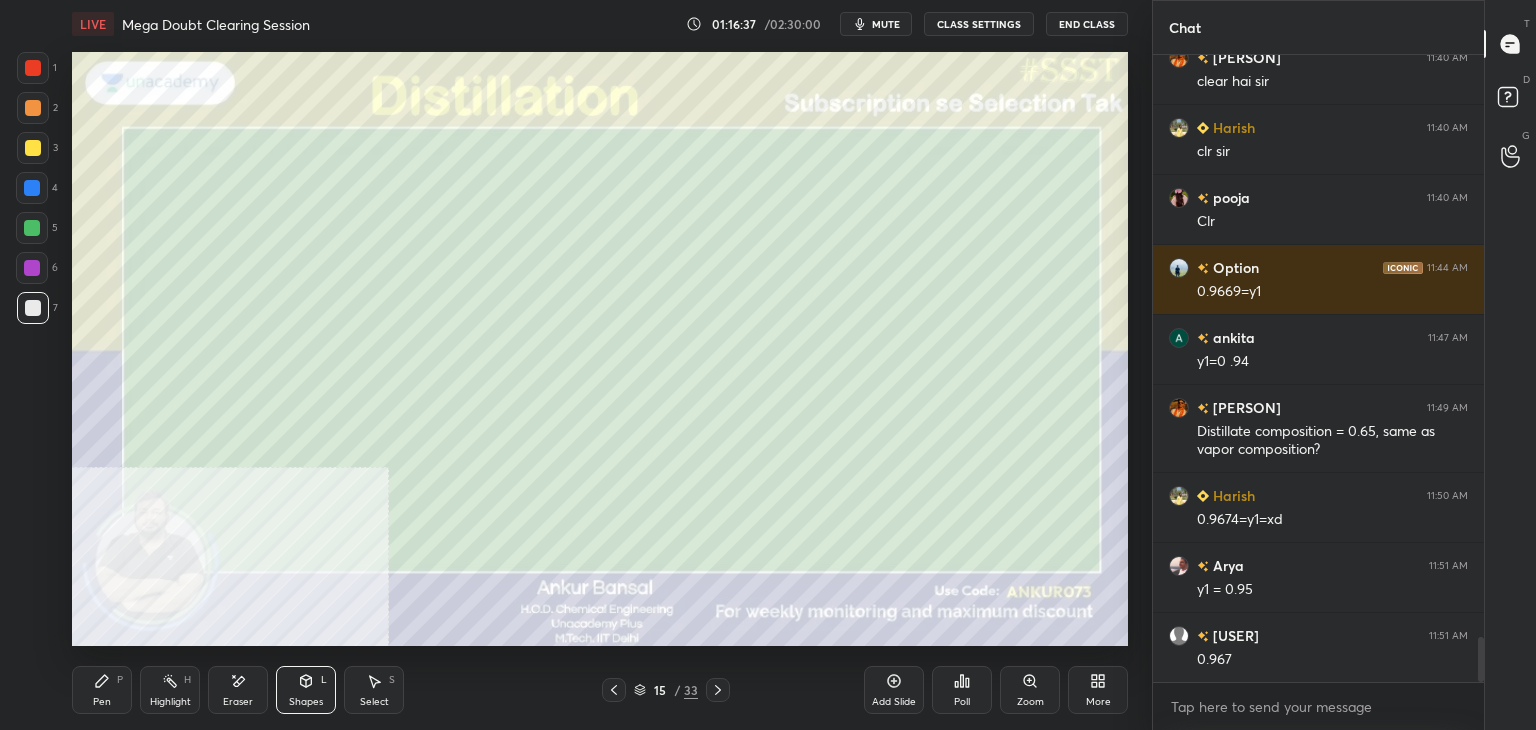 scroll, scrollTop: 8266, scrollLeft: 0, axis: vertical 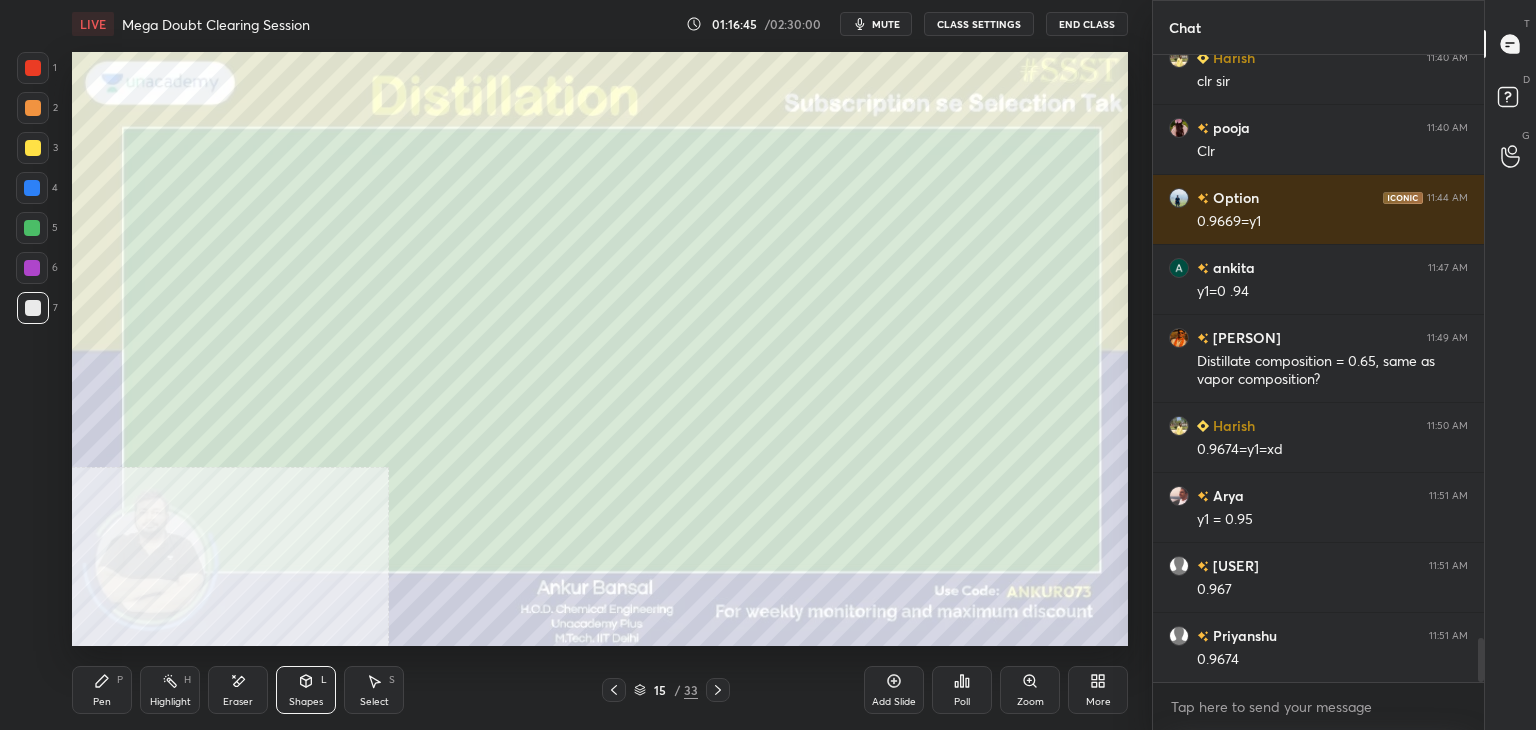 click on "Pen P" at bounding box center [102, 690] 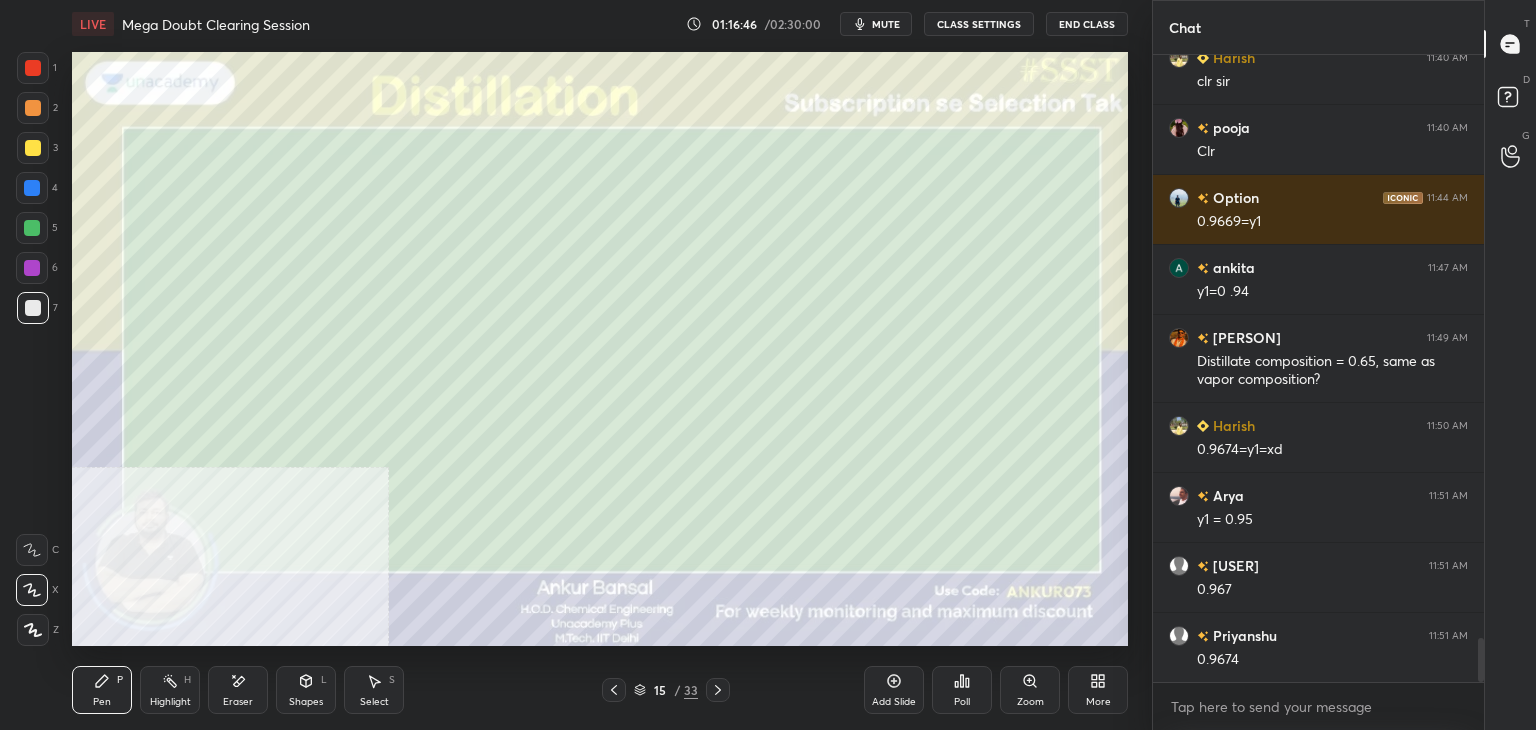 click 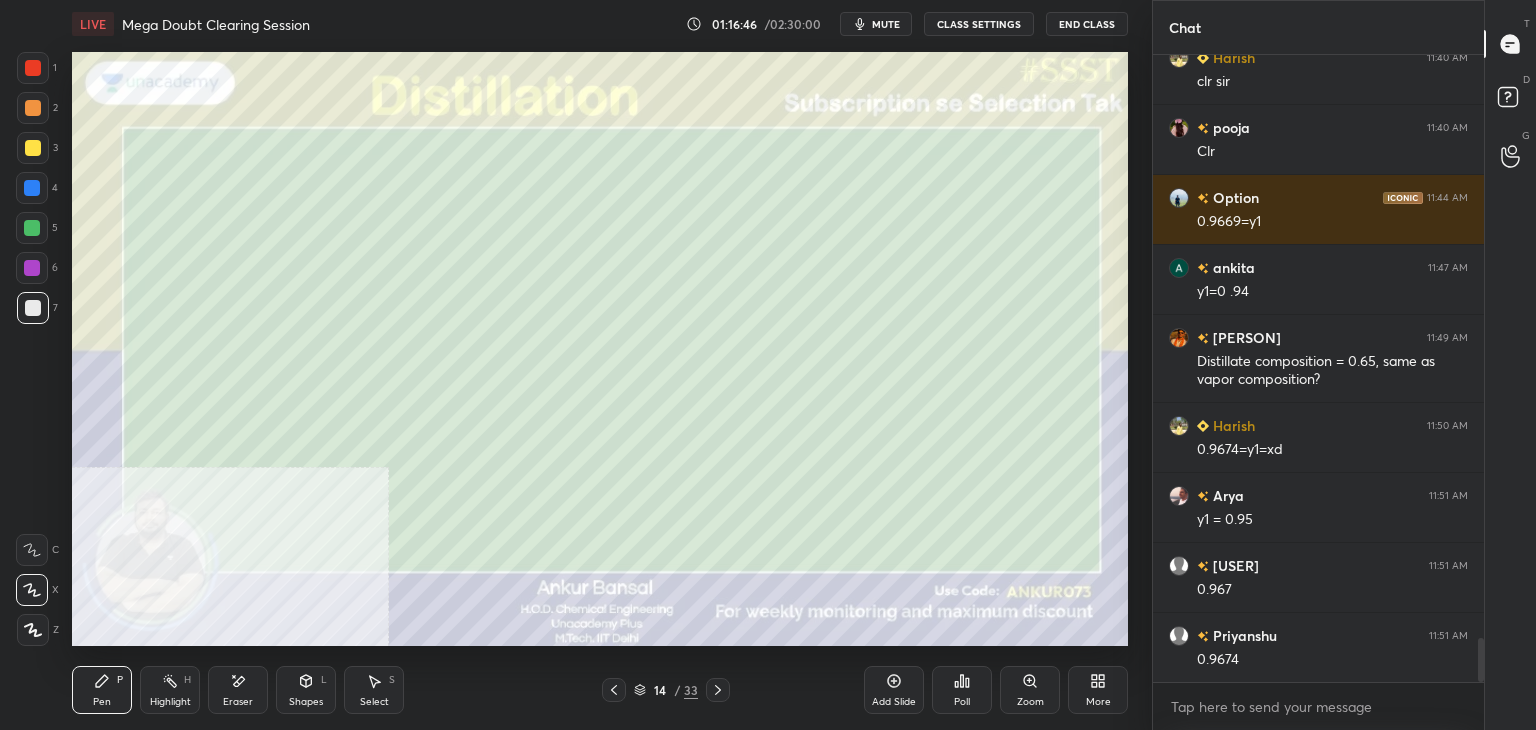 scroll, scrollTop: 8336, scrollLeft: 0, axis: vertical 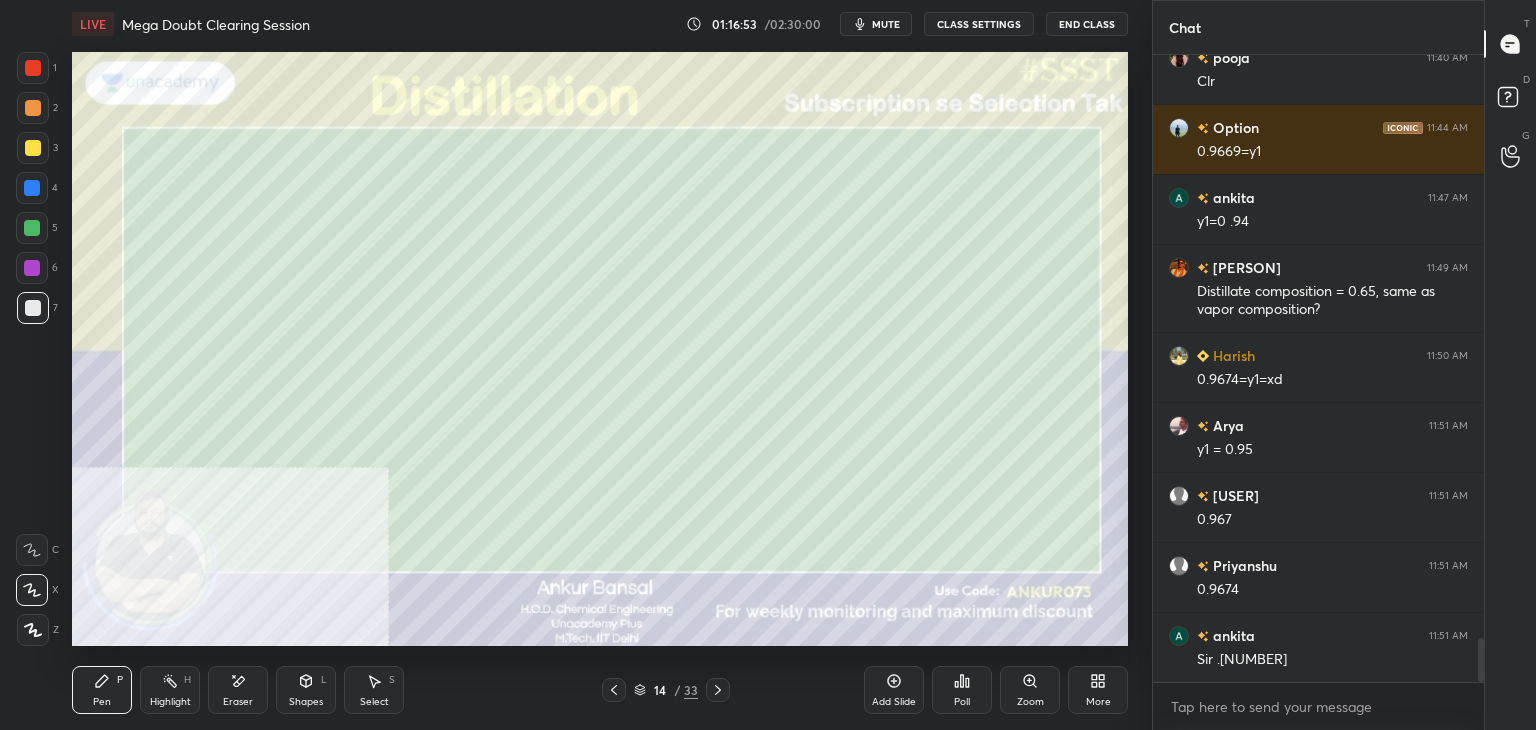 click at bounding box center (718, 690) 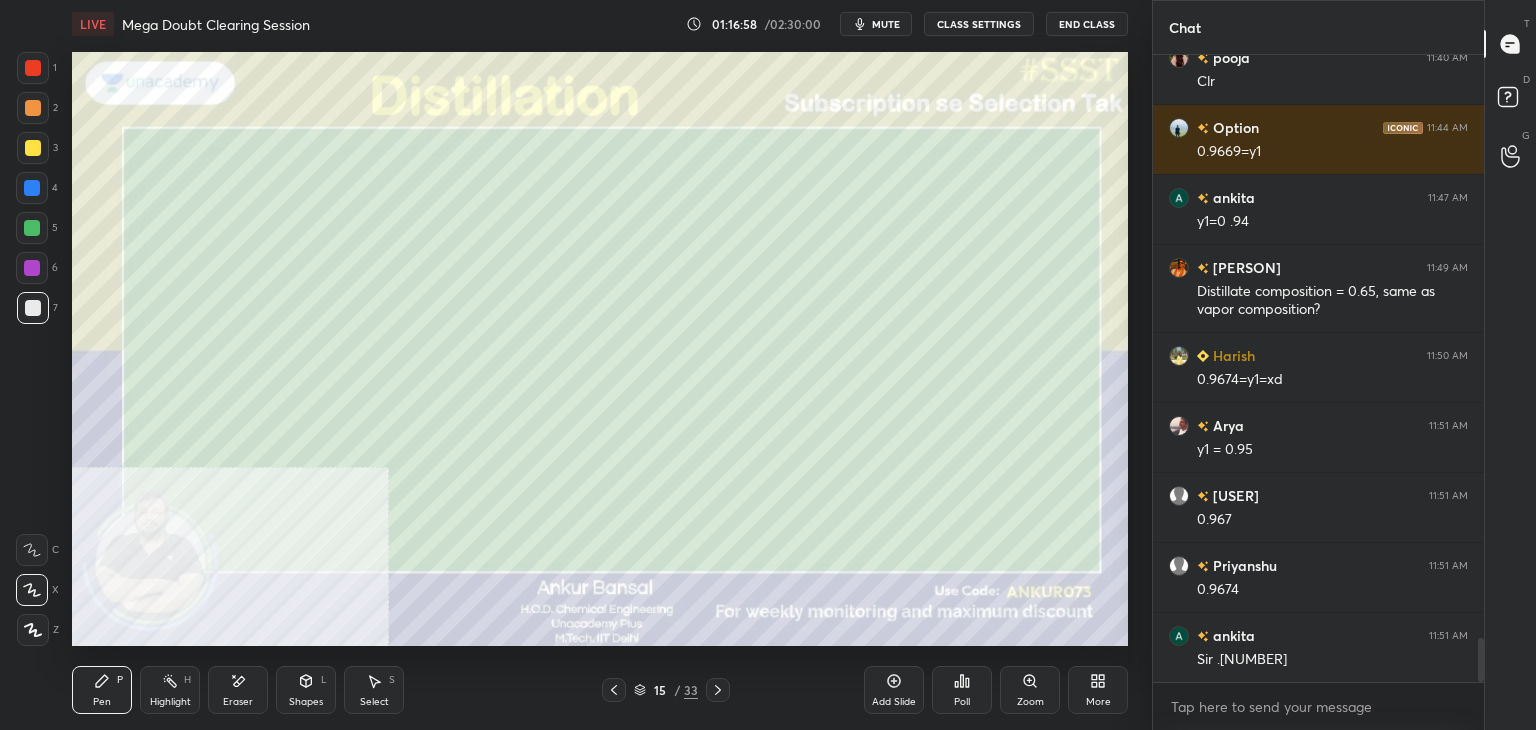 click 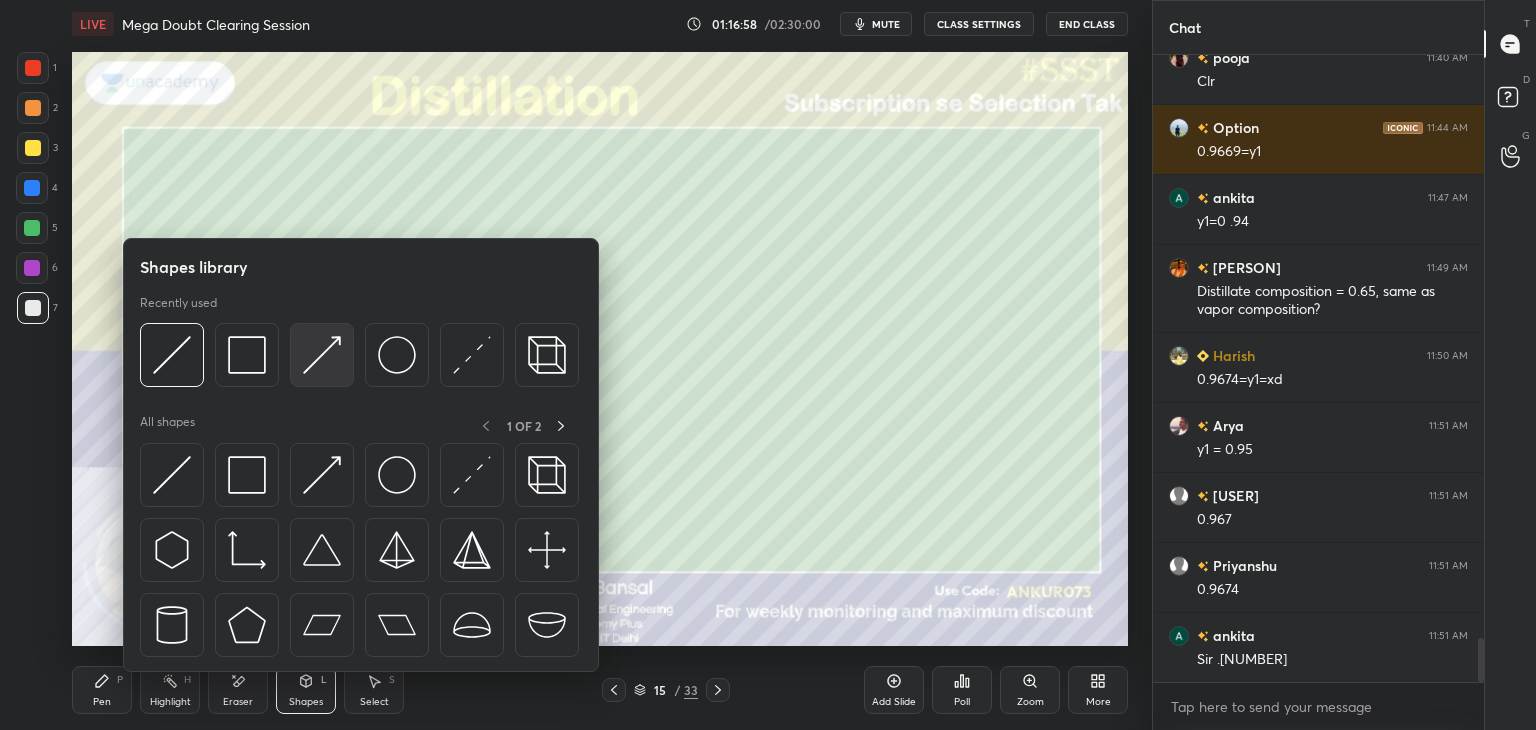 click at bounding box center [322, 355] 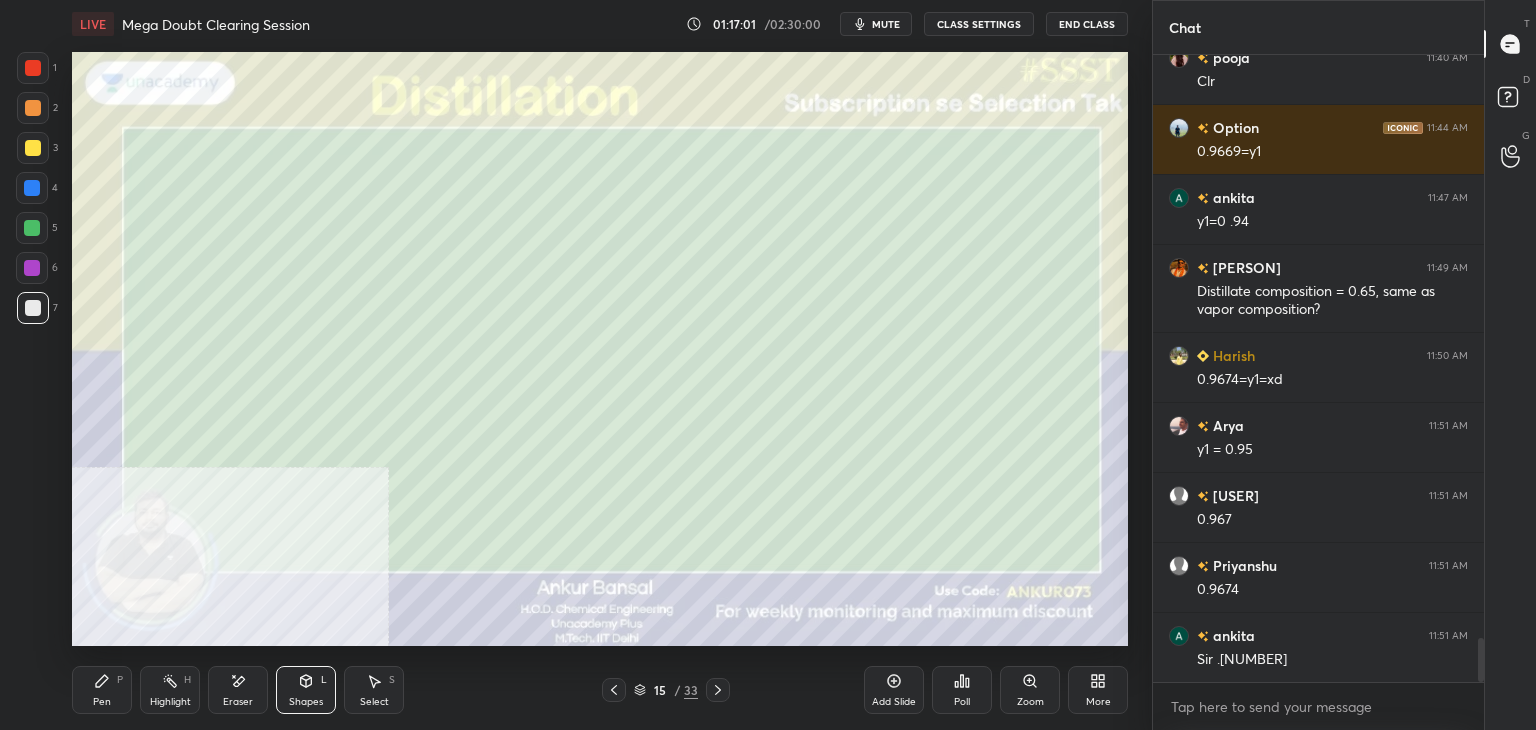 click 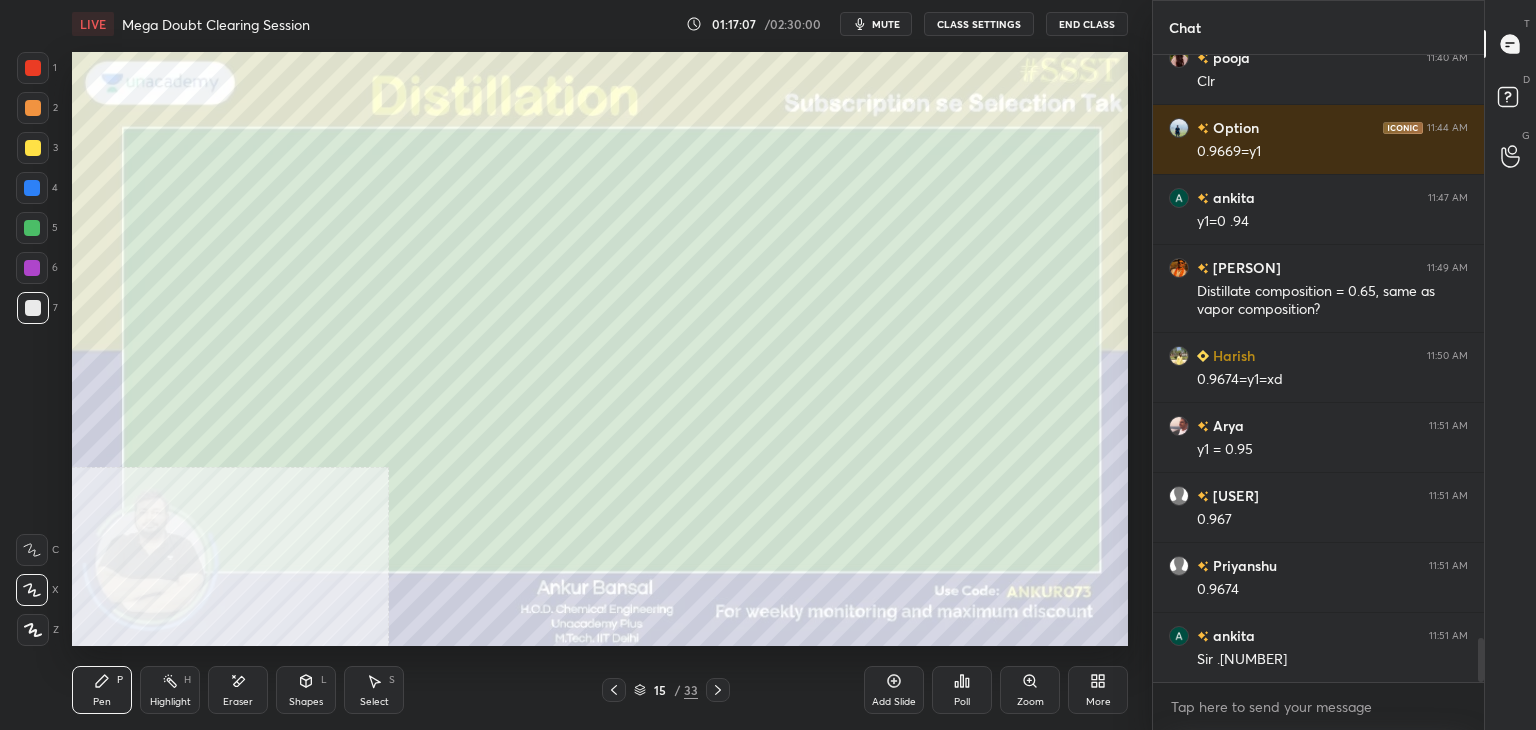 click 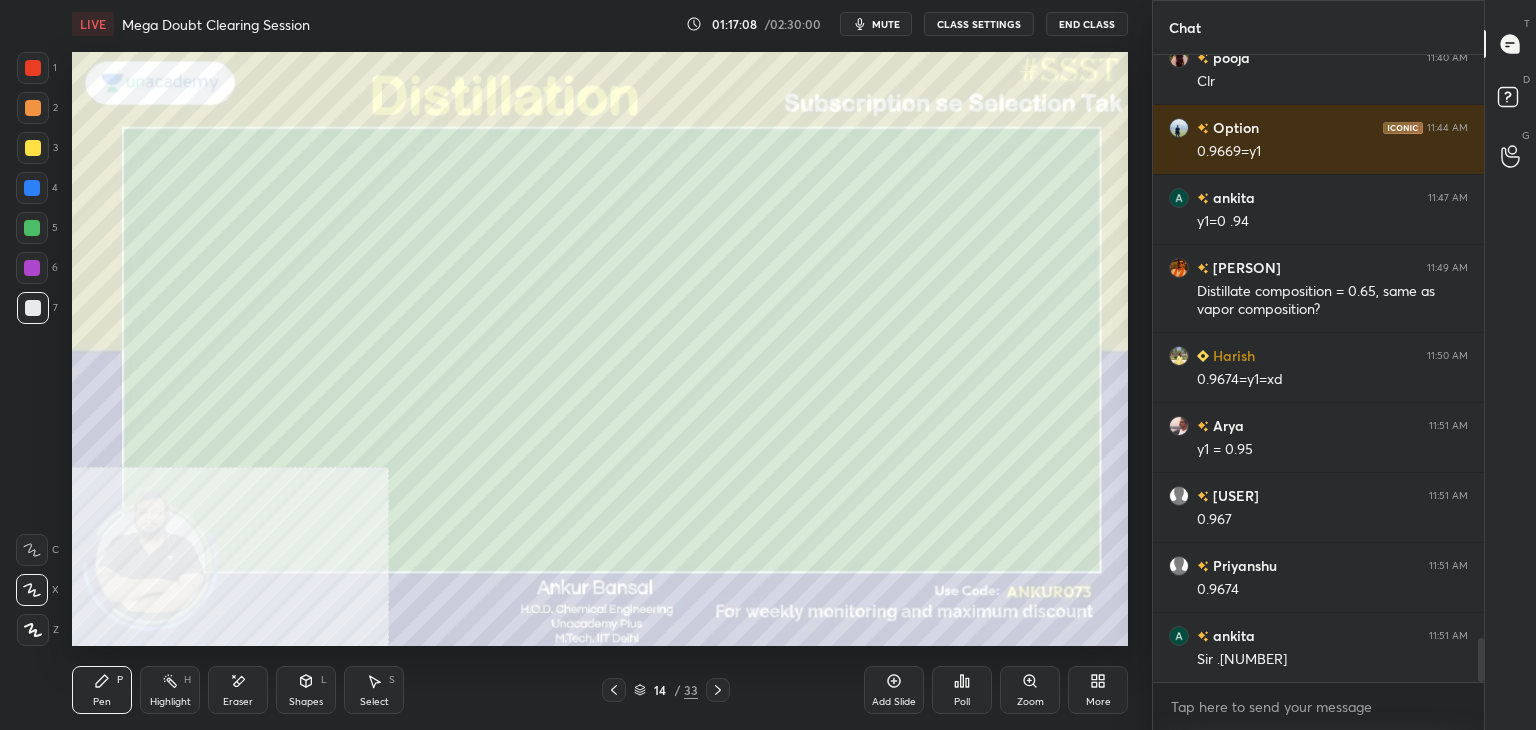 click 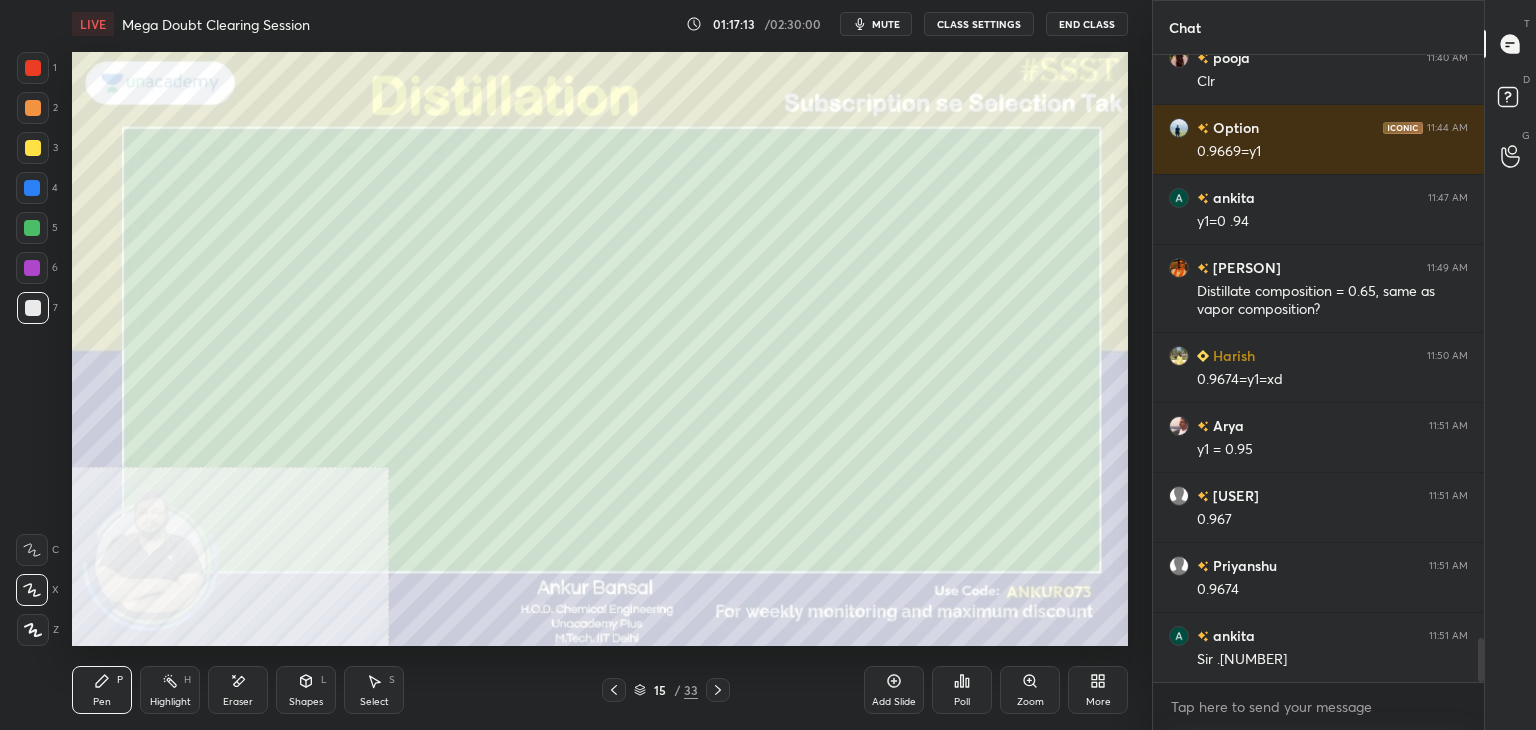 click on "Shapes" at bounding box center (306, 702) 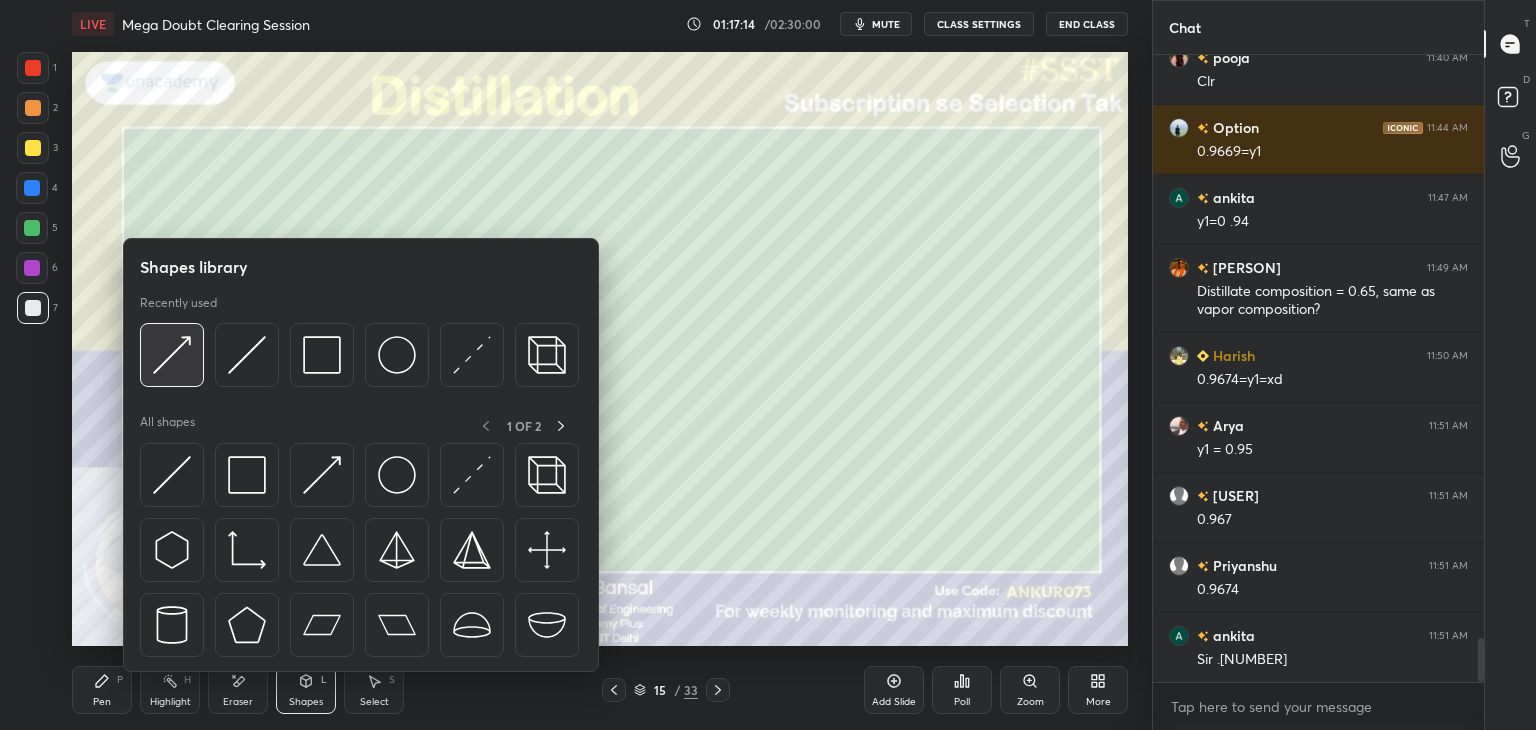 click at bounding box center [172, 355] 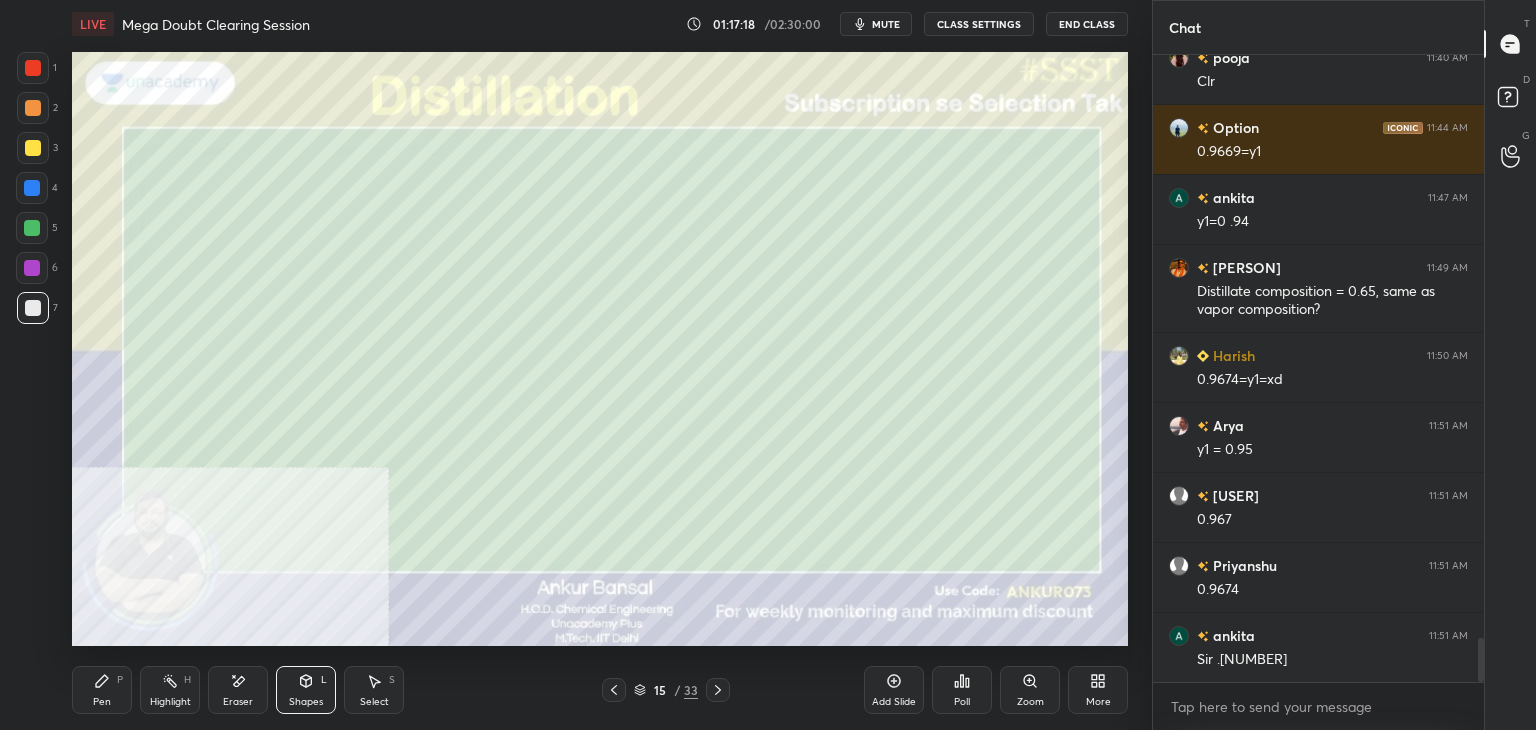 click on "Eraser" at bounding box center (238, 702) 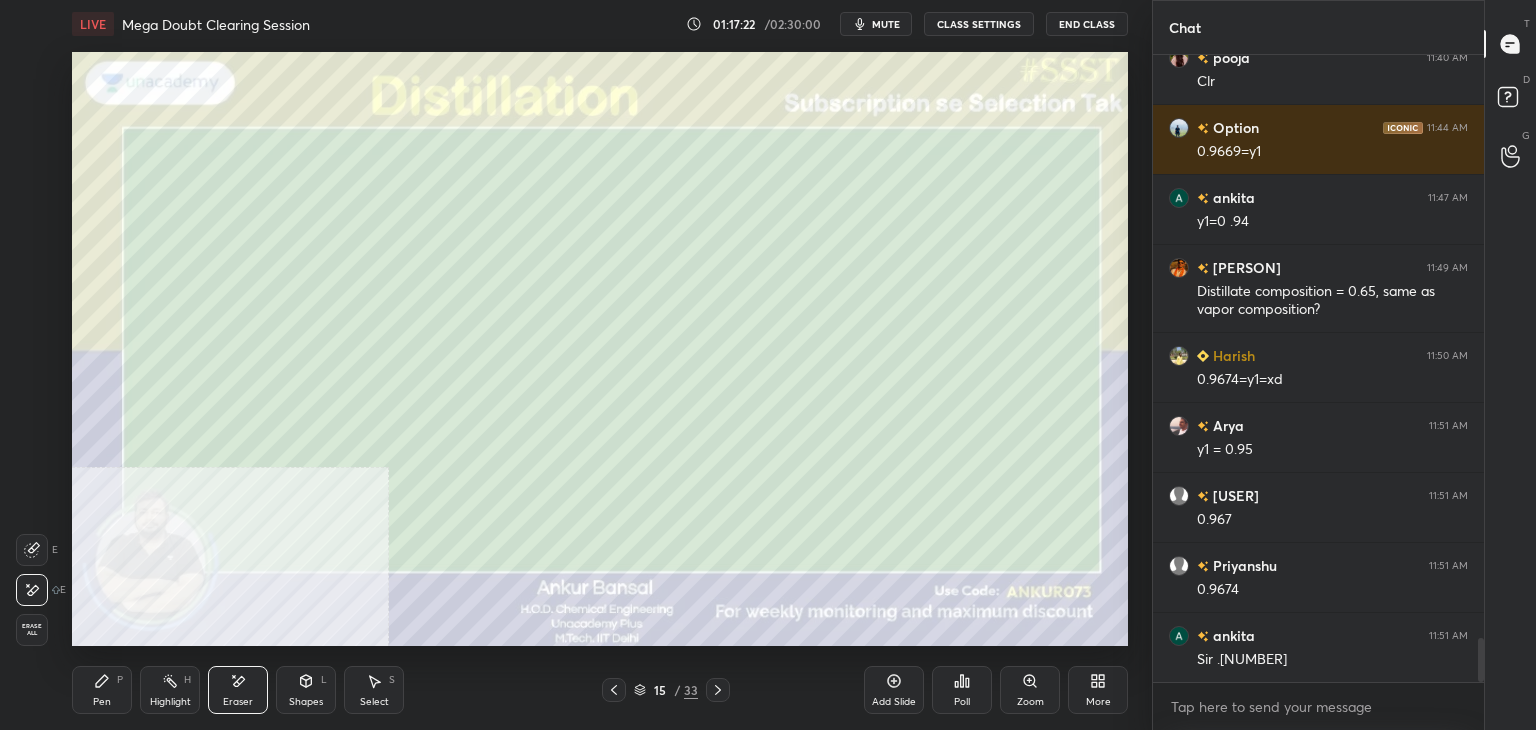 click on "Pen P" at bounding box center (102, 690) 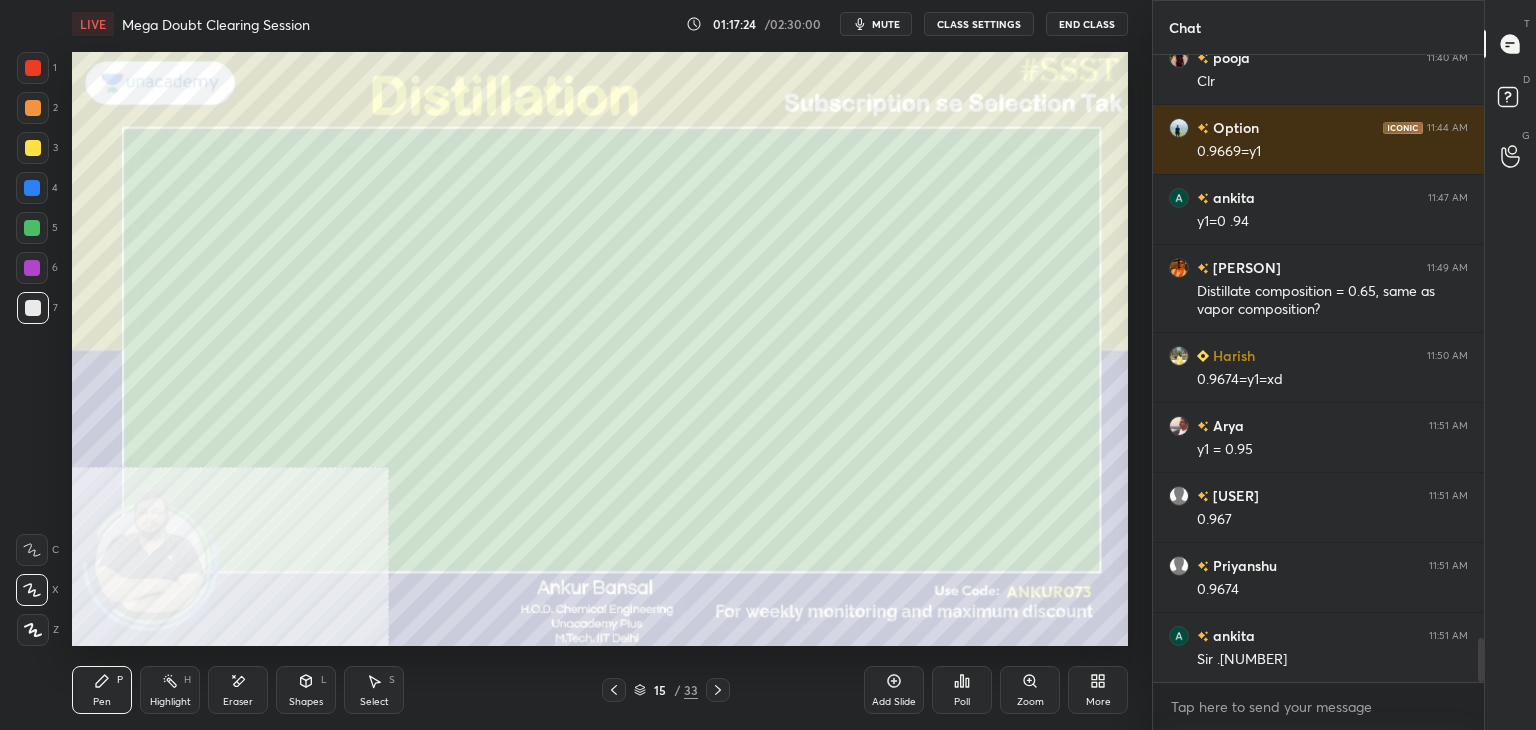 scroll, scrollTop: 8406, scrollLeft: 0, axis: vertical 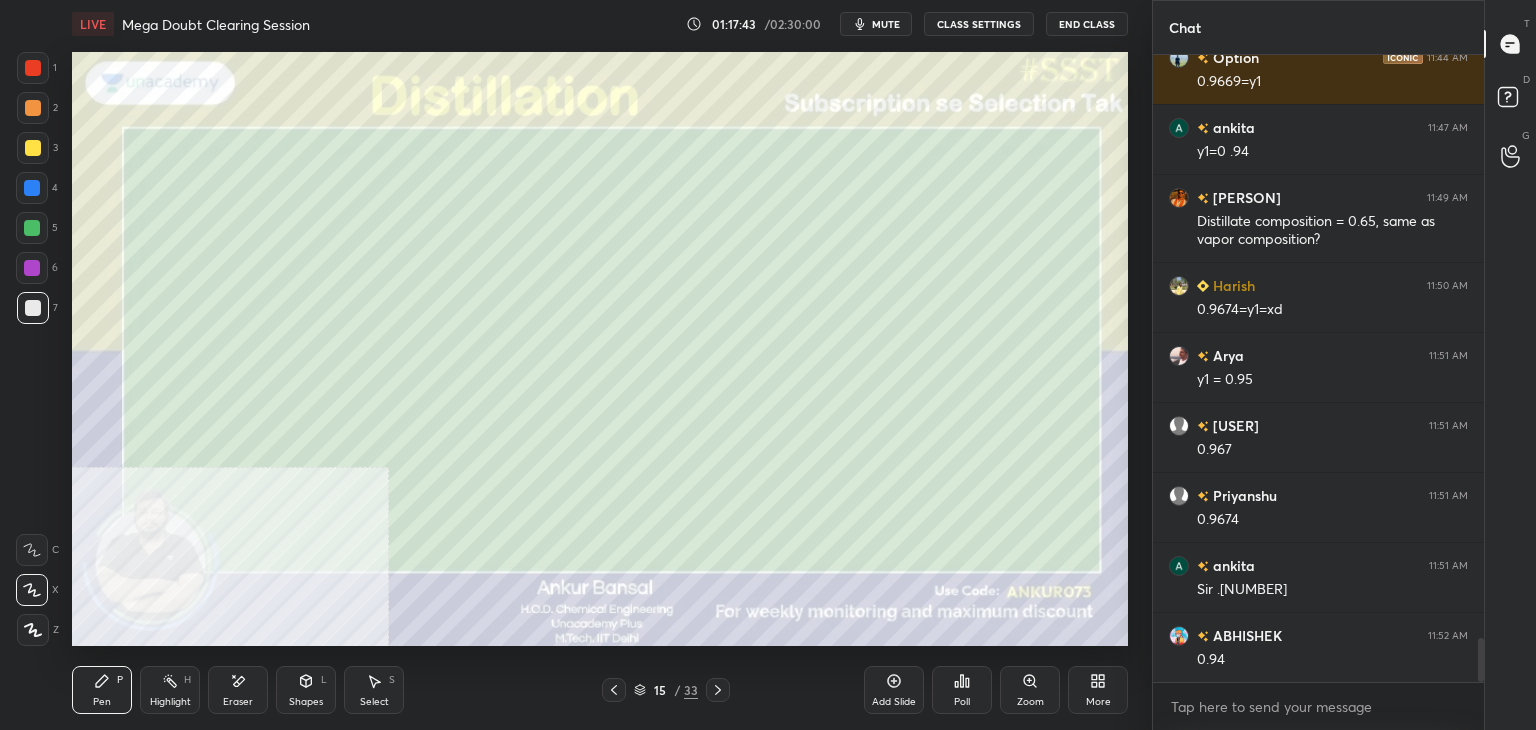 click 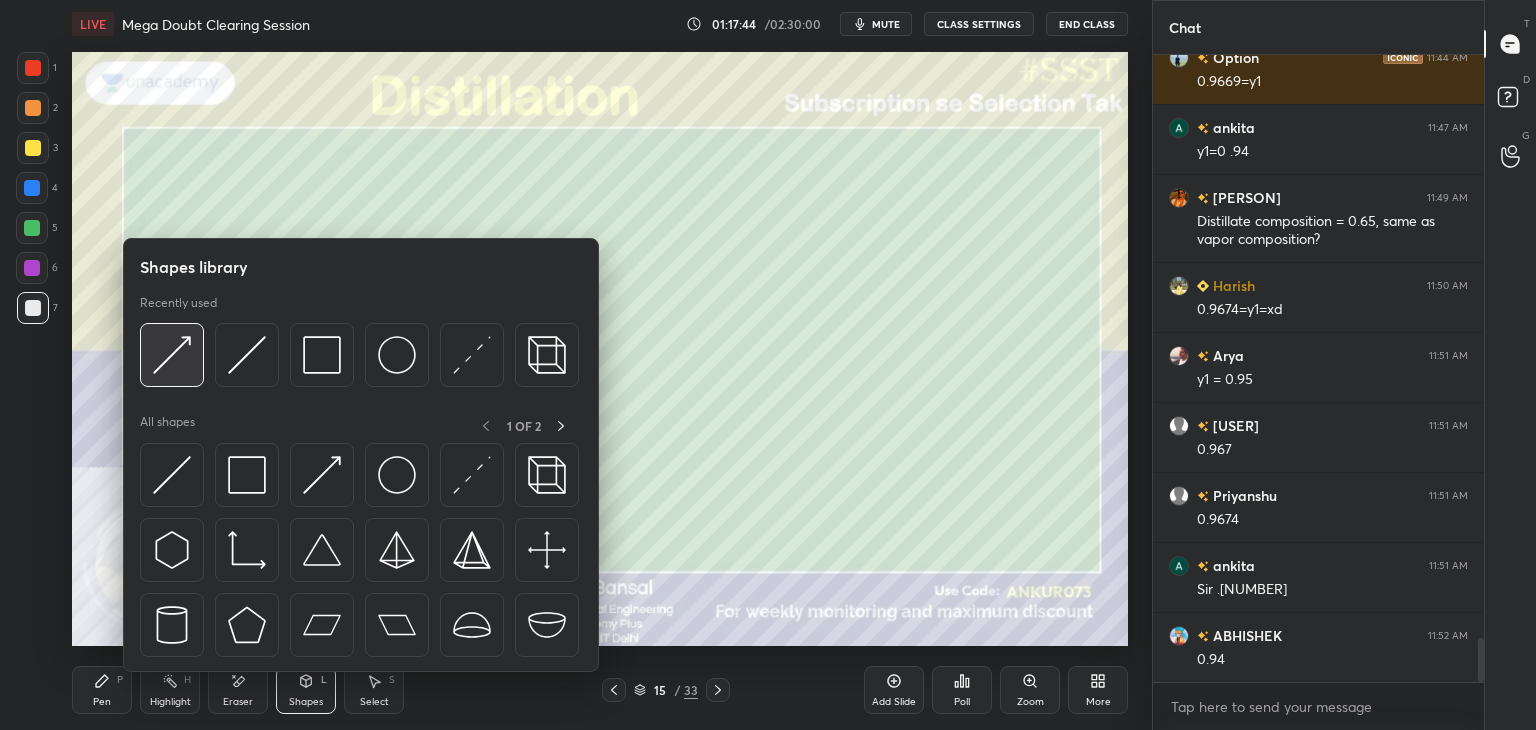 click at bounding box center [172, 355] 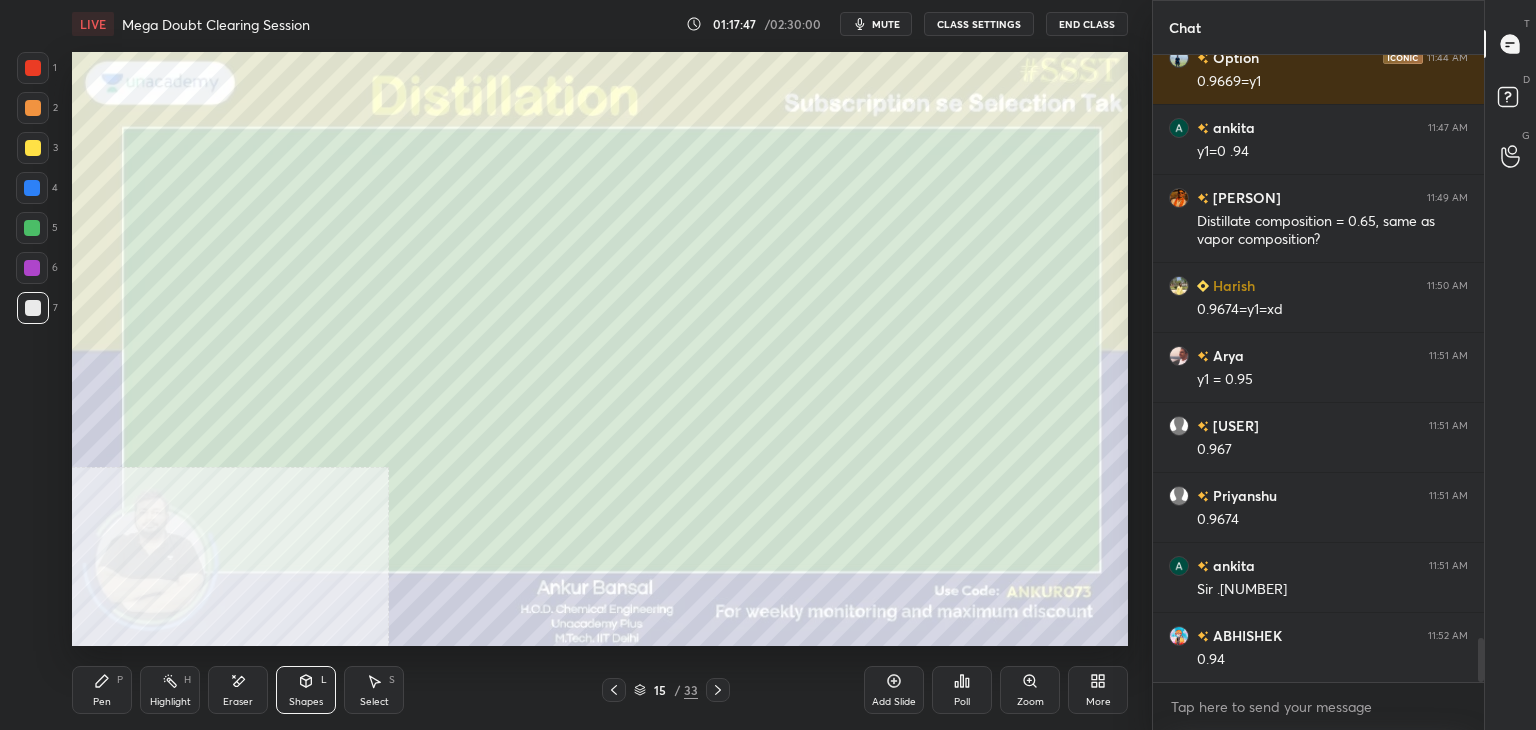click 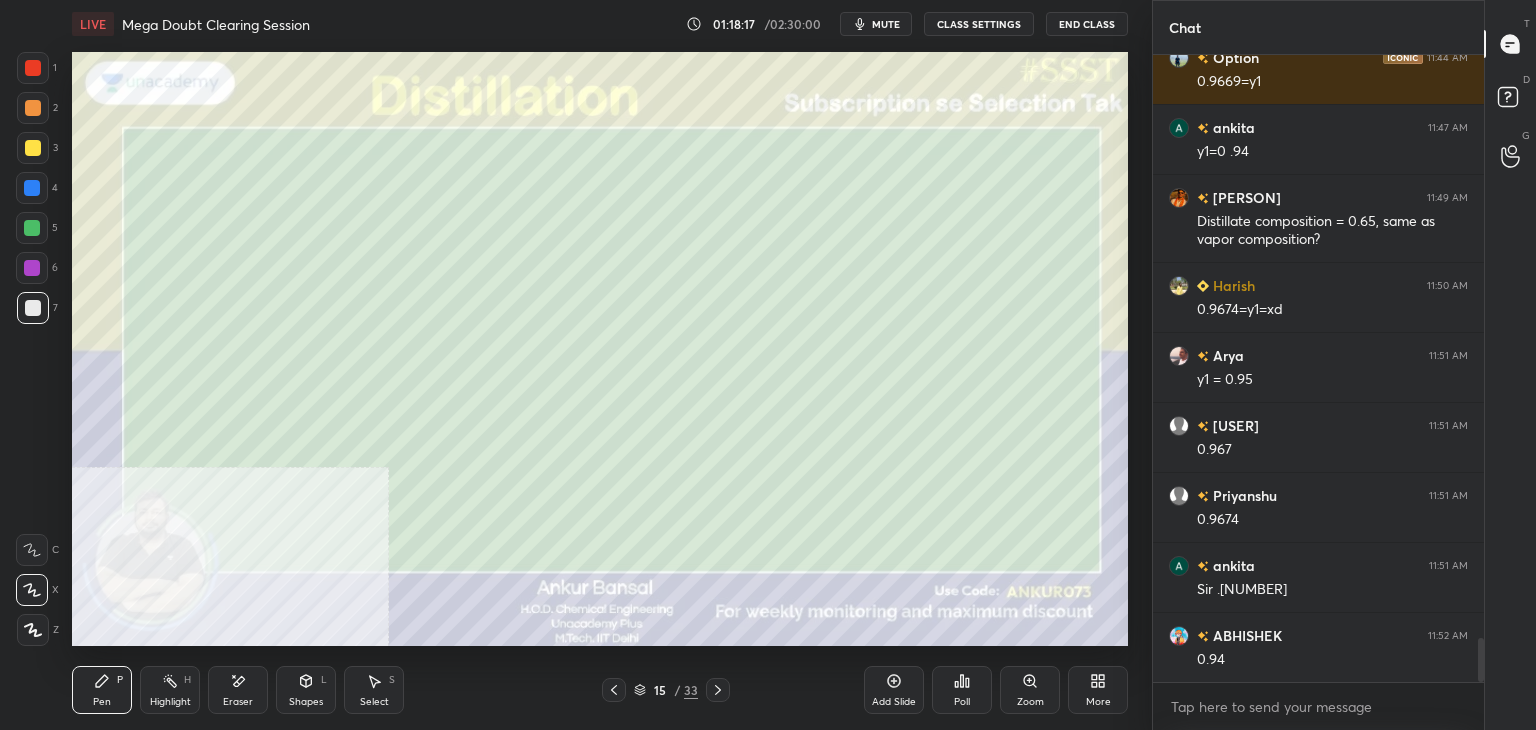 click 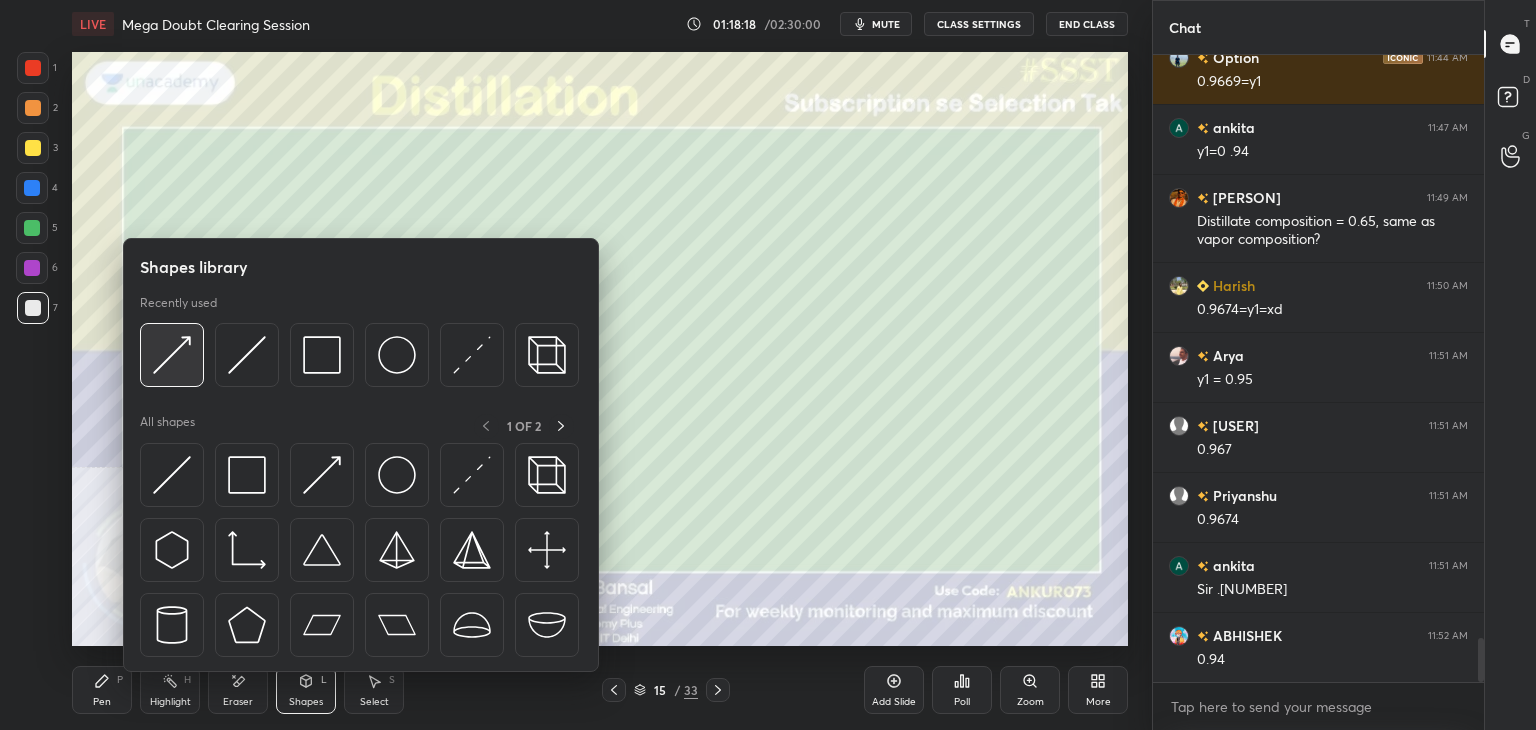 click at bounding box center [172, 355] 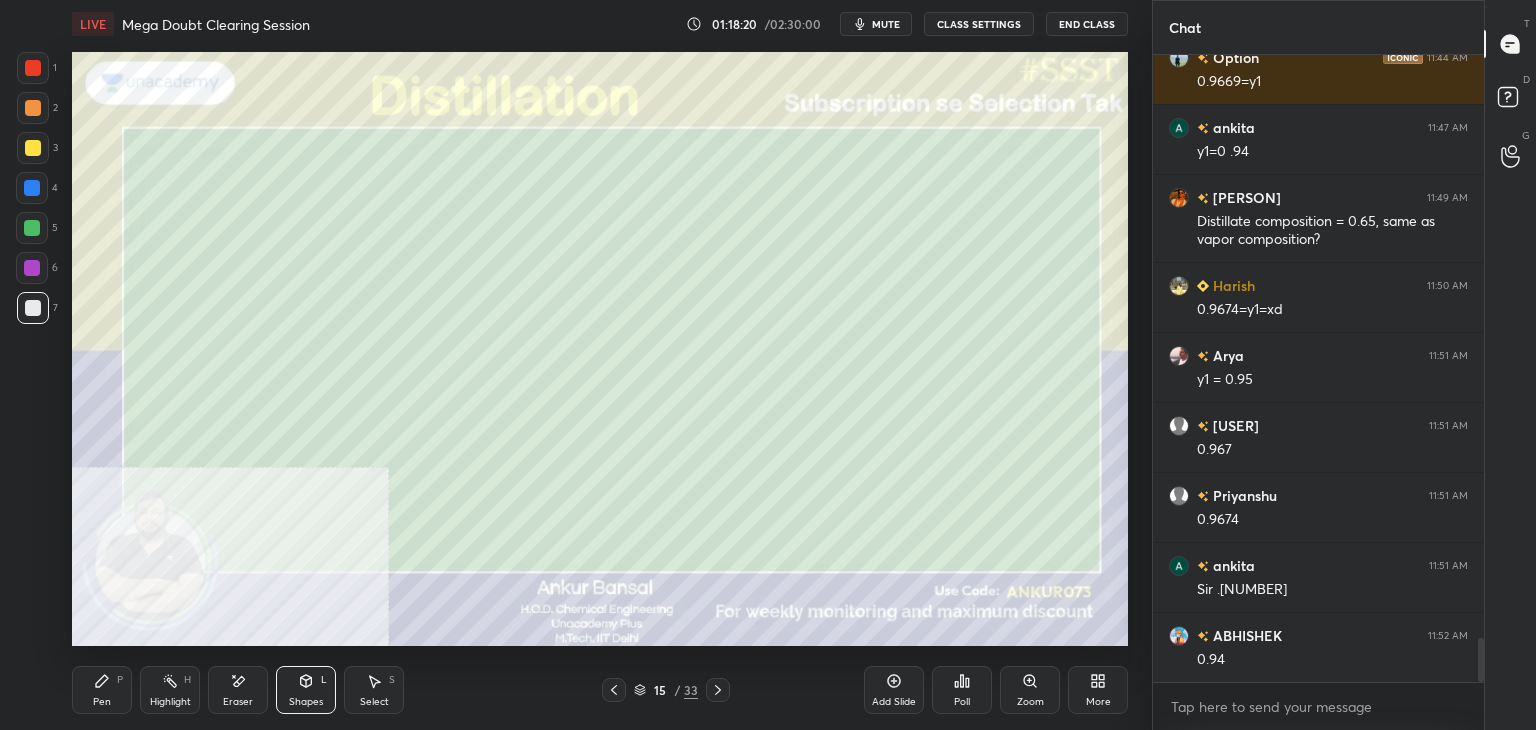 click on "Pen P" at bounding box center [102, 690] 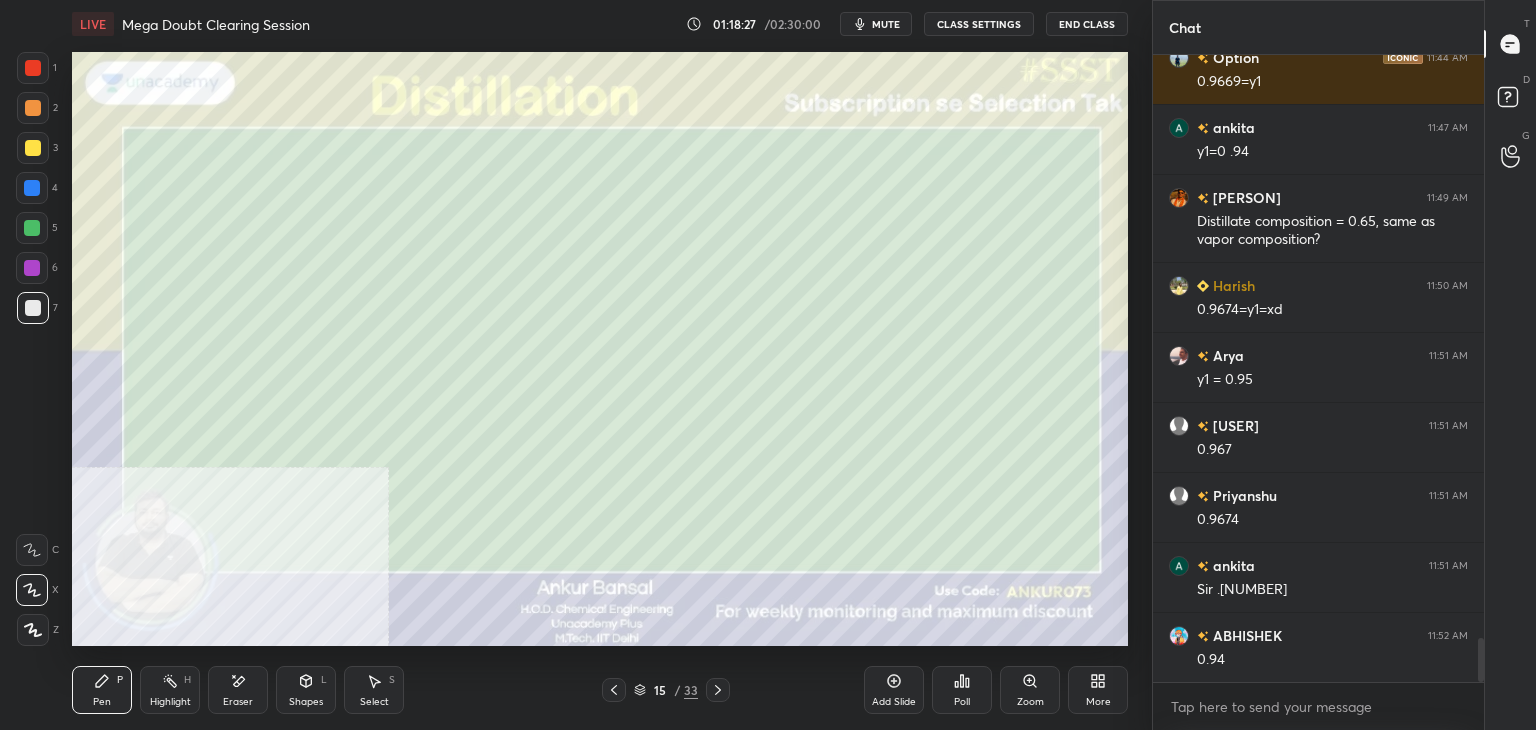 click on "Shapes L" at bounding box center (306, 690) 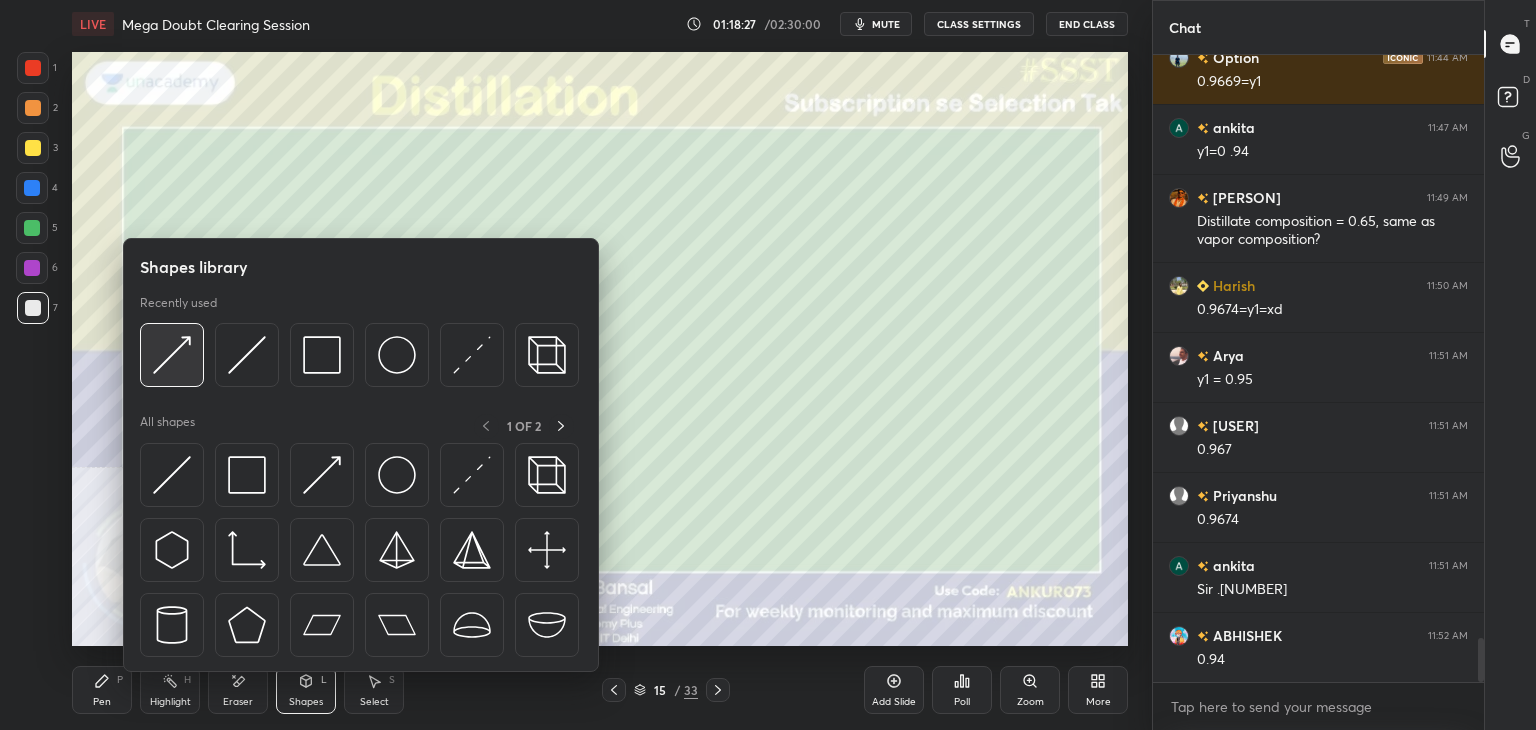 click at bounding box center [172, 355] 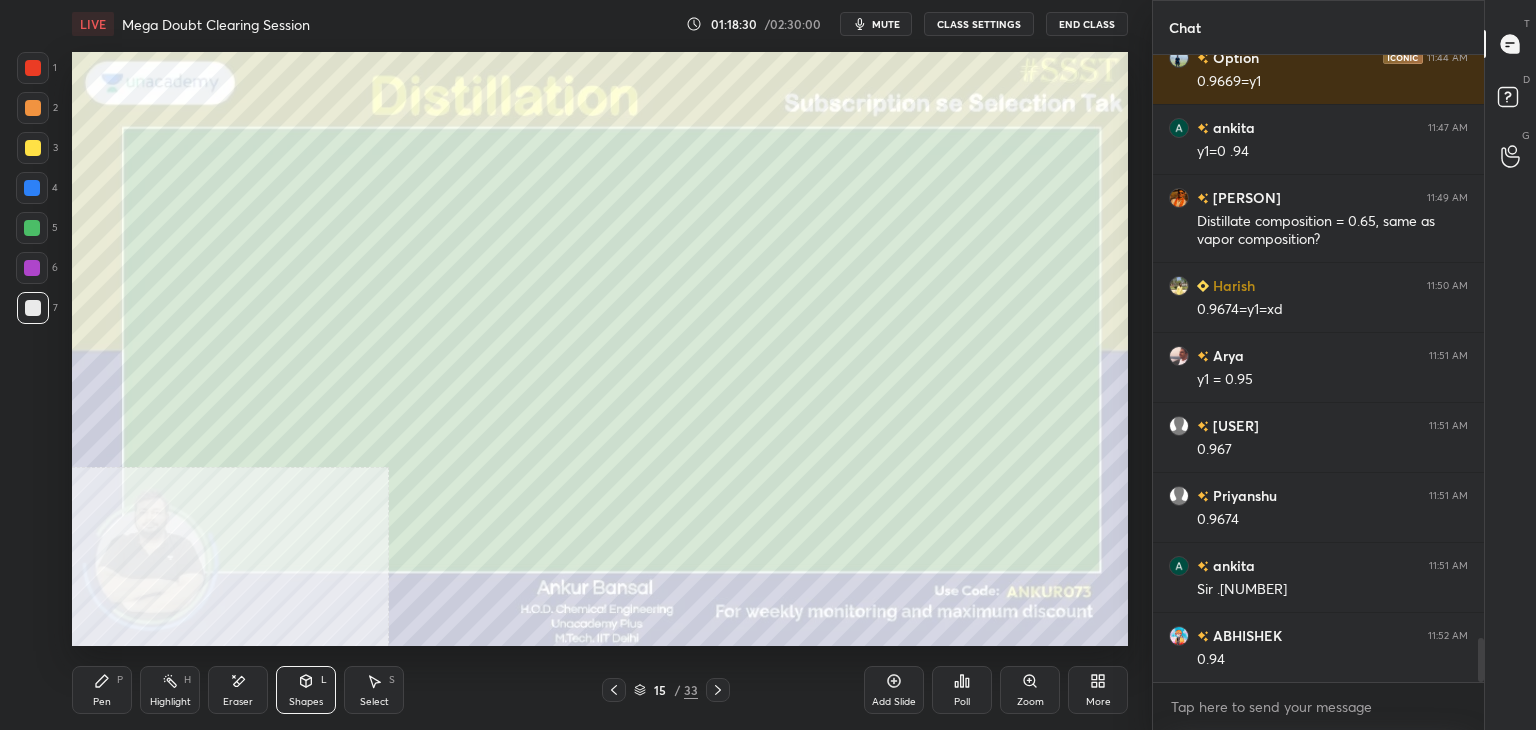 click 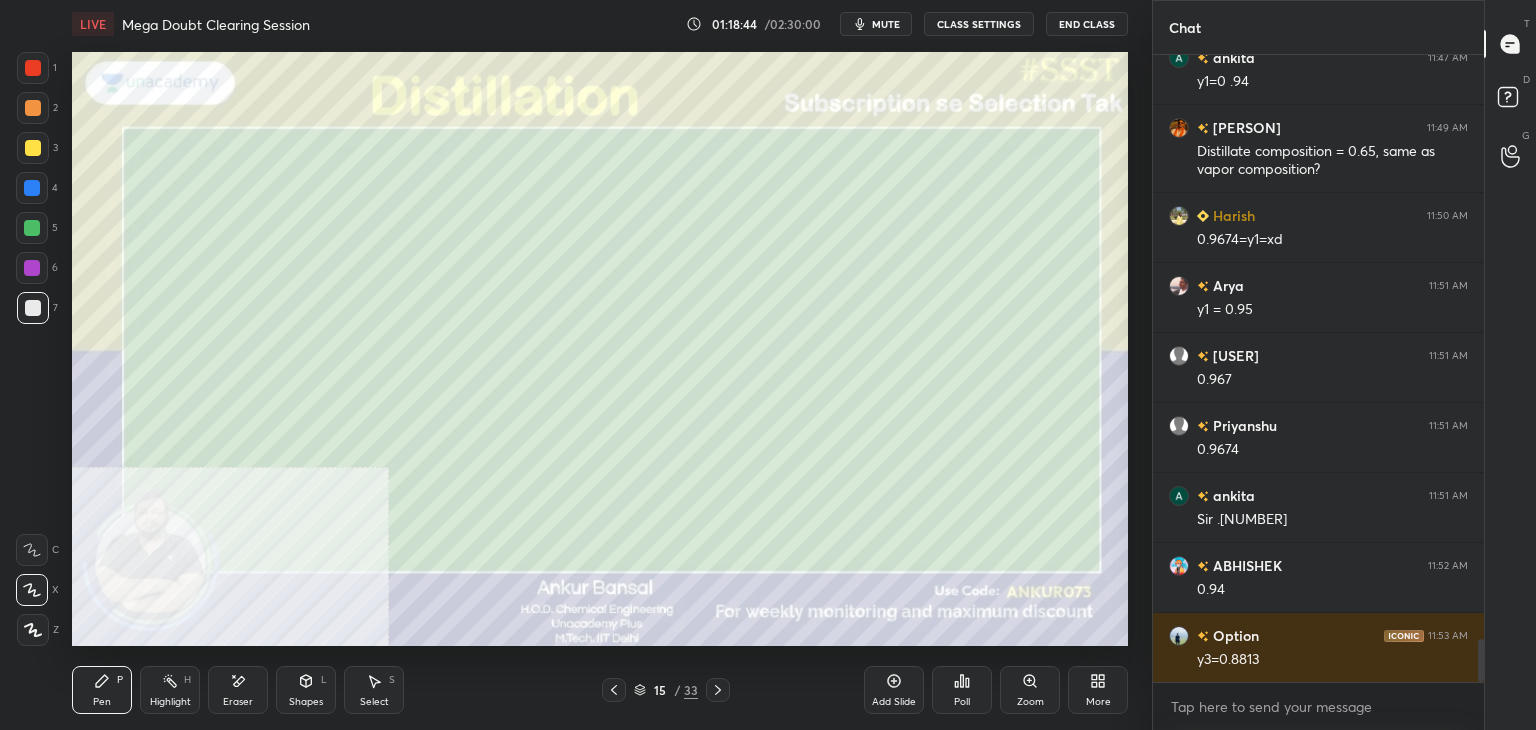 scroll, scrollTop: 8546, scrollLeft: 0, axis: vertical 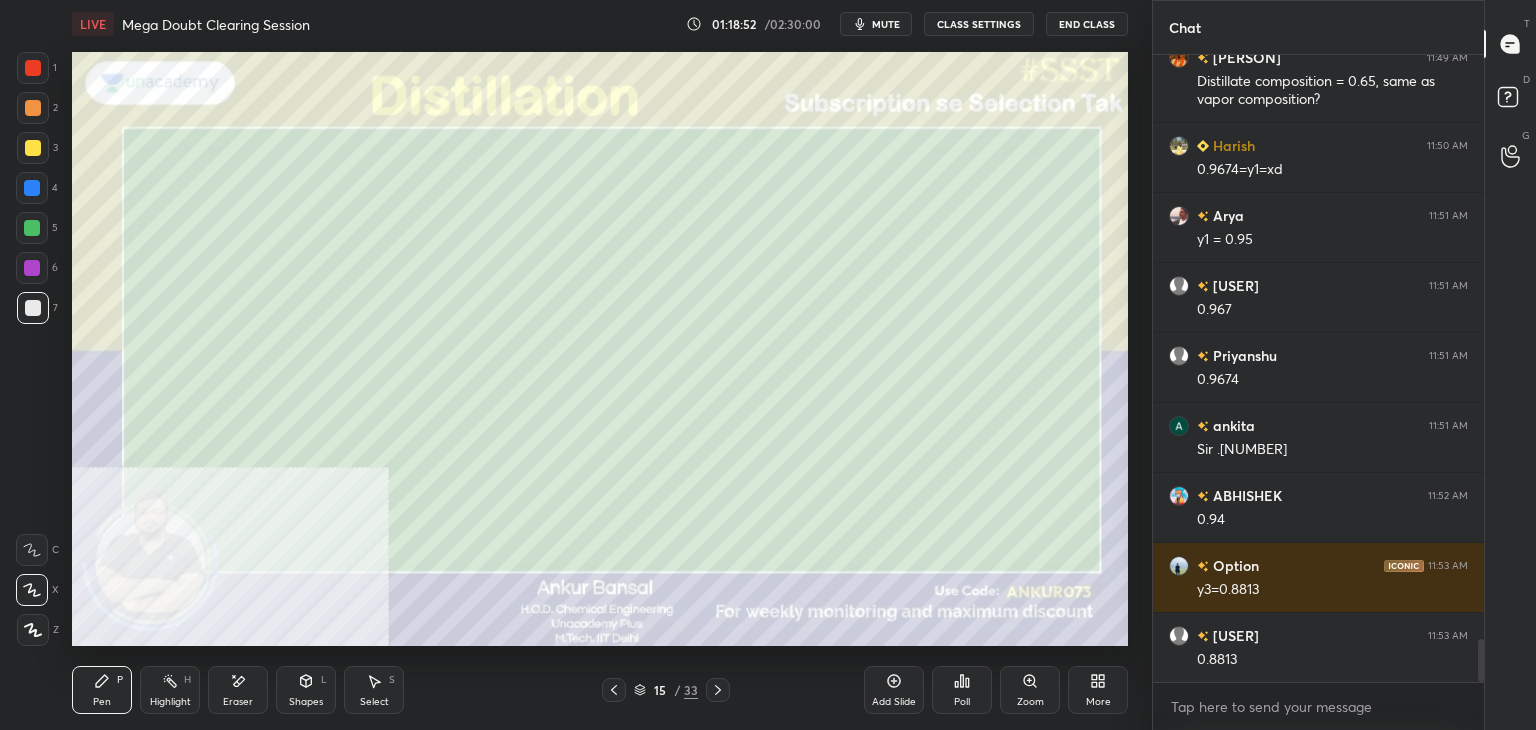 click on "Shapes L" at bounding box center (306, 690) 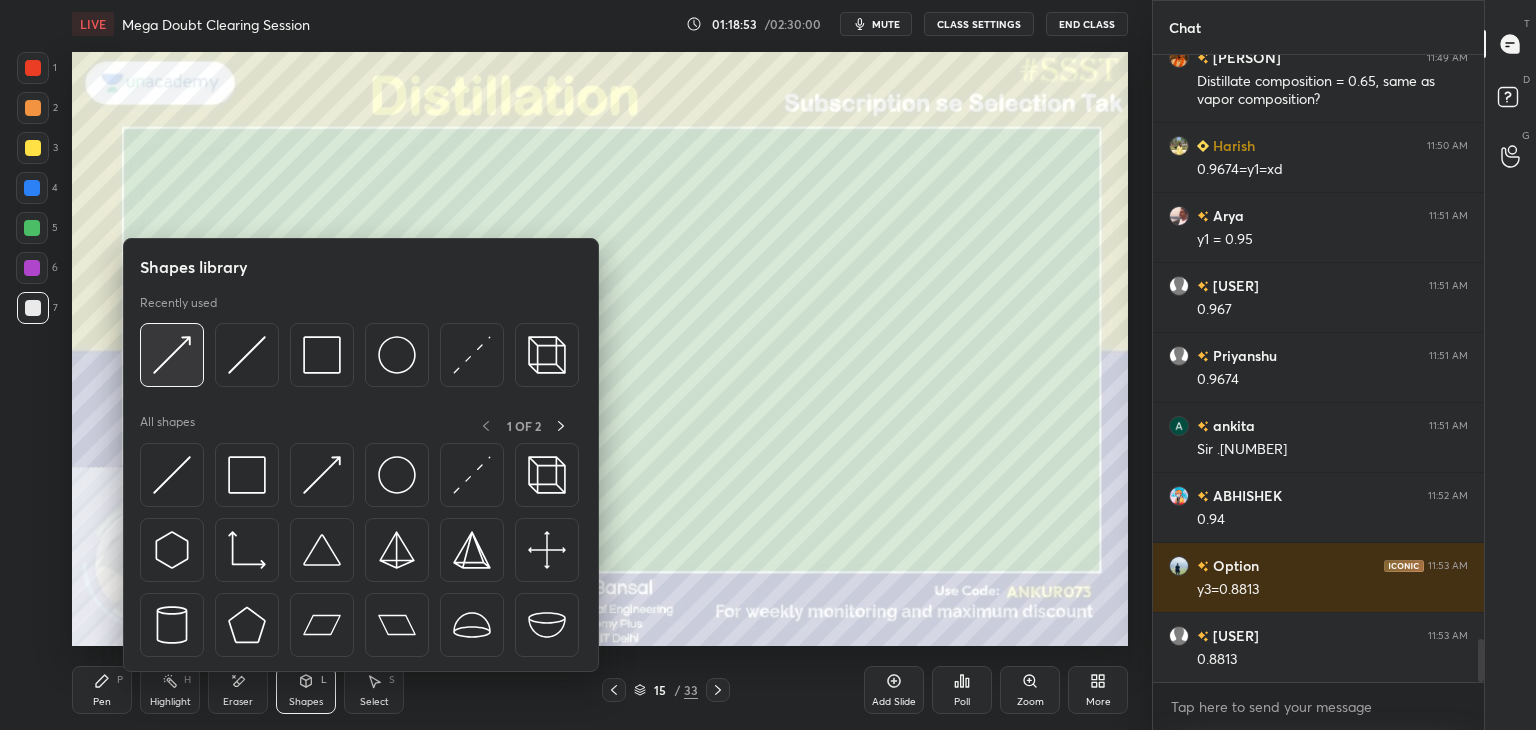 click at bounding box center (172, 355) 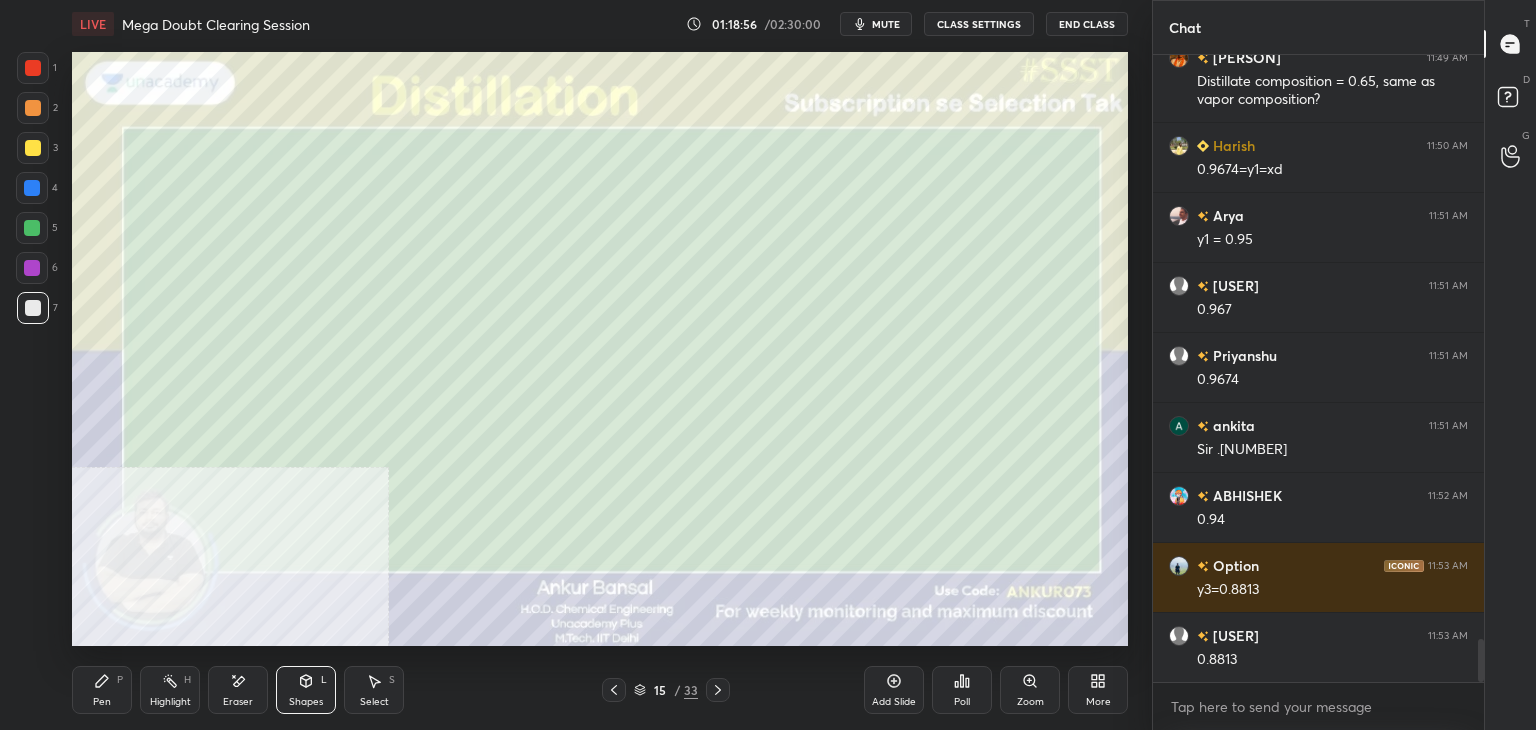 click 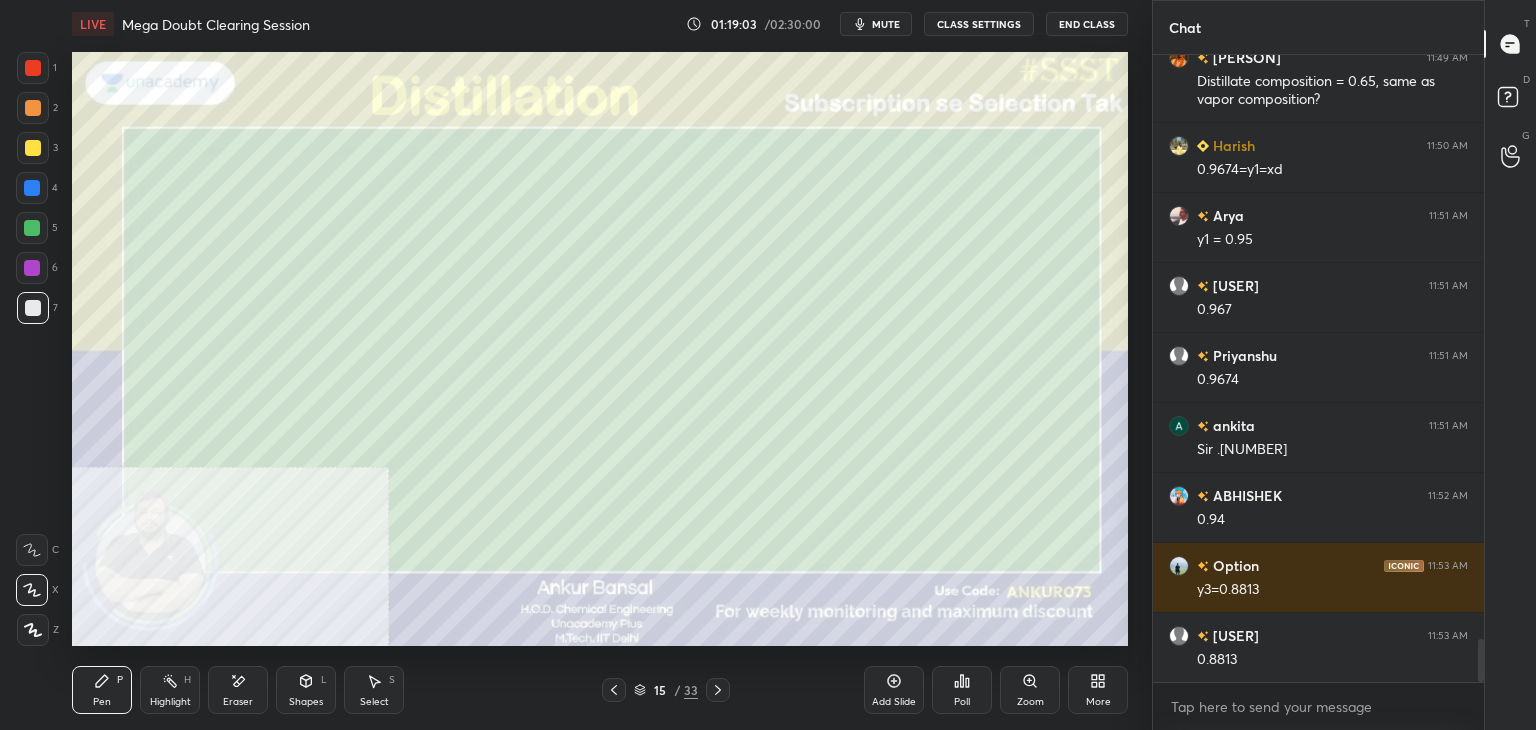 click on "Shapes L" at bounding box center [306, 690] 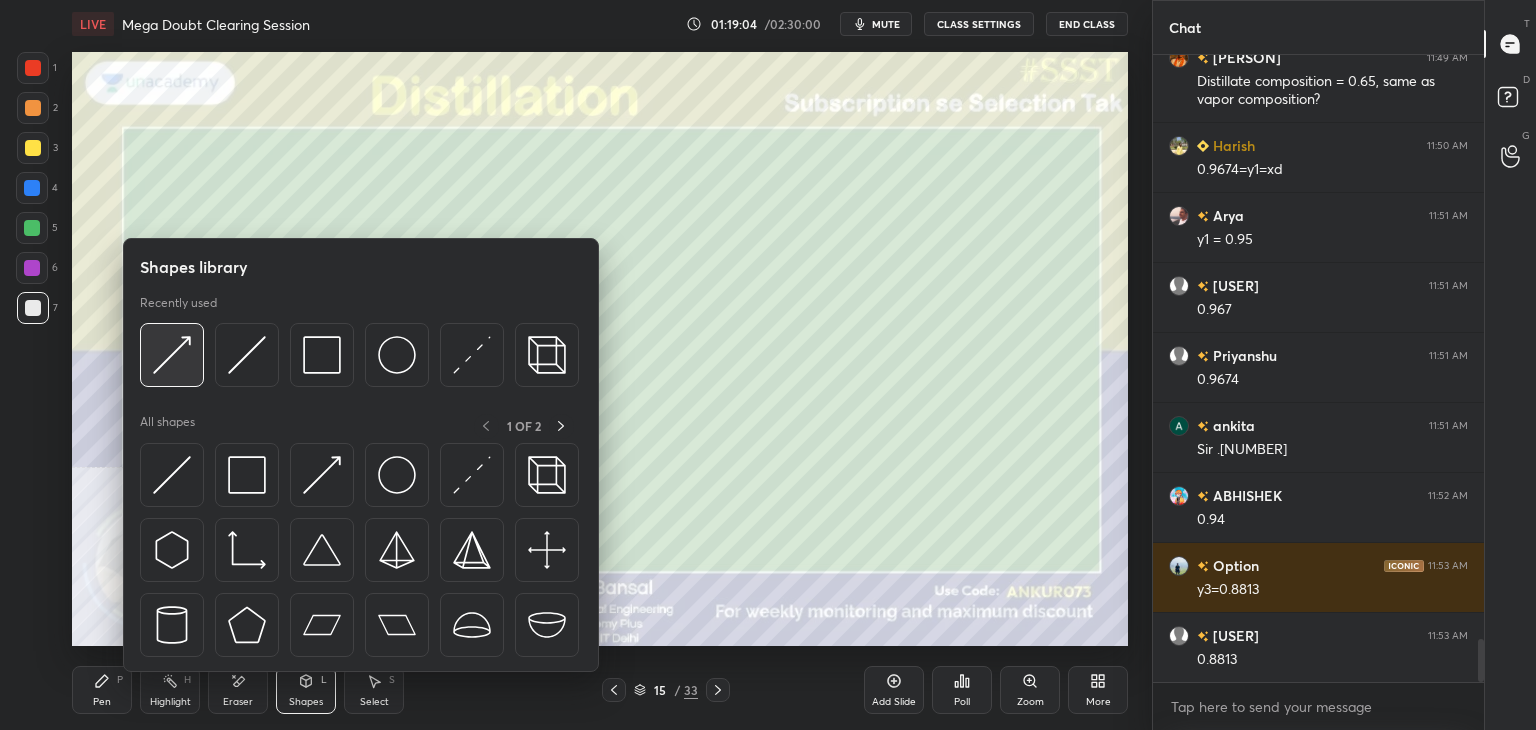 click at bounding box center [172, 355] 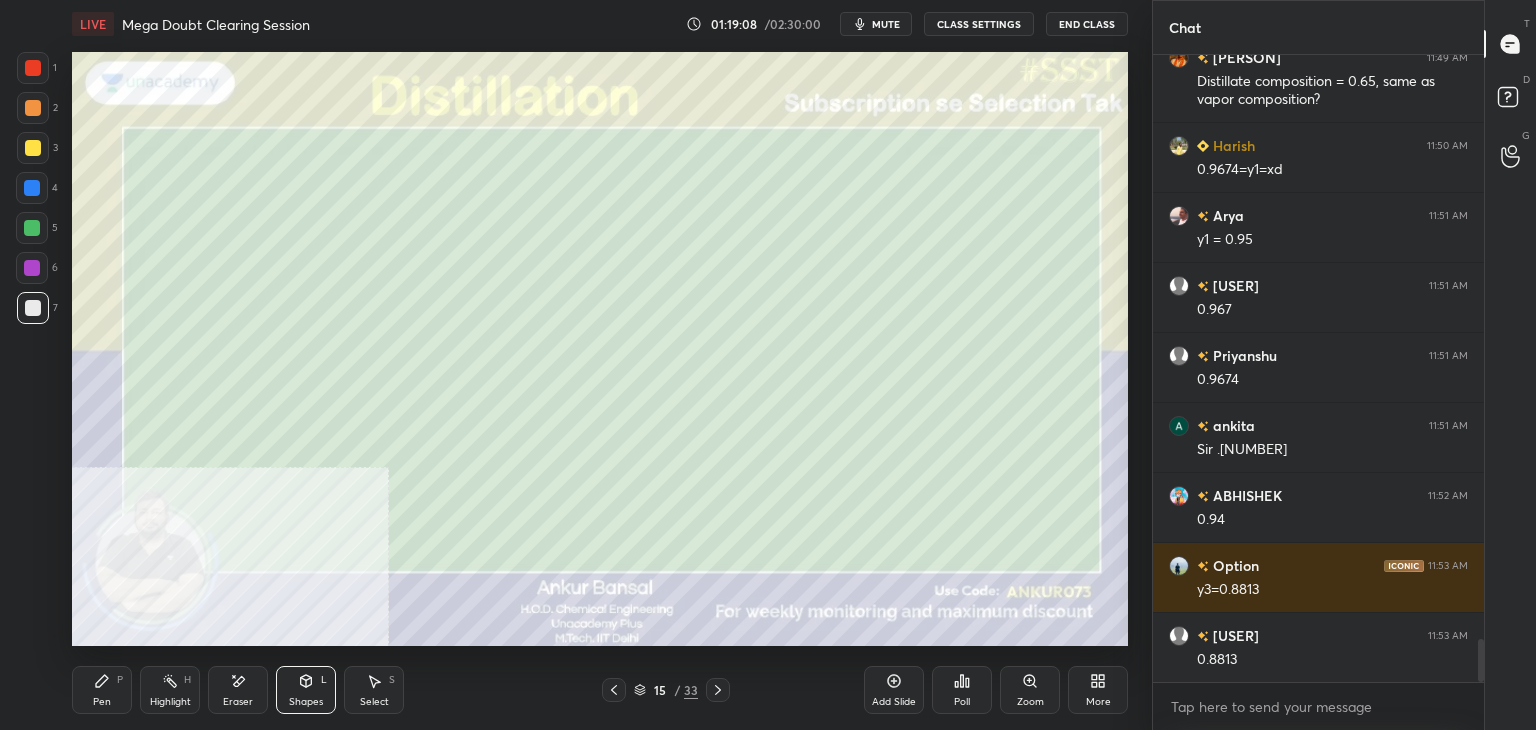 click 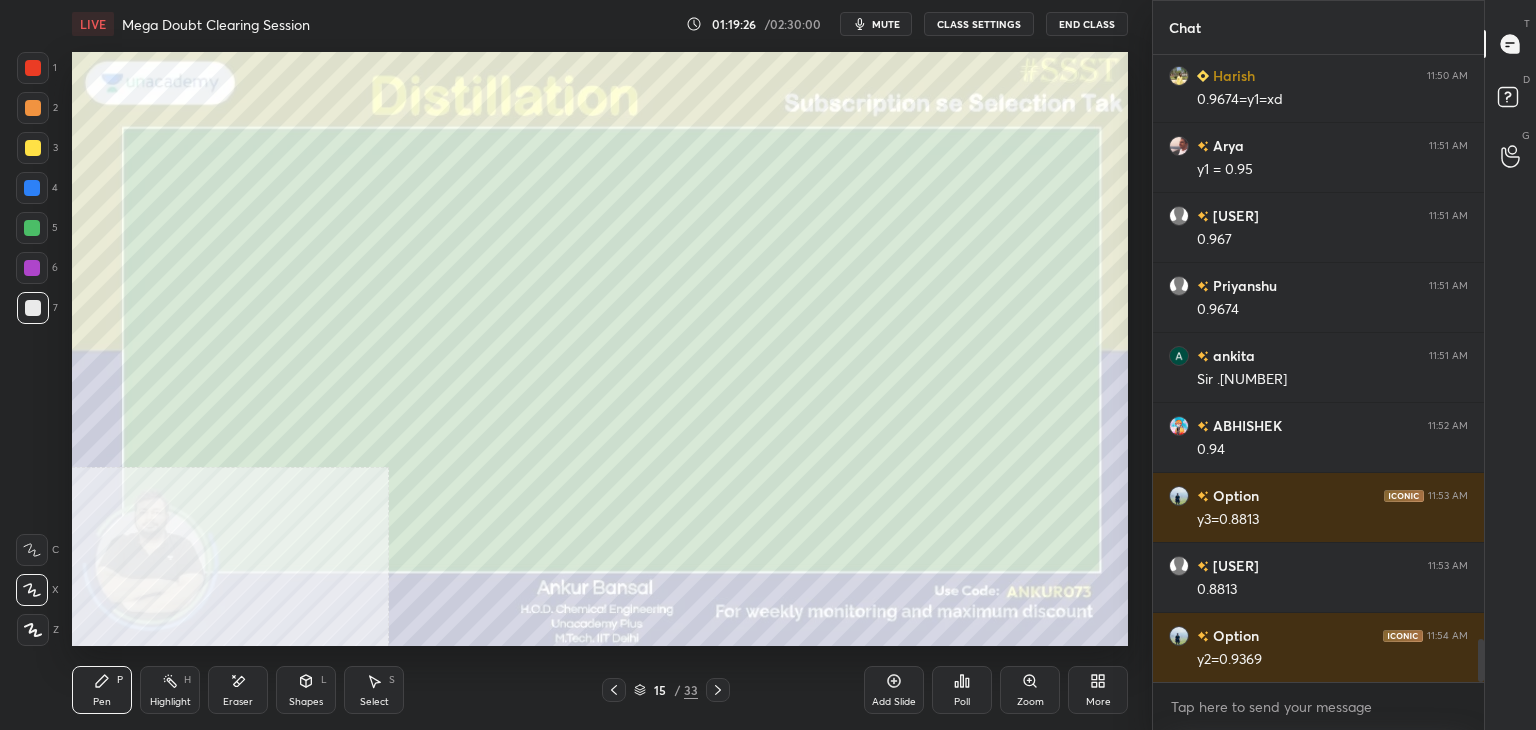 scroll, scrollTop: 8686, scrollLeft: 0, axis: vertical 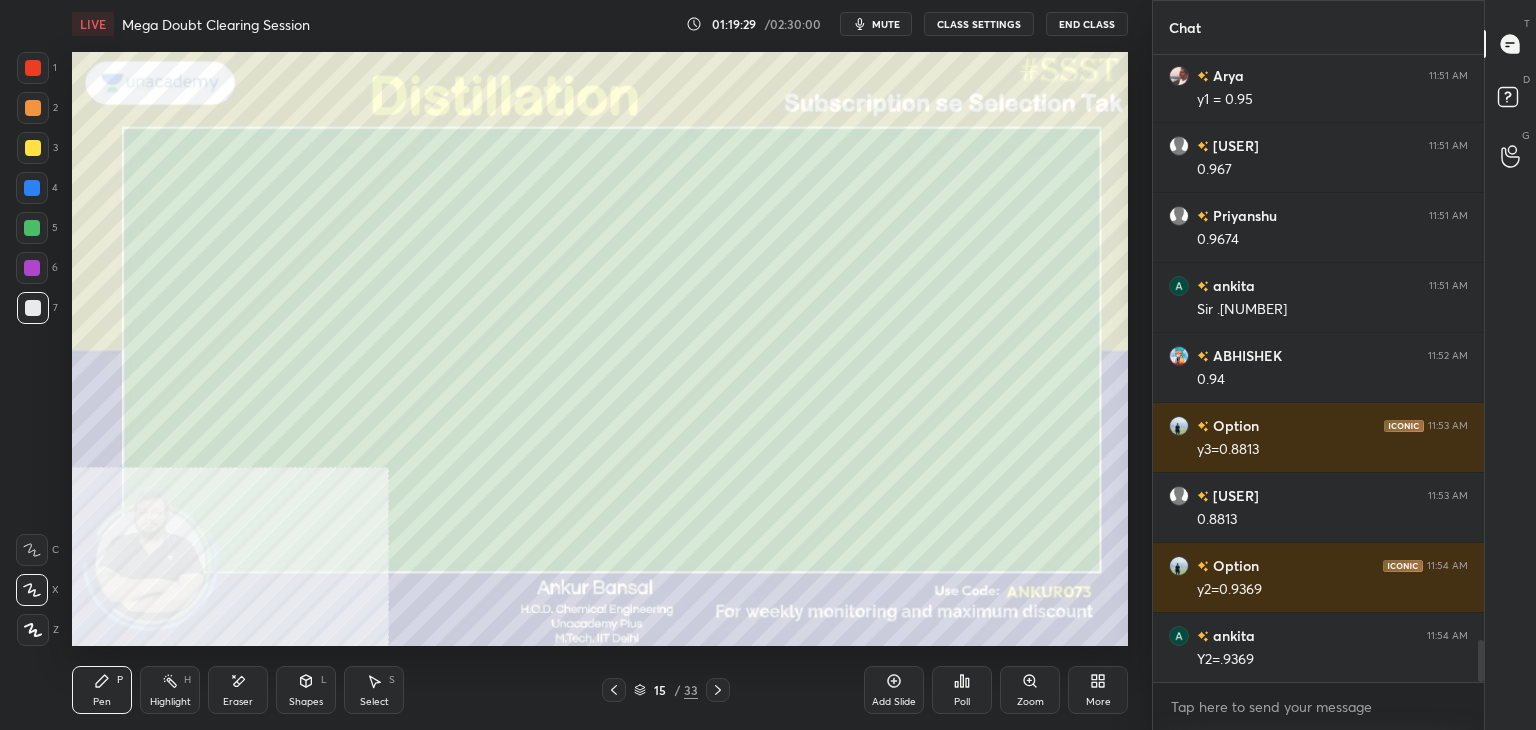 click 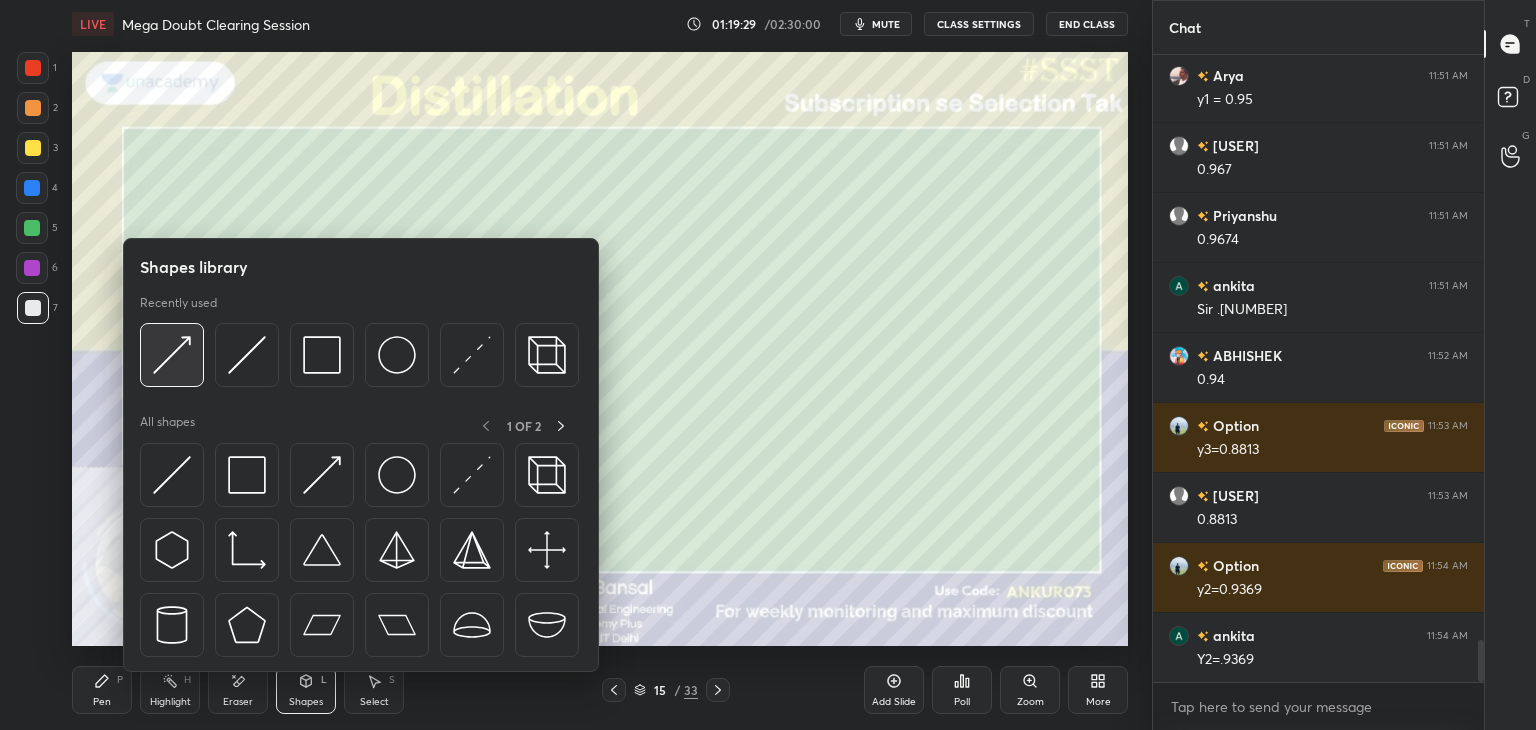 click at bounding box center (172, 355) 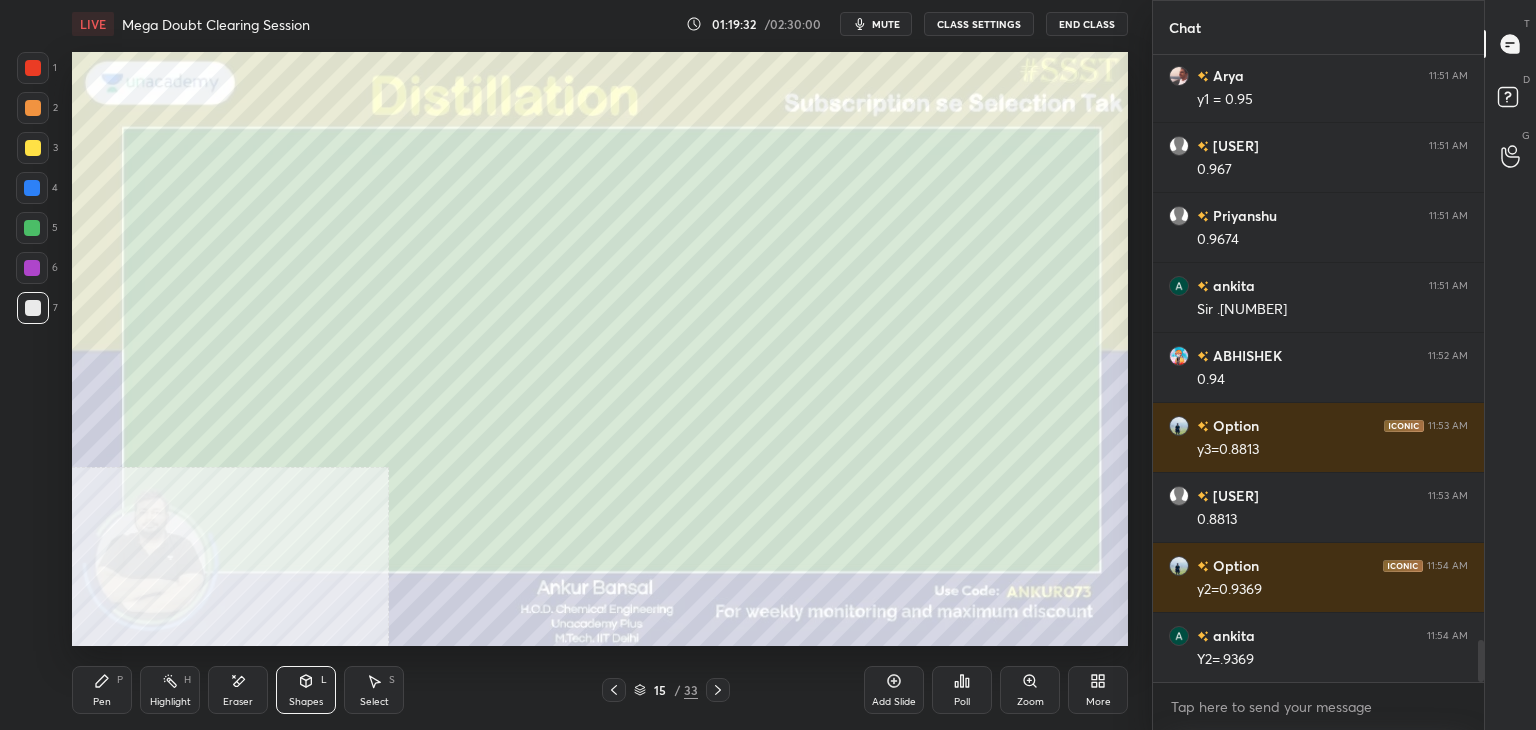 click 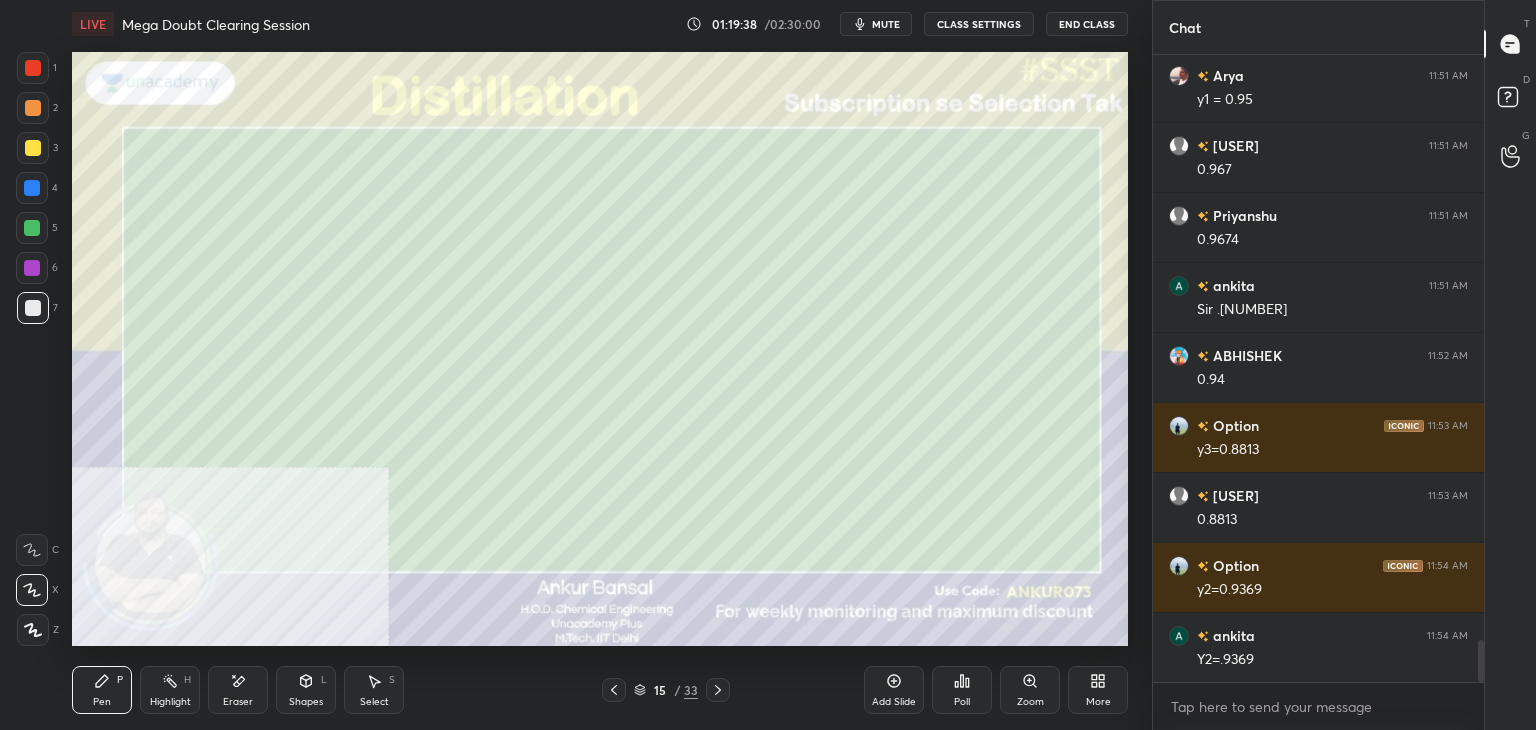 click on "Shapes L" at bounding box center [306, 690] 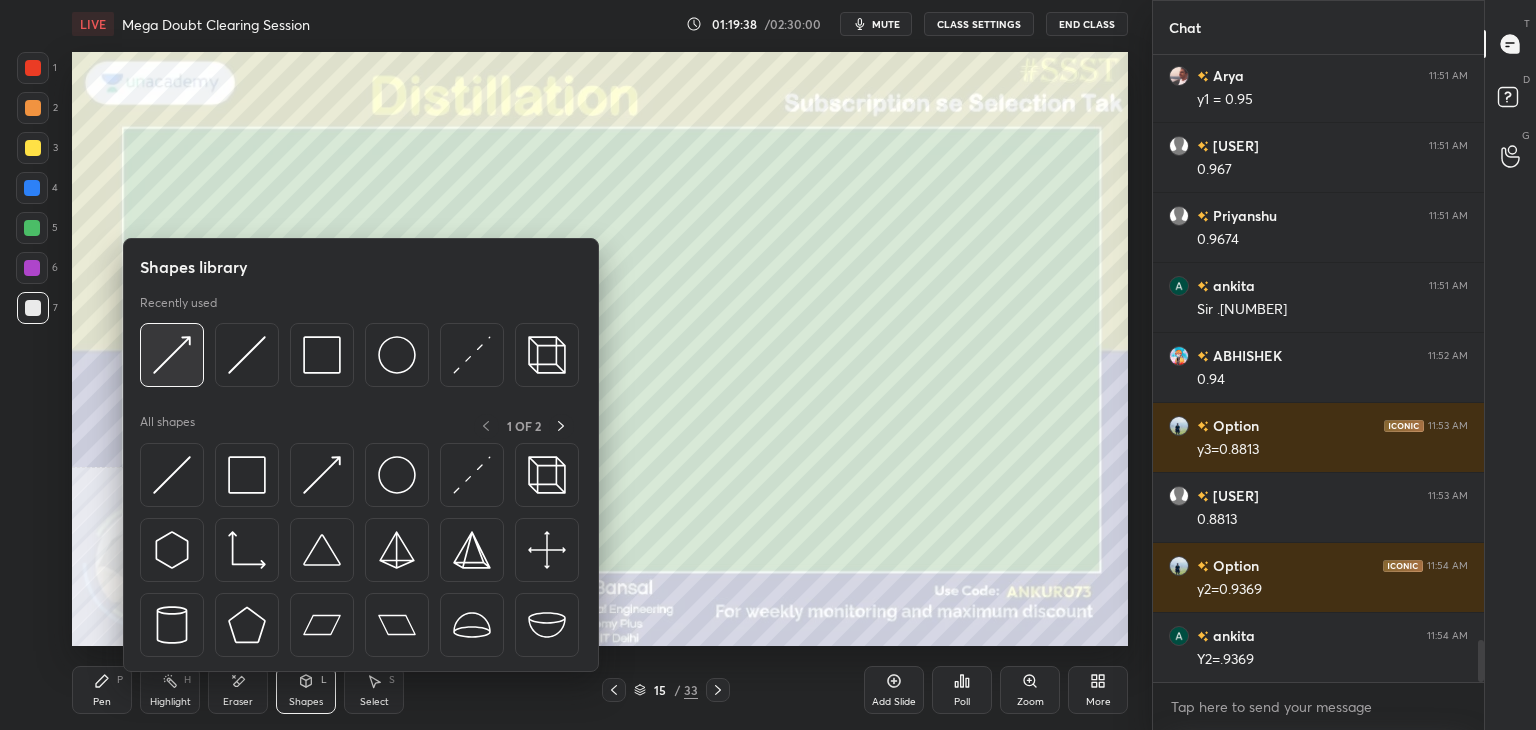 click at bounding box center [172, 355] 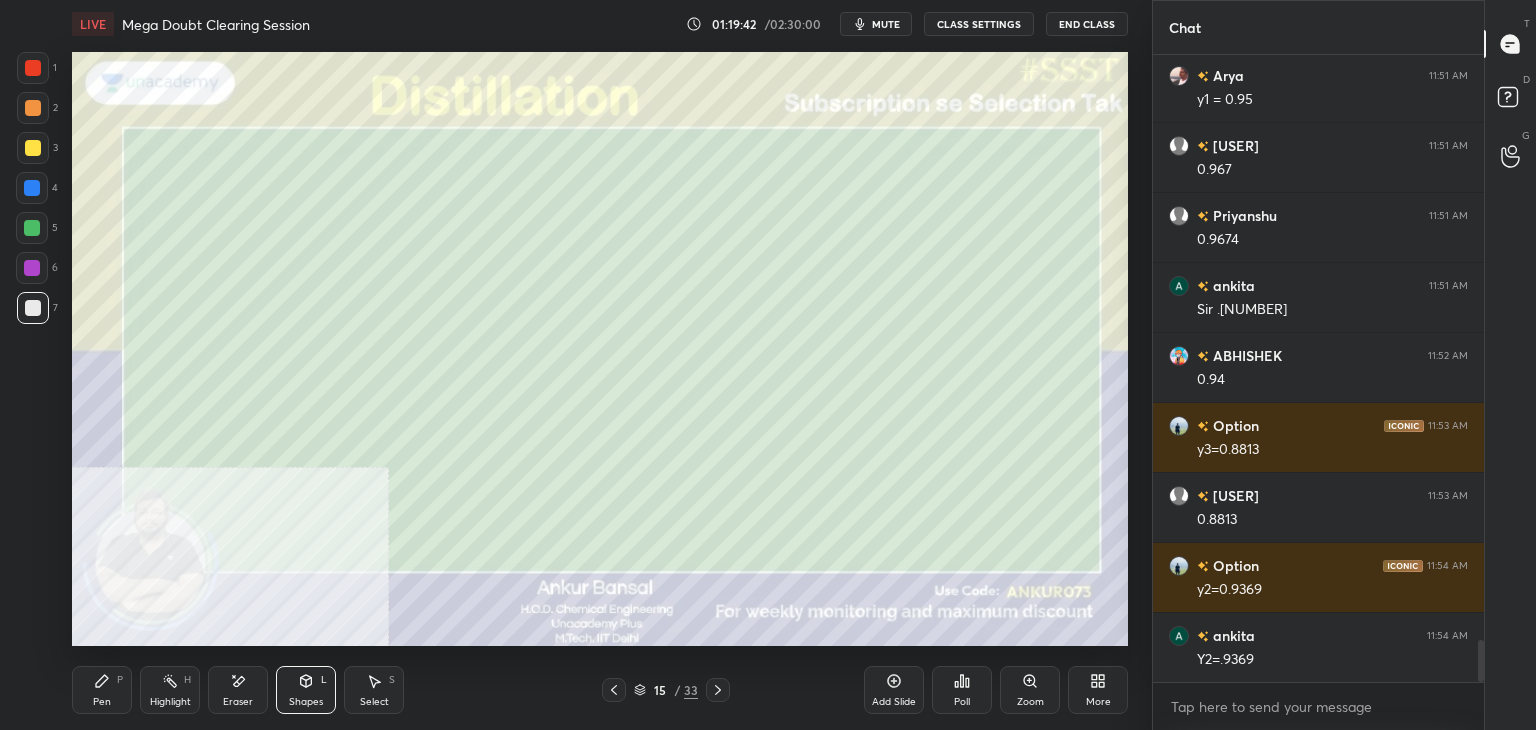 click on "Pen P" at bounding box center (102, 690) 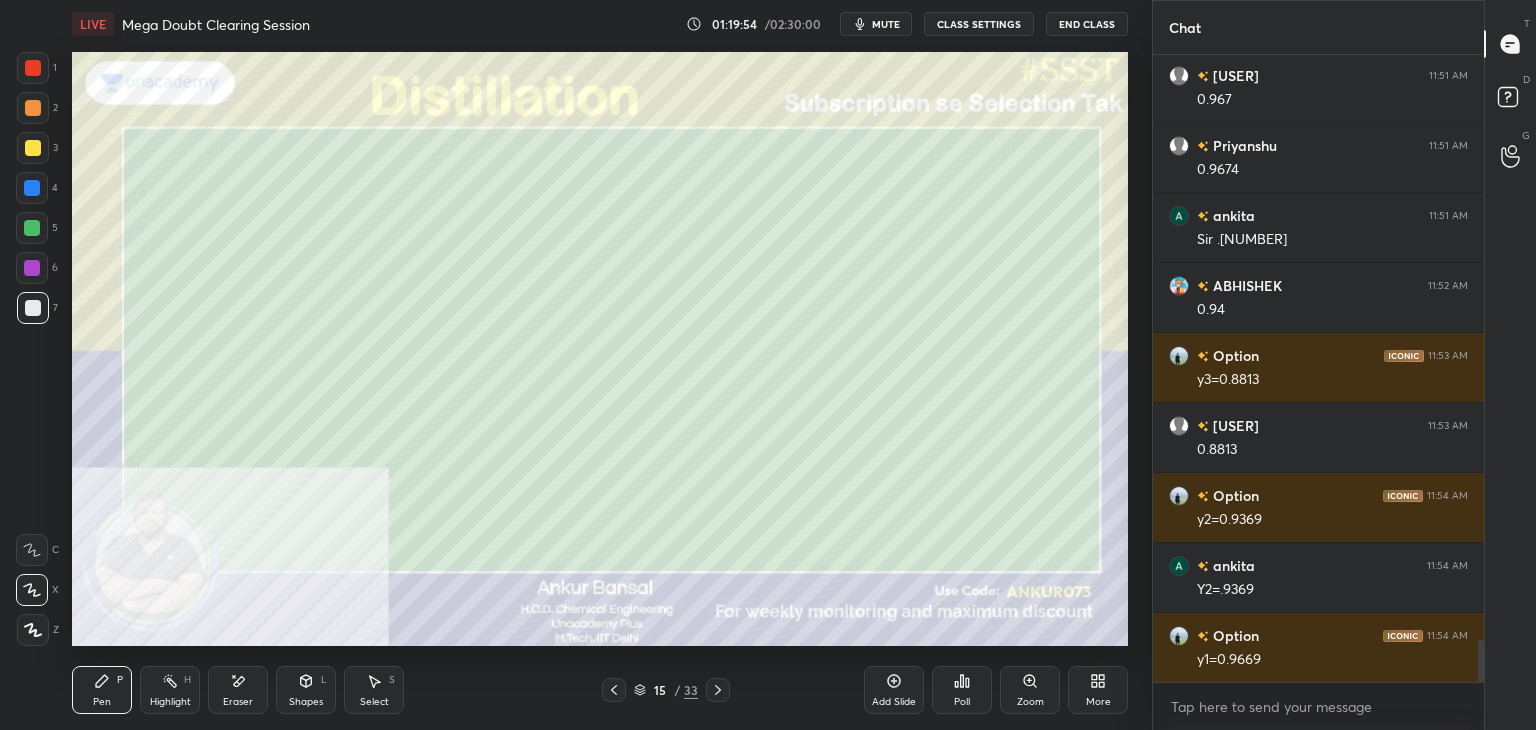 scroll, scrollTop: 8826, scrollLeft: 0, axis: vertical 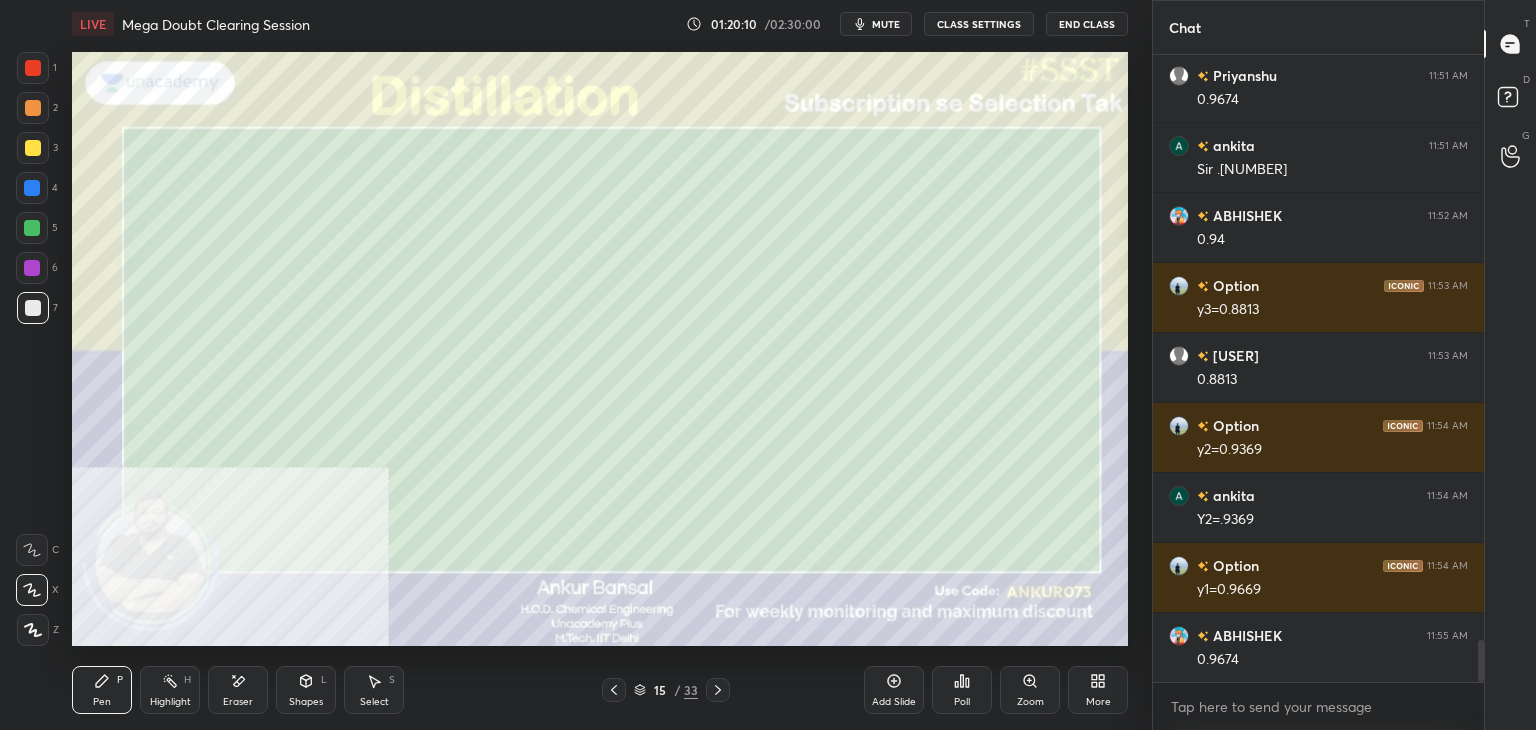 click 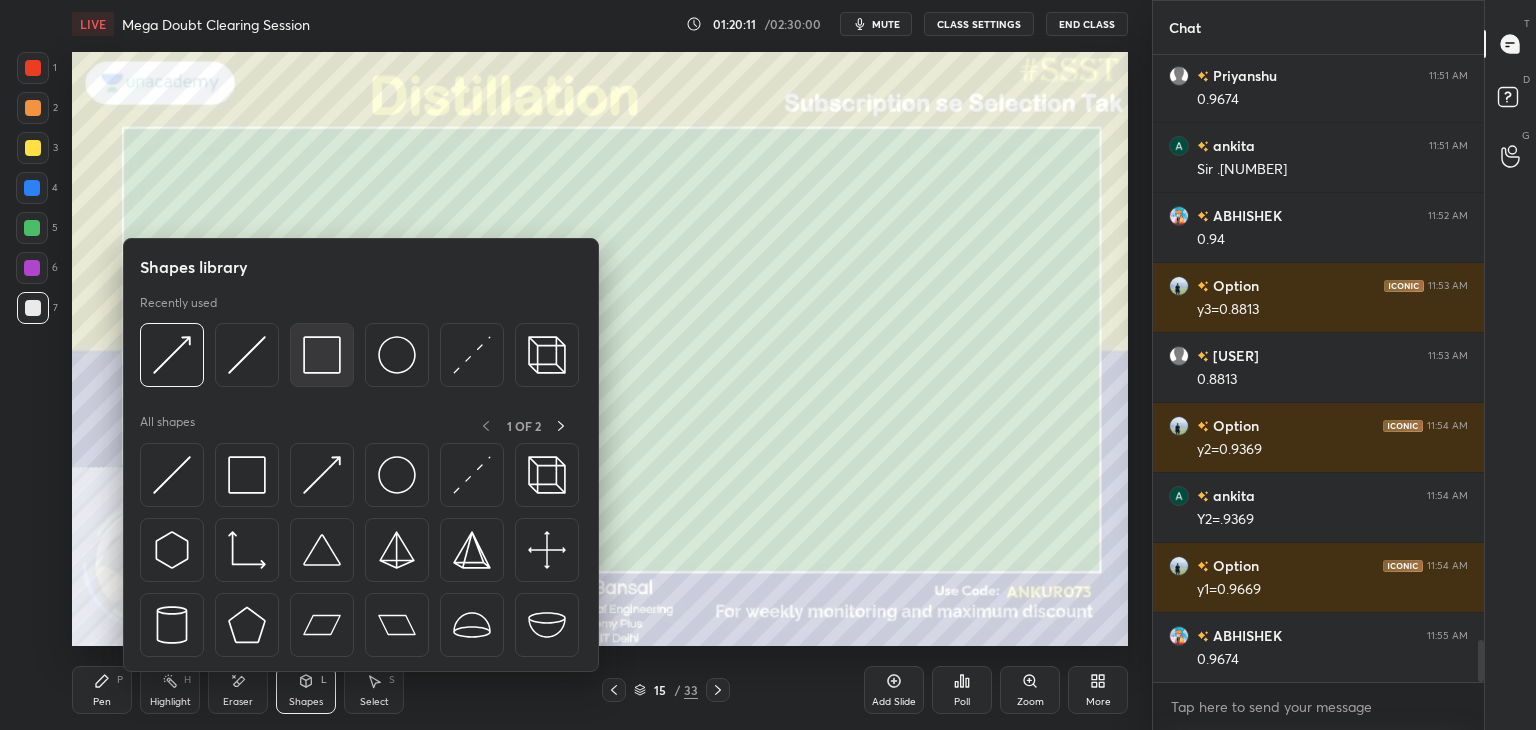 click at bounding box center (322, 355) 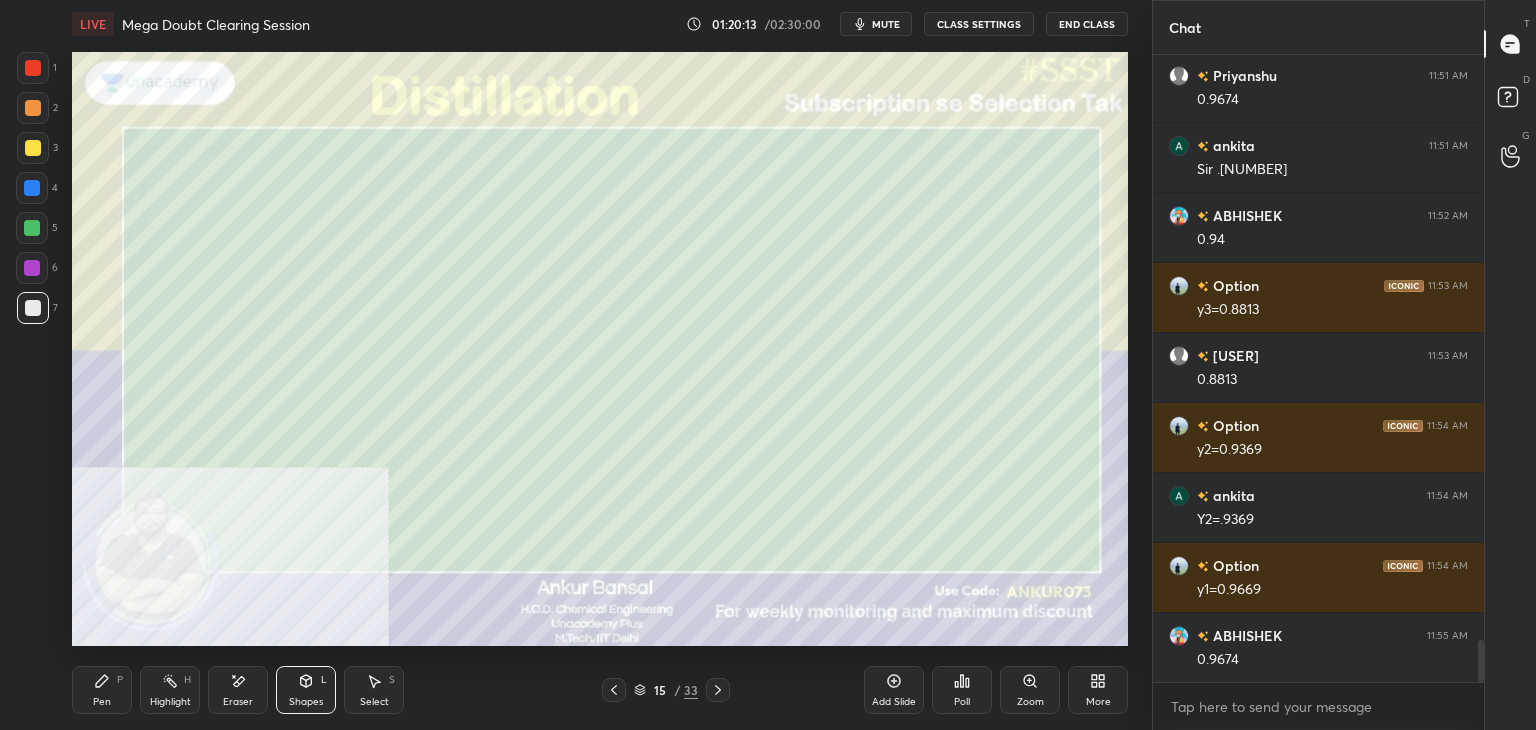 click 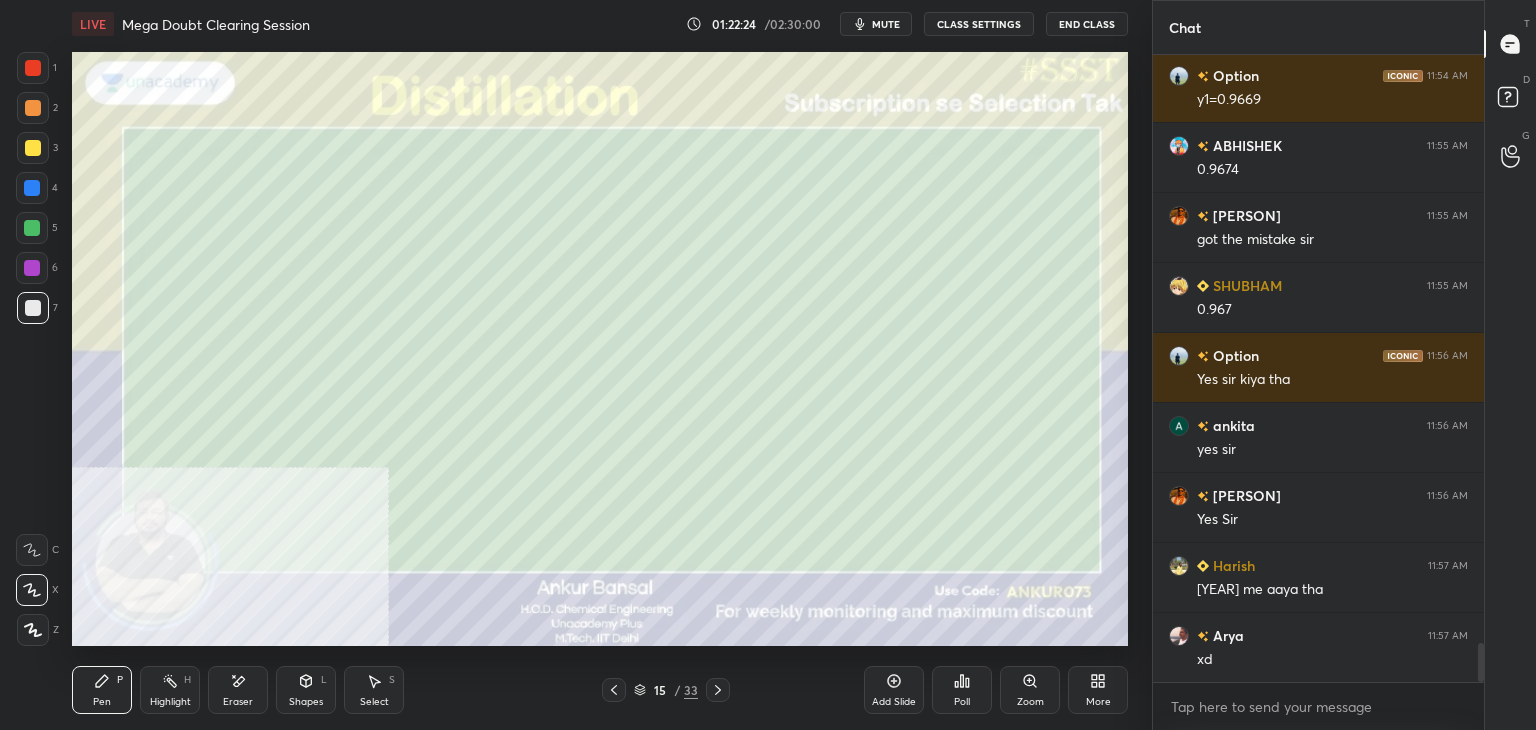 scroll, scrollTop: 9386, scrollLeft: 0, axis: vertical 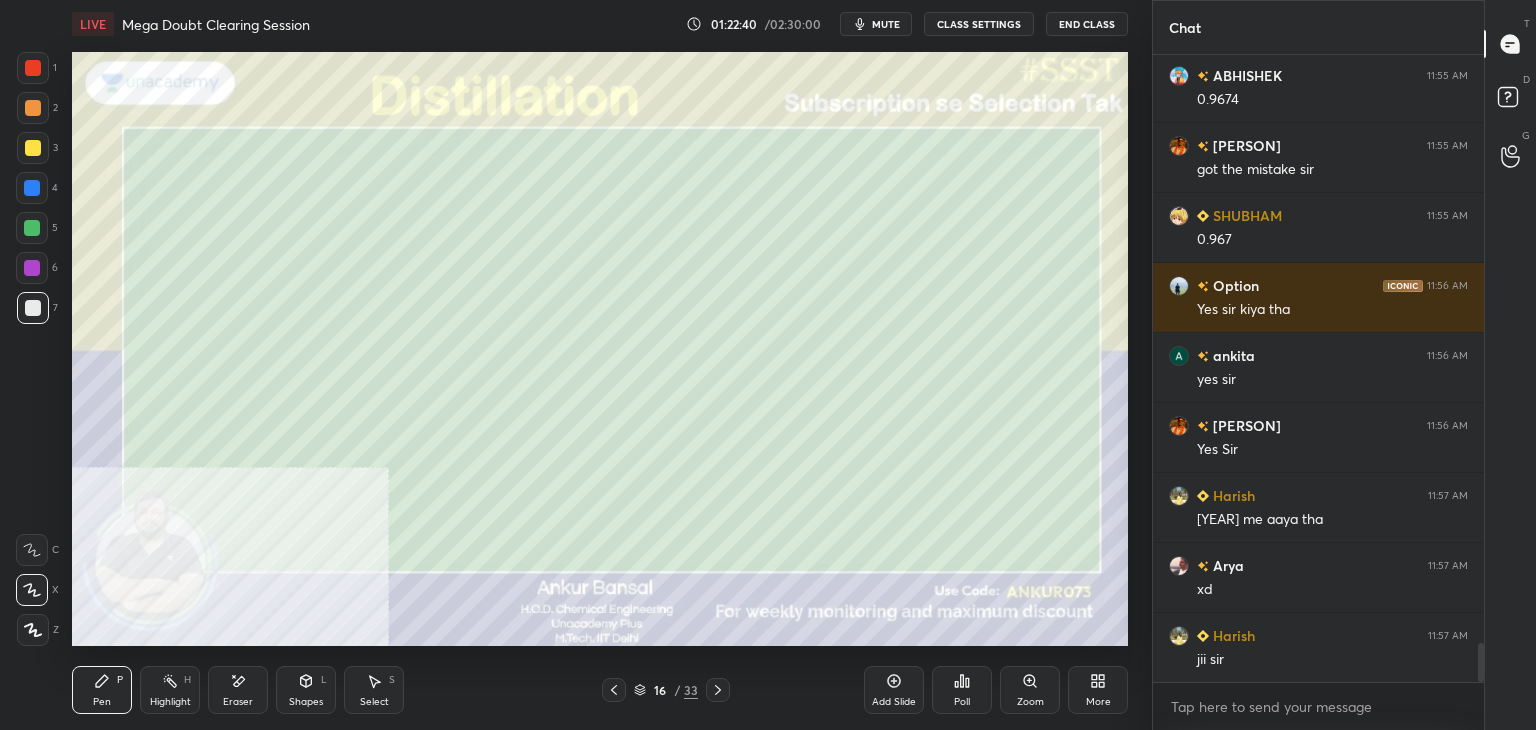 click on "Shapes L" at bounding box center [306, 690] 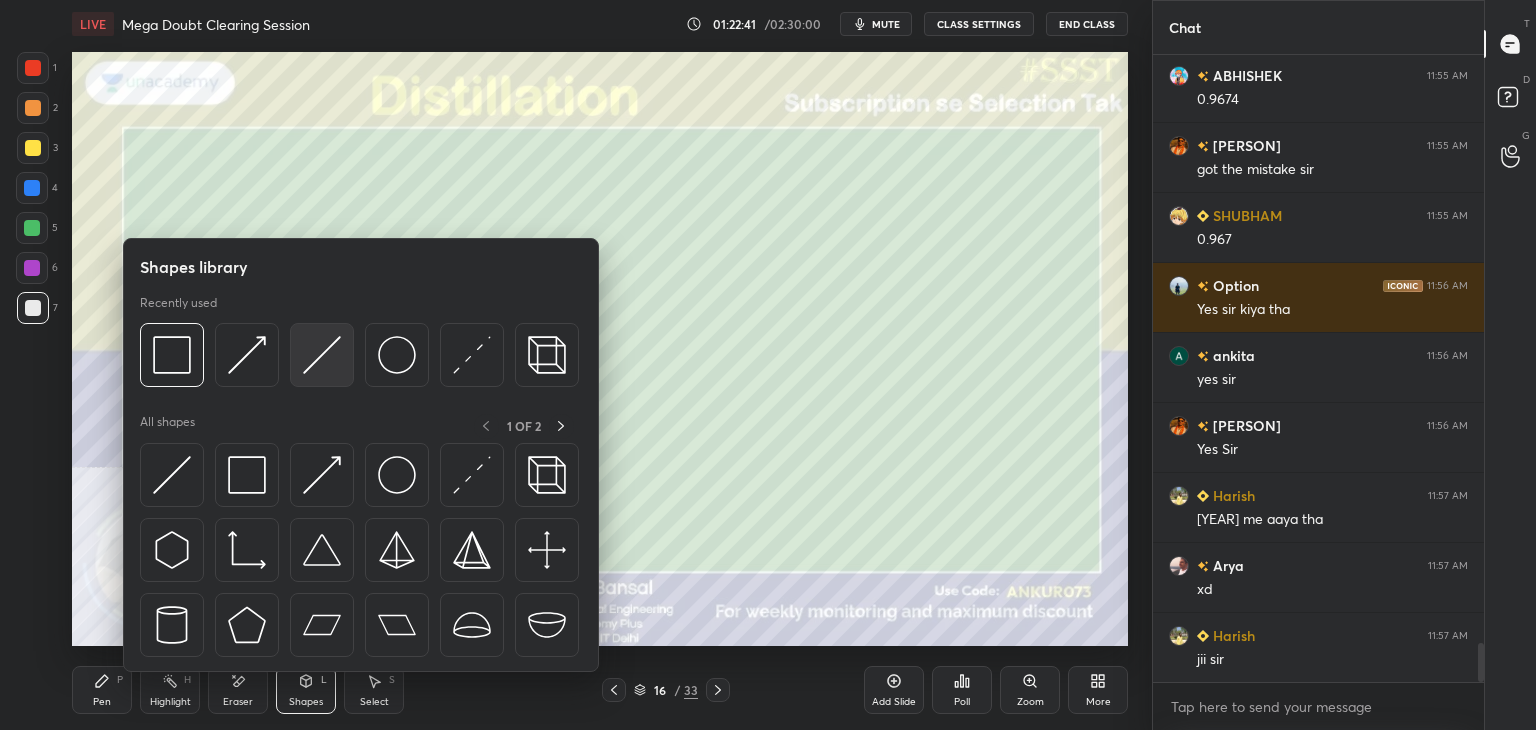 click at bounding box center (322, 355) 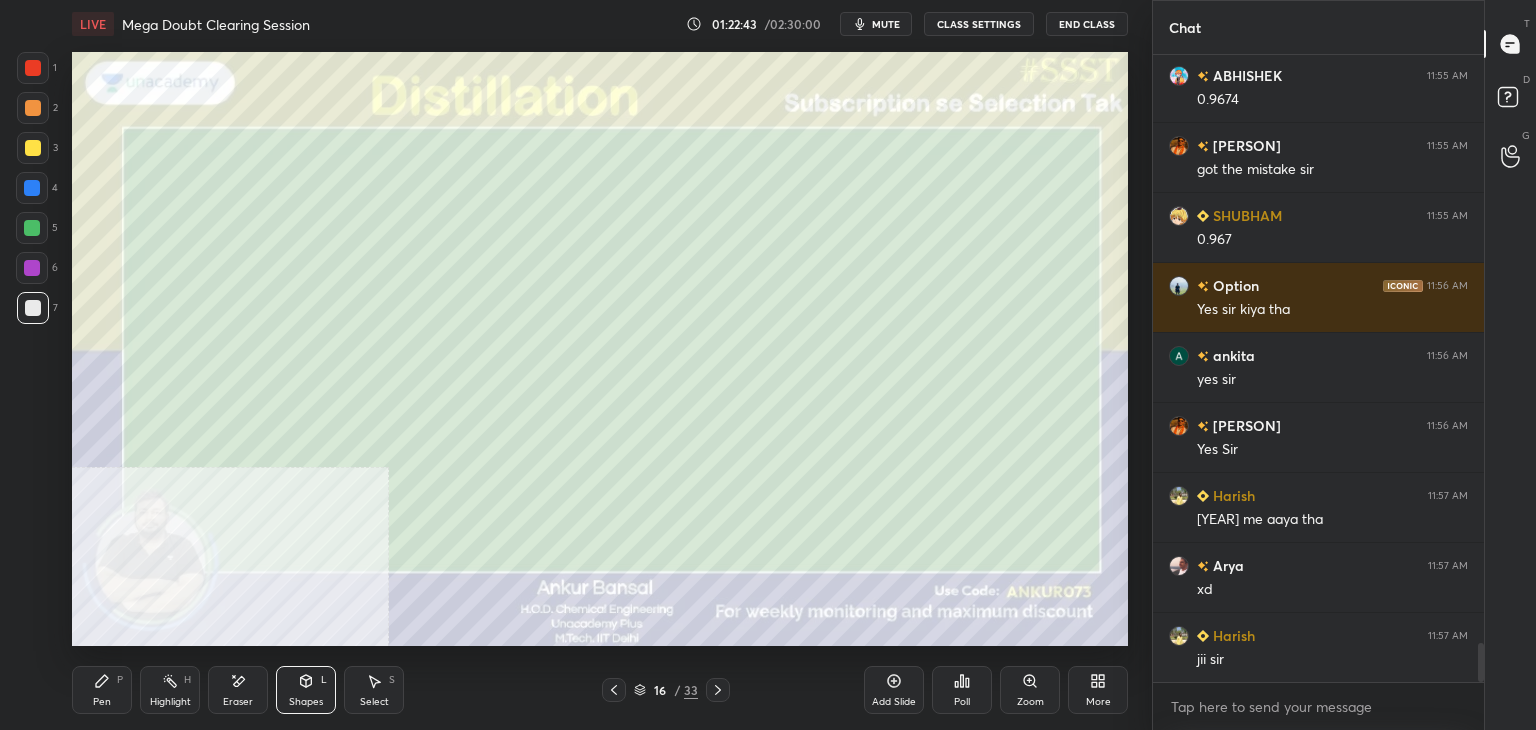 click 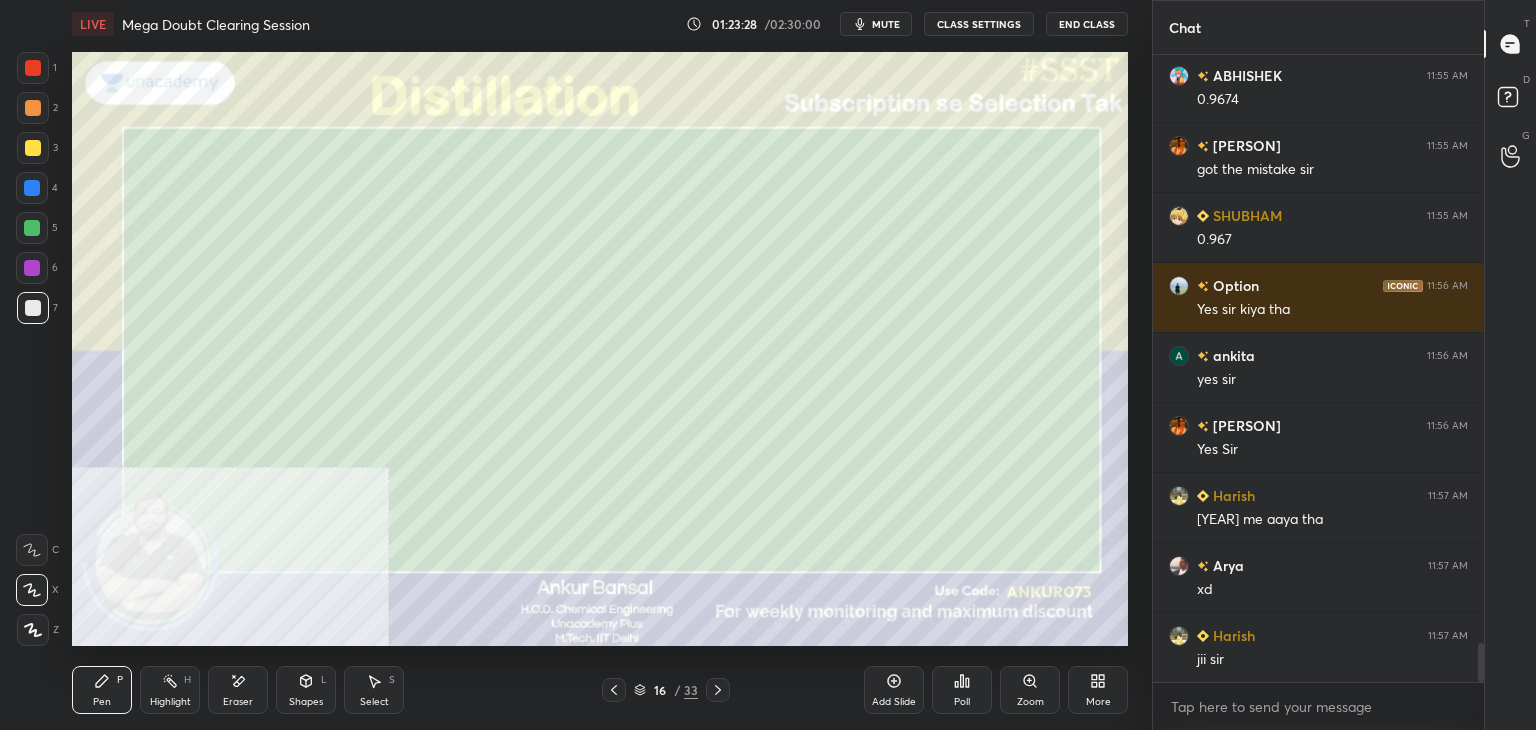 click on "Eraser" at bounding box center [238, 690] 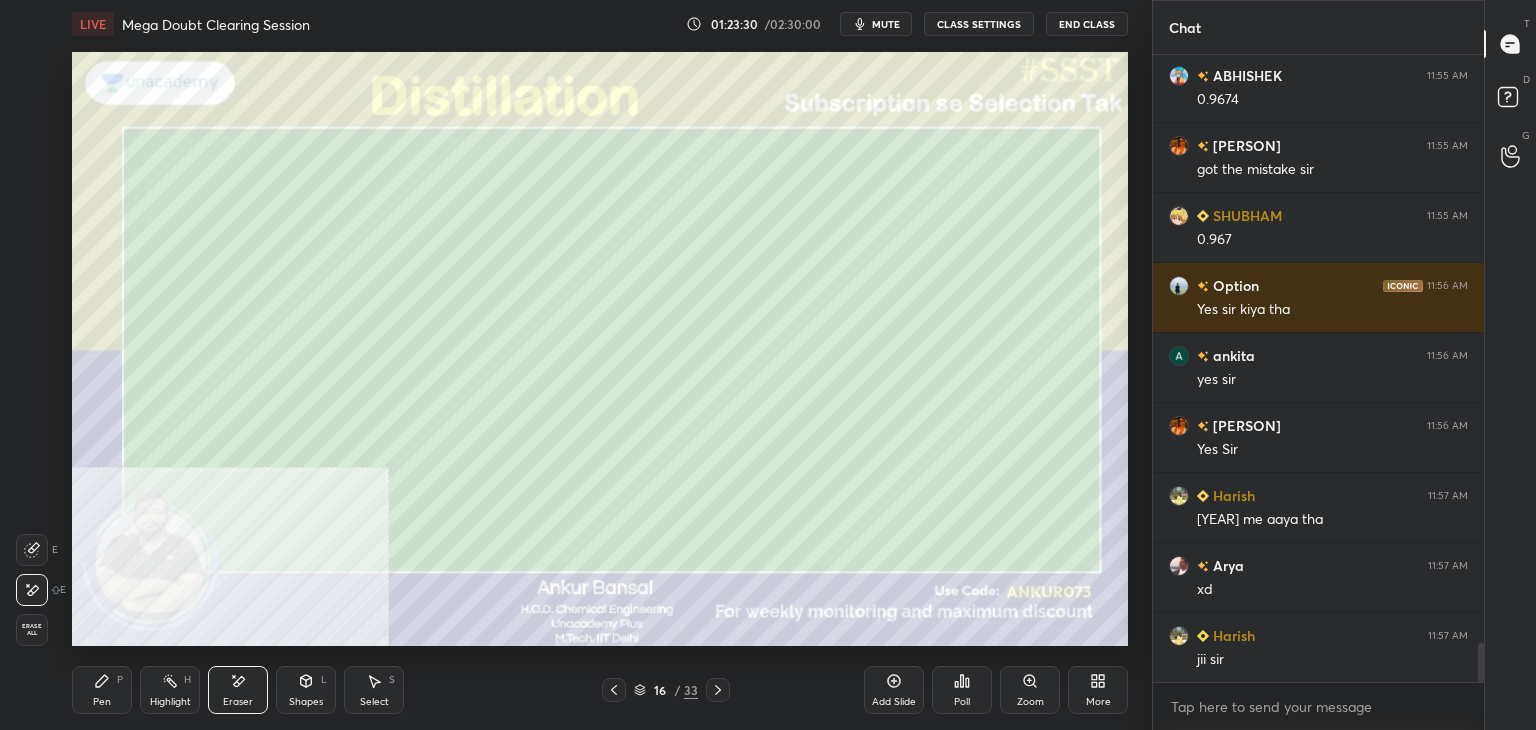click on "Pen P" at bounding box center (102, 690) 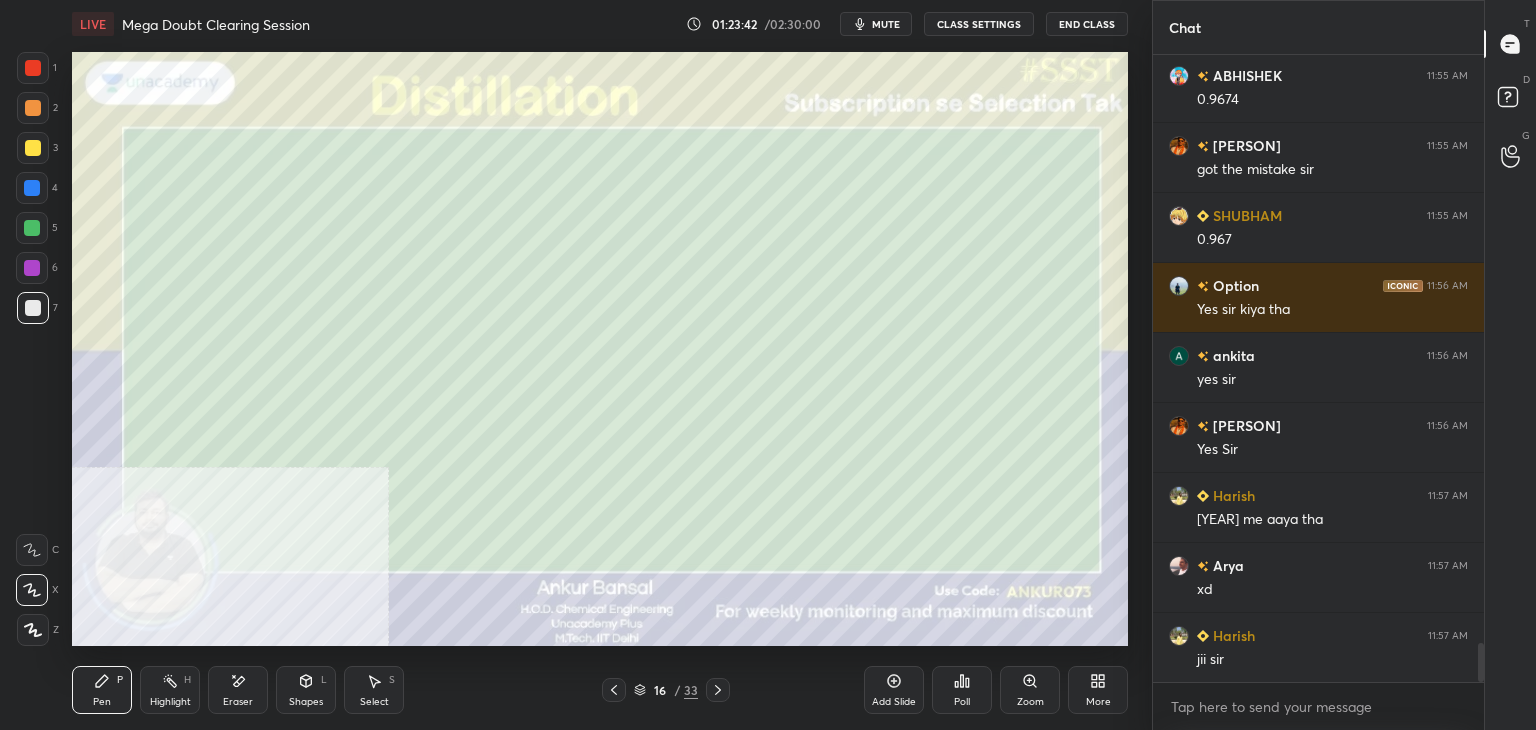 click on "Eraser" at bounding box center (238, 702) 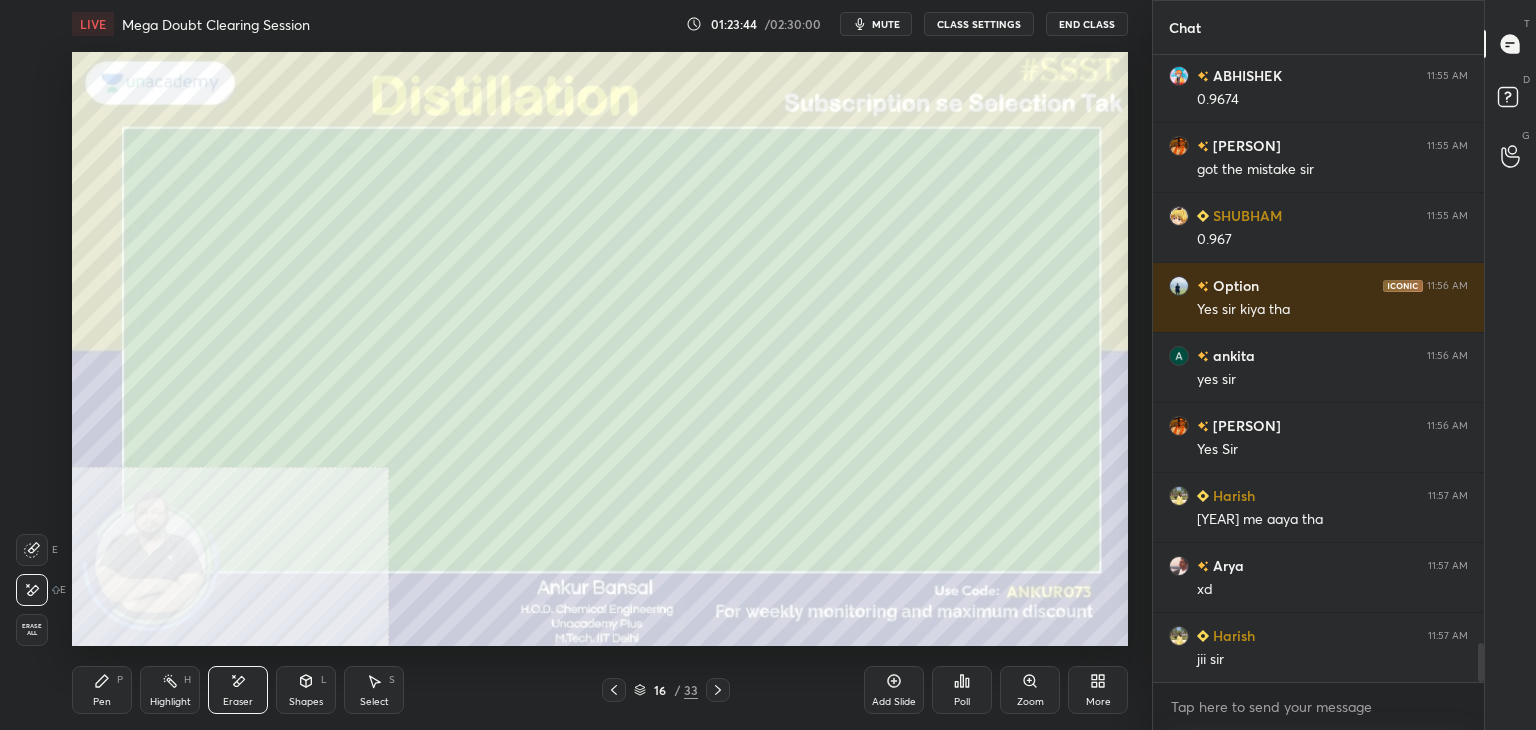 click on "Pen P" at bounding box center (102, 690) 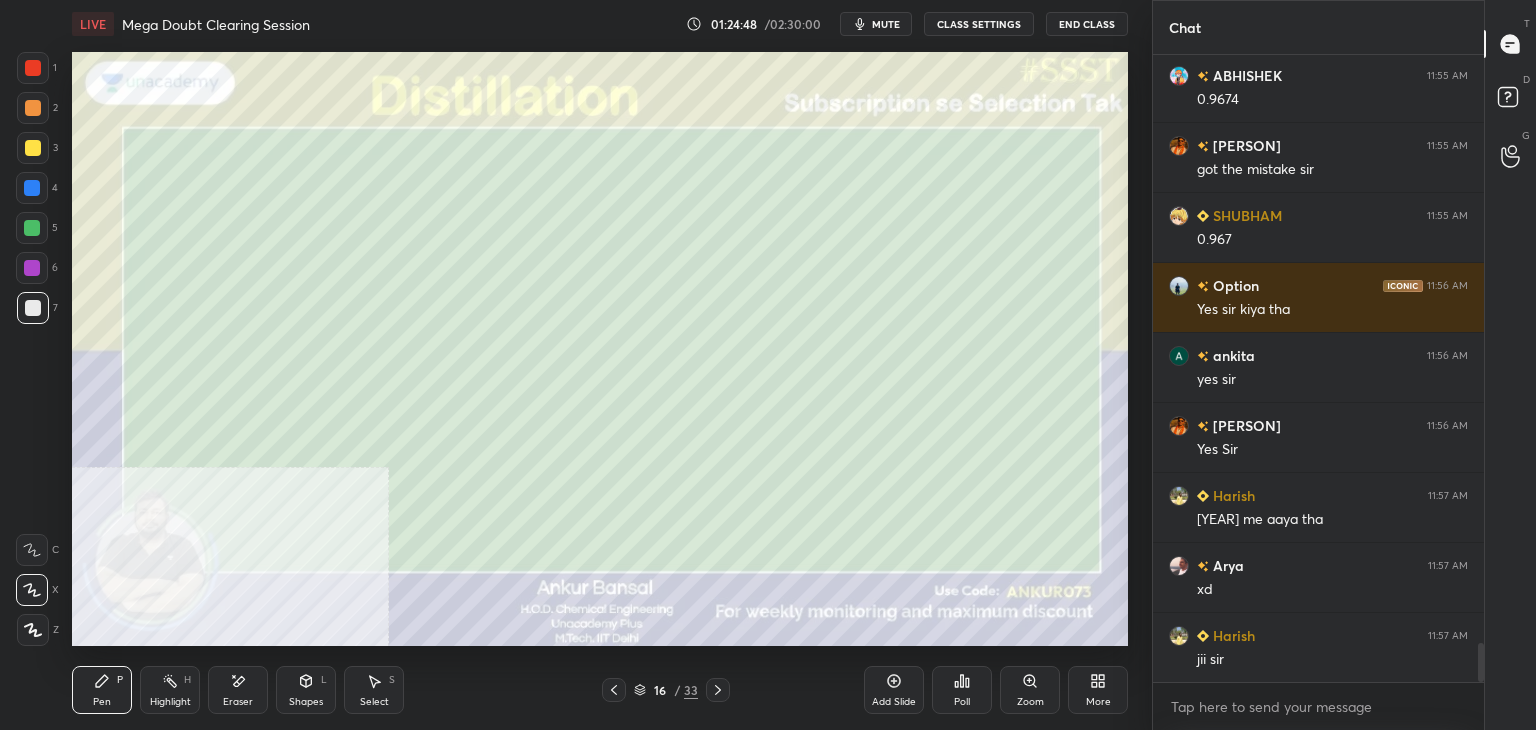 click on "Shapes L" at bounding box center [306, 690] 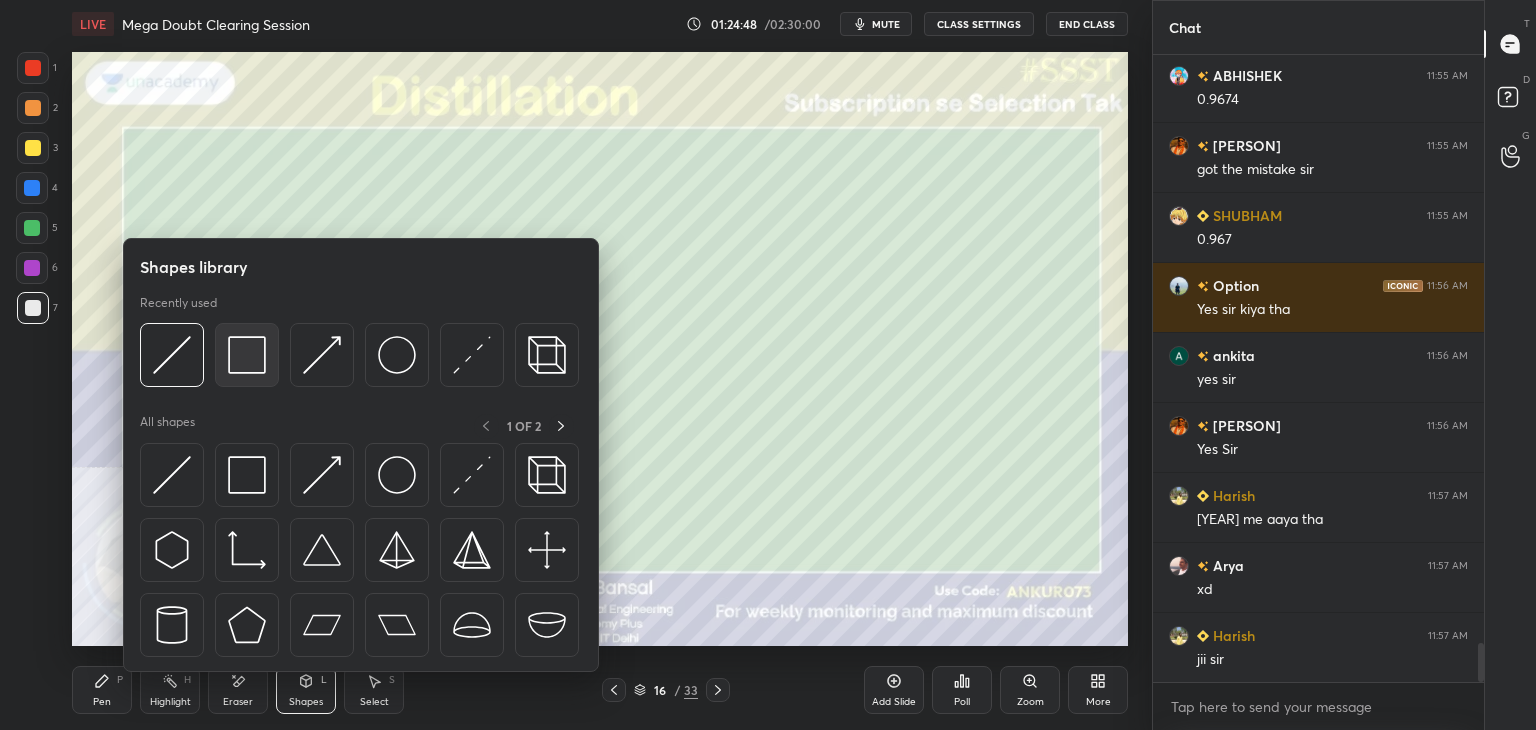 click at bounding box center (247, 355) 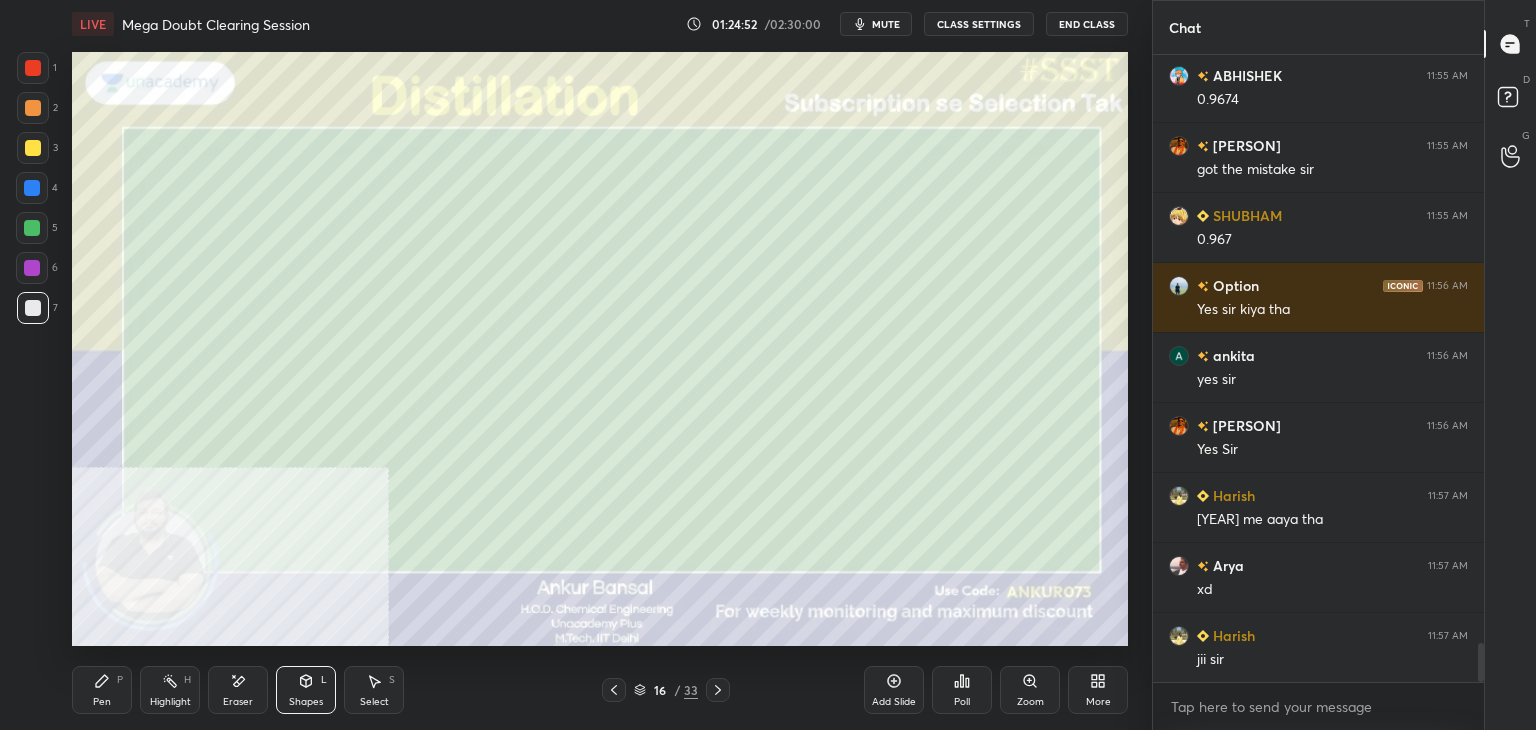 click on "Pen P" at bounding box center [102, 690] 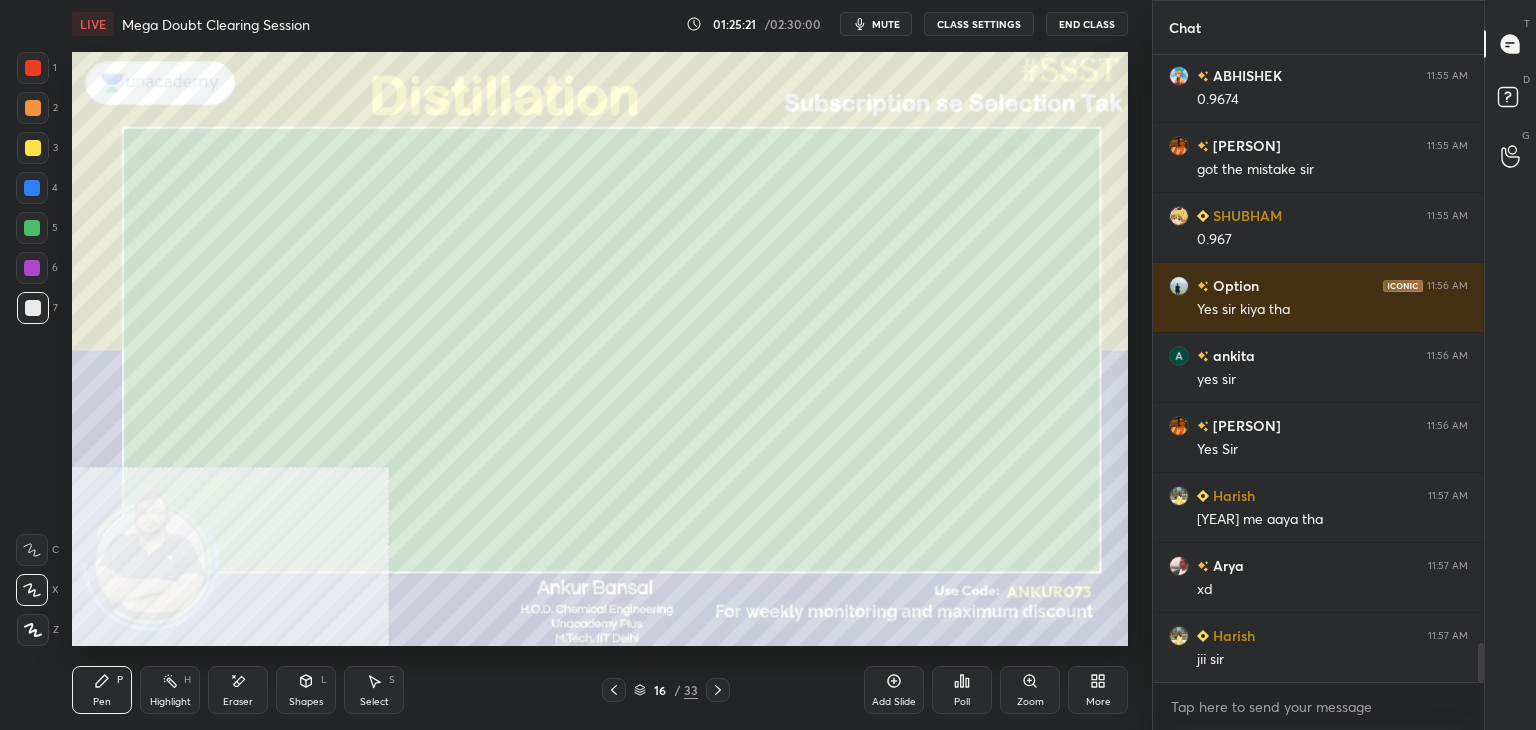 scroll, scrollTop: 9456, scrollLeft: 0, axis: vertical 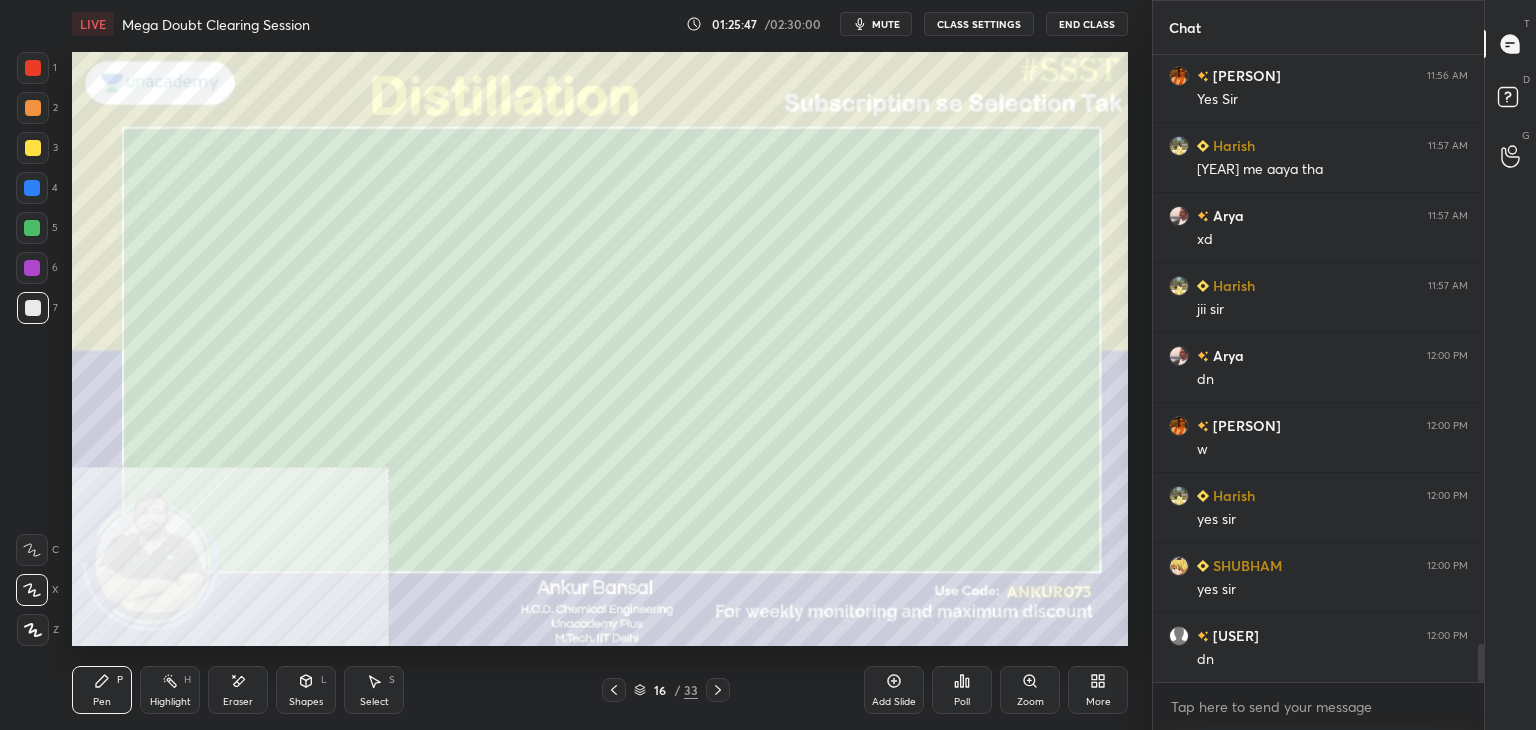 click 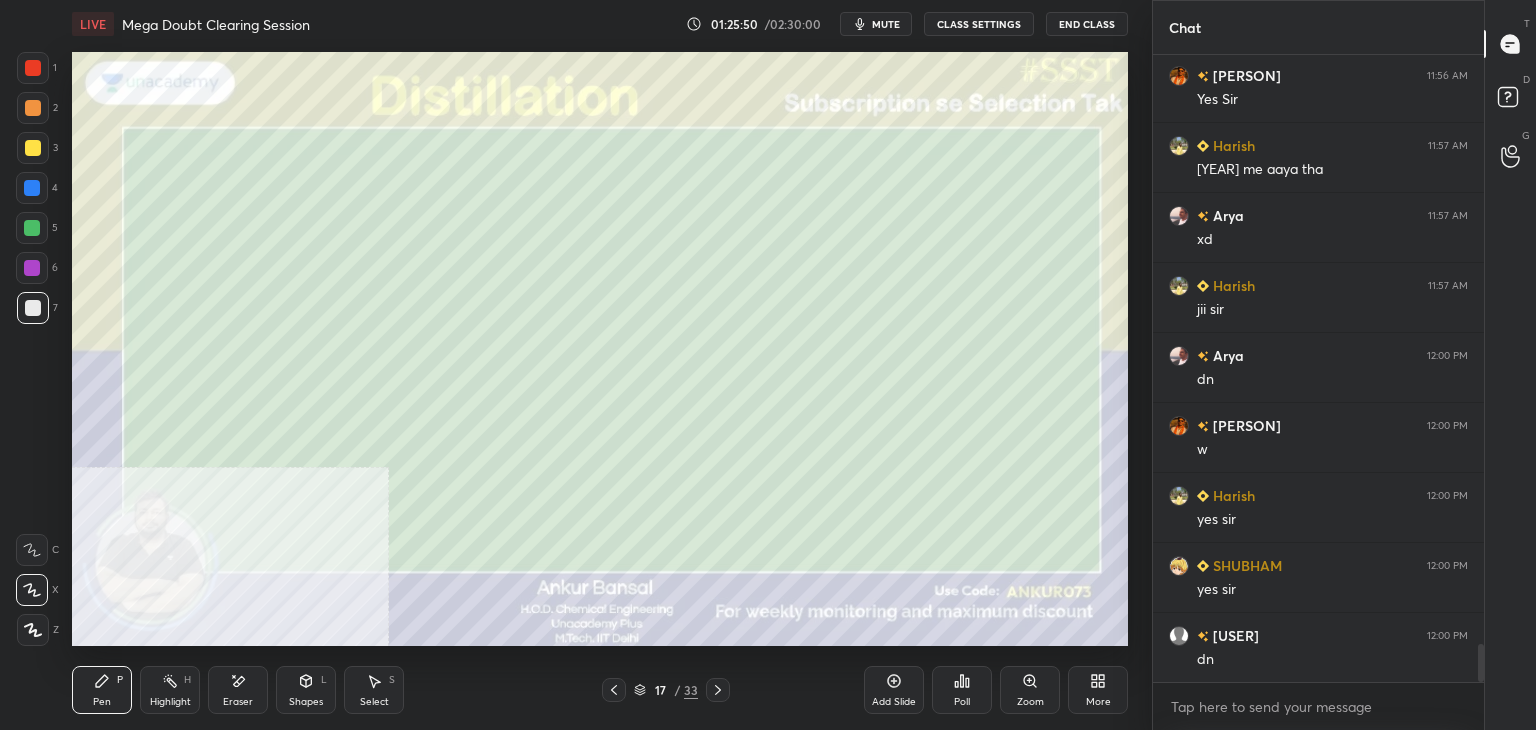 click 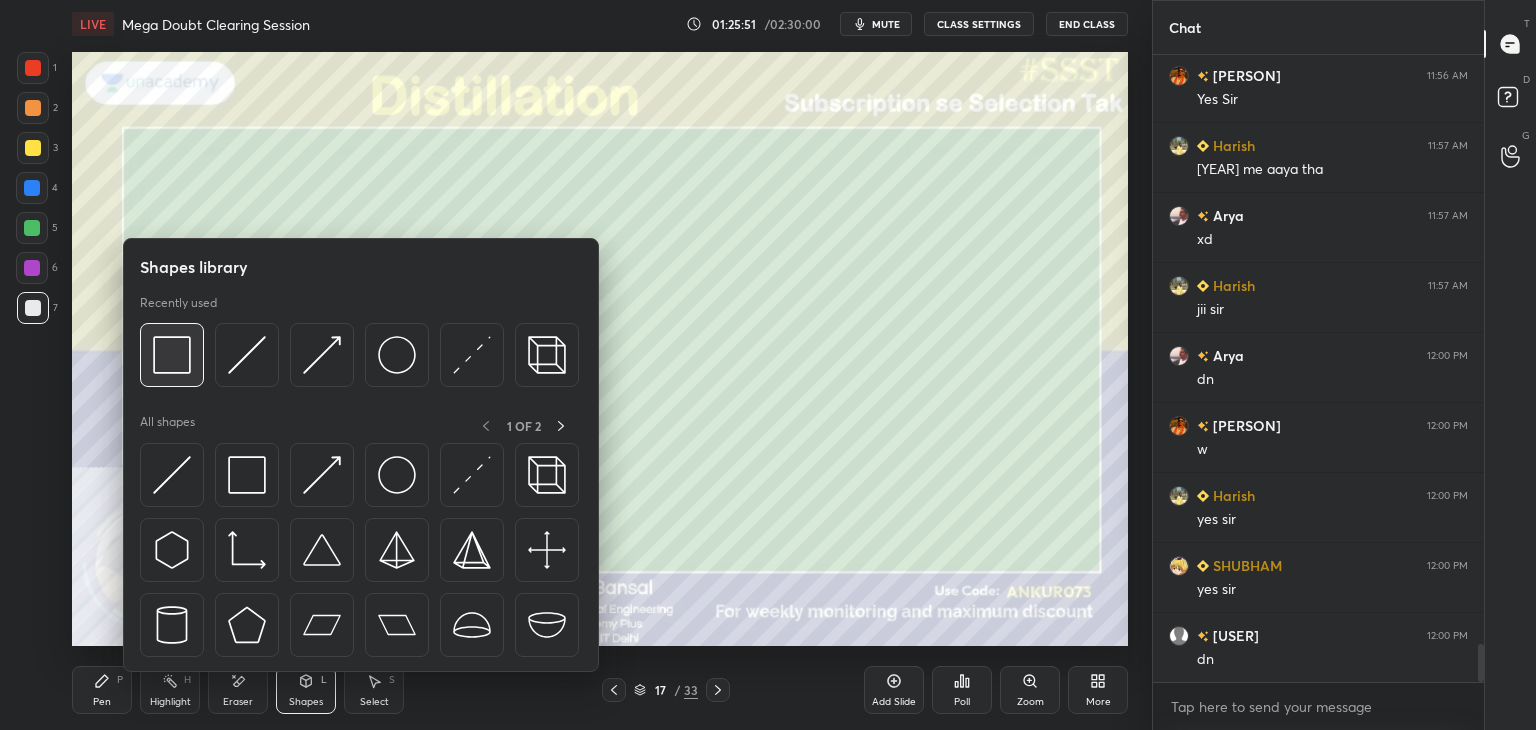 scroll, scrollTop: 9806, scrollLeft: 0, axis: vertical 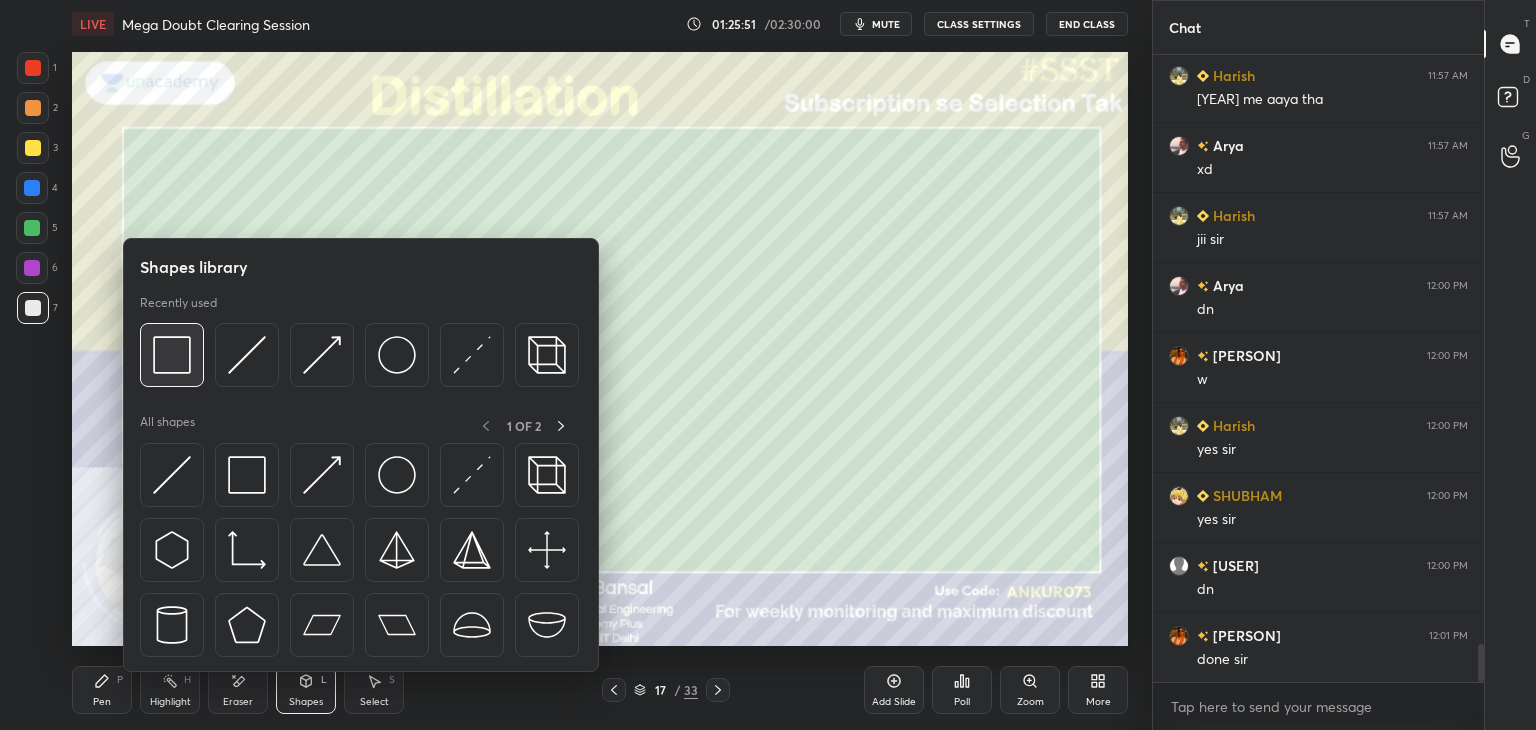 click at bounding box center (172, 355) 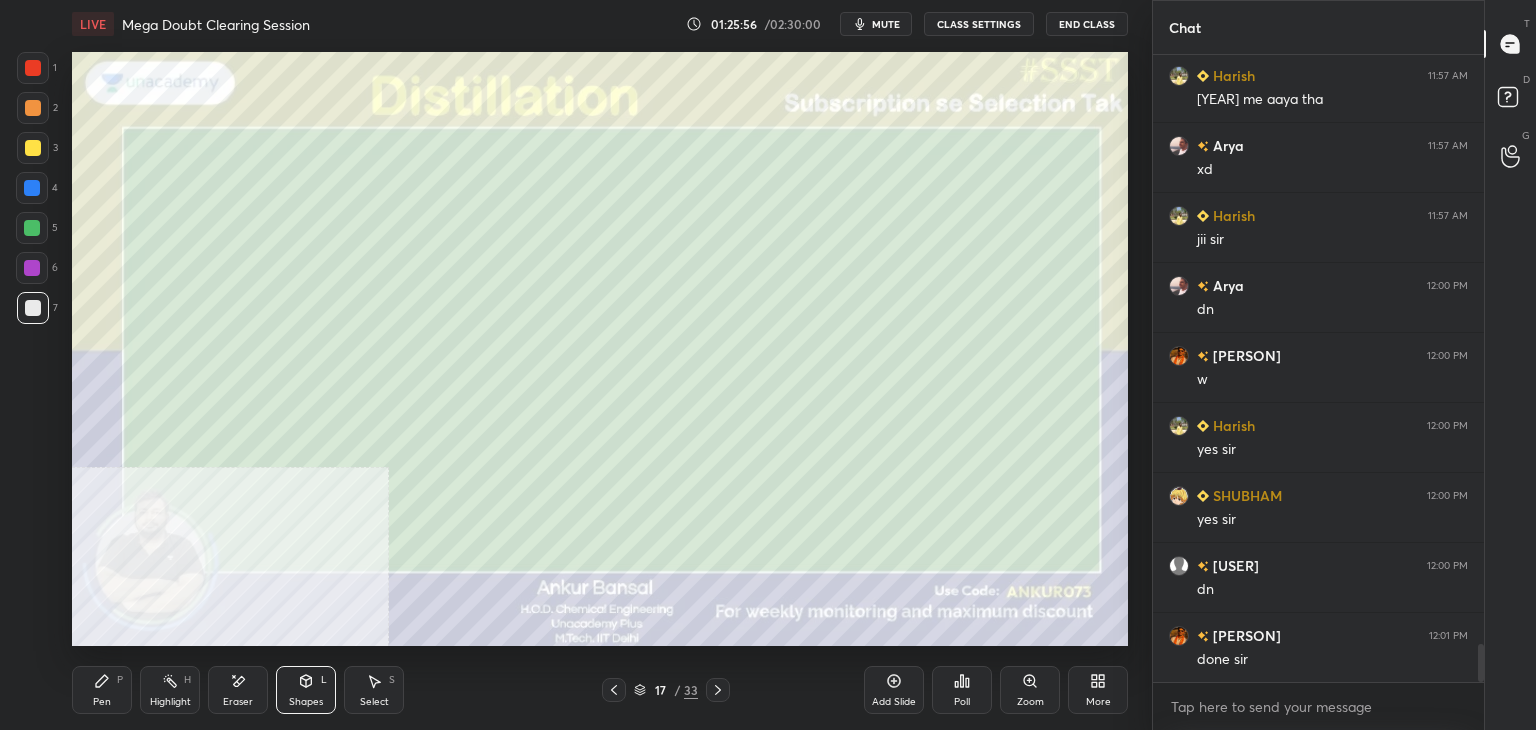 click on "L" at bounding box center [324, 680] 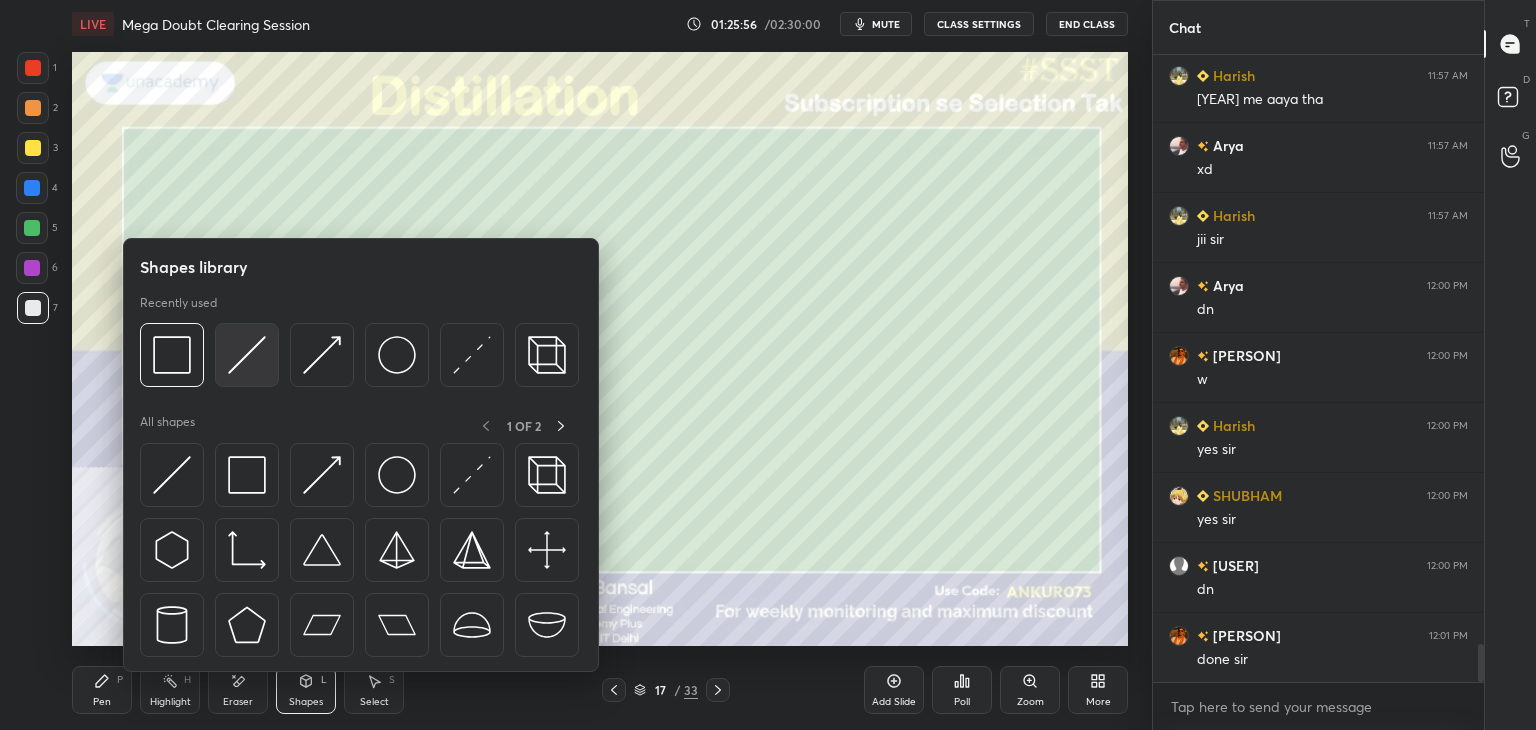 click at bounding box center [247, 355] 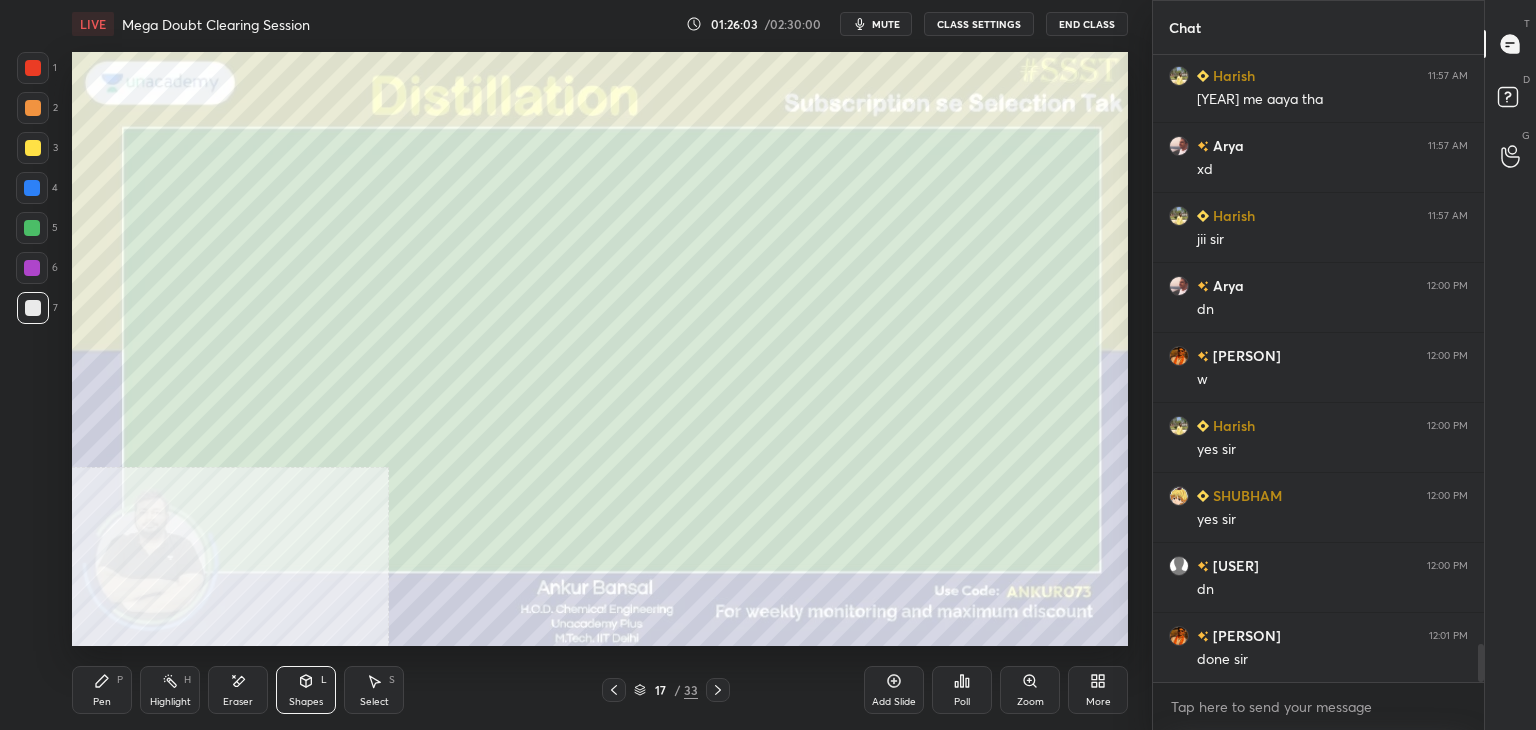 click on "Pen" at bounding box center [102, 702] 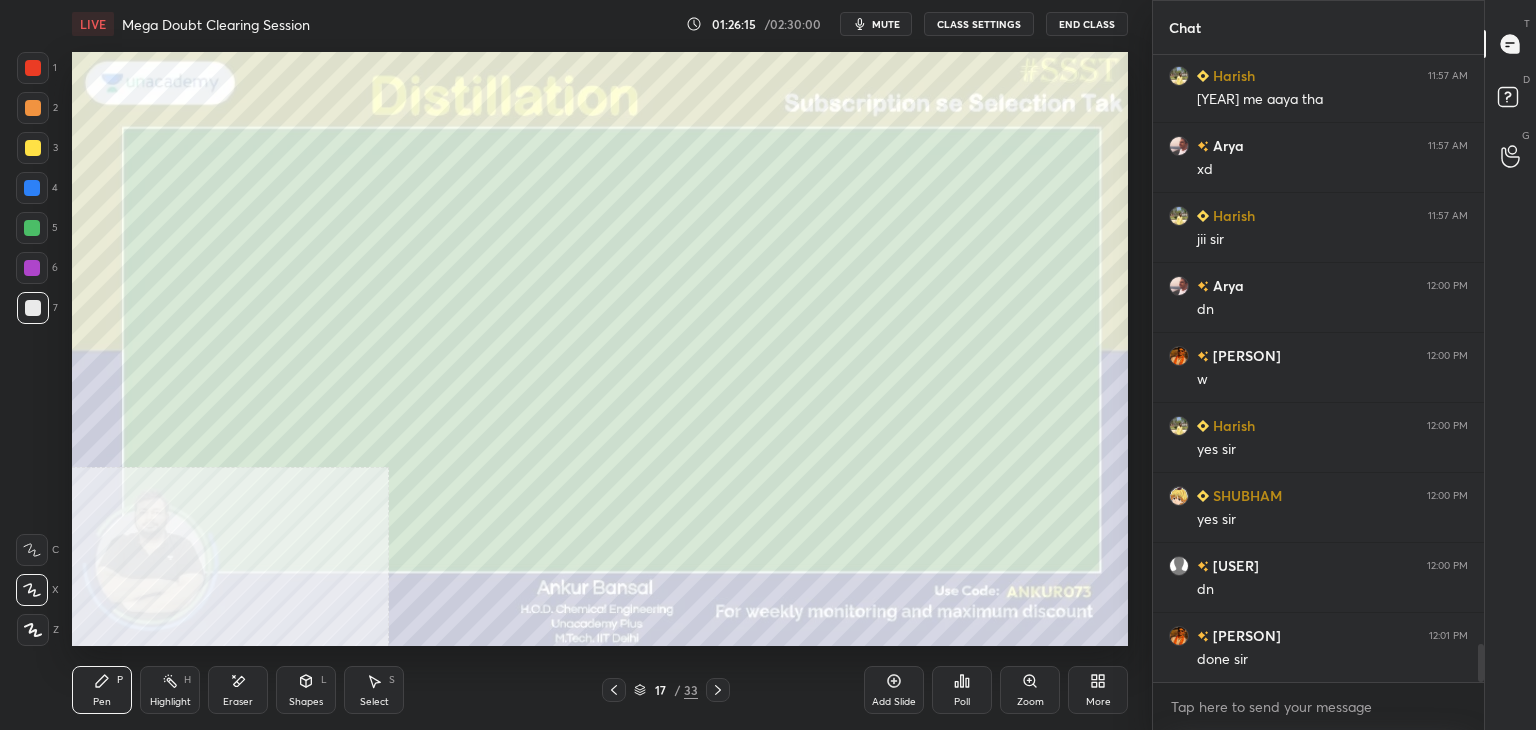 click on "Shapes L" at bounding box center [306, 690] 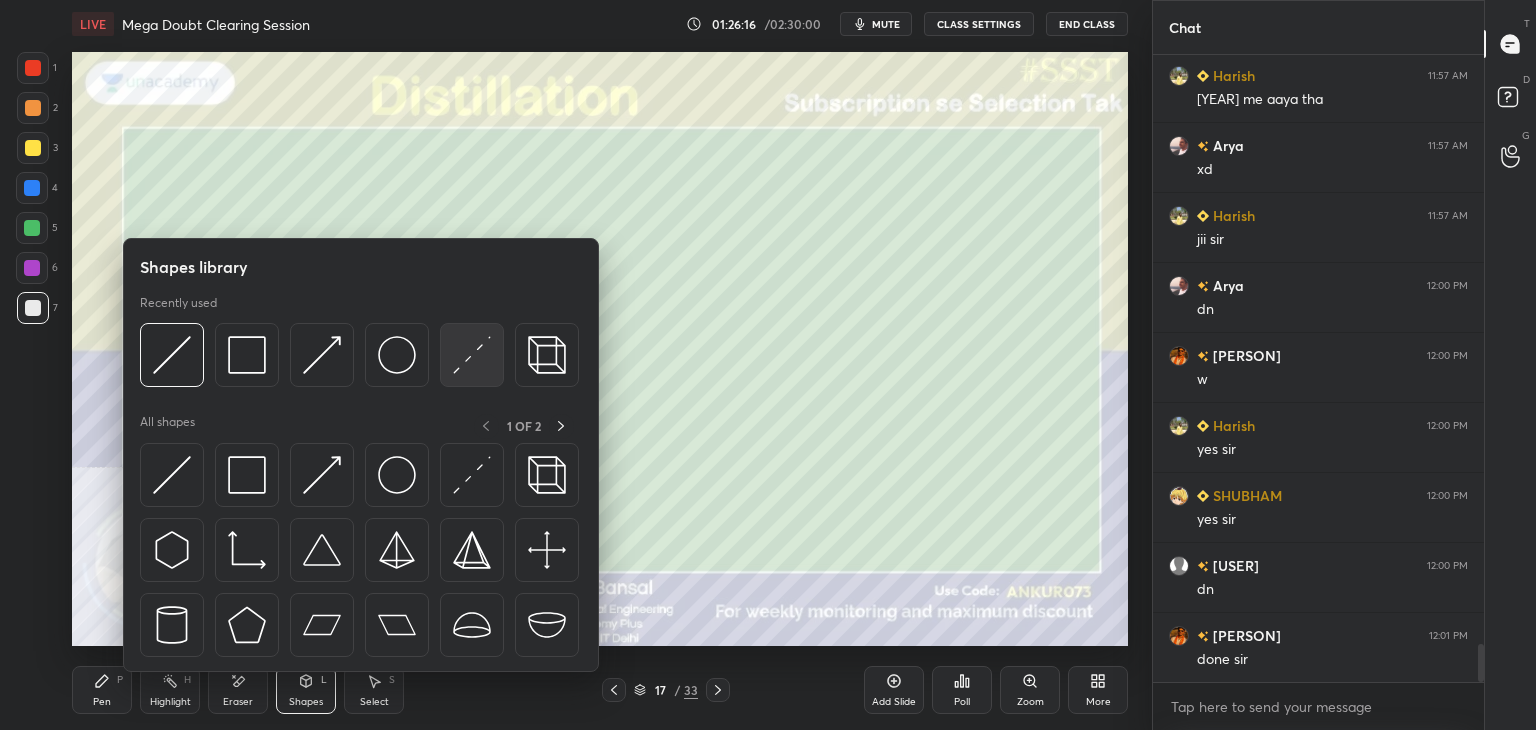 click at bounding box center (472, 355) 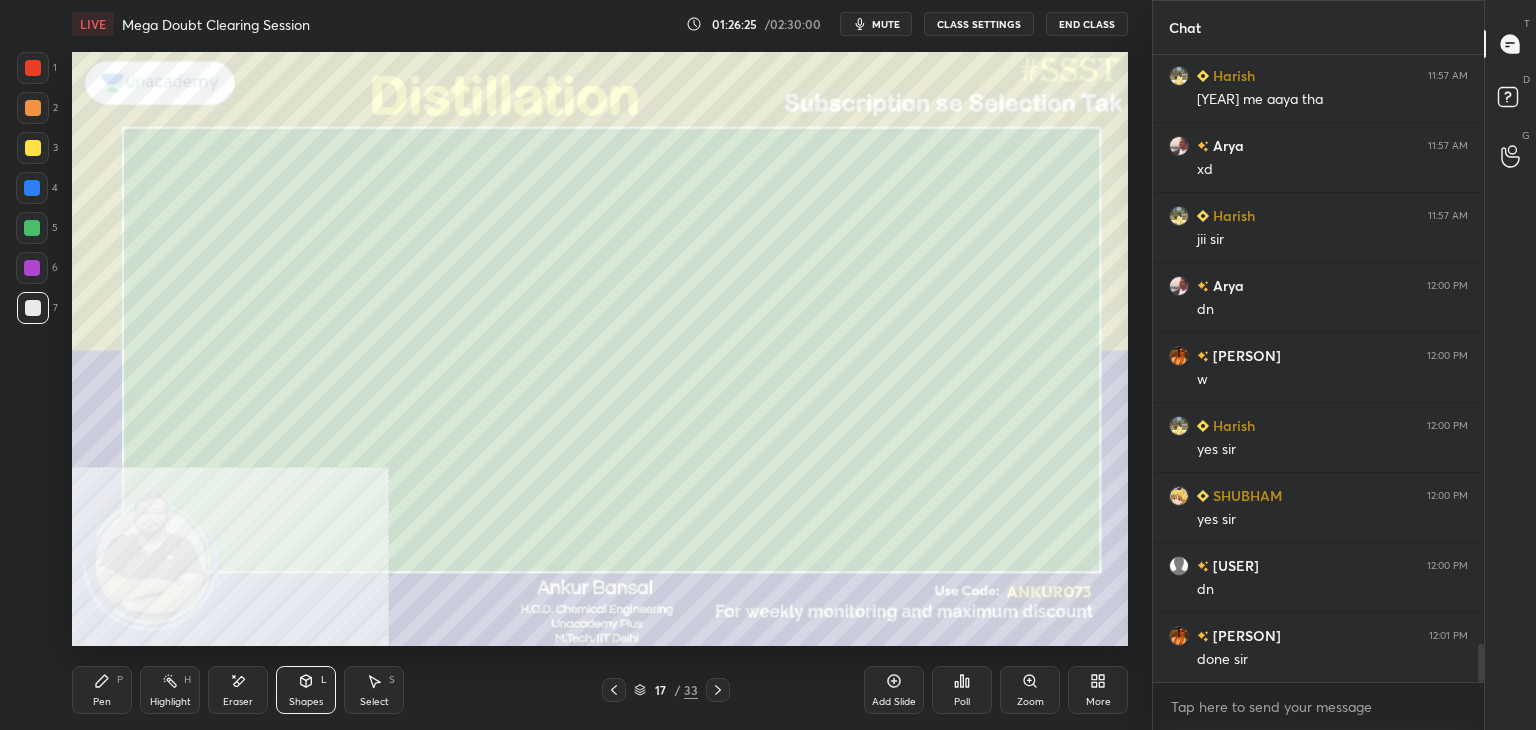 click on "Pen P" at bounding box center (102, 690) 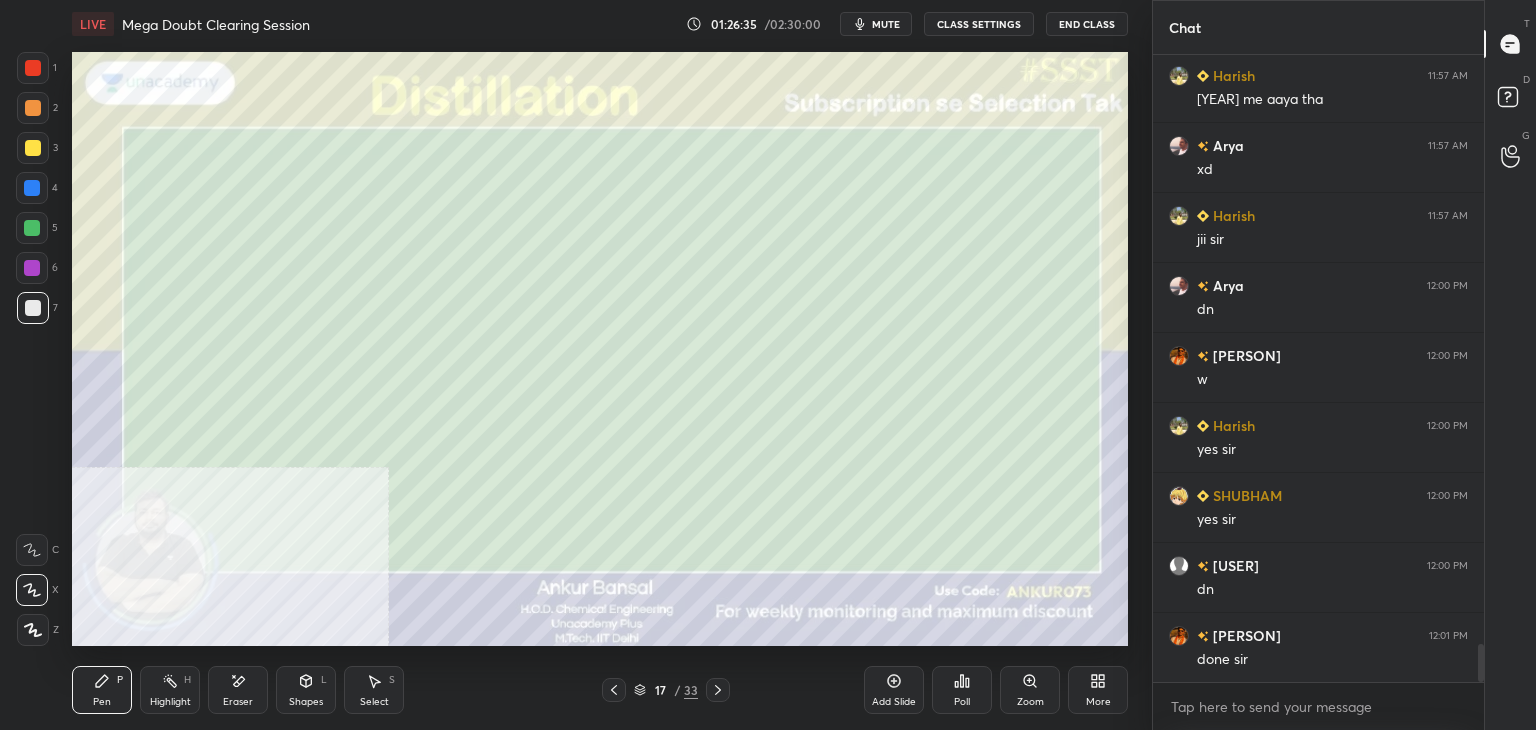 click 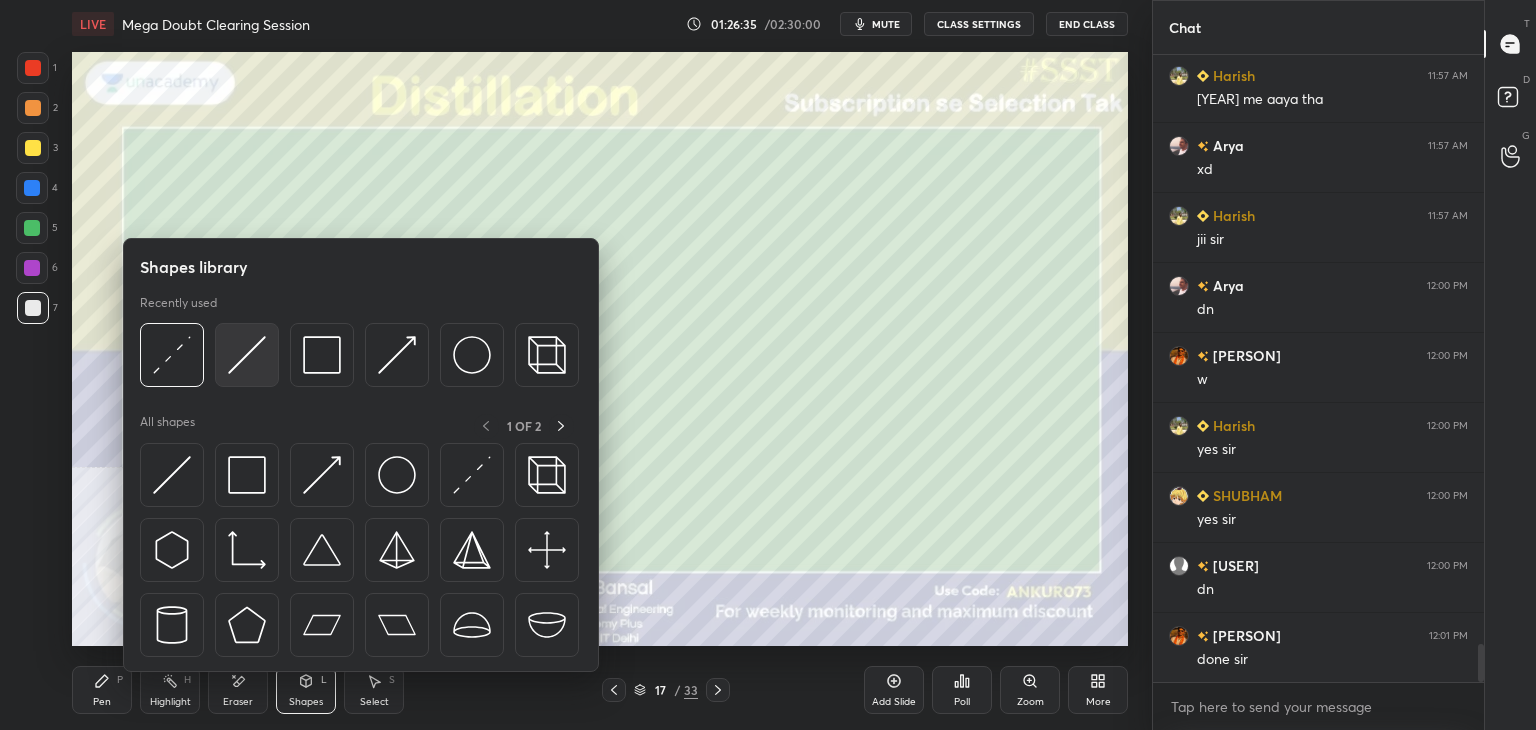 click at bounding box center [247, 355] 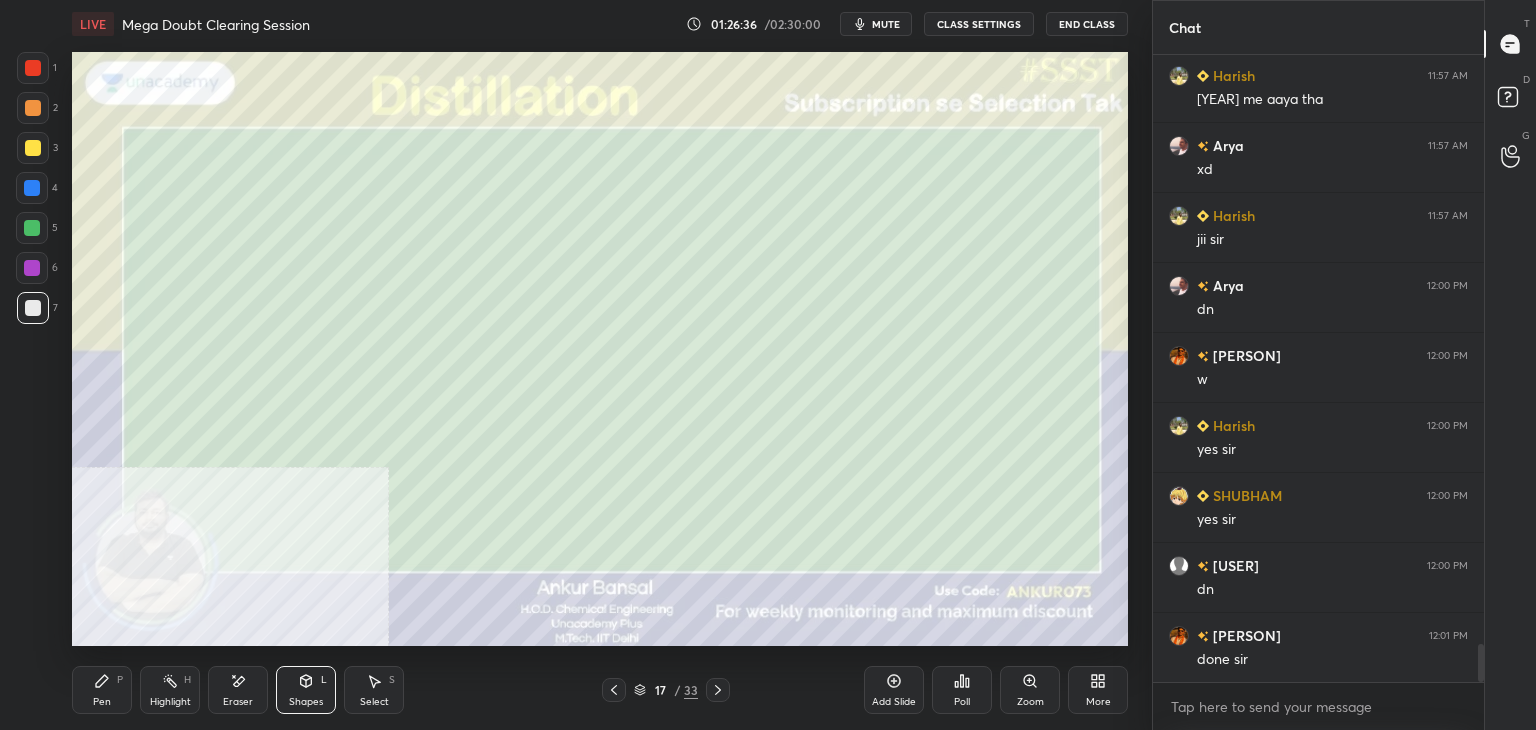 click at bounding box center [33, 148] 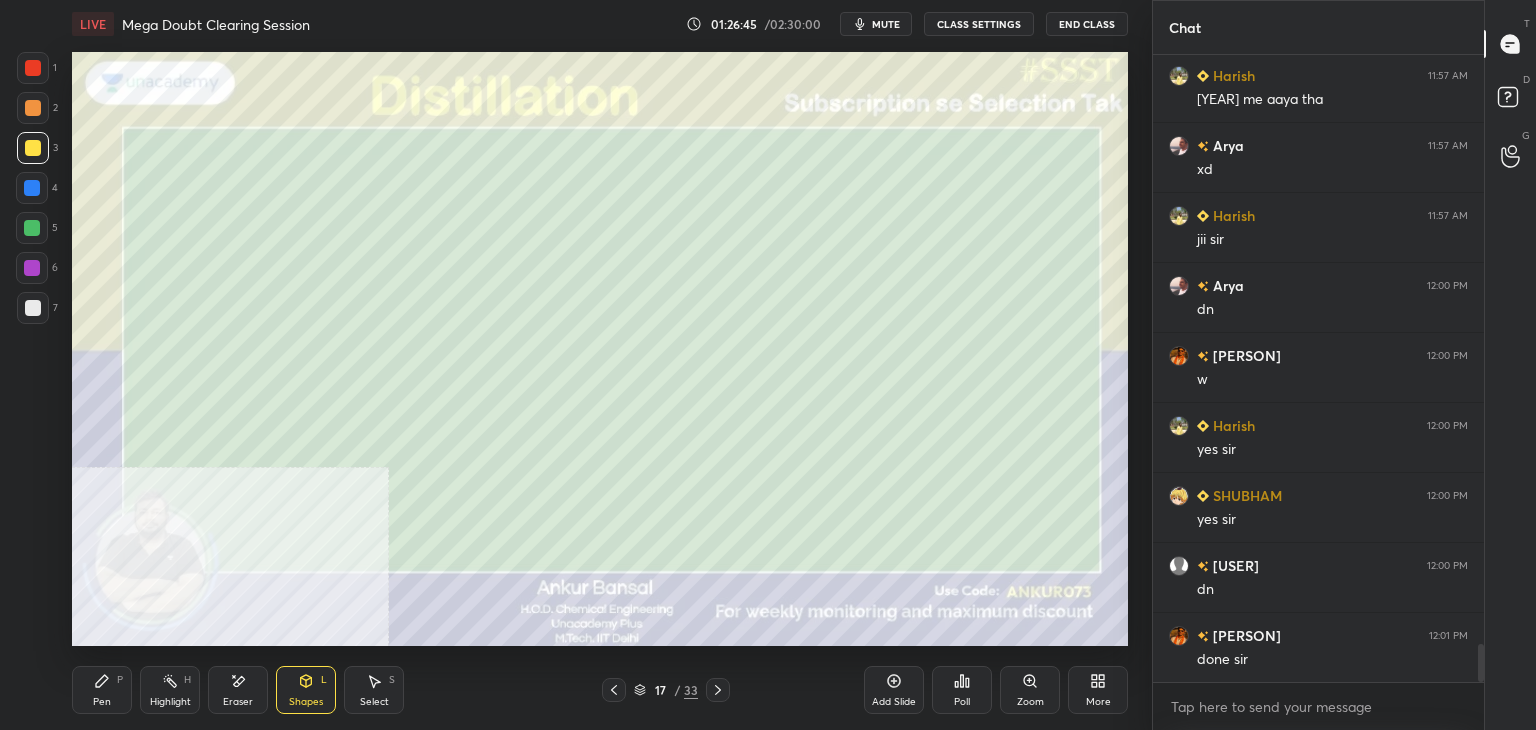 click on "Pen P" at bounding box center [102, 690] 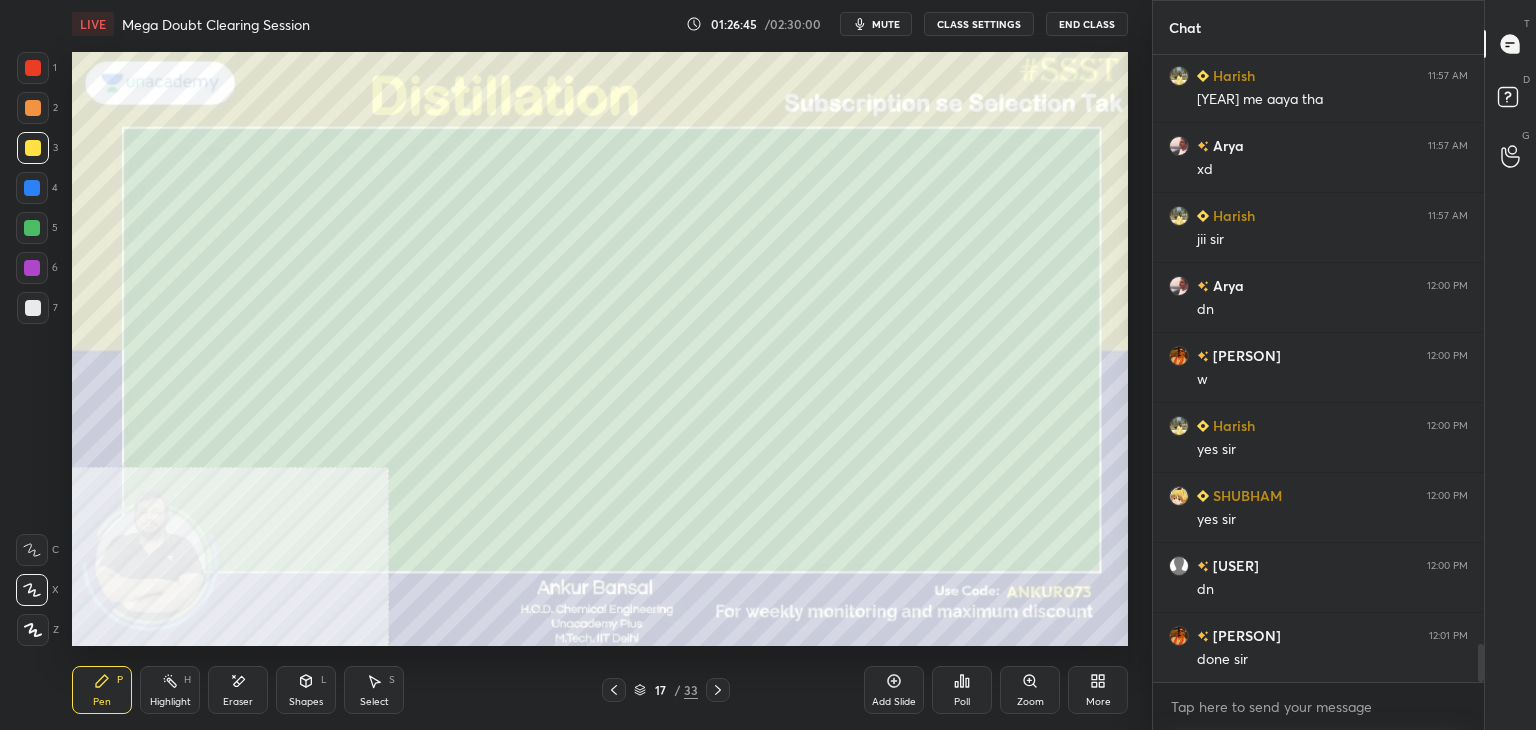 click at bounding box center [33, 630] 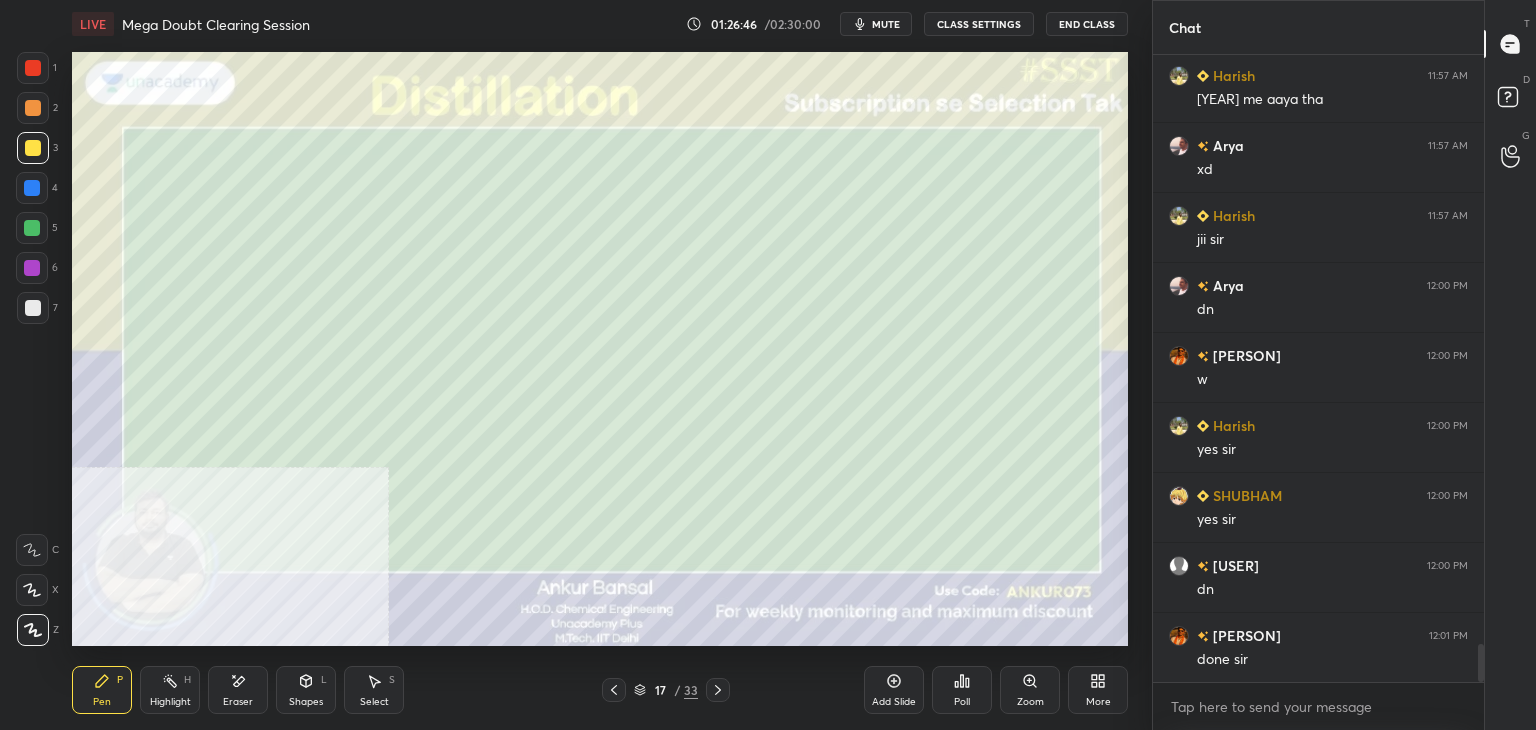 click 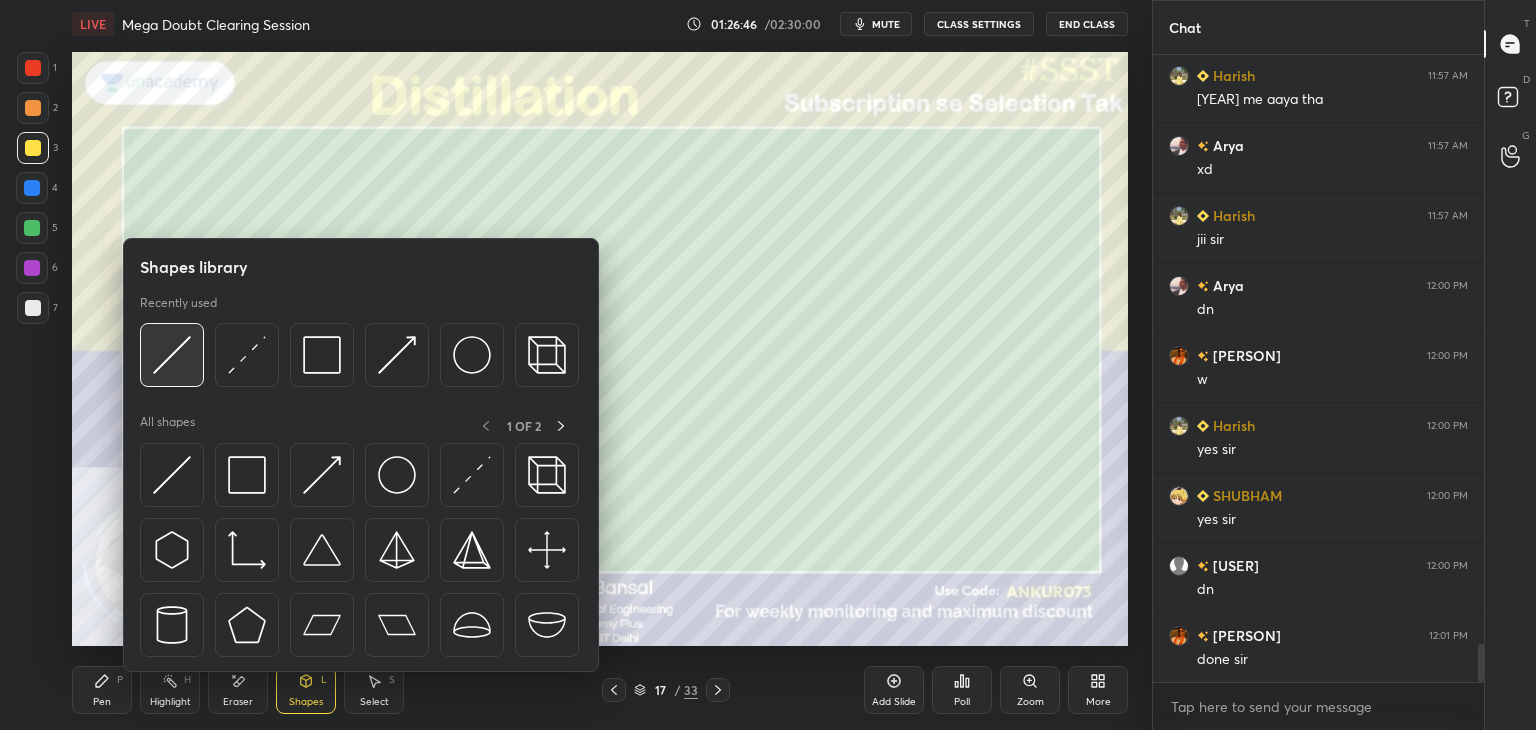 click at bounding box center [172, 355] 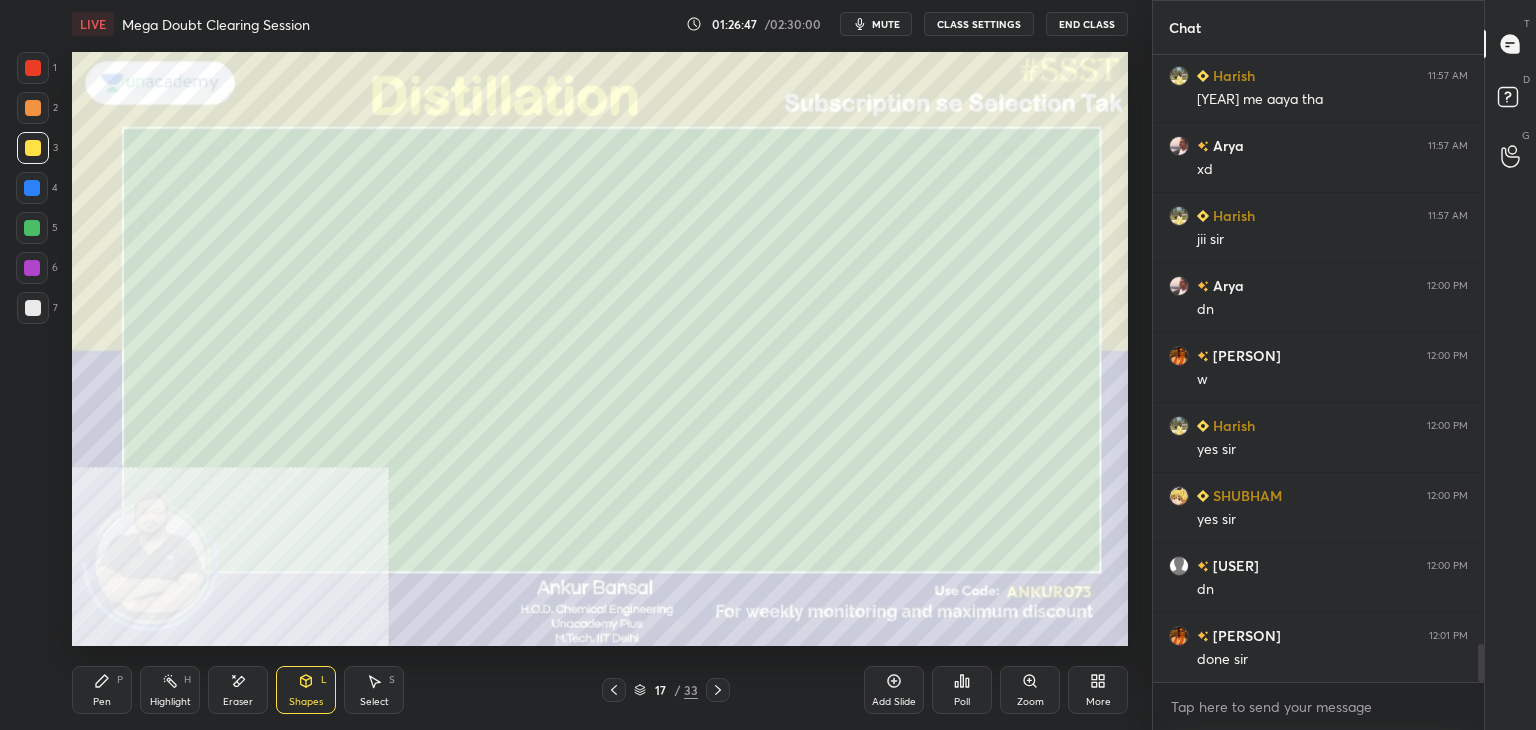 click 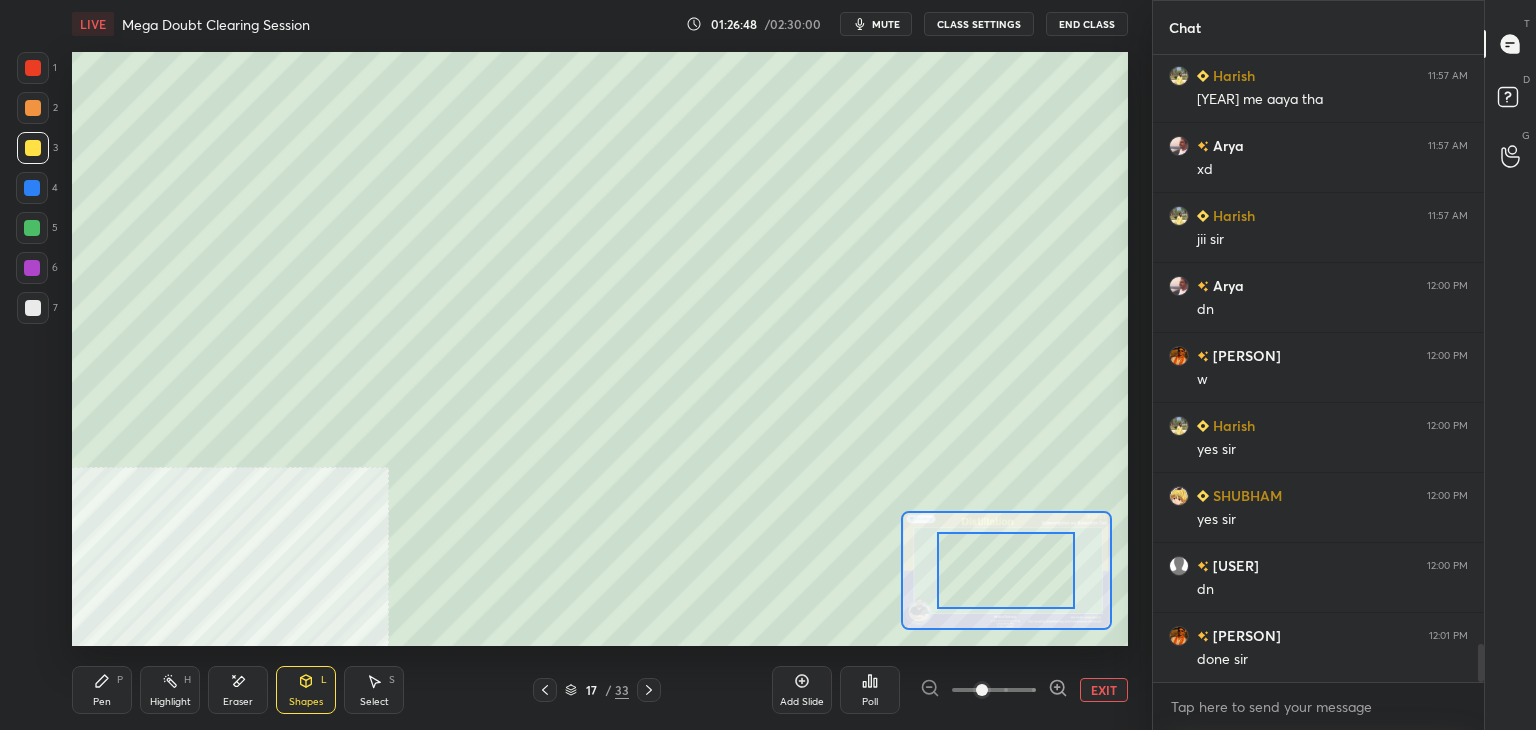 click 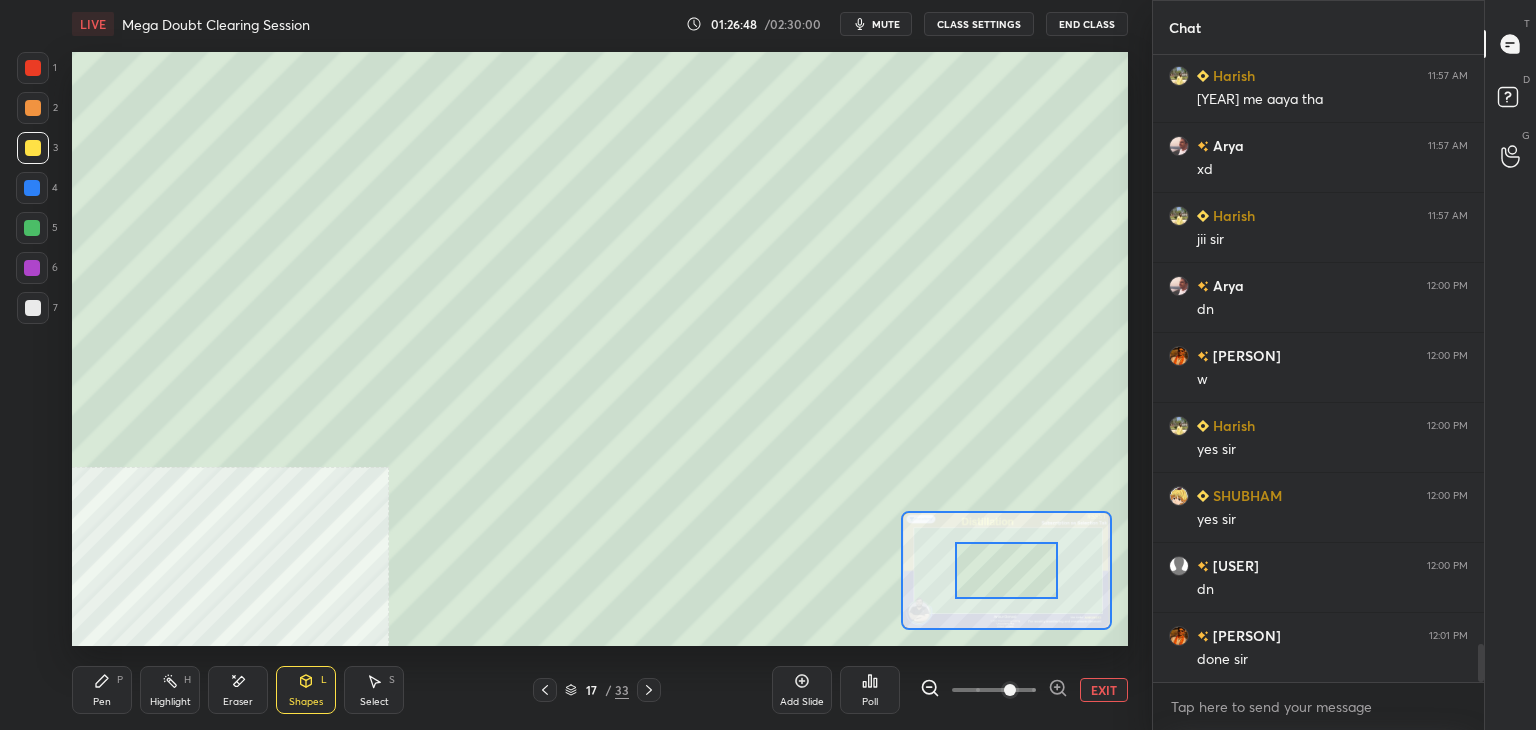 click 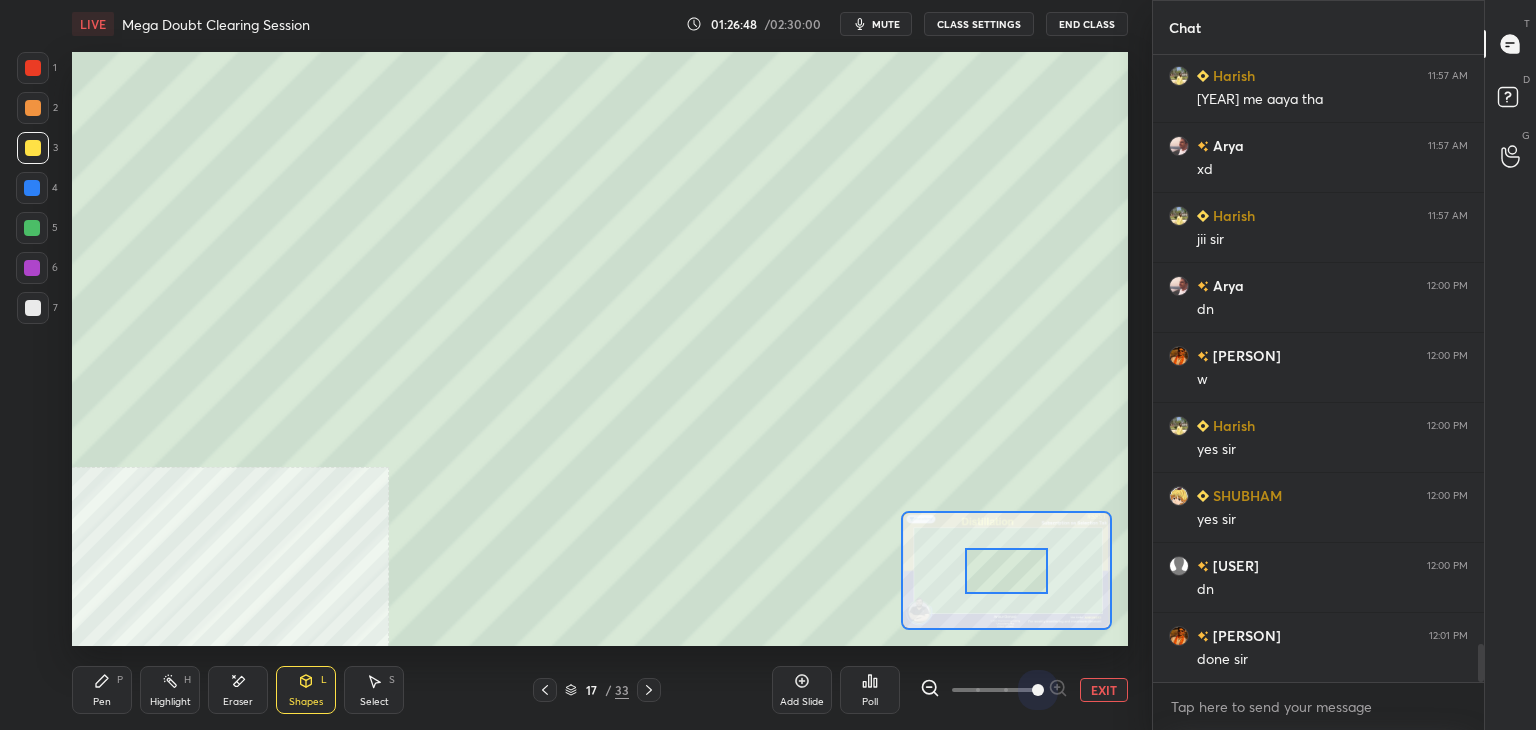 click at bounding box center (1038, 690) 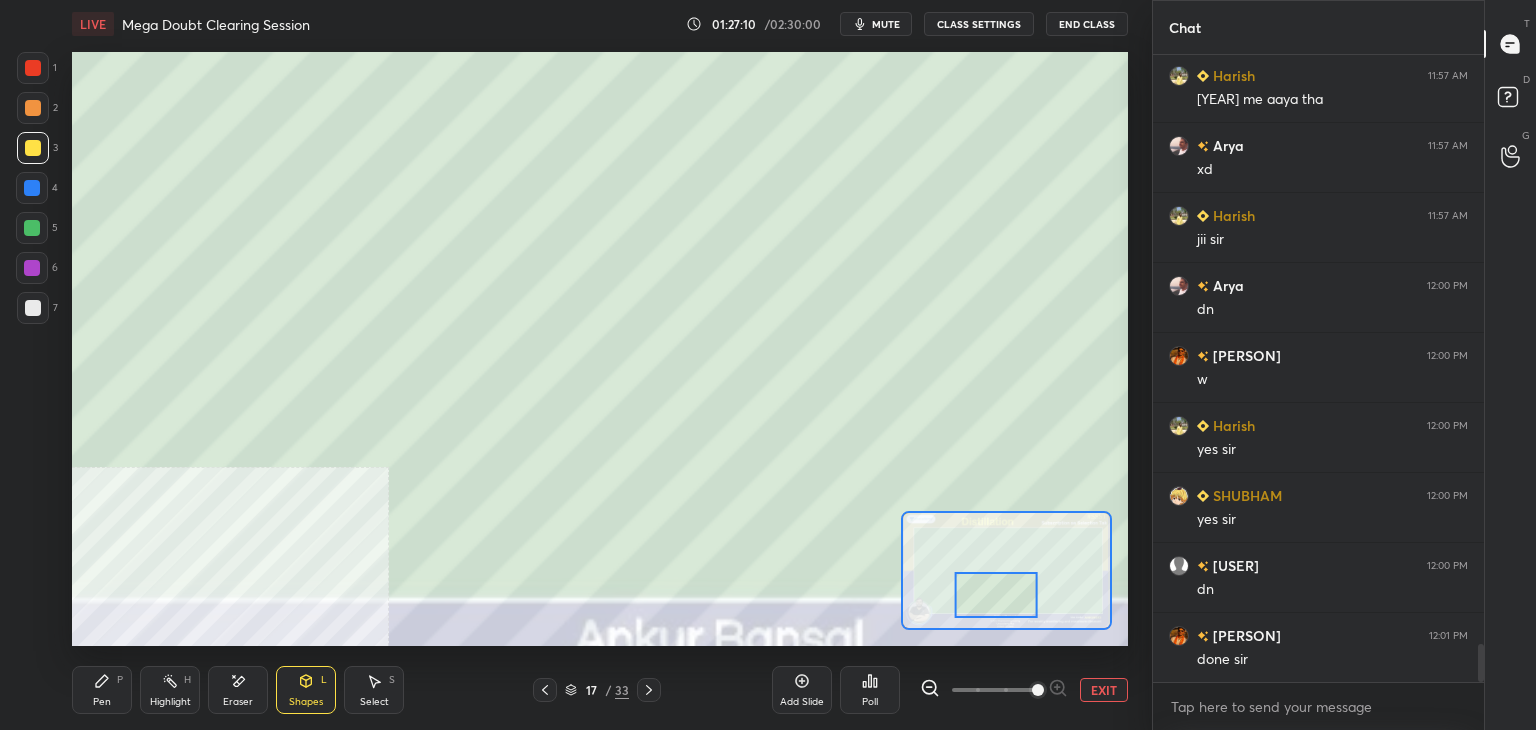 click at bounding box center (33, 108) 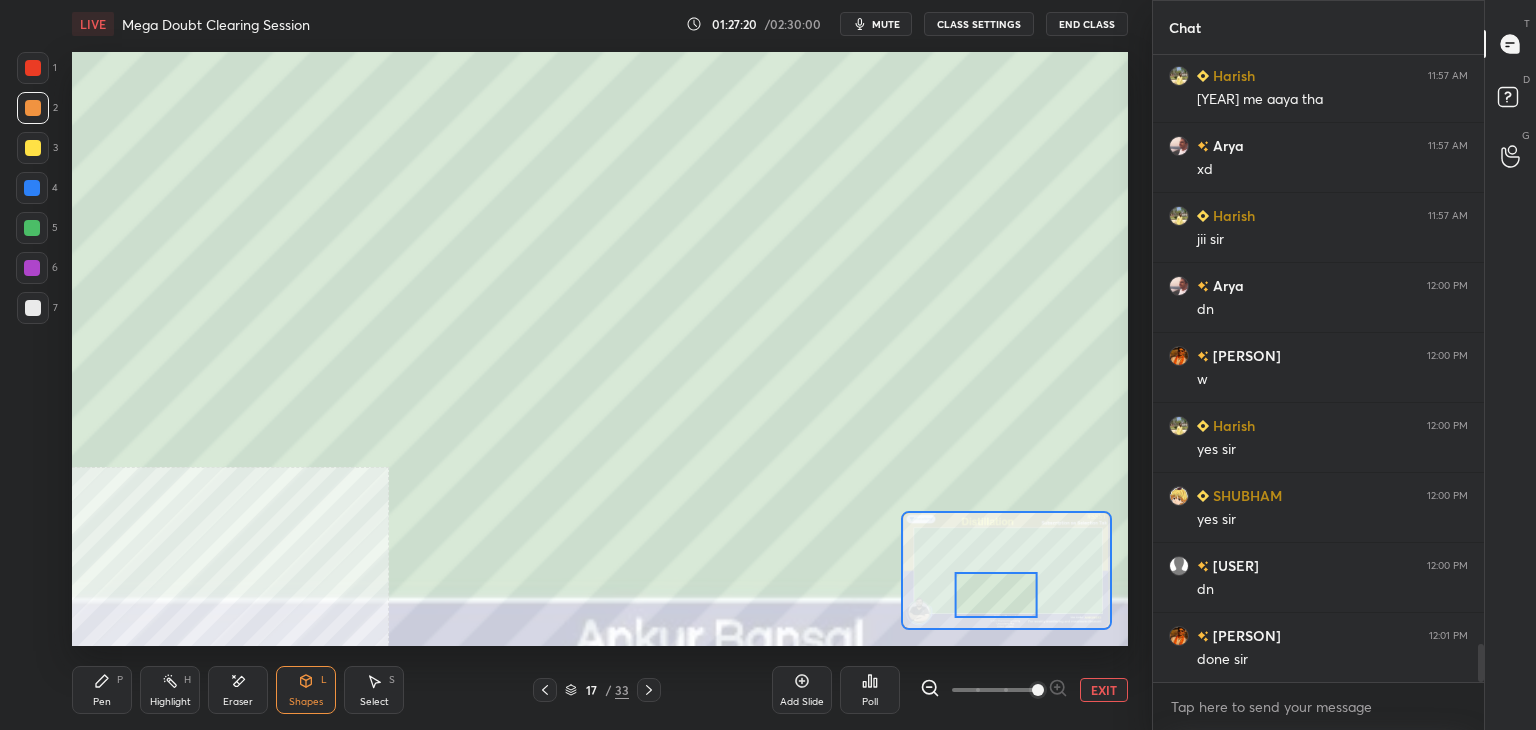 click at bounding box center [33, 68] 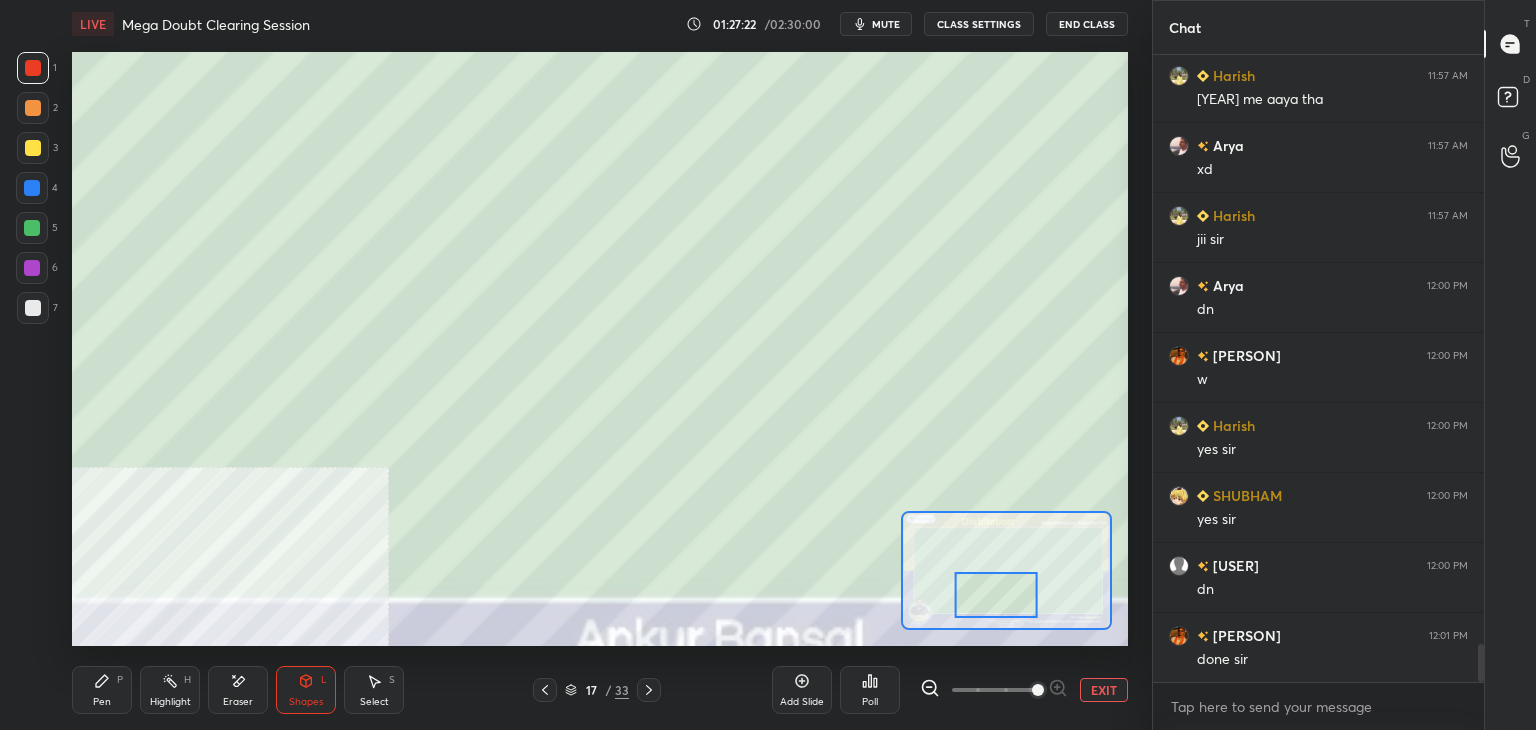 click on "Pen P" at bounding box center [102, 690] 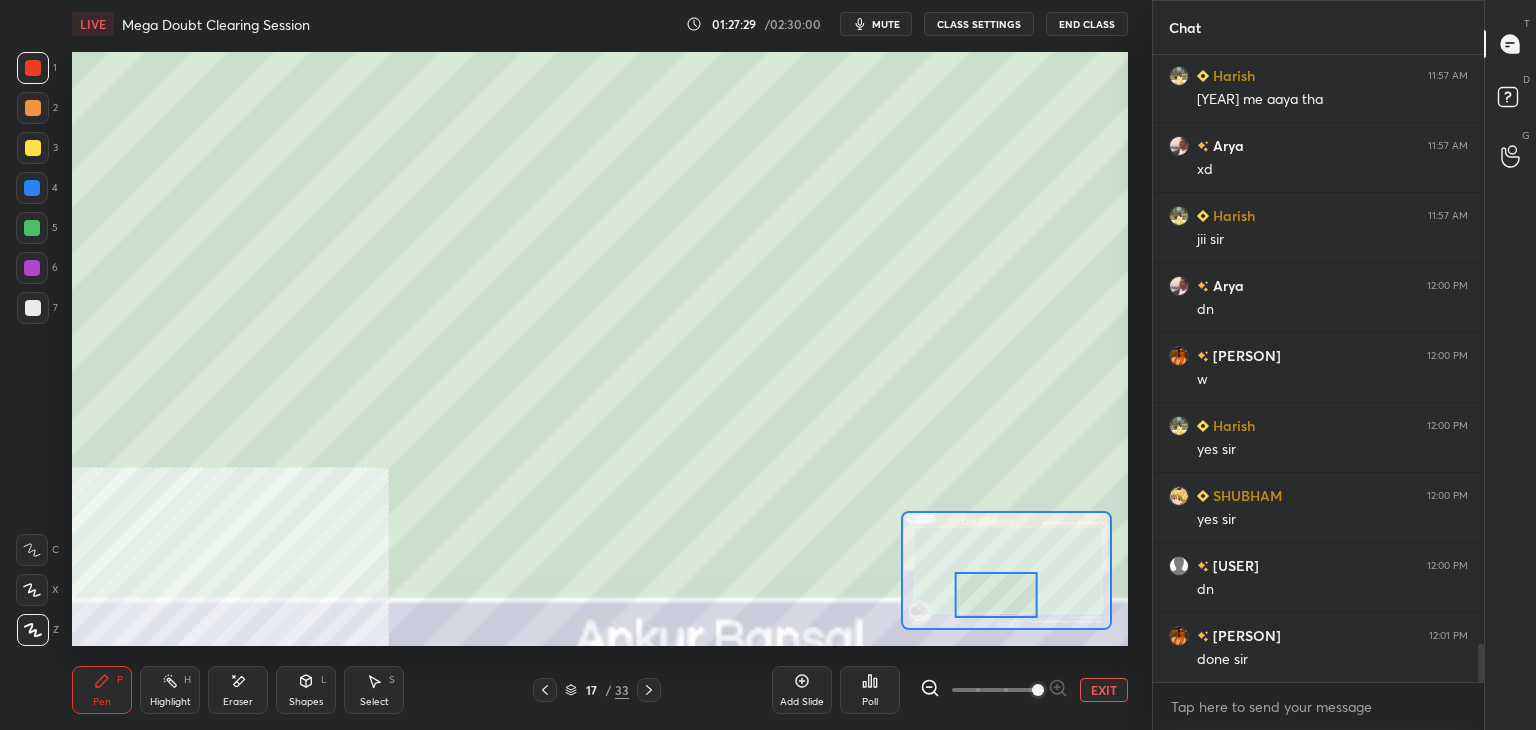 click on "EXIT" at bounding box center [1104, 690] 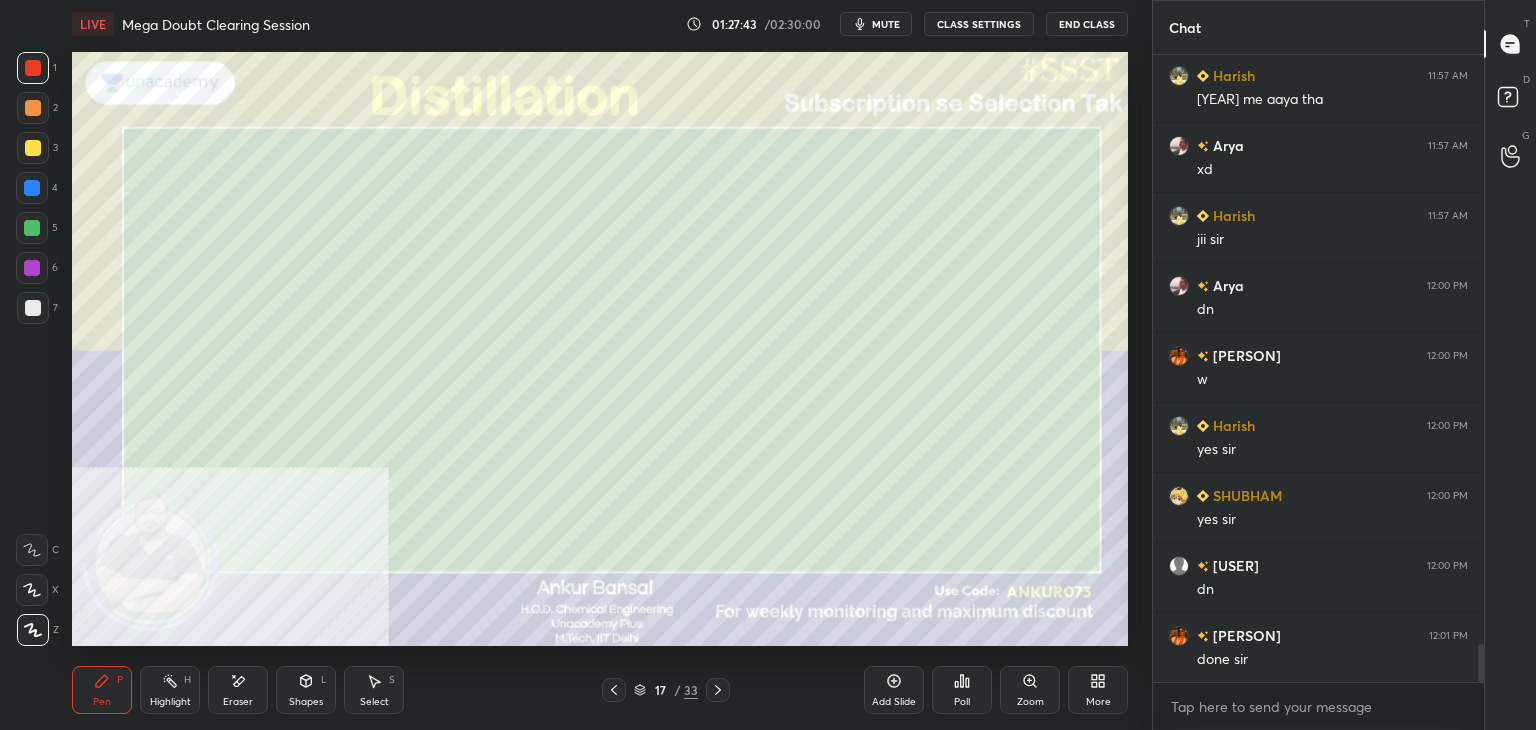 click at bounding box center [33, 308] 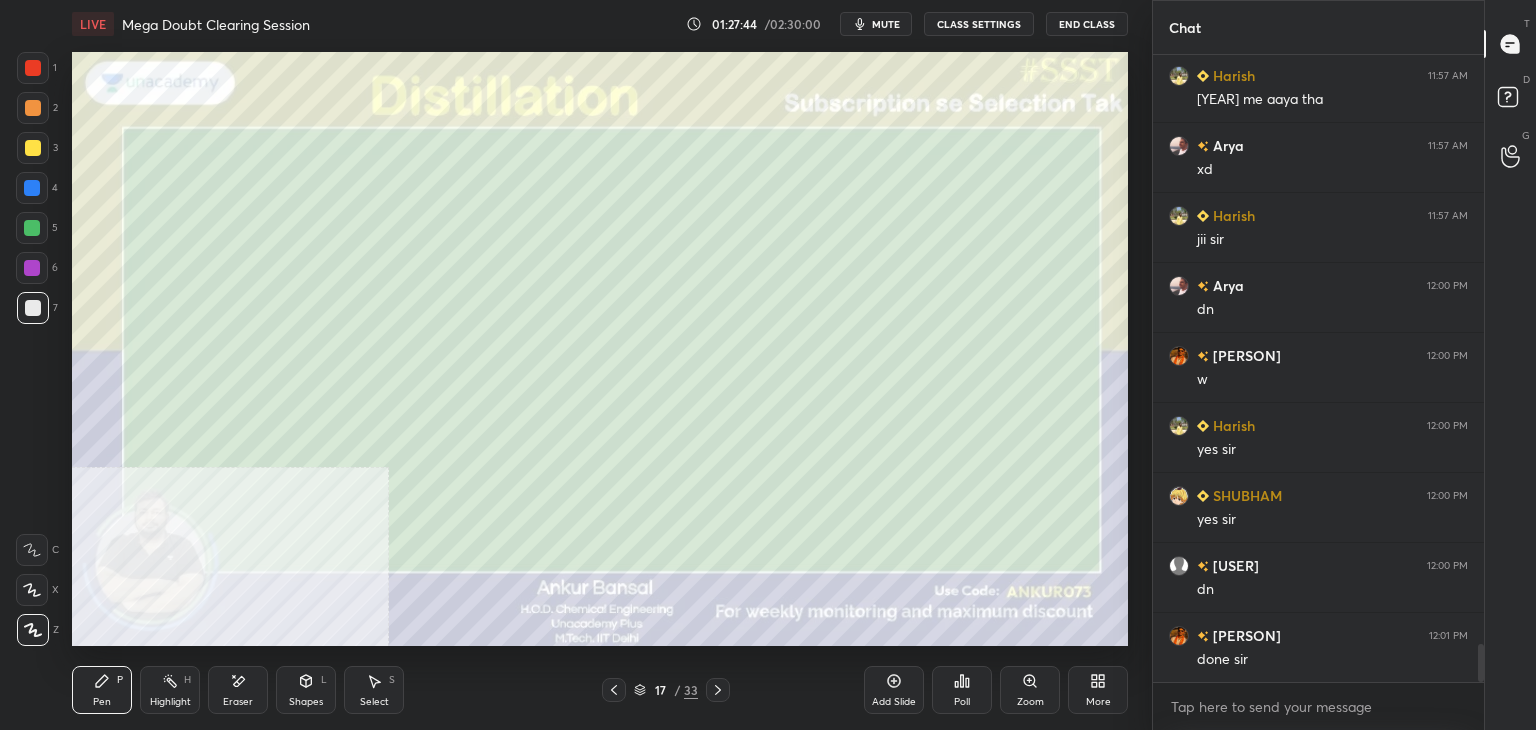 click on "Shapes L" at bounding box center (306, 690) 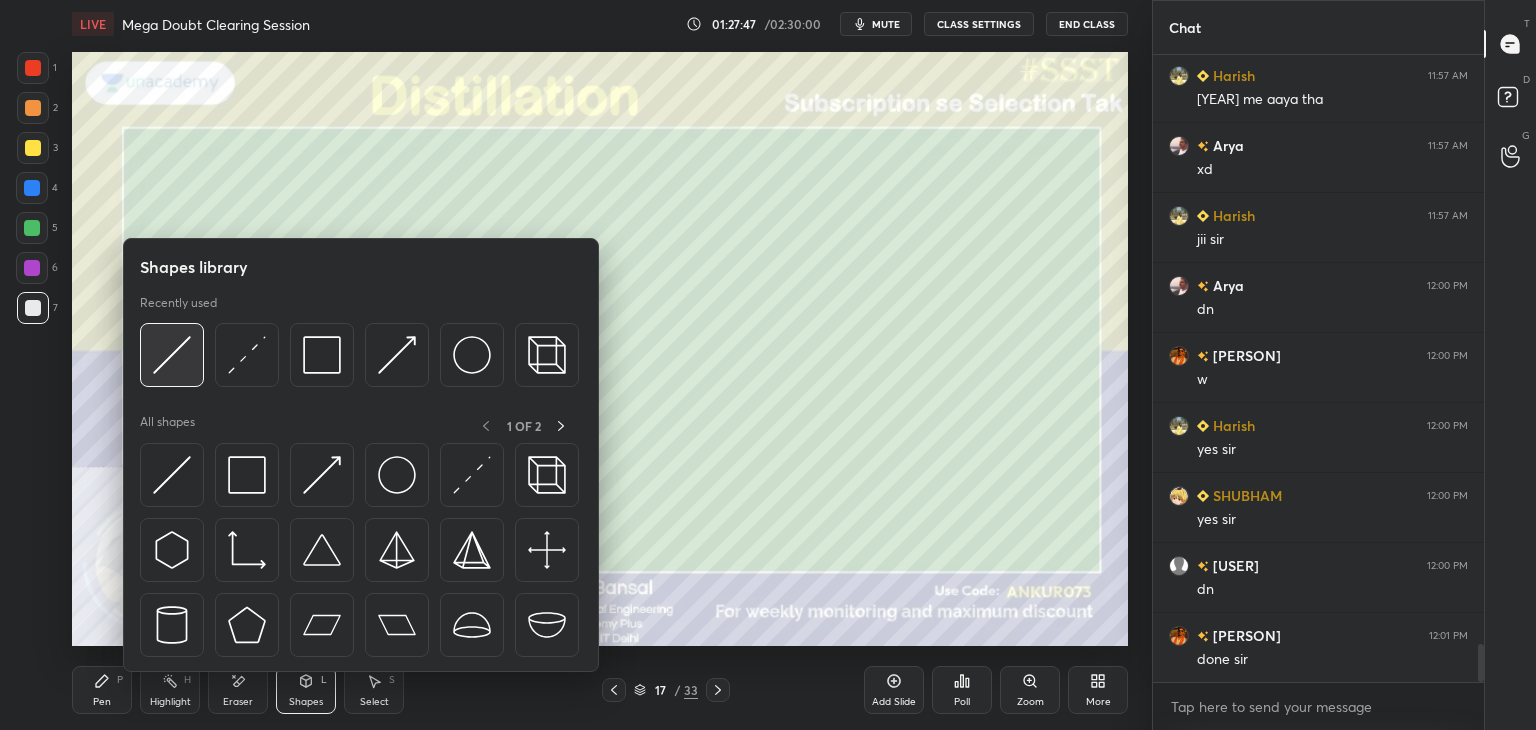 click at bounding box center (172, 355) 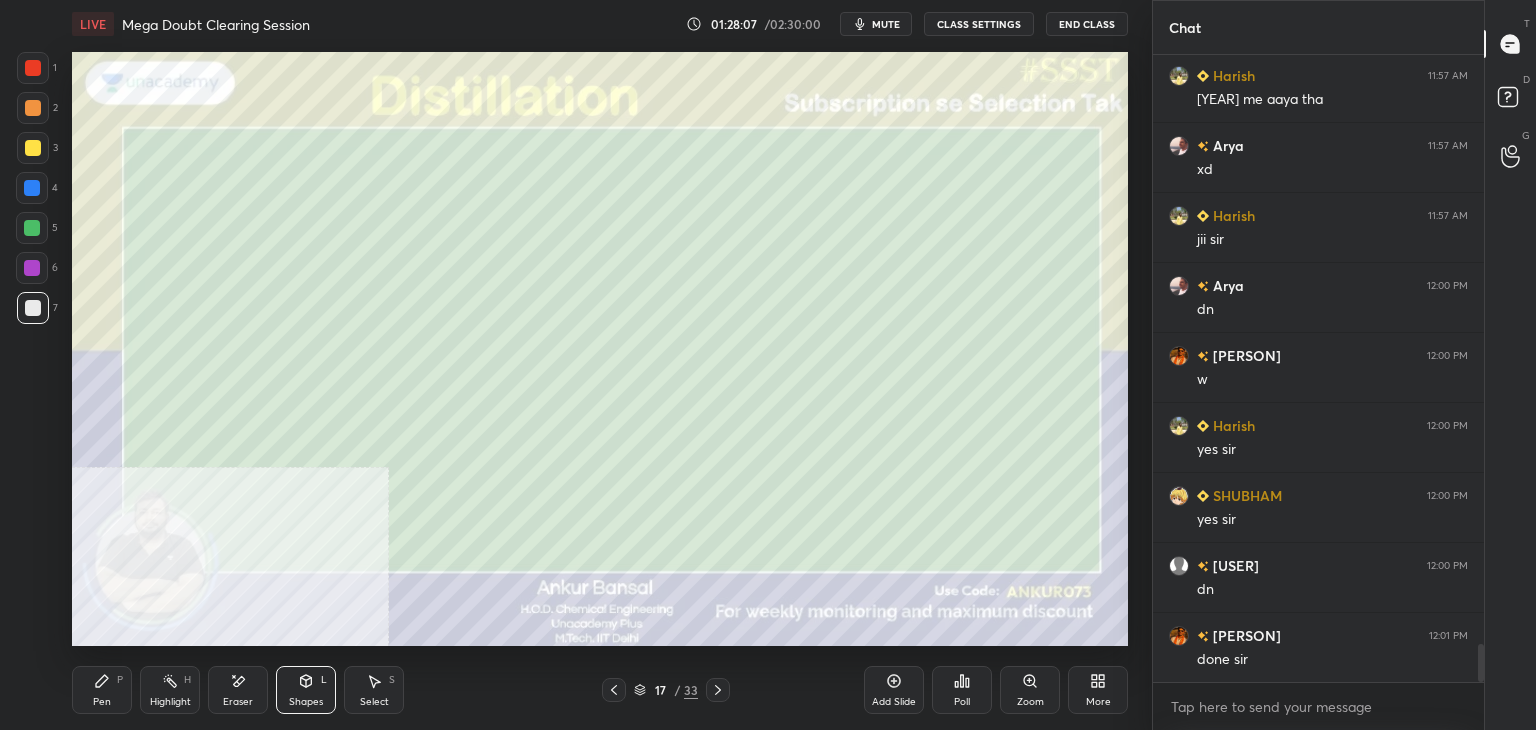 click on "Pen P" at bounding box center [102, 690] 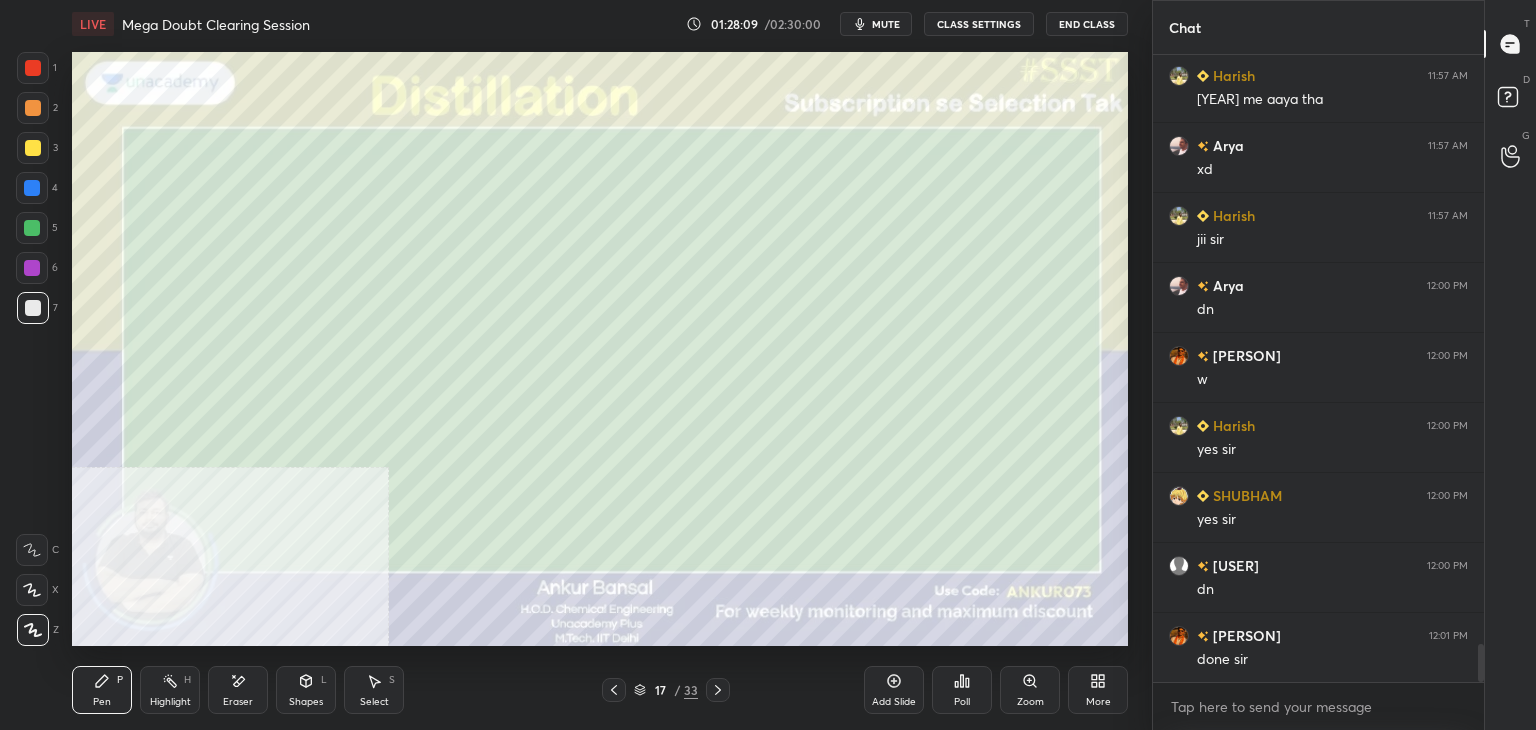click at bounding box center [32, 590] 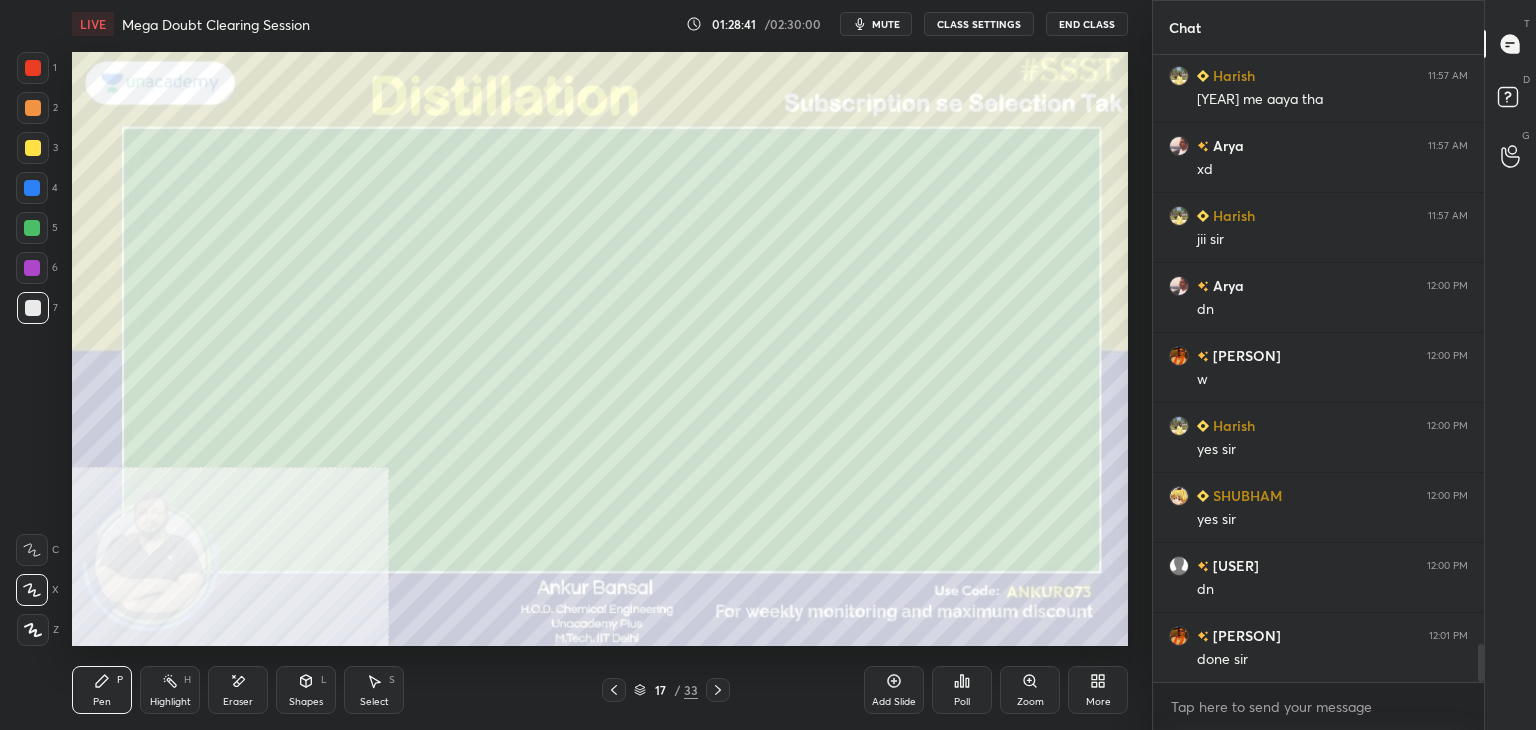 click on "Shapes L" at bounding box center (306, 690) 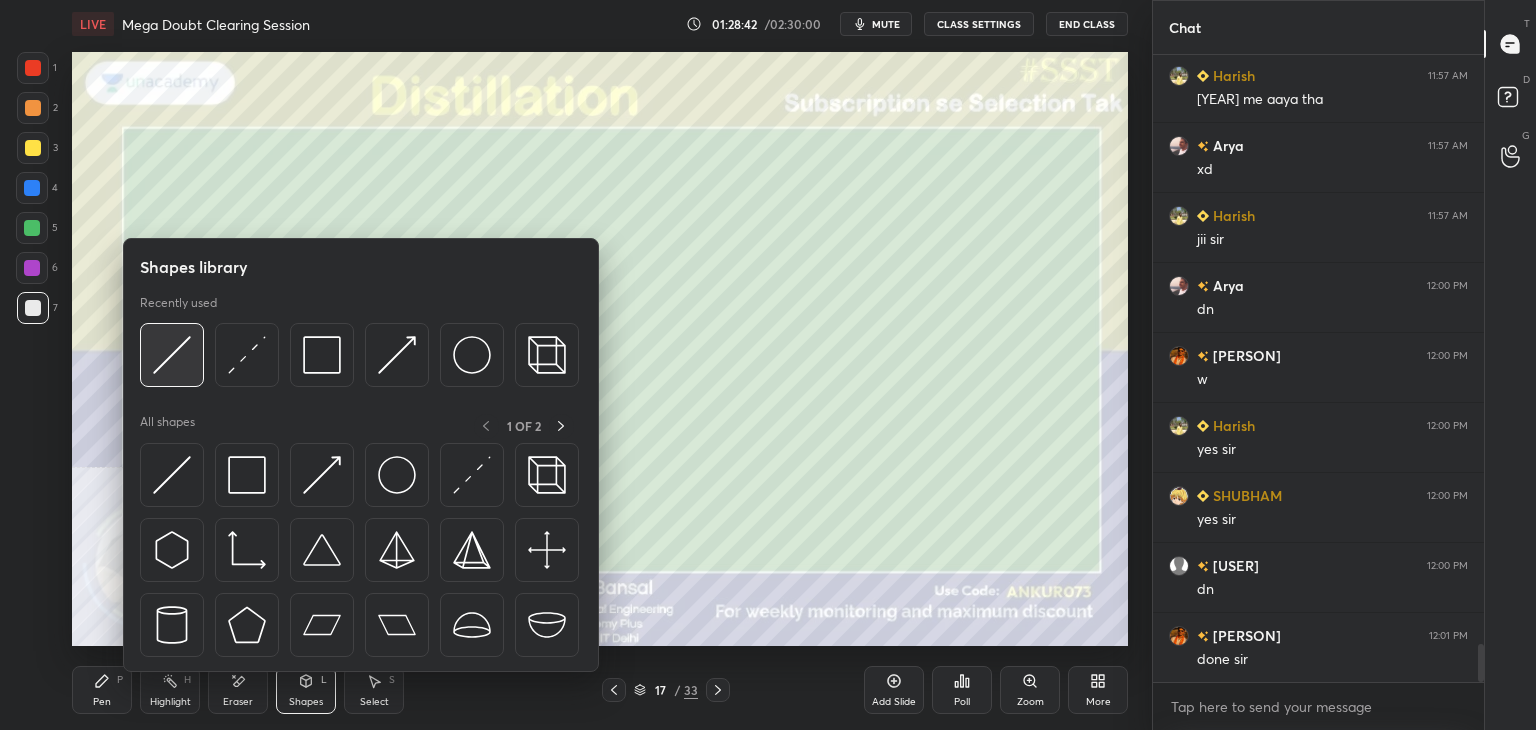 click at bounding box center (172, 355) 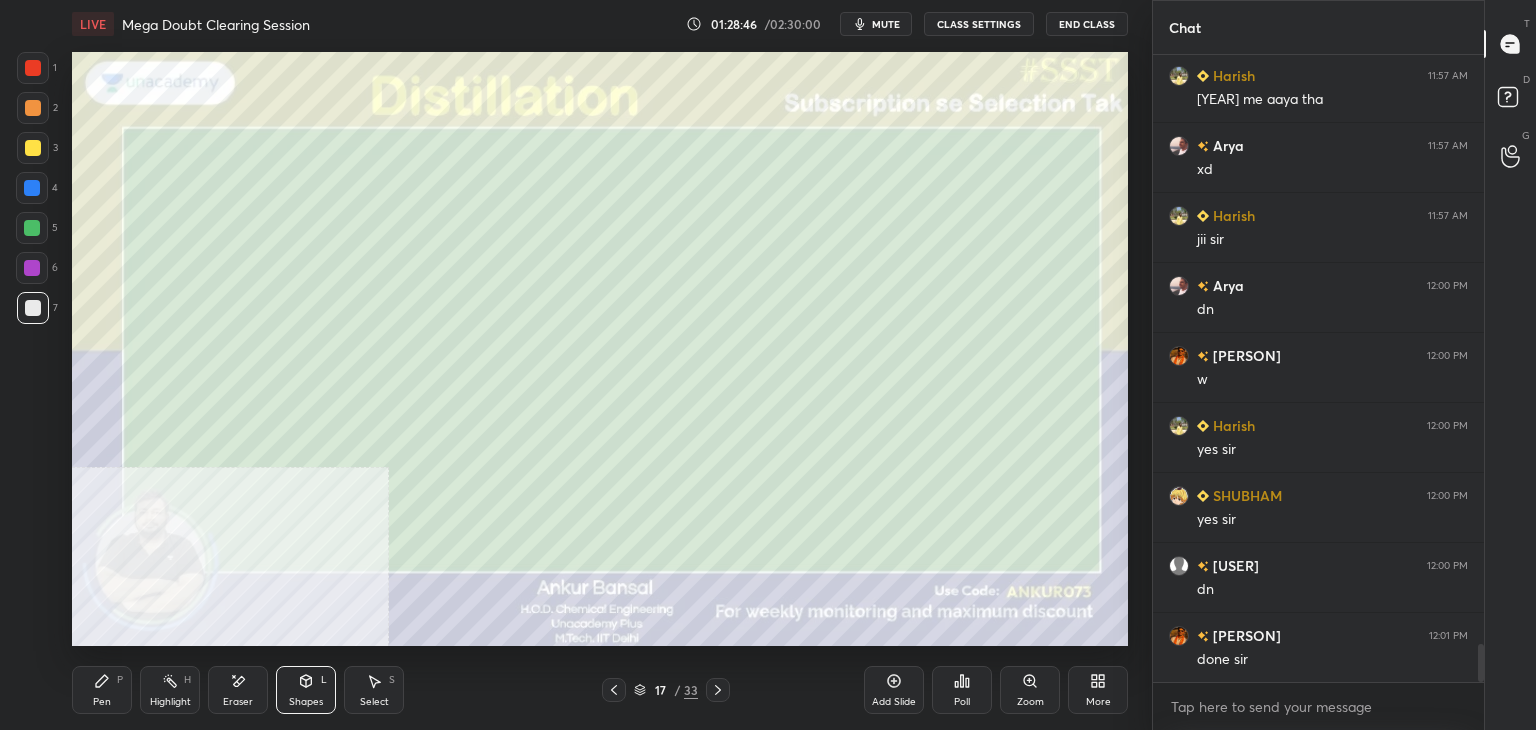 click 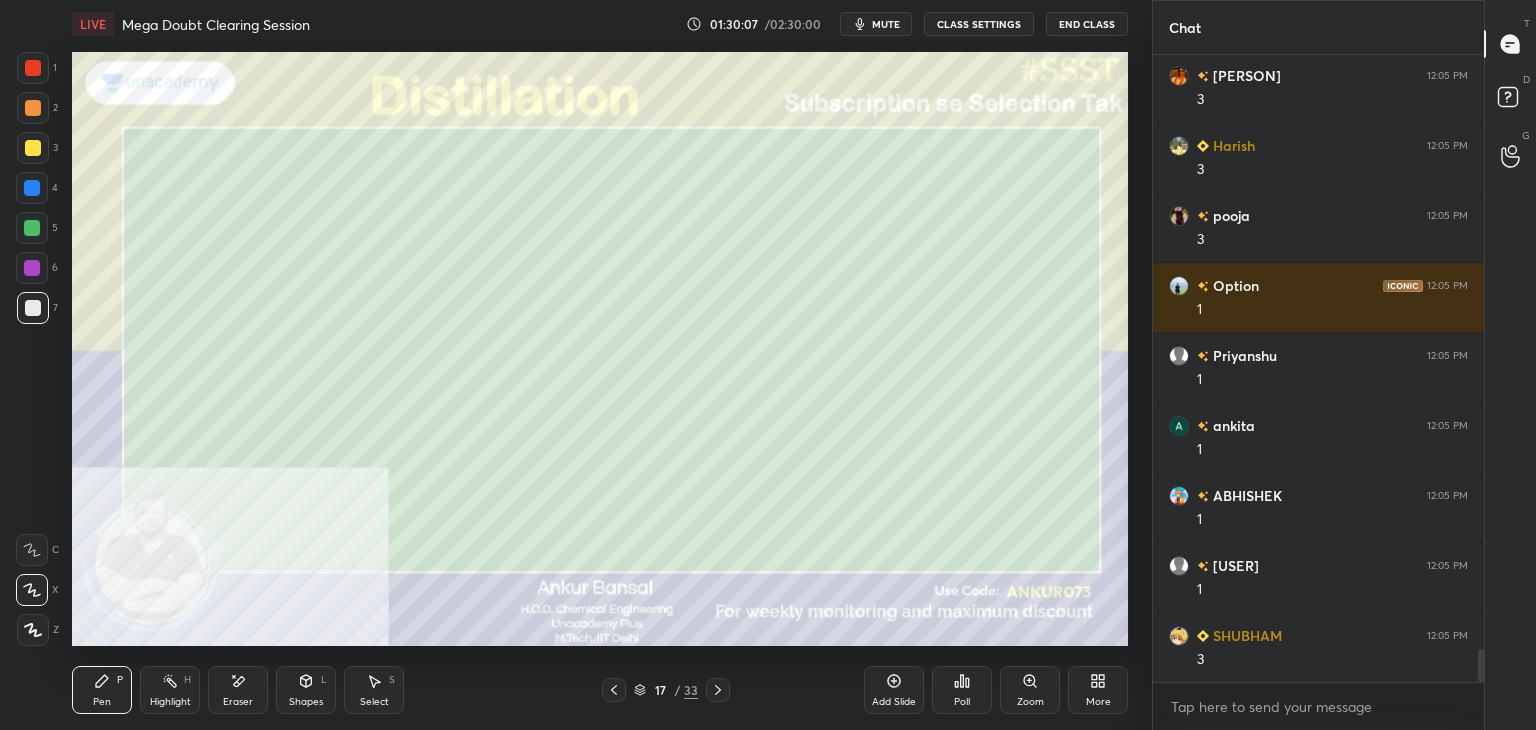 scroll, scrollTop: 11576, scrollLeft: 0, axis: vertical 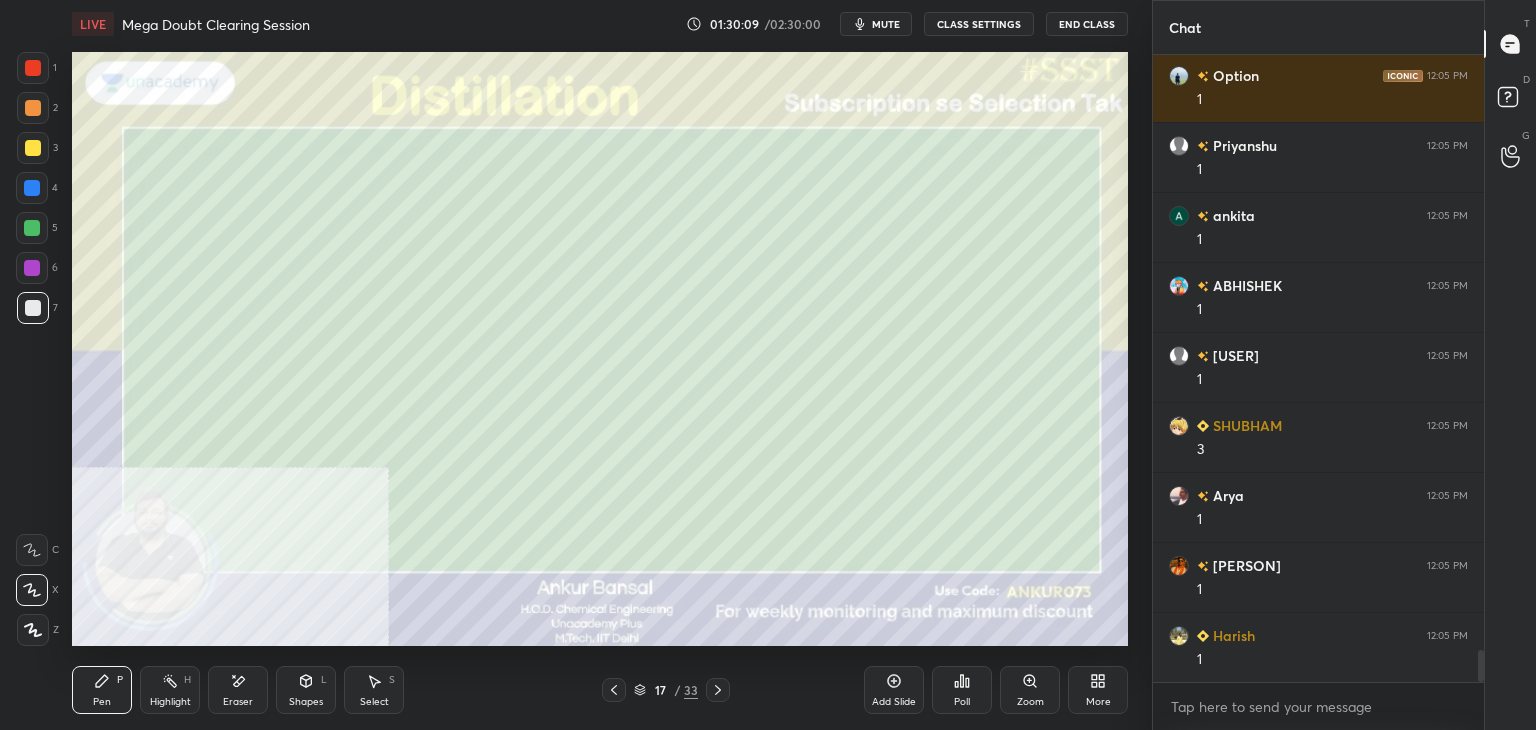click 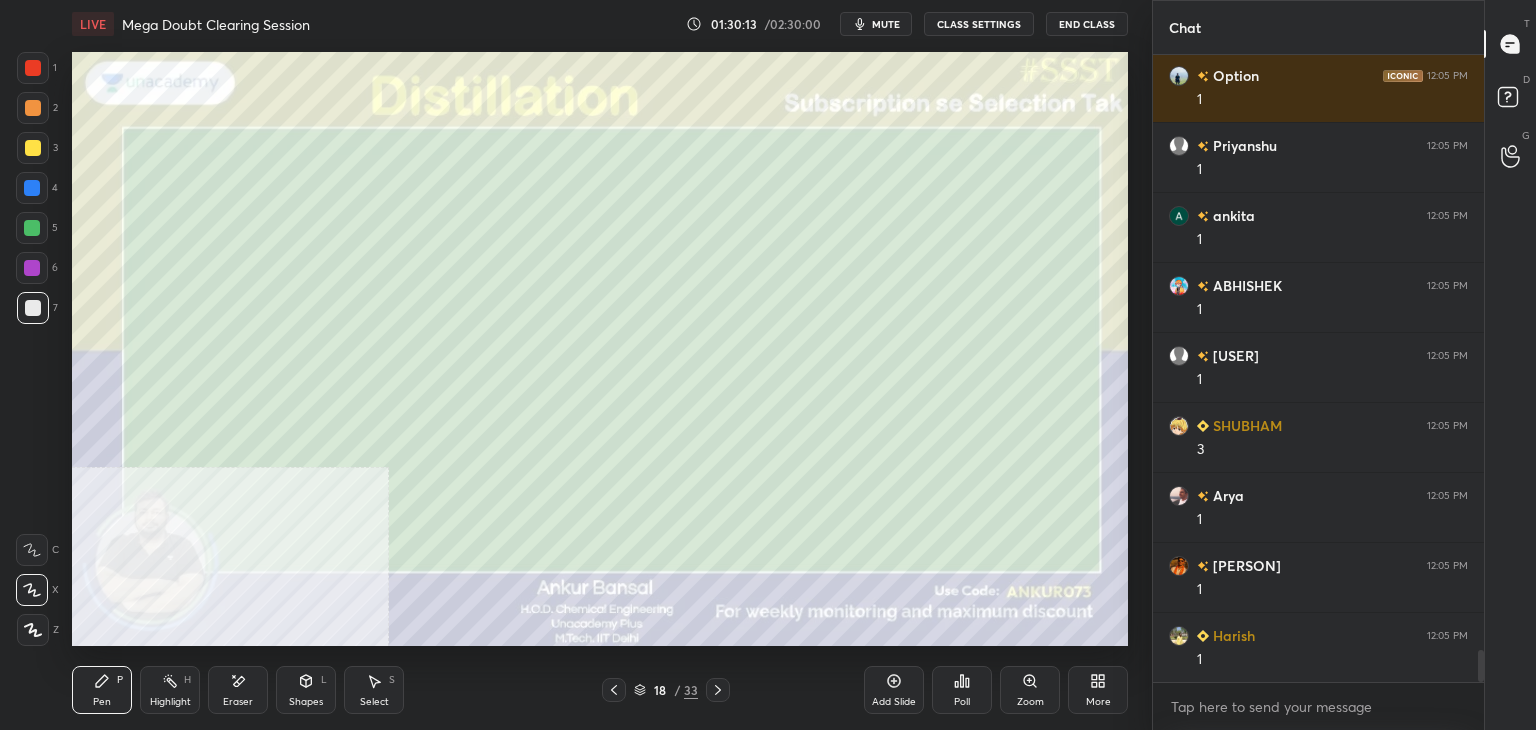 scroll, scrollTop: 11646, scrollLeft: 0, axis: vertical 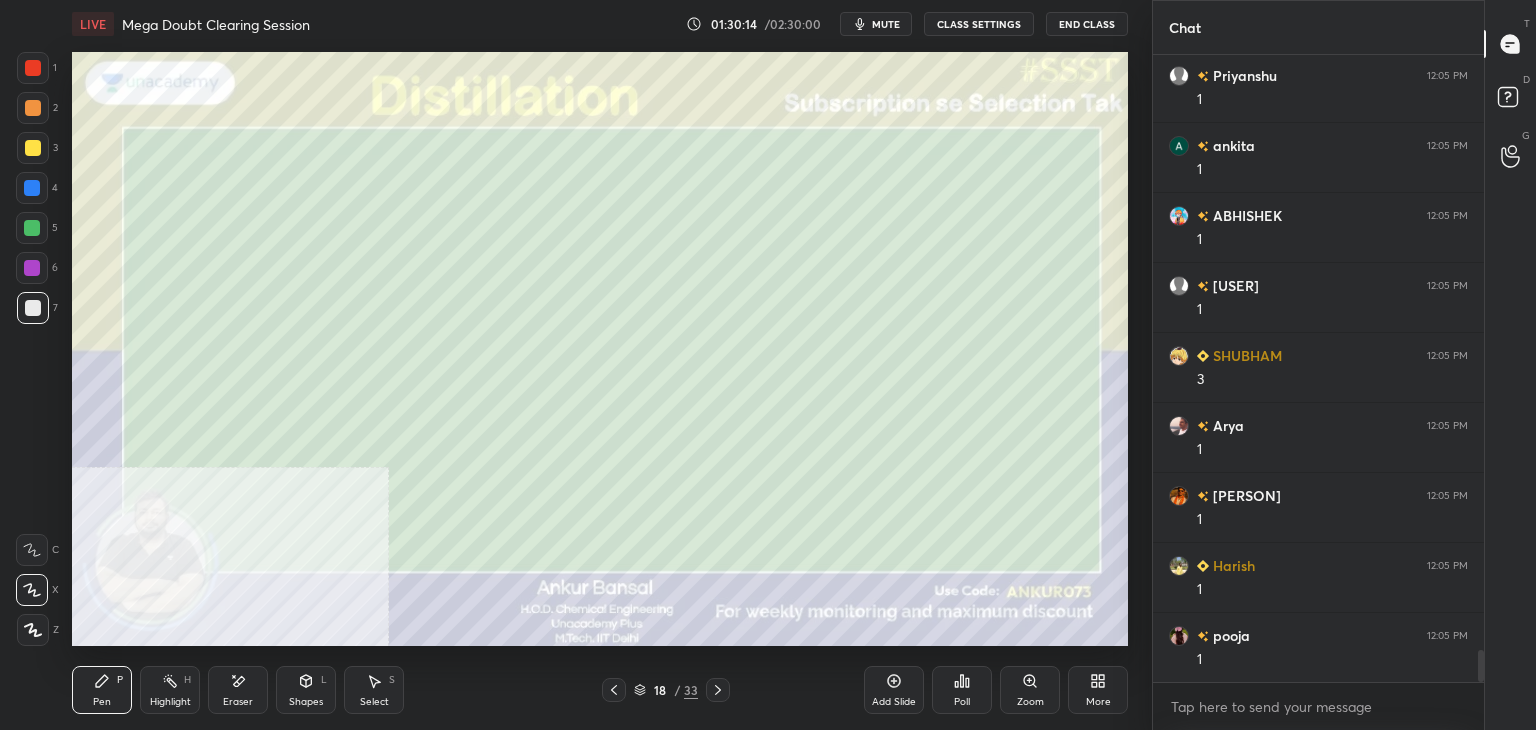 click on "Shapes L" at bounding box center (306, 690) 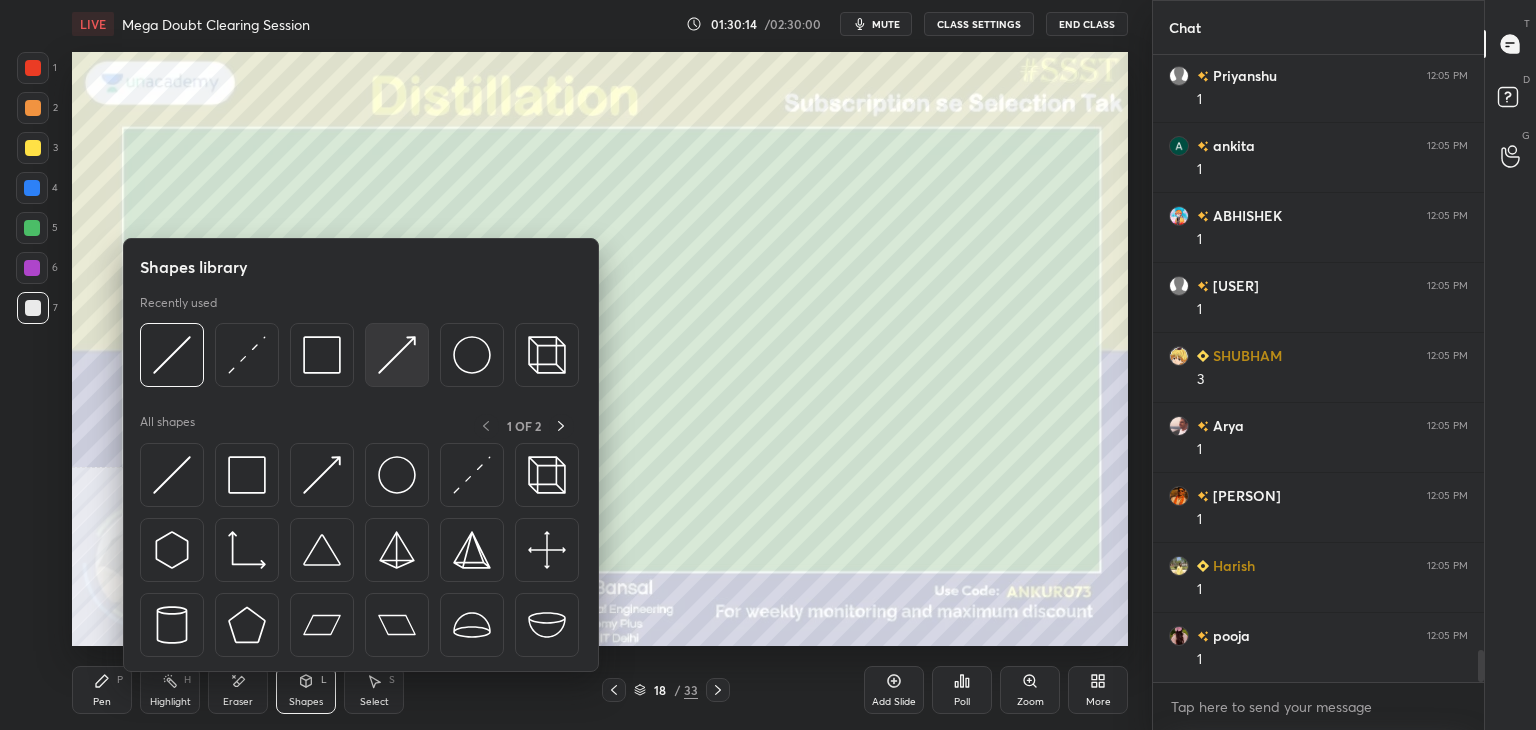click at bounding box center (397, 355) 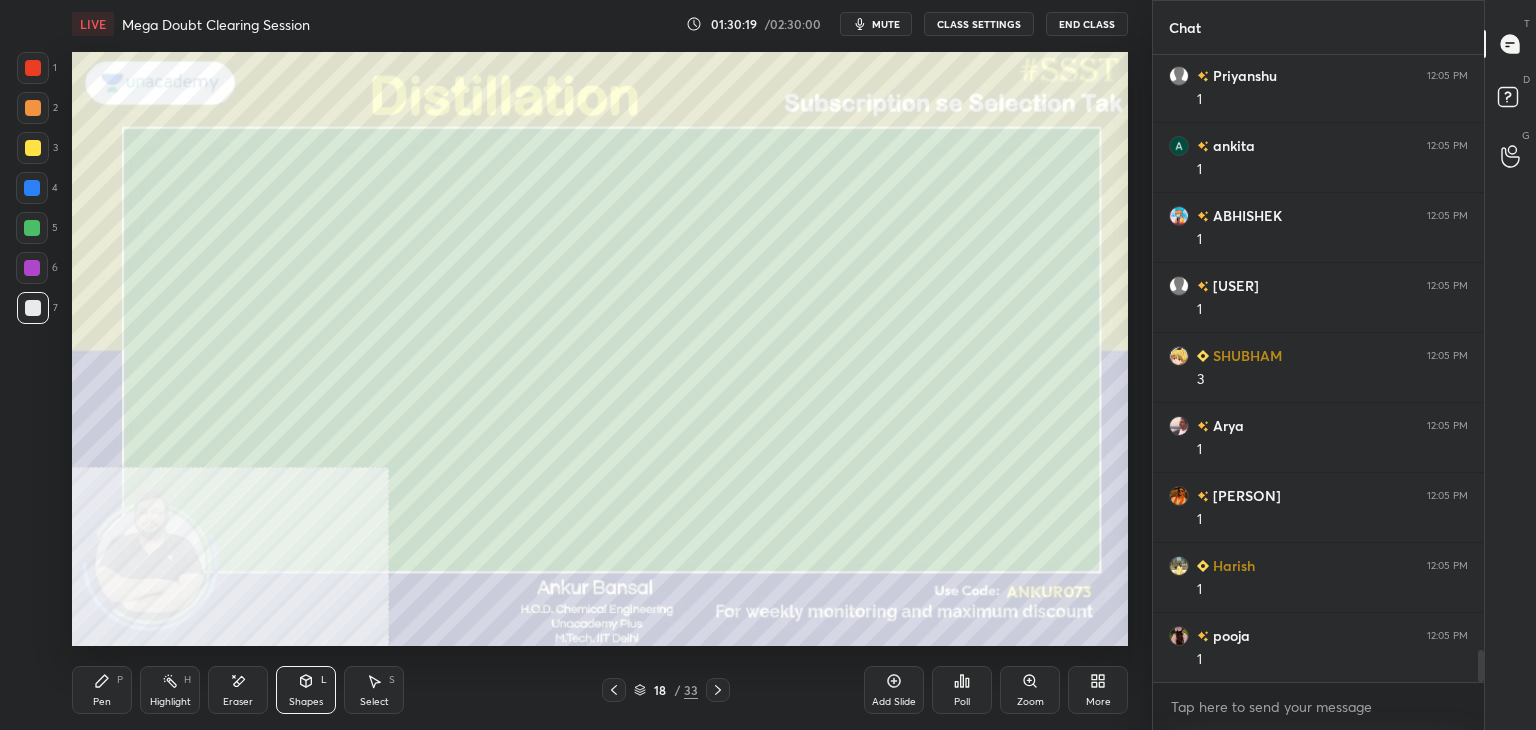 click on "Pen P" at bounding box center (102, 690) 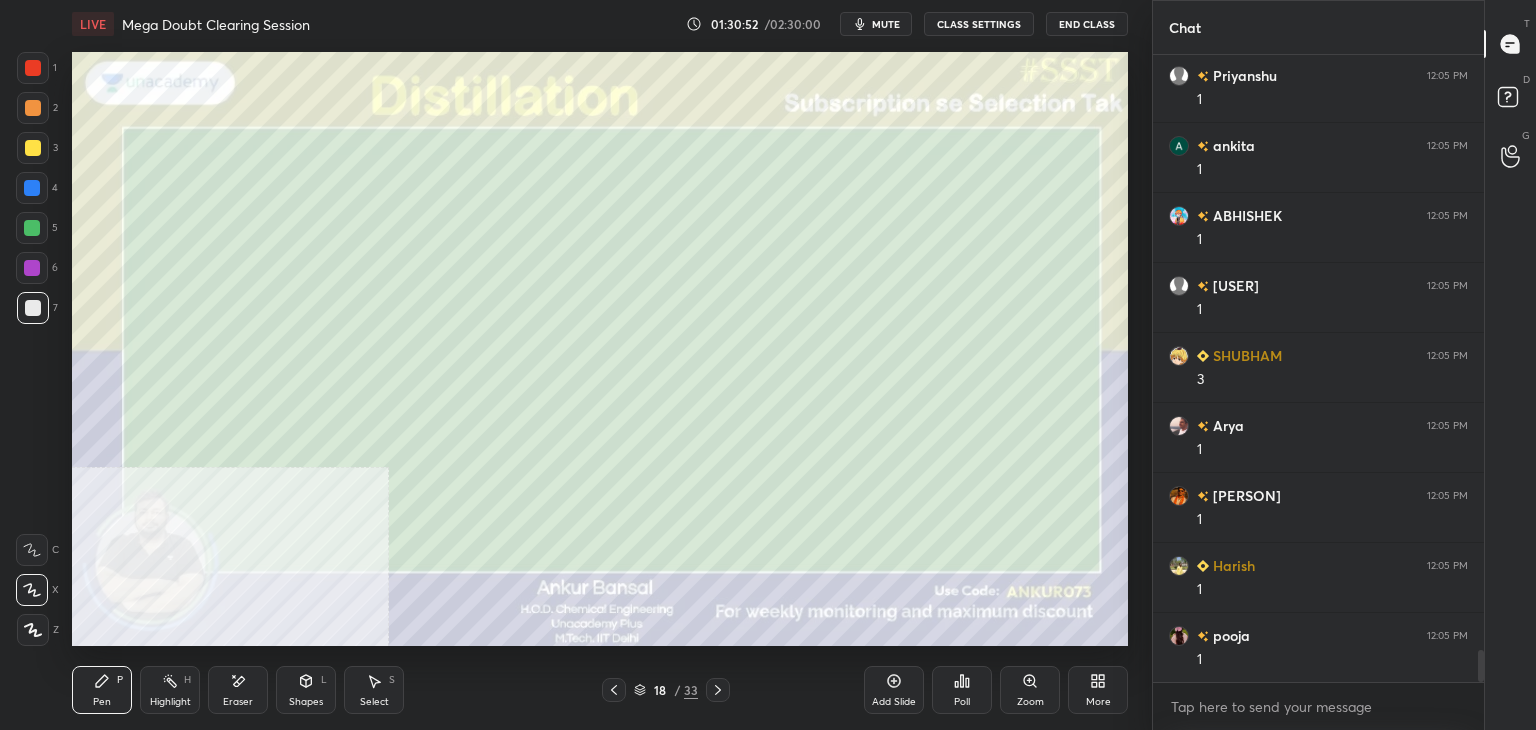 click on "Eraser" at bounding box center [238, 690] 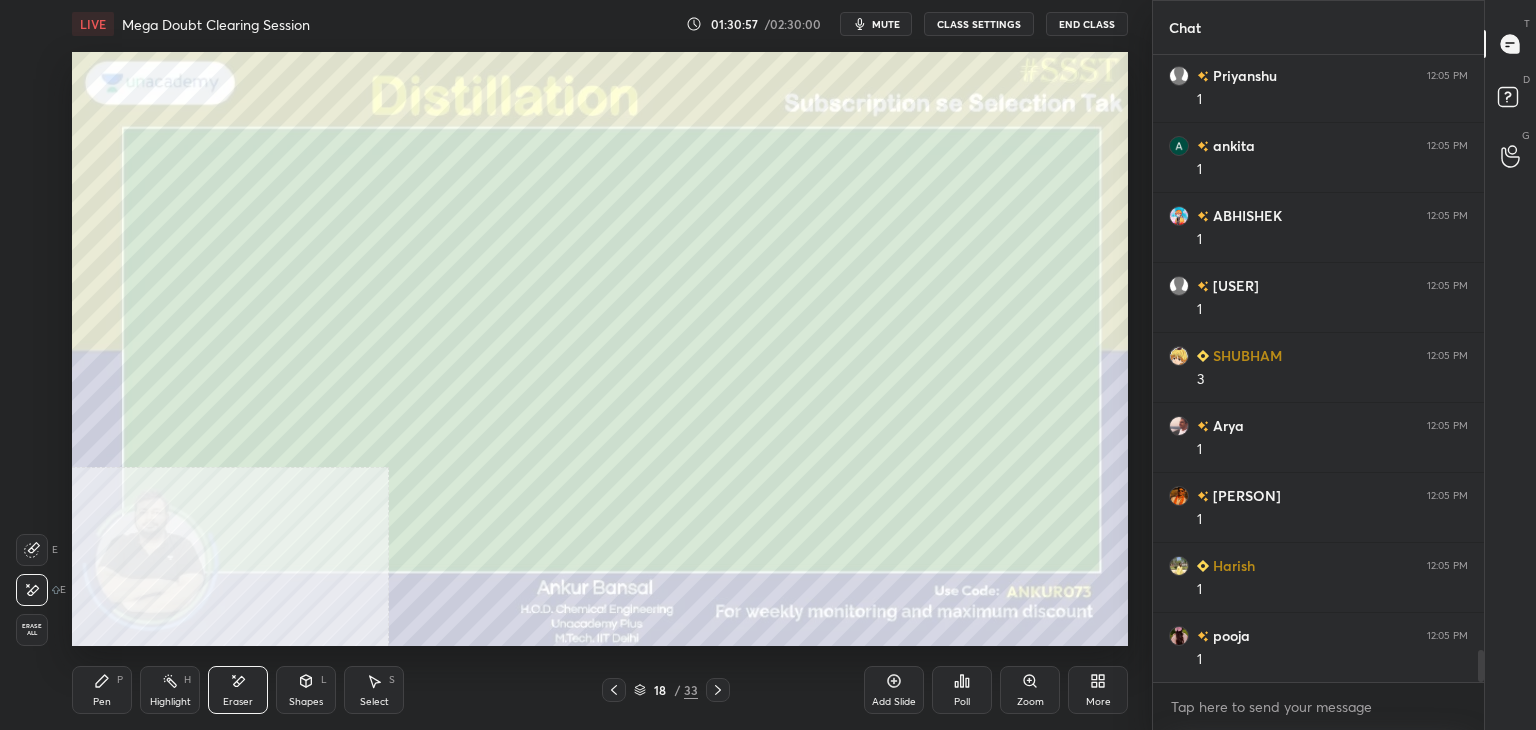 click on "Pen P" at bounding box center [102, 690] 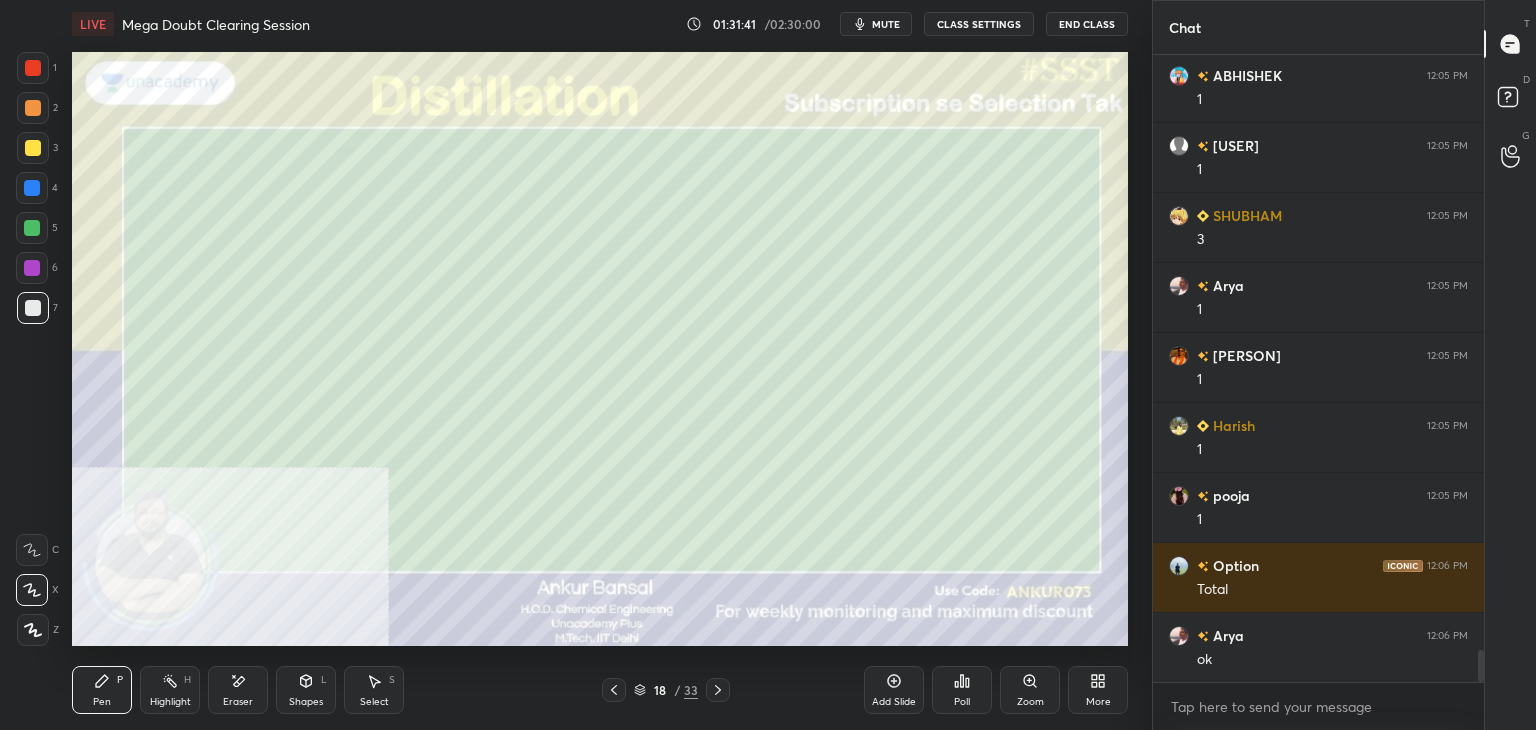 scroll, scrollTop: 11856, scrollLeft: 0, axis: vertical 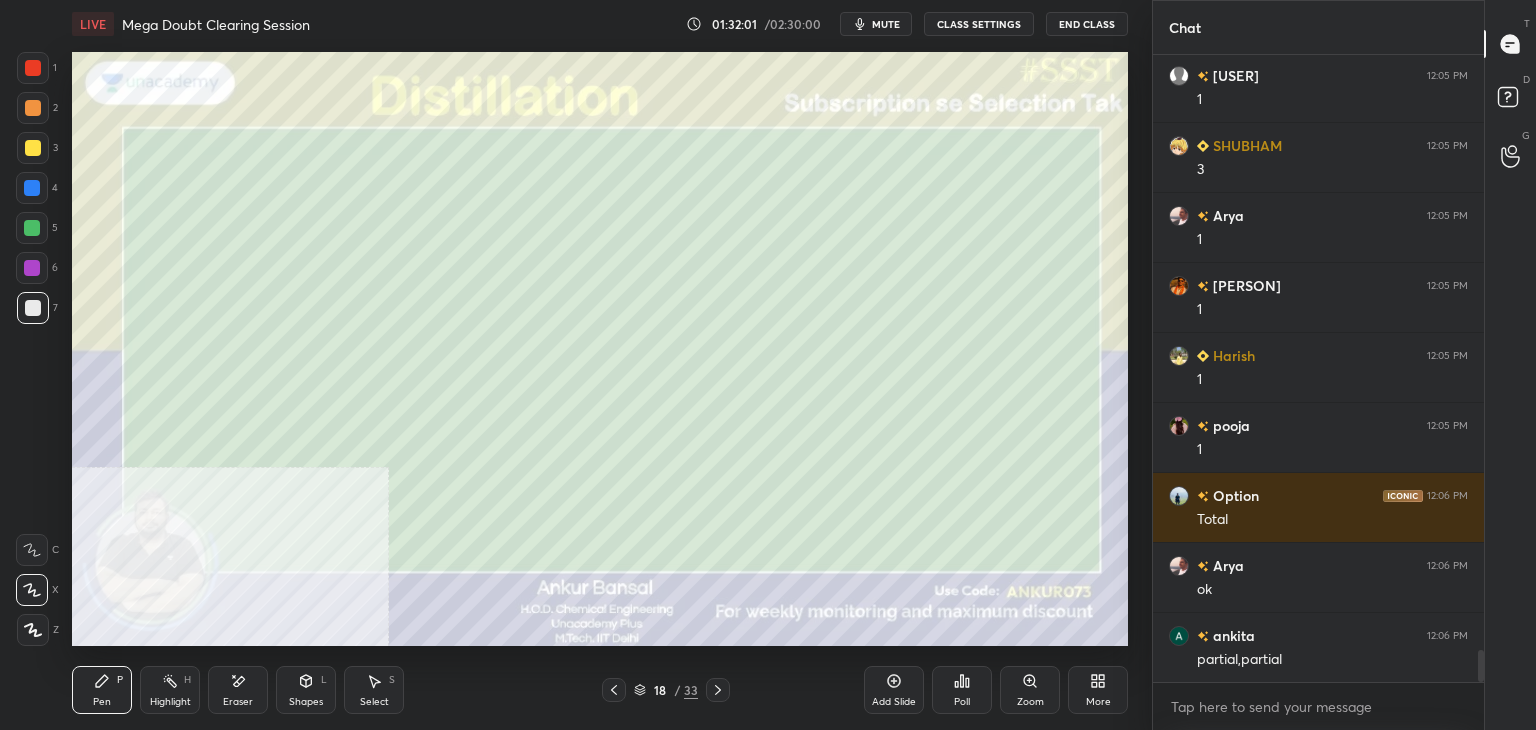 click 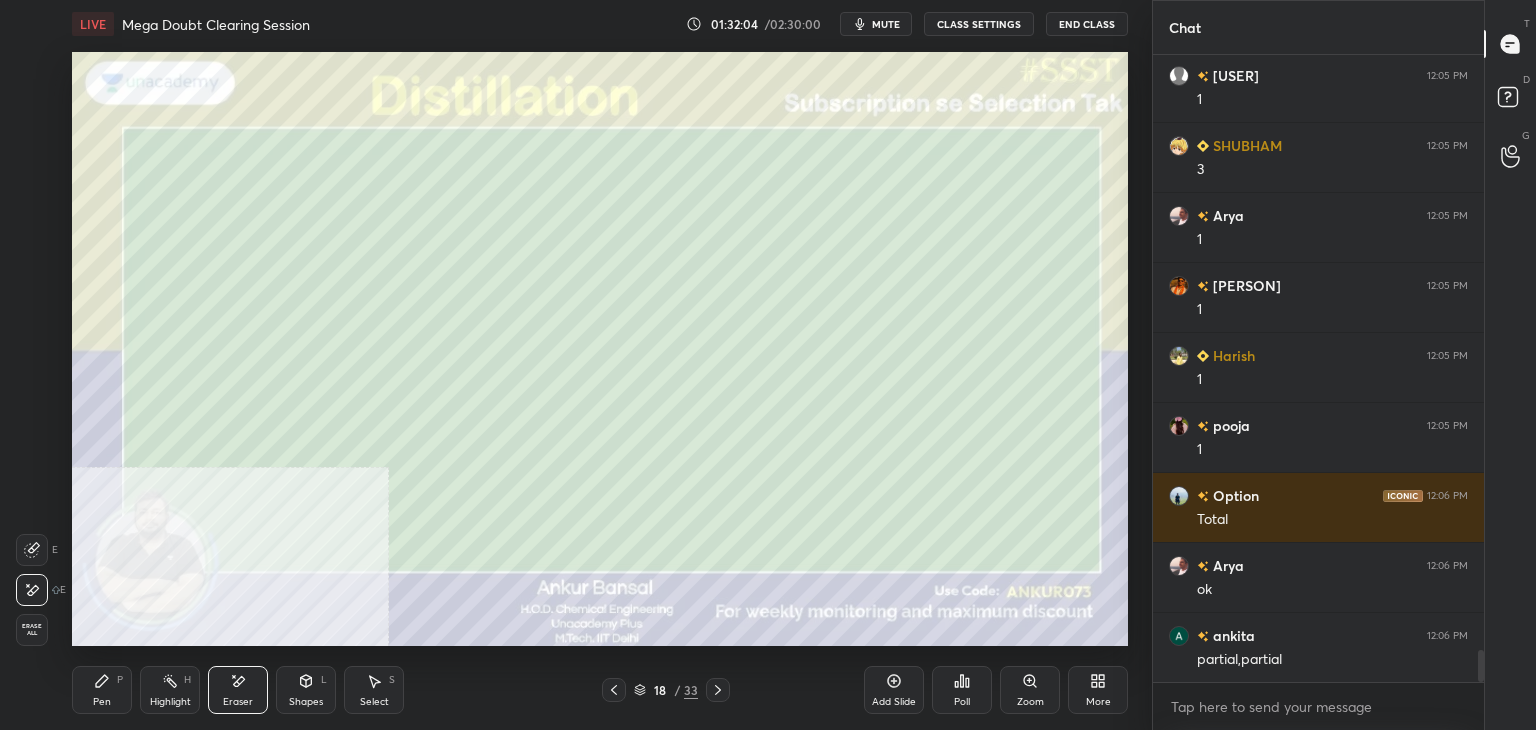 click 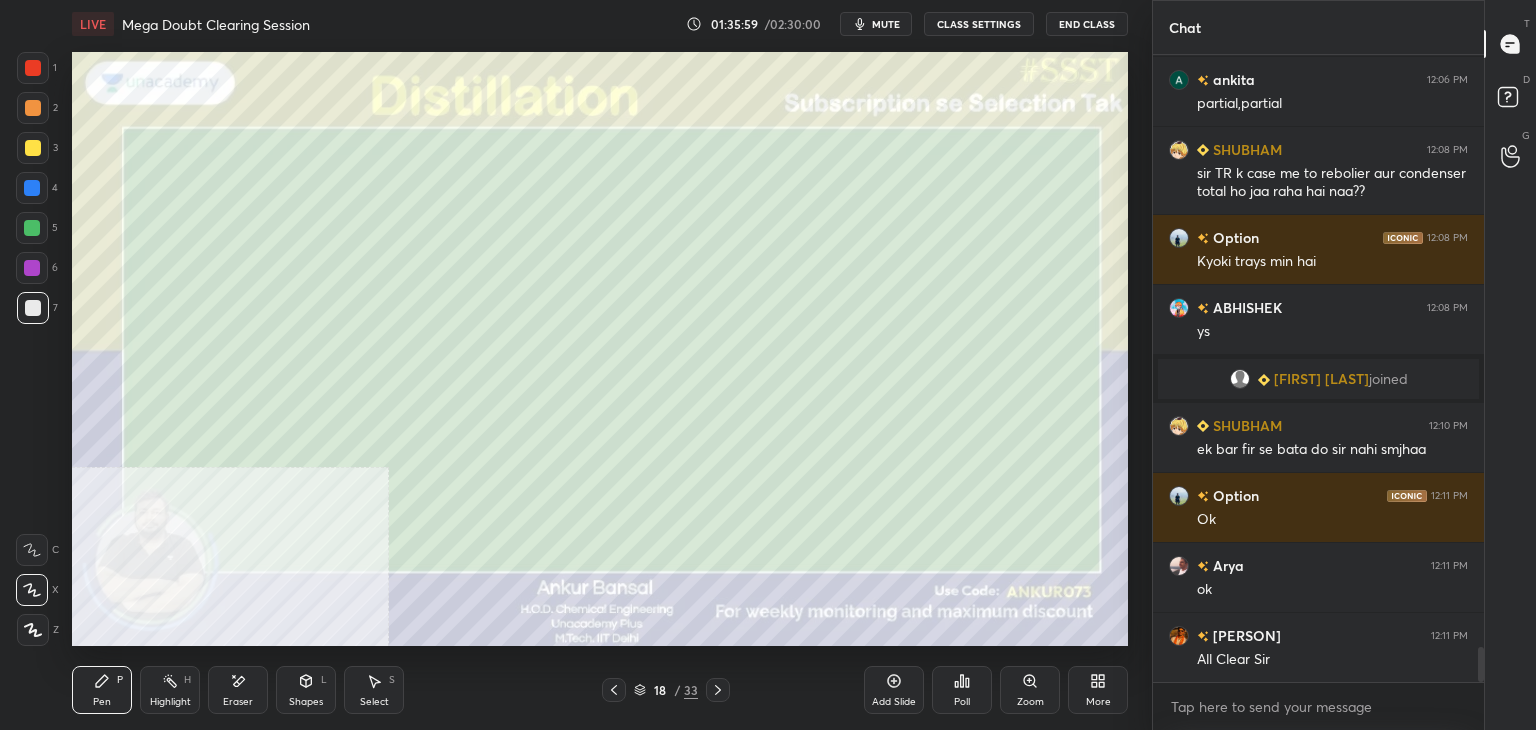 scroll, scrollTop: 10588, scrollLeft: 0, axis: vertical 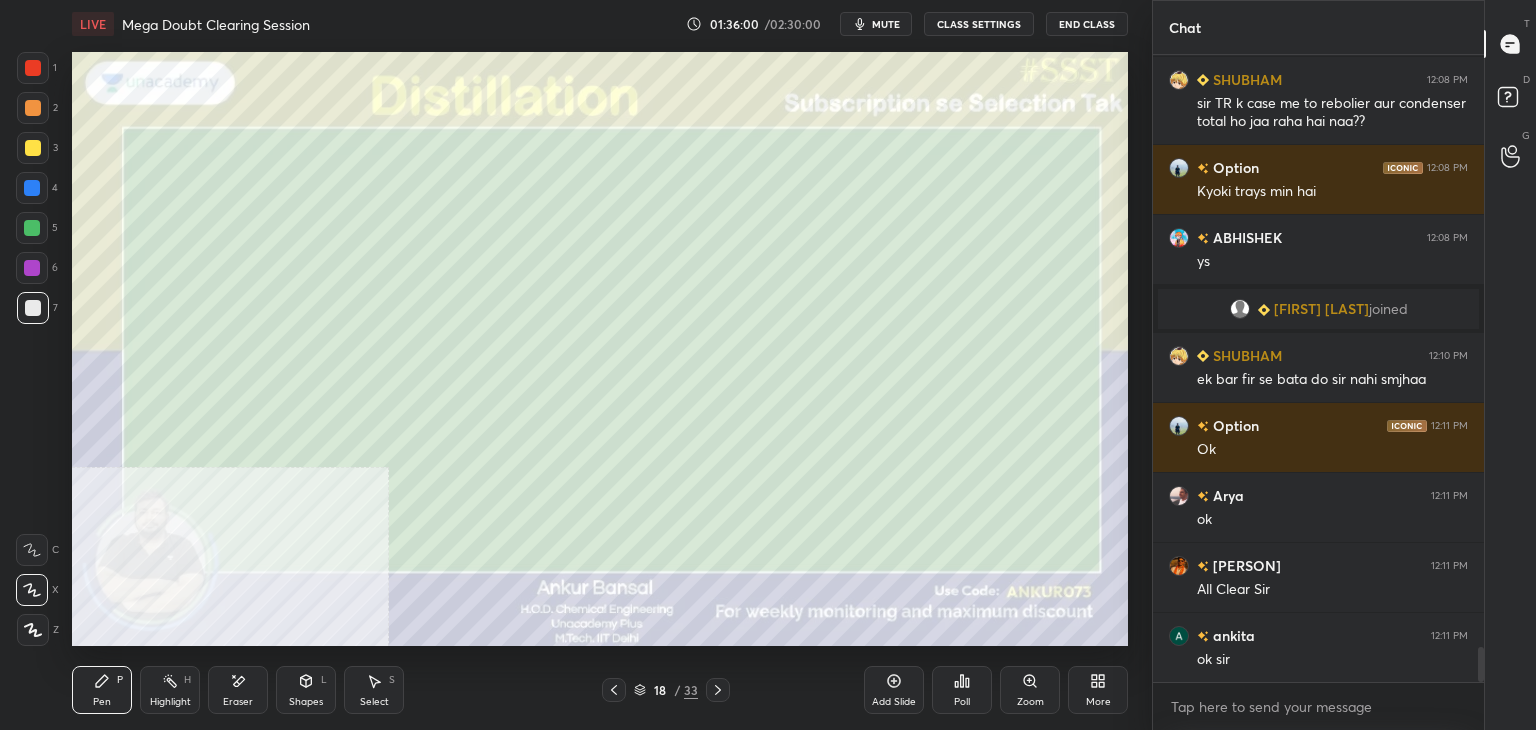 click on "Poll" at bounding box center (962, 702) 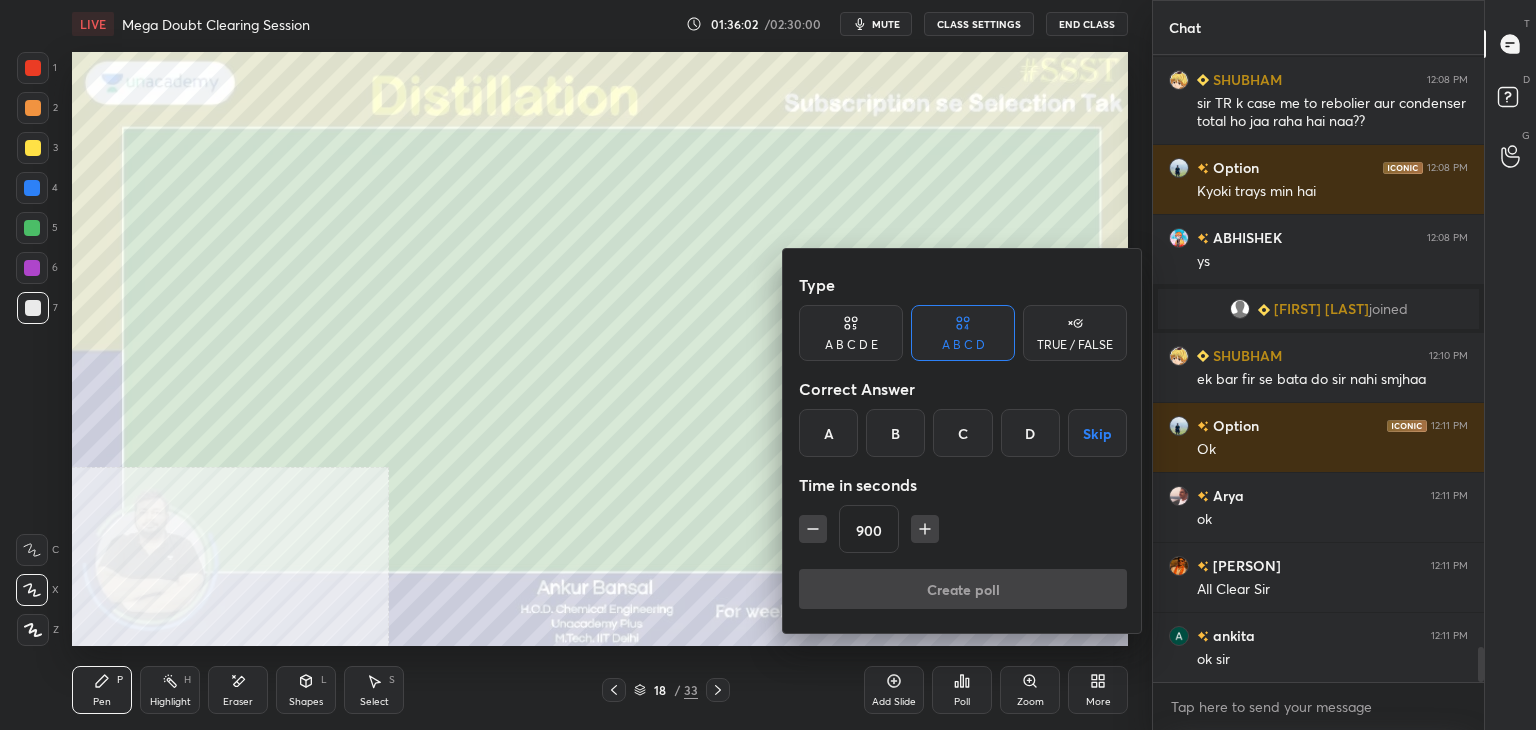 click on "Skip" at bounding box center (1097, 433) 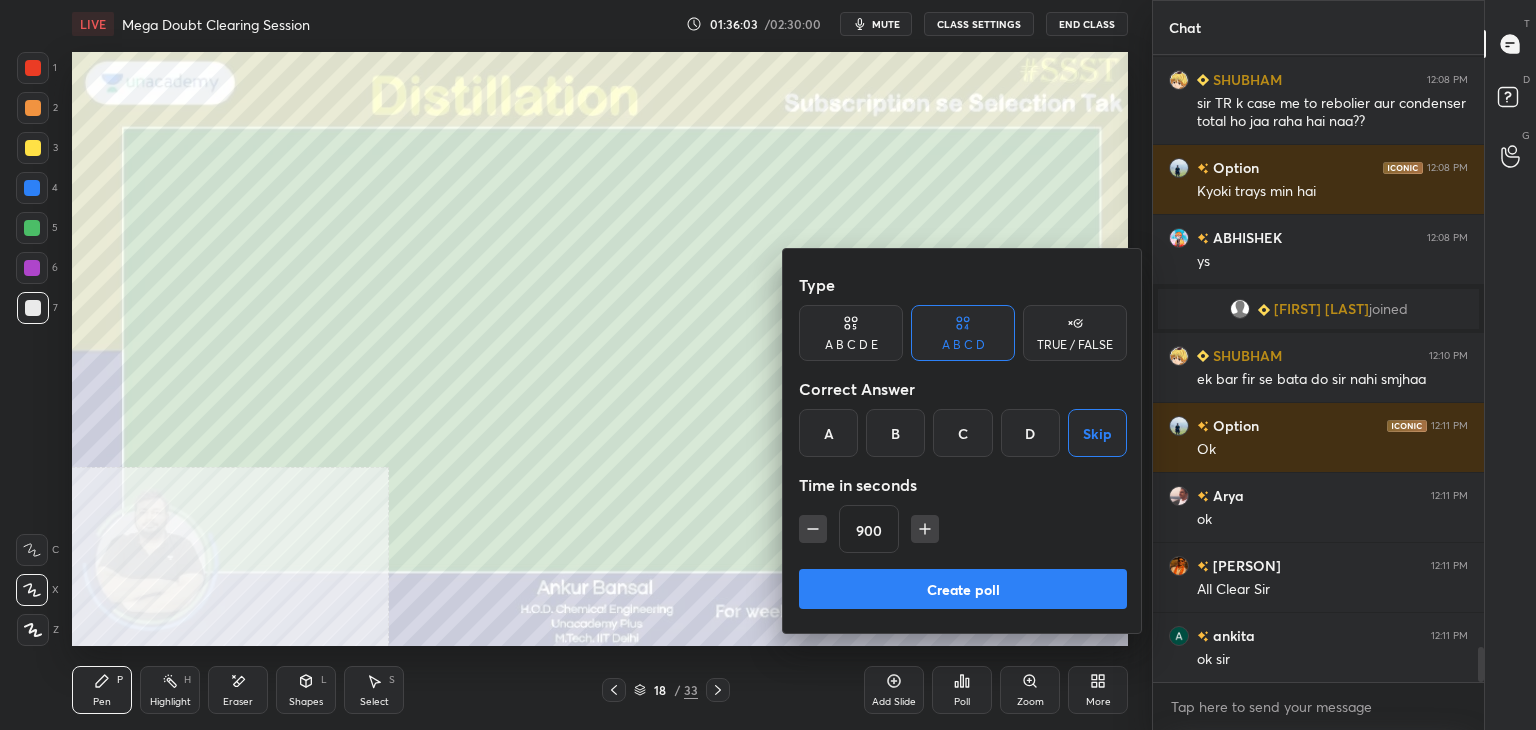 click on "Create poll" at bounding box center (963, 589) 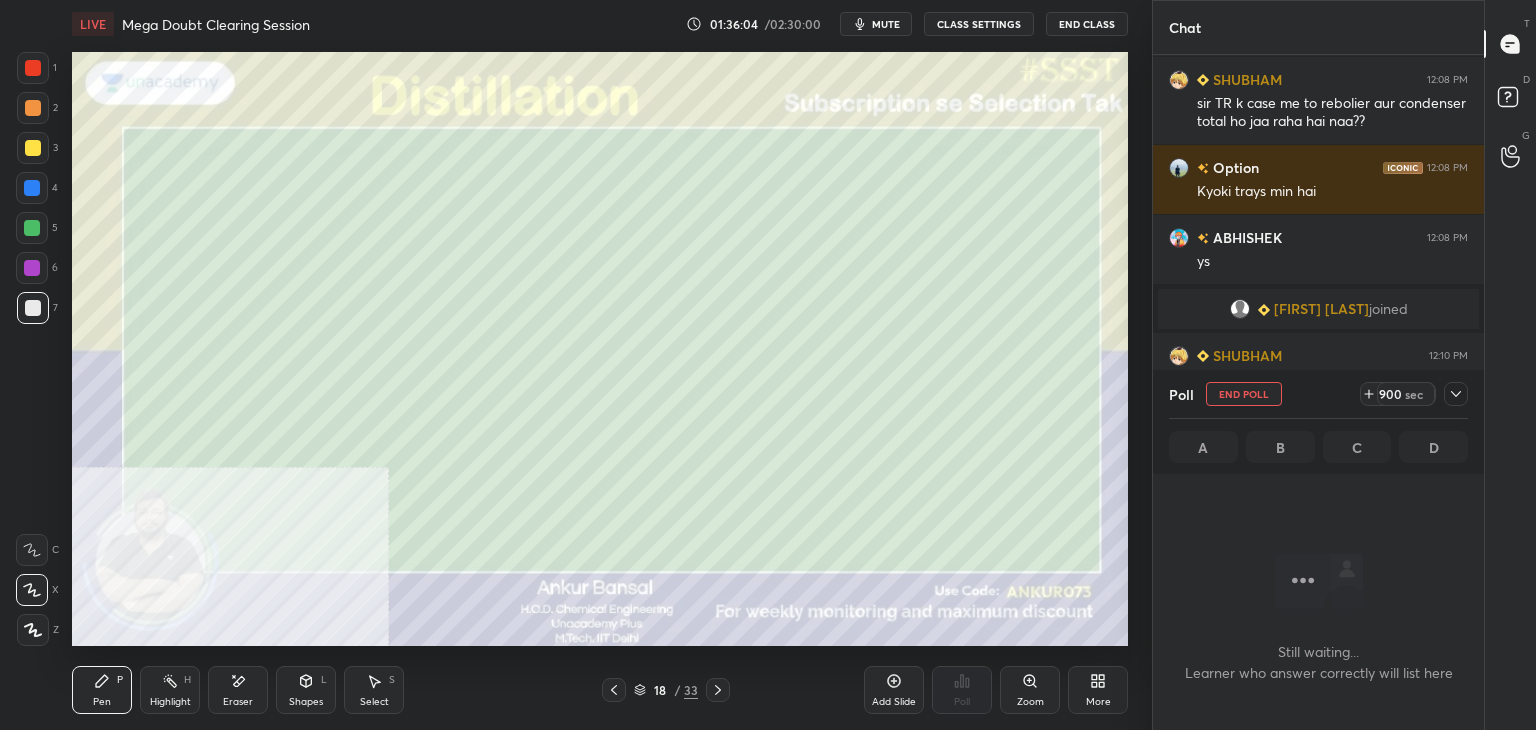 scroll, scrollTop: 393, scrollLeft: 325, axis: both 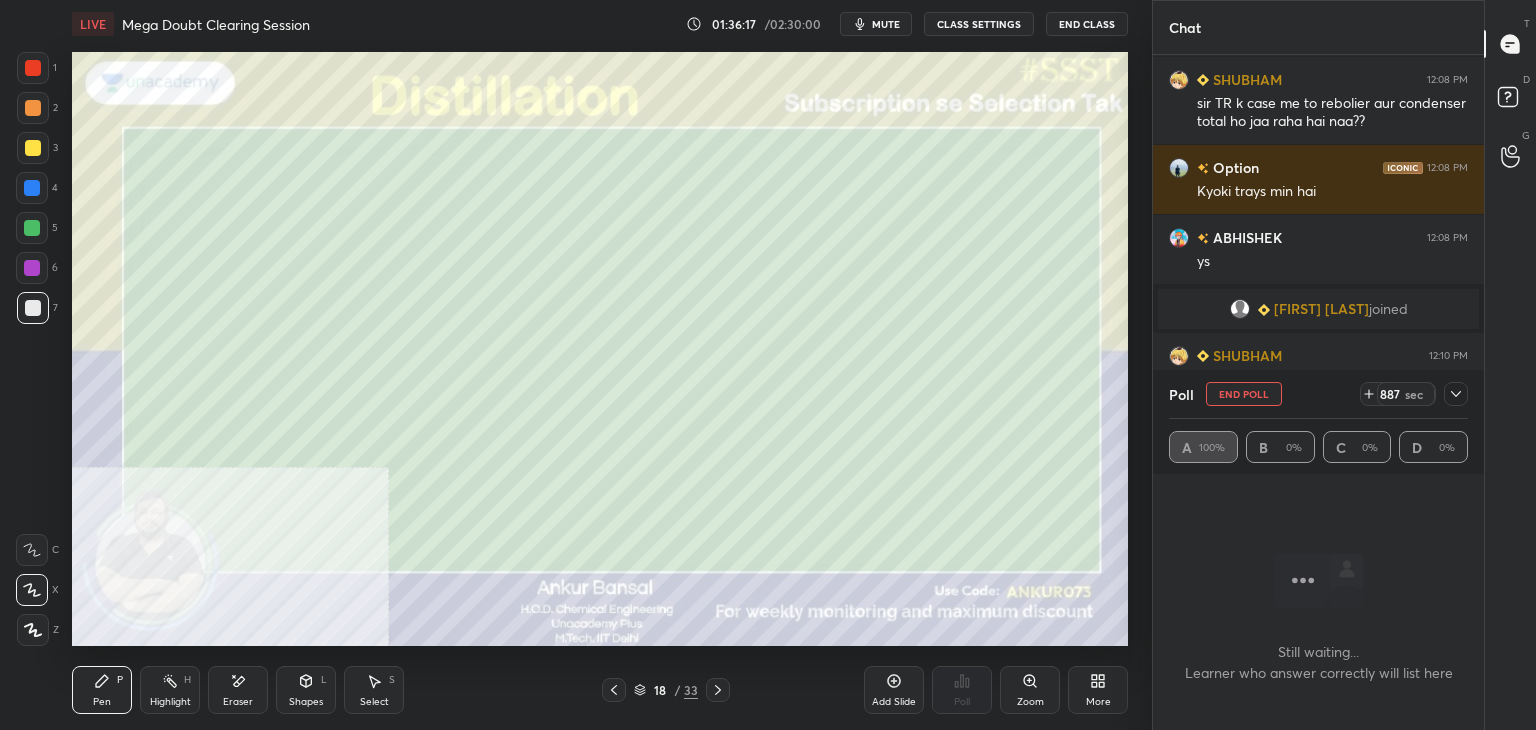 click on "CLASS SETTINGS" at bounding box center [979, 24] 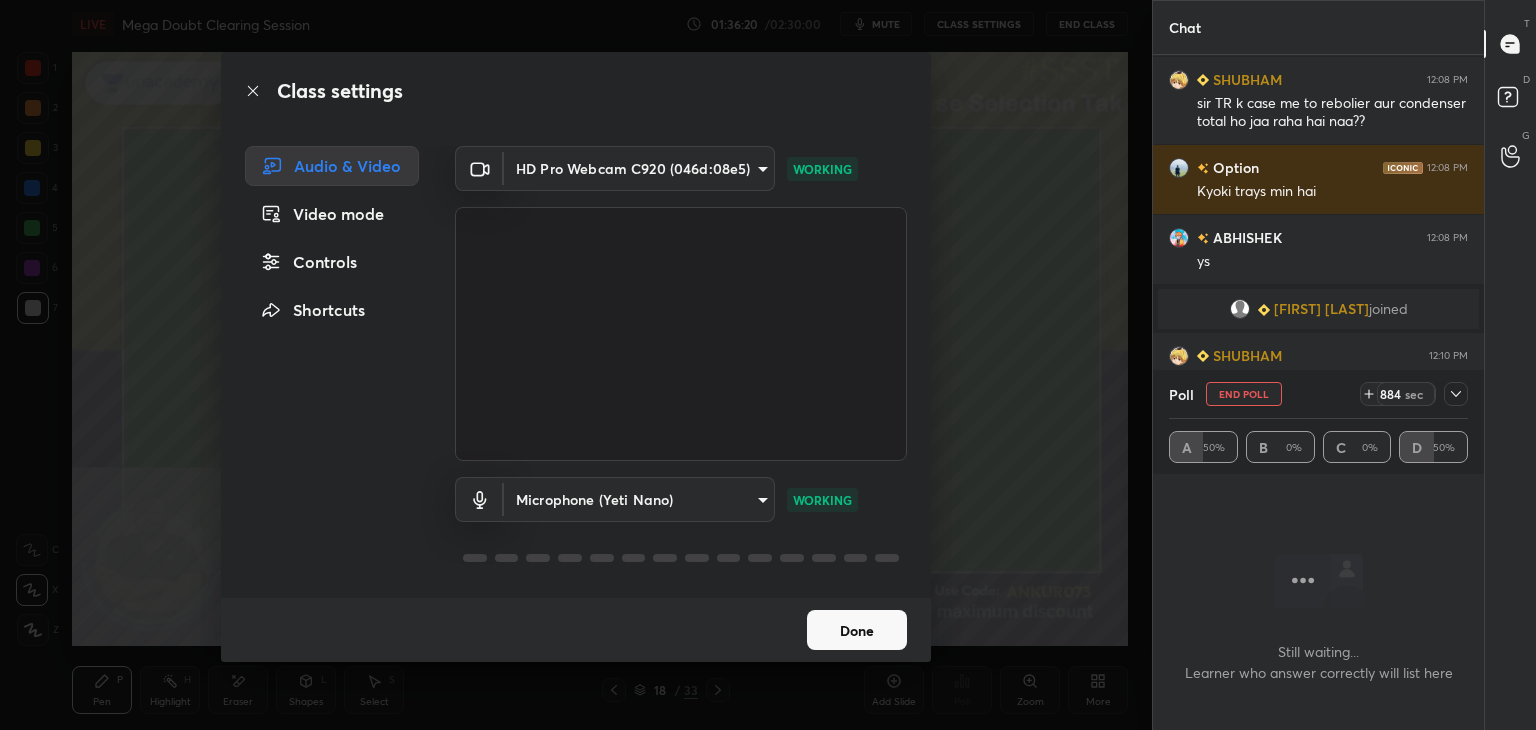 click on "Done" at bounding box center (857, 630) 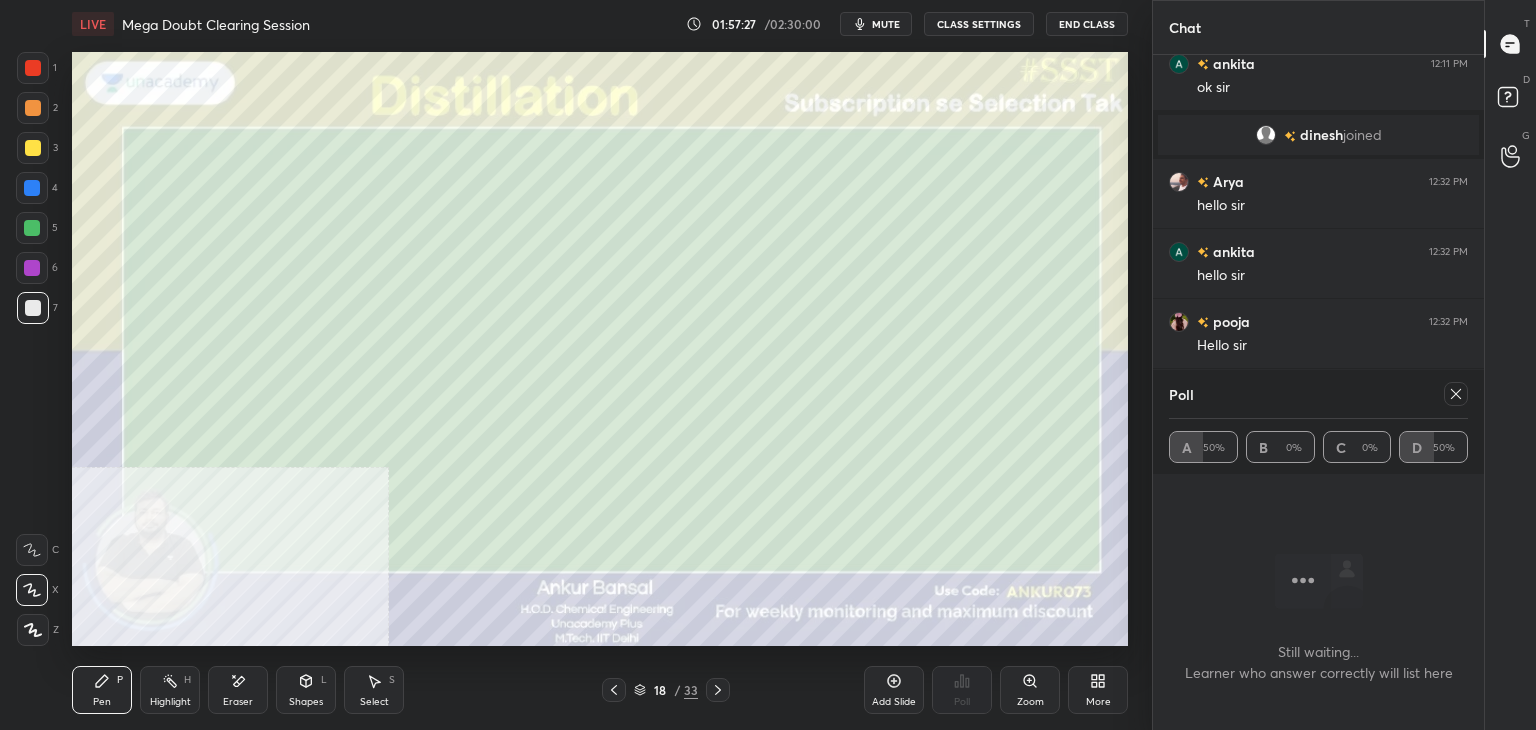 scroll, scrollTop: 11090, scrollLeft: 0, axis: vertical 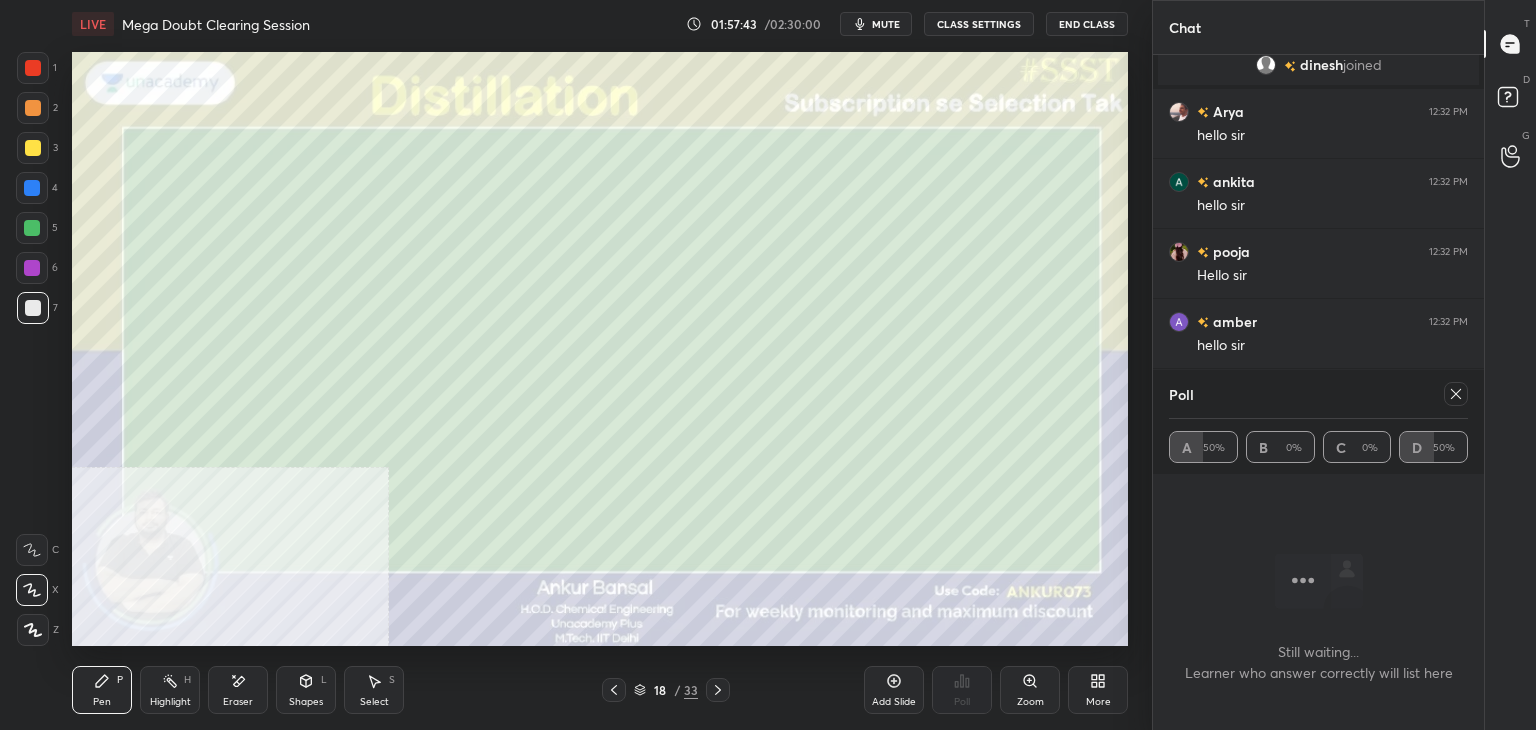 click 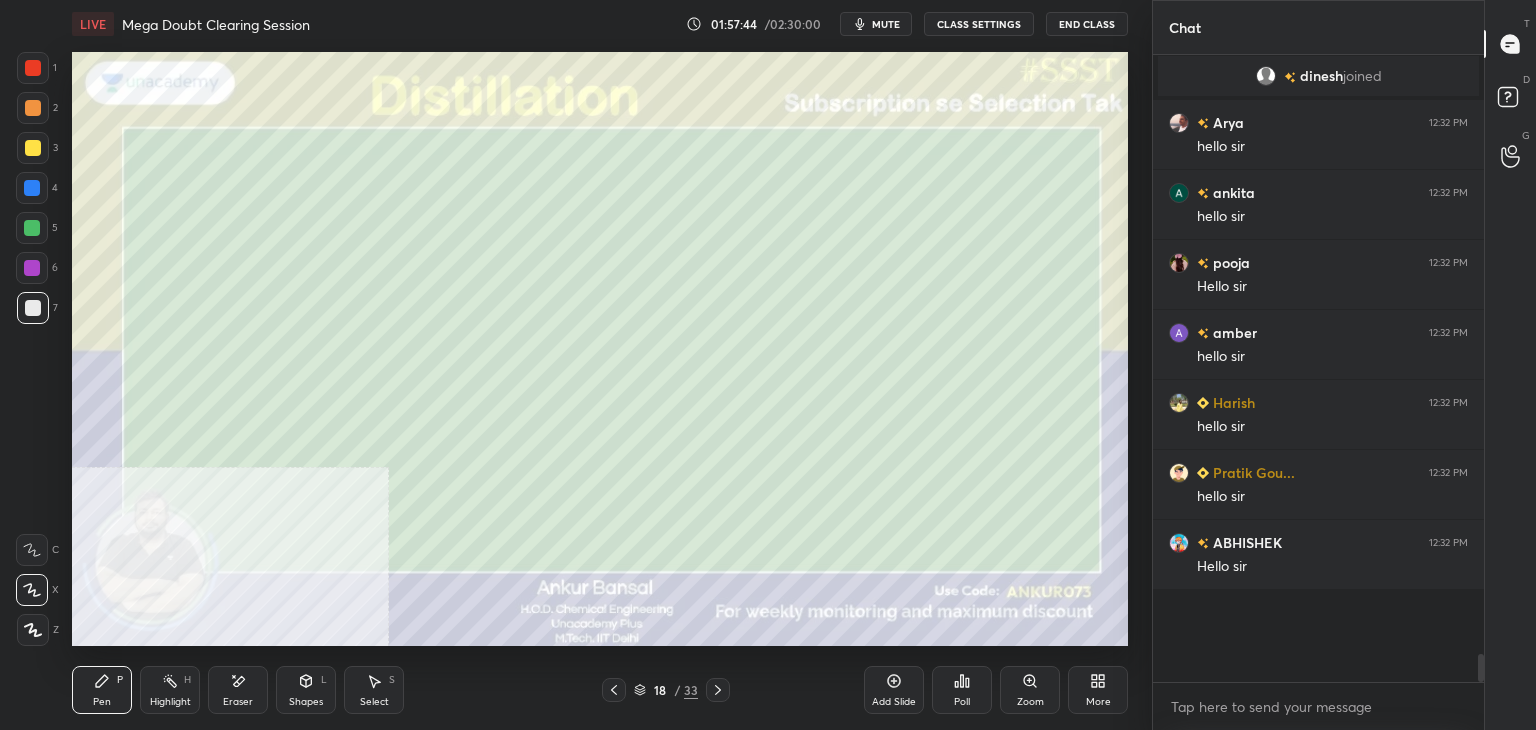 scroll, scrollTop: 598, scrollLeft: 325, axis: both 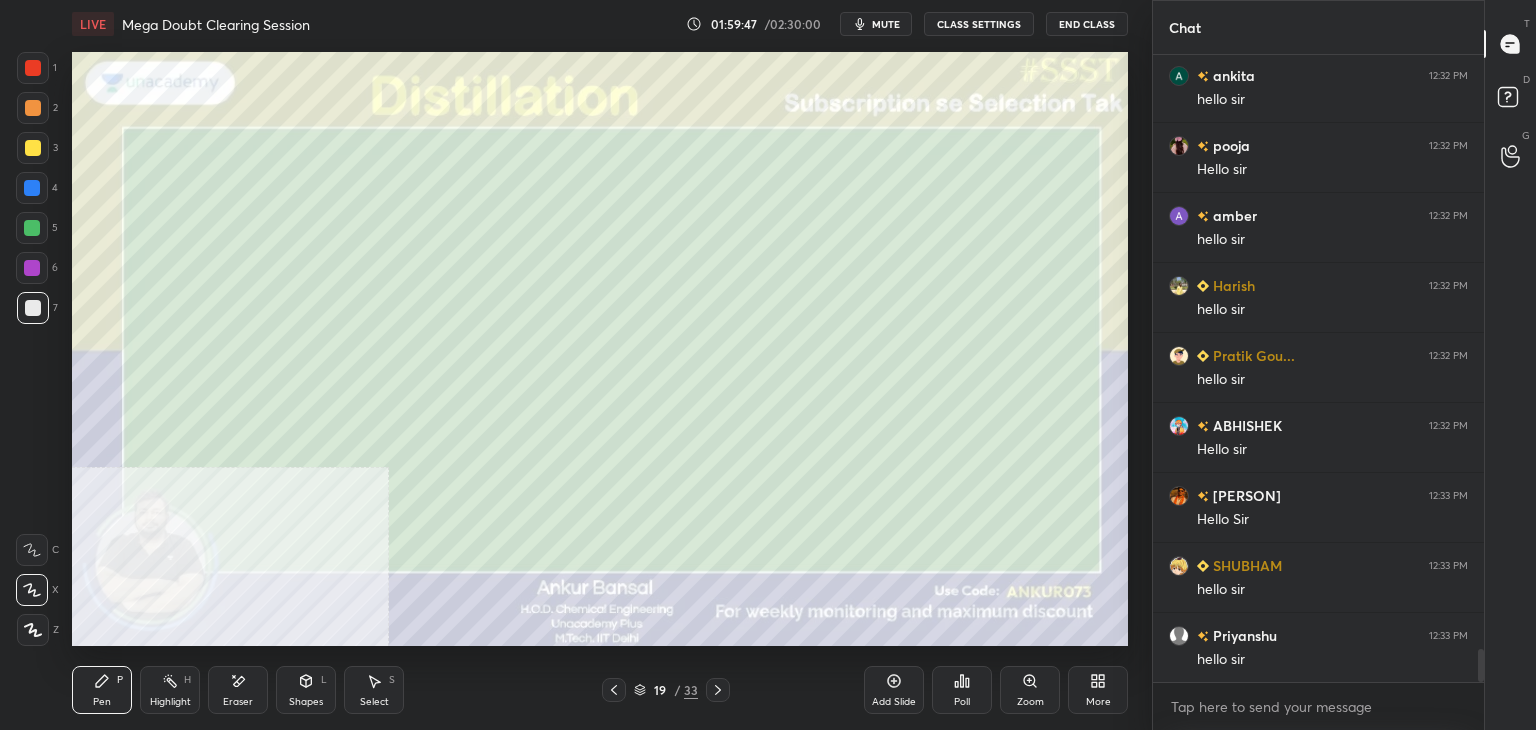 click on "Shapes L" at bounding box center (306, 690) 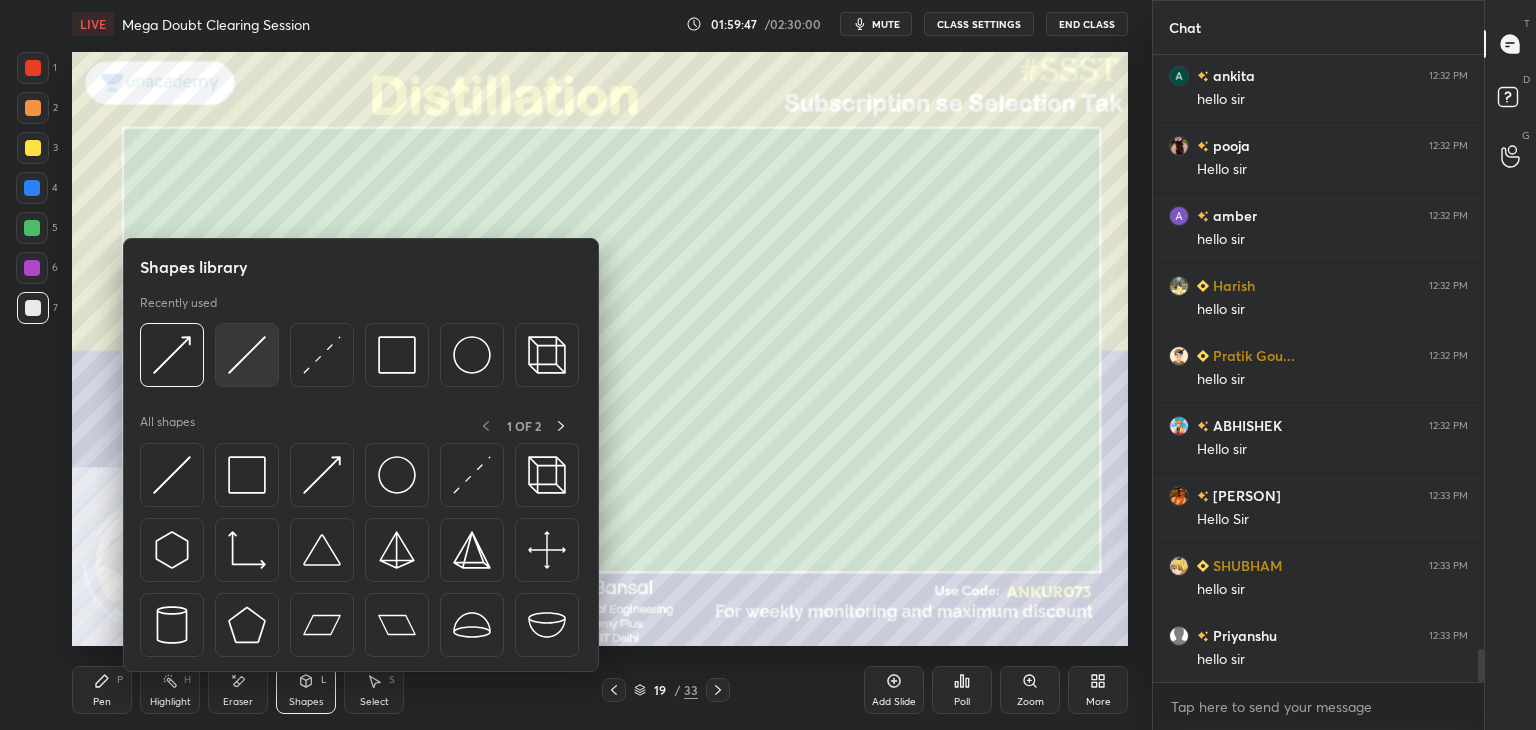 click at bounding box center [247, 355] 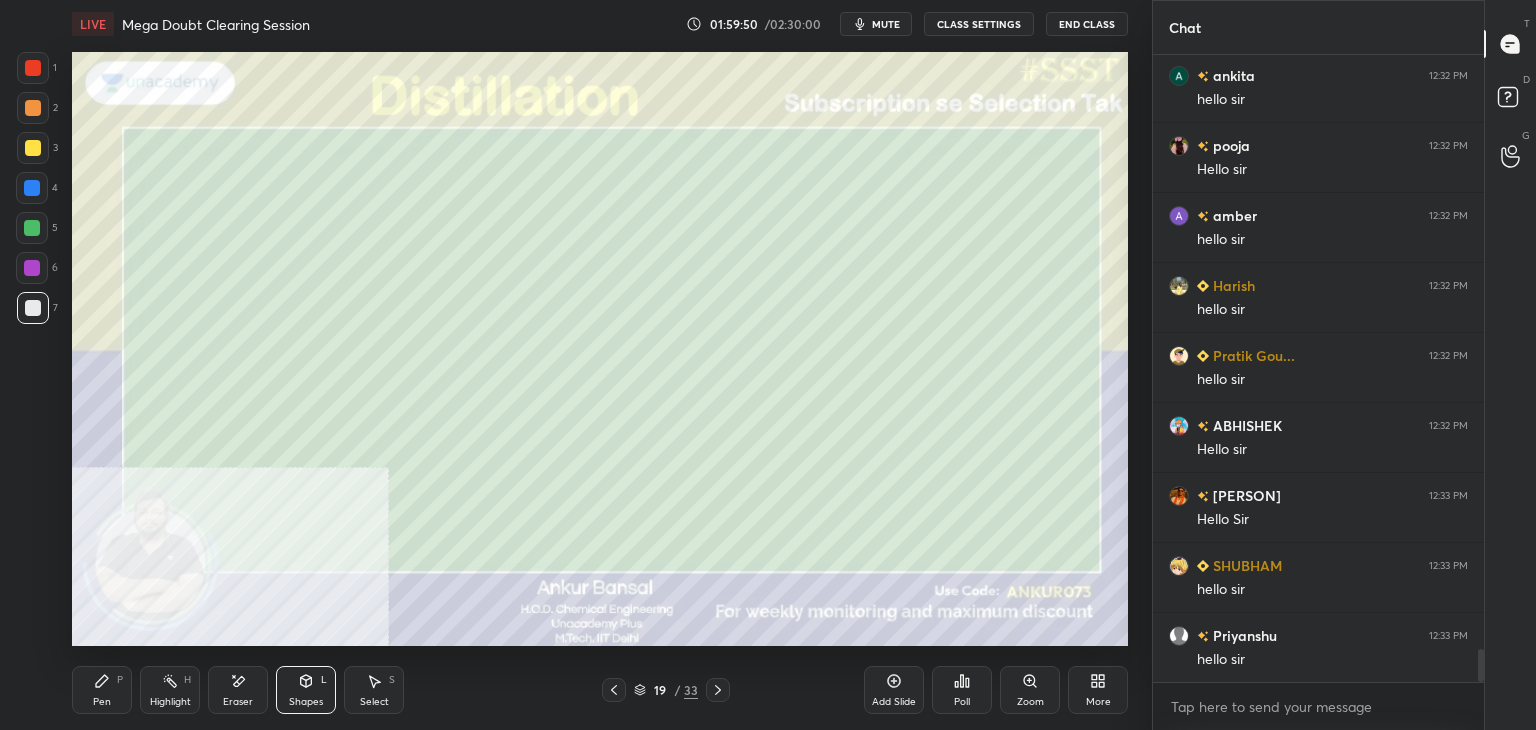 click 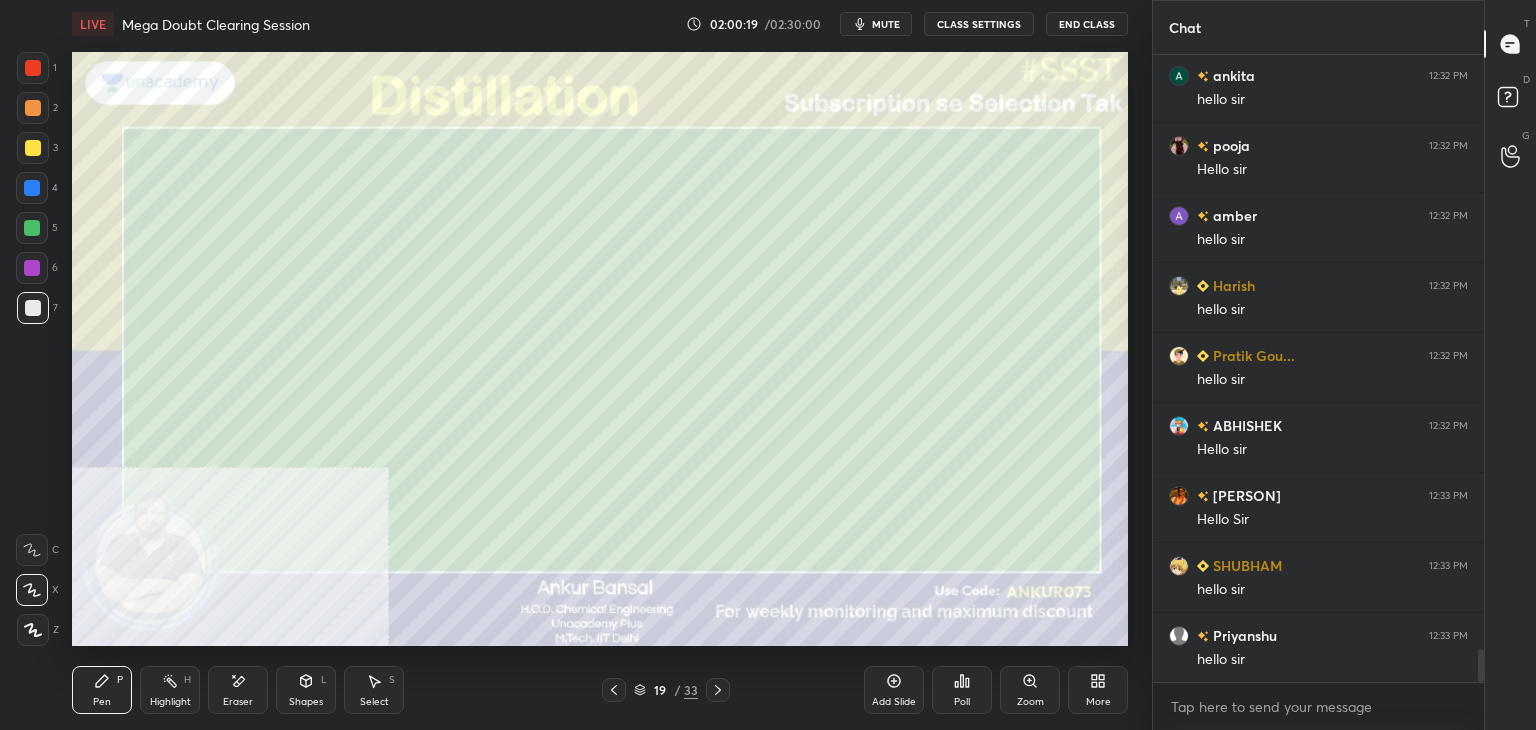 click on "Eraser" at bounding box center (238, 690) 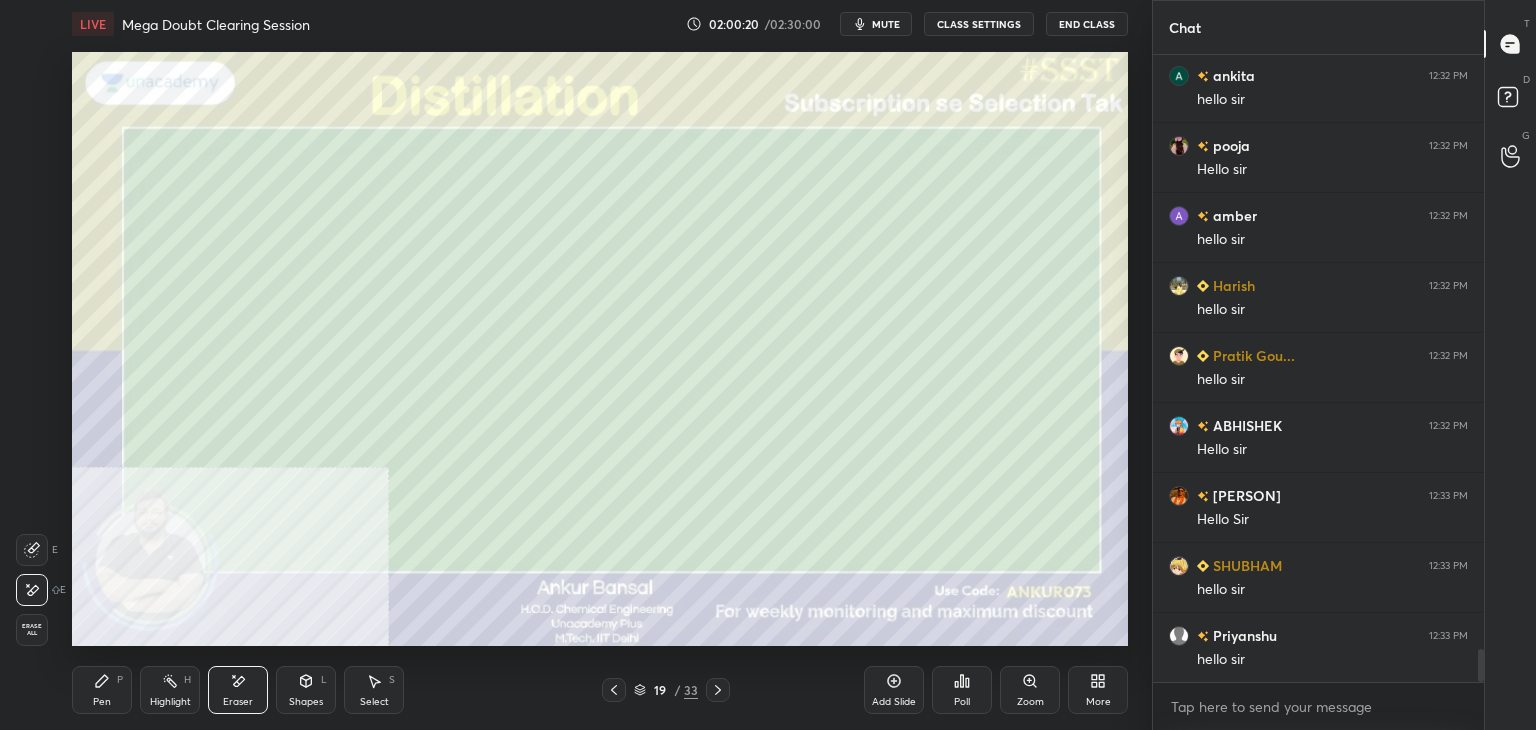 click on "Pen P" at bounding box center [102, 690] 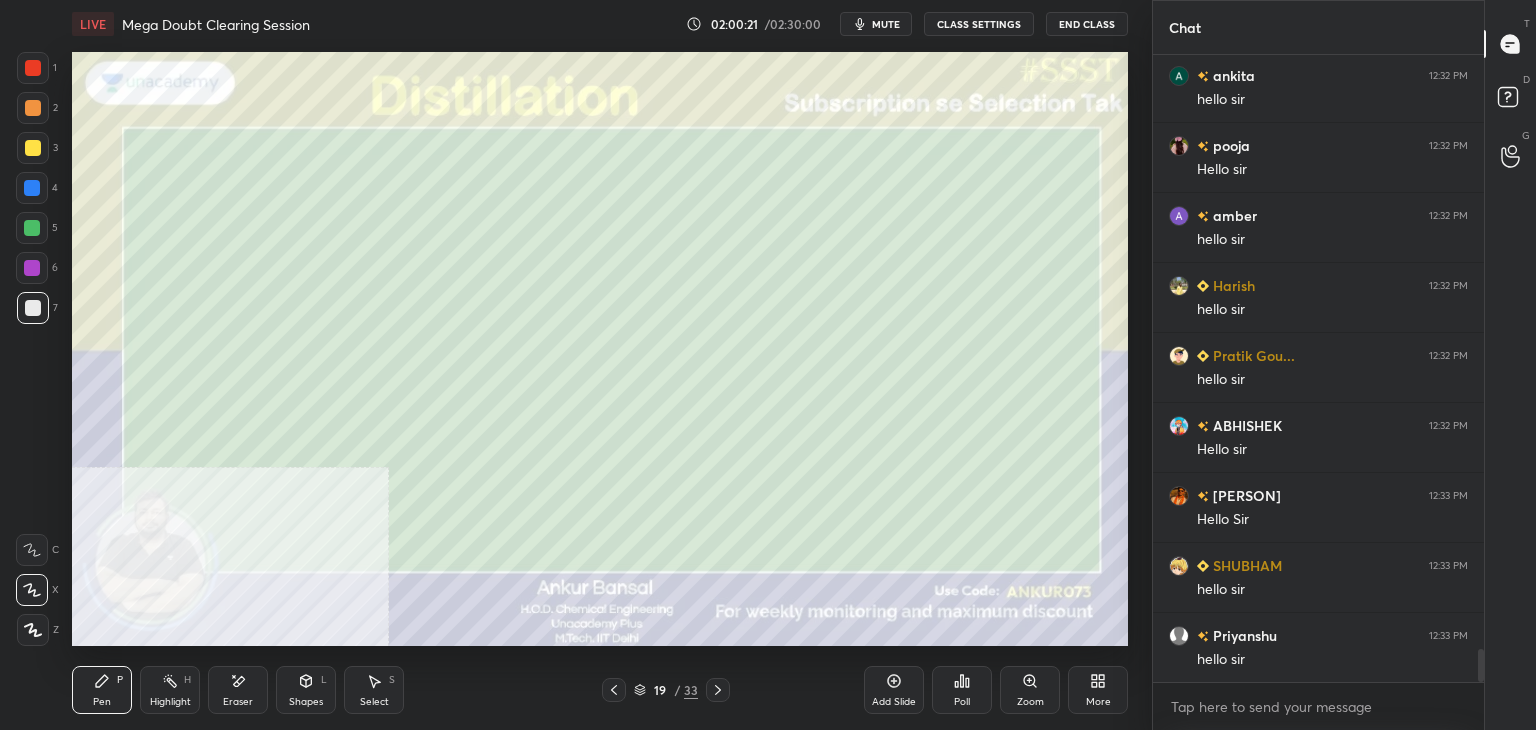 click 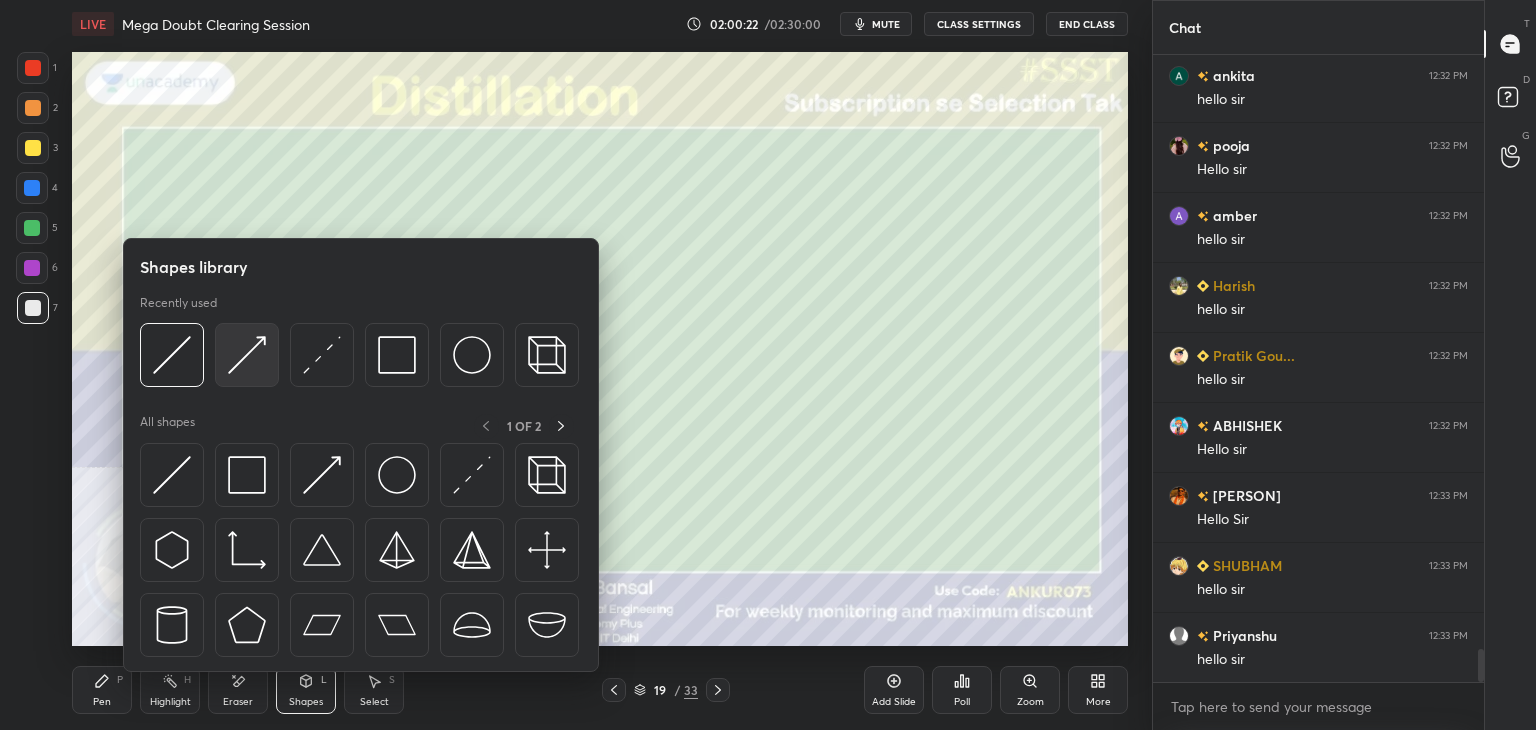 click at bounding box center [247, 355] 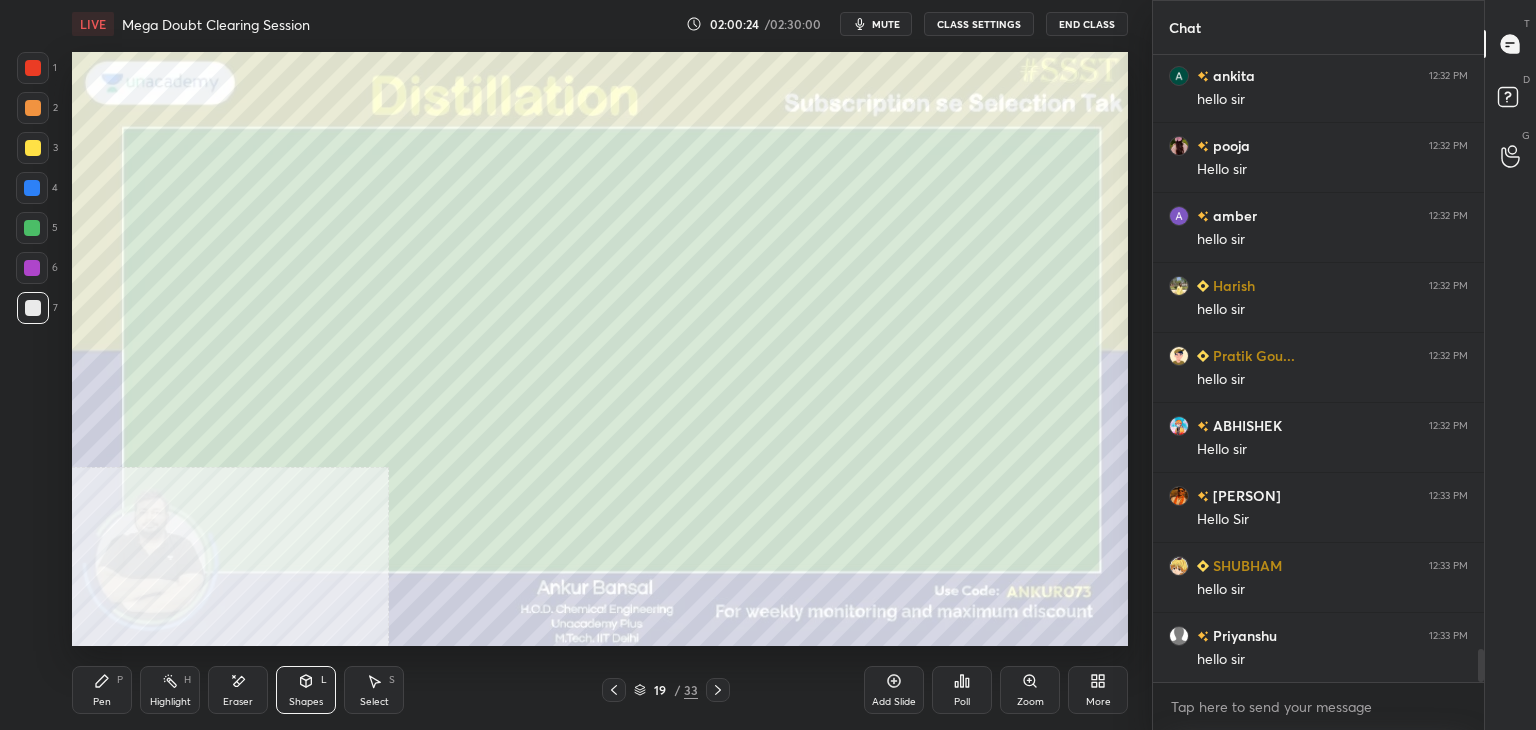 click on "Pen P" at bounding box center [102, 690] 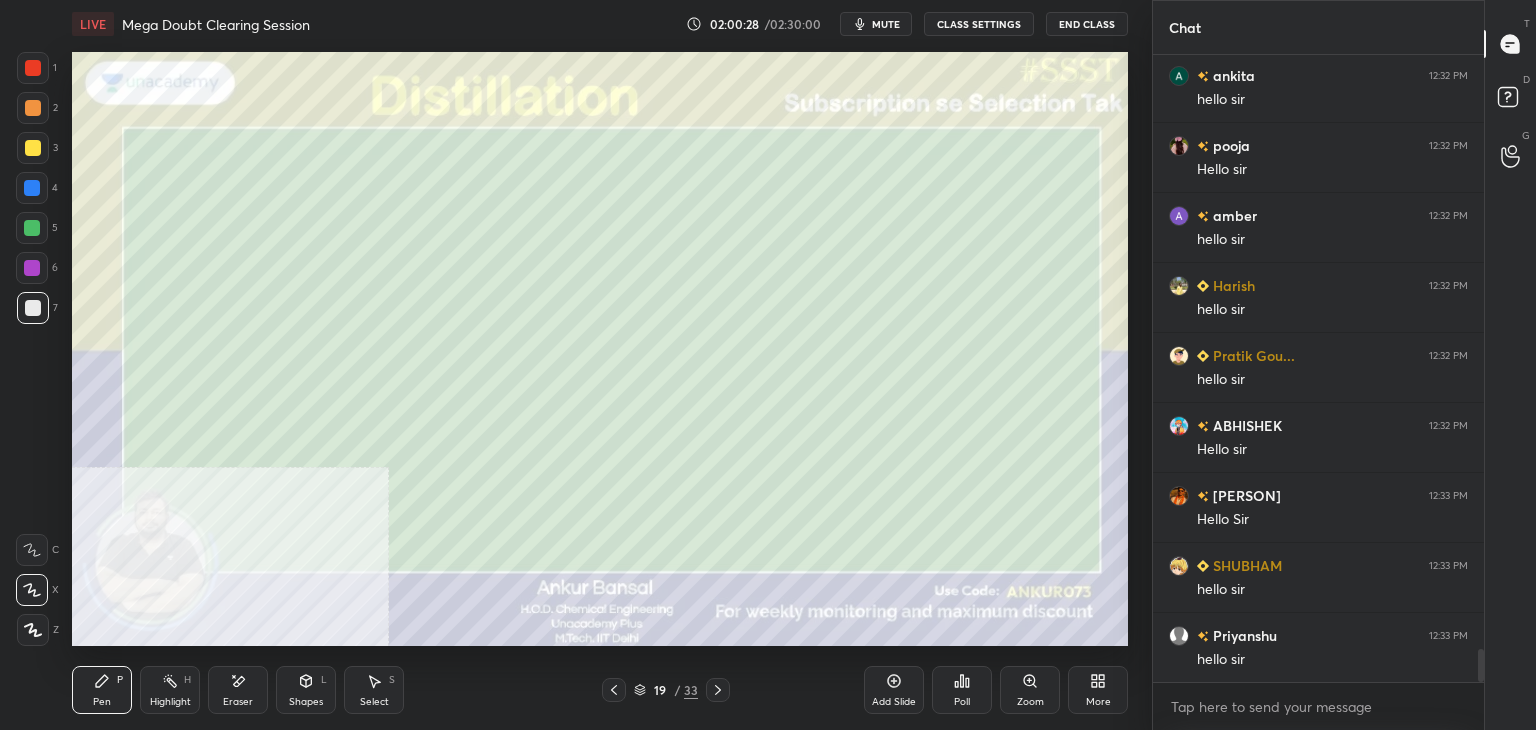 click on "Shapes" at bounding box center [306, 702] 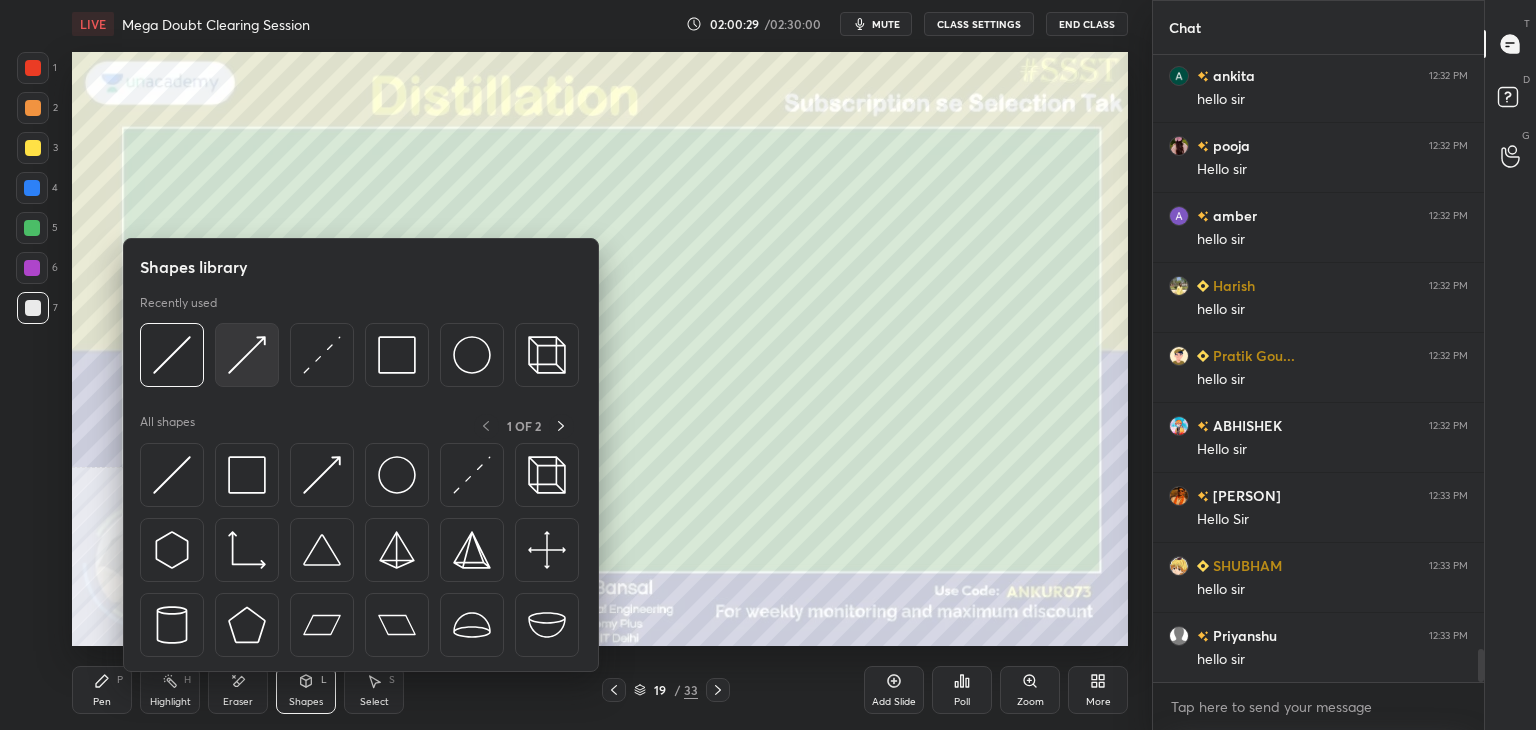 click at bounding box center [247, 355] 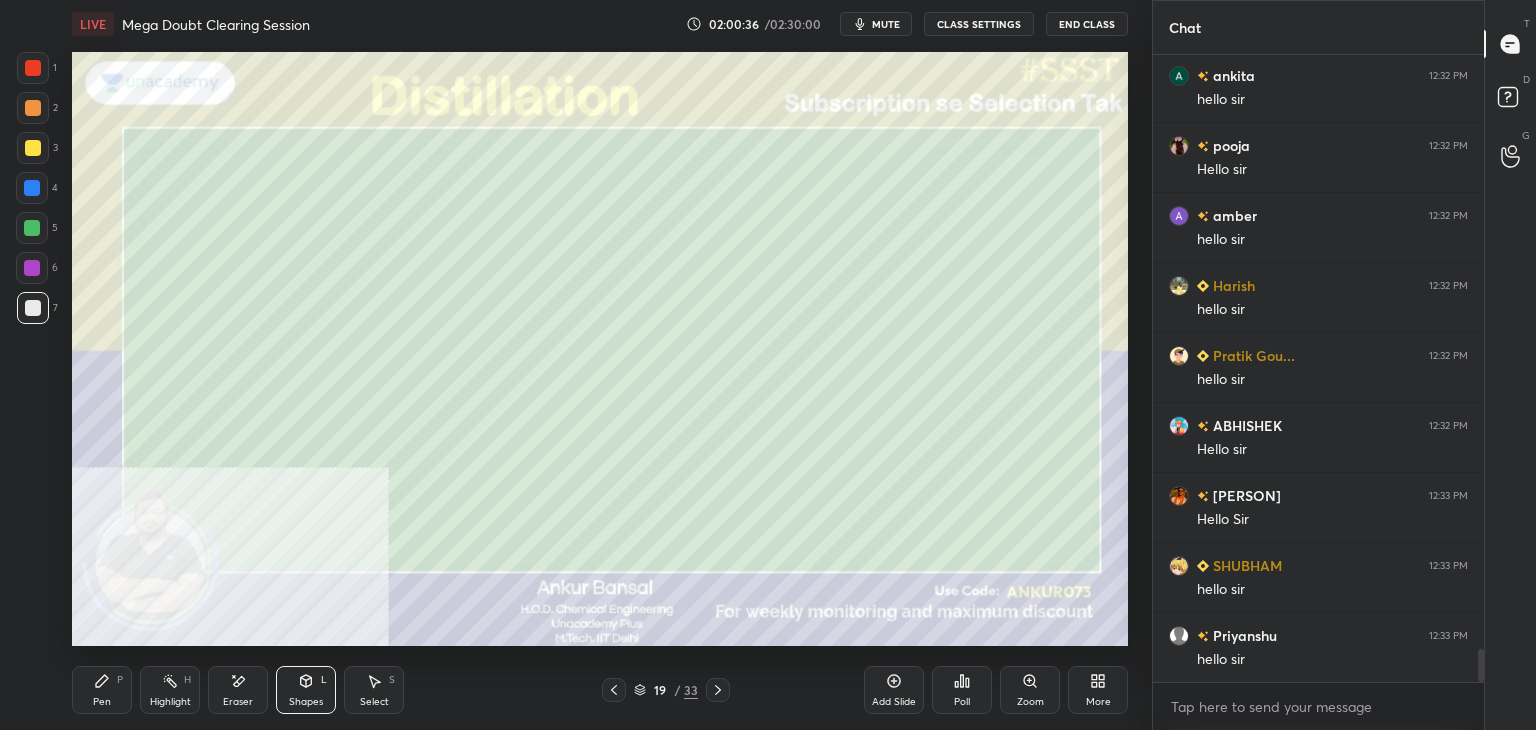 click on "Pen P" at bounding box center (102, 690) 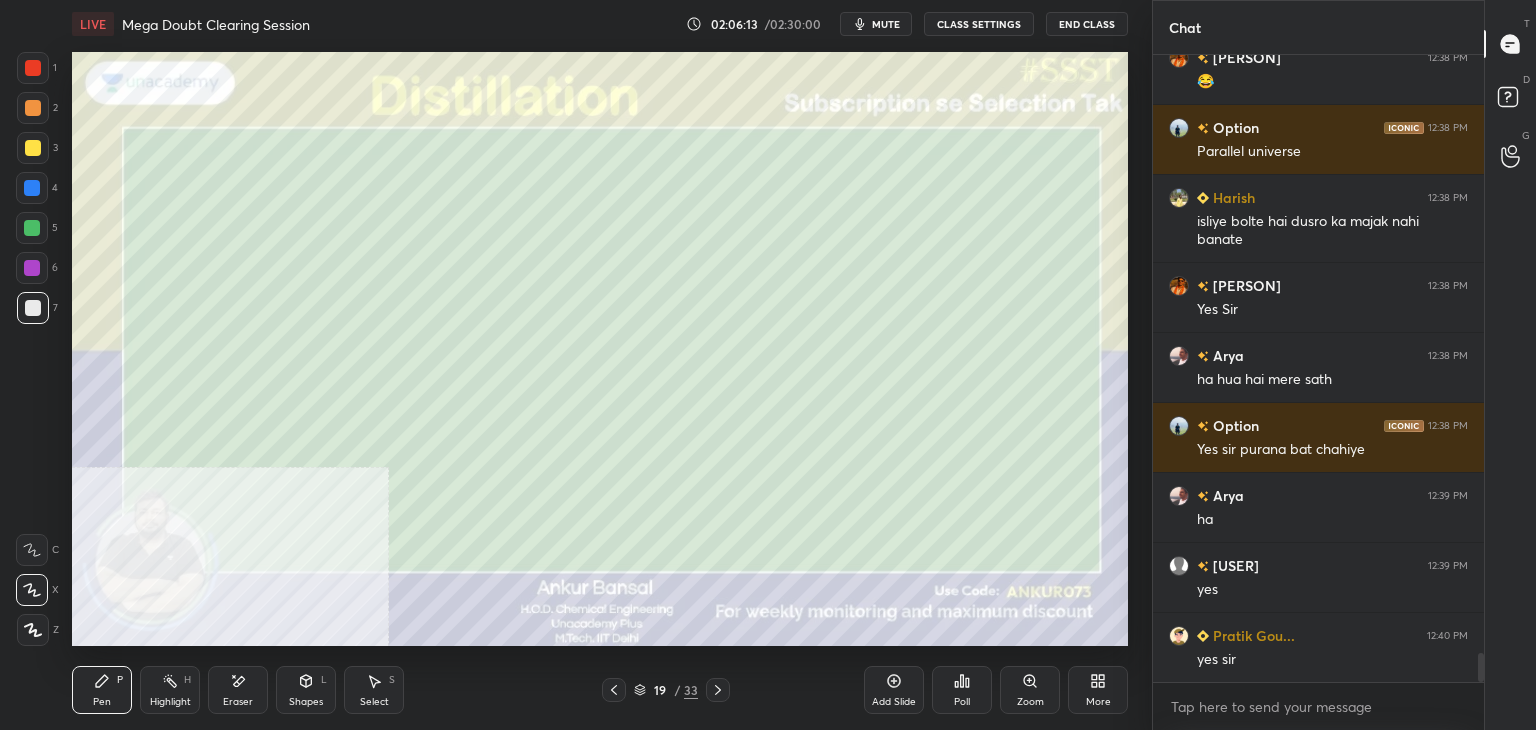 scroll, scrollTop: 13082, scrollLeft: 0, axis: vertical 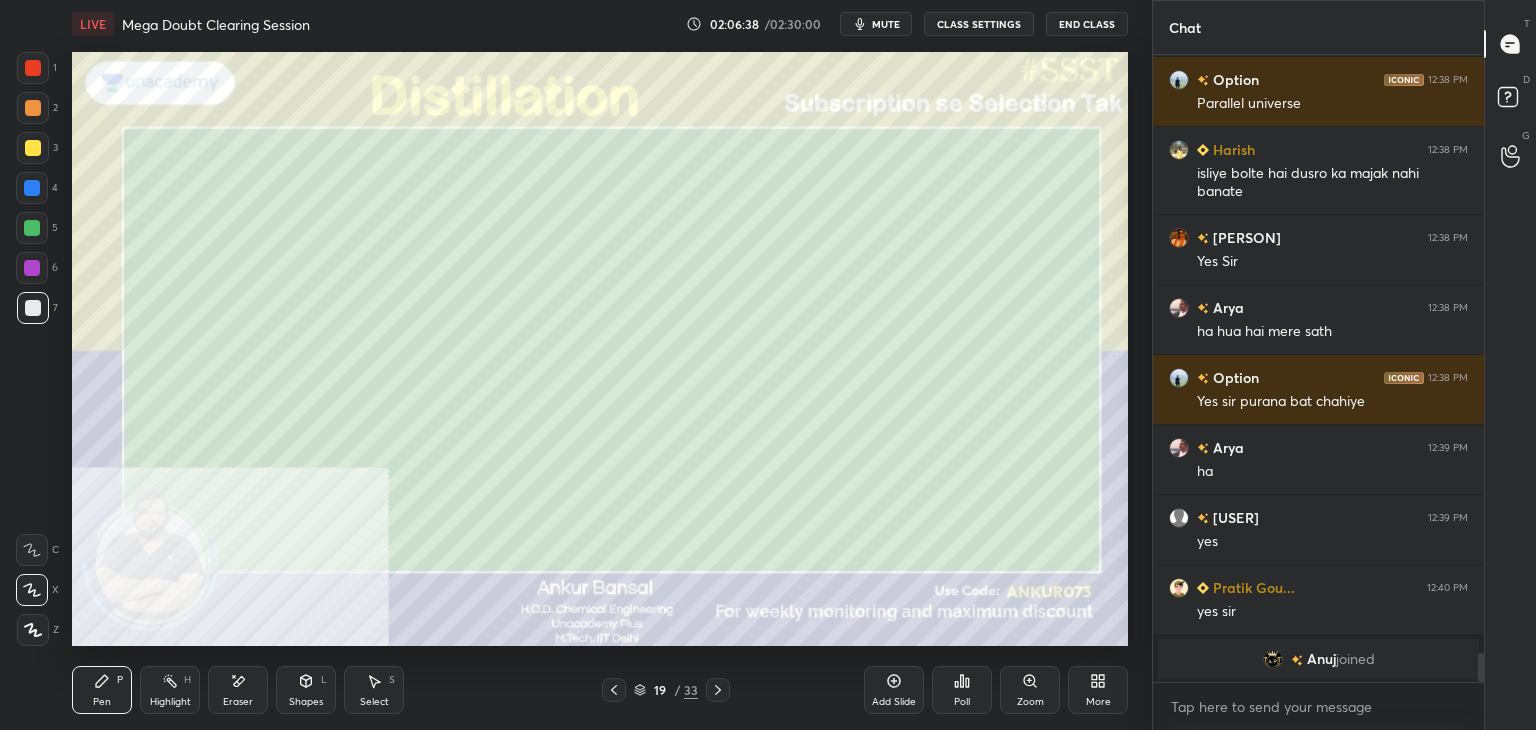 click on "mute" at bounding box center [876, 24] 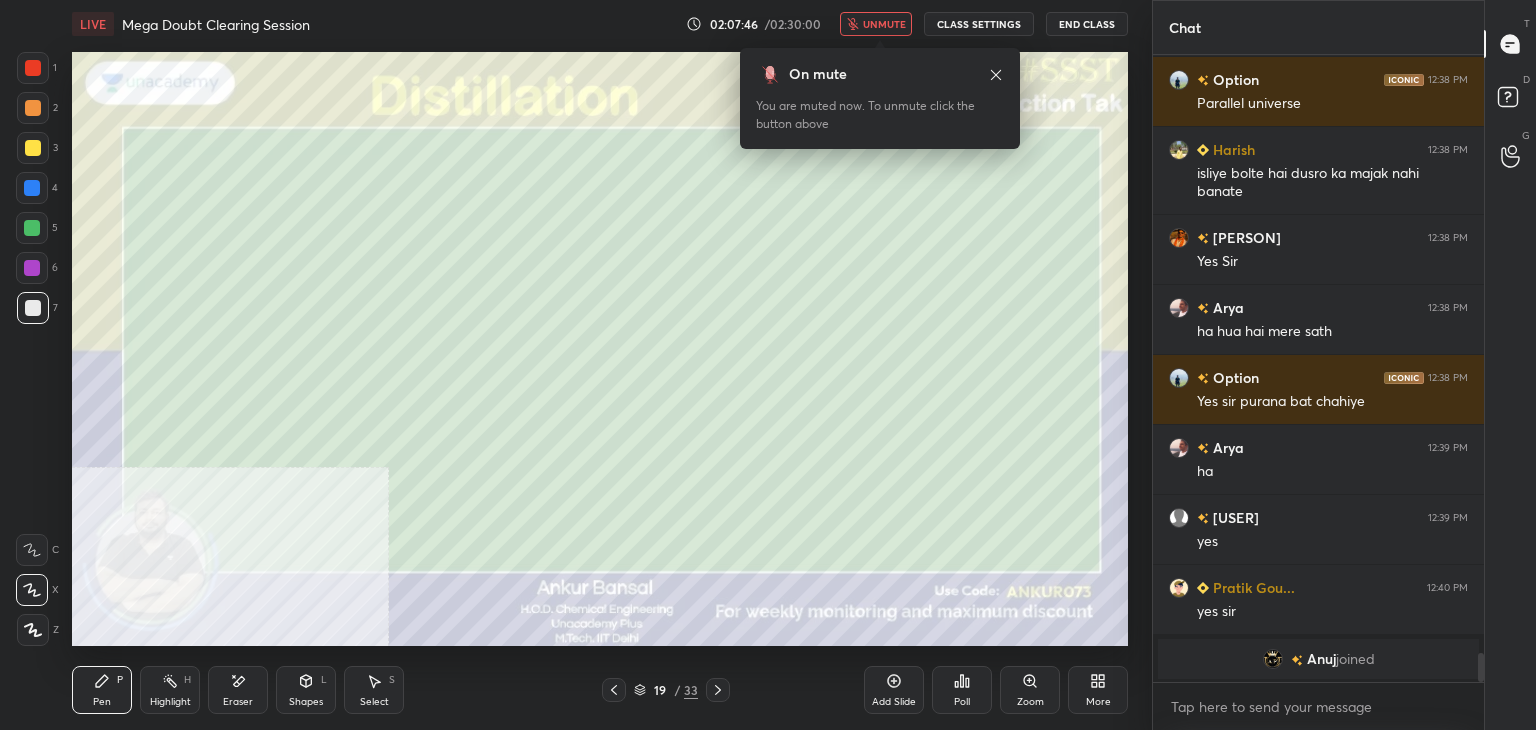 click on "unmute" at bounding box center [884, 24] 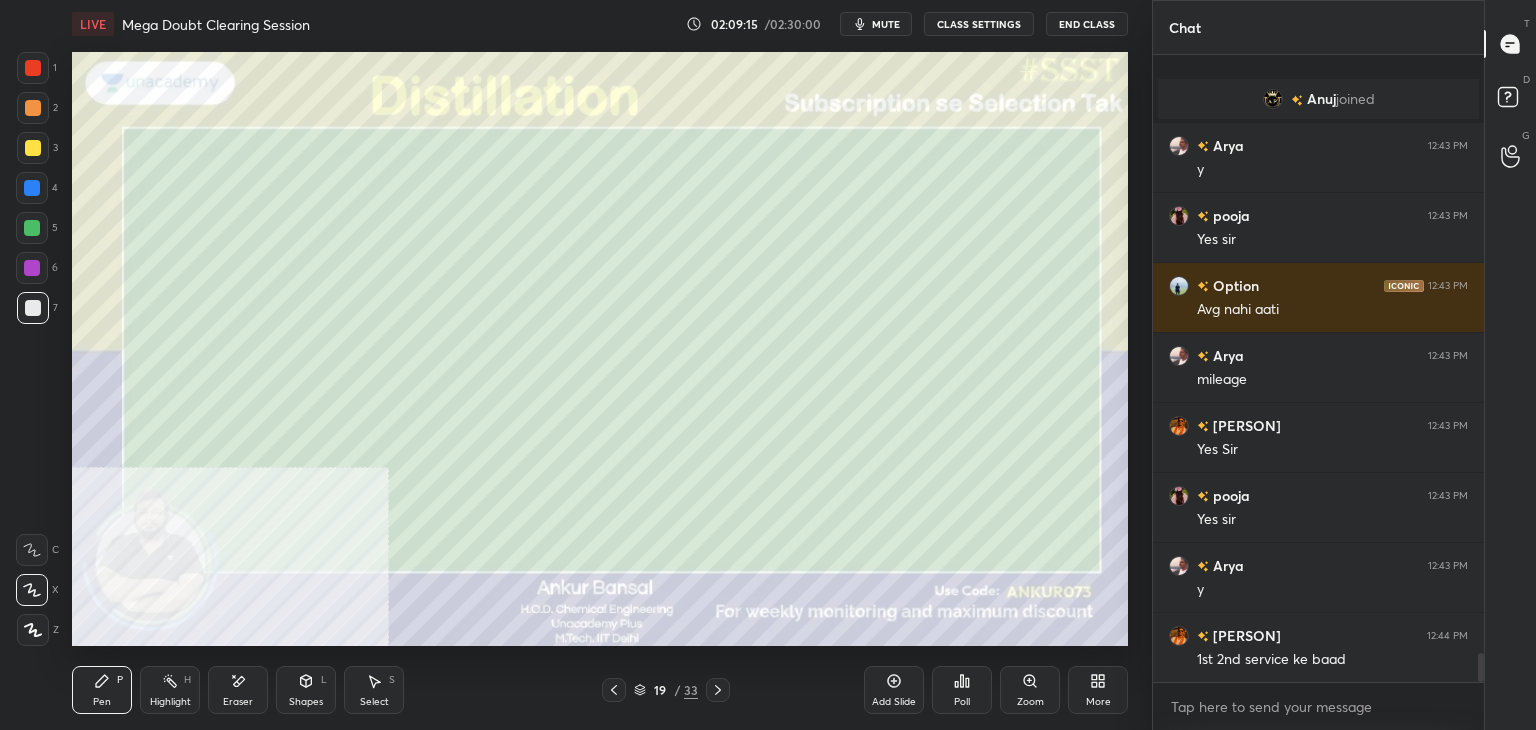 scroll, scrollTop: 13018, scrollLeft: 0, axis: vertical 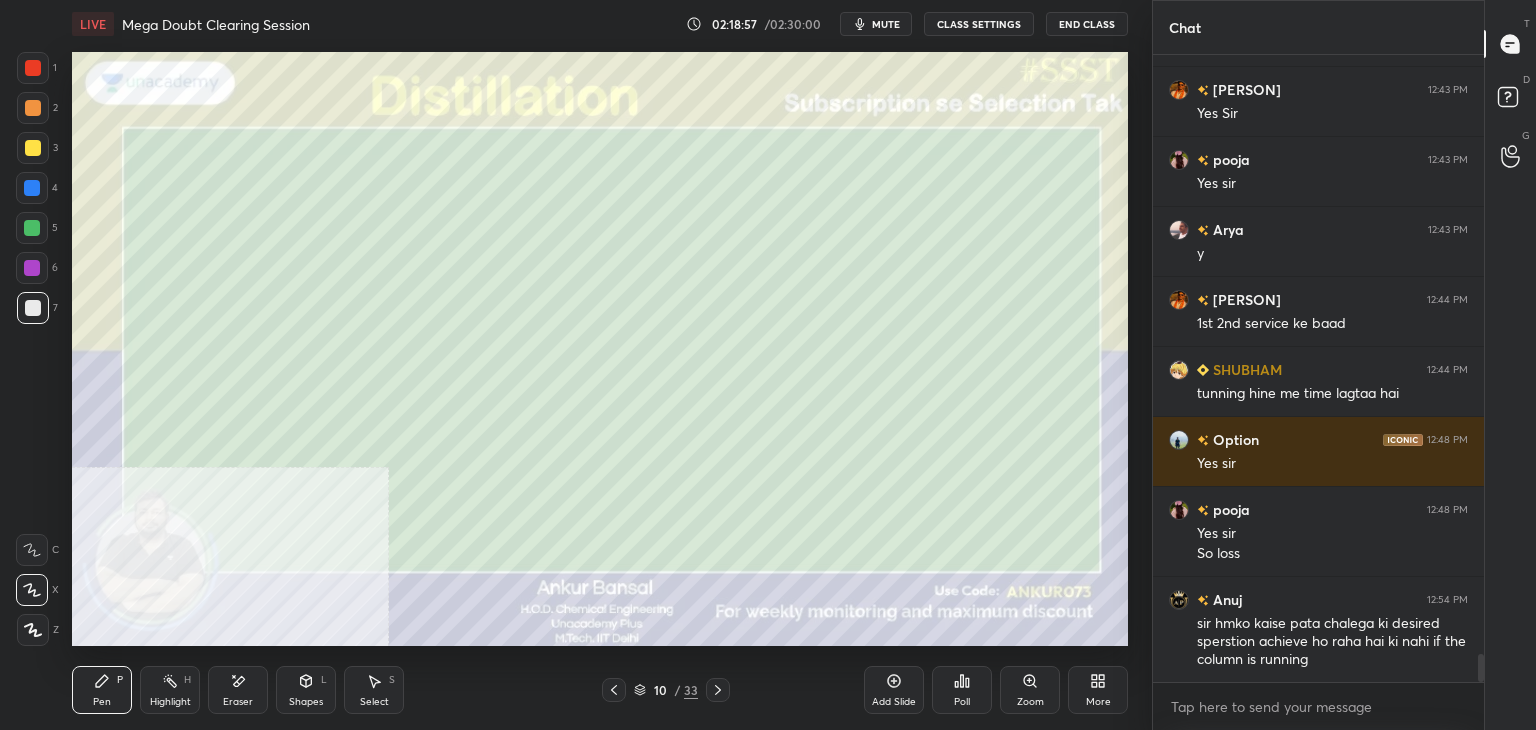 click on "mute" at bounding box center (886, 24) 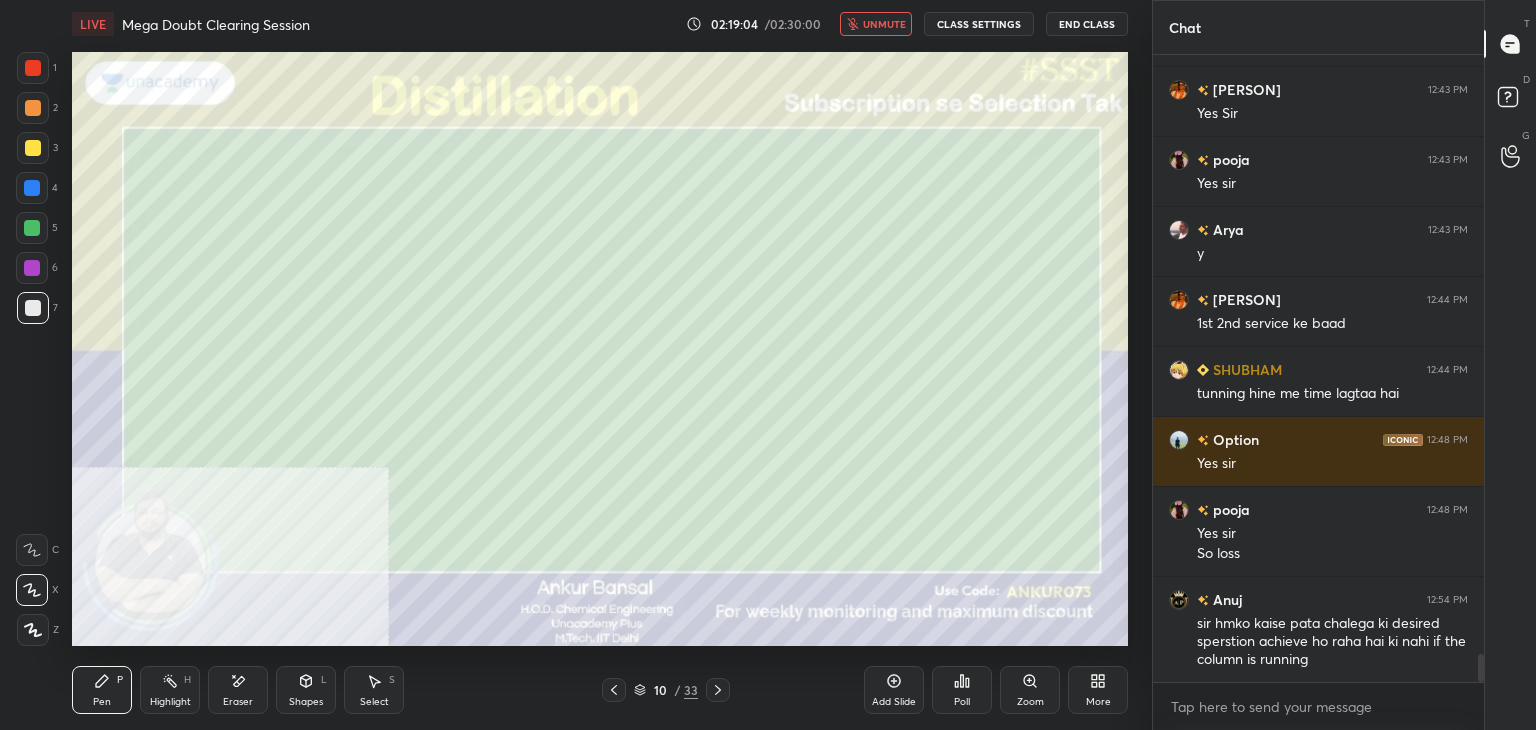 click on "unmute" at bounding box center [884, 24] 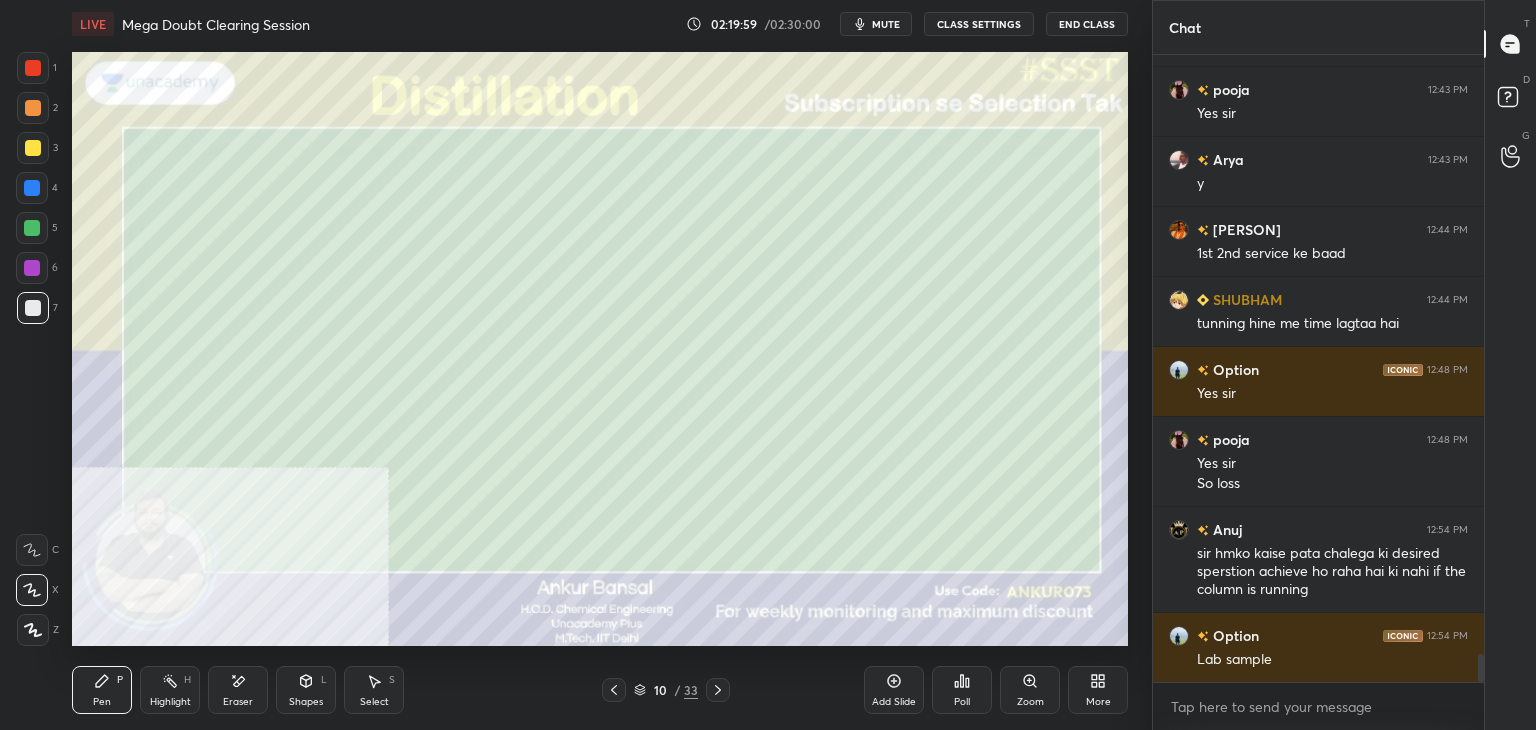 scroll, scrollTop: 13402, scrollLeft: 0, axis: vertical 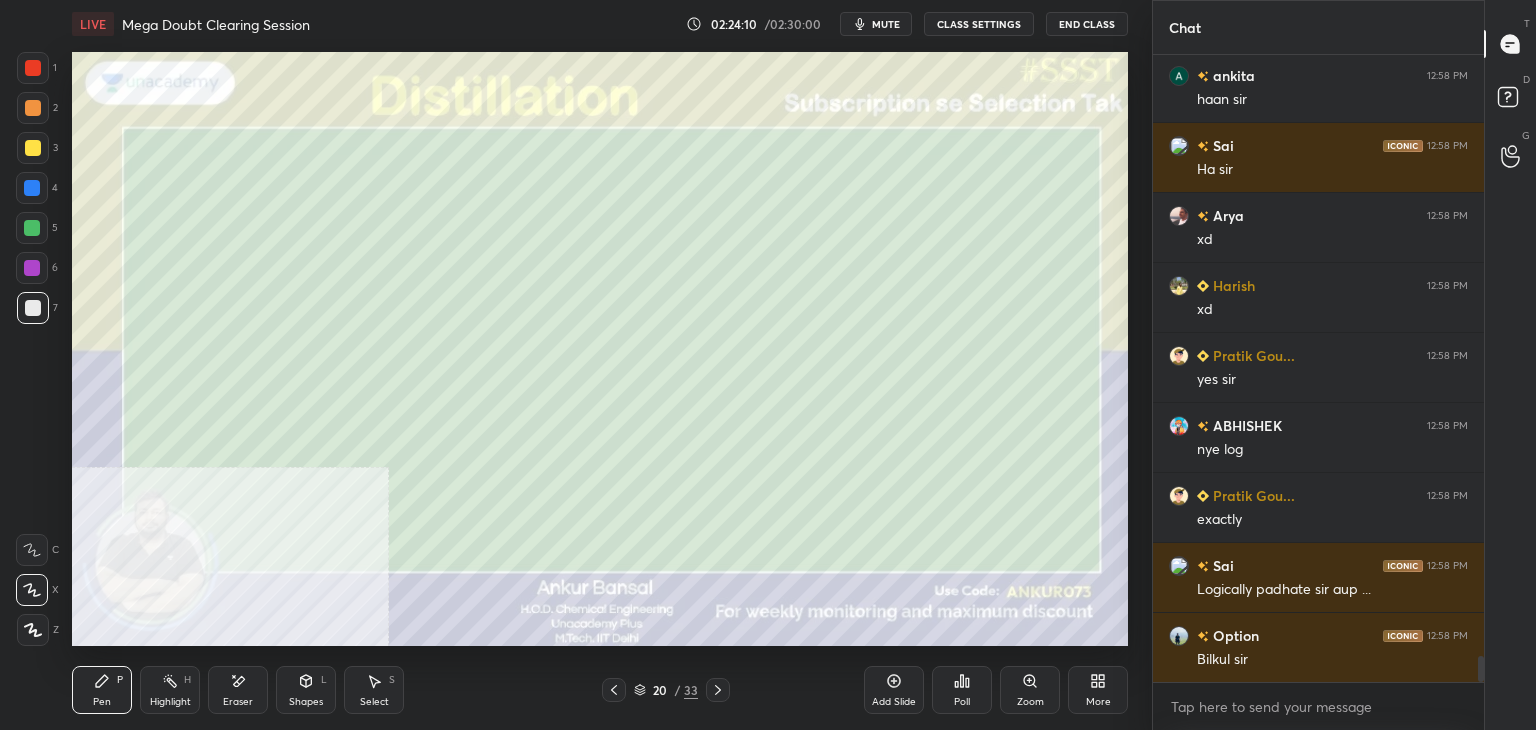click on "Shapes" at bounding box center [306, 702] 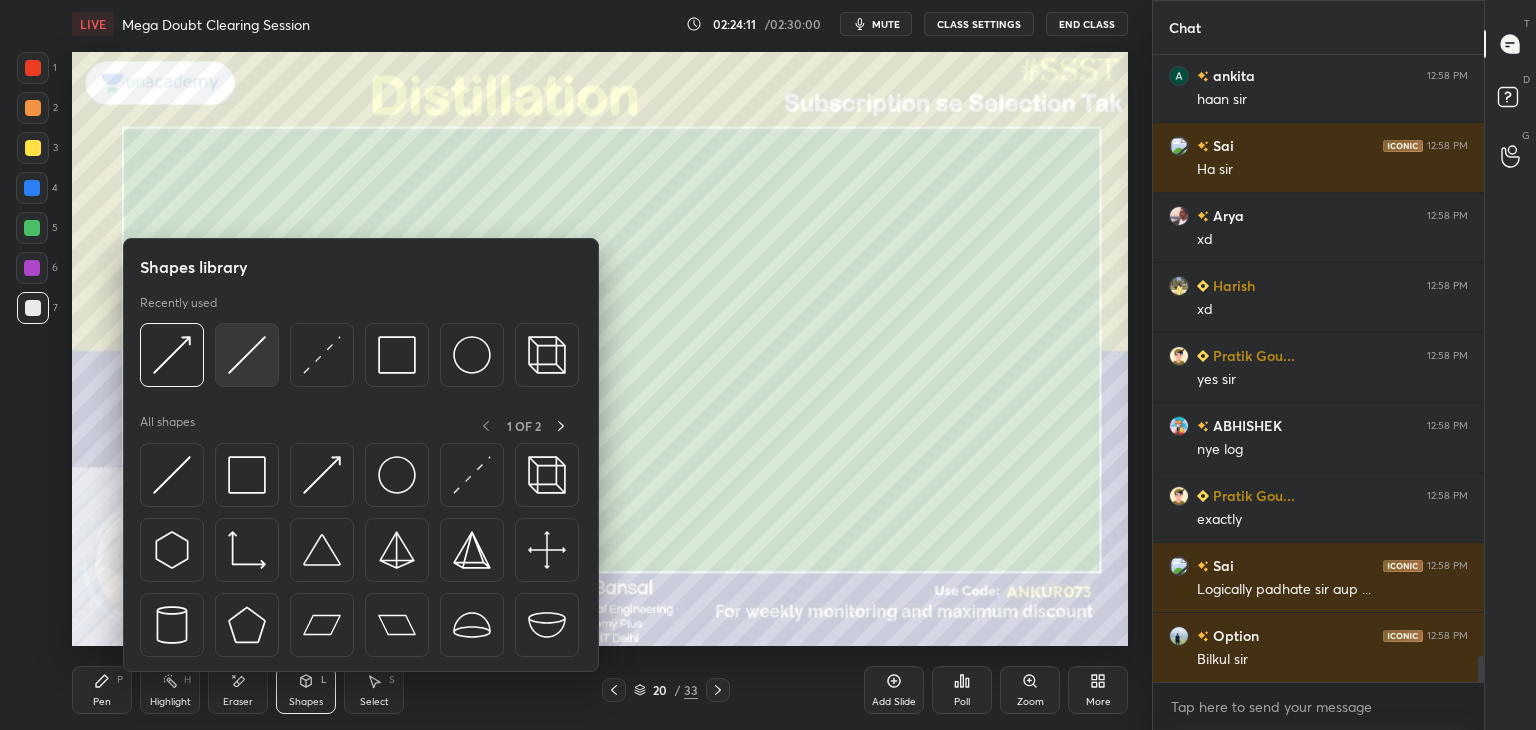 click at bounding box center (247, 355) 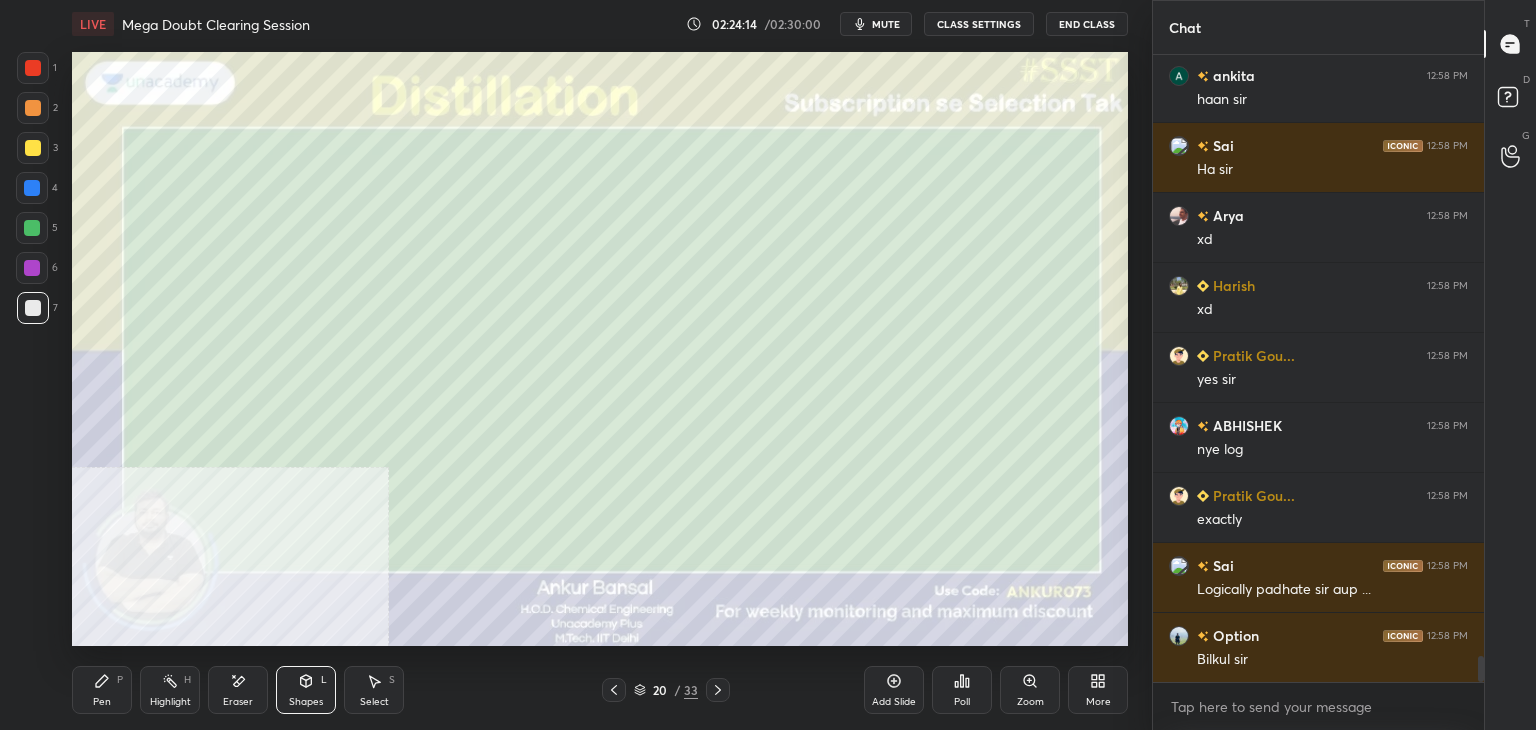 click on "Pen P" at bounding box center (102, 690) 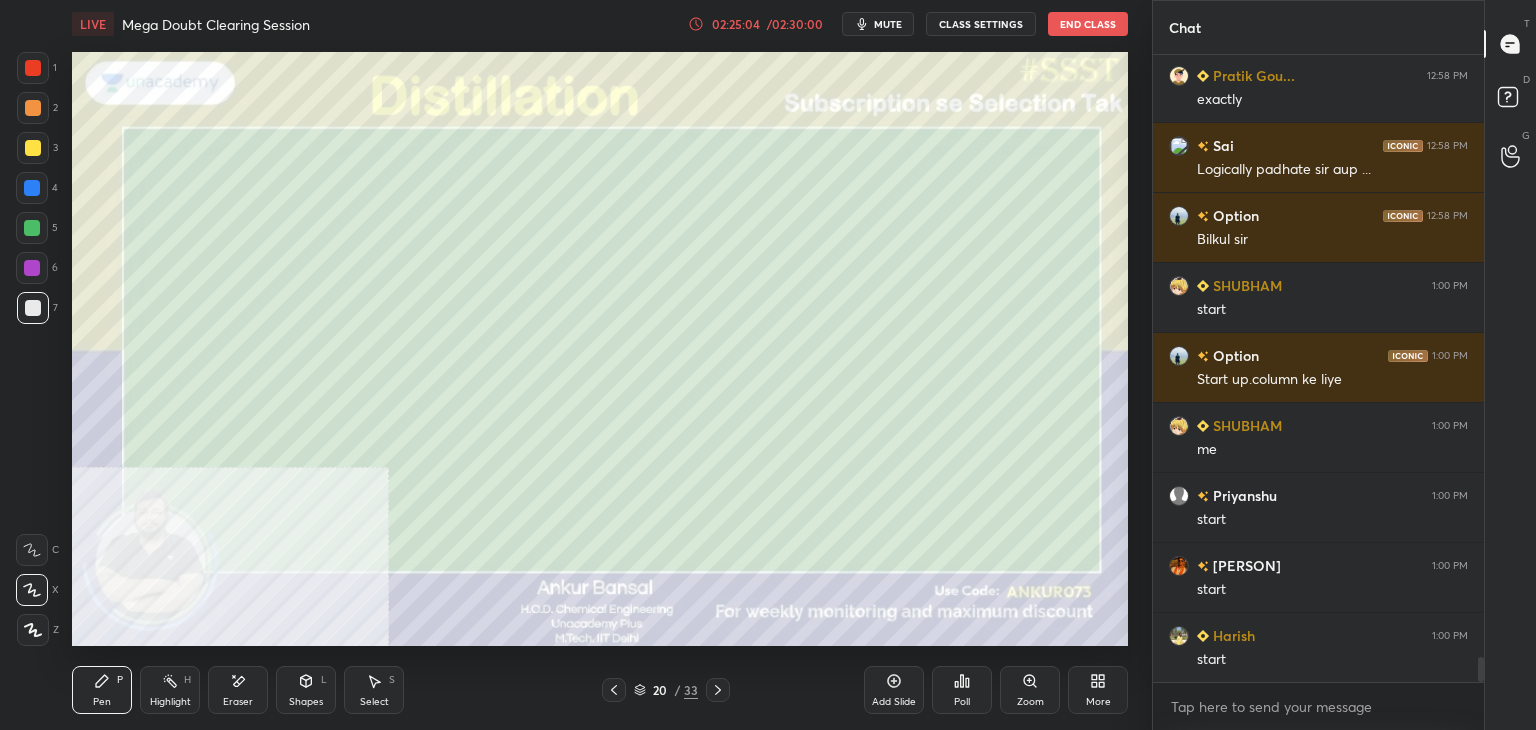 scroll, scrollTop: 15202, scrollLeft: 0, axis: vertical 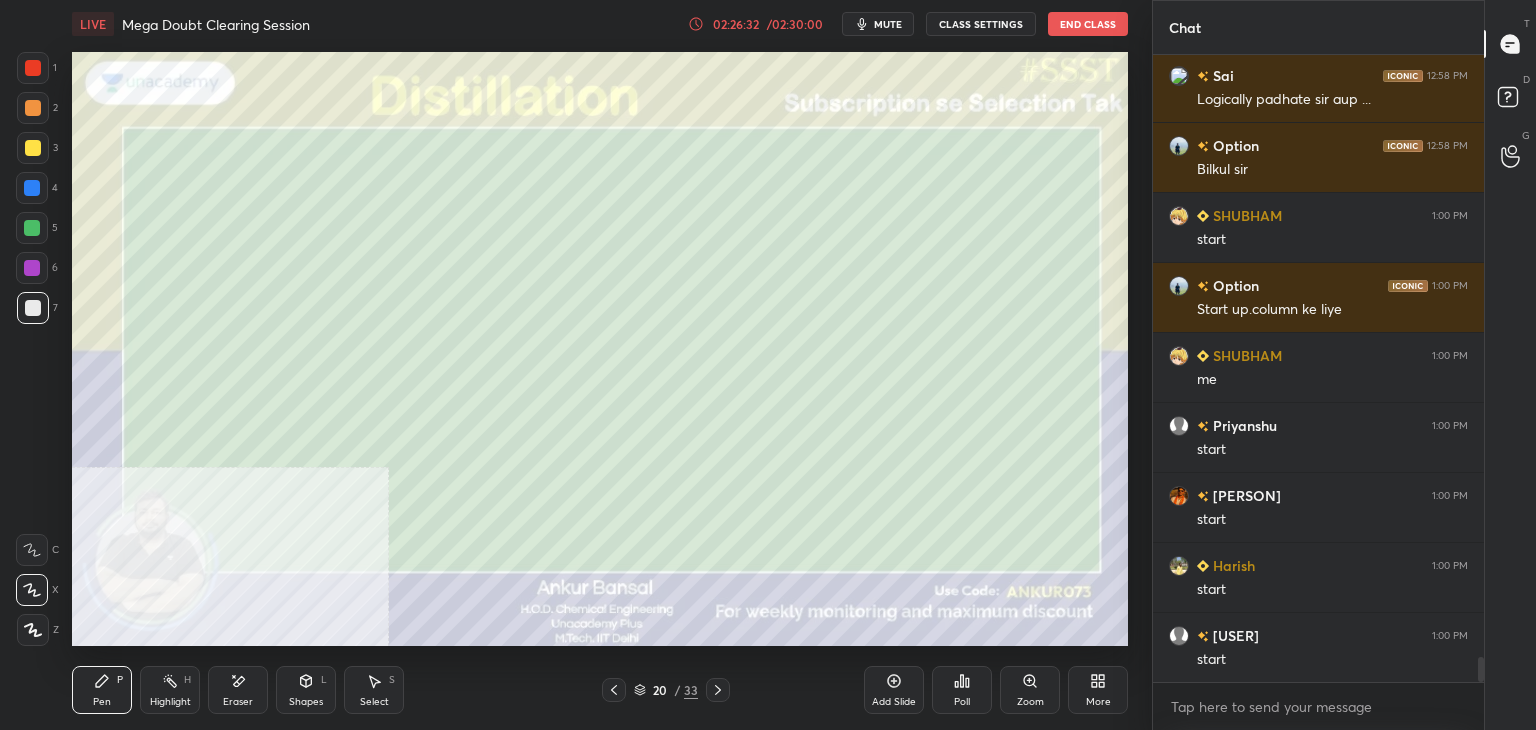 click 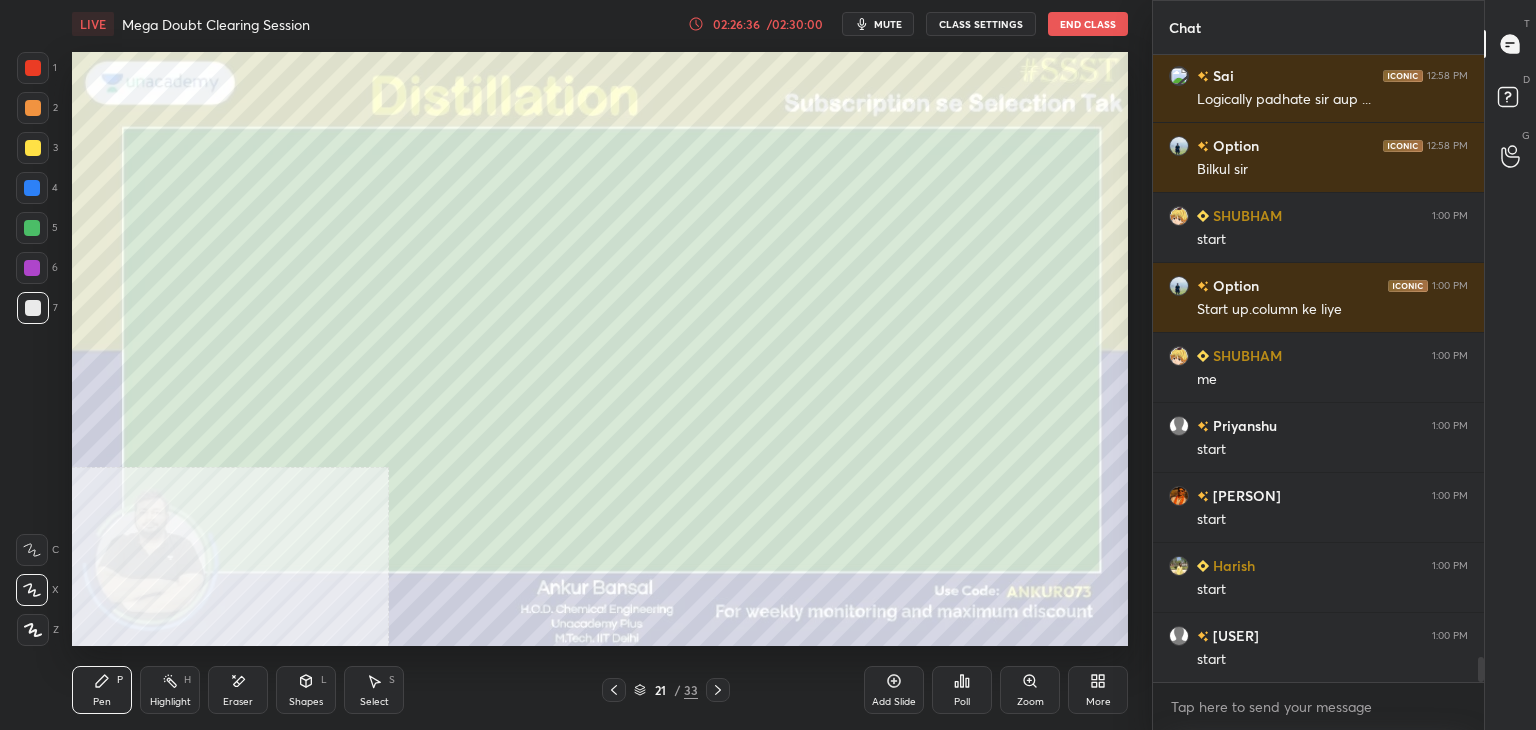 click 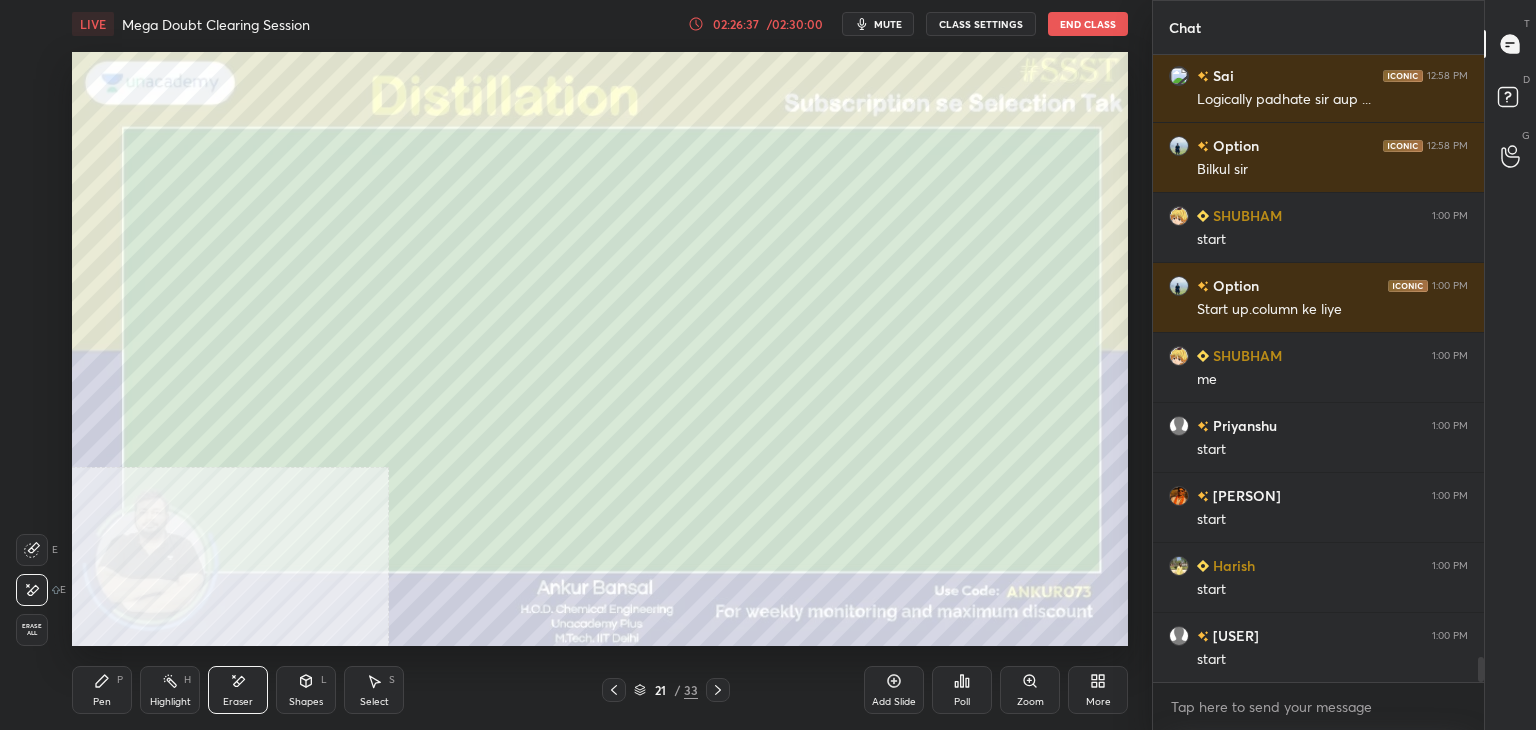 click on "Pen P" at bounding box center (102, 690) 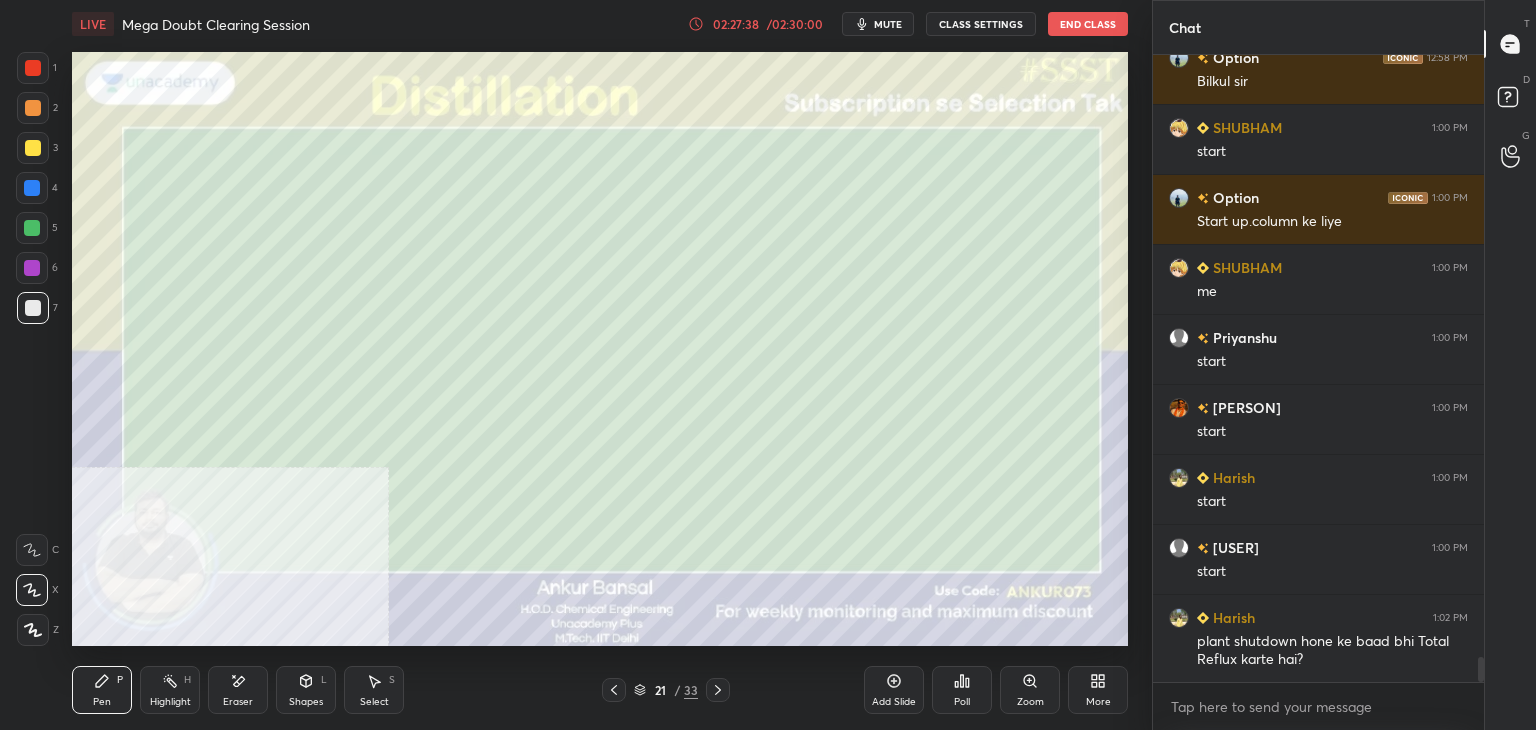 scroll, scrollTop: 15310, scrollLeft: 0, axis: vertical 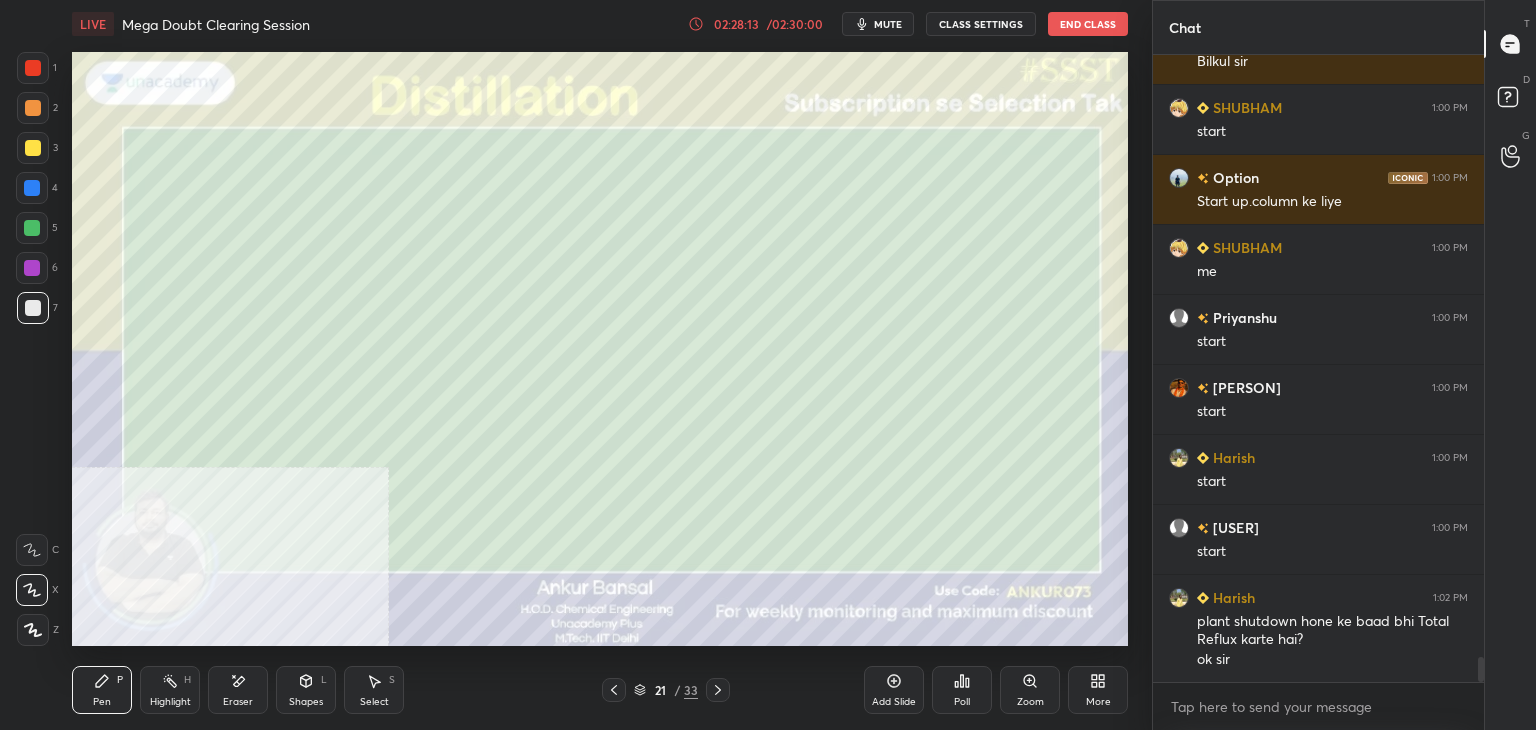 click 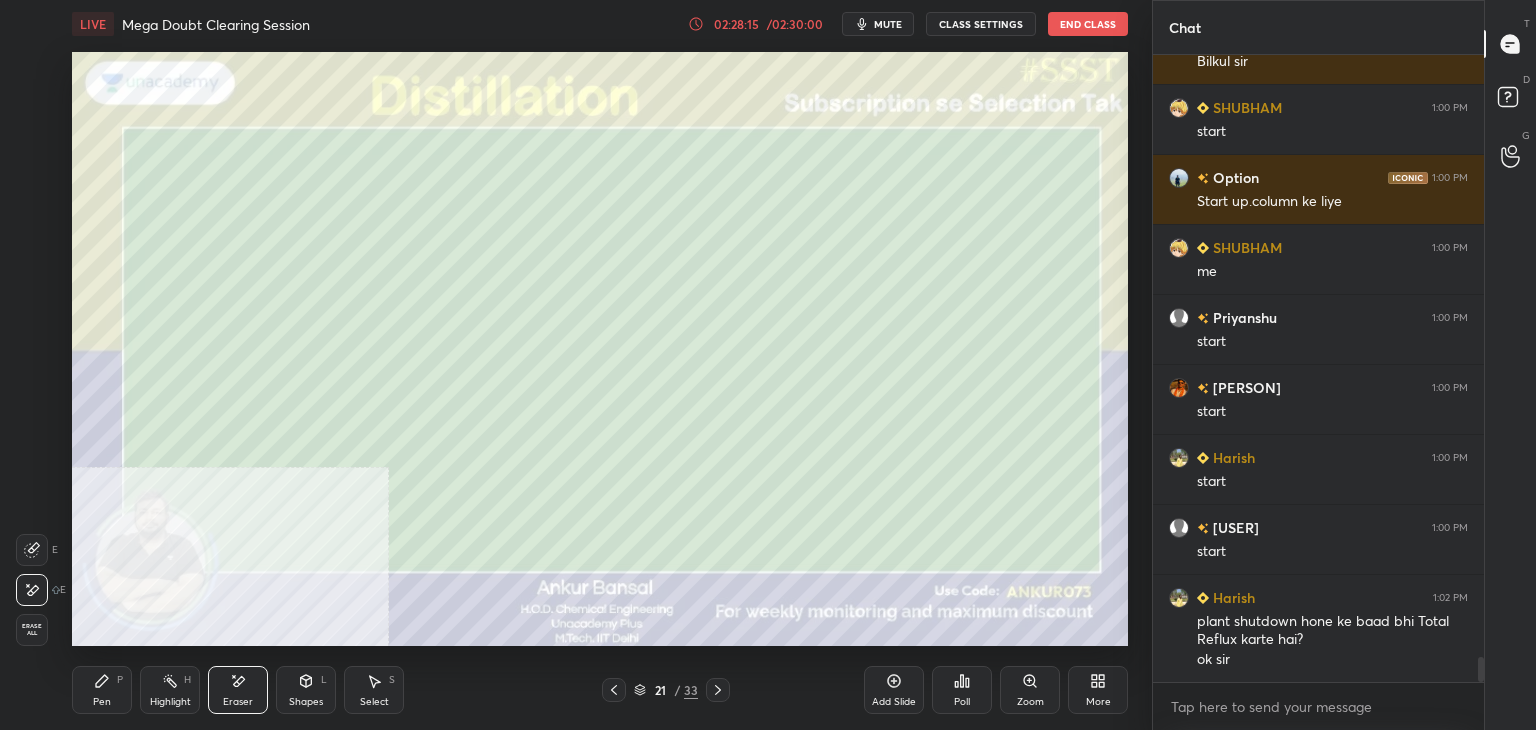 click on "Pen P" at bounding box center (102, 690) 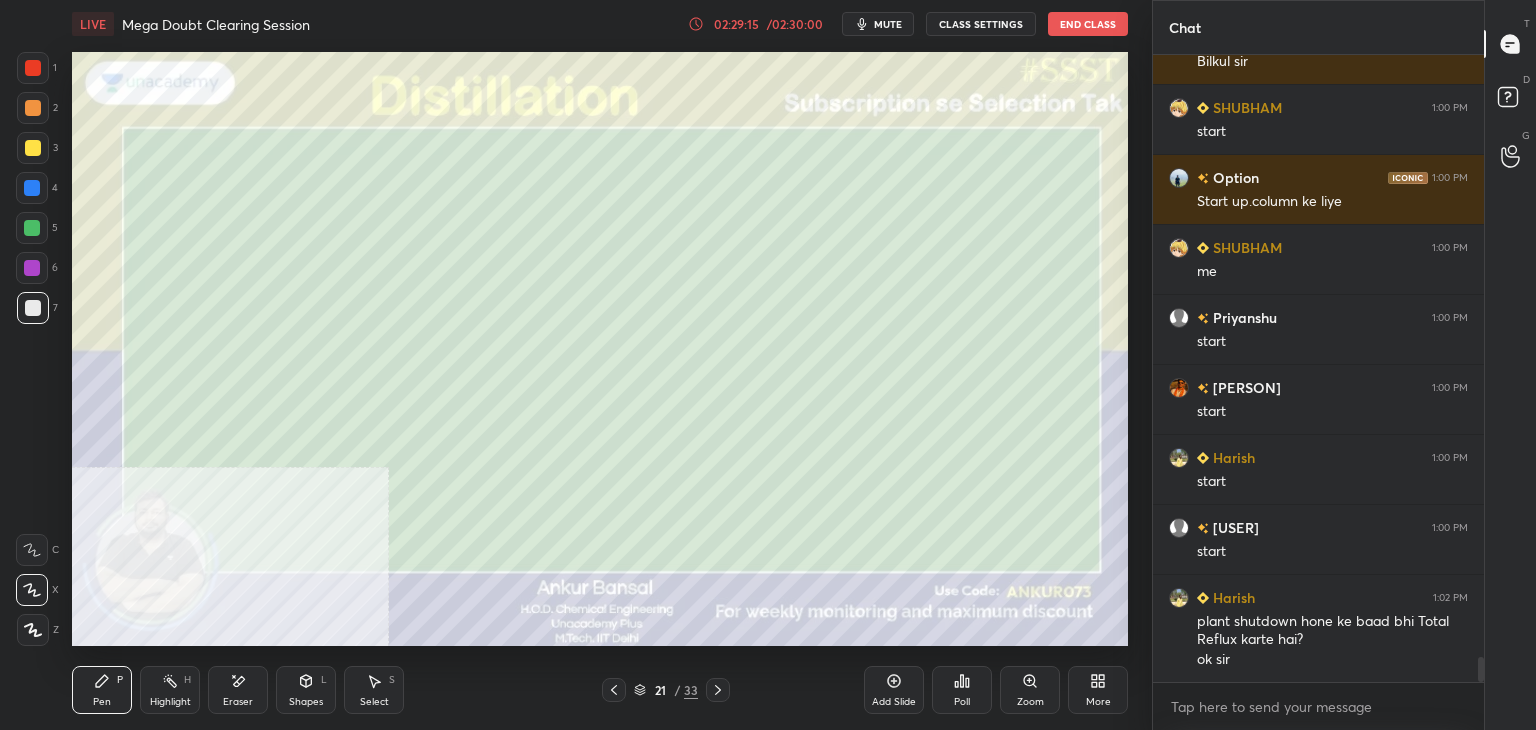 click on "mute" at bounding box center [878, 24] 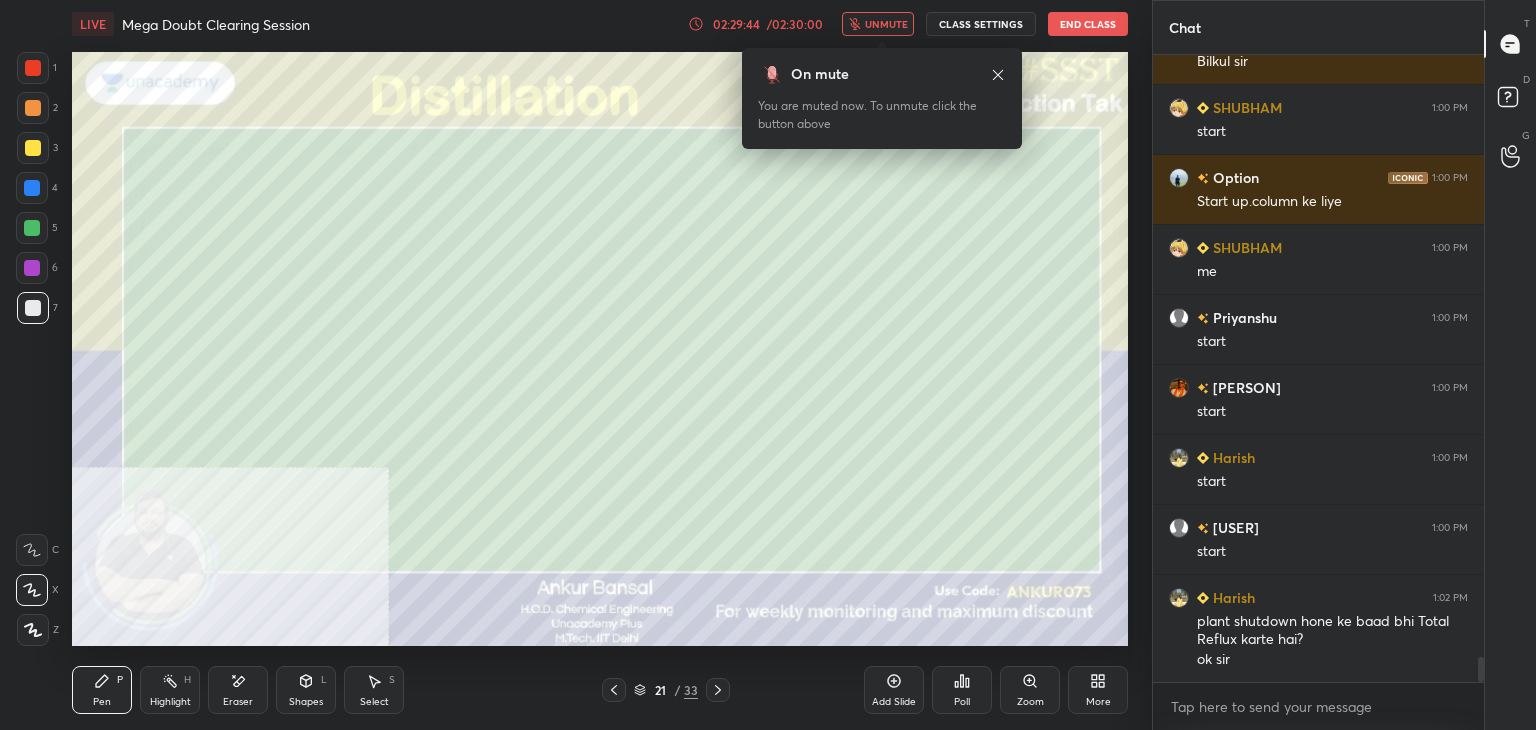 click on "unmute" at bounding box center (886, 24) 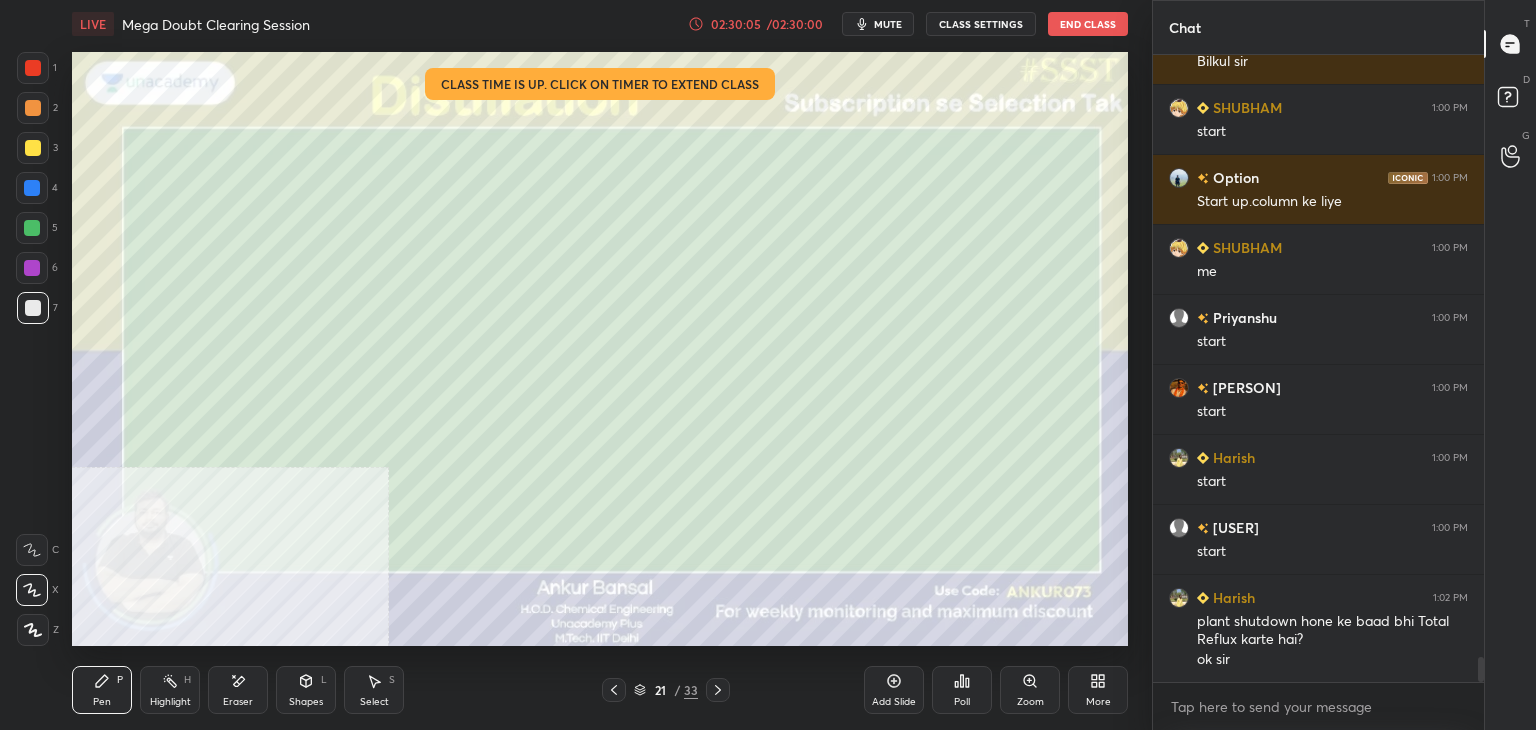 click 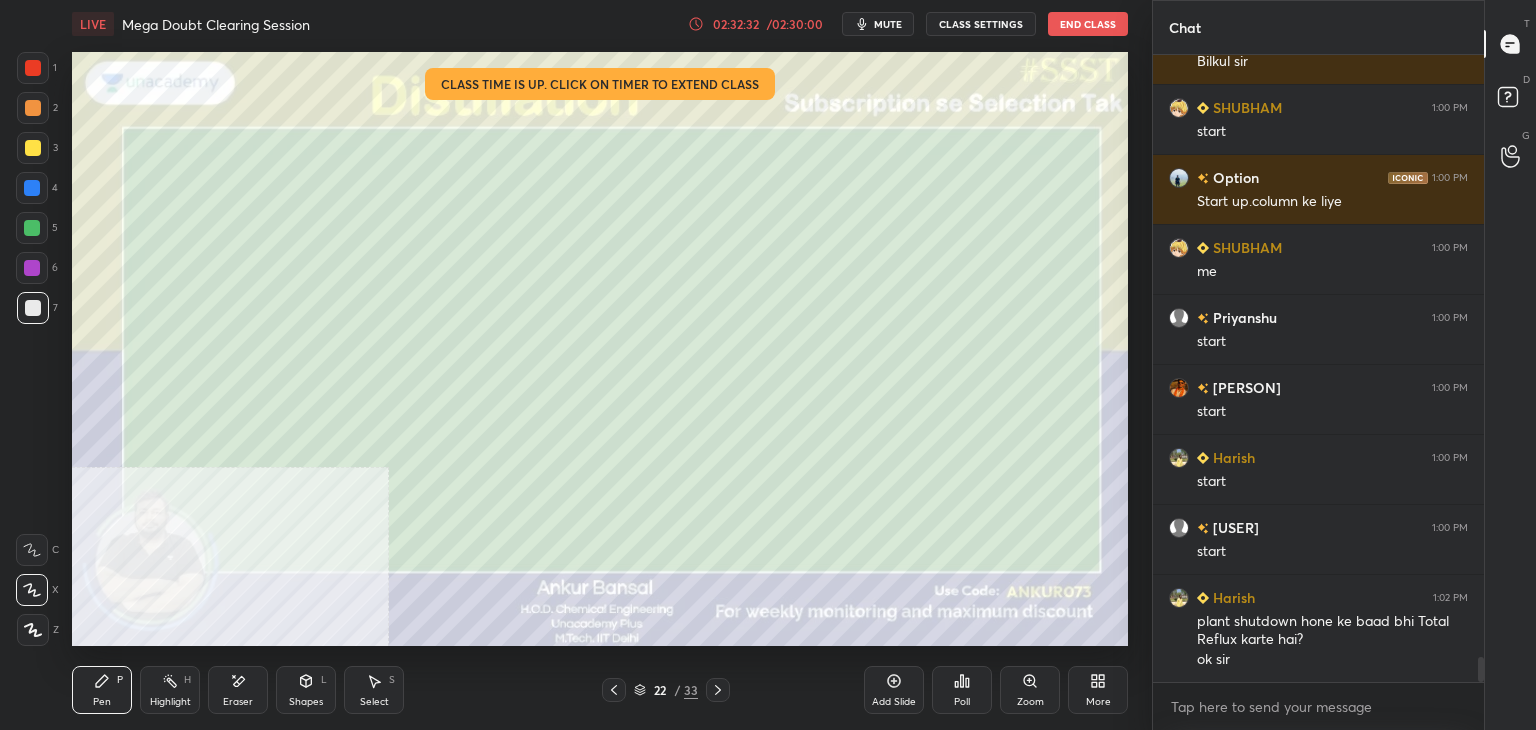 click 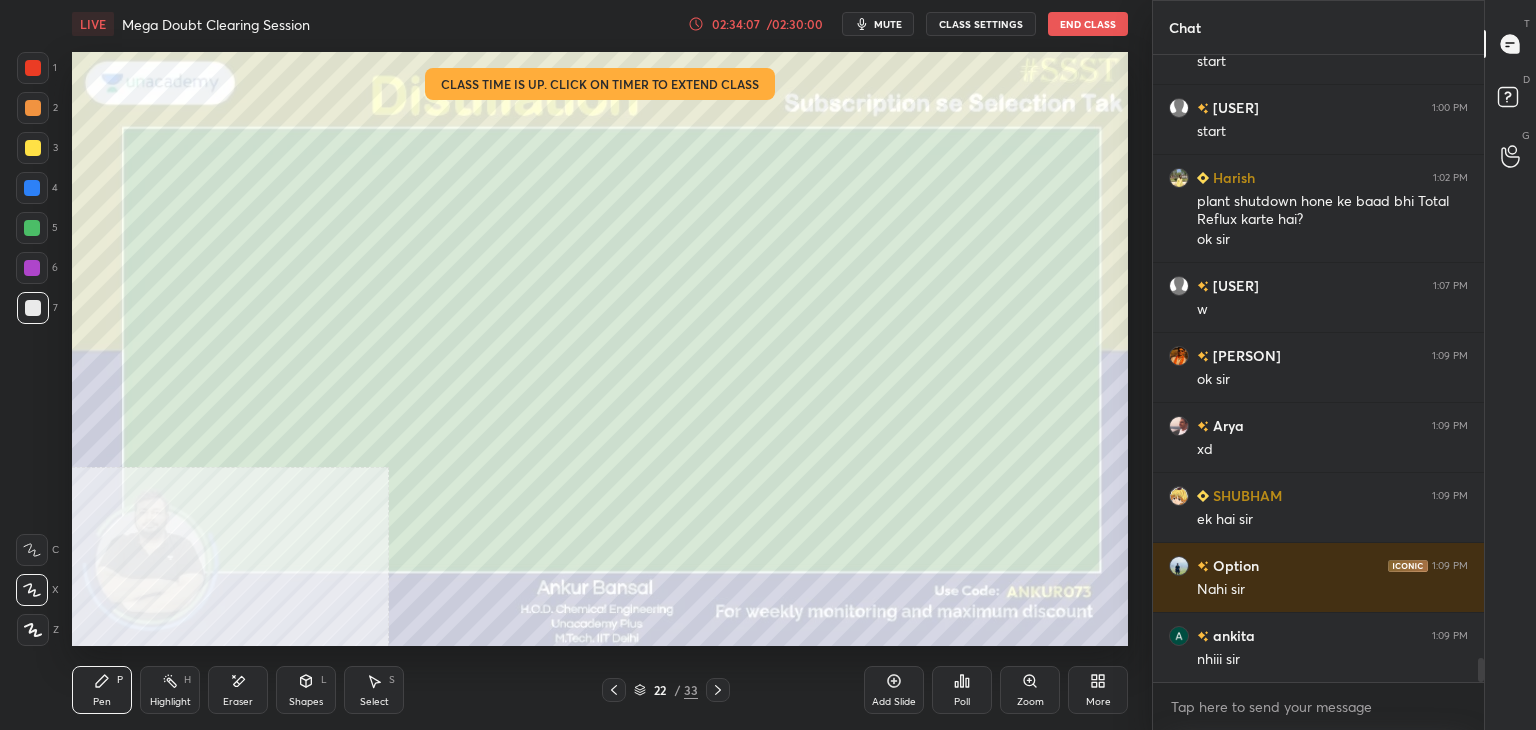 scroll, scrollTop: 15800, scrollLeft: 0, axis: vertical 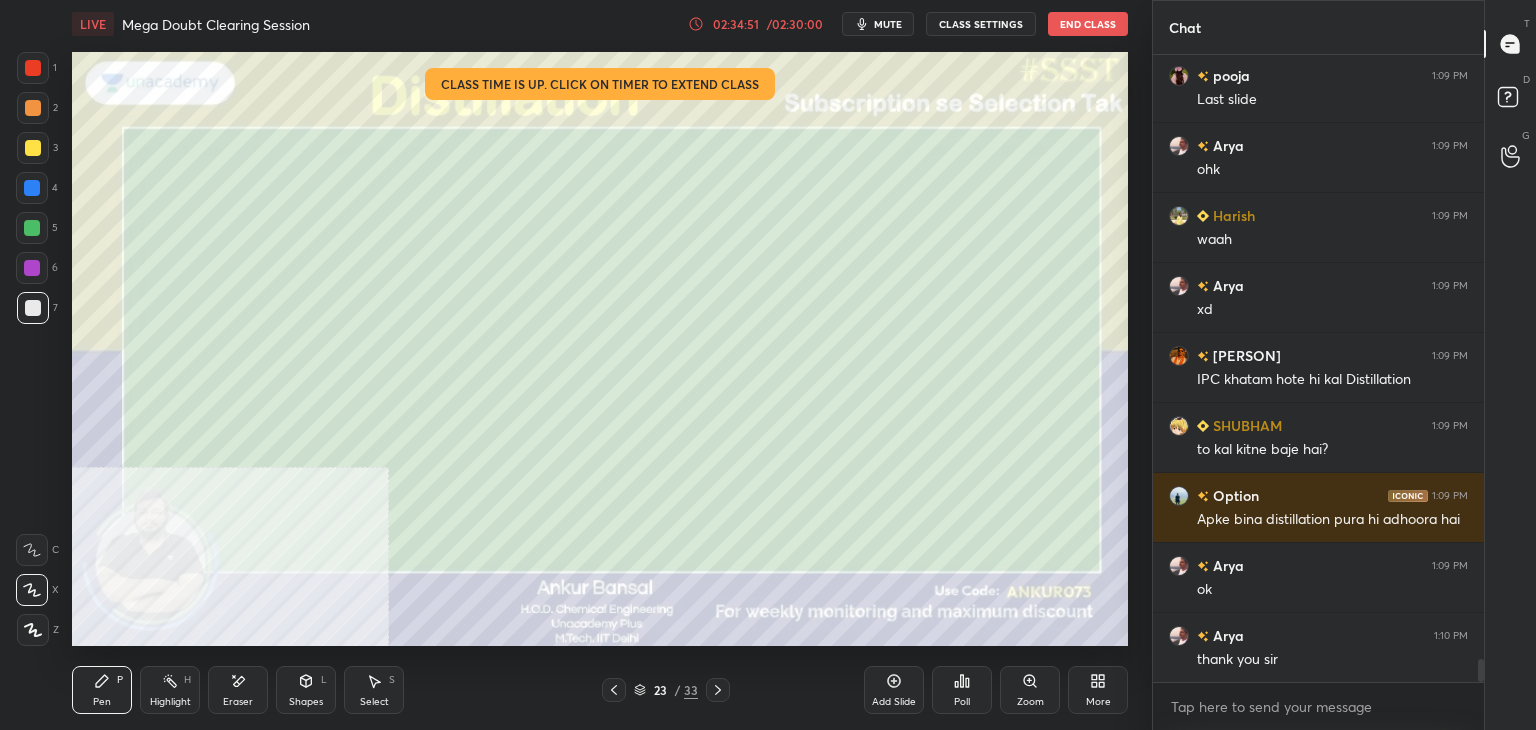 click 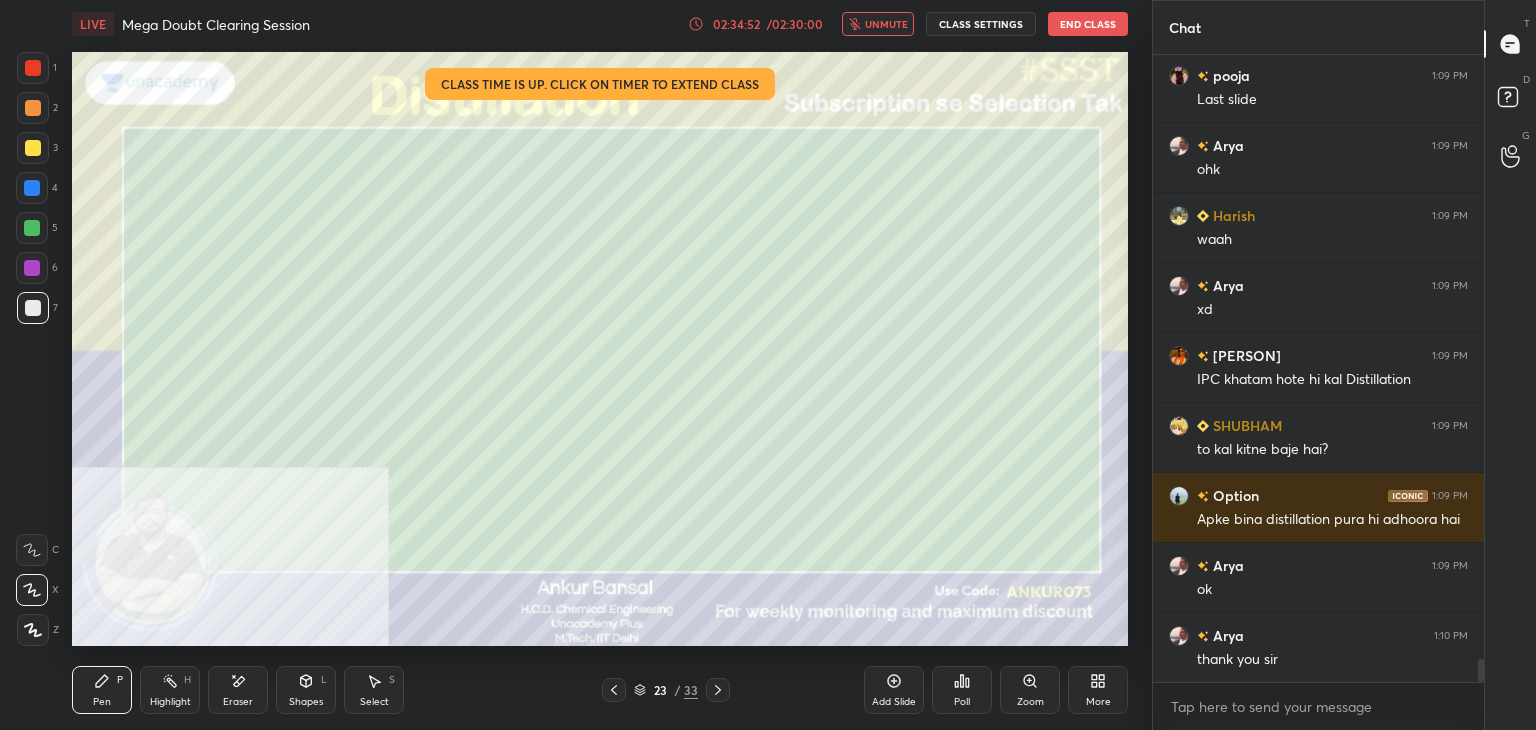 click on "End Class" at bounding box center (1088, 24) 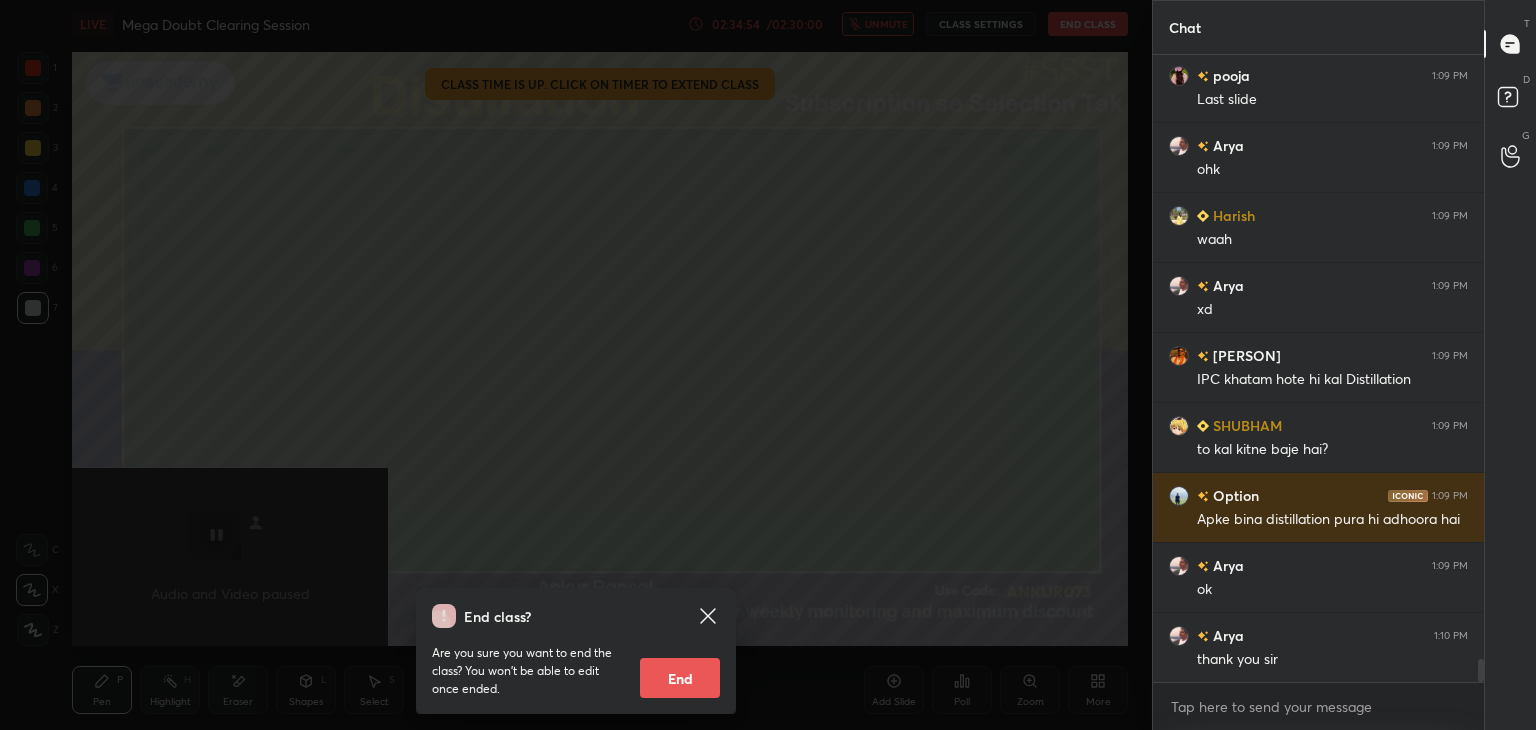 click on "End" at bounding box center [680, 678] 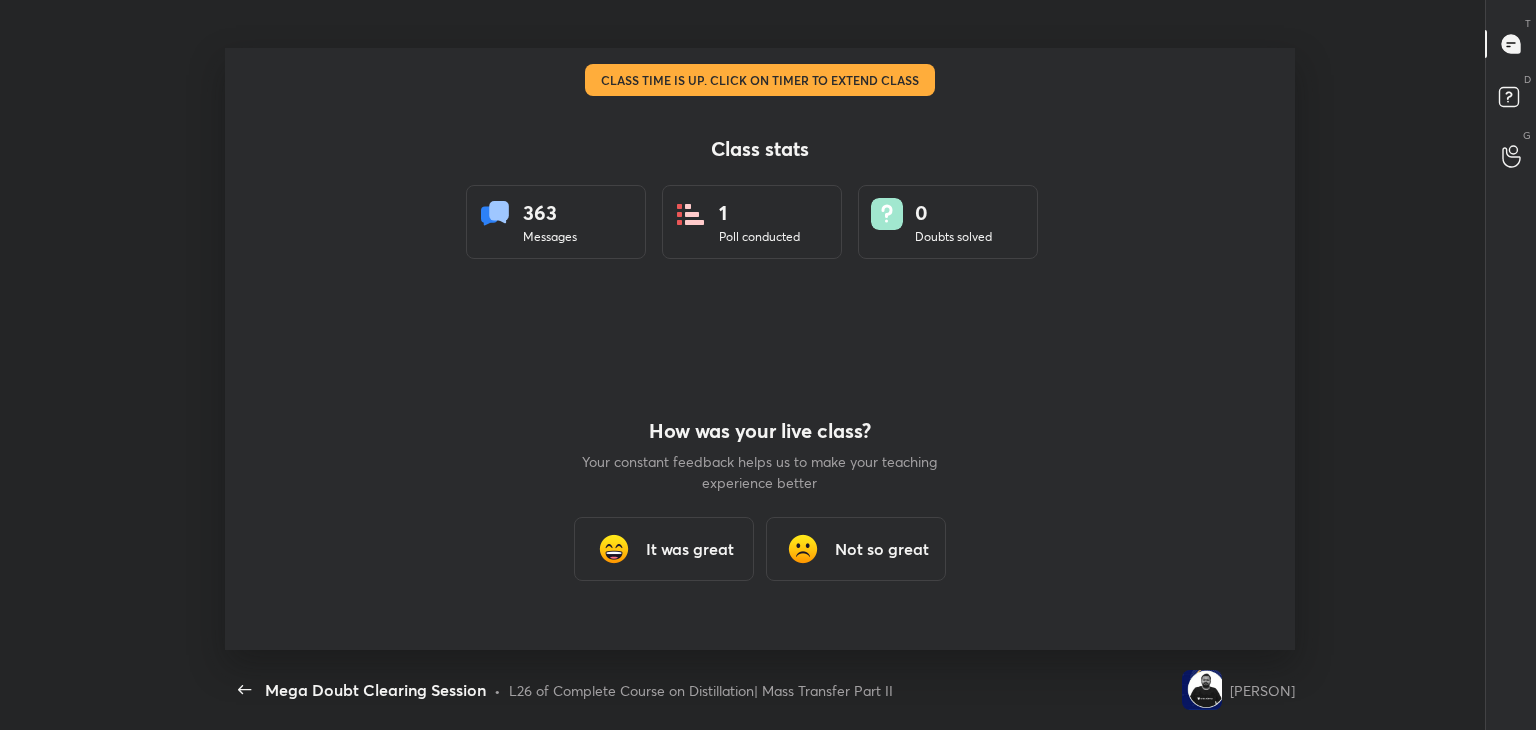scroll, scrollTop: 0, scrollLeft: 0, axis: both 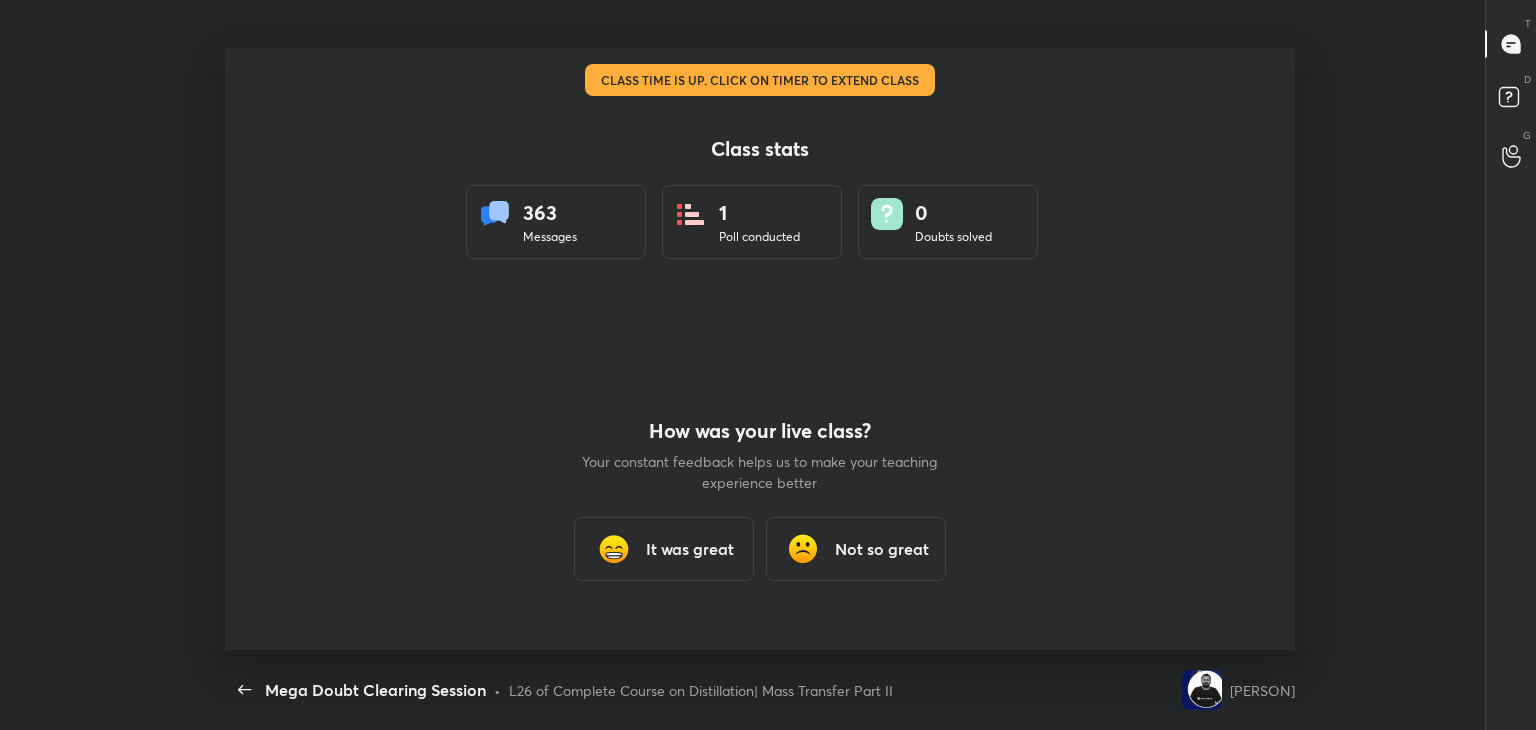 click on "It was great" at bounding box center [690, 549] 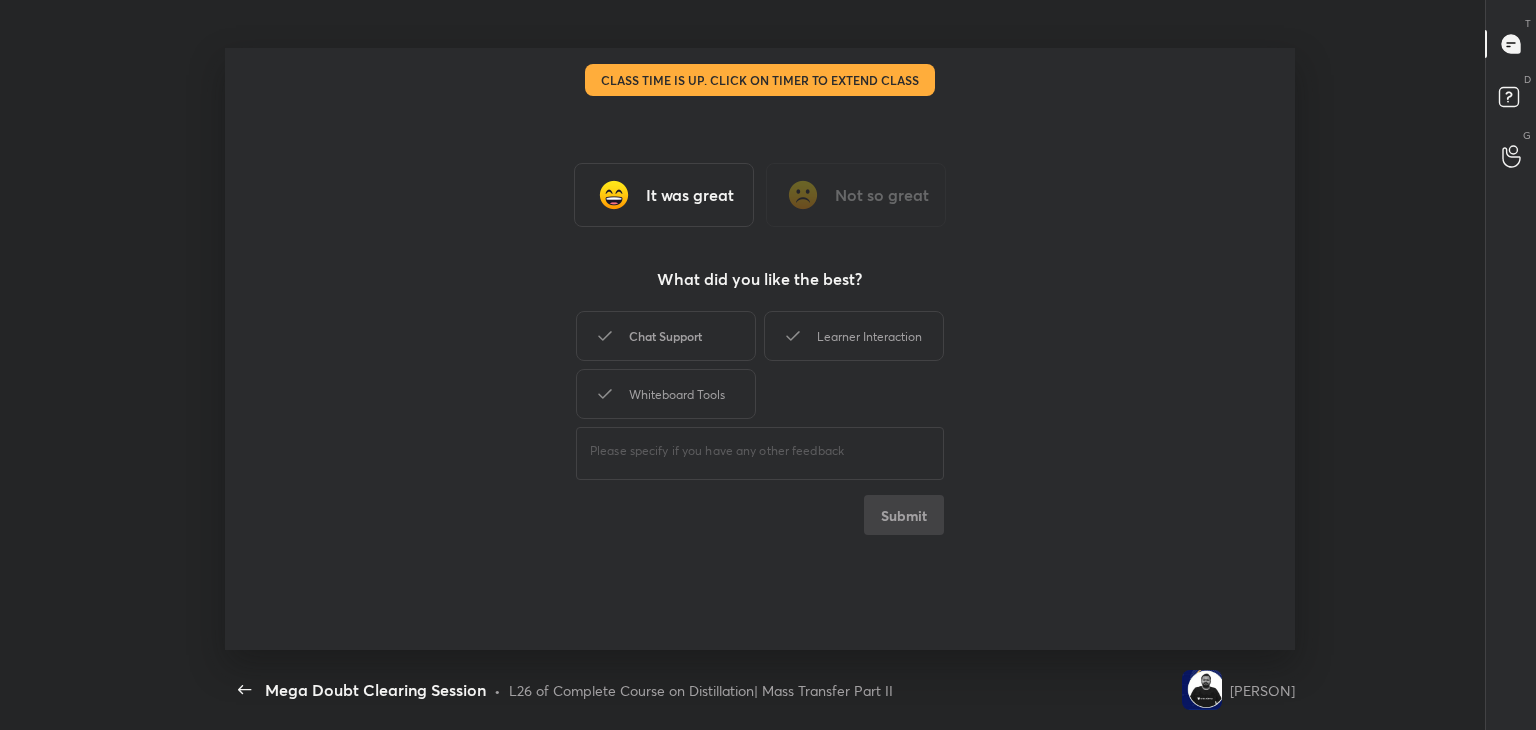 click on "Chat Support" at bounding box center (666, 336) 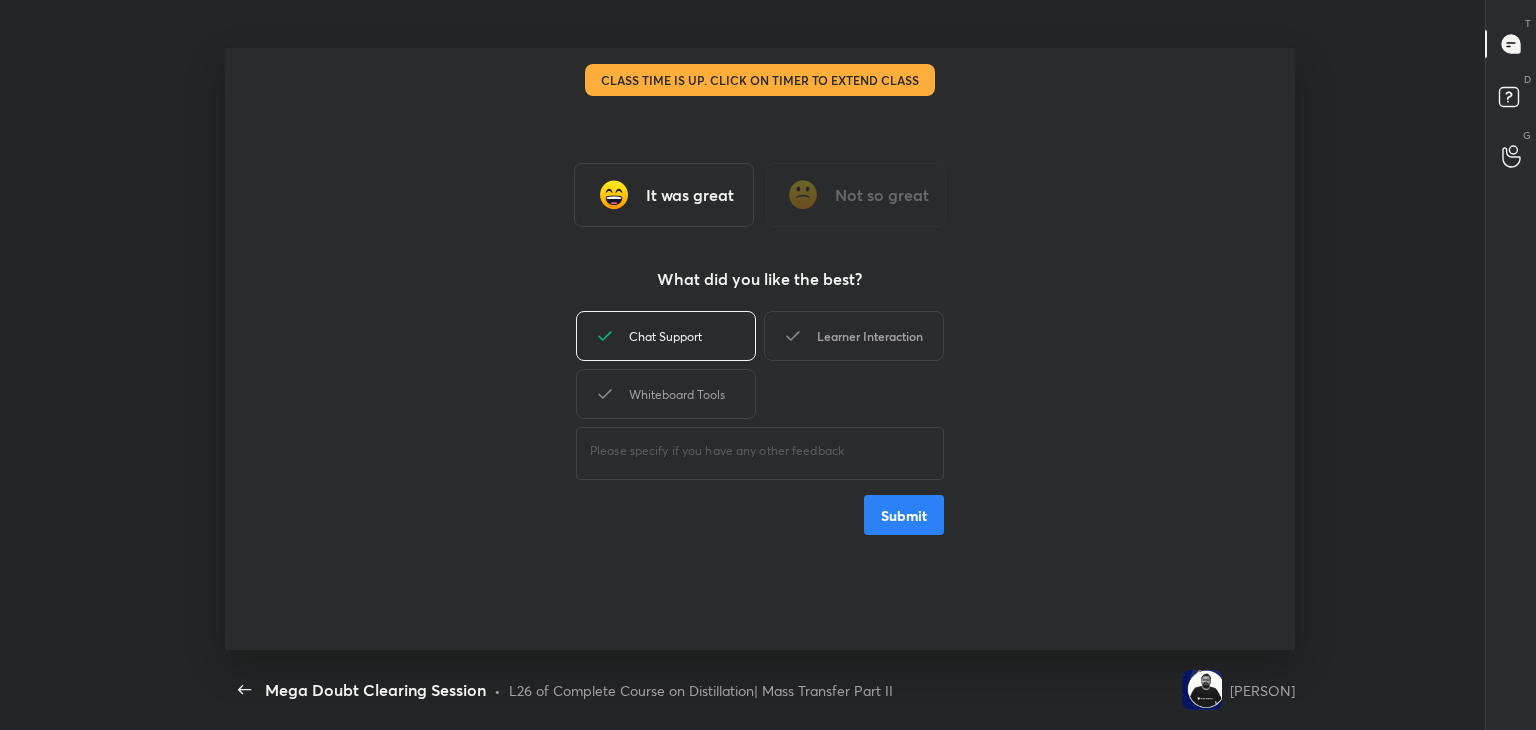 click on "Learner Interaction" at bounding box center (854, 336) 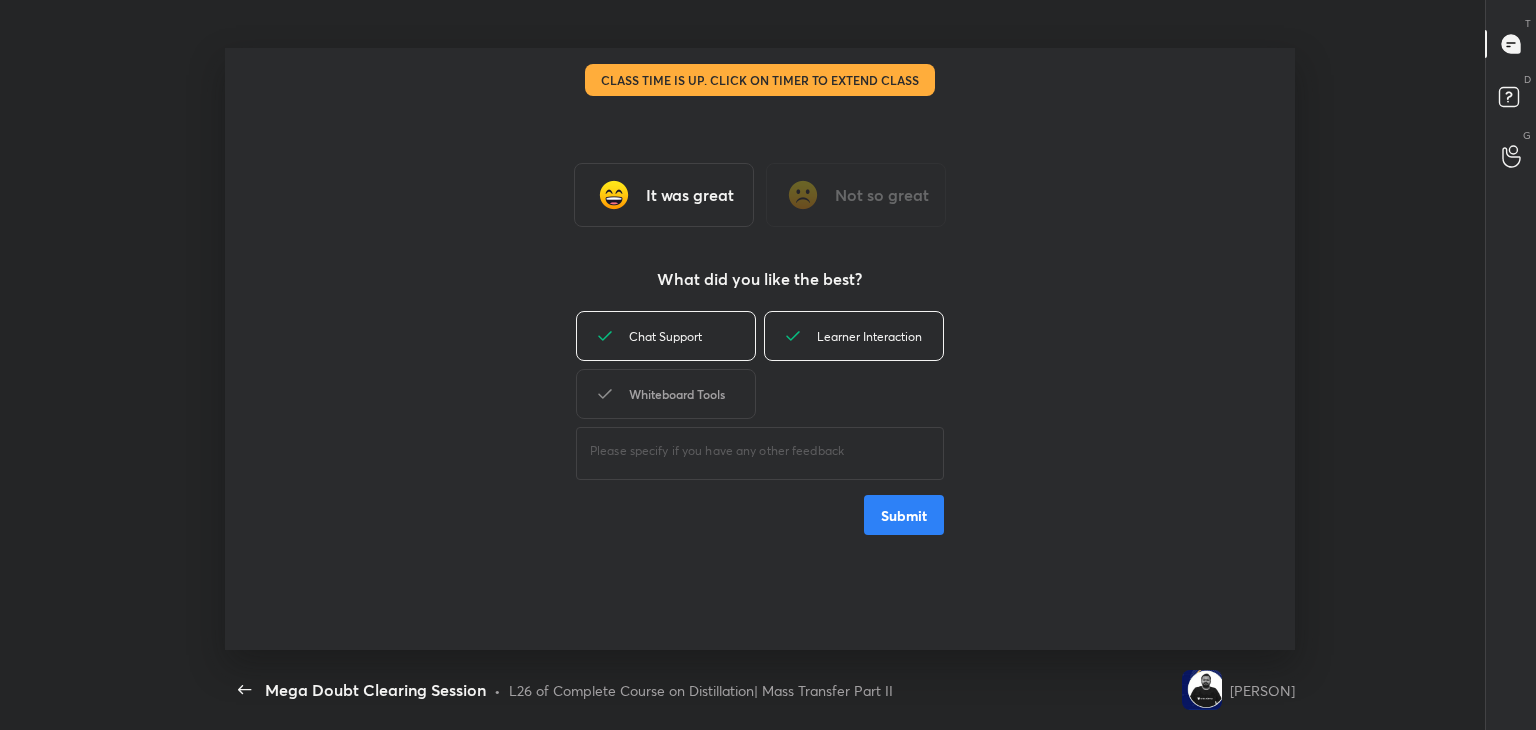 click on "Whiteboard Tools" at bounding box center (666, 394) 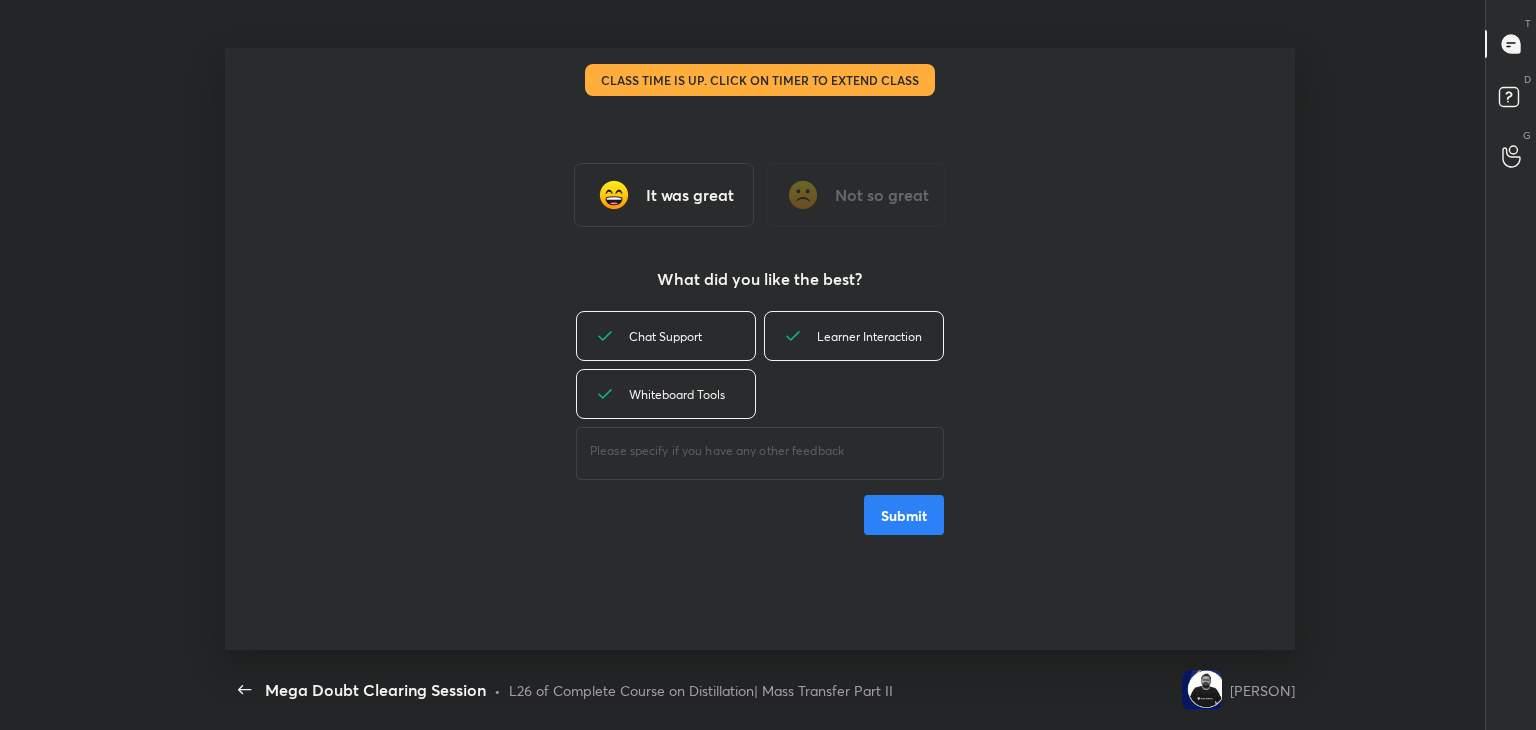 click on "Submit" at bounding box center [904, 515] 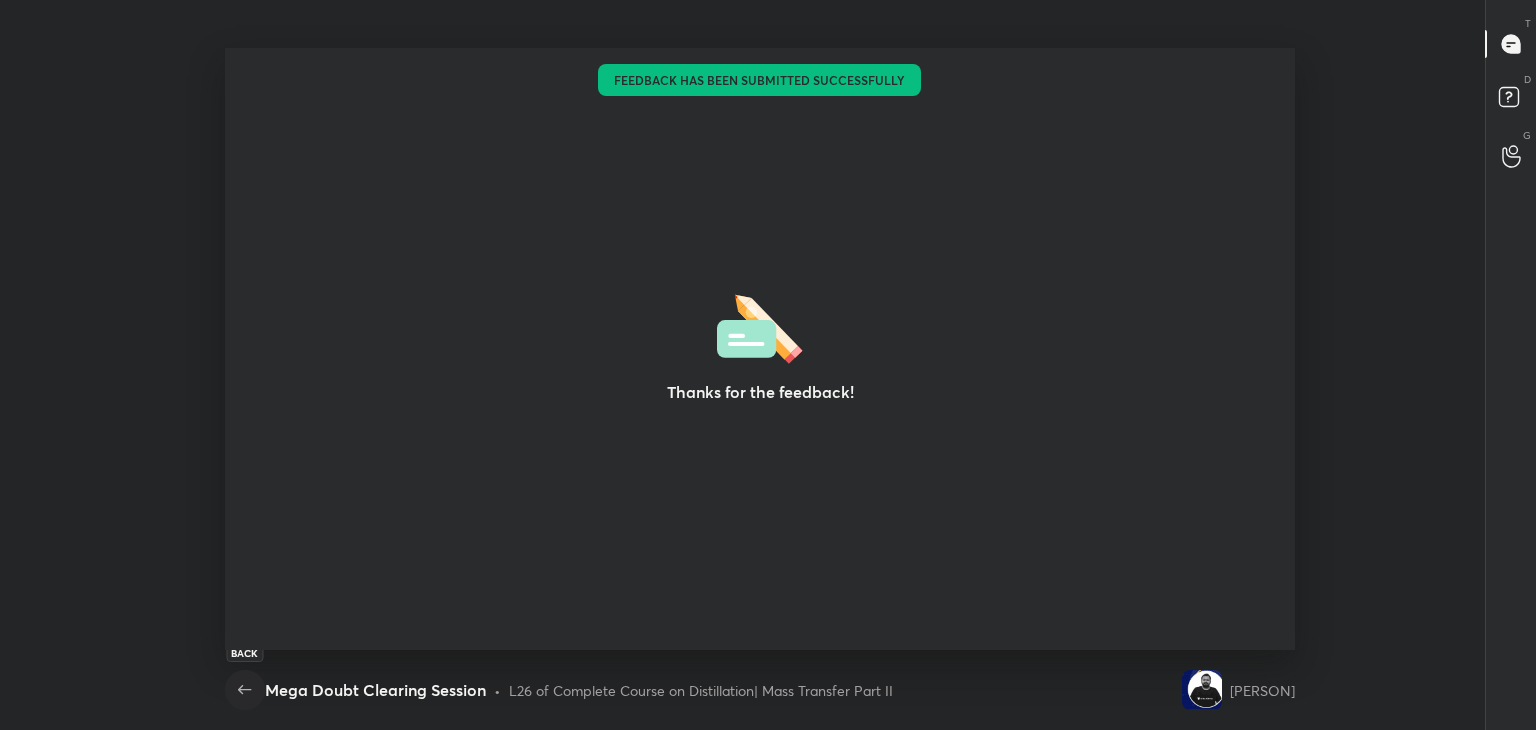 click 